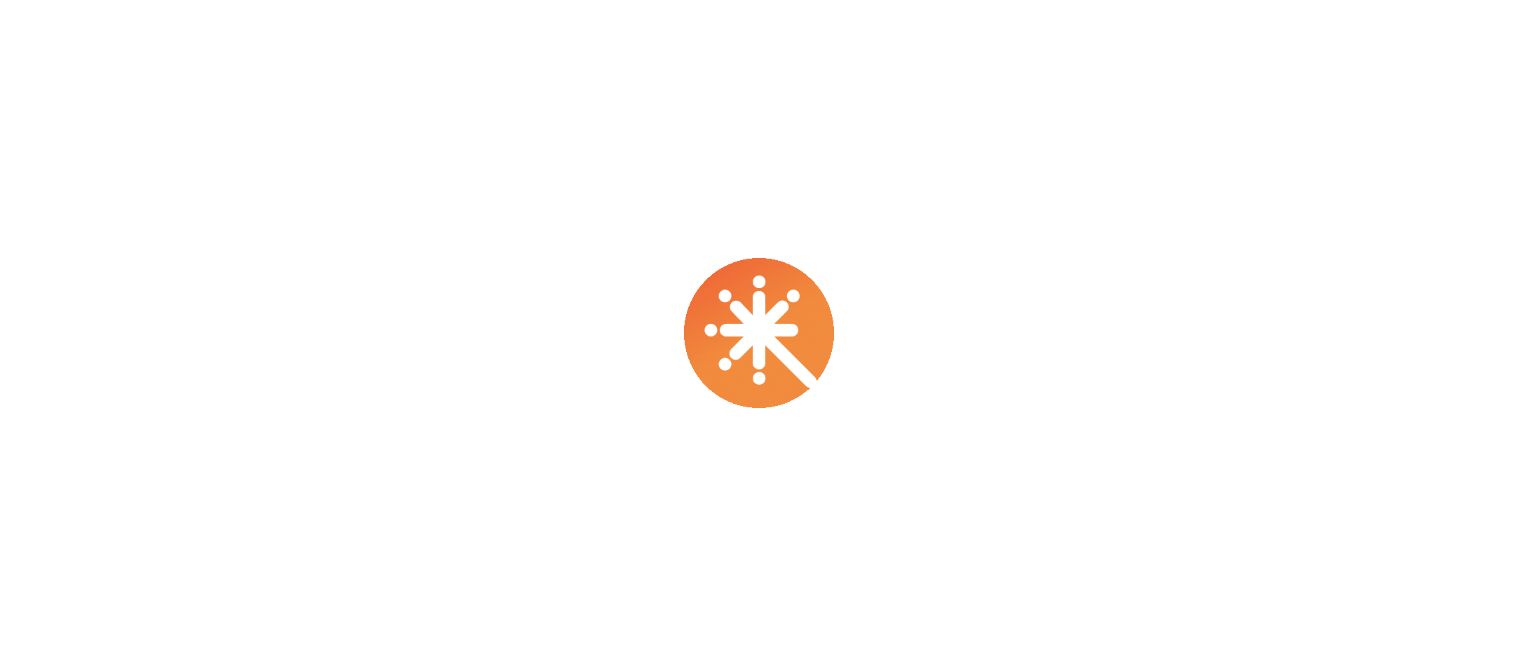 scroll, scrollTop: 0, scrollLeft: 0, axis: both 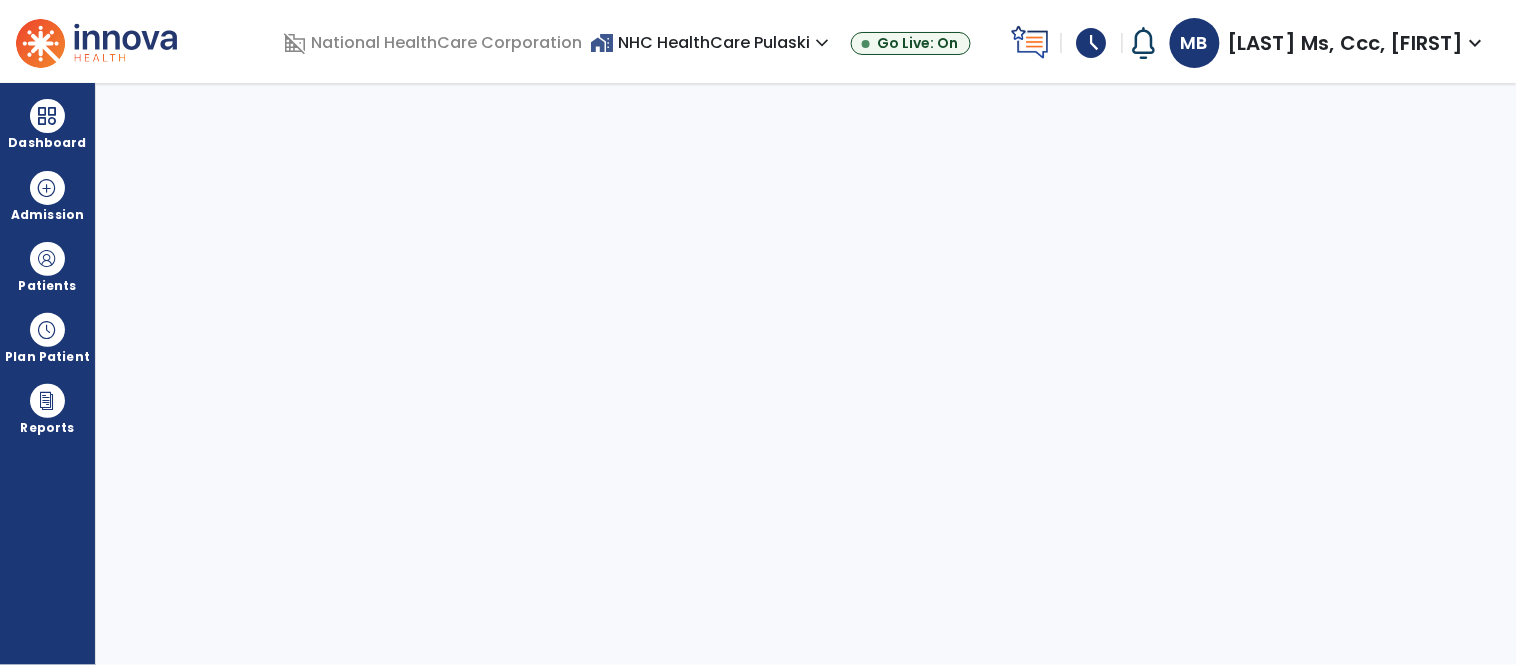 select on "****" 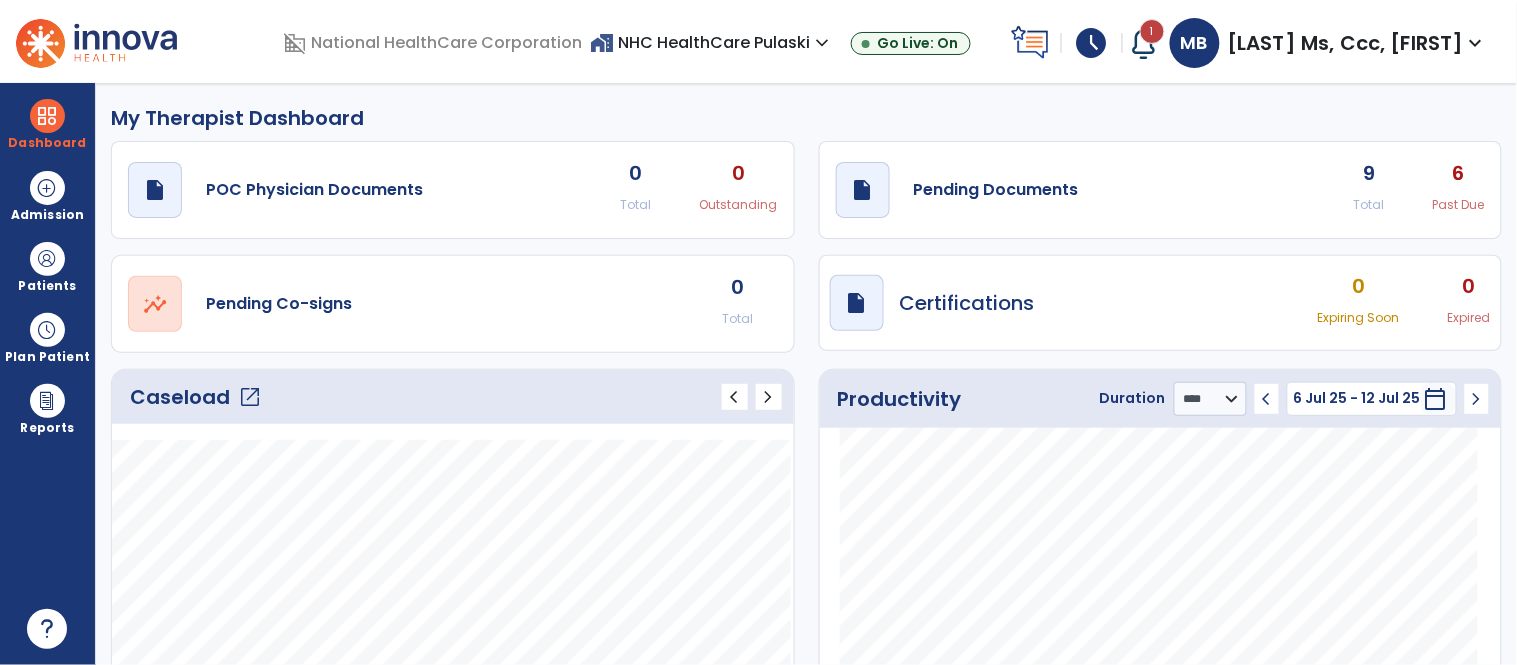 click on "6 Past Due" 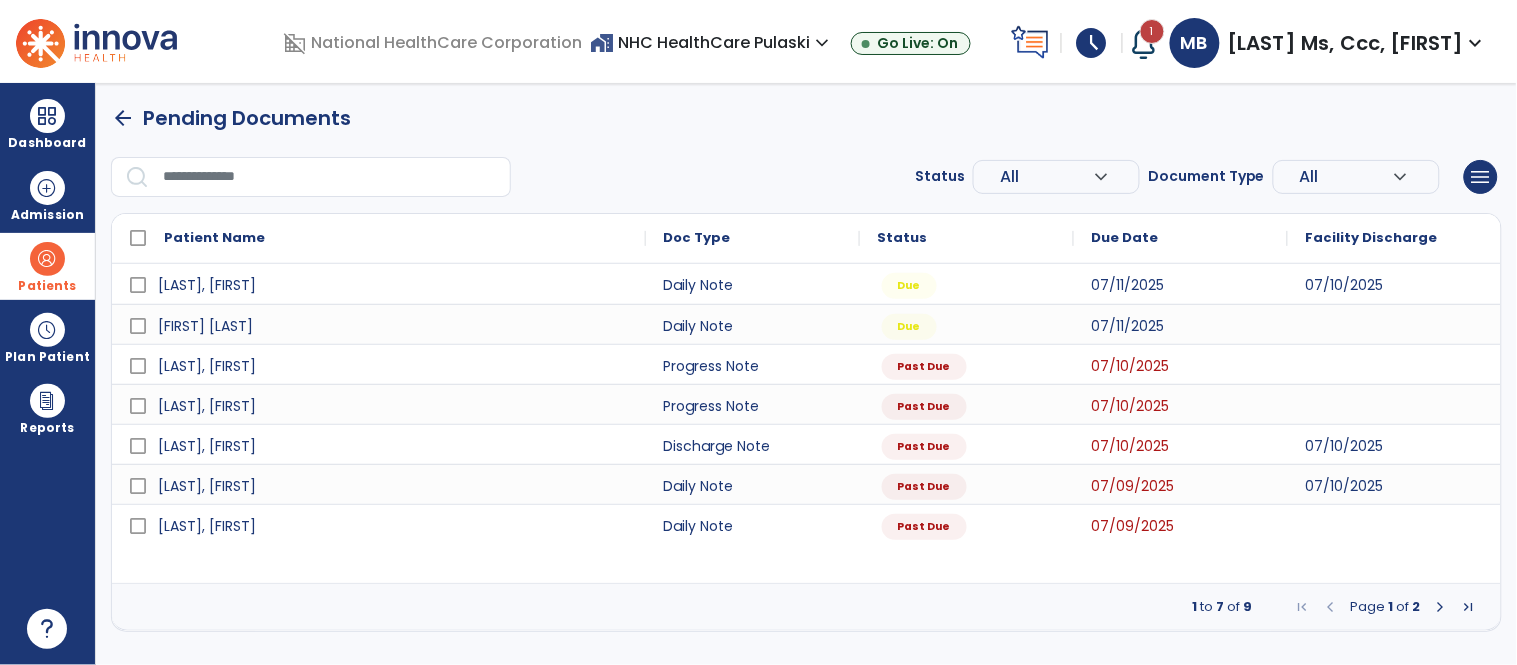 click at bounding box center [47, 259] 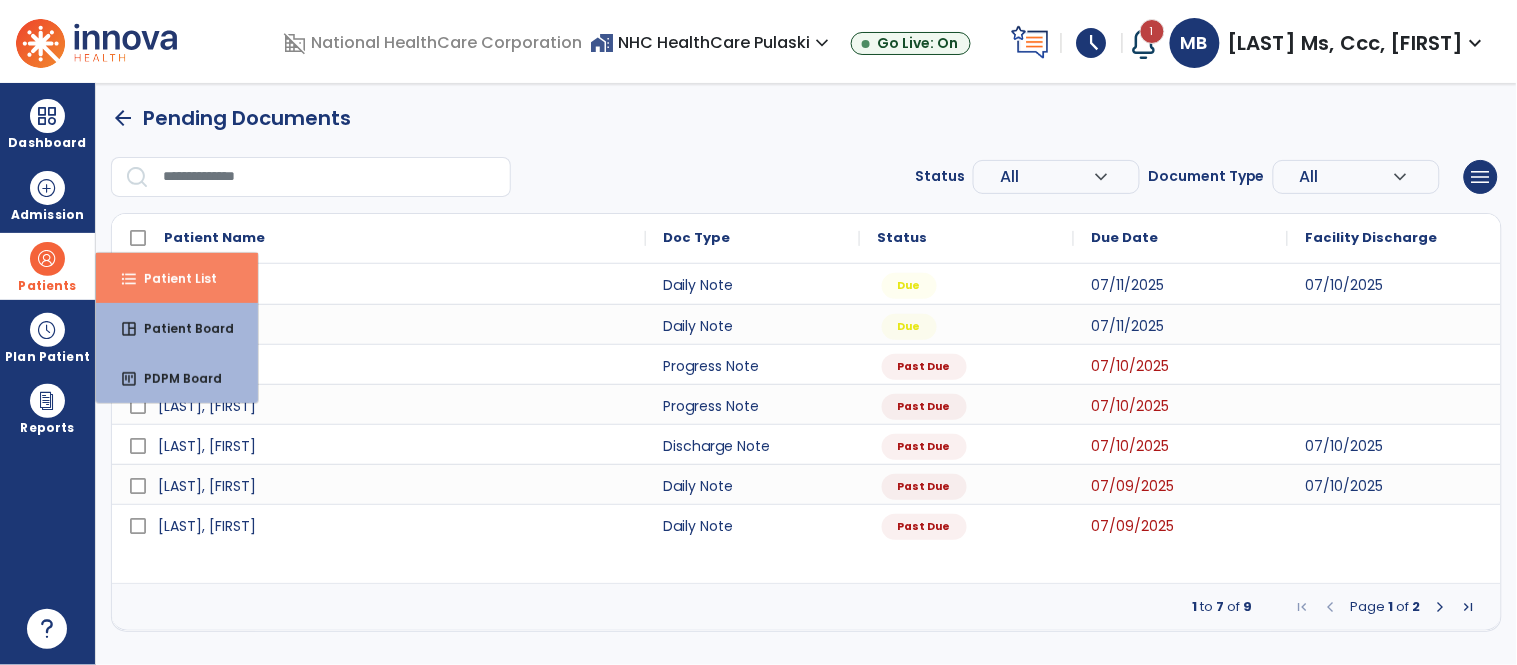 click on "format_list_bulleted  Patient List" at bounding box center (177, 278) 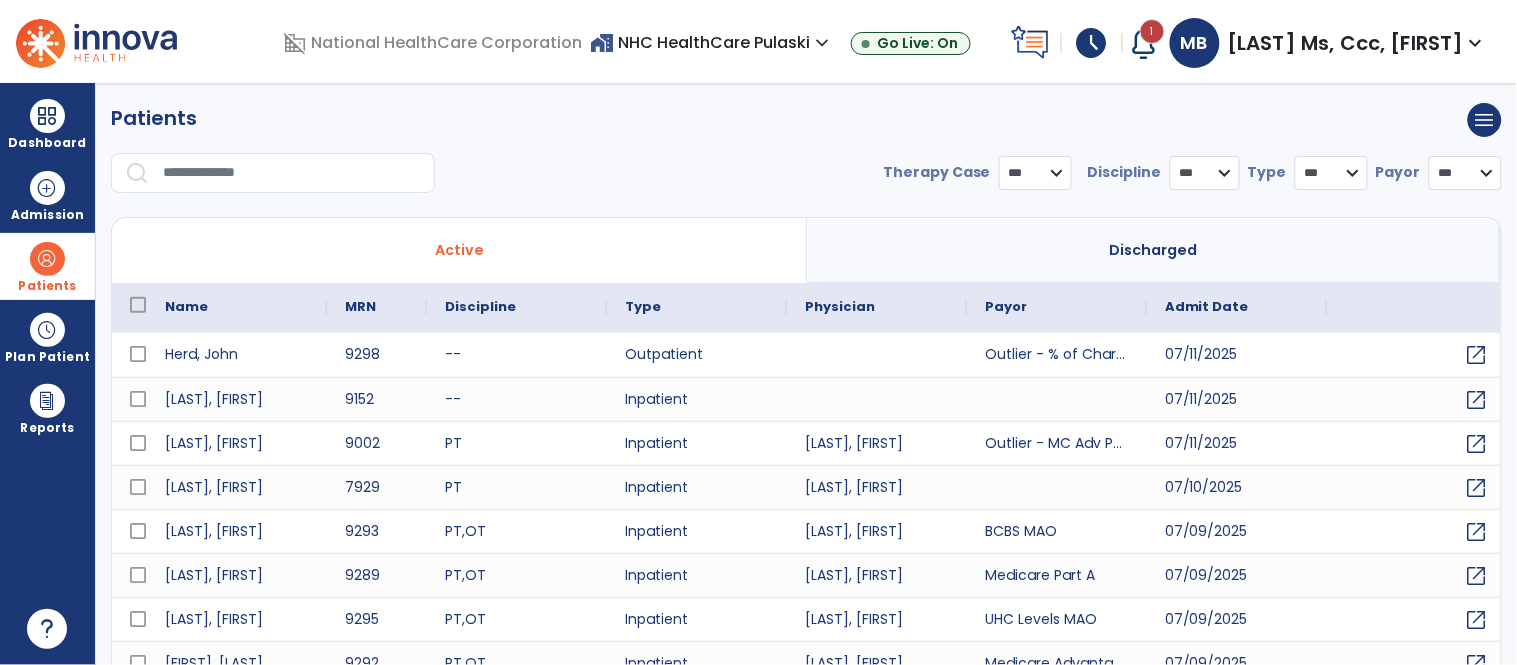 select on "***" 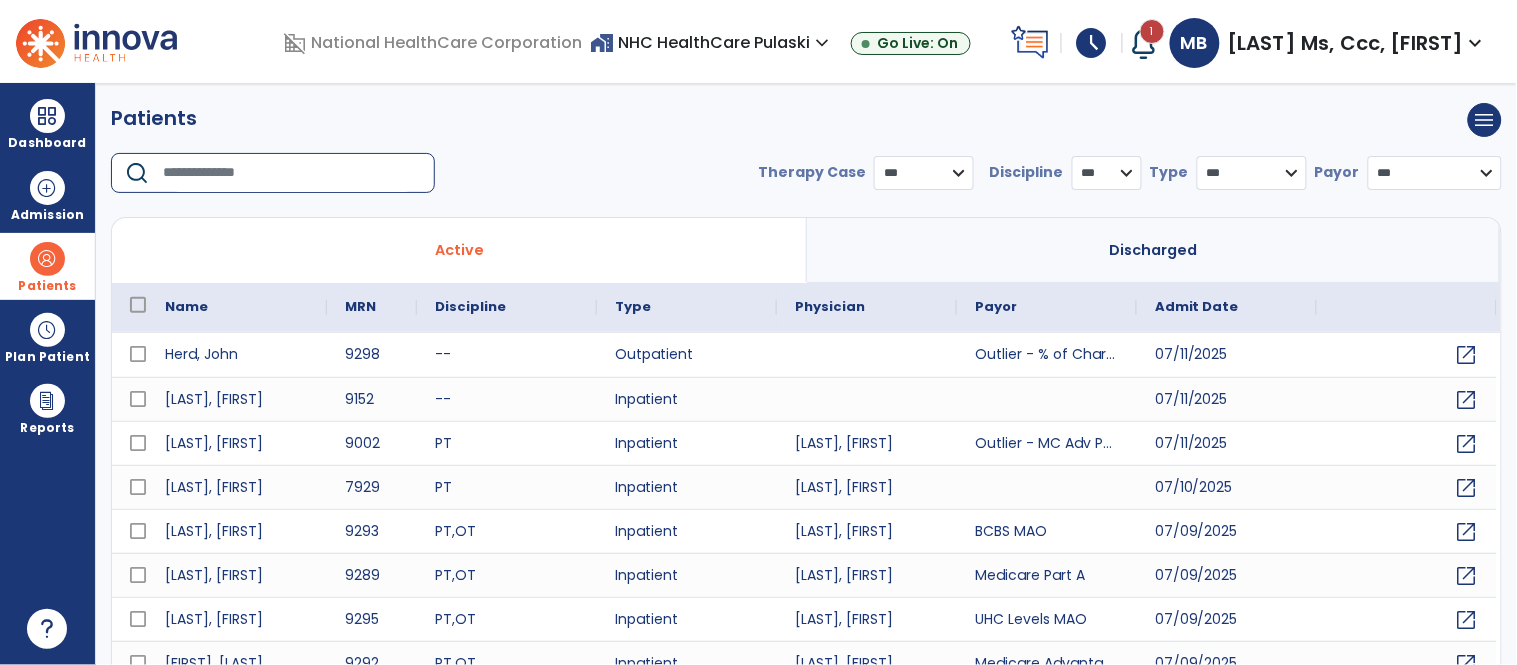 click at bounding box center [292, 173] 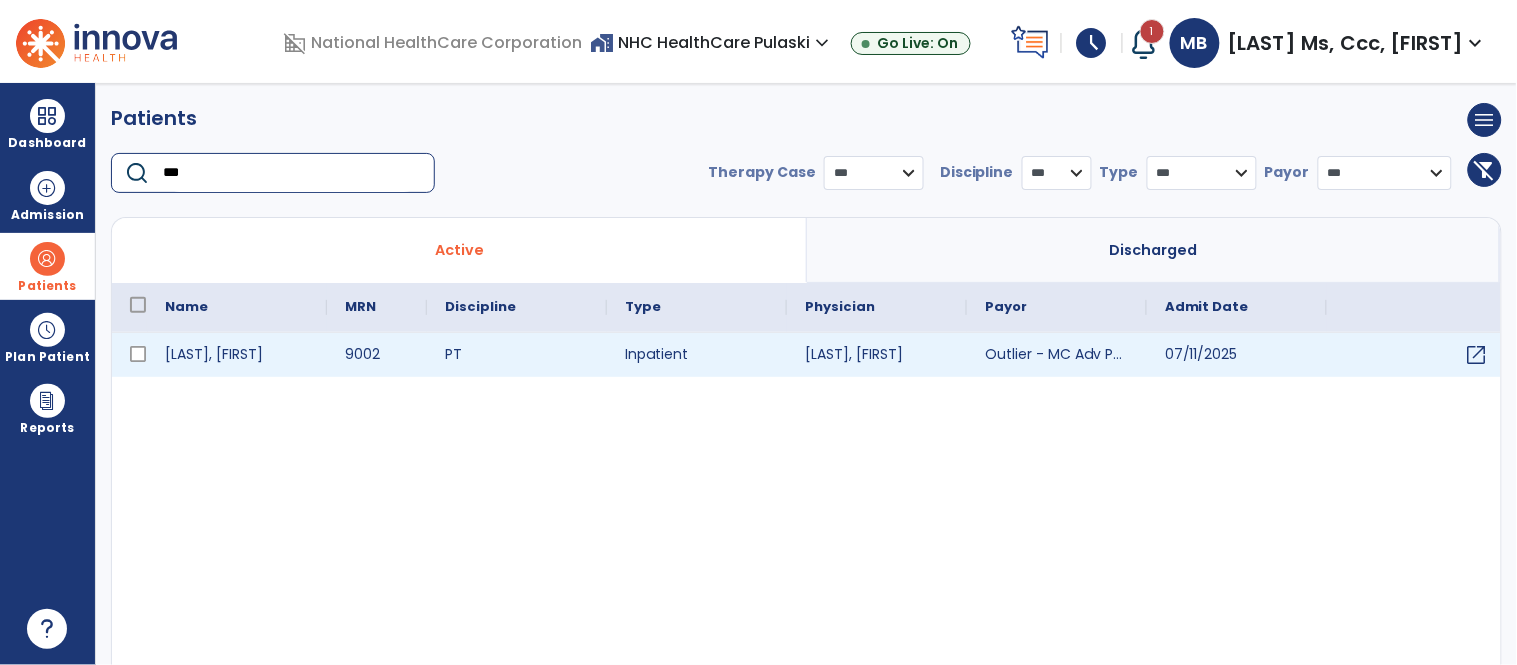 type on "***" 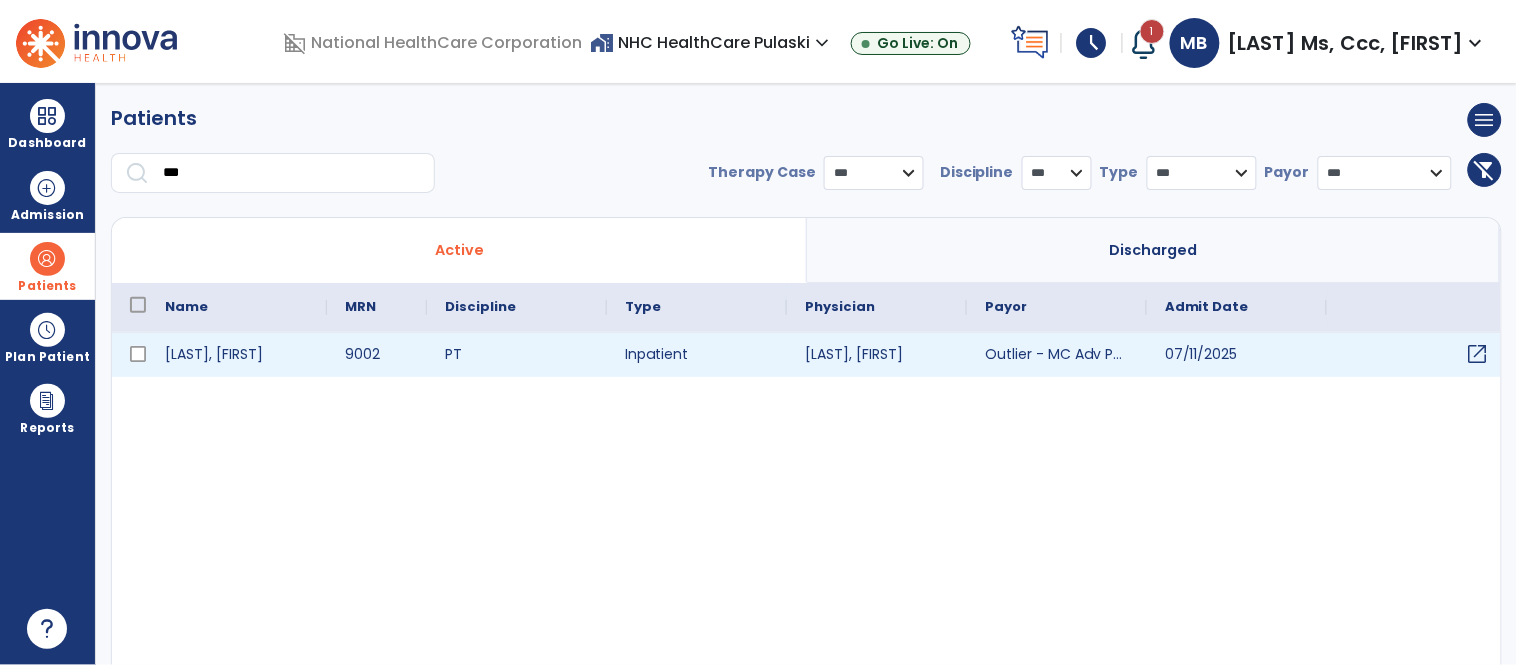 click on "open_in_new" at bounding box center (1478, 354) 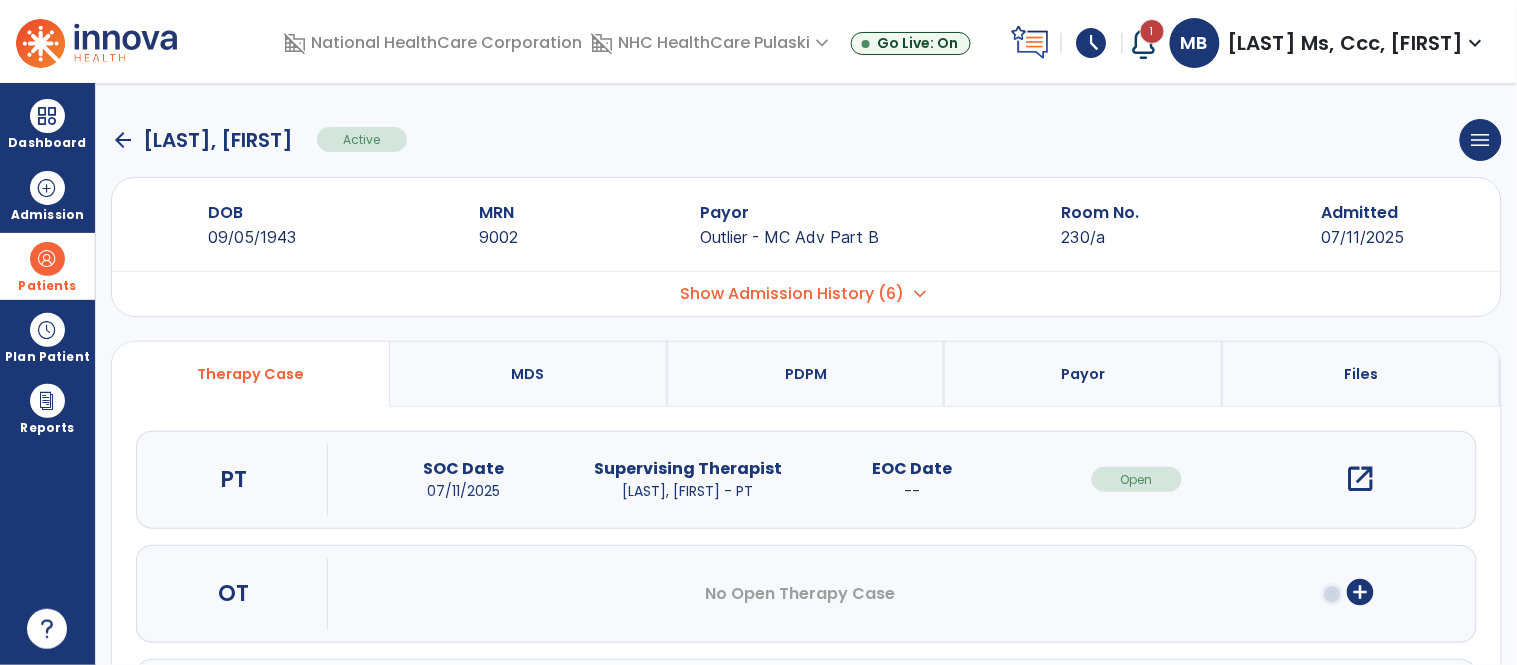 click on "open_in_new" at bounding box center (1361, 479) 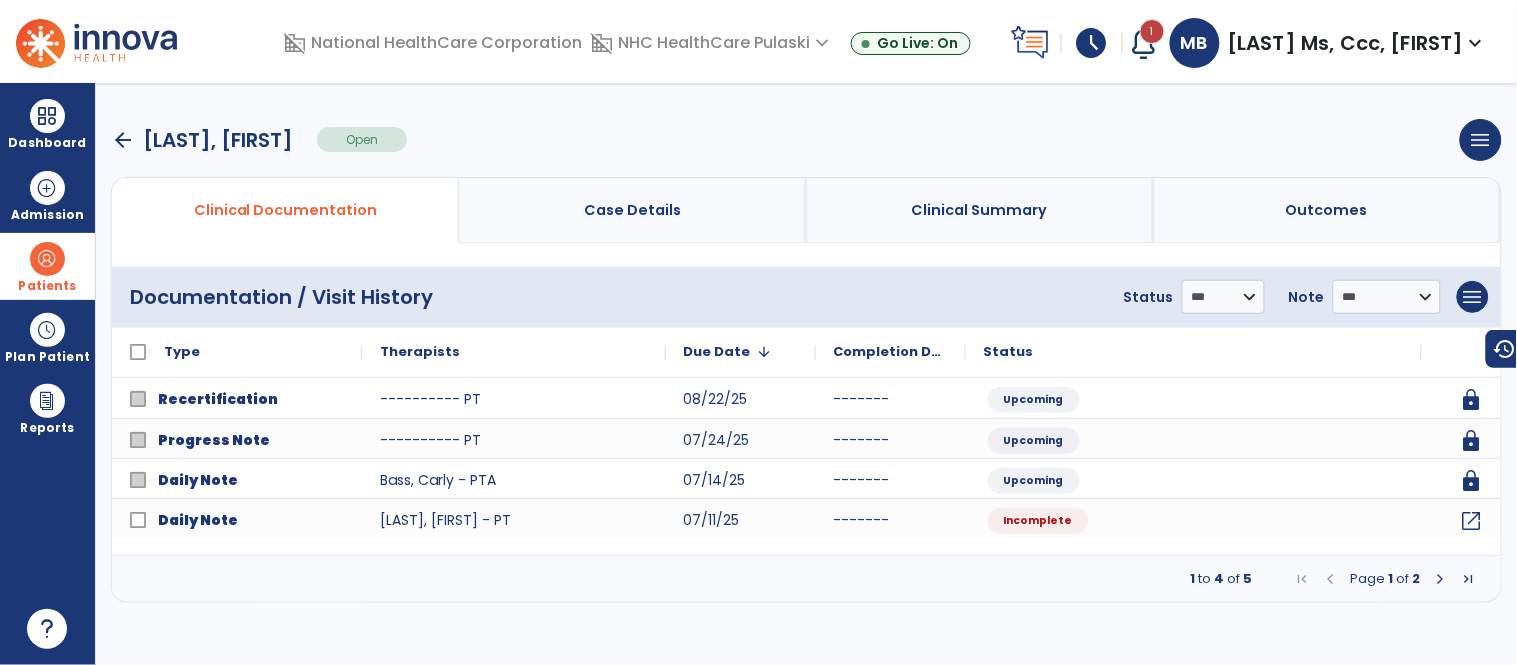 click on "arrow_back" at bounding box center [123, 140] 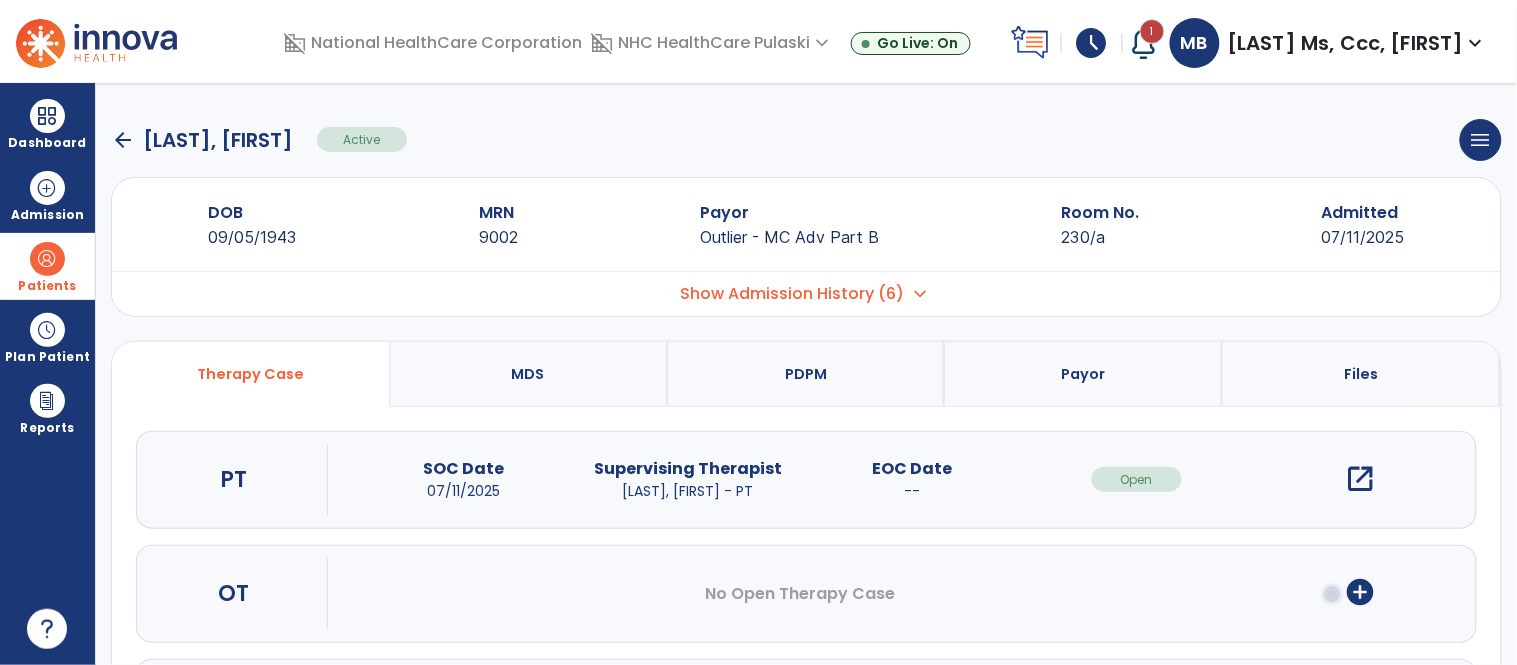 scroll, scrollTop: 141, scrollLeft: 0, axis: vertical 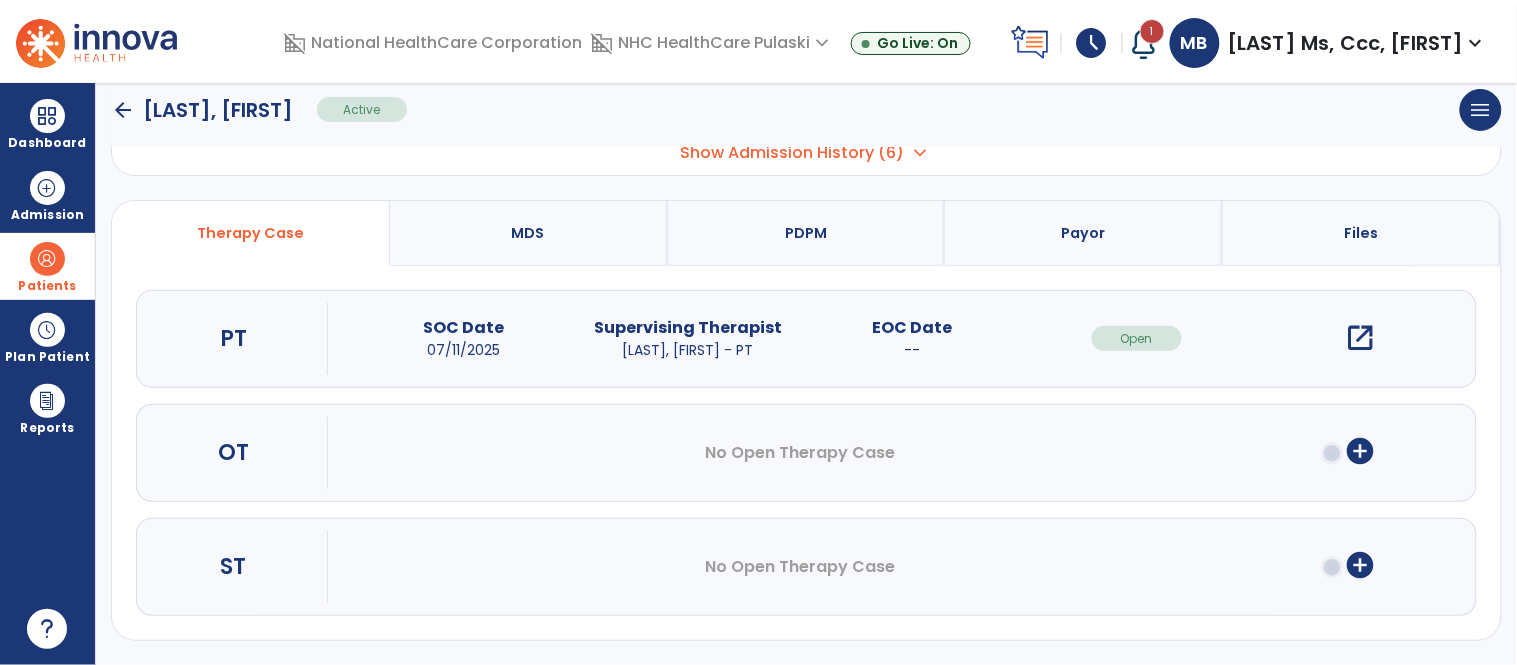 click on "add_circle" at bounding box center [1361, 451] 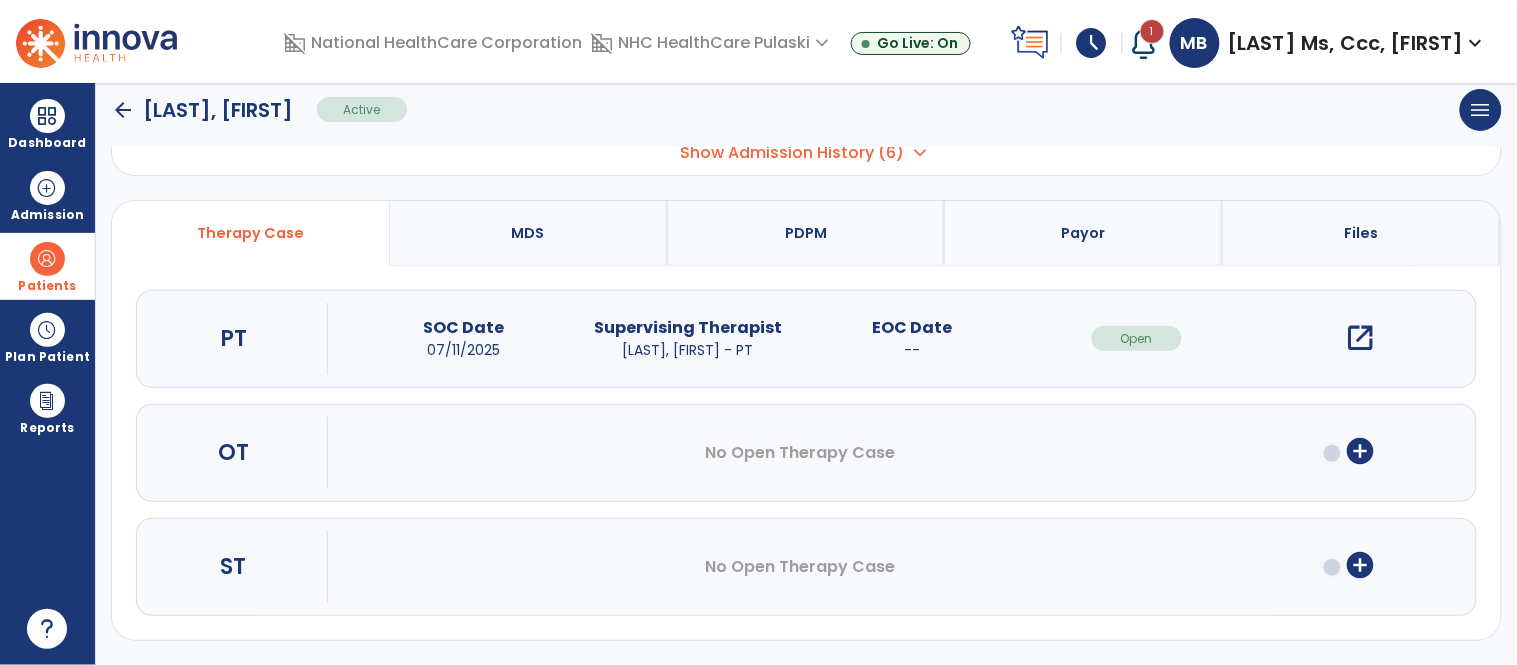 click on "No Open Therapy Case" at bounding box center [800, 453] 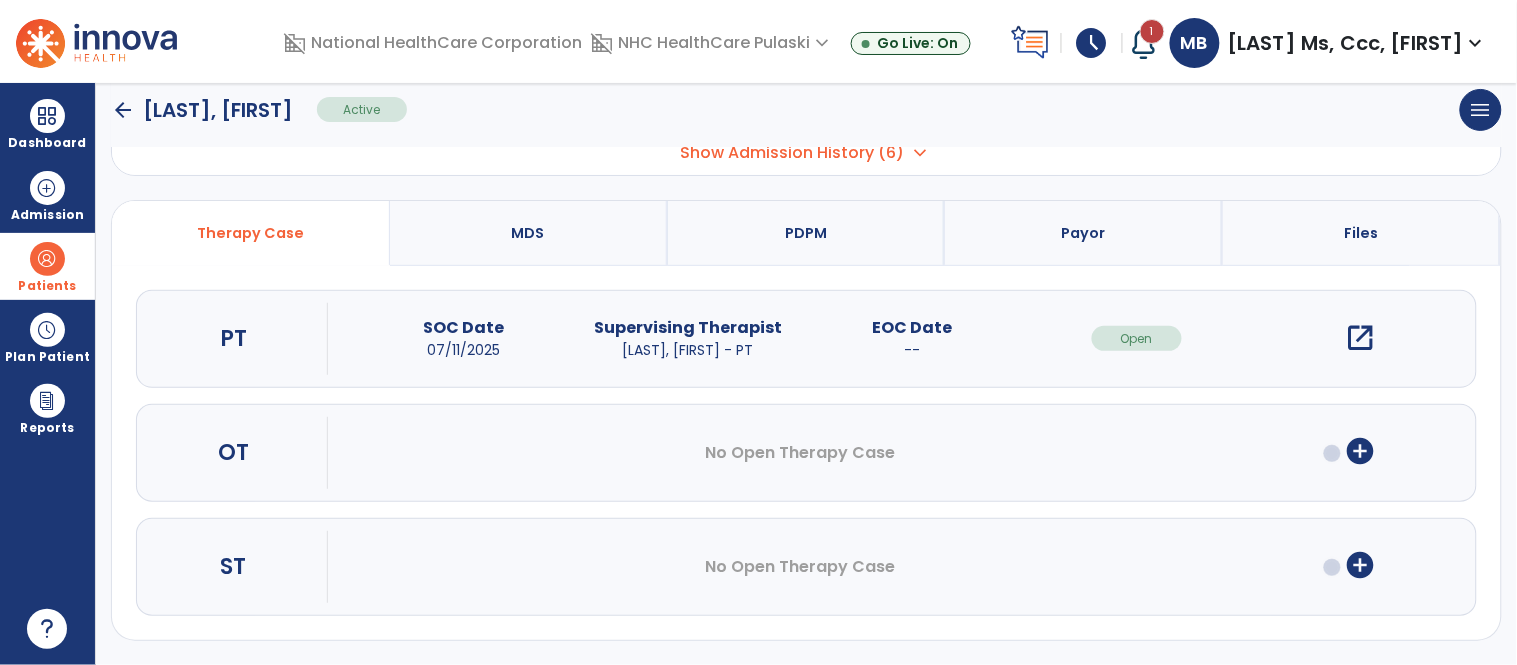 click on "add_circle" at bounding box center (1361, 565) 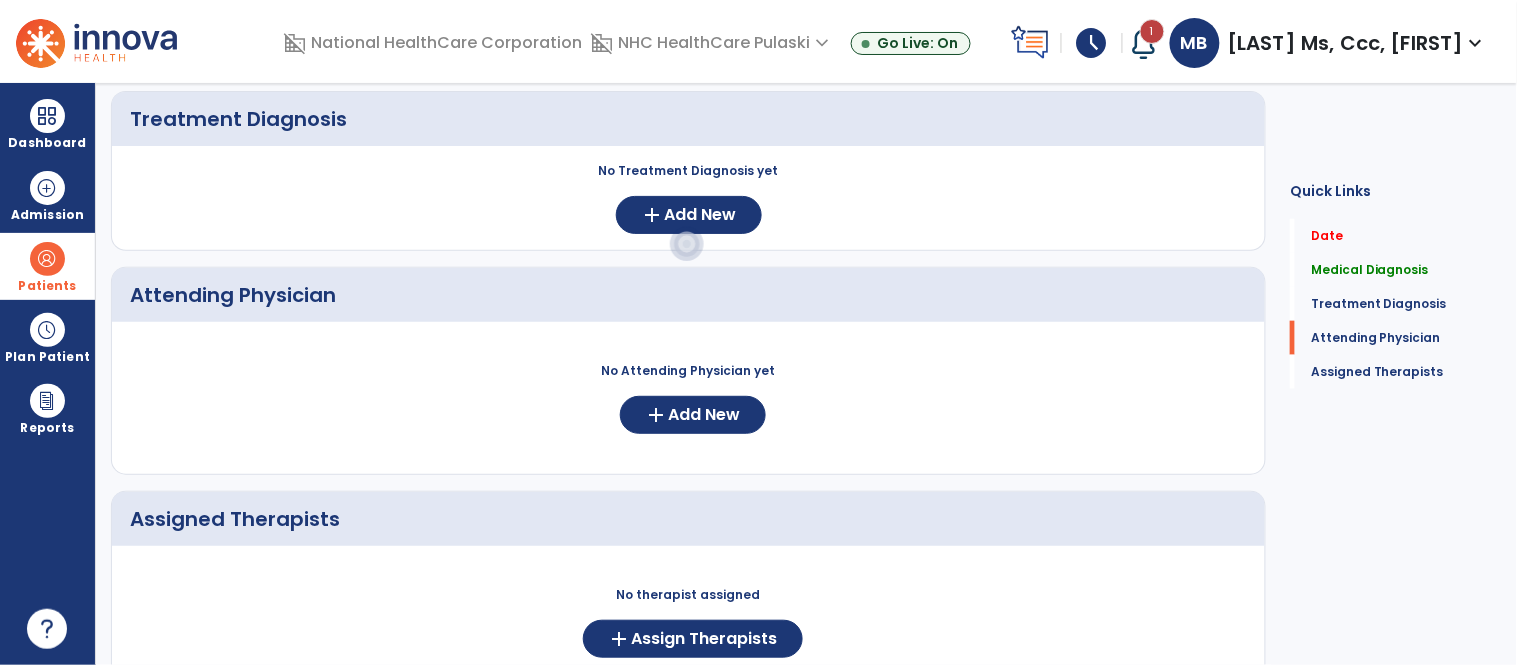 scroll, scrollTop: 585, scrollLeft: 0, axis: vertical 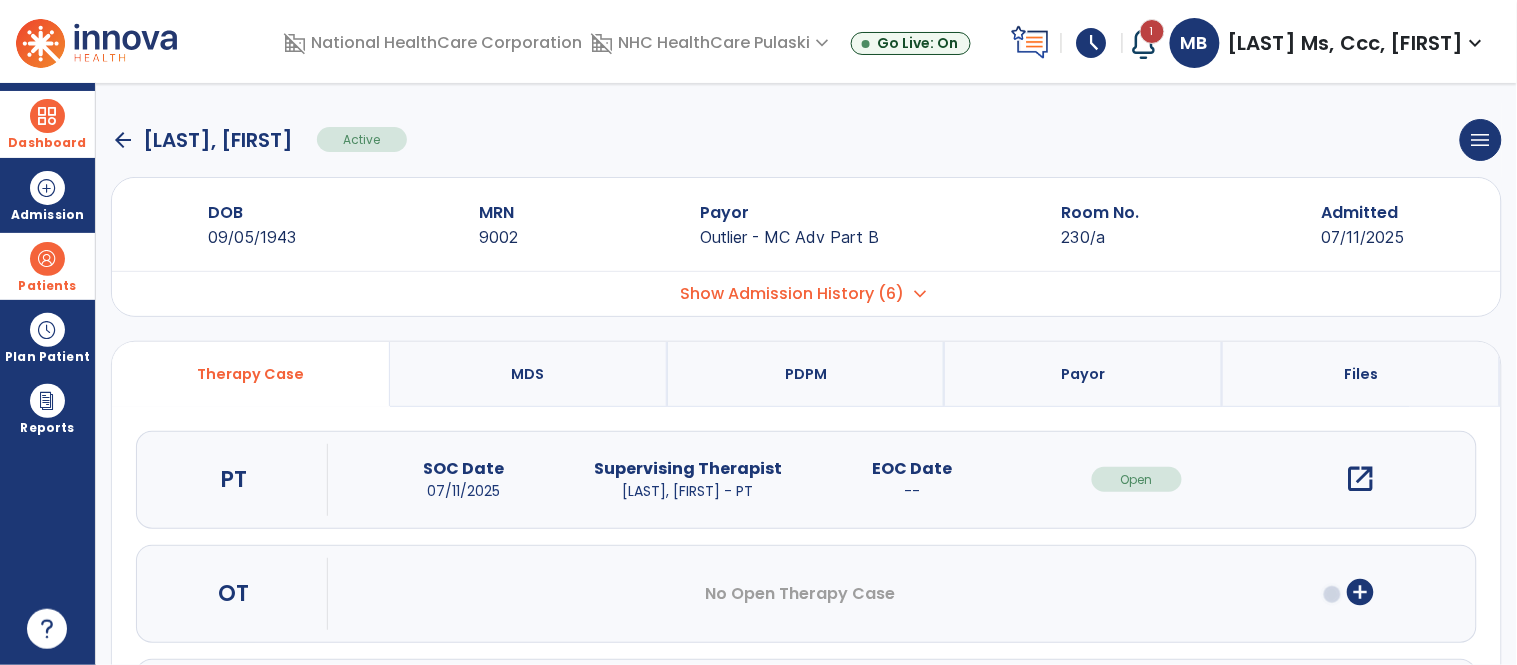 click on "Dashboard" at bounding box center (47, 124) 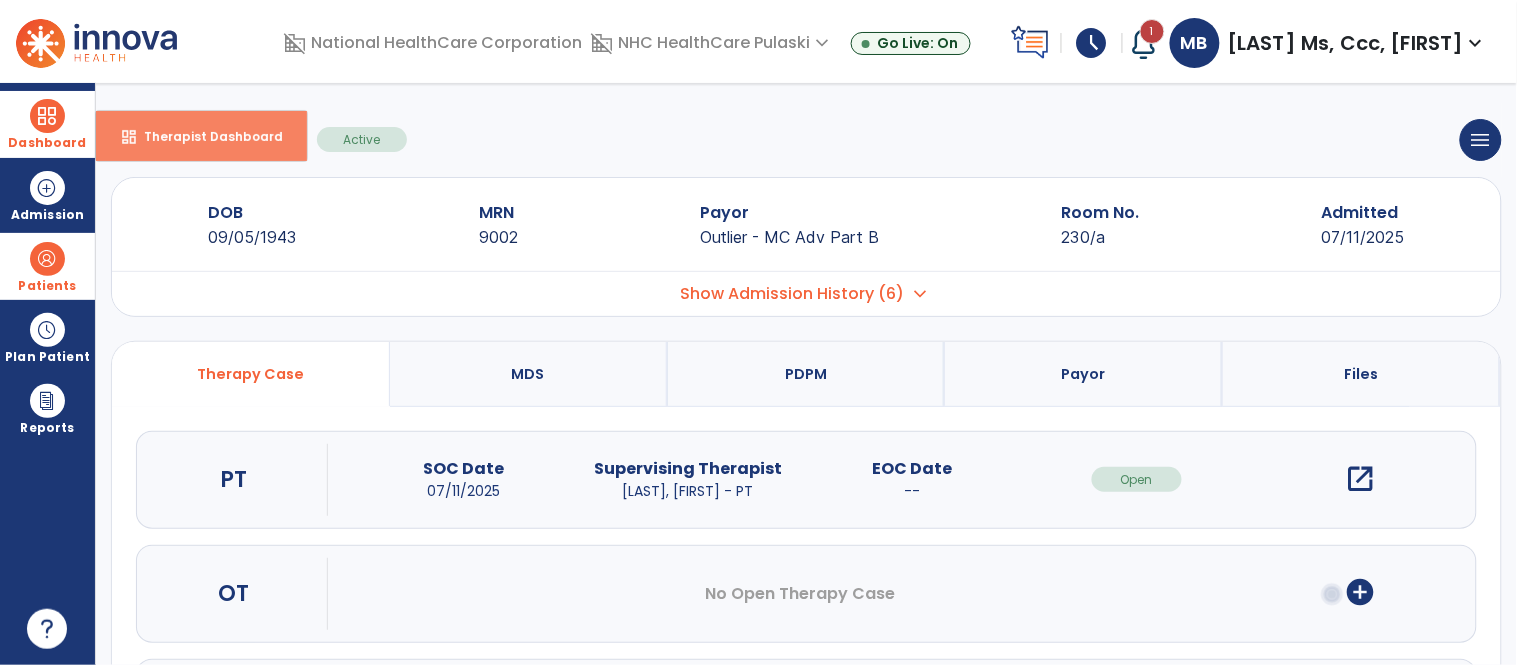 click on "dashboard  Therapist Dashboard" at bounding box center (201, 136) 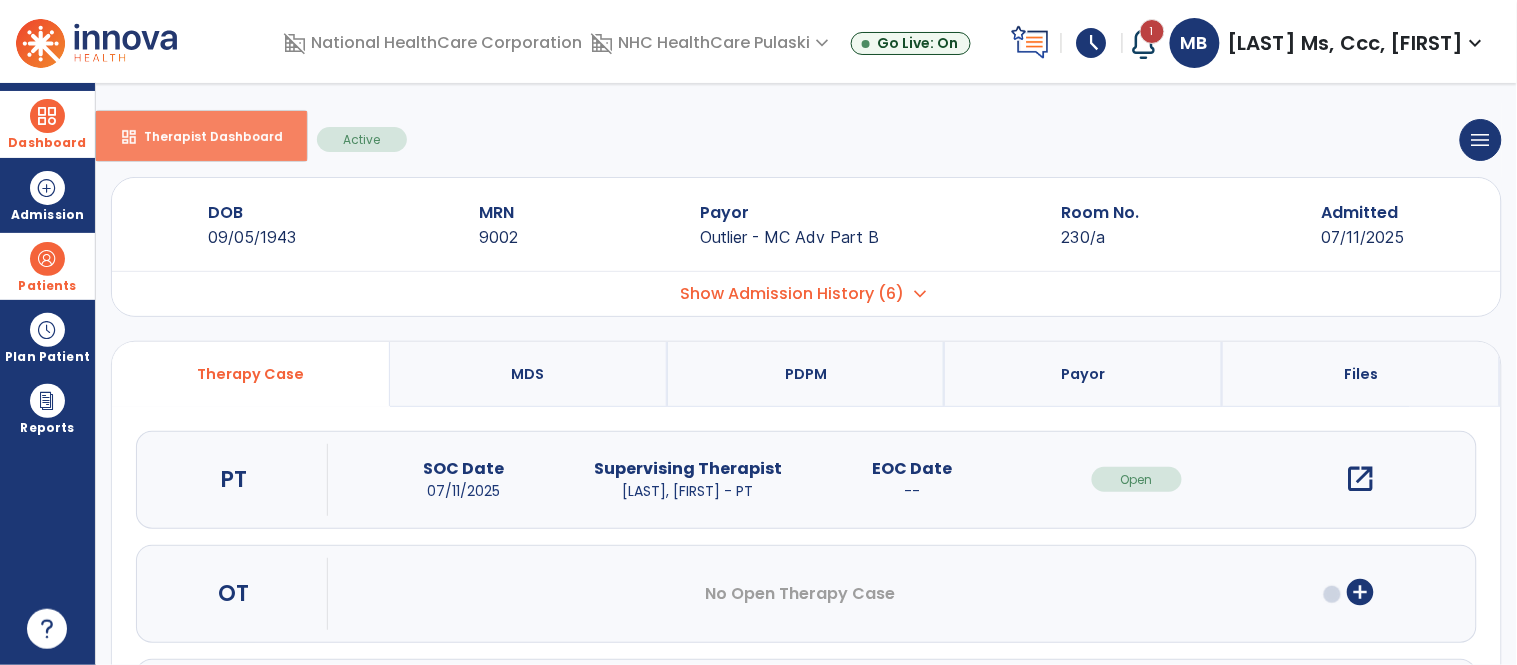 select on "****" 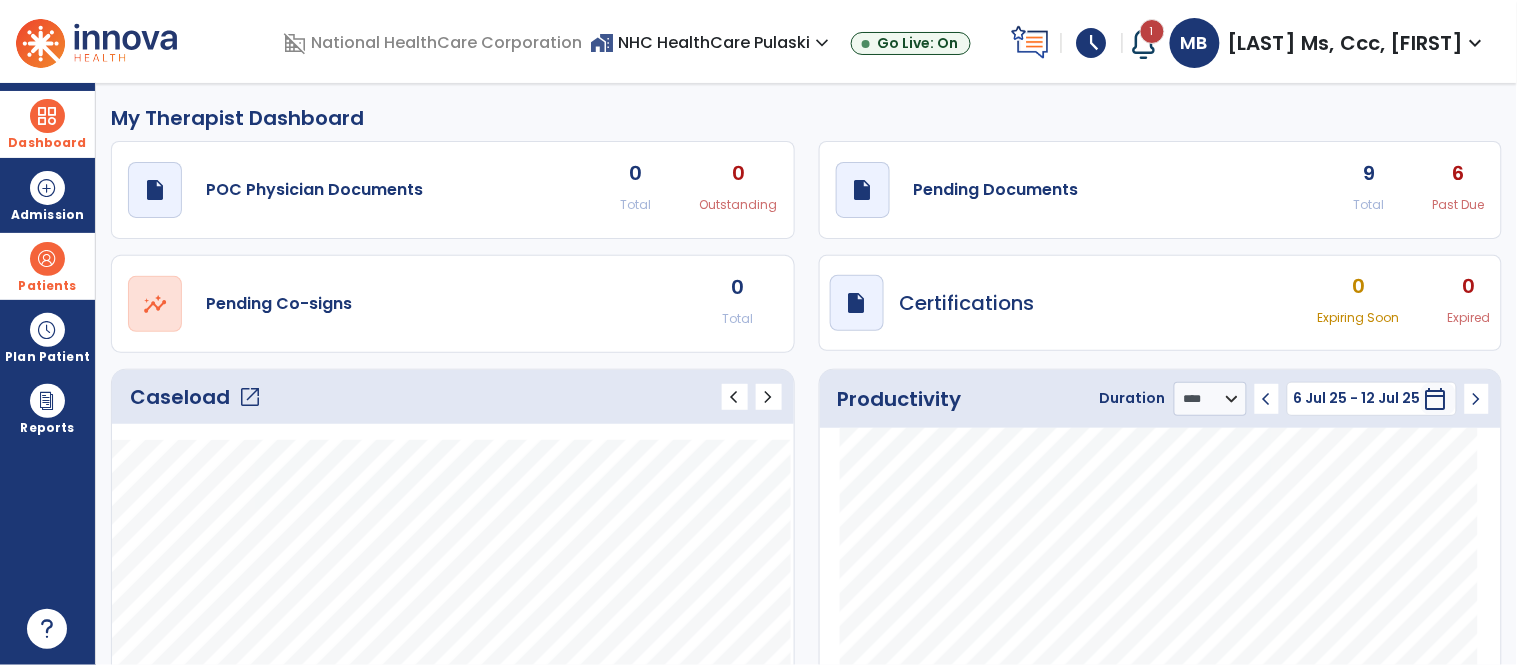 click on "Total" 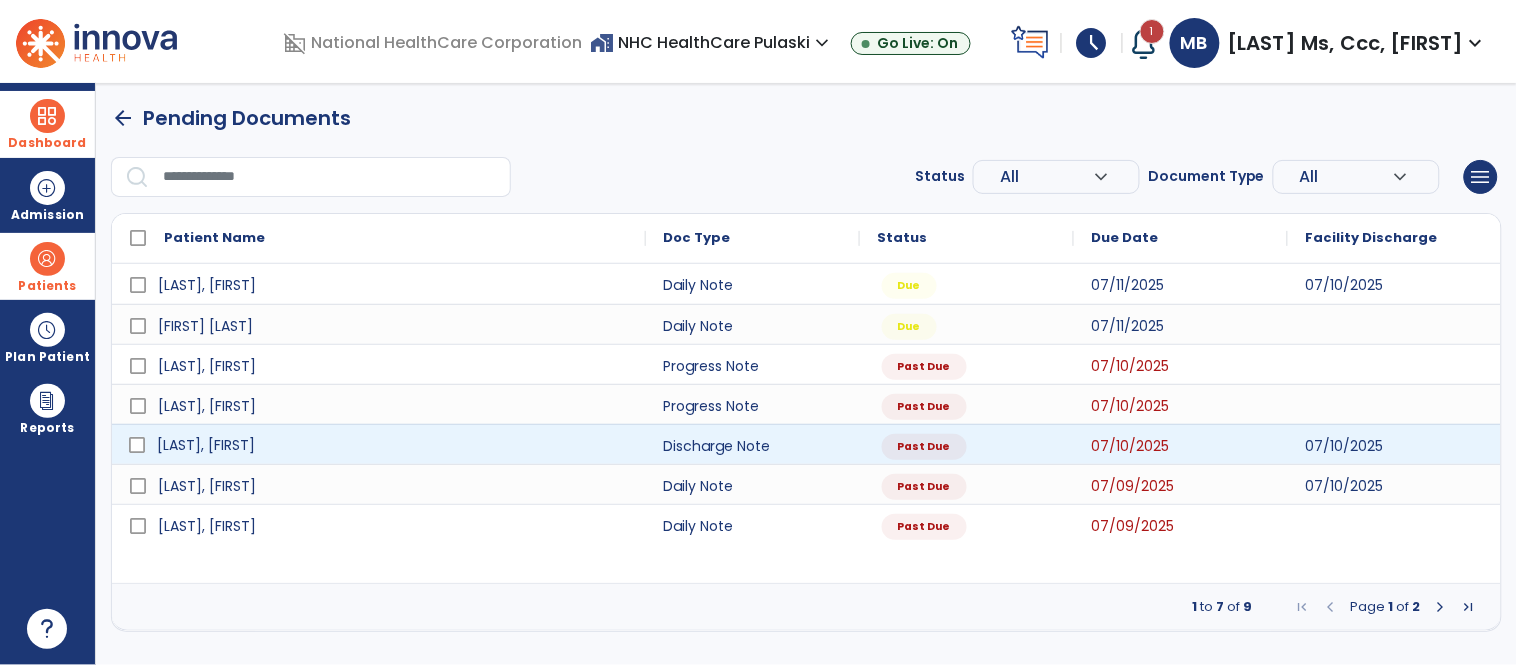 click on "[LAST], [FIRST]" at bounding box center (206, 445) 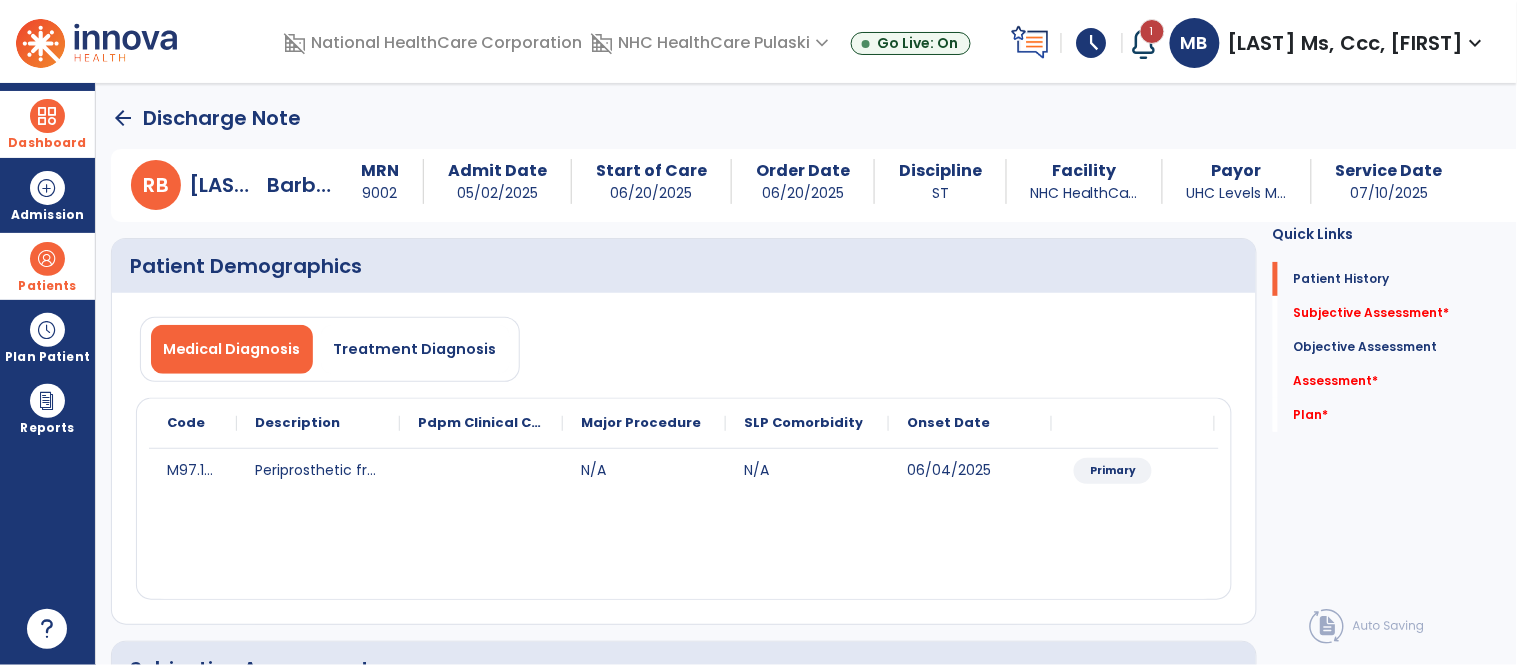 click on "Subjective Assessment   *  Subjective Assessment   *" 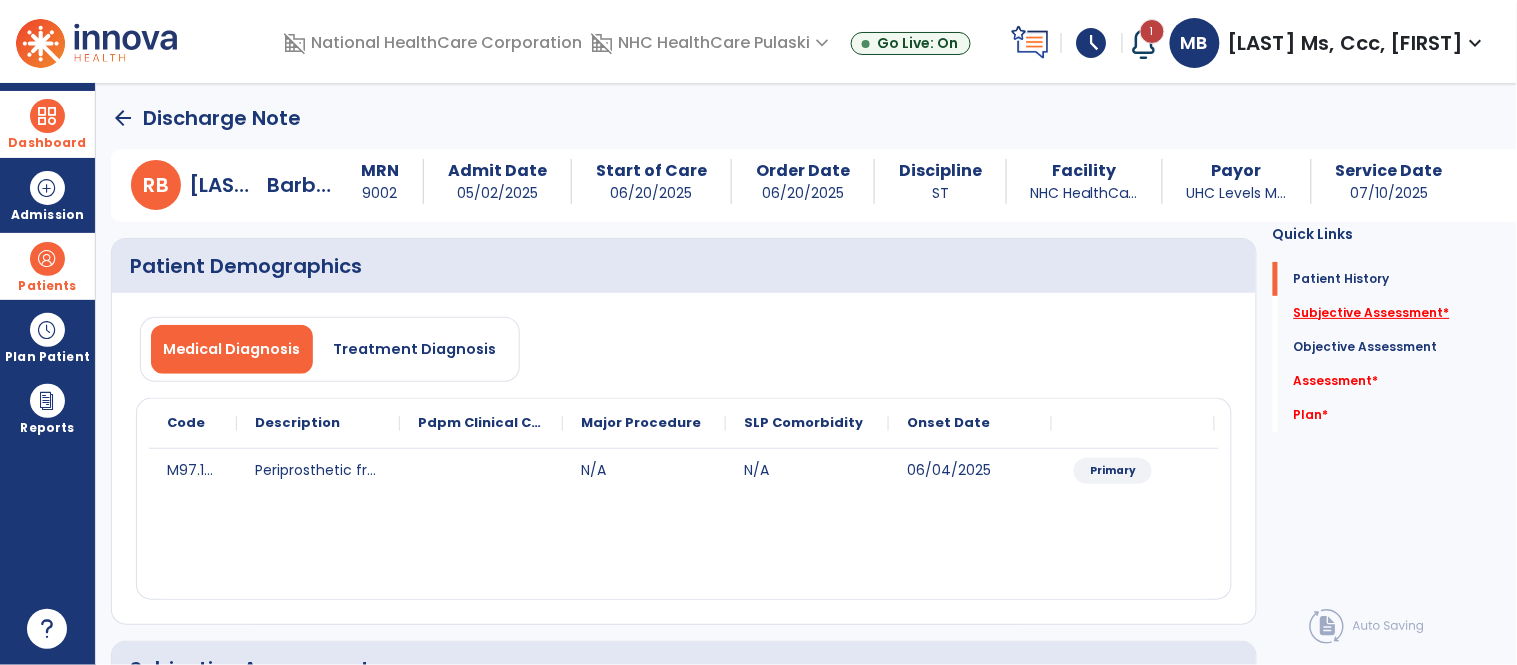 click on "Subjective Assessment   *" 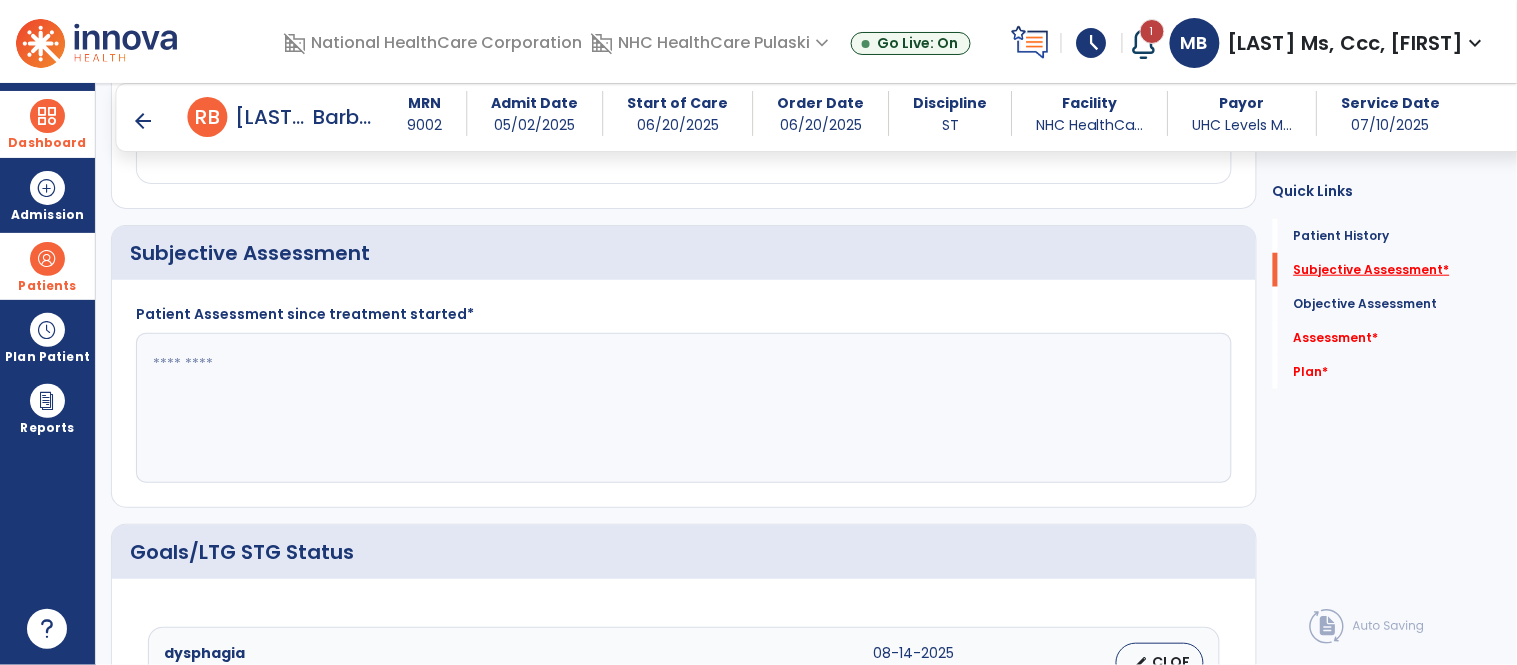 scroll, scrollTop: 408, scrollLeft: 0, axis: vertical 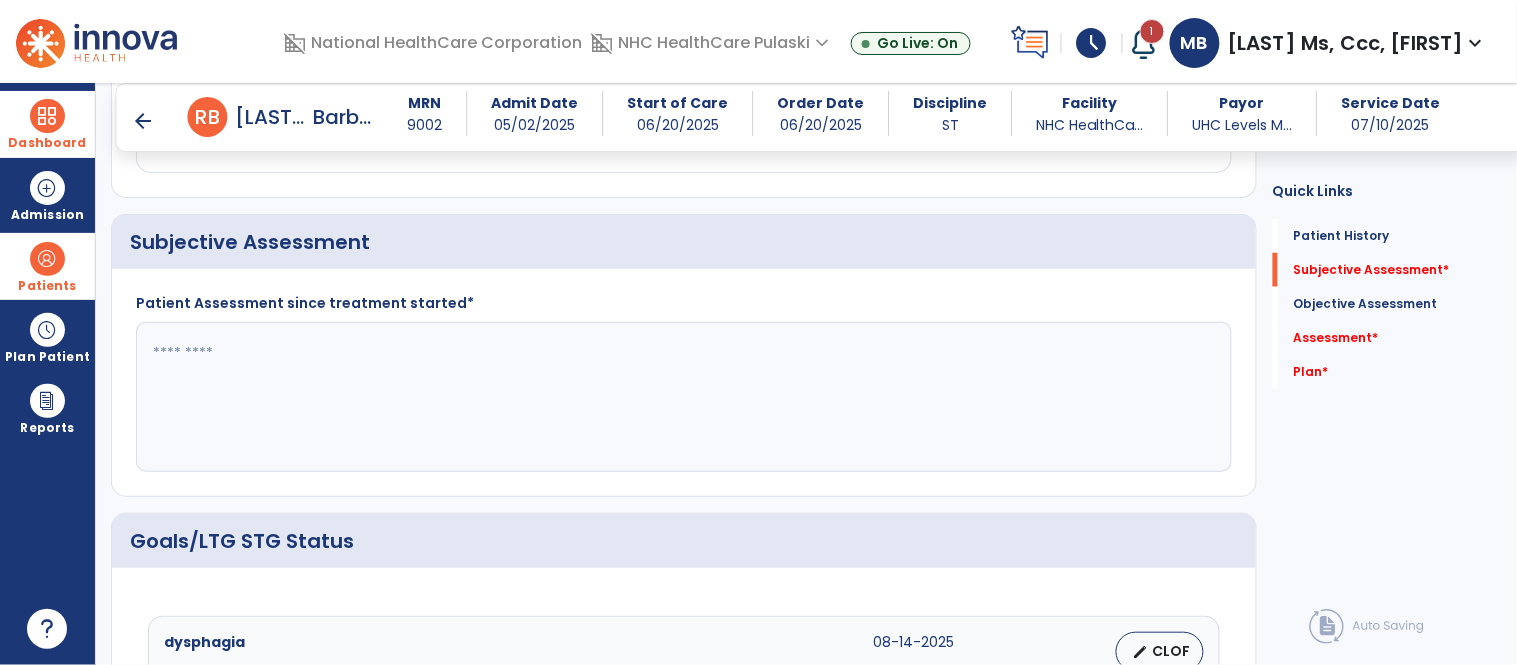 click 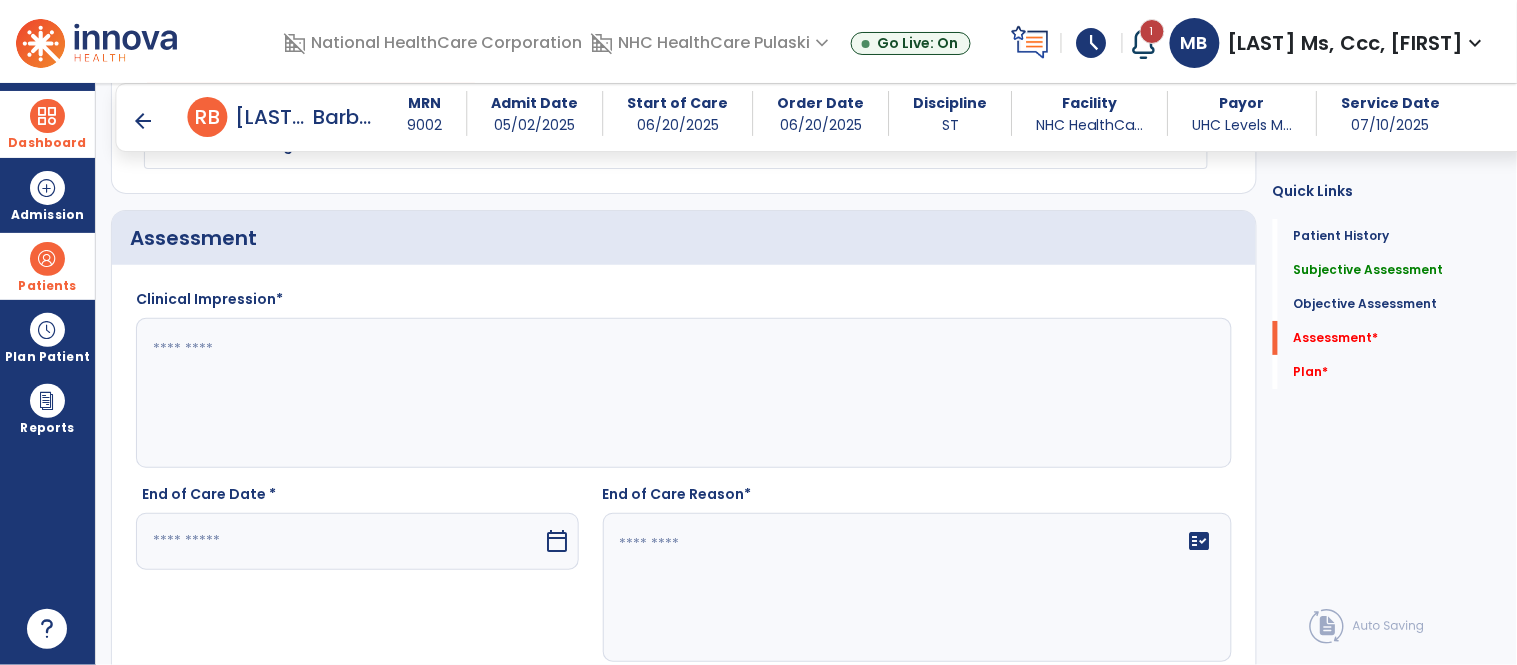 scroll, scrollTop: 1842, scrollLeft: 0, axis: vertical 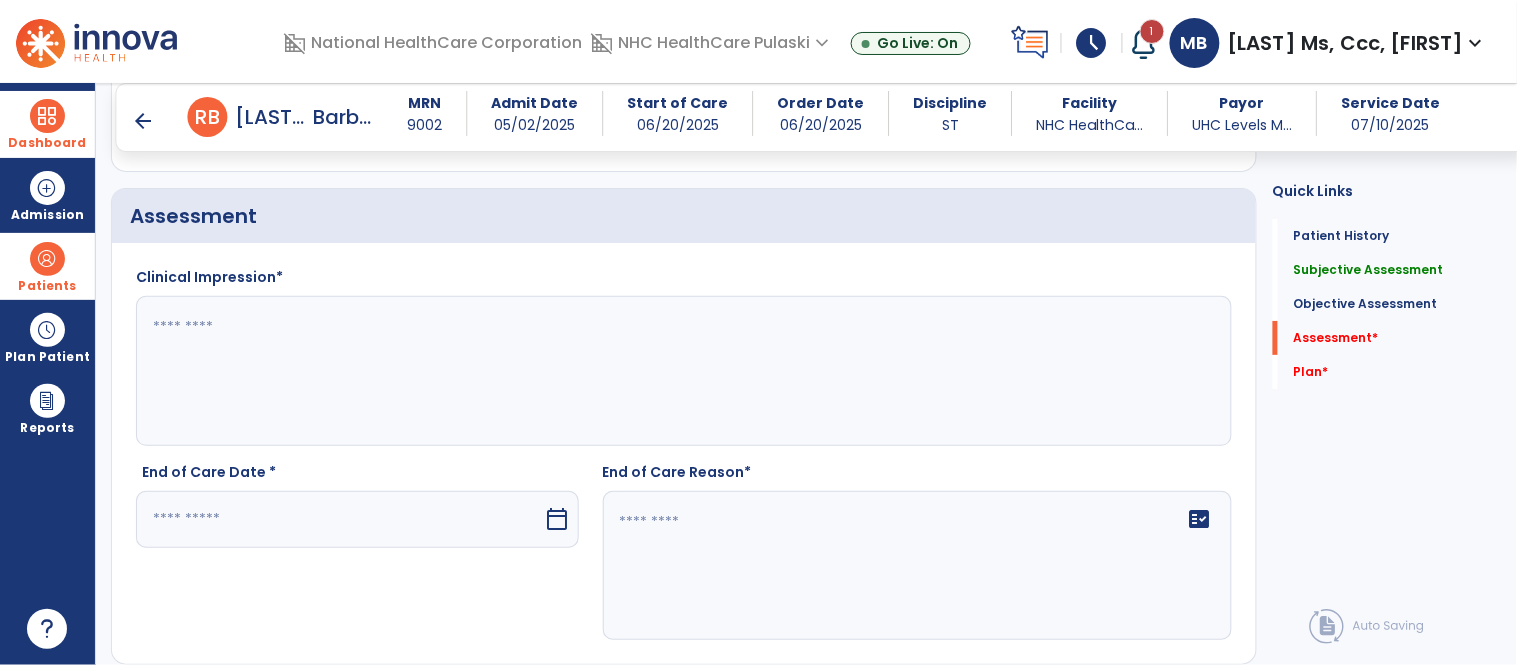 type on "**********" 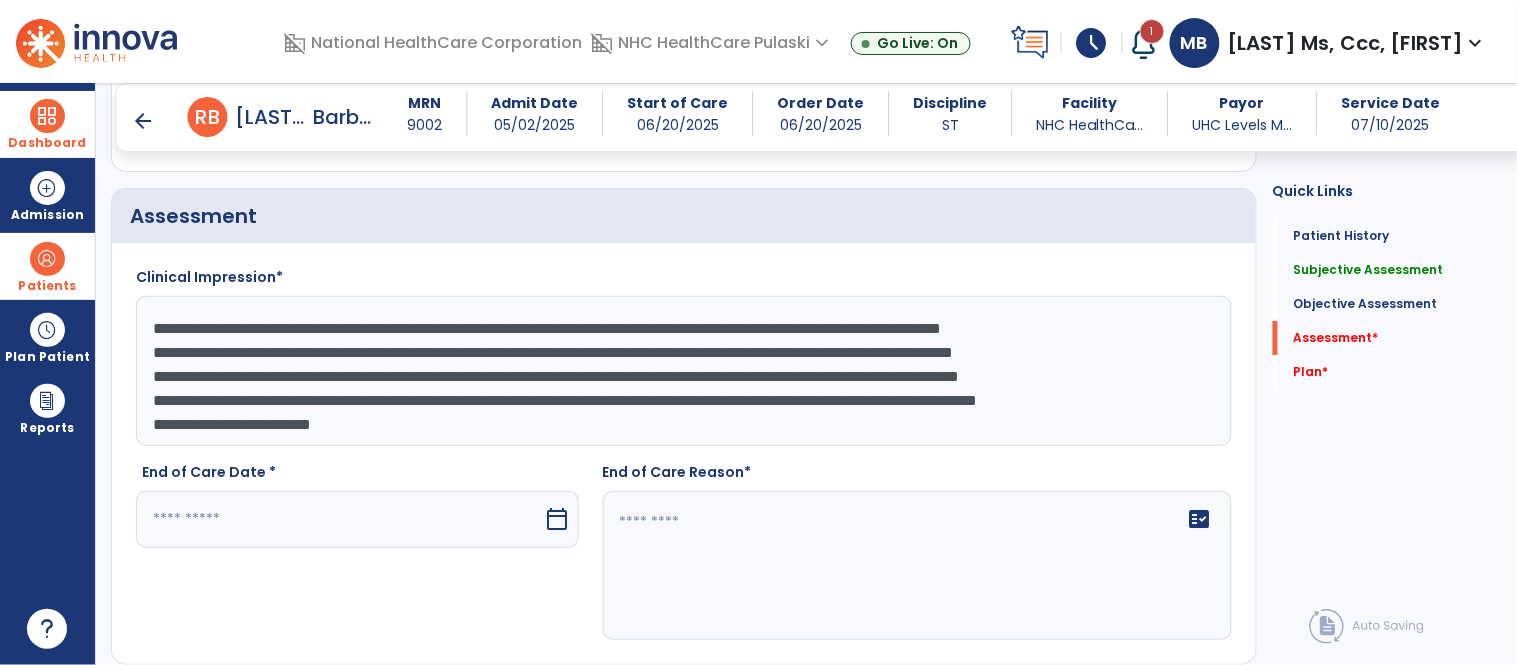 scroll, scrollTop: 86, scrollLeft: 0, axis: vertical 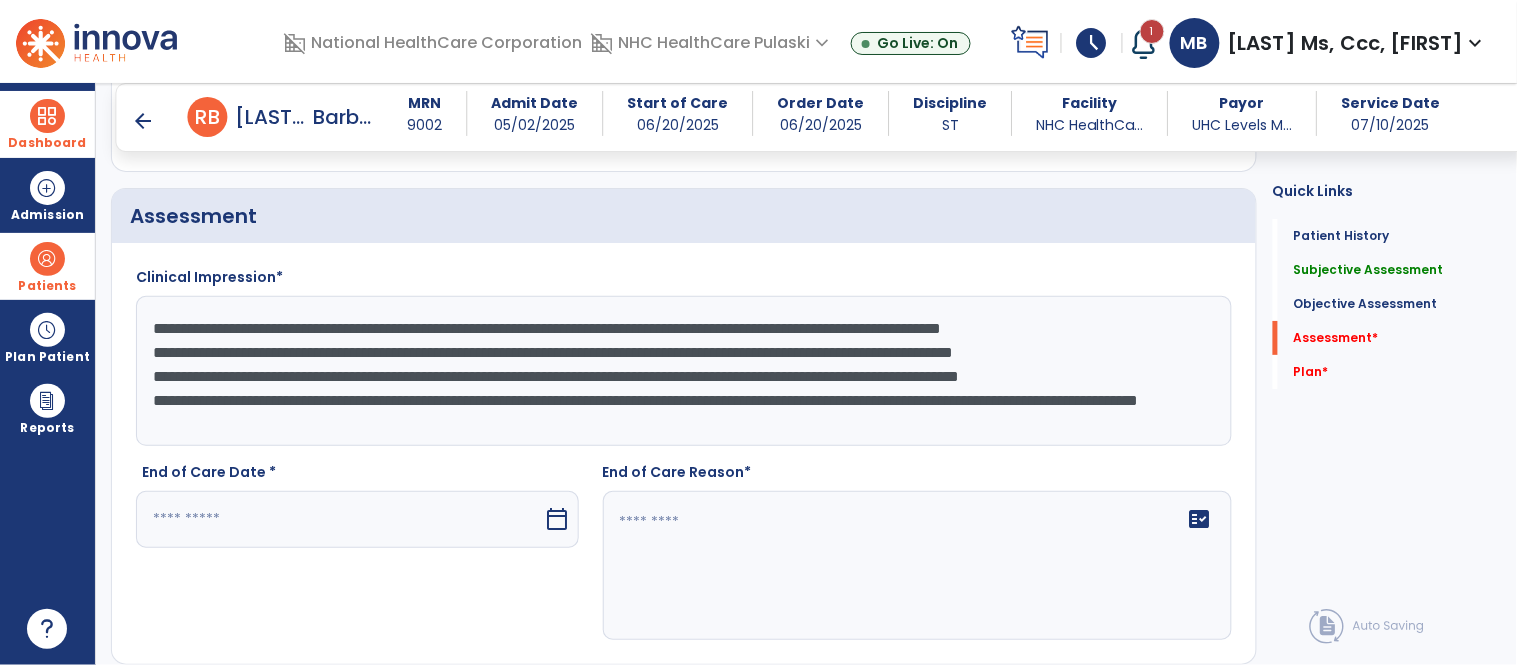 click on "**********" 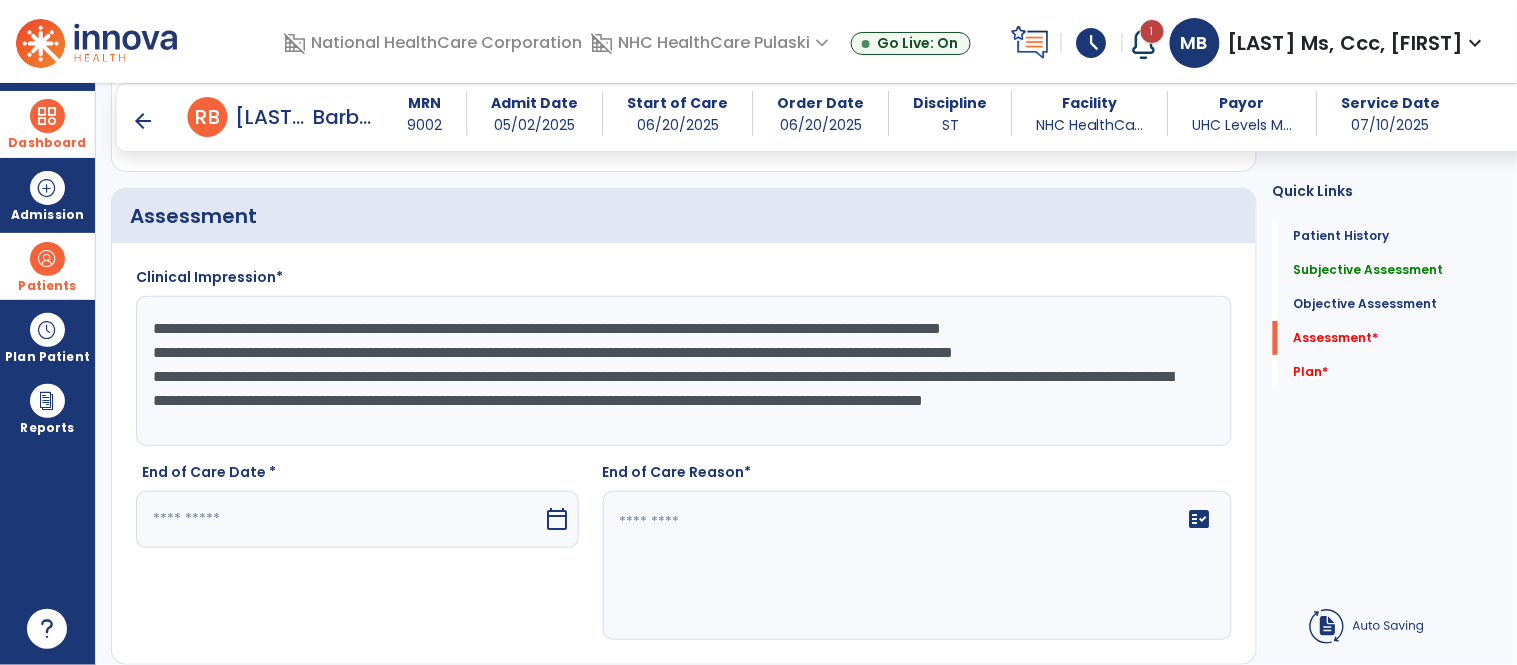 scroll, scrollTop: 47, scrollLeft: 0, axis: vertical 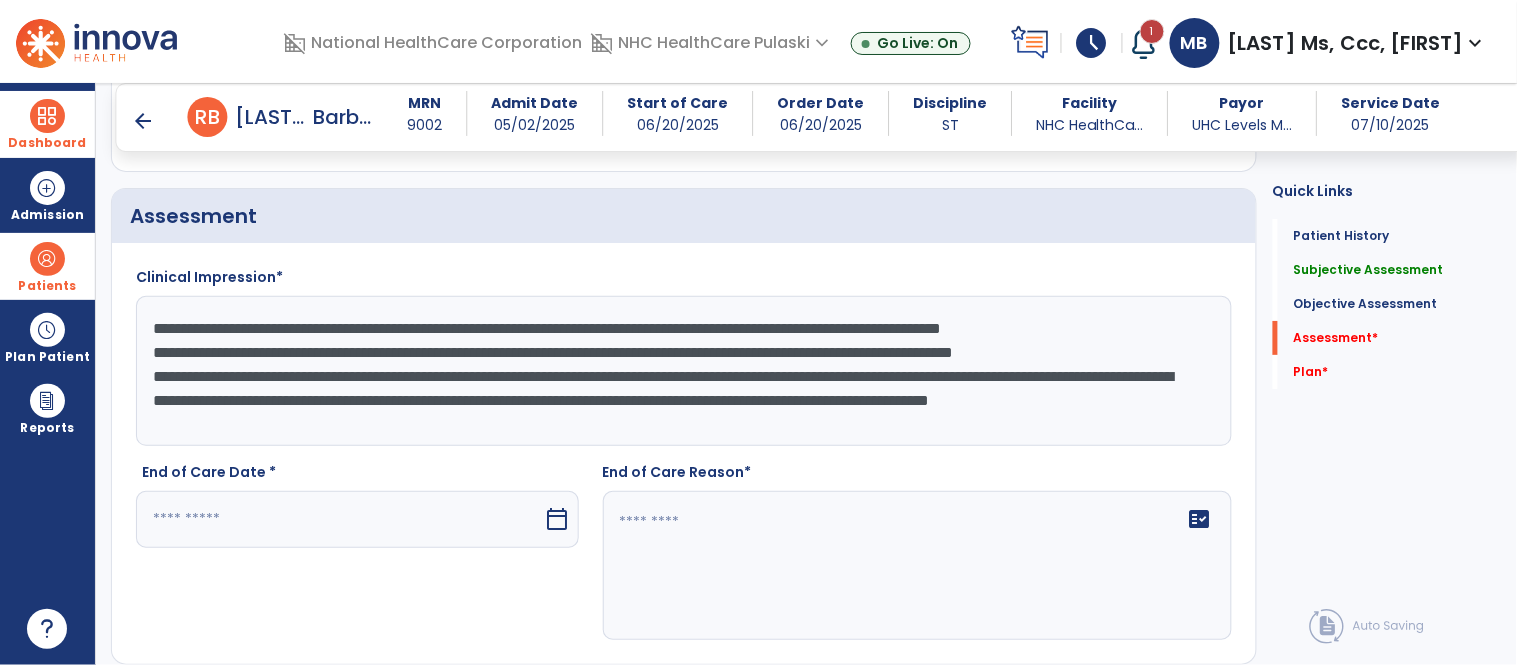 click on "**********" 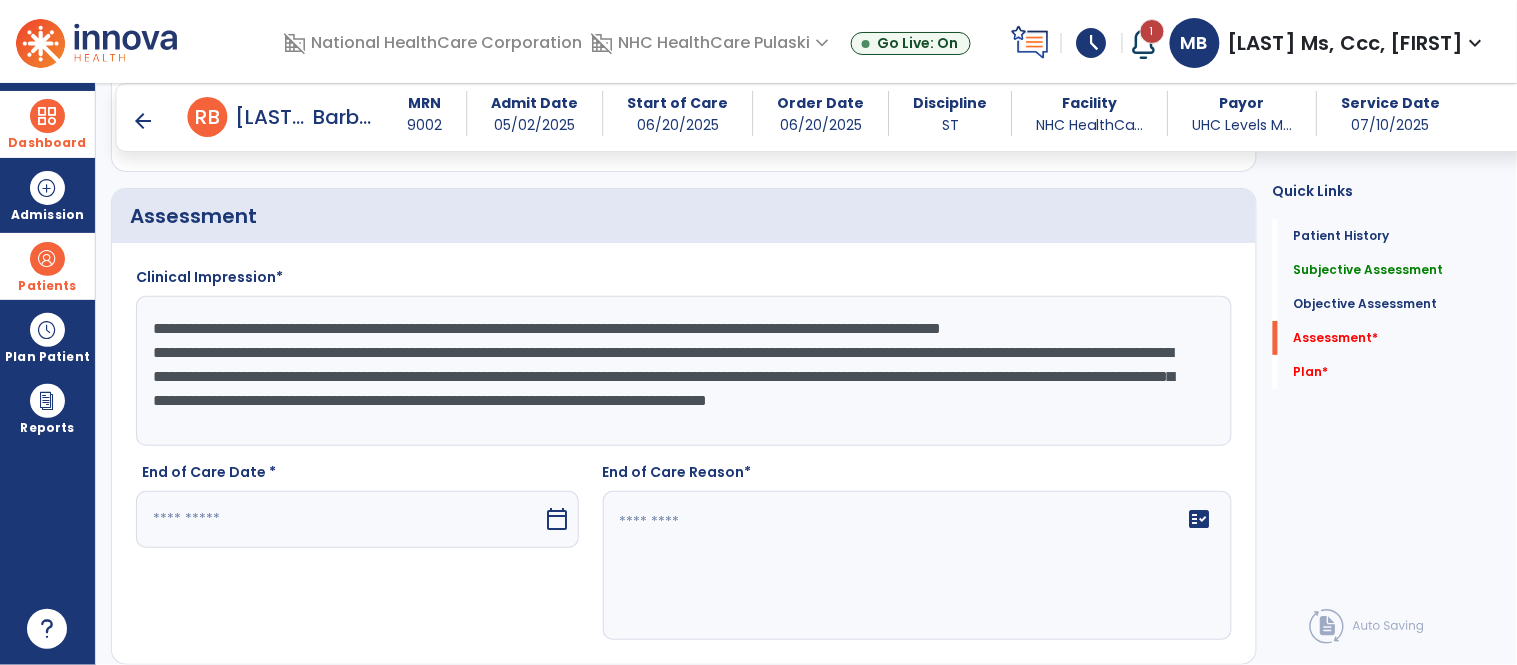 scroll, scrollTop: 24, scrollLeft: 0, axis: vertical 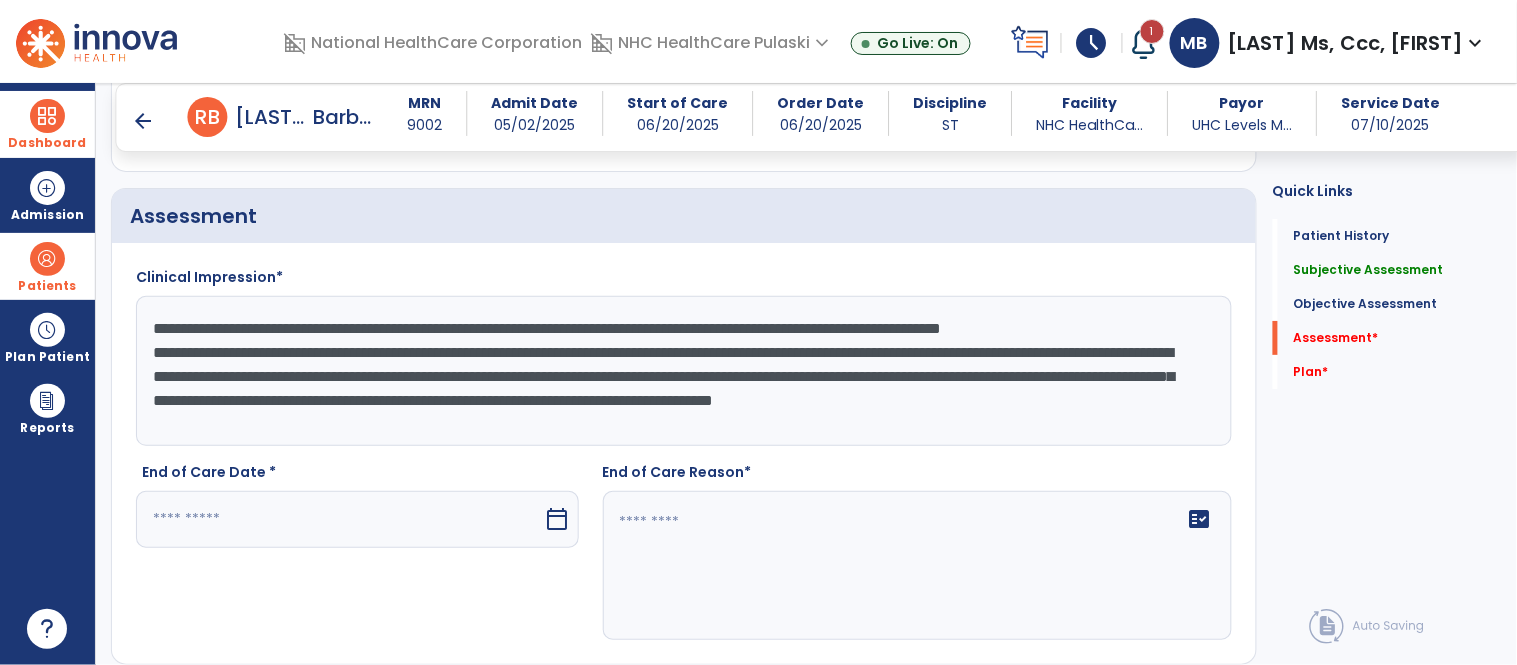click on "**********" 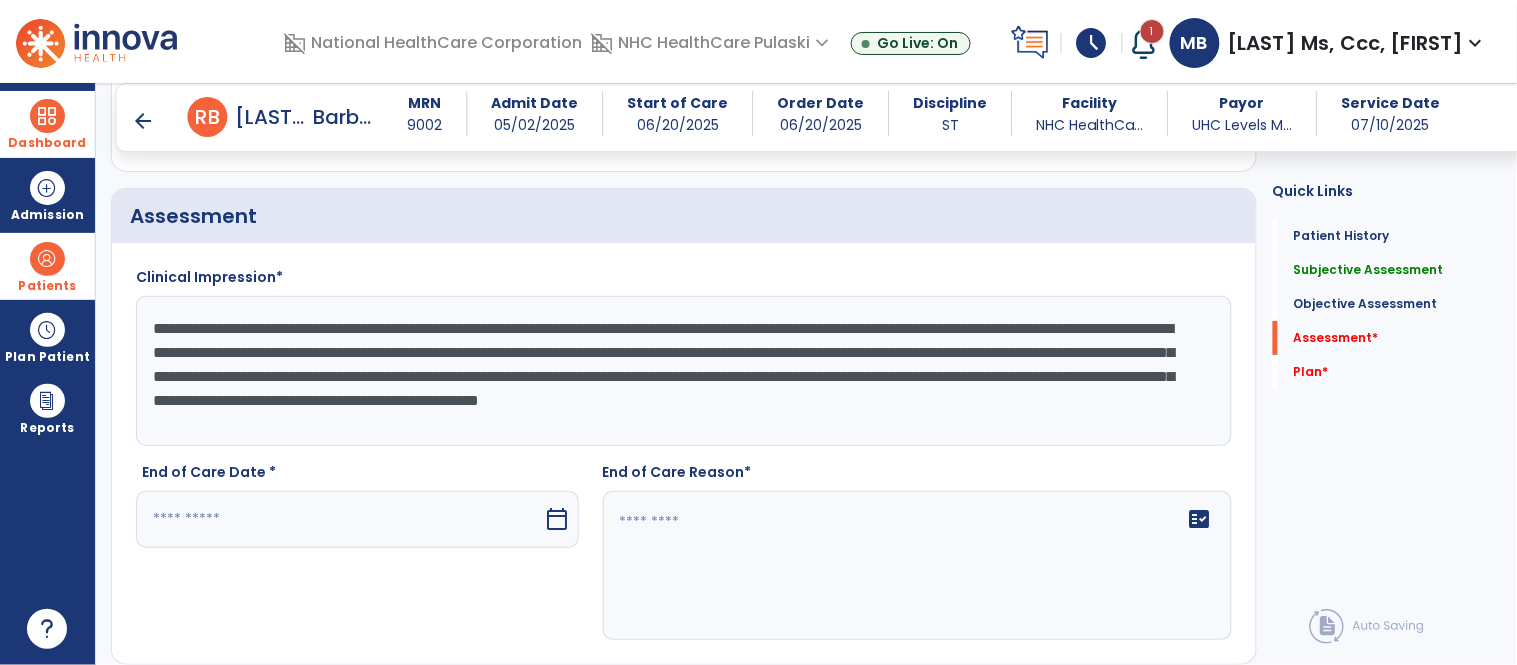 scroll, scrollTop: 0, scrollLeft: 0, axis: both 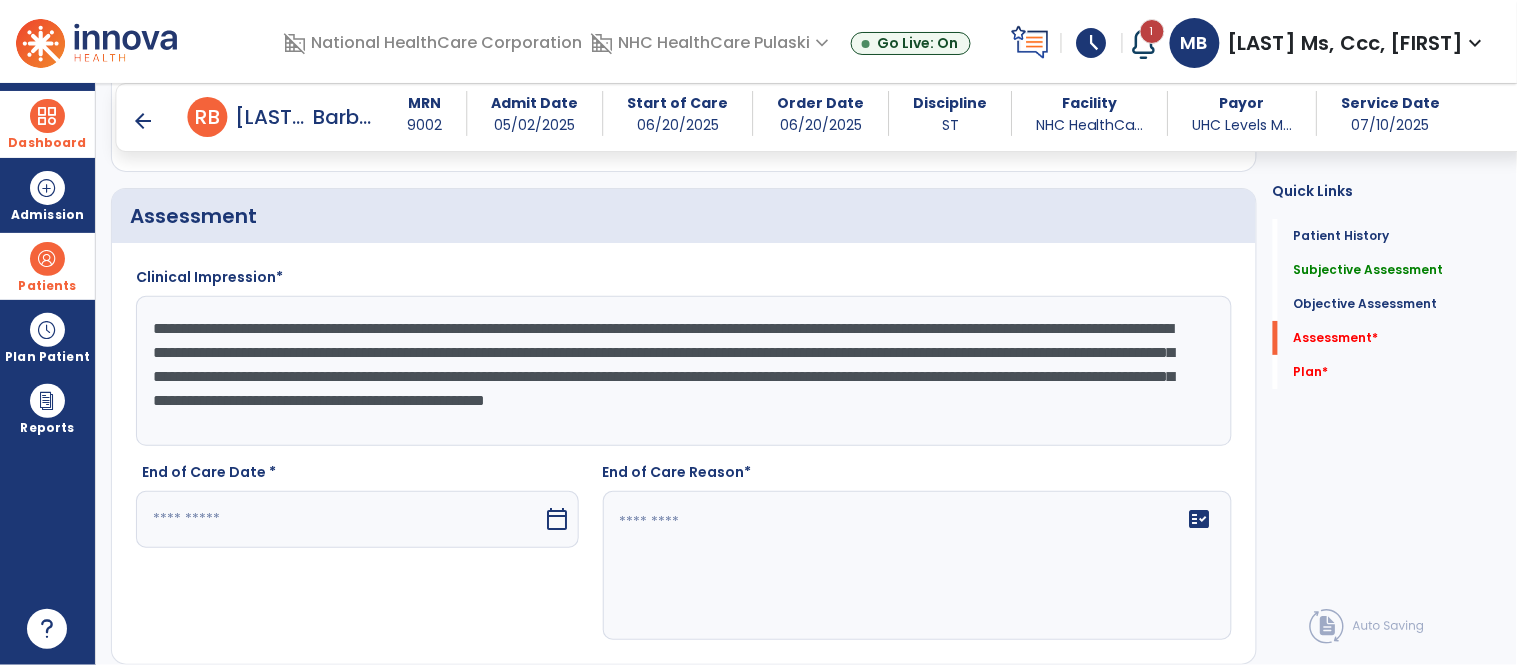 type on "**********" 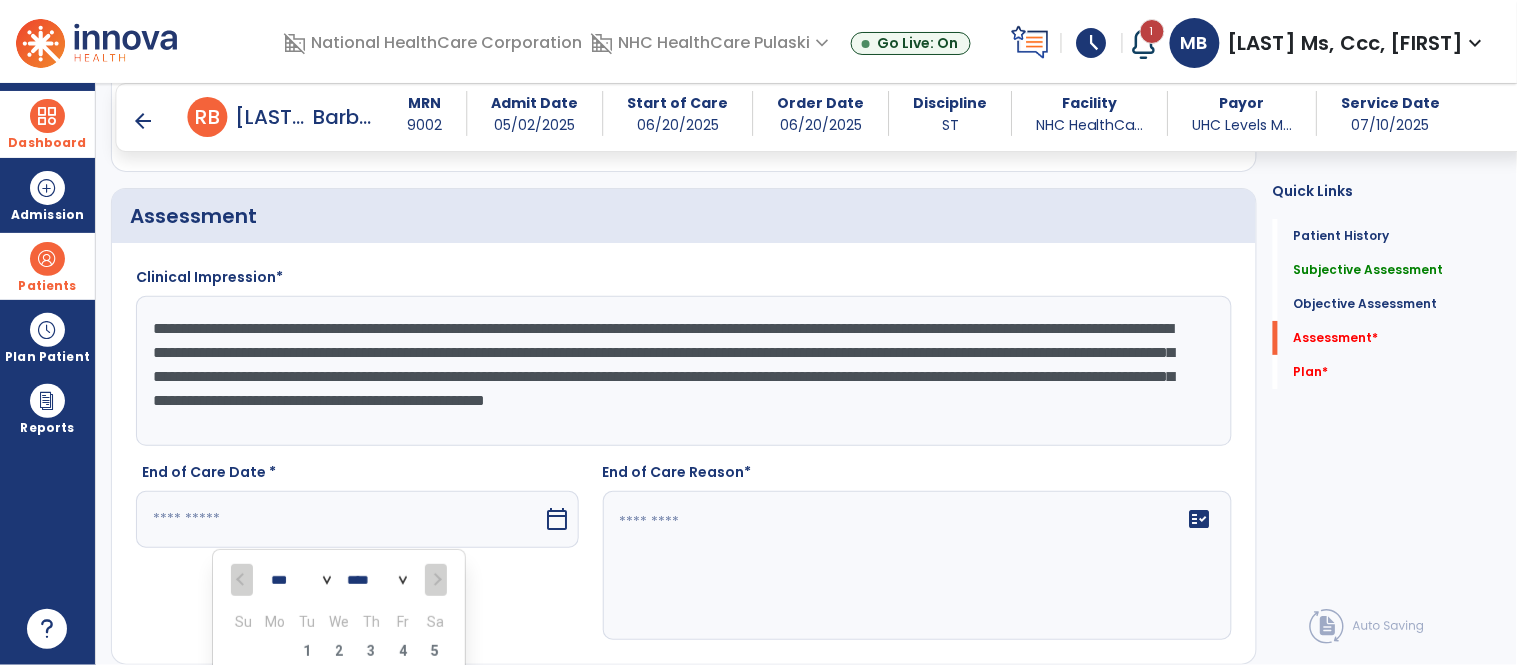 scroll, scrollTop: 2155, scrollLeft: 0, axis: vertical 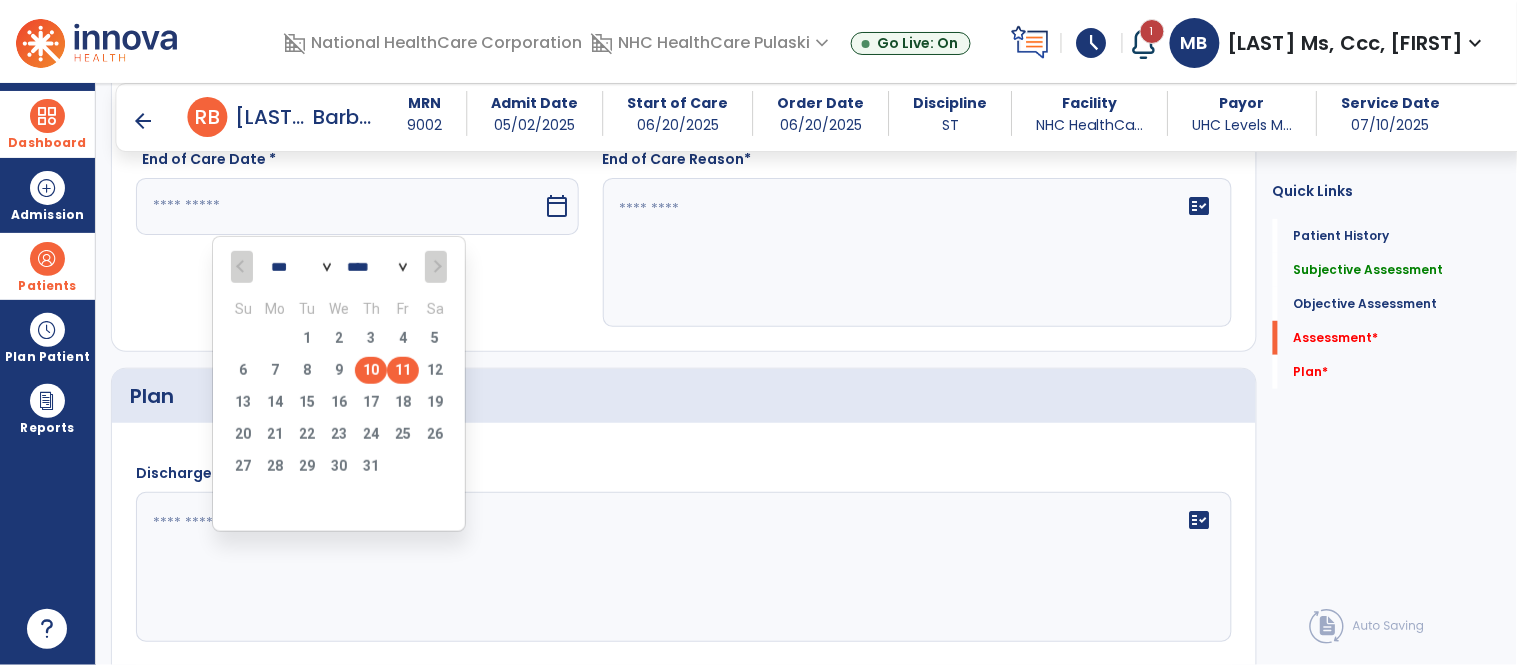click on "10" at bounding box center [371, 370] 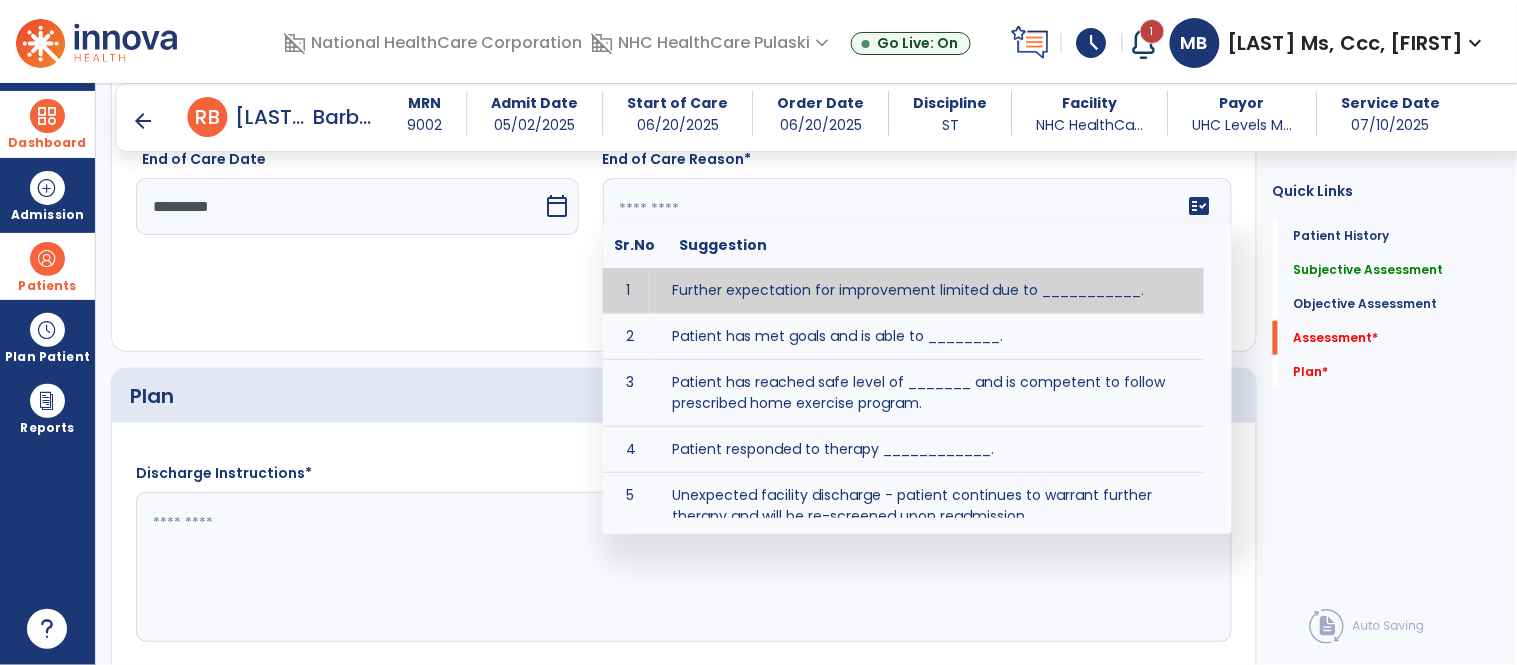 click on "fact_check  Sr.No Suggestion 1 Further expectation for improvement limited due to ___________. 2 Patient has met goals and is able to ________. 3 Patient has reached safe level of _______ and is competent to follow prescribed home exercise program. 4 Patient responded to therapy ____________. 5 Unexpected facility discharge - patient continues to warrant further therapy and will be re-screened upon readmission. 6 Unstable medical condition makes continued services inappropriate at this time." 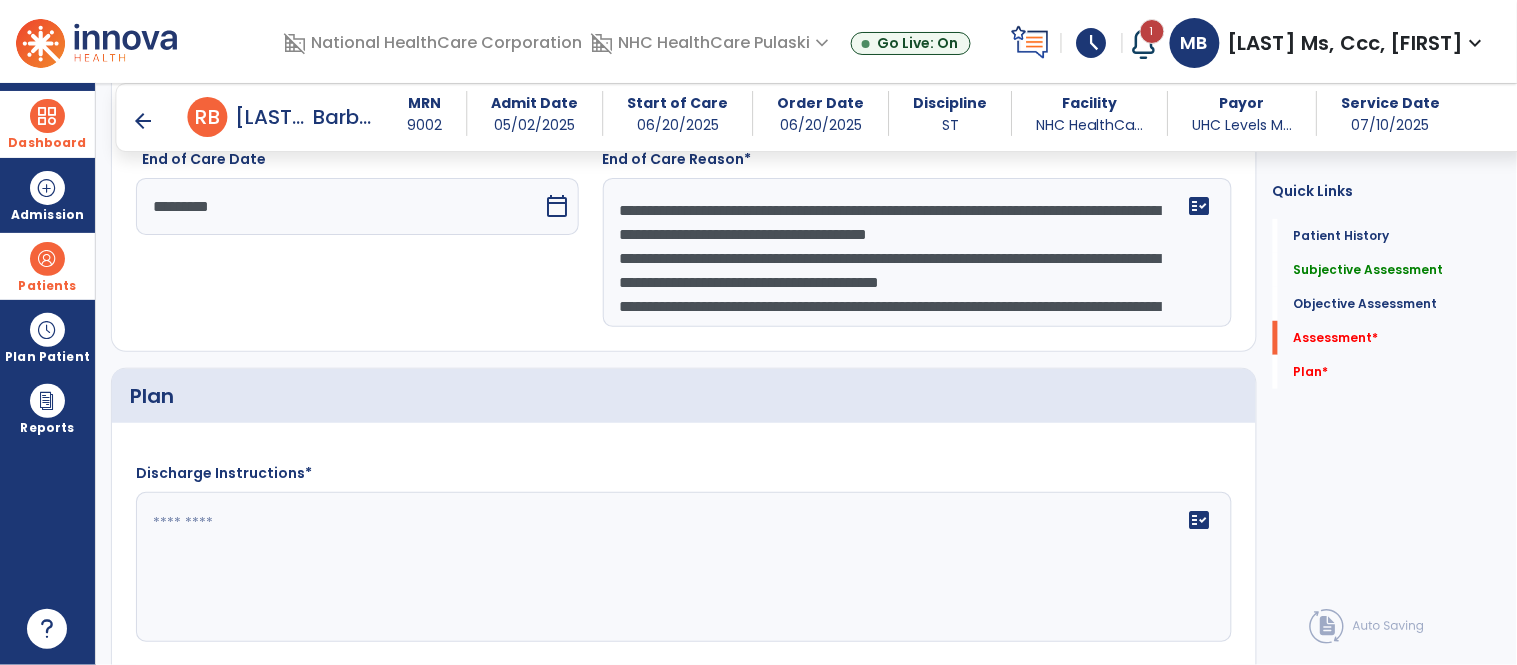 scroll, scrollTop: 111, scrollLeft: 0, axis: vertical 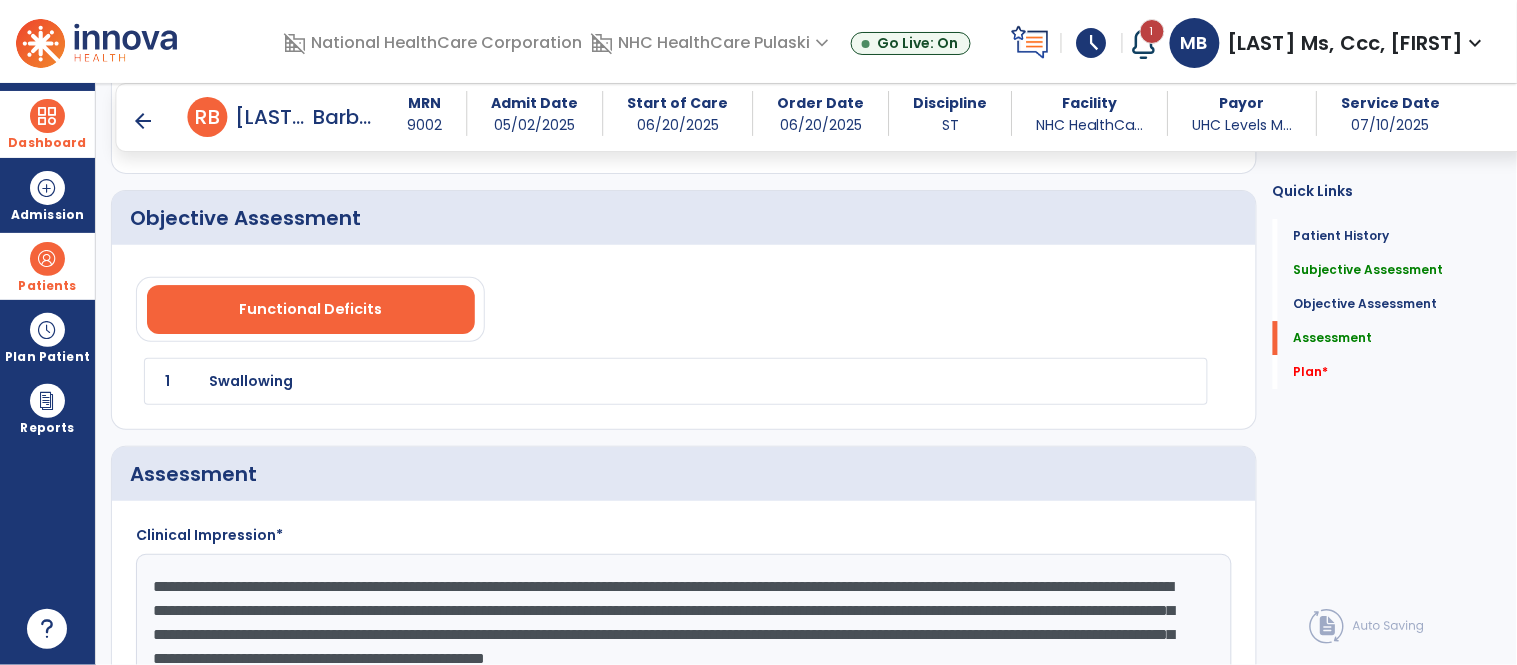 drag, startPoint x: 763, startPoint y: 304, endPoint x: 568, endPoint y: 68, distance: 306.13885 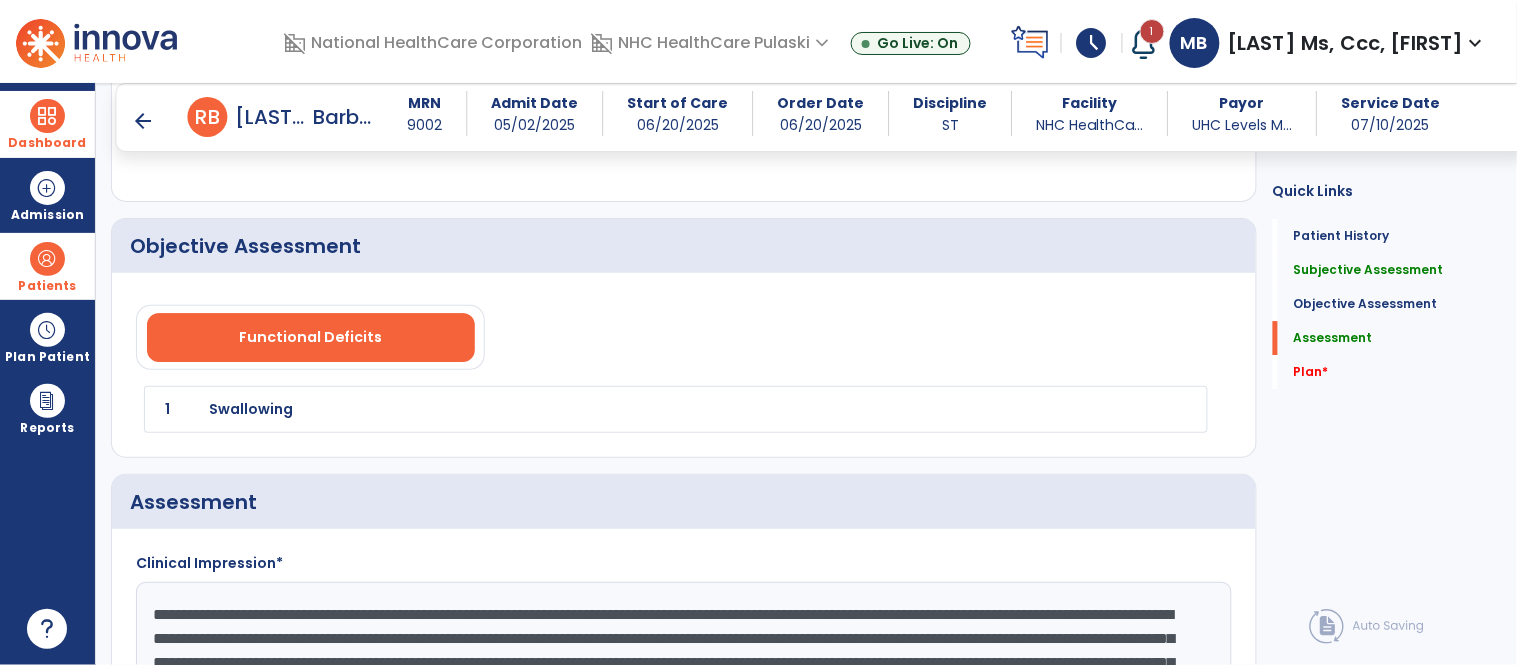 scroll, scrollTop: 1713, scrollLeft: 0, axis: vertical 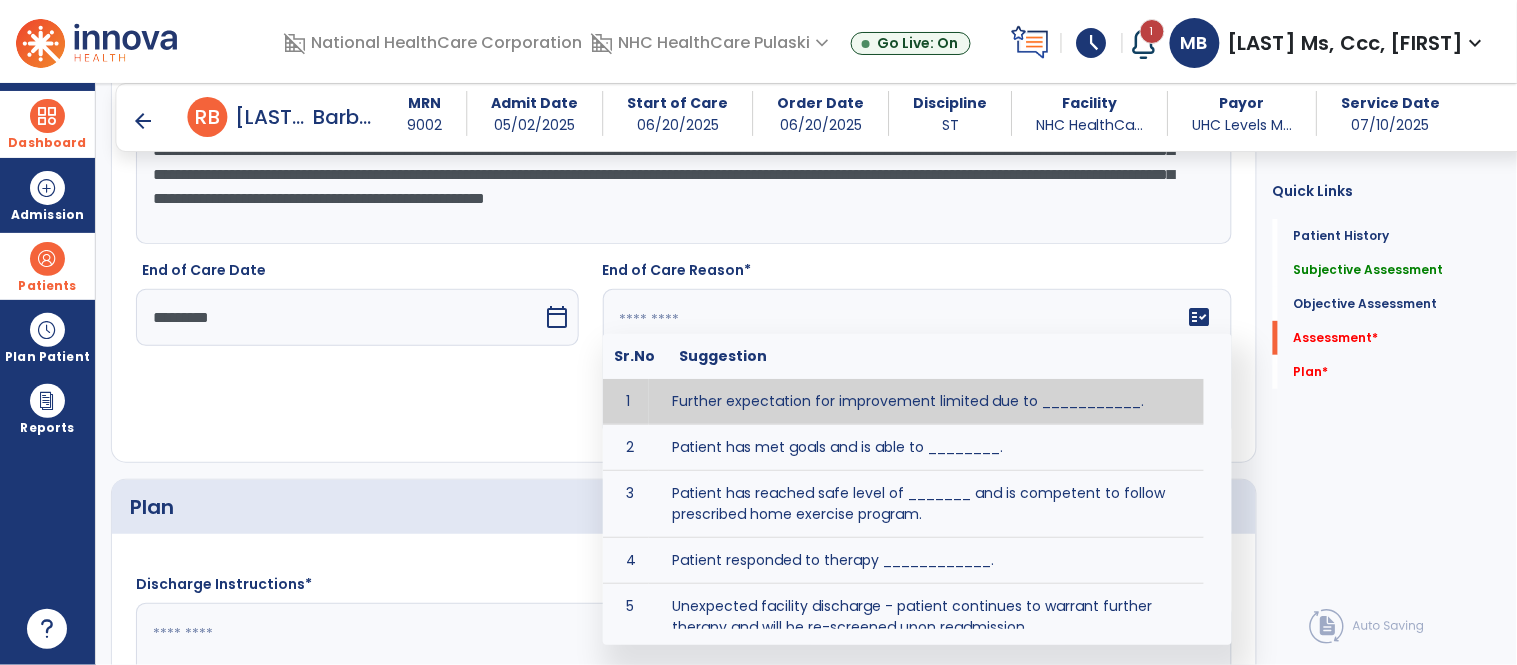 paste on "**********" 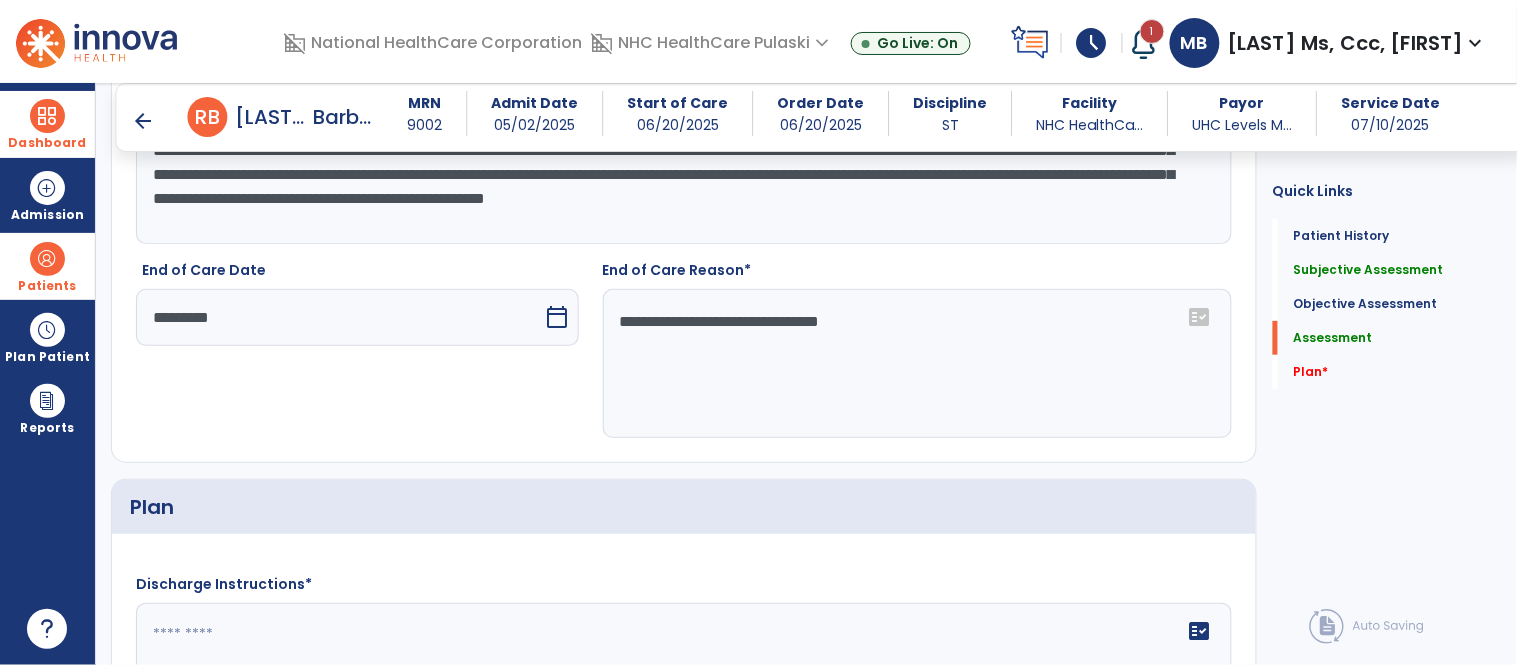 scroll, scrollTop: 1535, scrollLeft: 0, axis: vertical 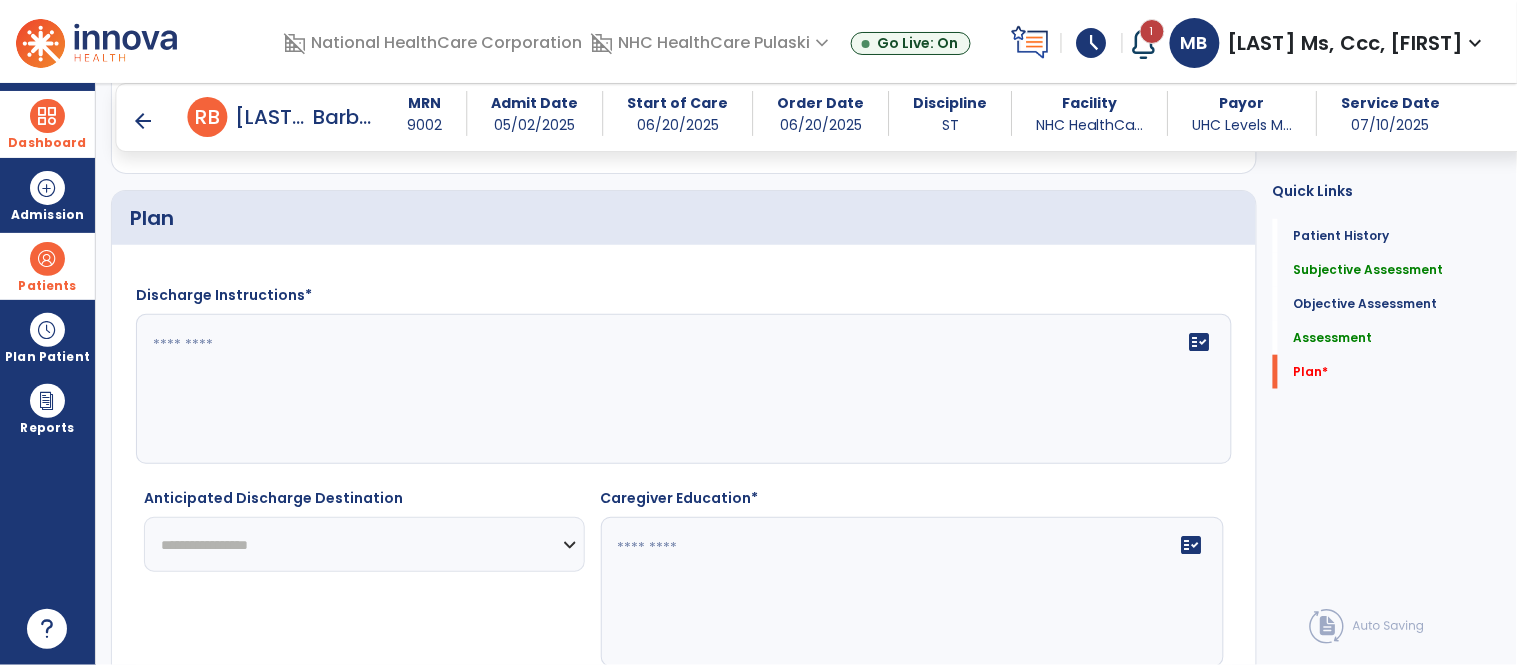 type on "**********" 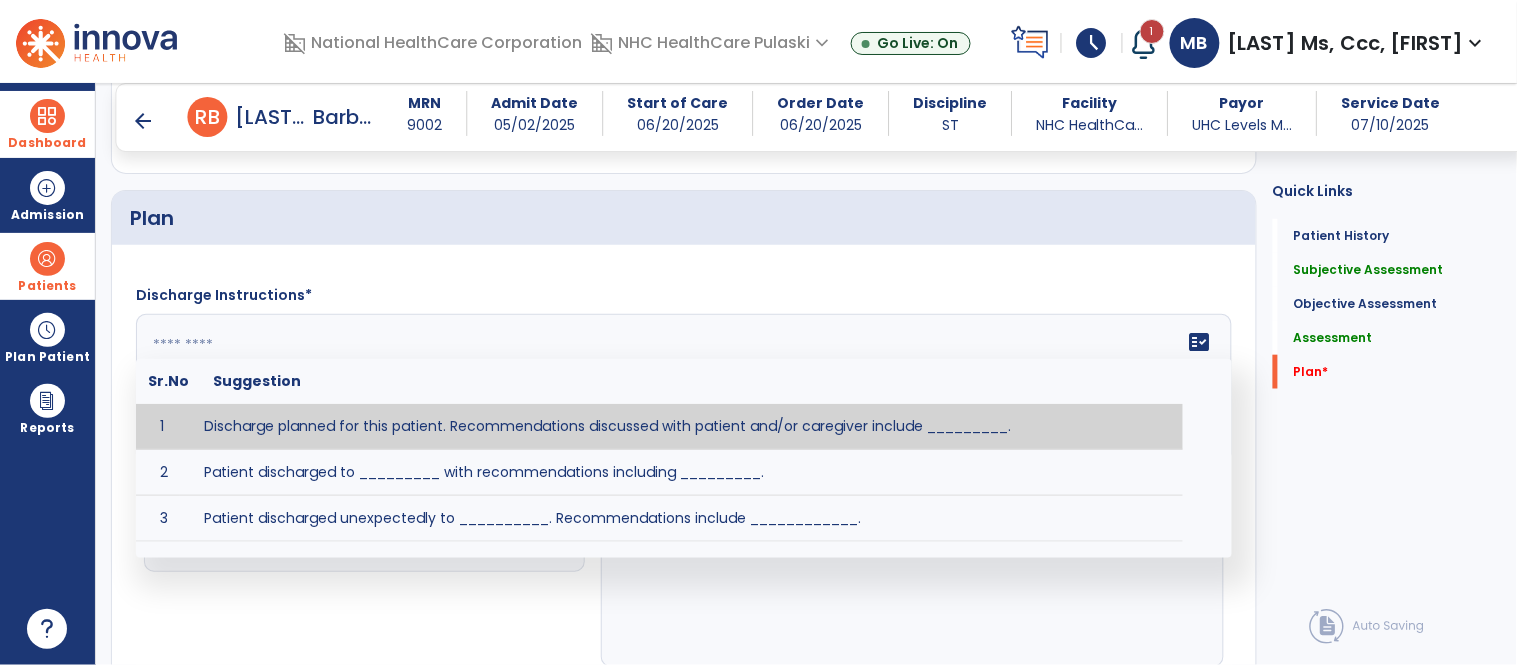 paste on "**********" 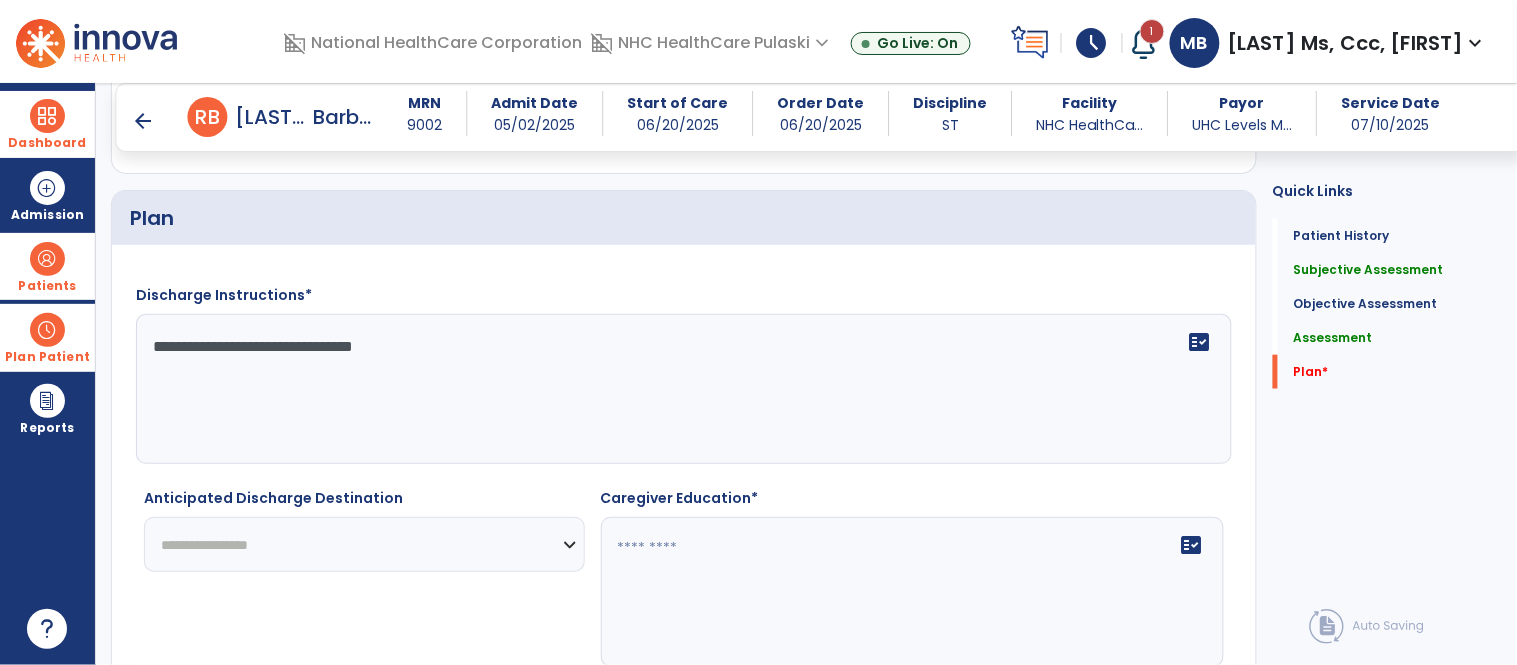 drag, startPoint x: 471, startPoint y: 367, endPoint x: 32, endPoint y: 353, distance: 439.22318 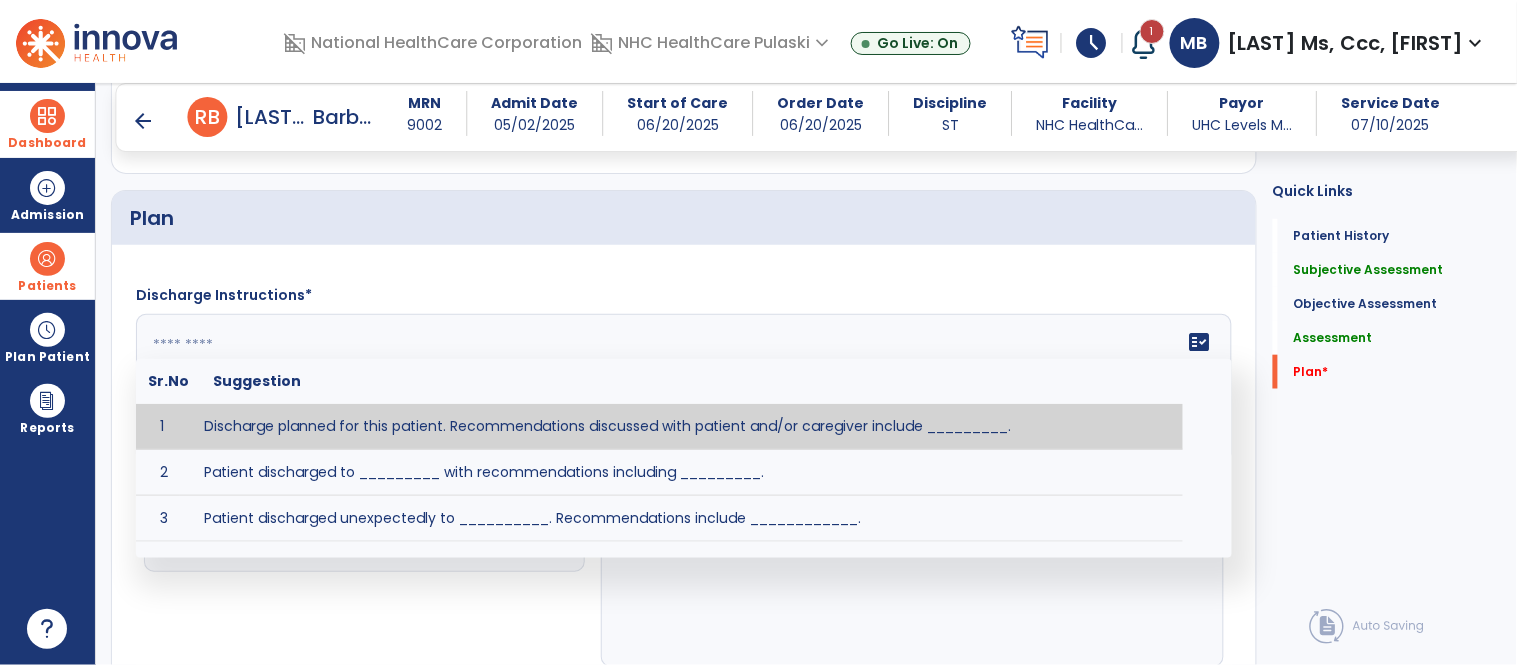 click 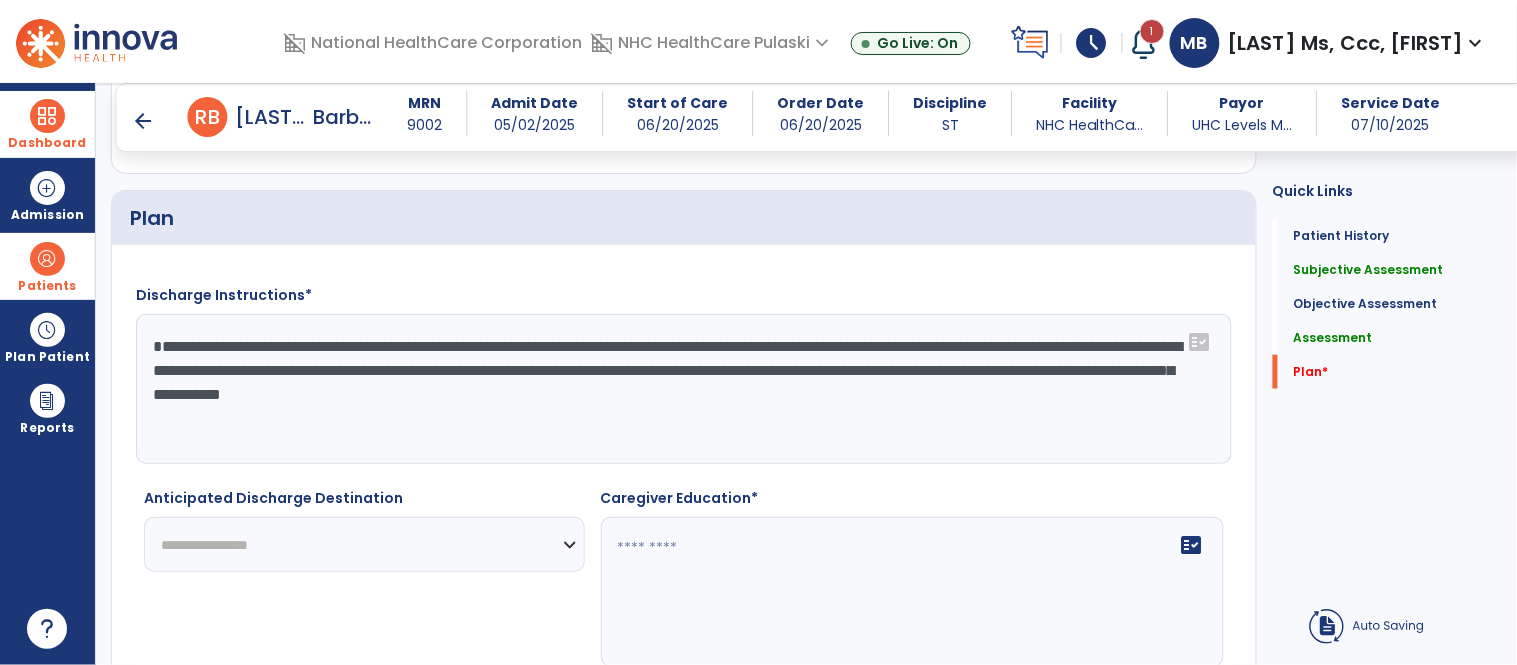 type on "**********" 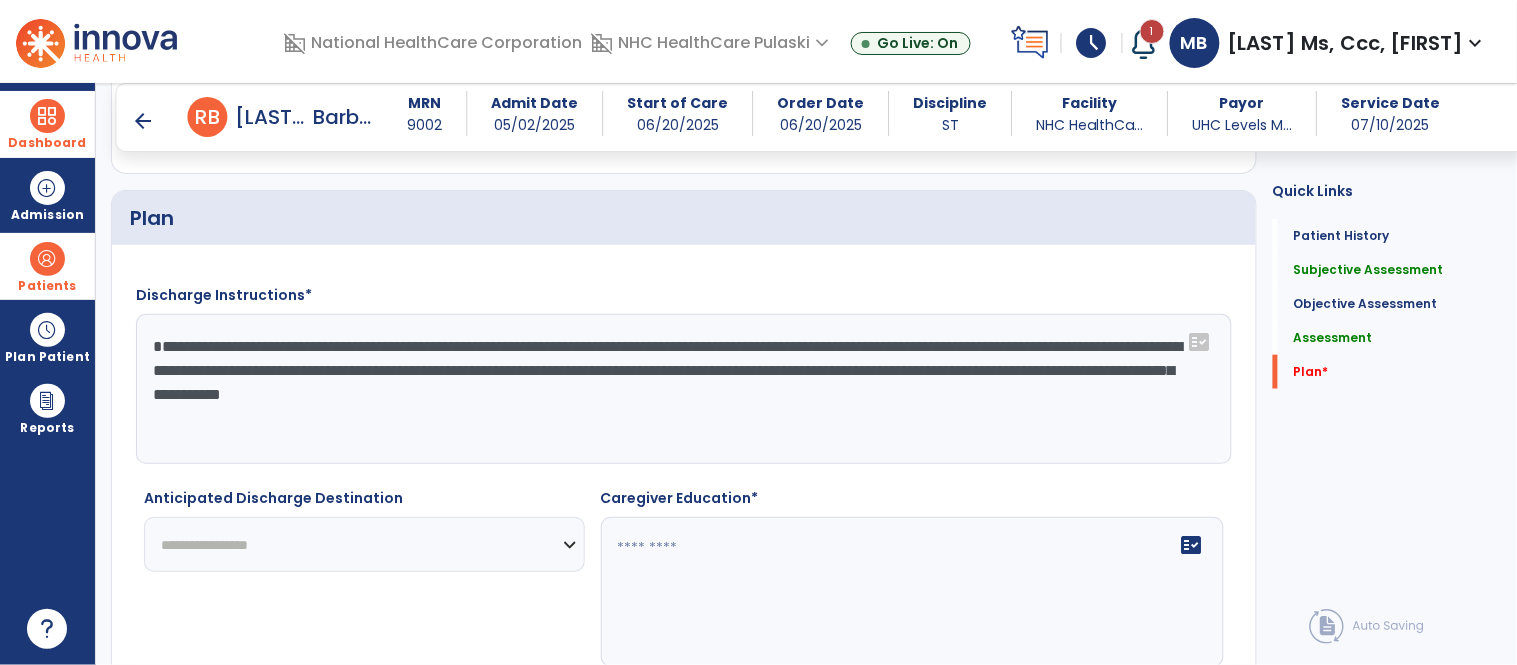 click on "**********" 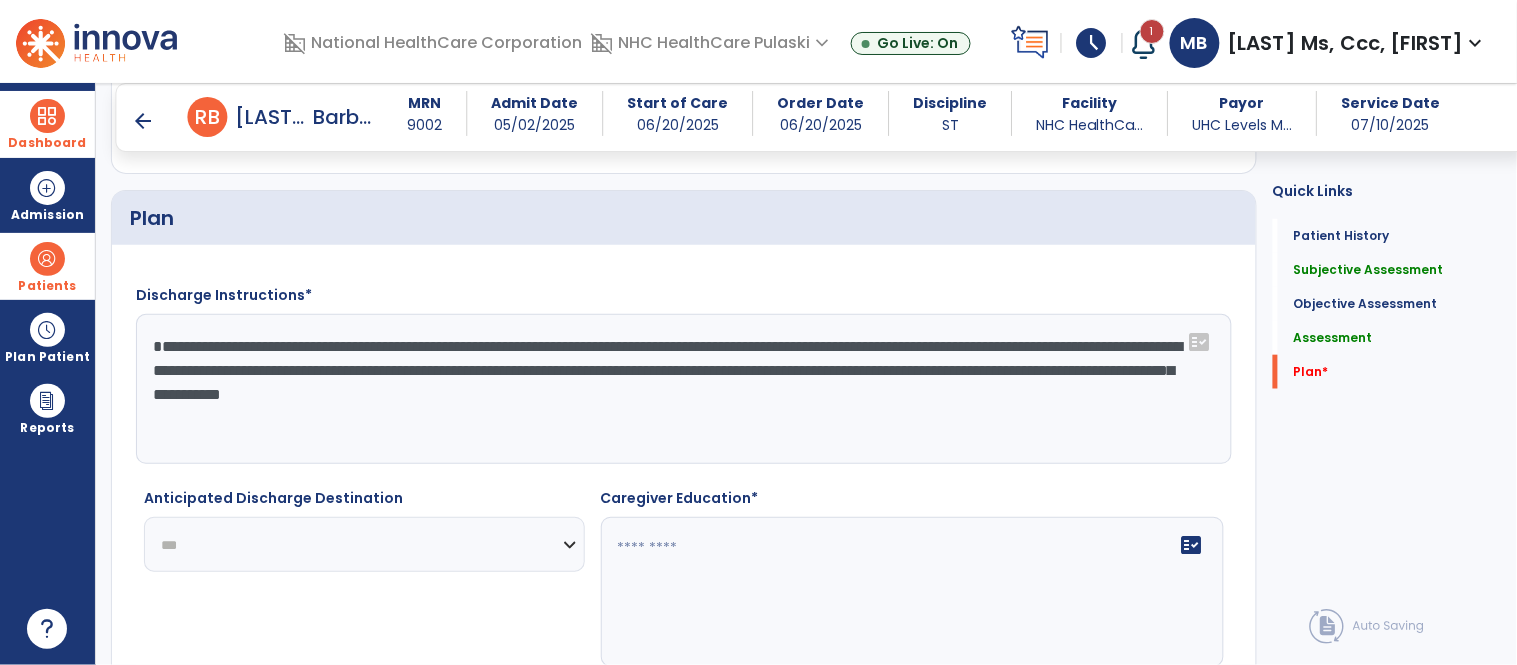 click on "**********" 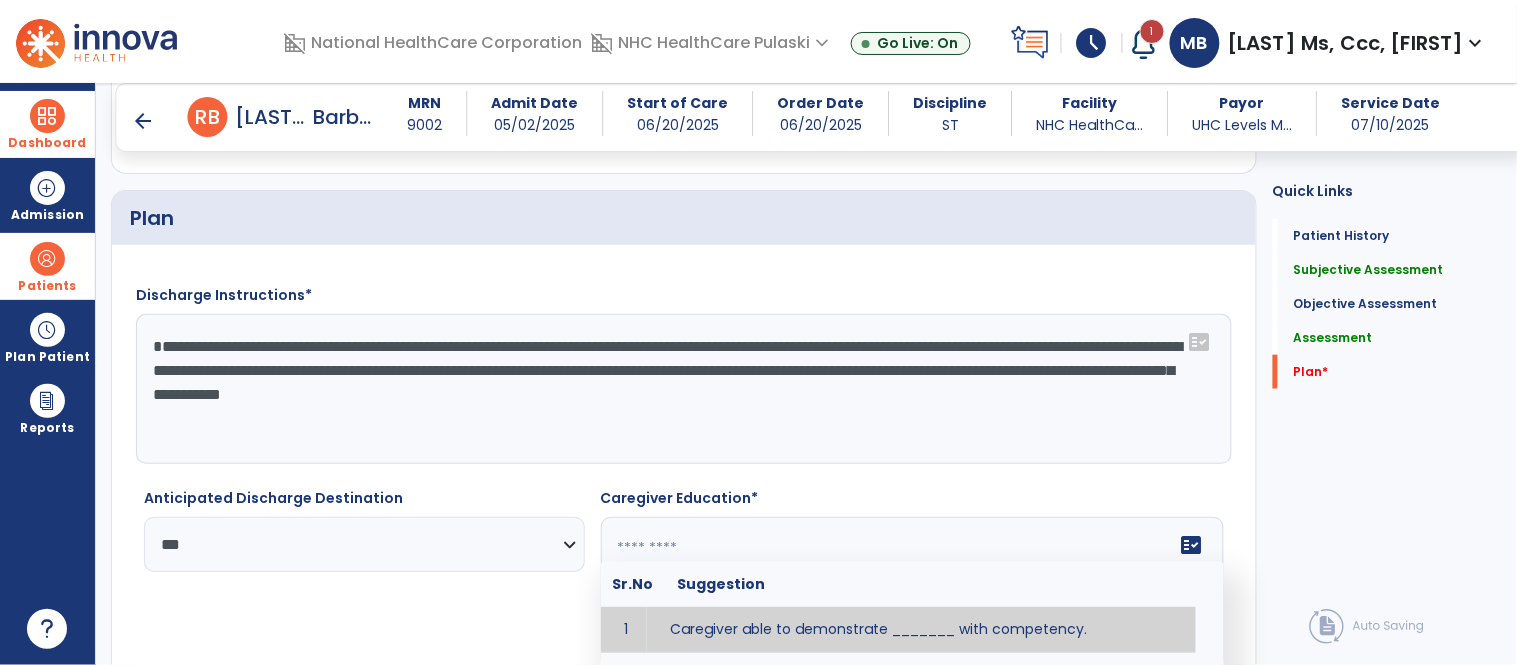 click on "fact_check  Sr.No Suggestion 1 Caregiver able to demonstrate _______ with competency. 2 Caregiver education initiated with _______ focusing on the following tasks/activities __________. 3 Home exercise program initiated with caregiver focusing on __________. 4 Patient educated in precautions and is able to recount information with [VALUE]% accuracy." 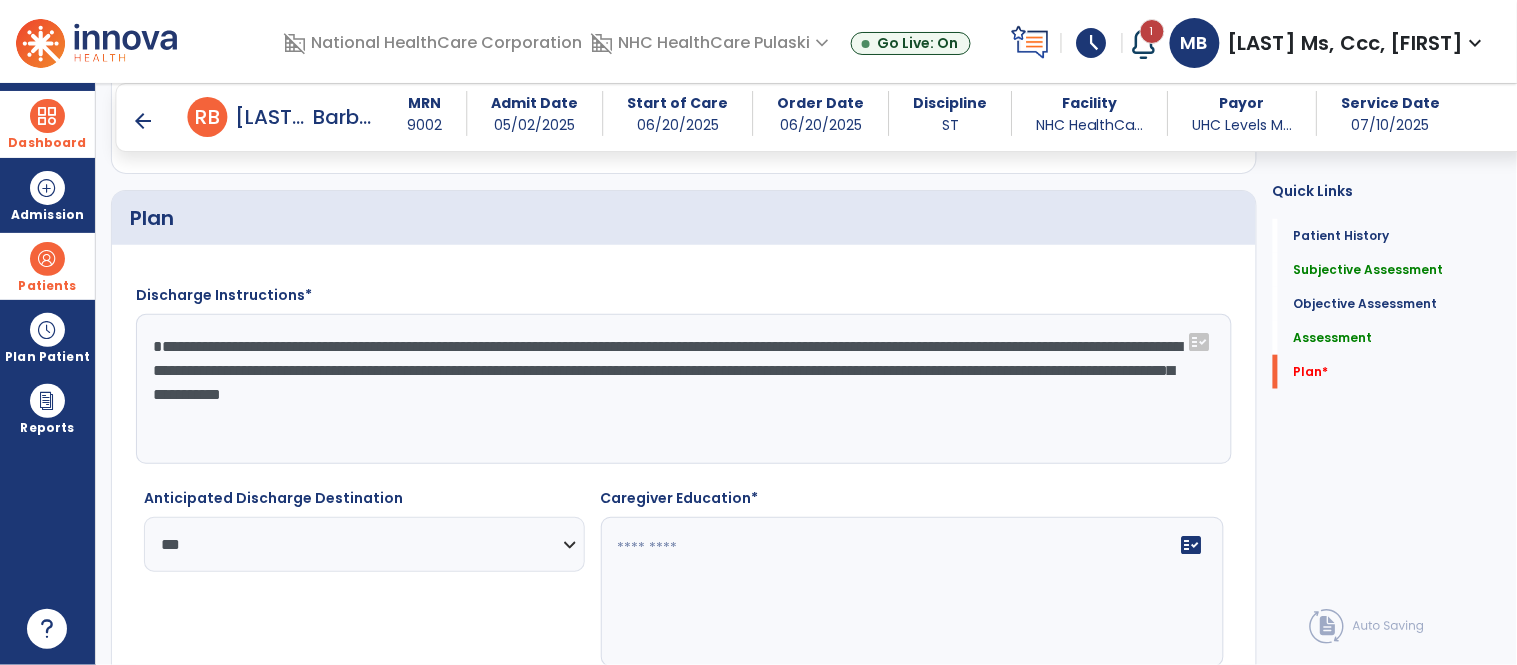 drag, startPoint x: 1511, startPoint y: 548, endPoint x: 1516, endPoint y: 596, distance: 48.259712 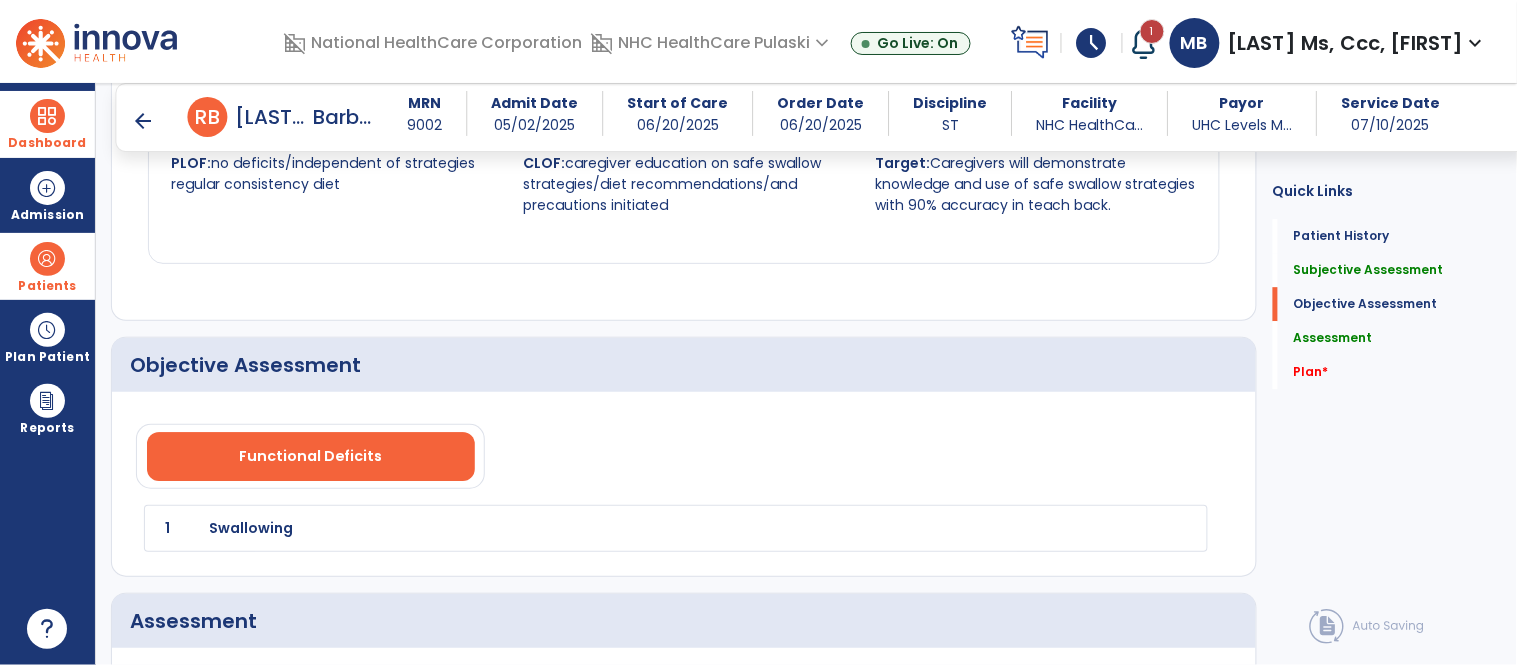 scroll, scrollTop: 1415, scrollLeft: 0, axis: vertical 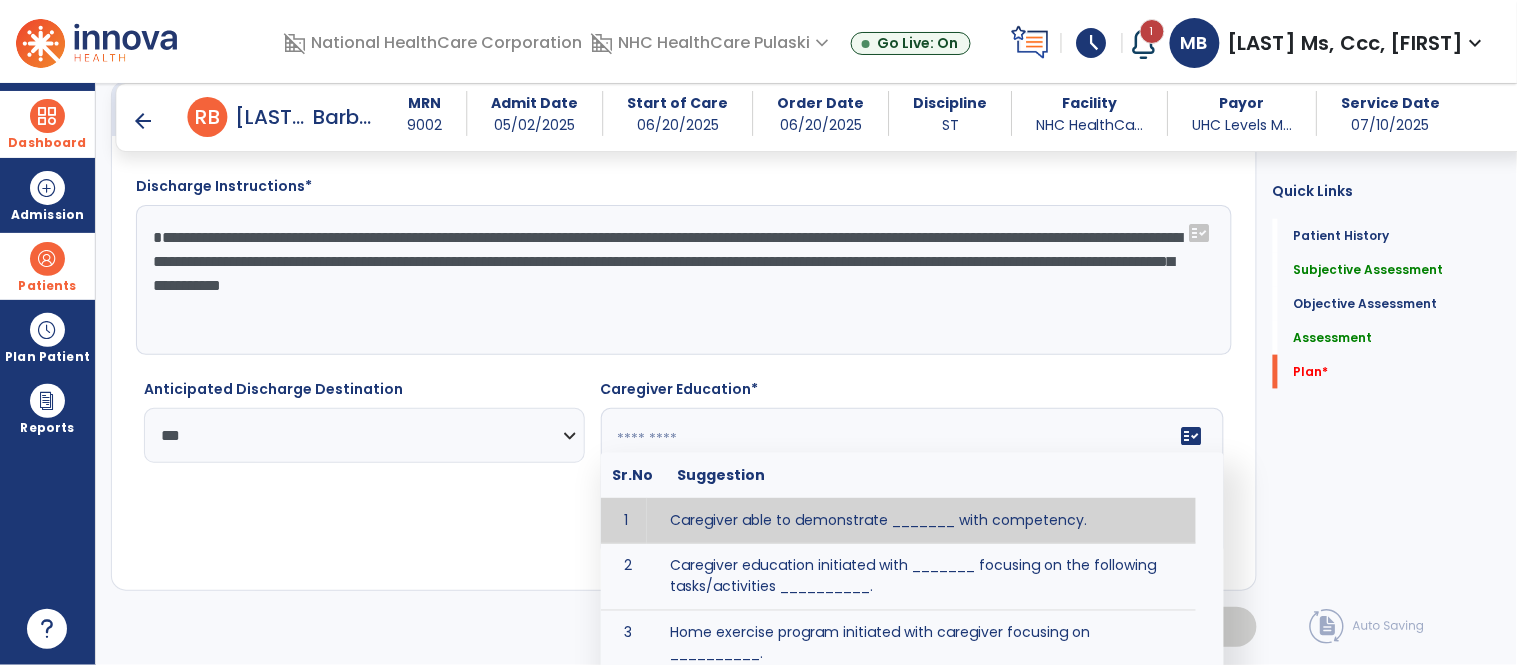 click on "fact_check  Sr.No Suggestion 1 Caregiver able to demonstrate _______ with competency. 2 Caregiver education initiated with _______ focusing on the following tasks/activities __________. 3 Home exercise program initiated with caregiver focusing on __________. 4 Patient educated in precautions and is able to recount information with [VALUE]% accuracy." 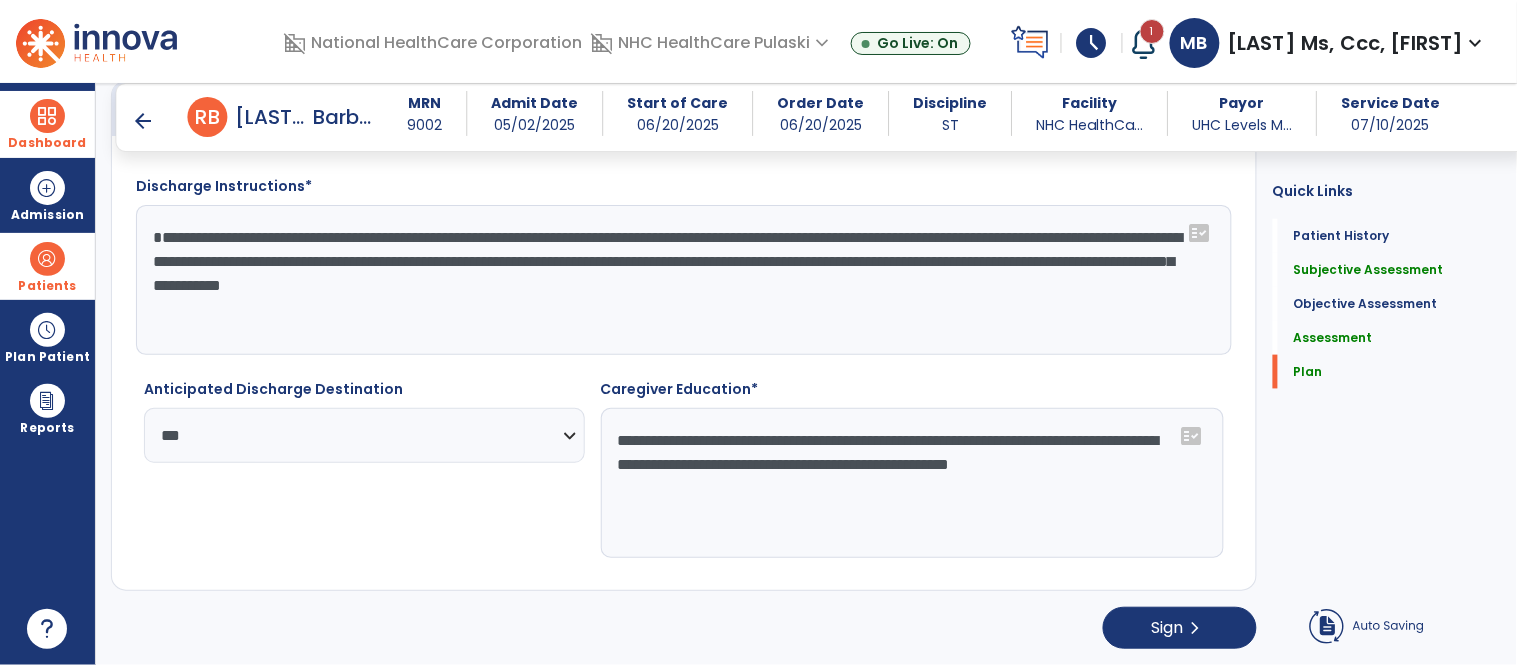 click on "**********" 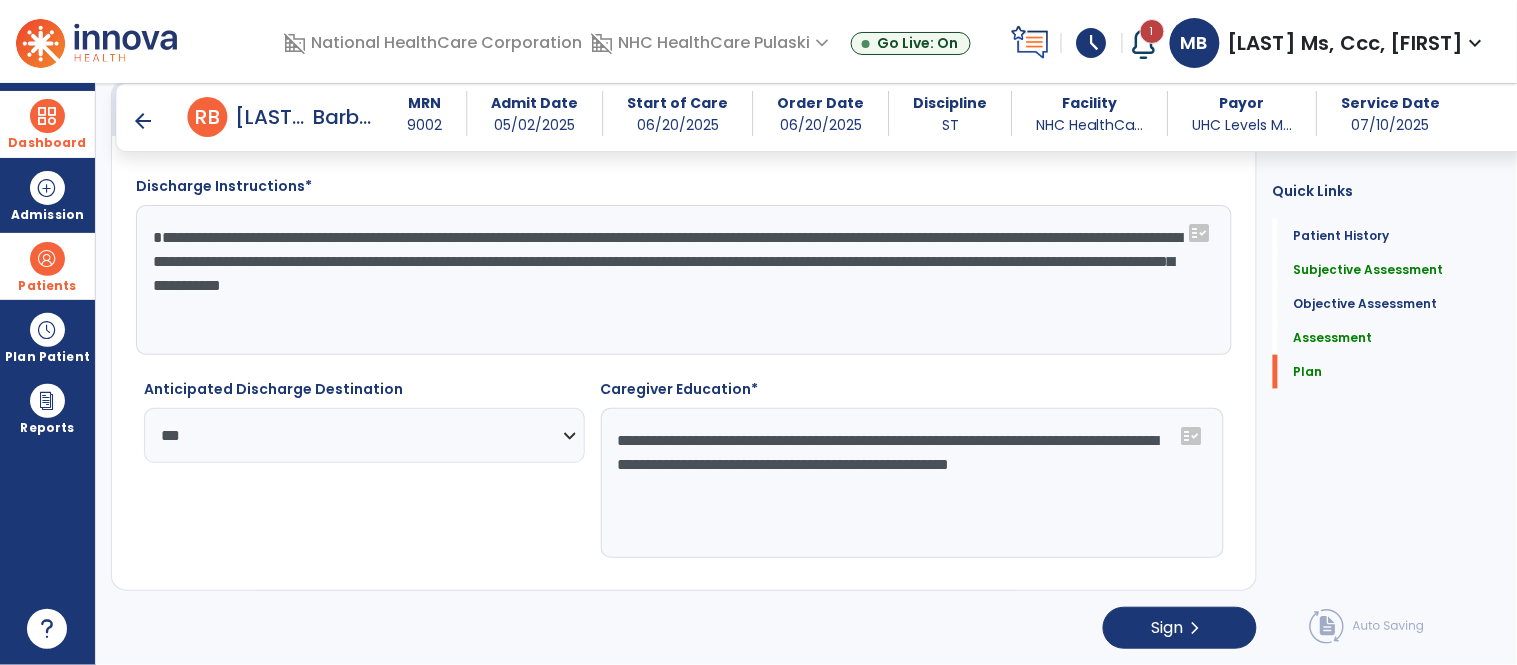 click on "**********" 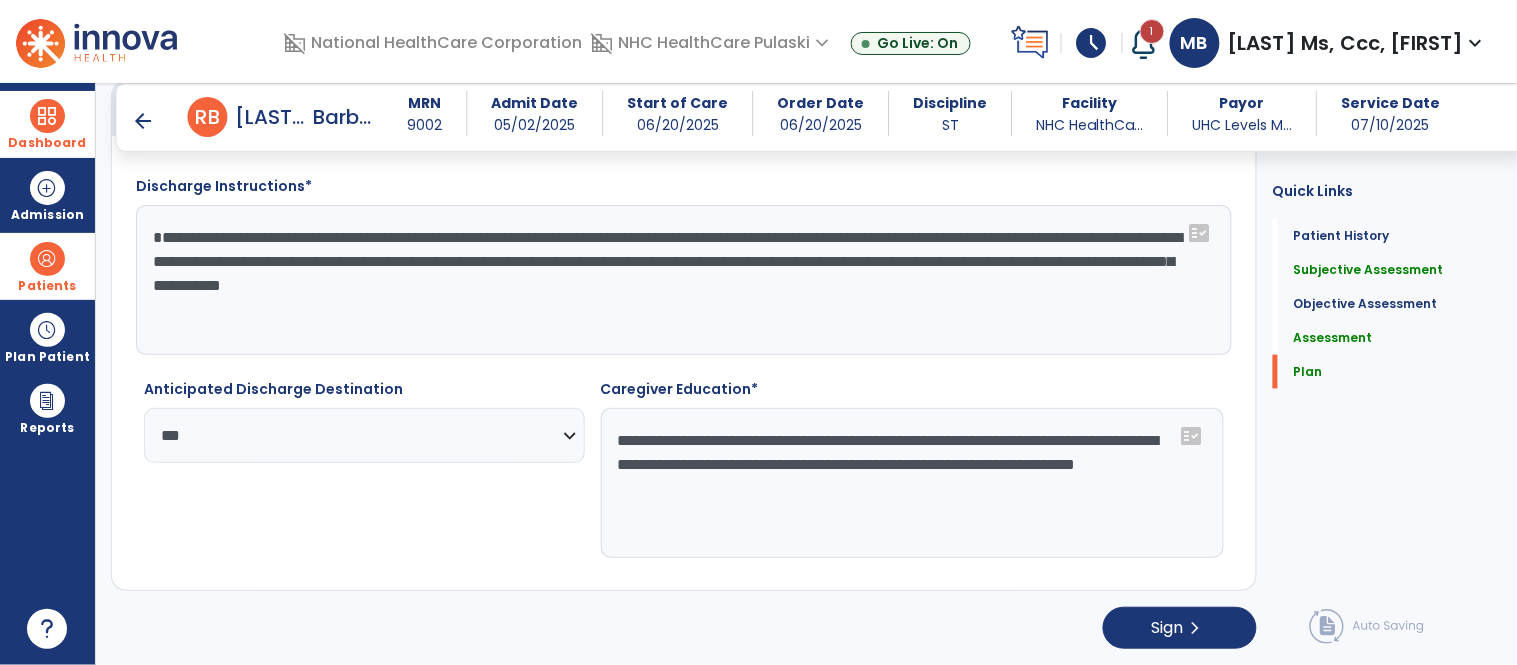click on "**********" 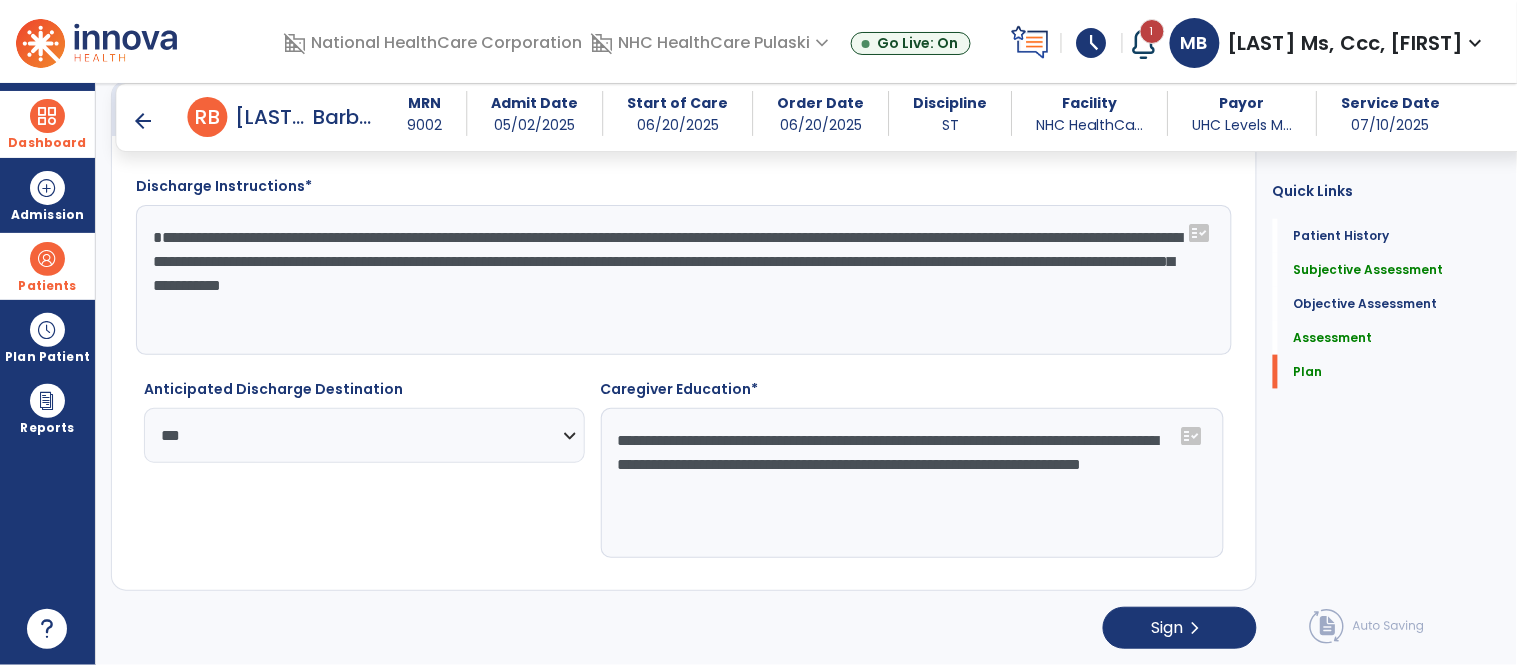 click on "**********" 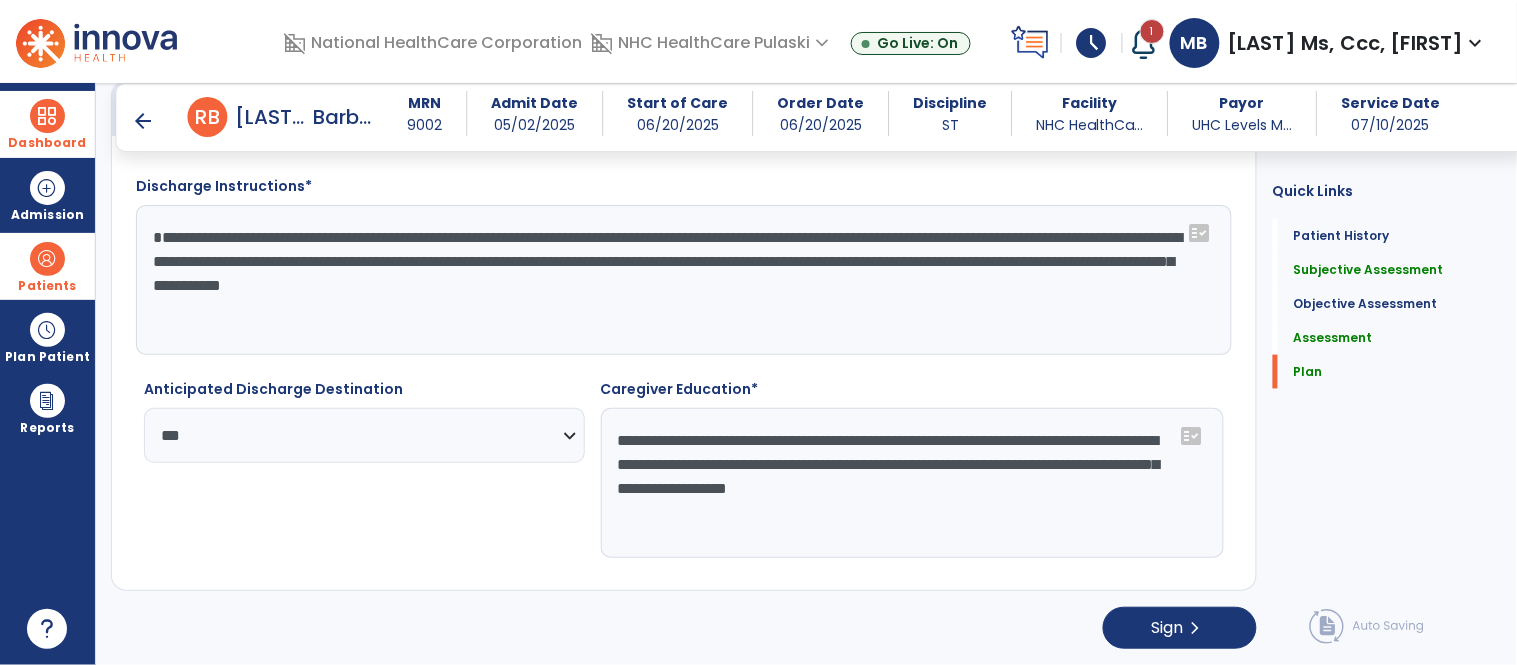 click on "**********" 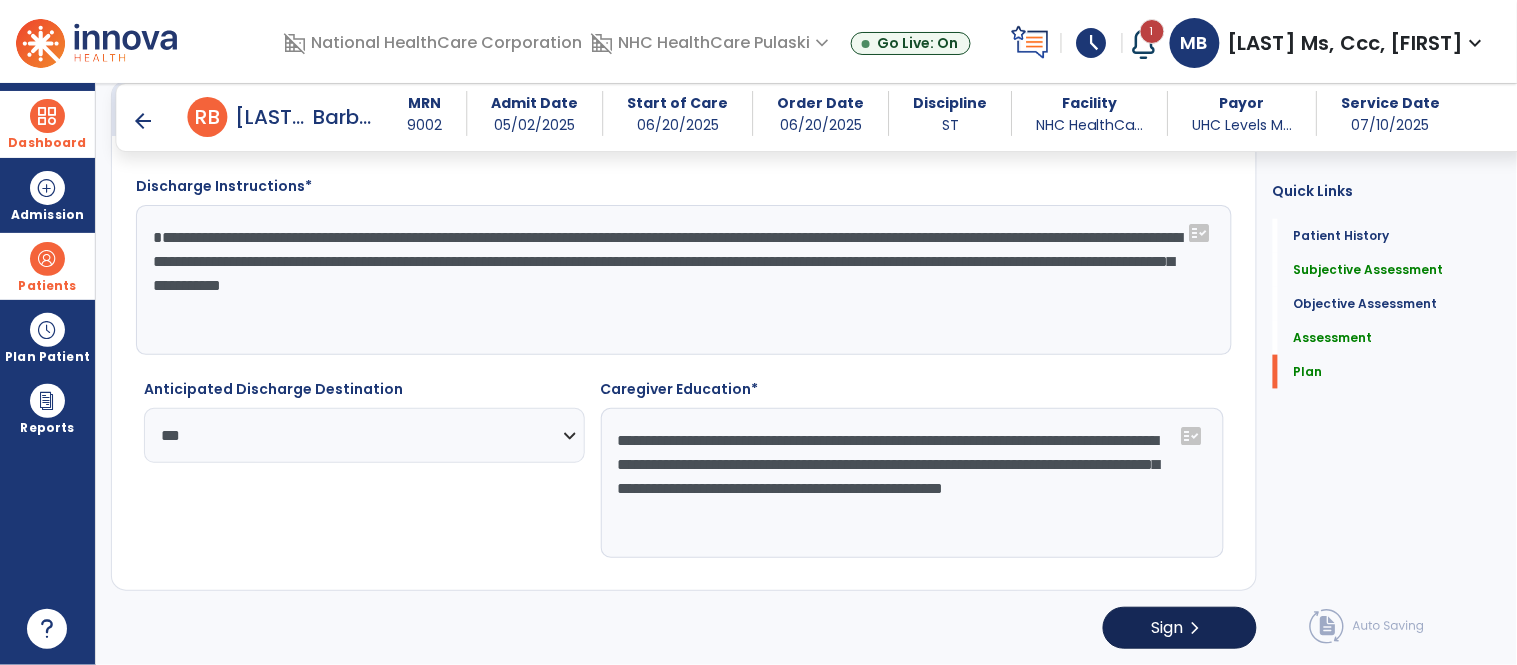 type on "**********" 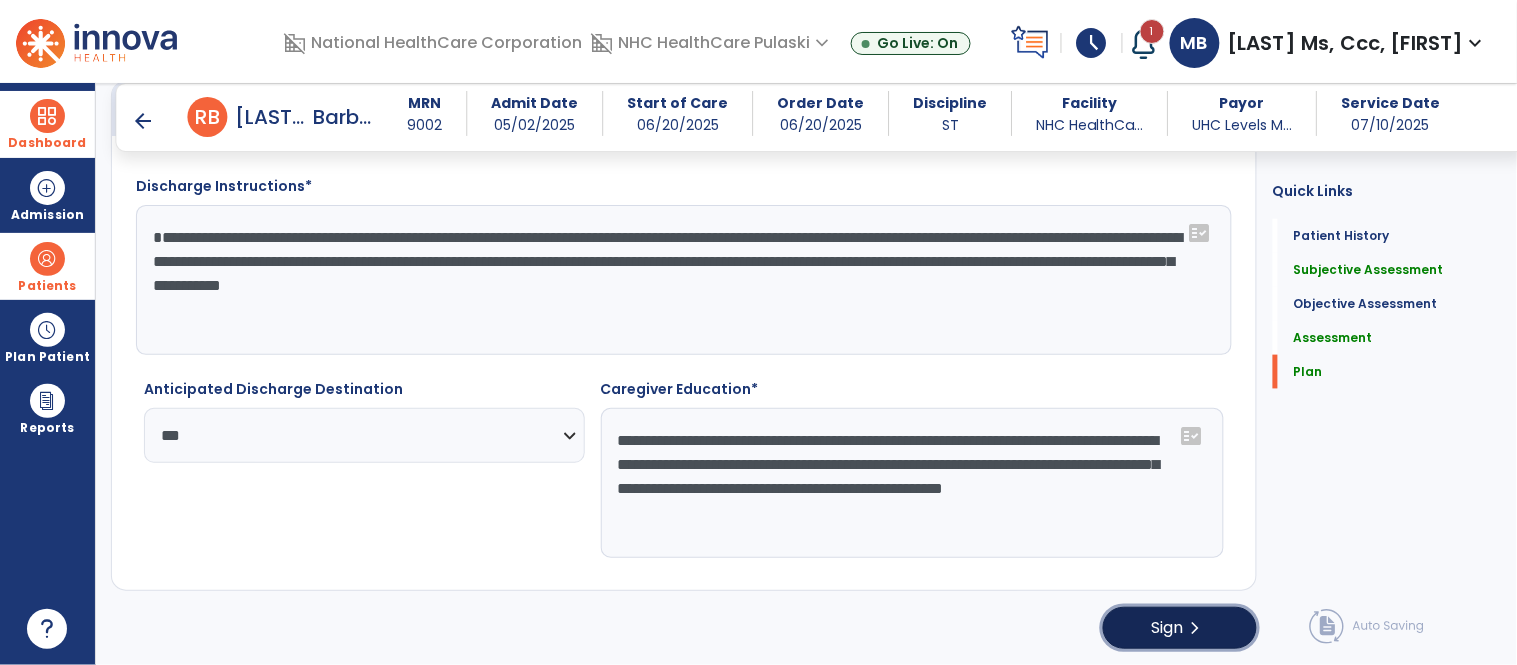click on "Sign" 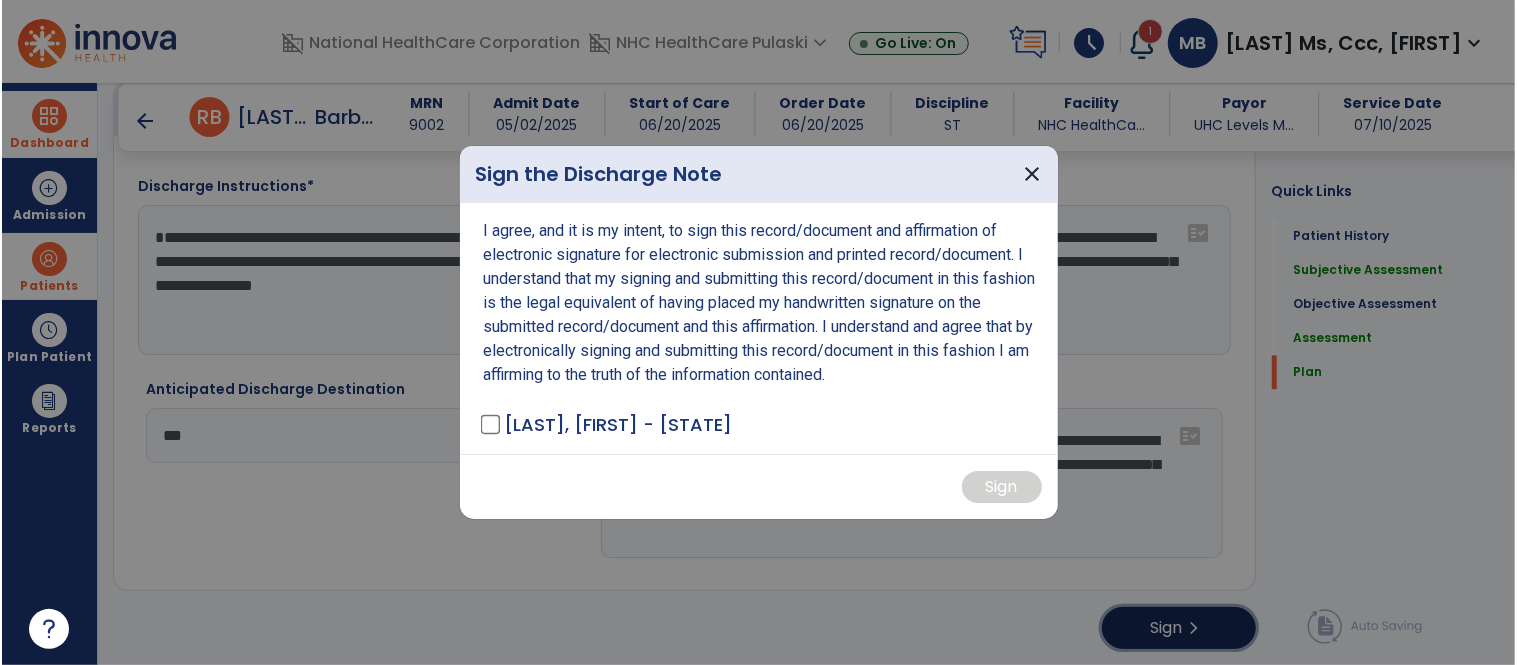 scroll, scrollTop: 2442, scrollLeft: 0, axis: vertical 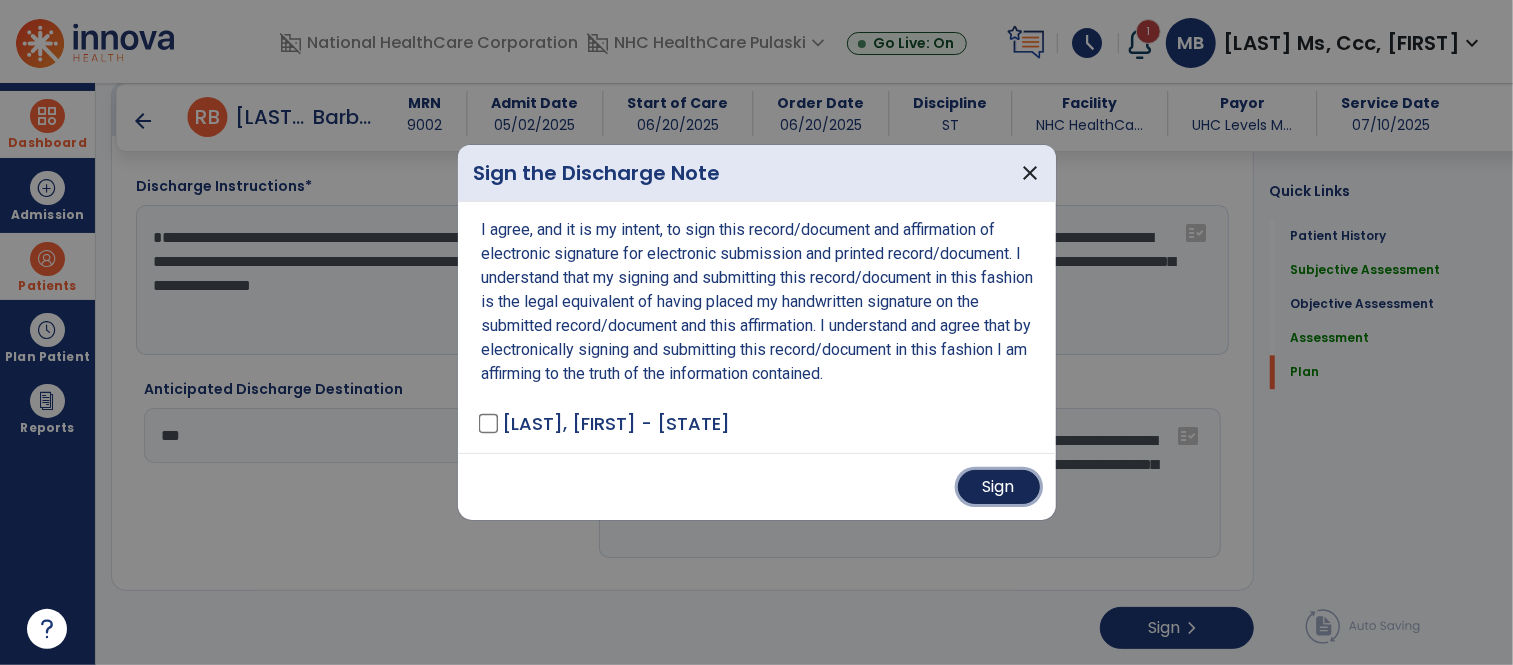 click on "Sign" at bounding box center (999, 487) 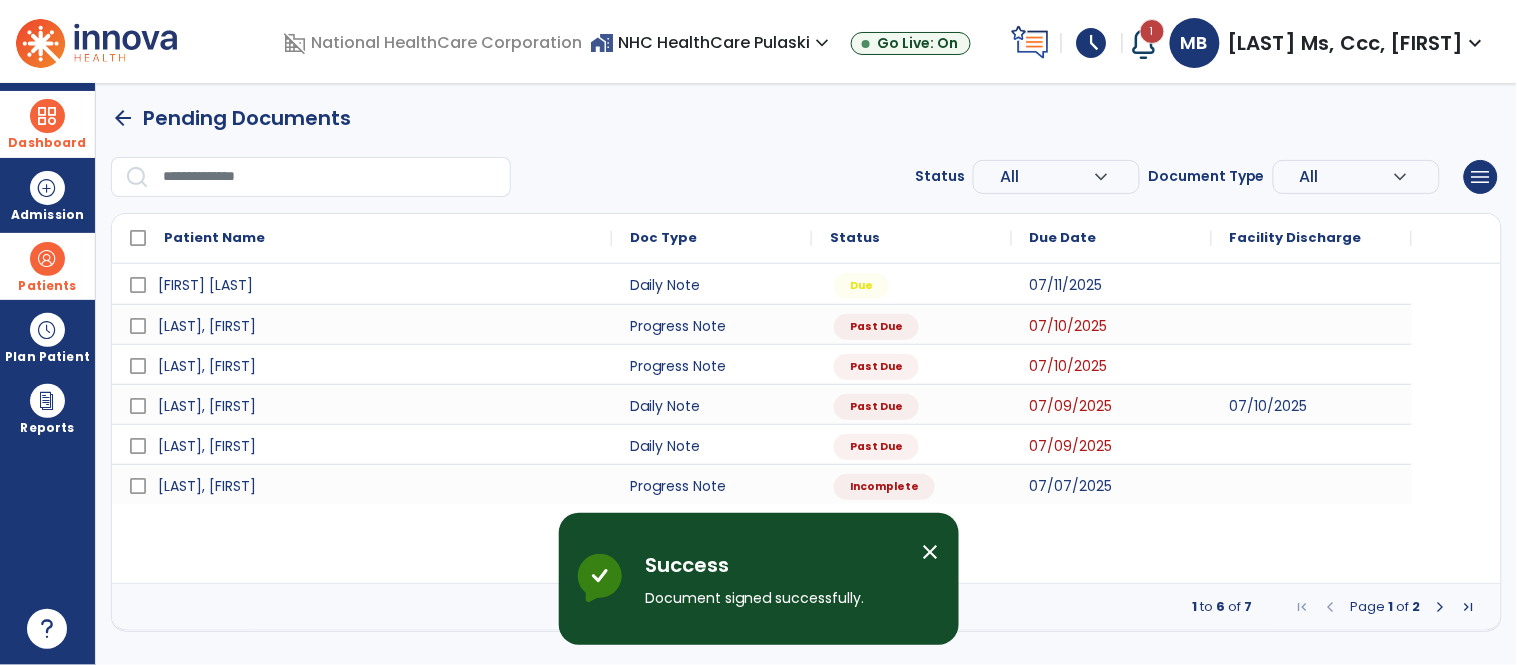 scroll, scrollTop: 0, scrollLeft: 0, axis: both 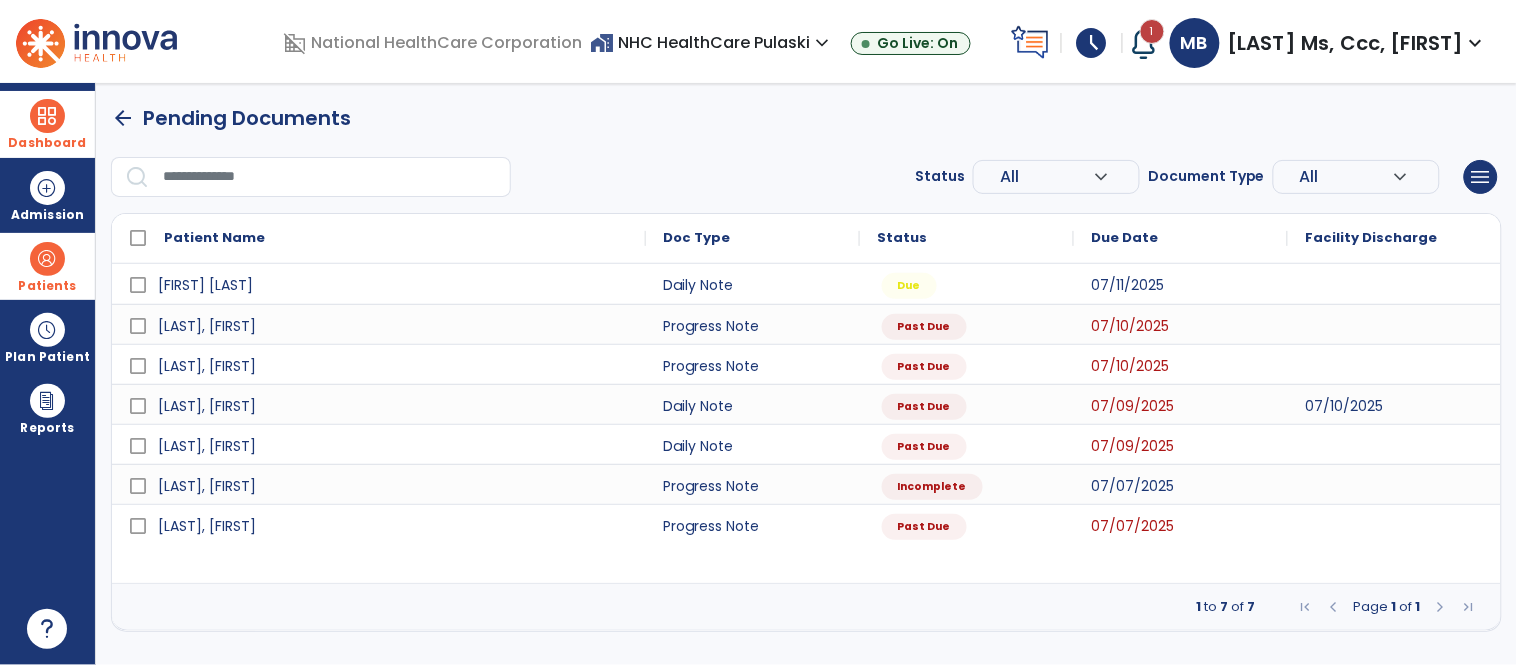 click at bounding box center [47, 259] 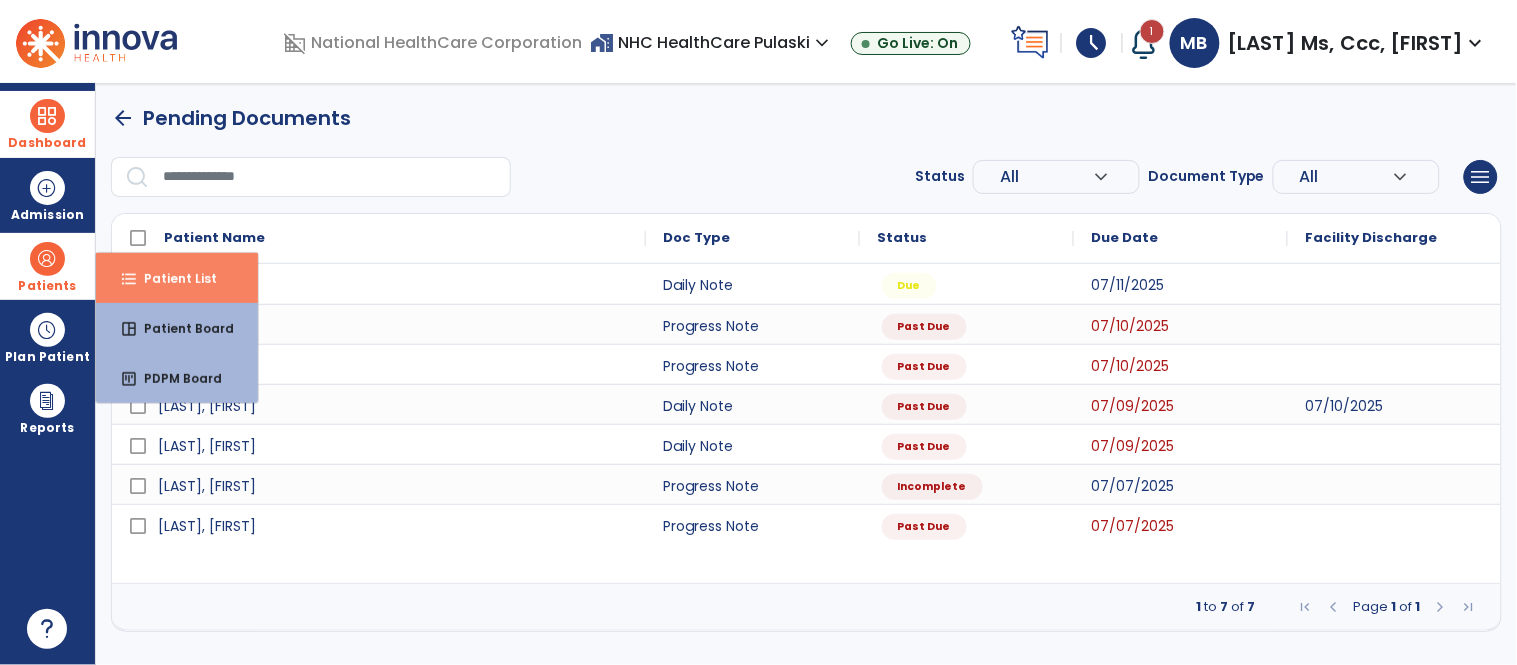 click on "format_list_bulleted  Patient List" at bounding box center [177, 278] 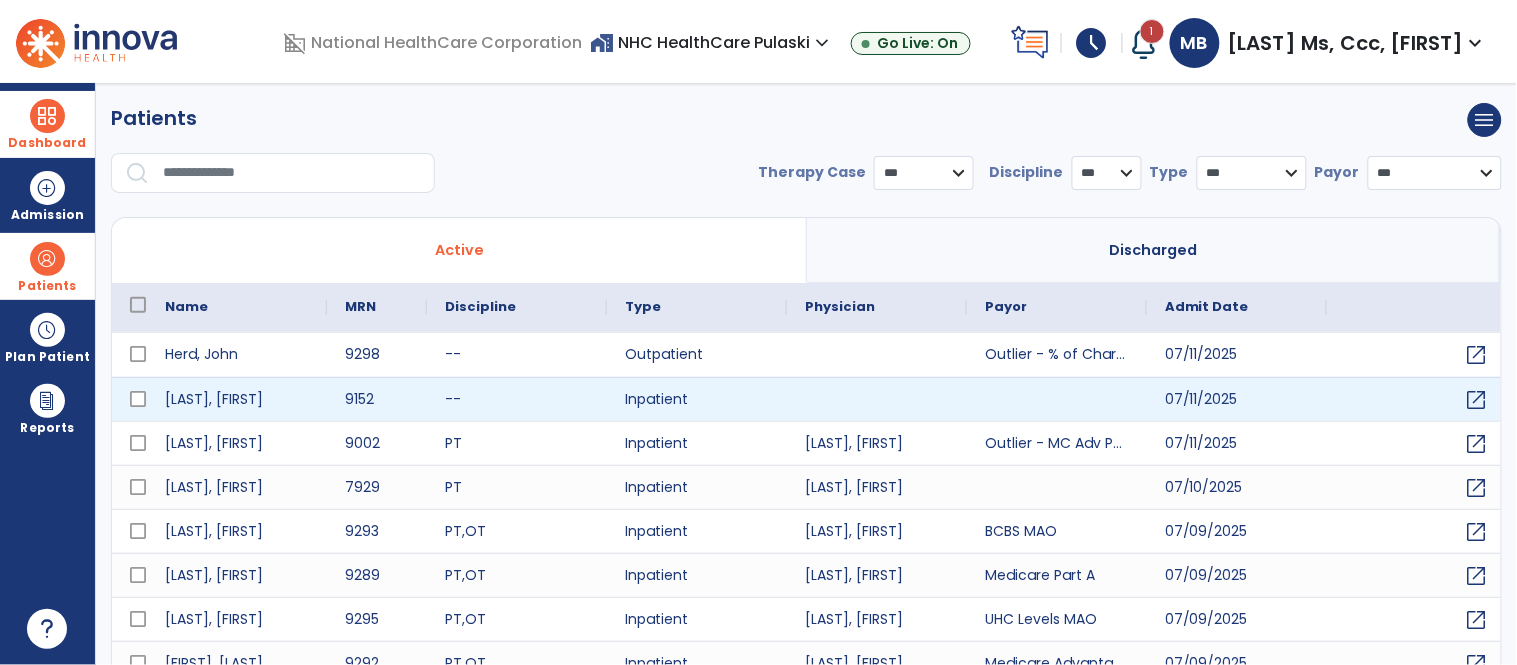 select on "***" 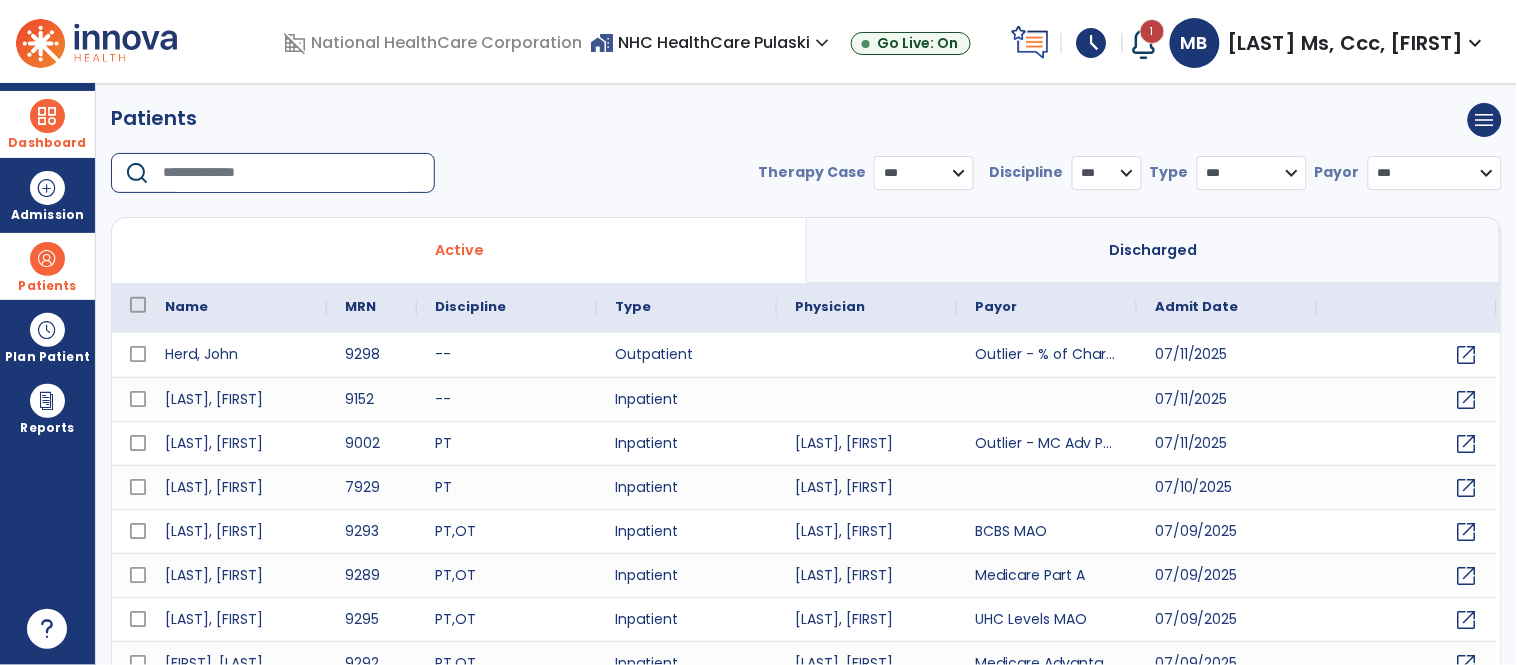 click at bounding box center (292, 173) 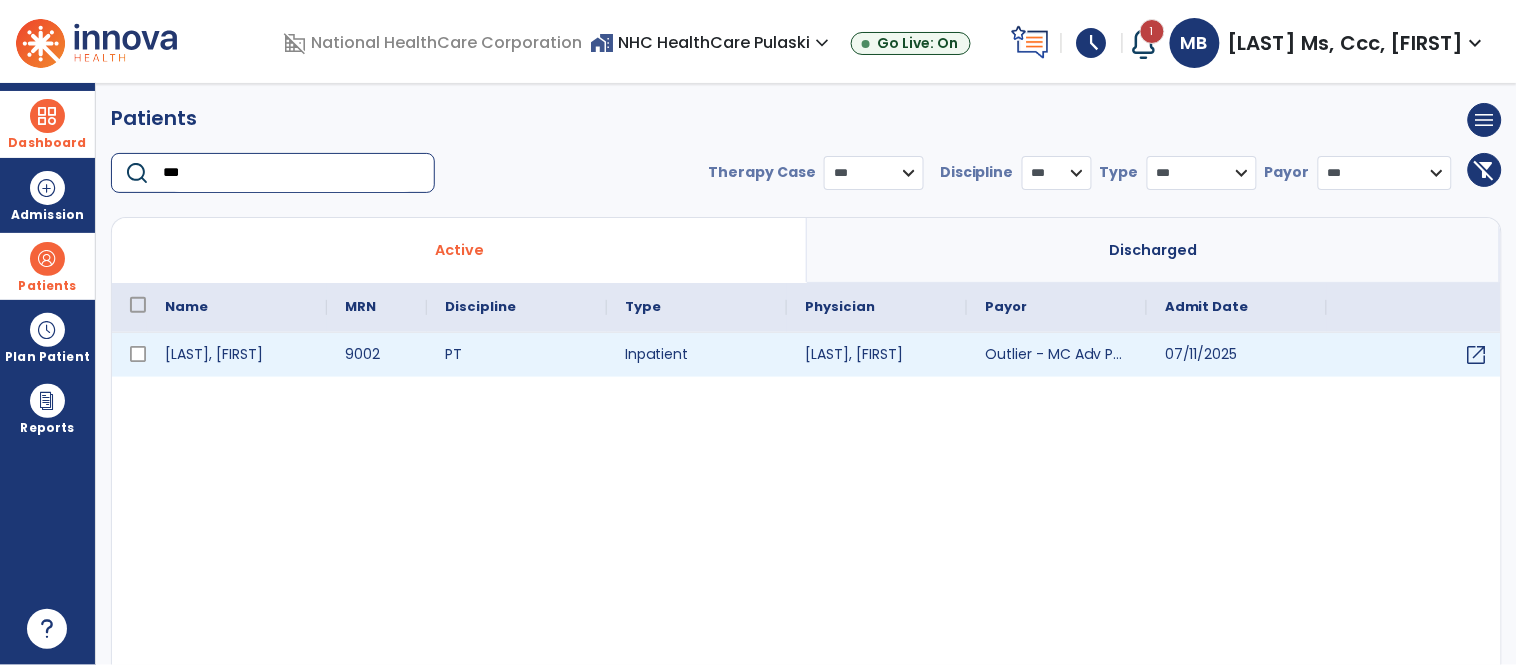 type on "***" 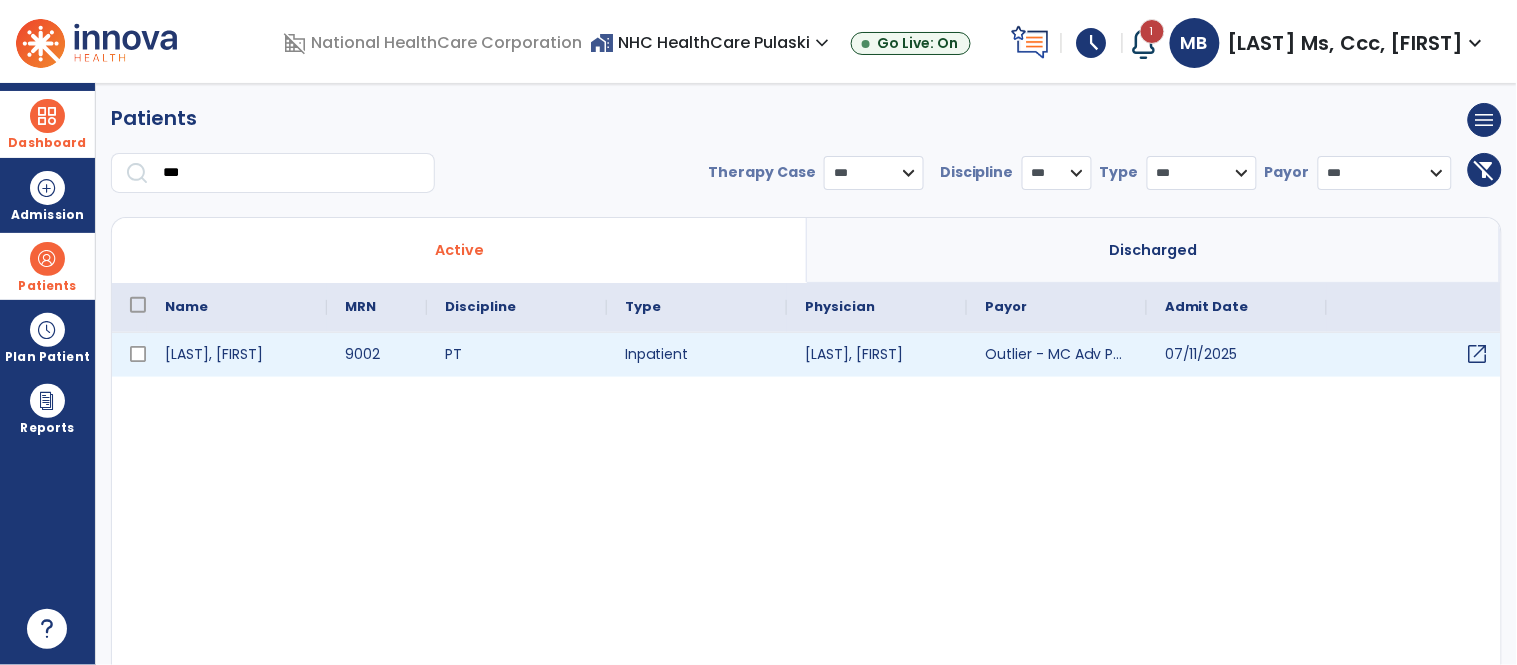 click on "open_in_new" at bounding box center [1478, 354] 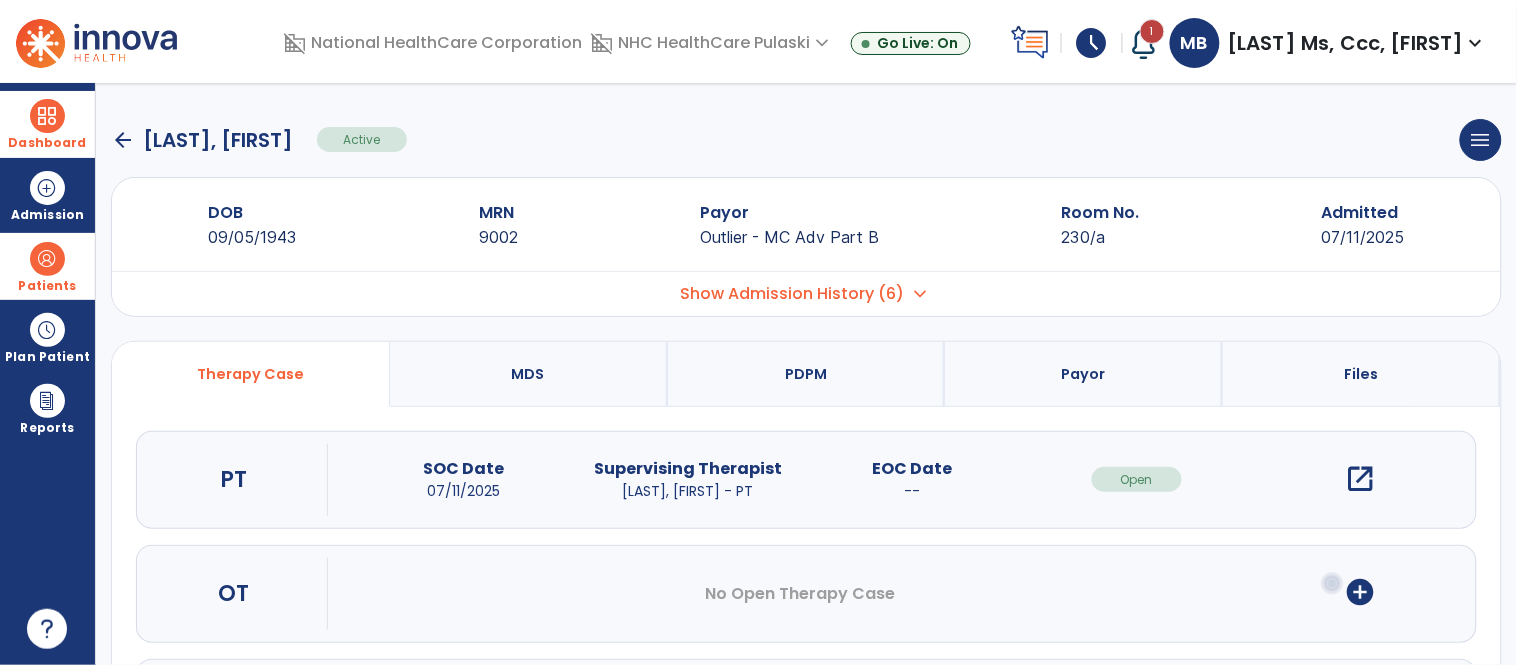 scroll, scrollTop: 141, scrollLeft: 0, axis: vertical 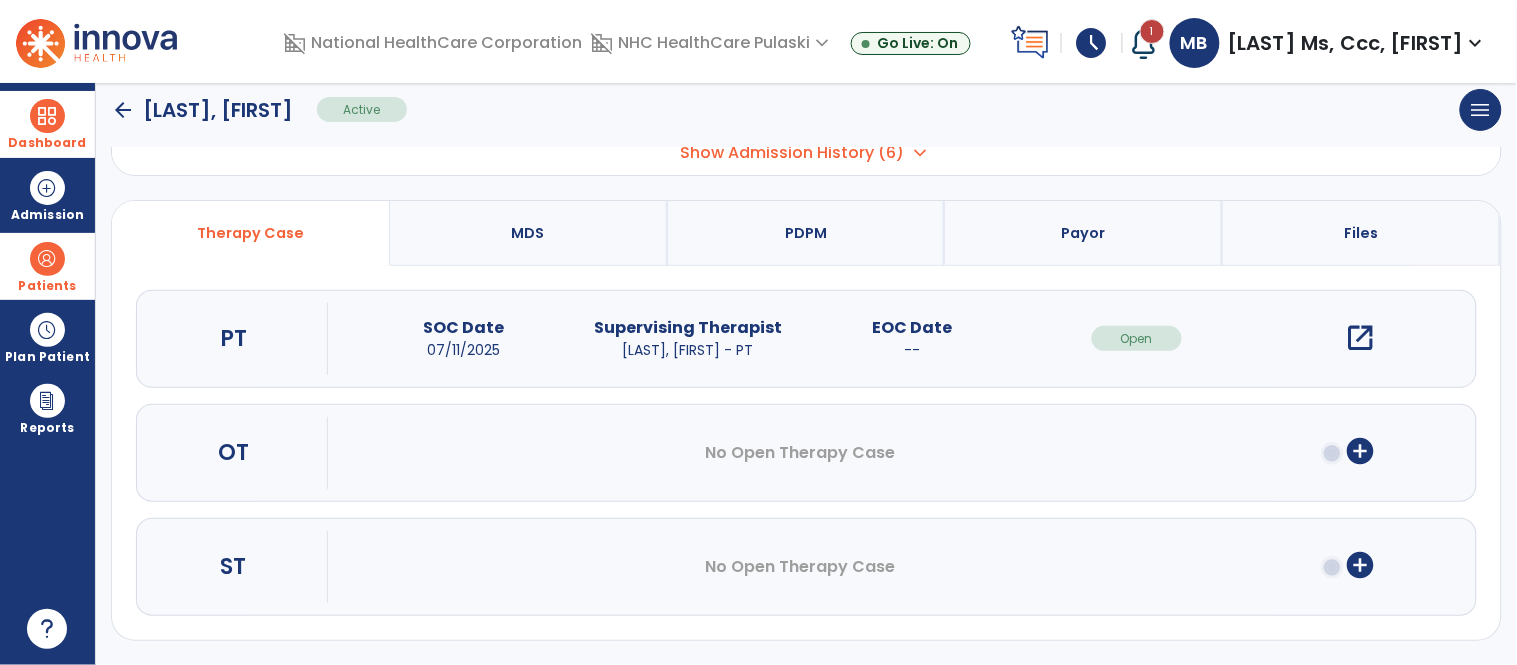 click on "add_circle" at bounding box center [1361, 565] 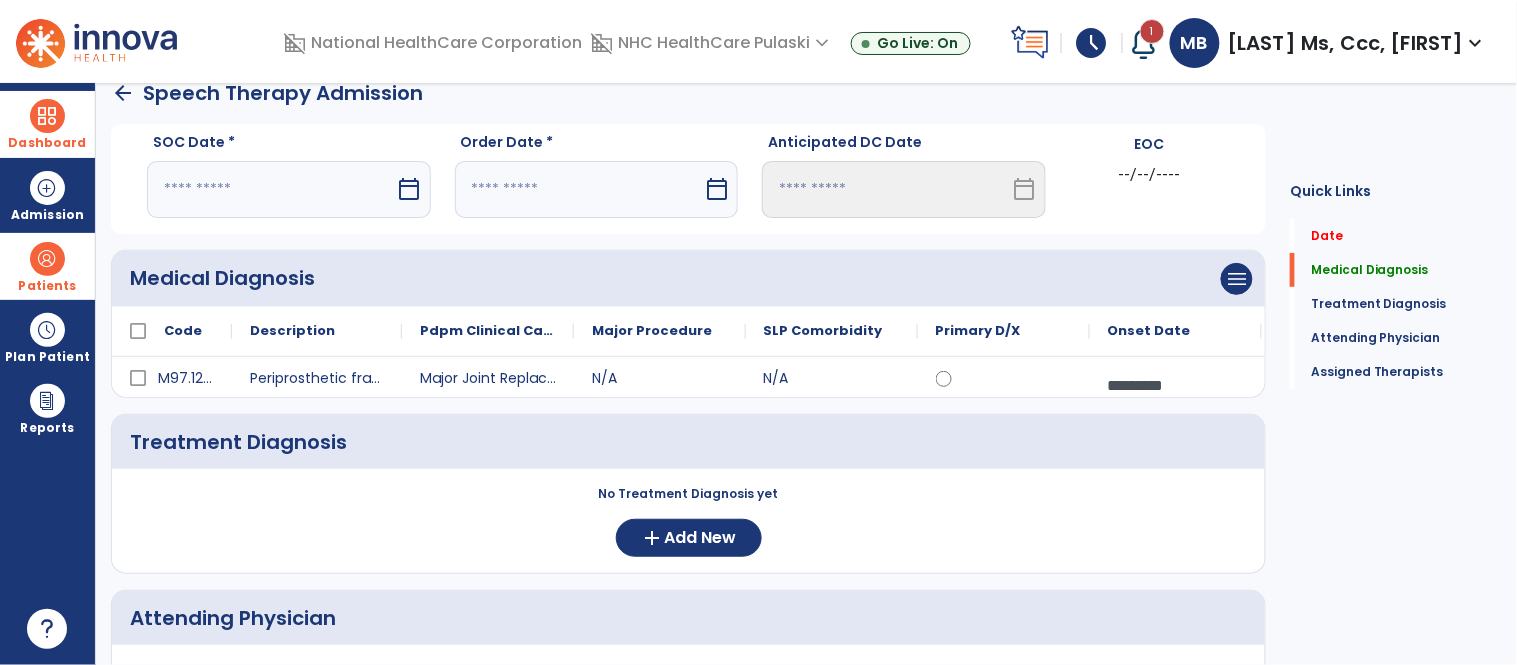 scroll, scrollTop: 0, scrollLeft: 0, axis: both 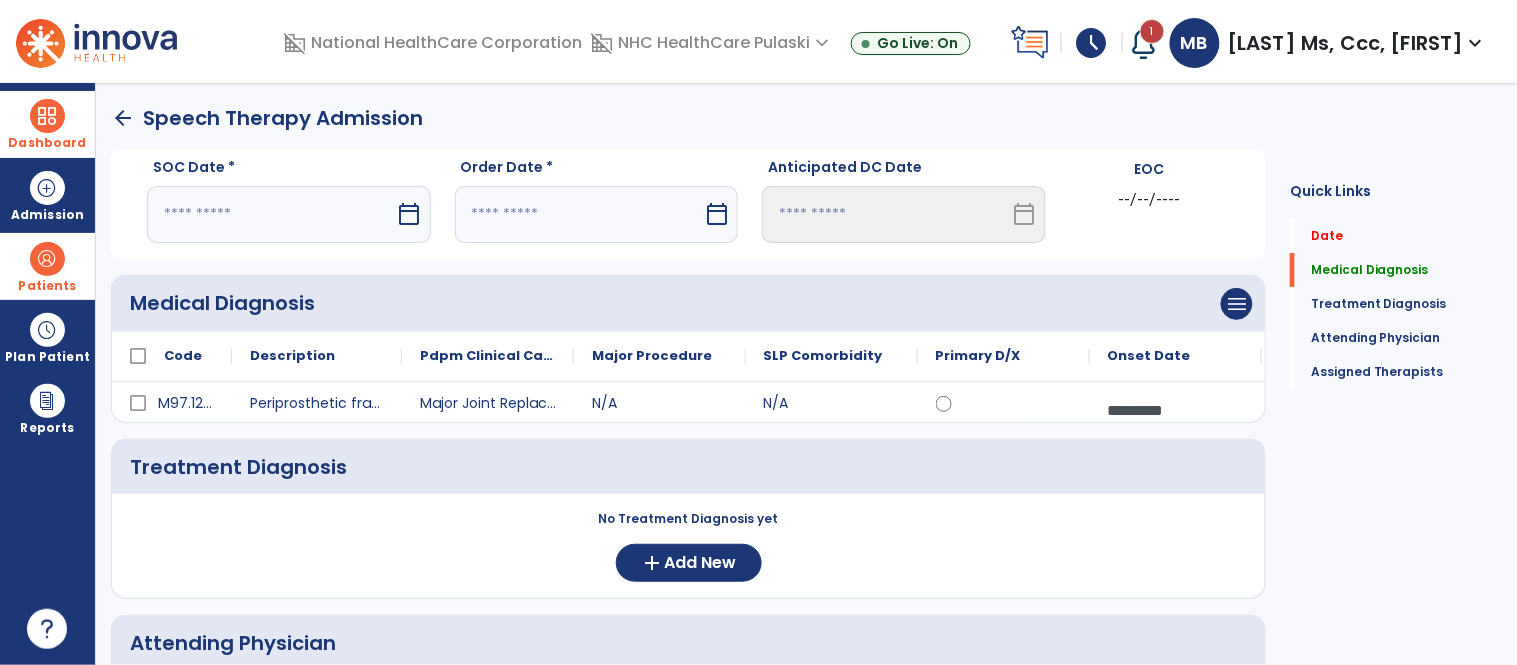 click on "arrow_back" 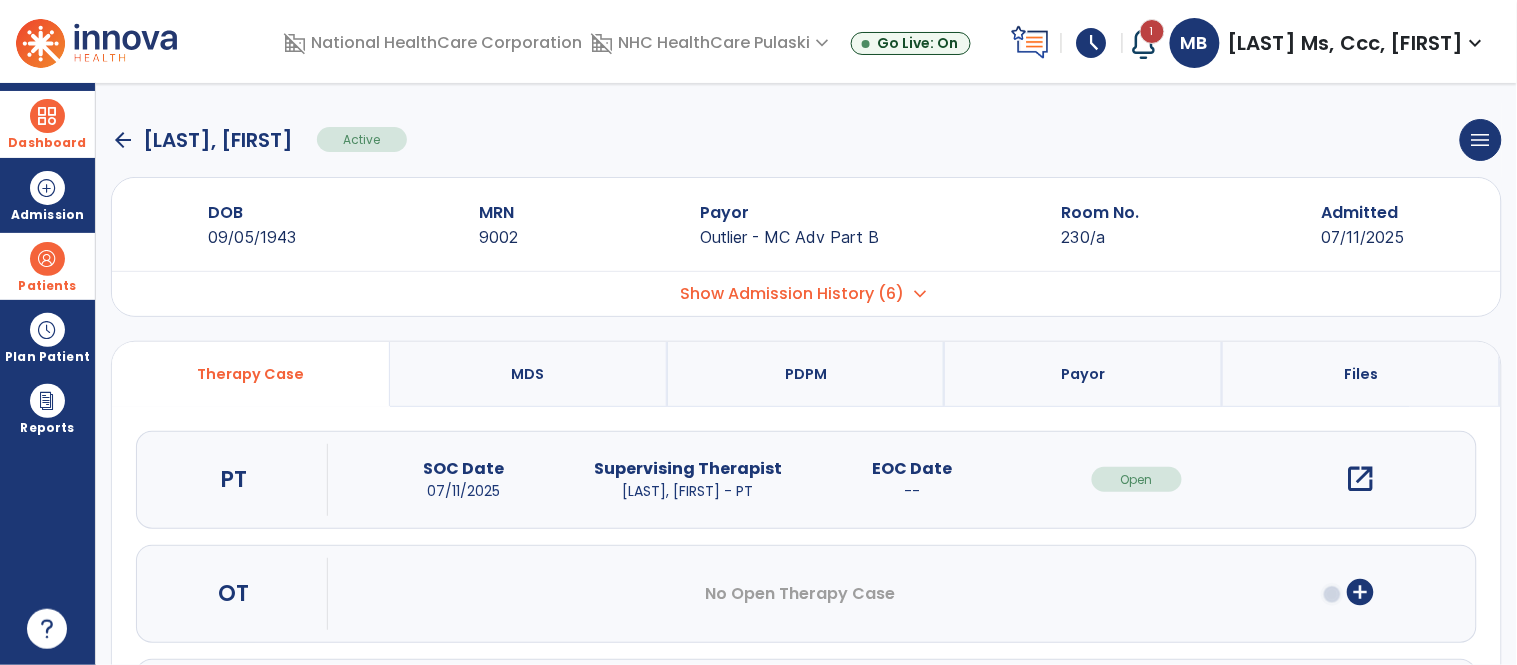 click on "Dashboard" at bounding box center (47, 124) 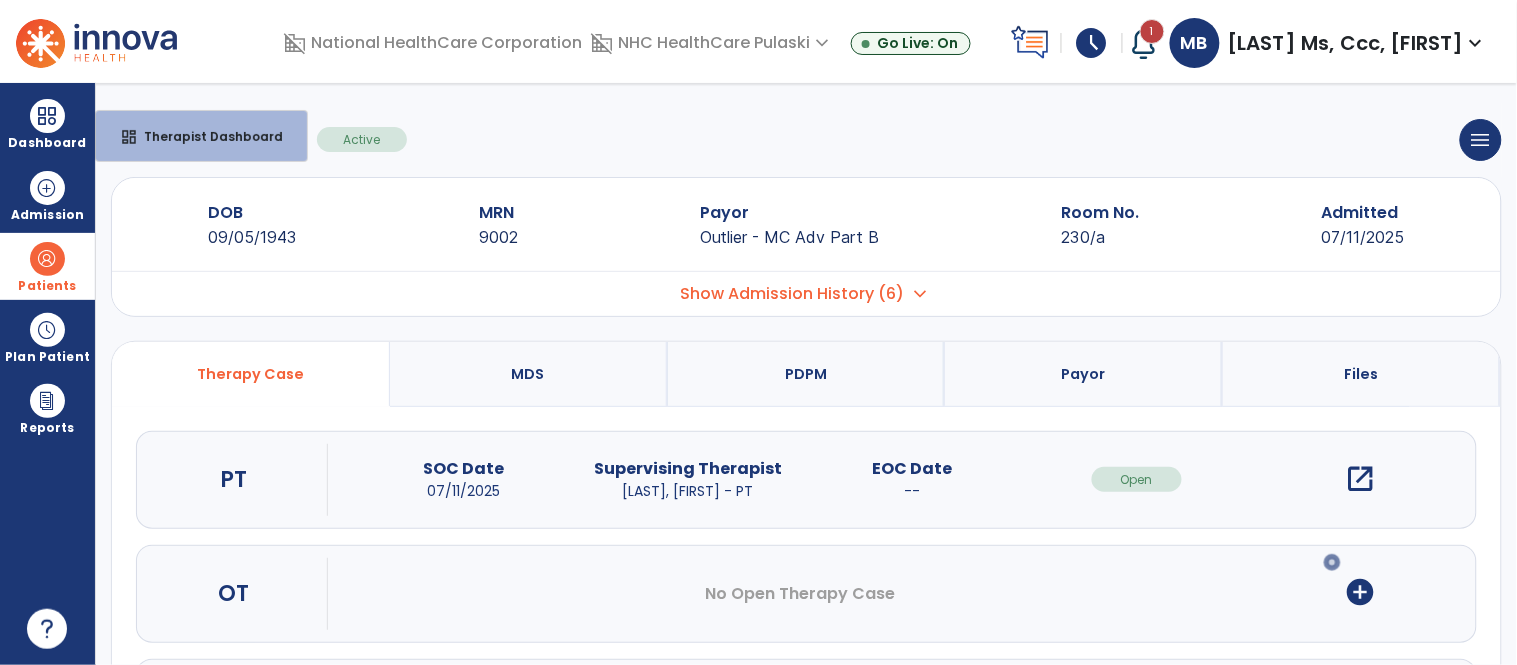 scroll, scrollTop: 141, scrollLeft: 0, axis: vertical 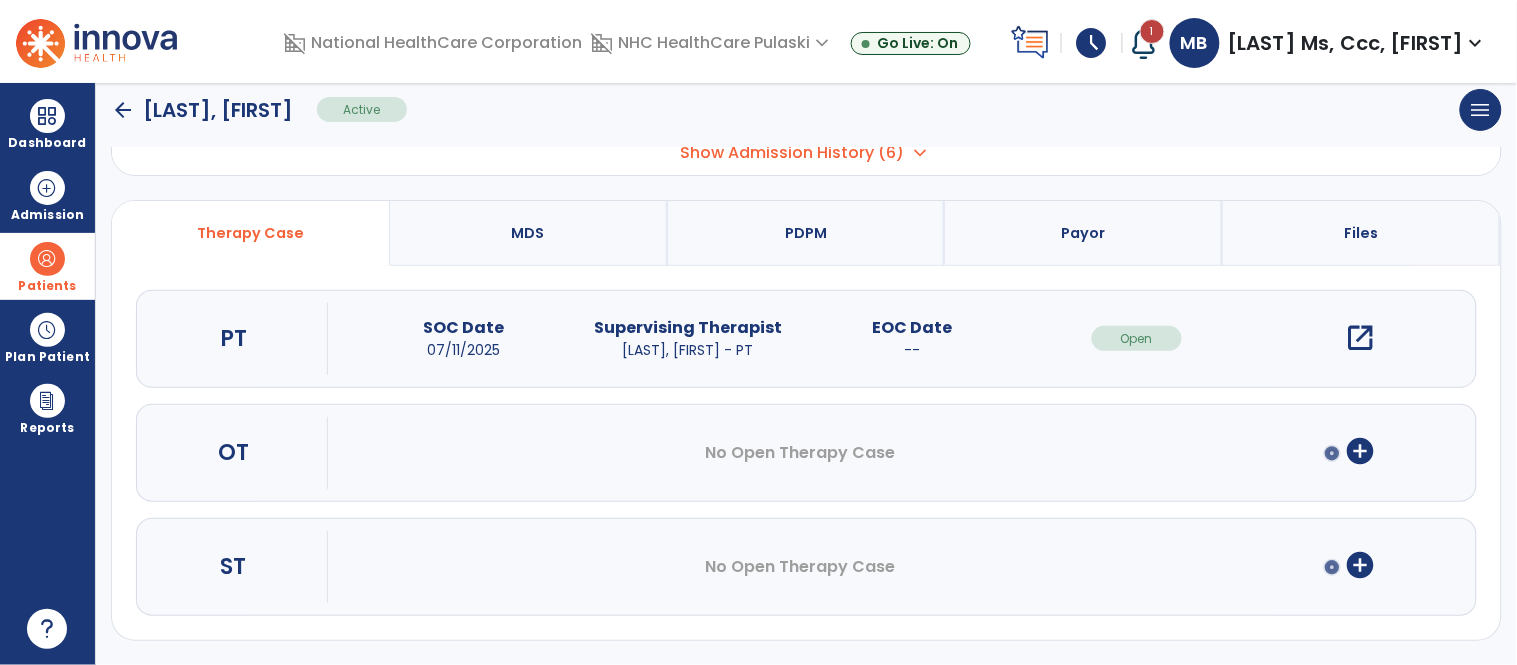 click 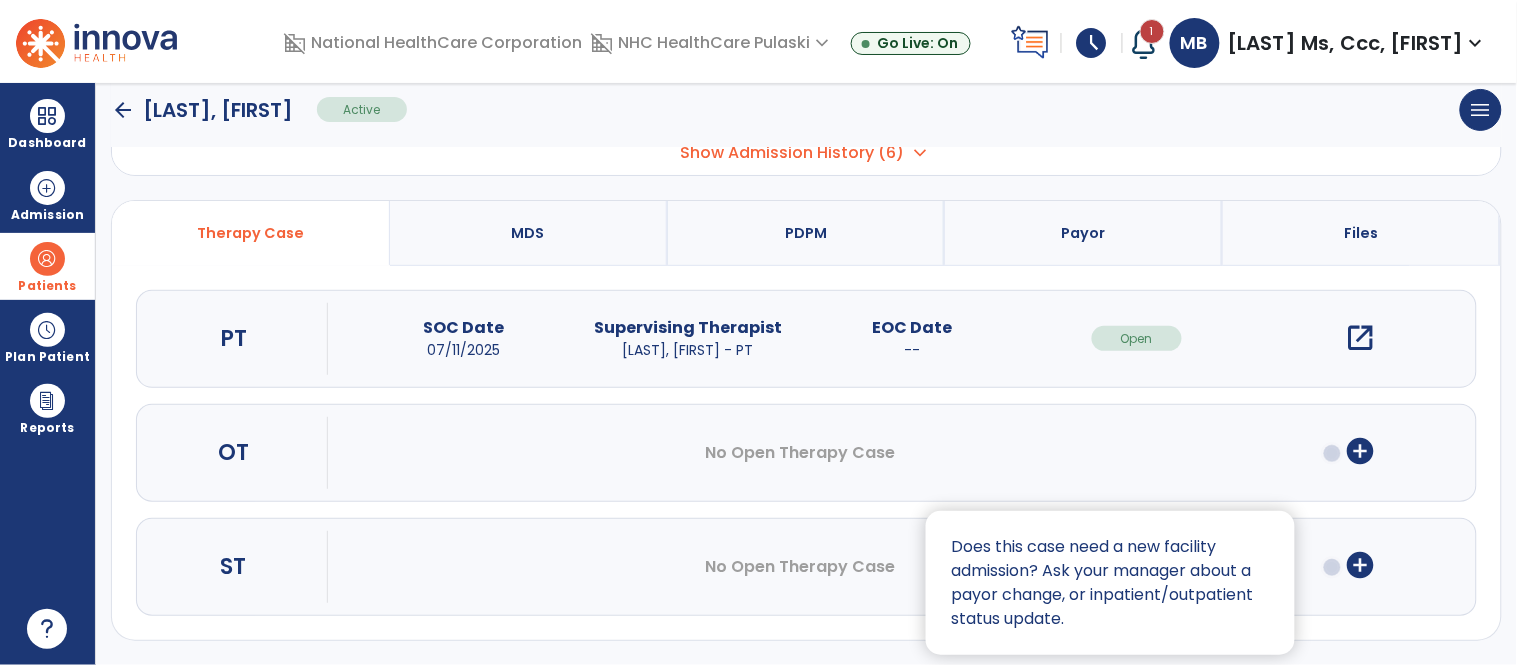 click at bounding box center [758, 332] 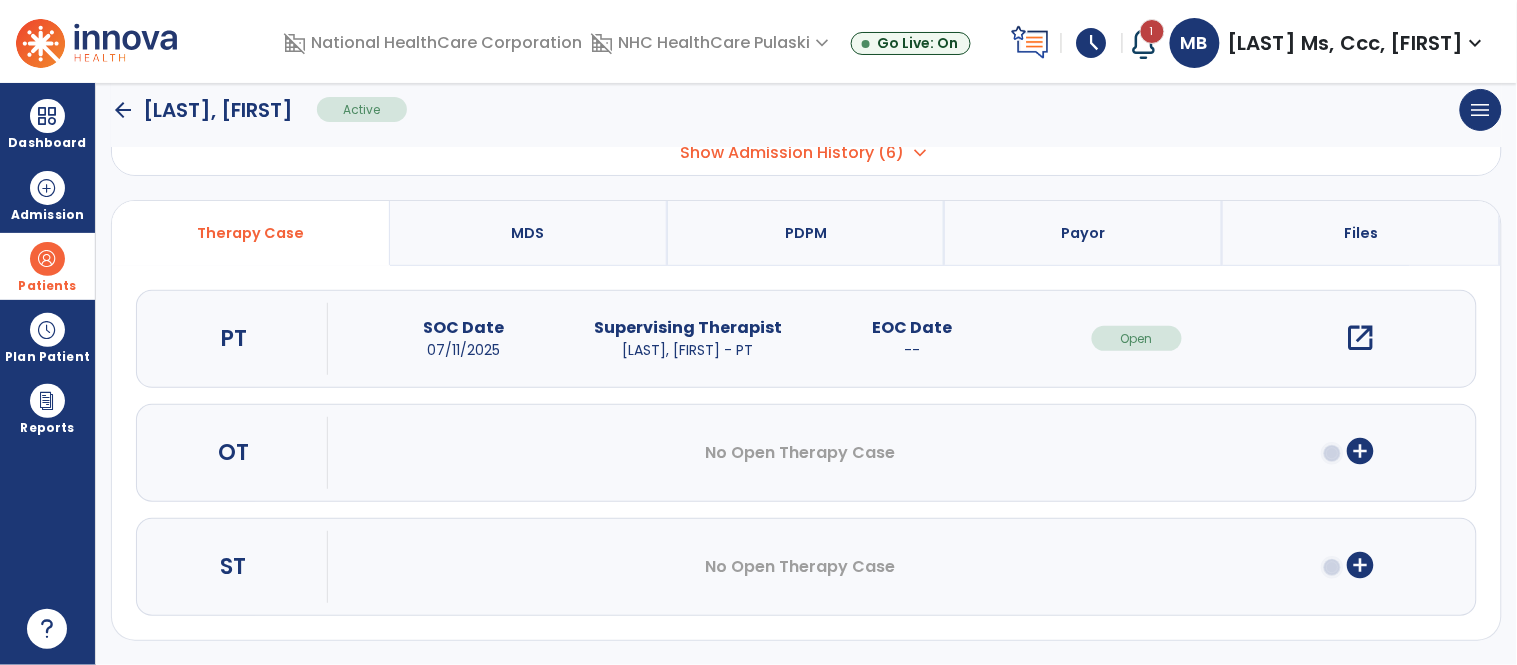click on "add_circle" at bounding box center (1361, 565) 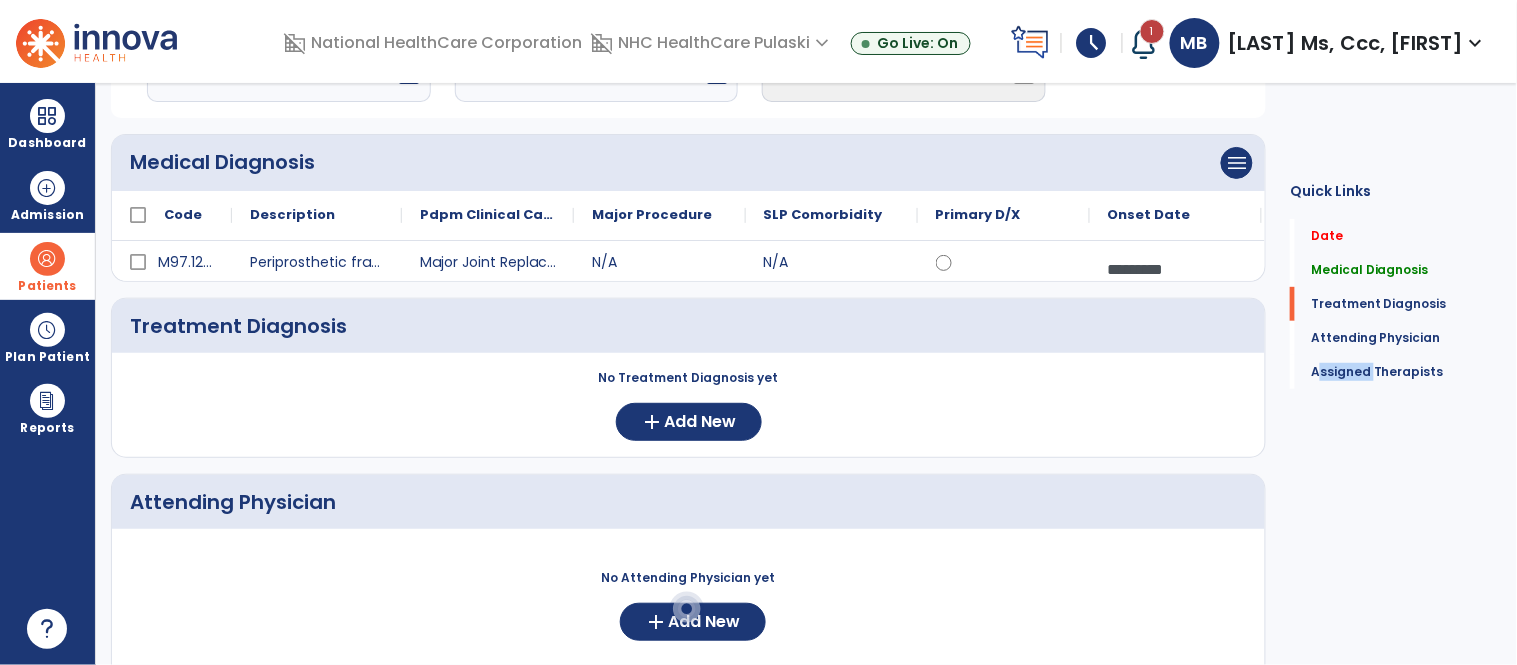 scroll, scrollTop: 0, scrollLeft: 0, axis: both 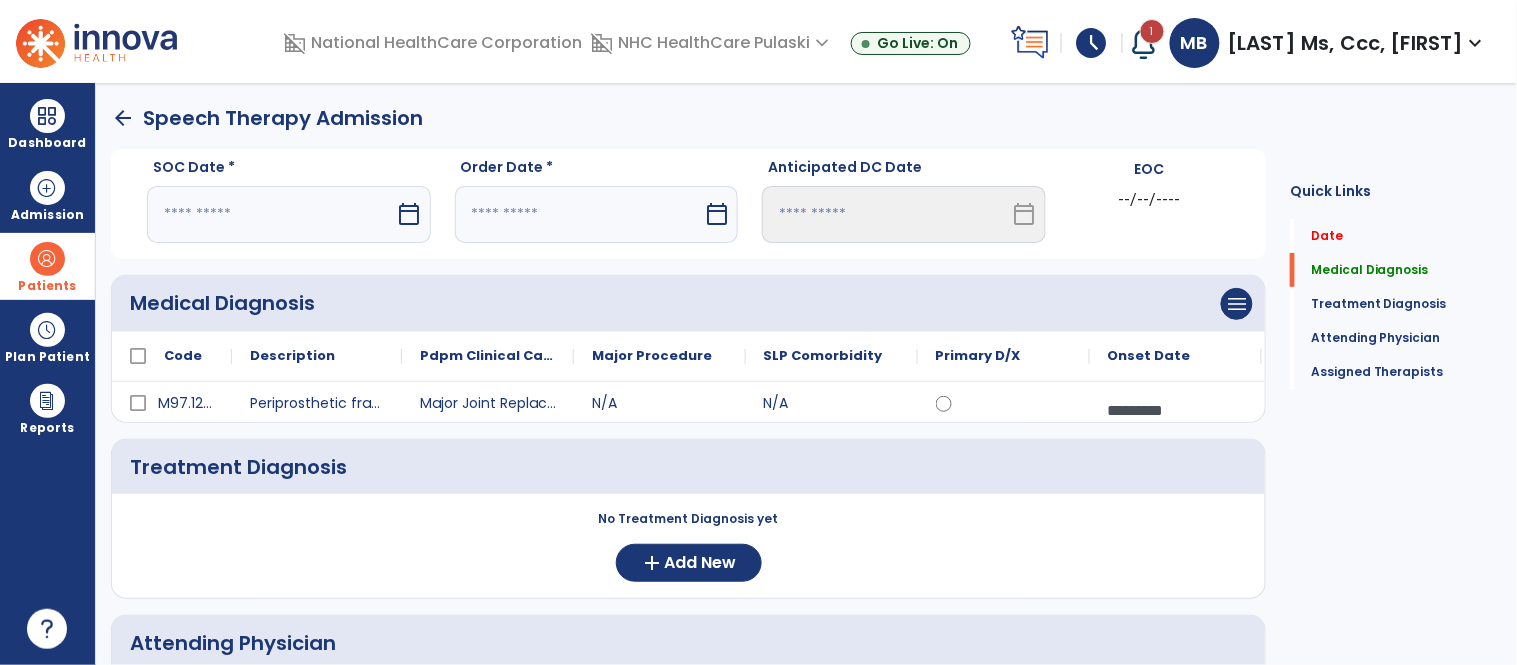 click on "arrow_back" 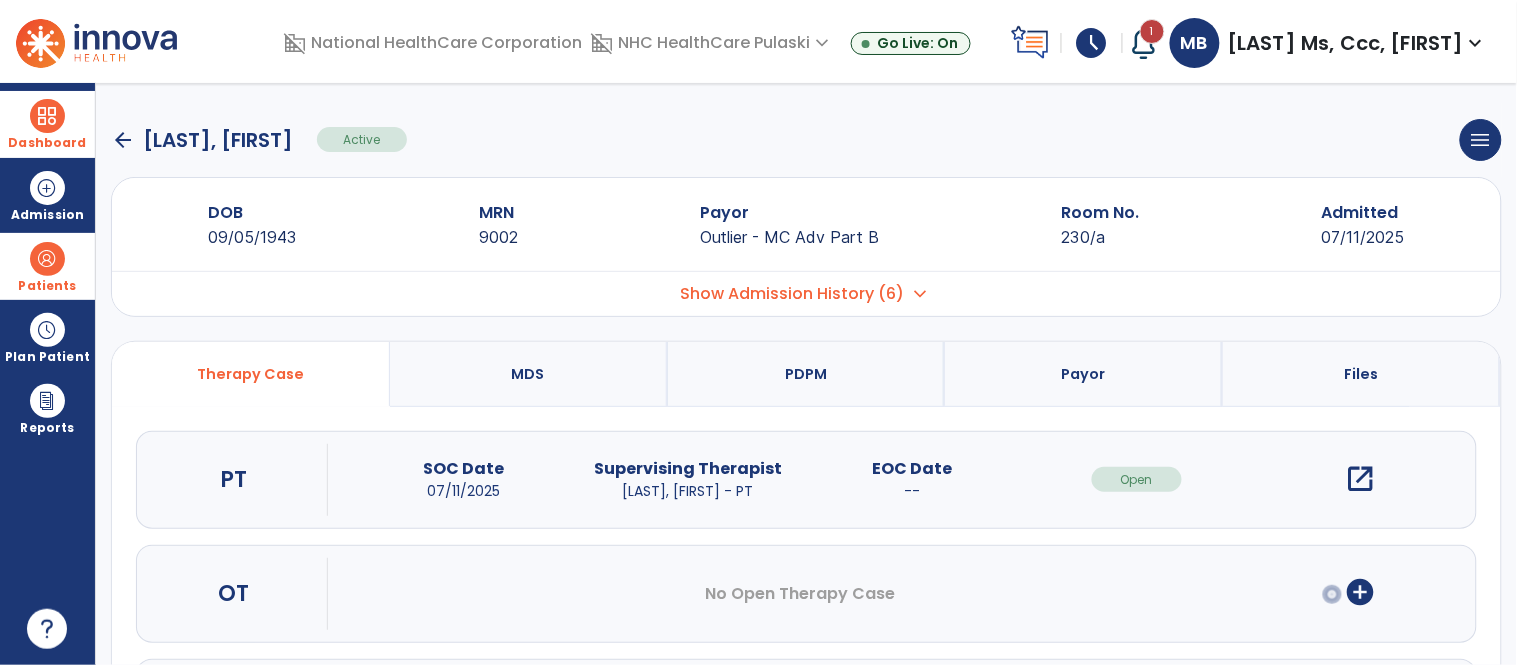 click at bounding box center [47, 116] 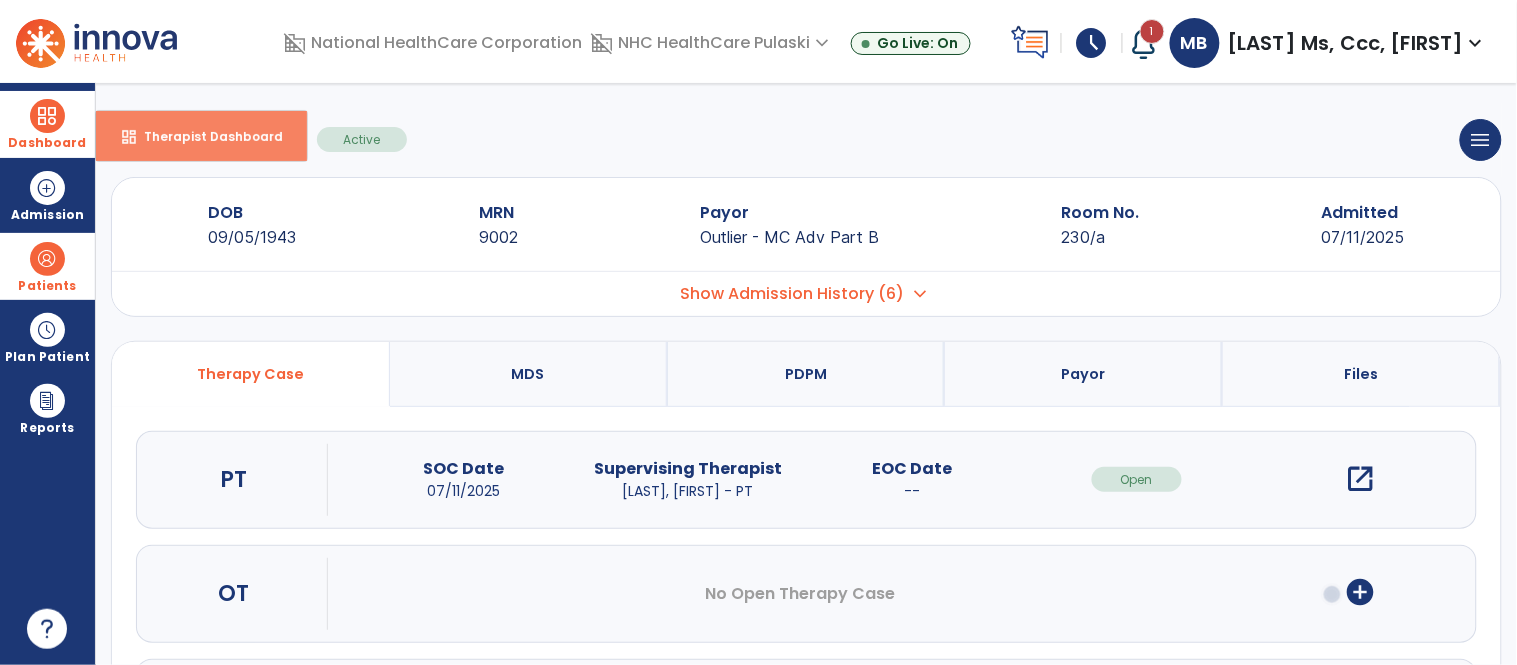 click on "Therapist Dashboard" at bounding box center [205, 136] 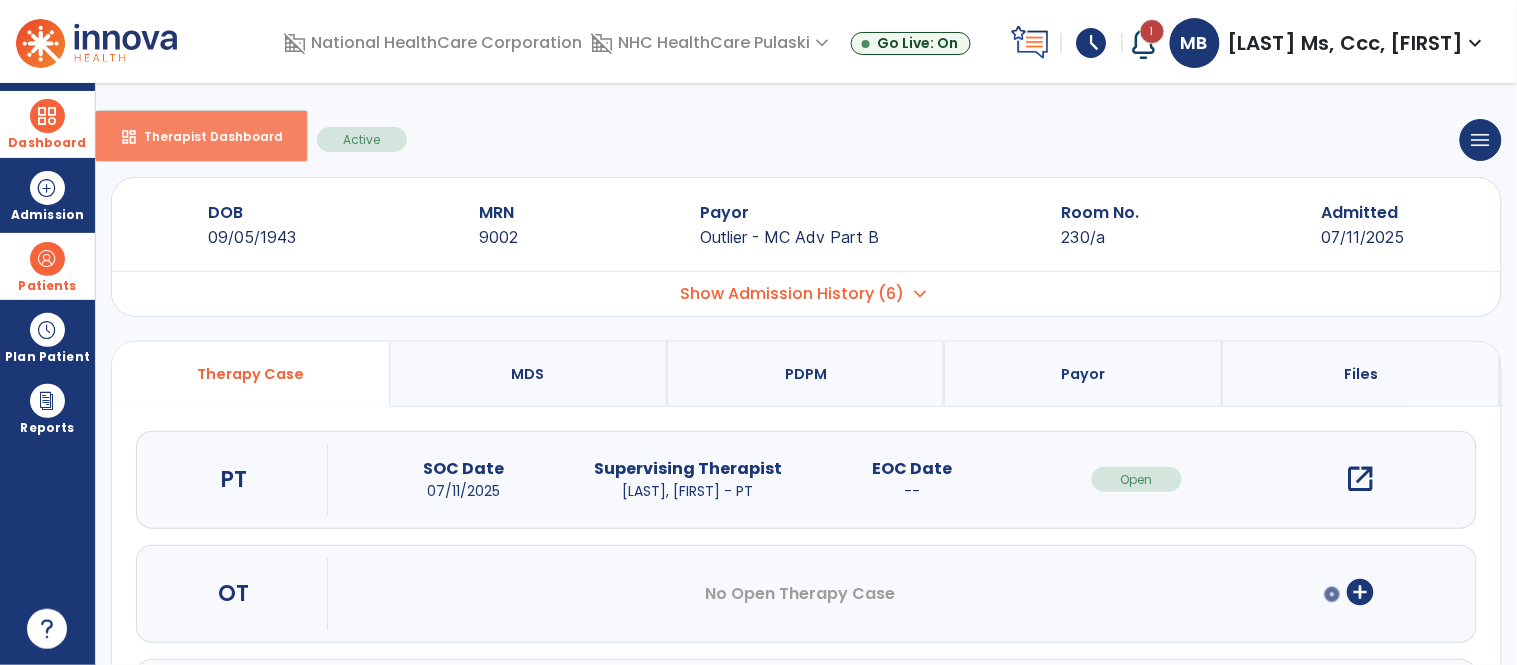 select on "****" 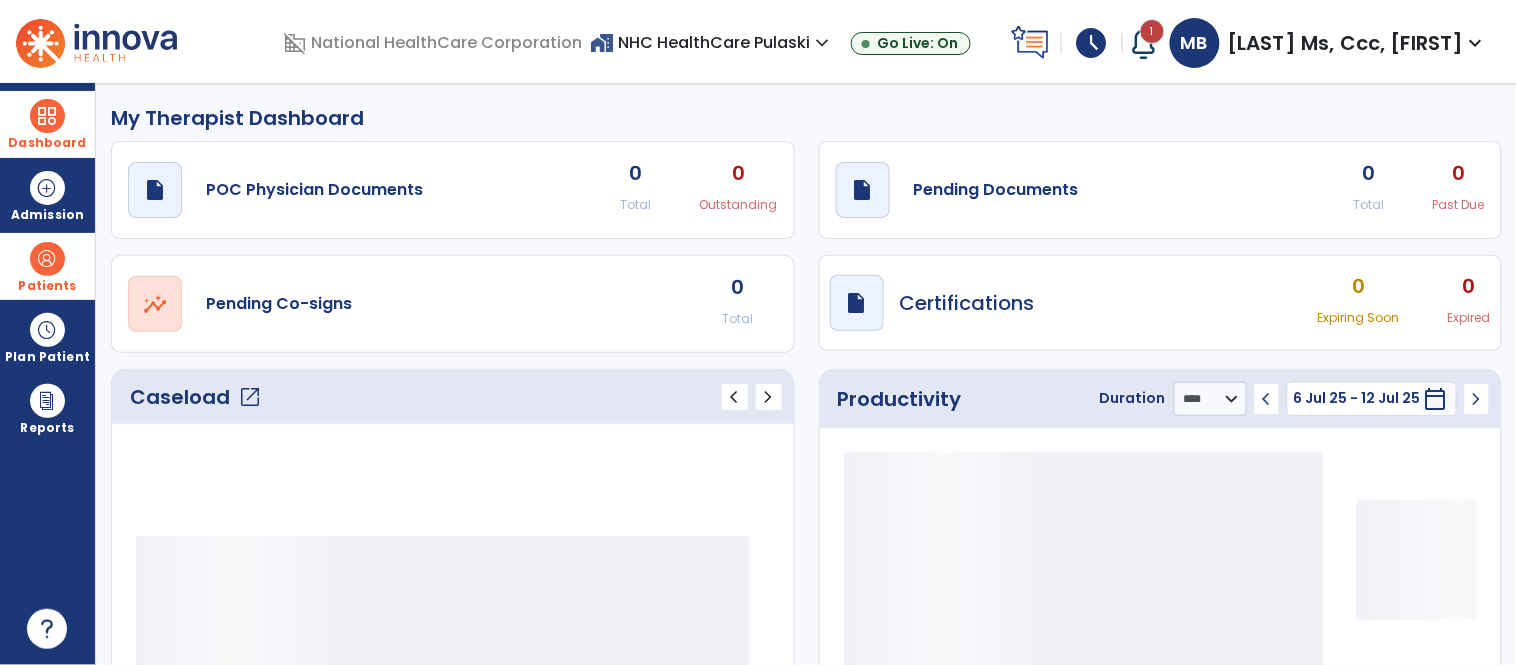 click on "My Therapist Dashboard" 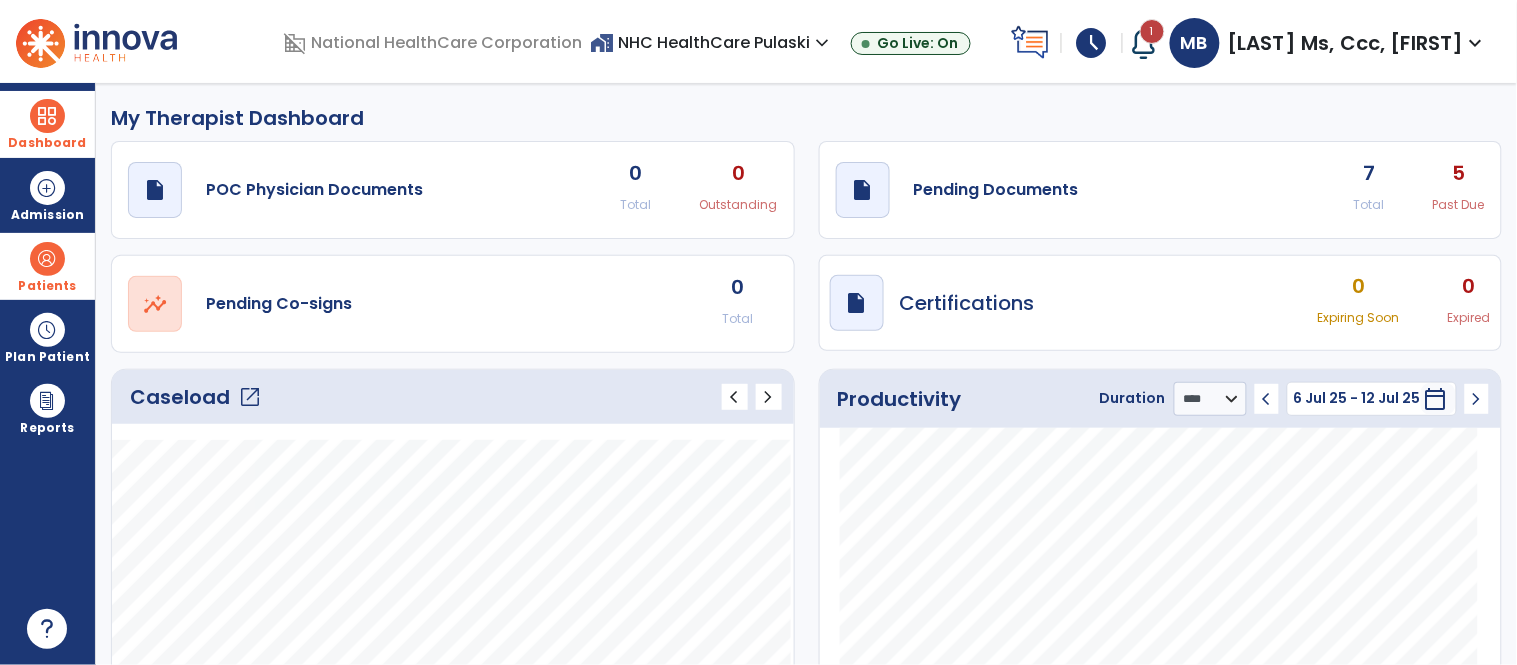 click on "5" 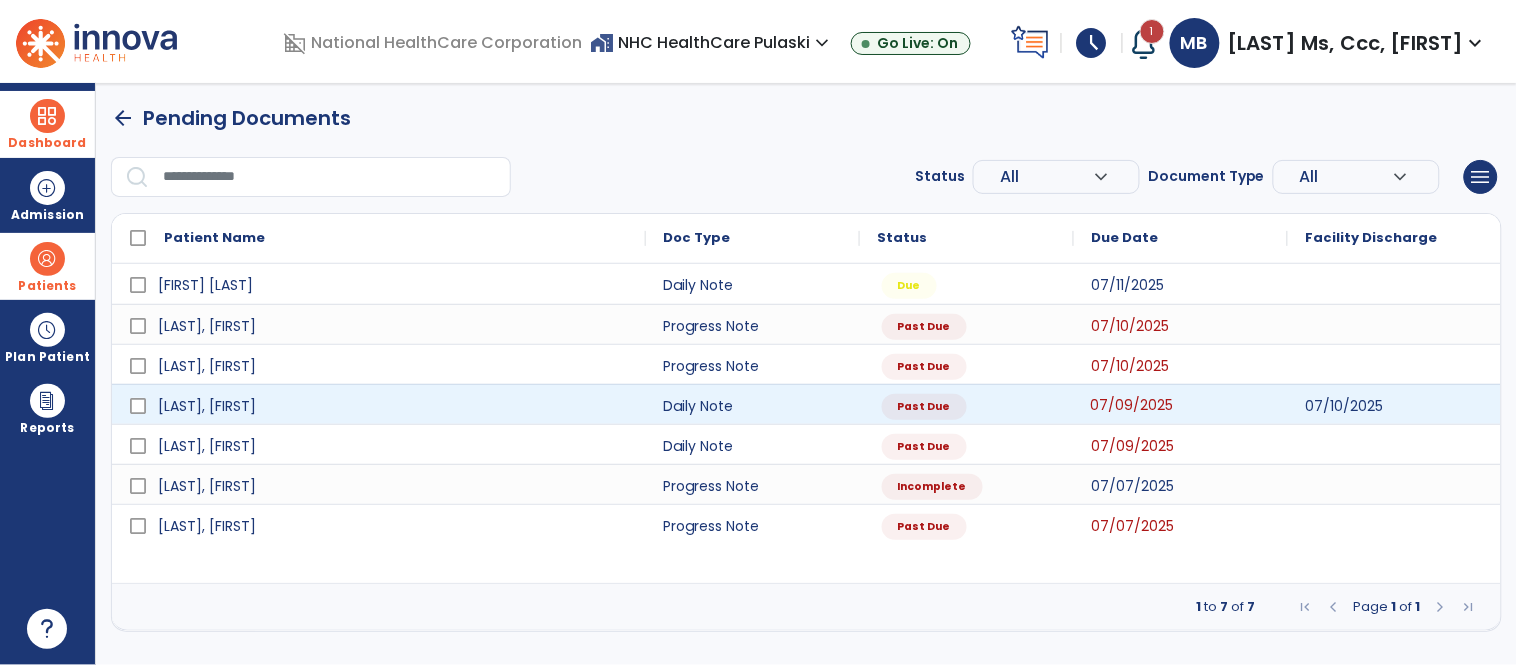 click on "07/09/2025" at bounding box center (1132, 405) 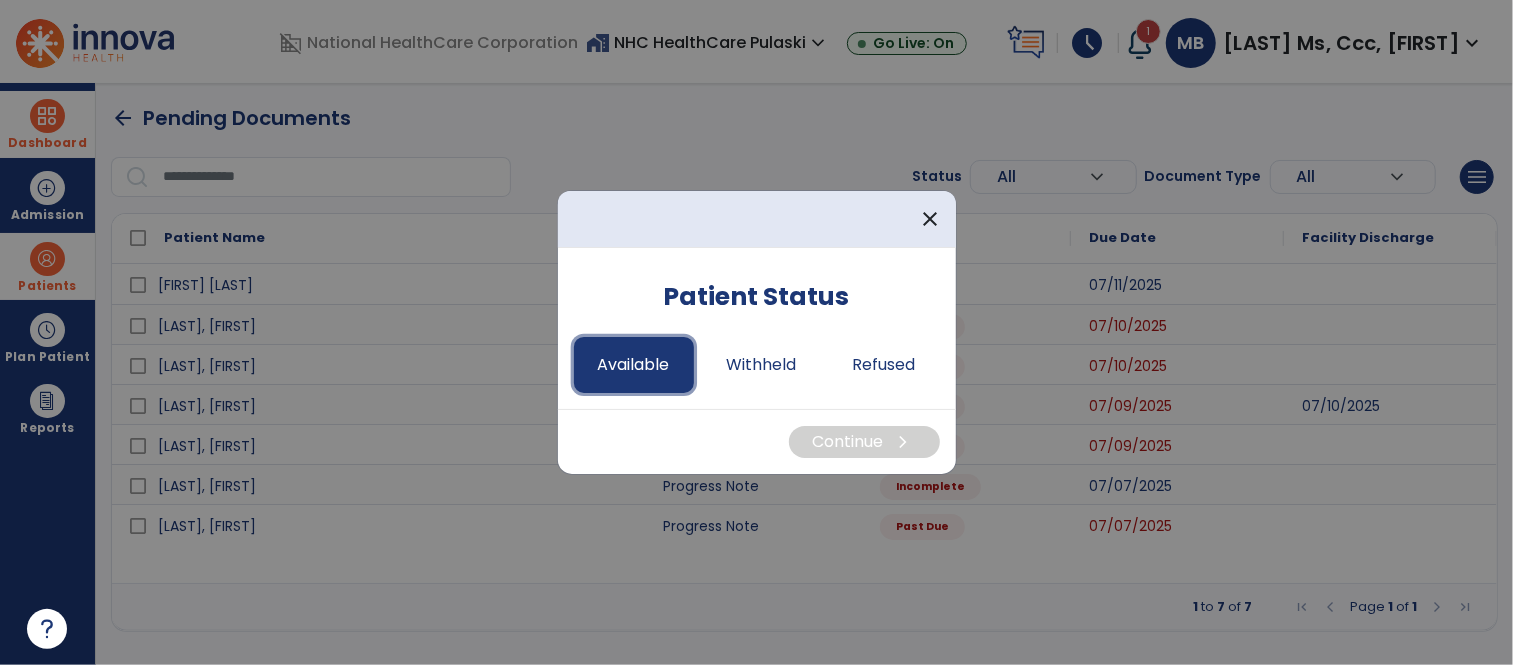 click on "Available" at bounding box center [634, 365] 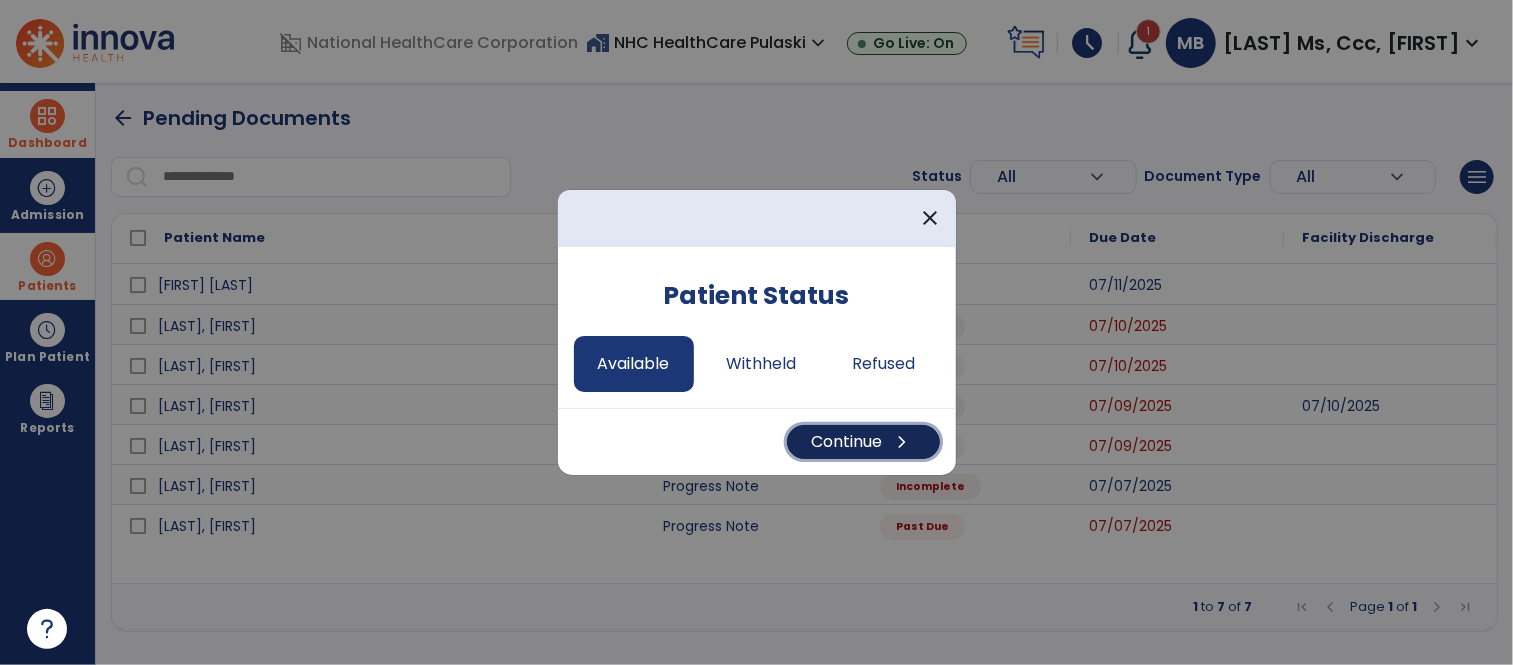 click on "Continue   chevron_right" at bounding box center (863, 442) 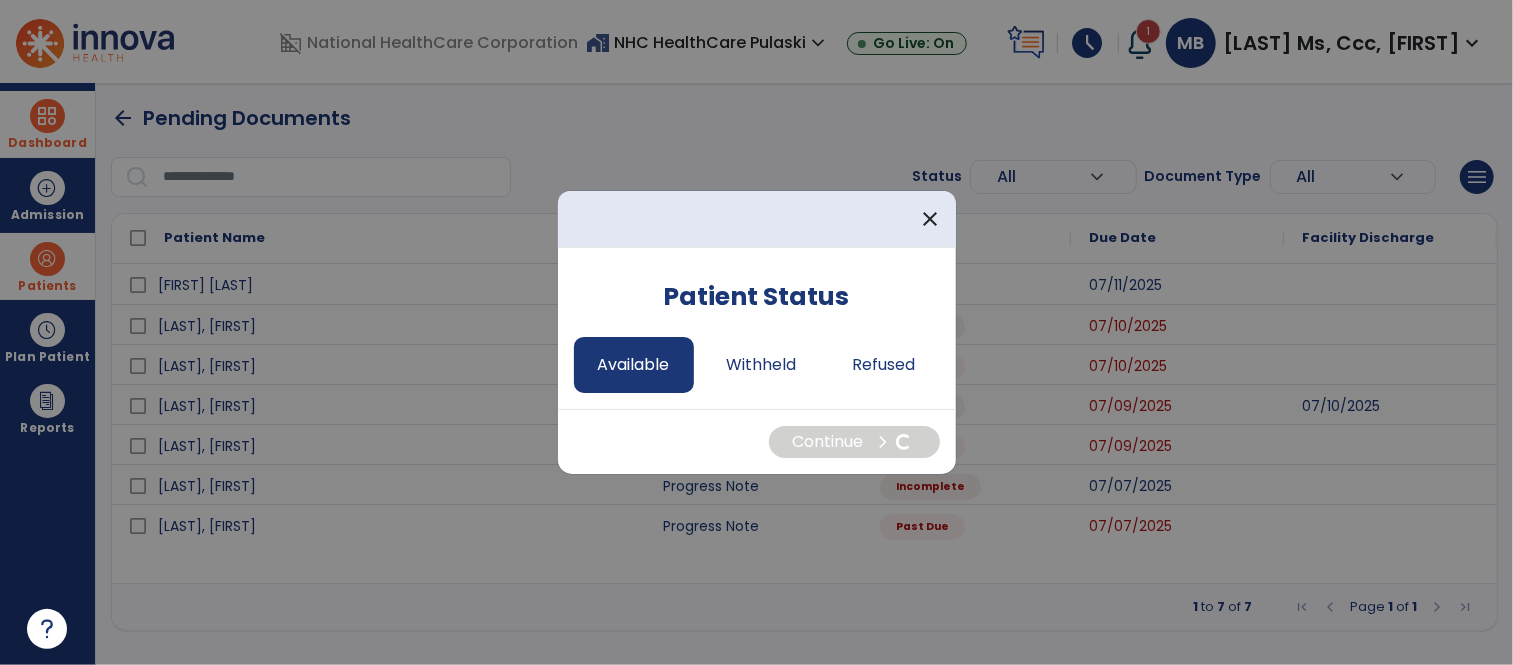 select on "*" 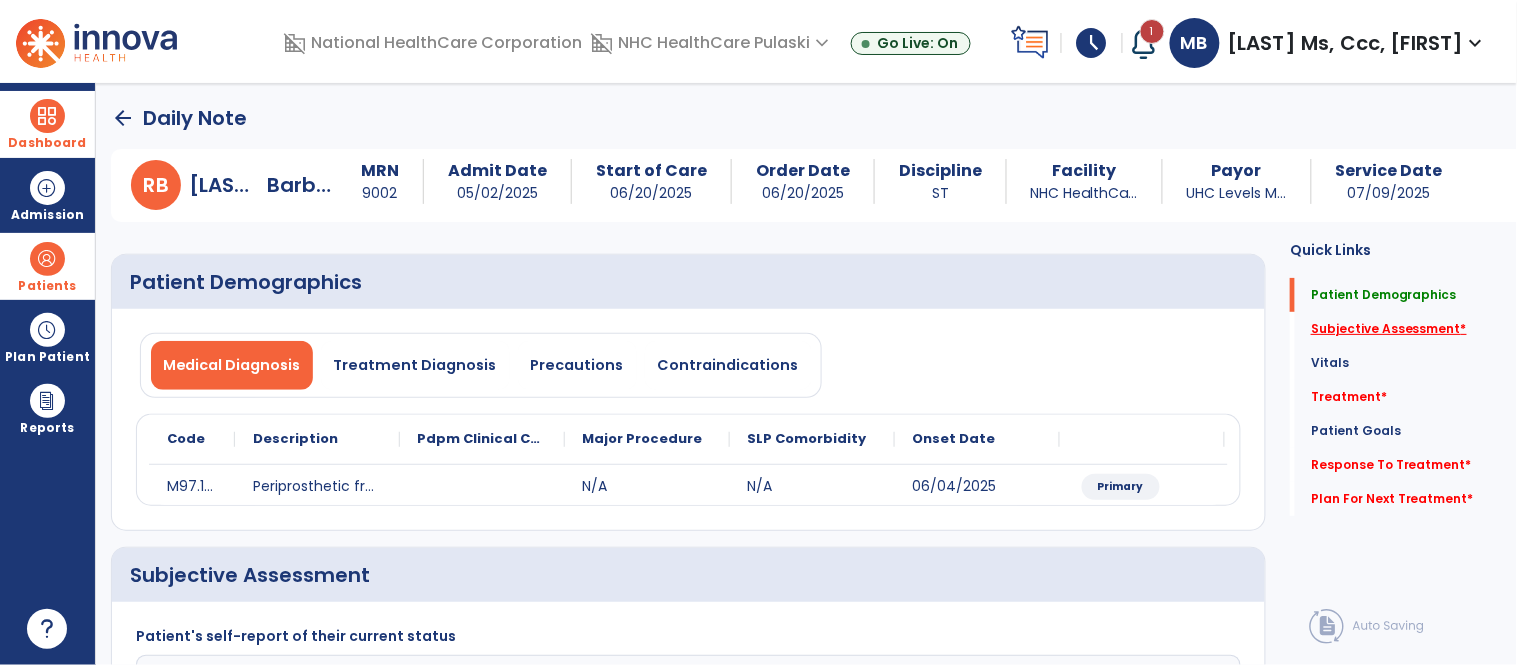 click on "Subjective Assessment   *" 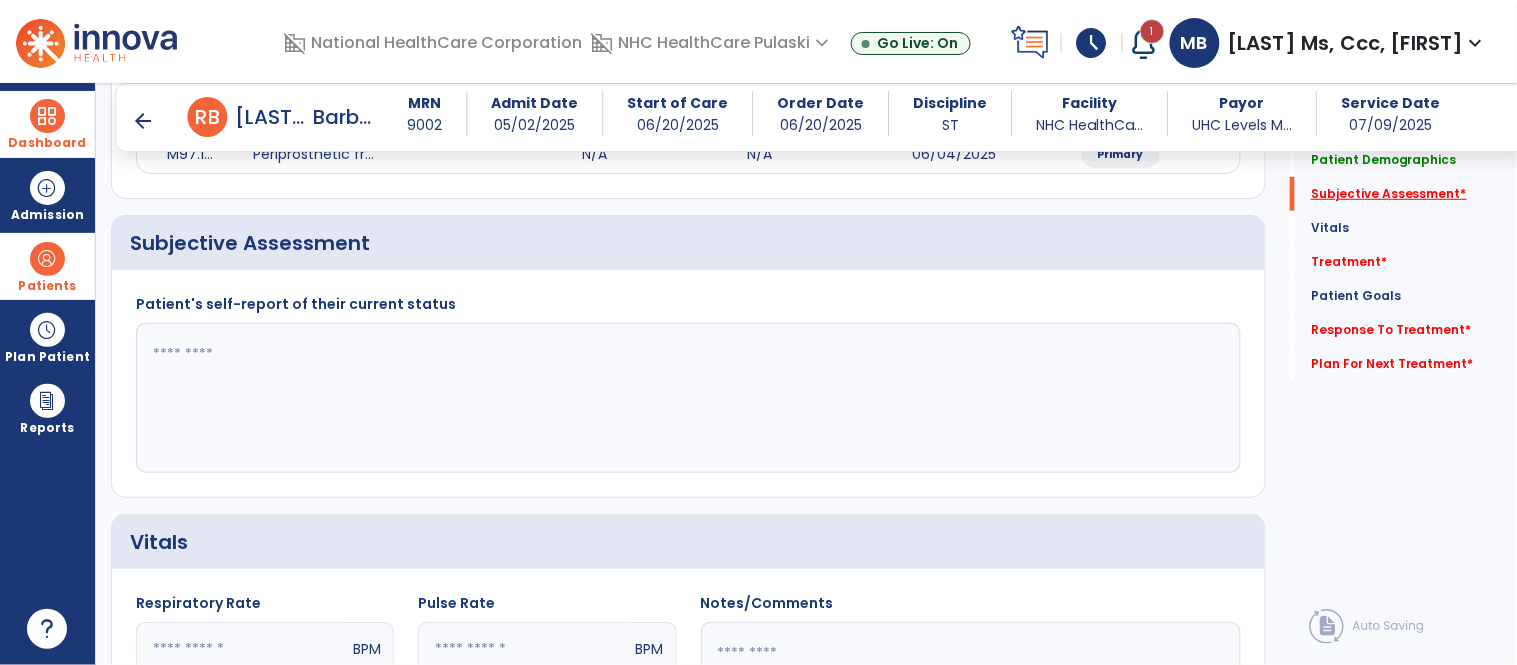 scroll, scrollTop: 314, scrollLeft: 0, axis: vertical 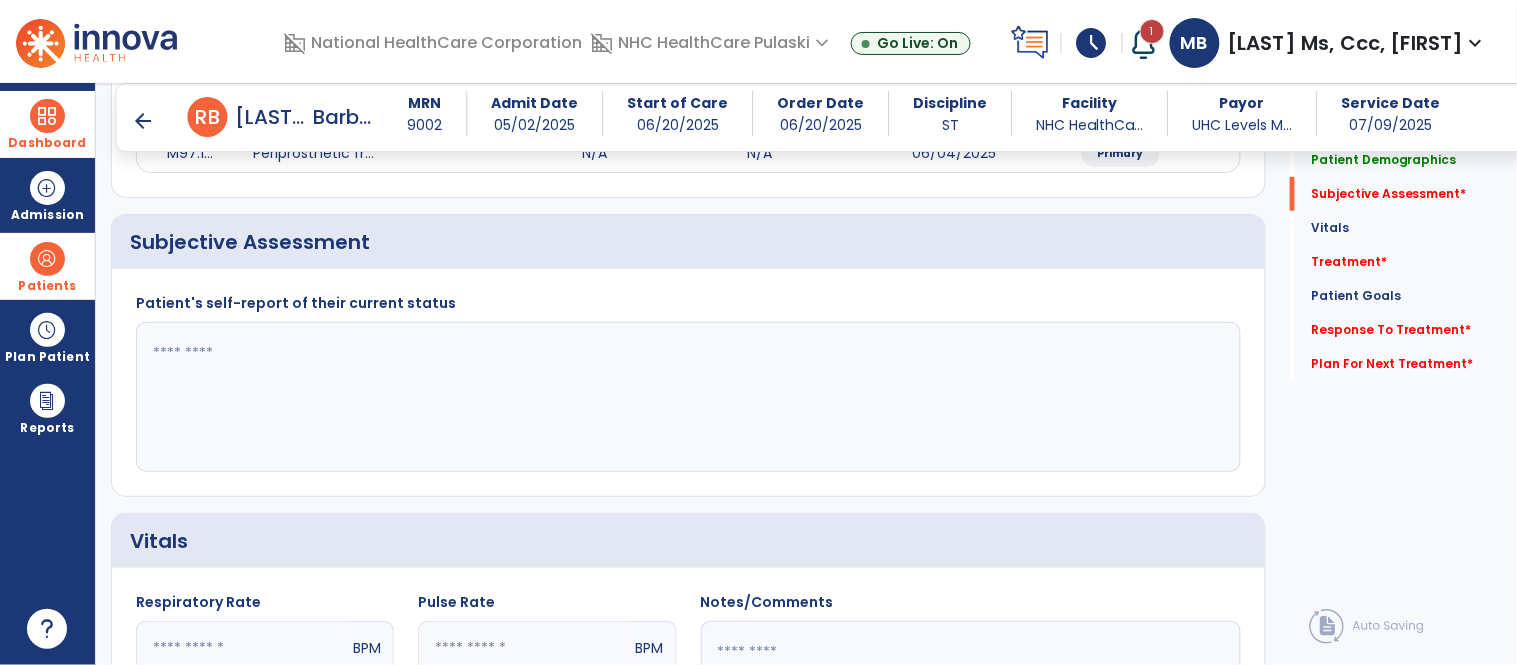 click 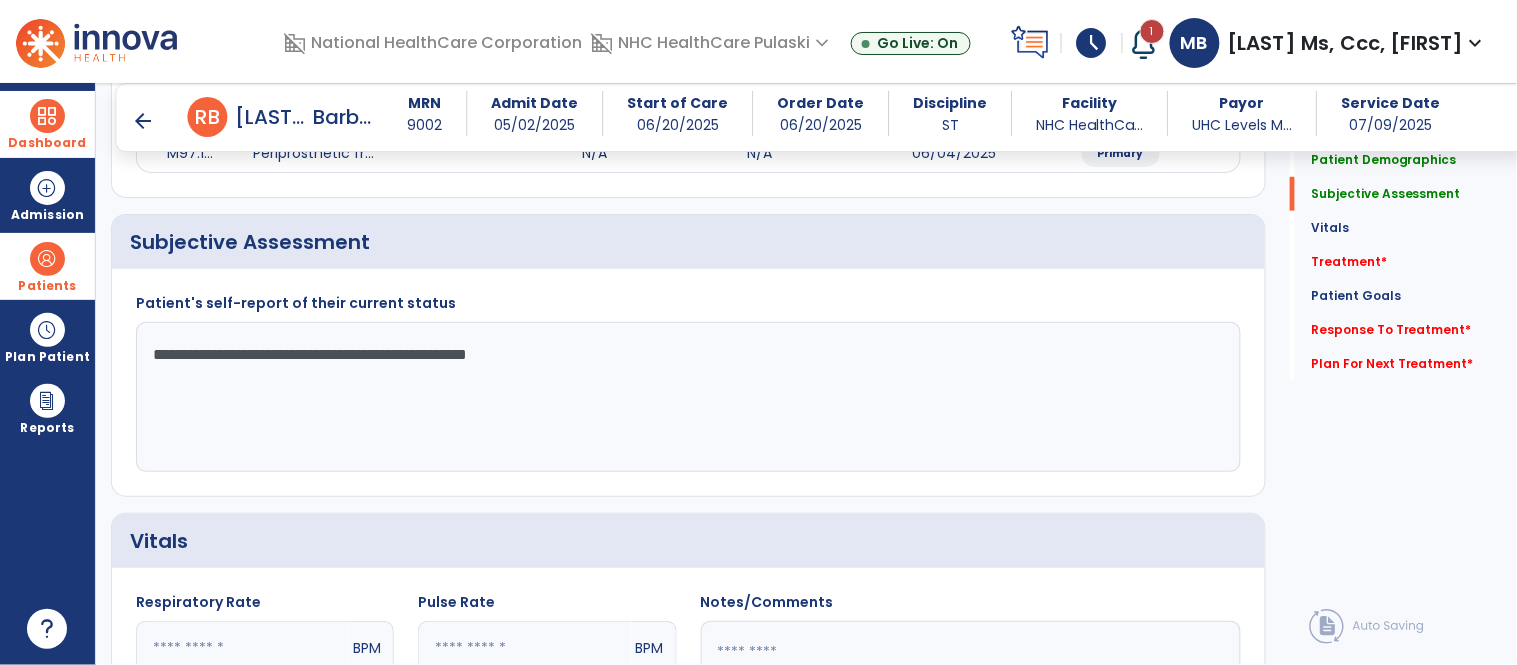 type on "**********" 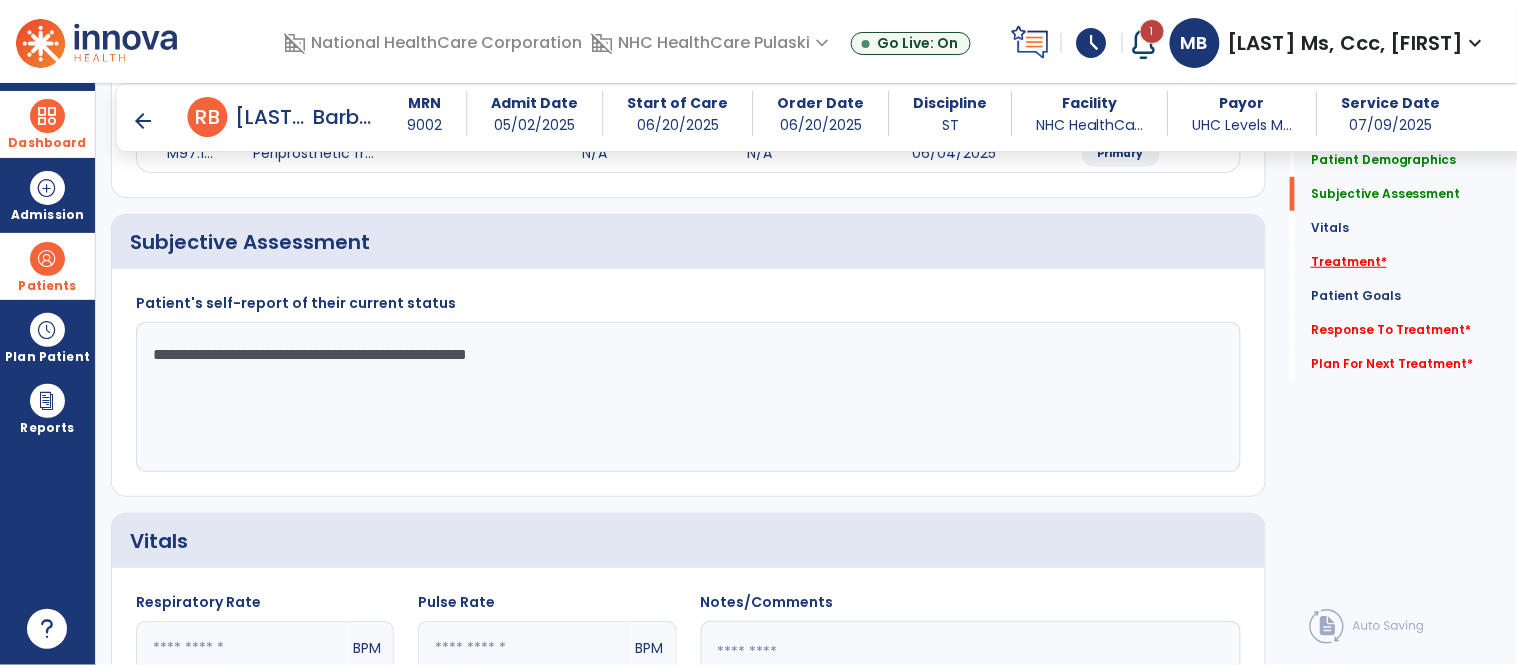 click on "Treatment   *" 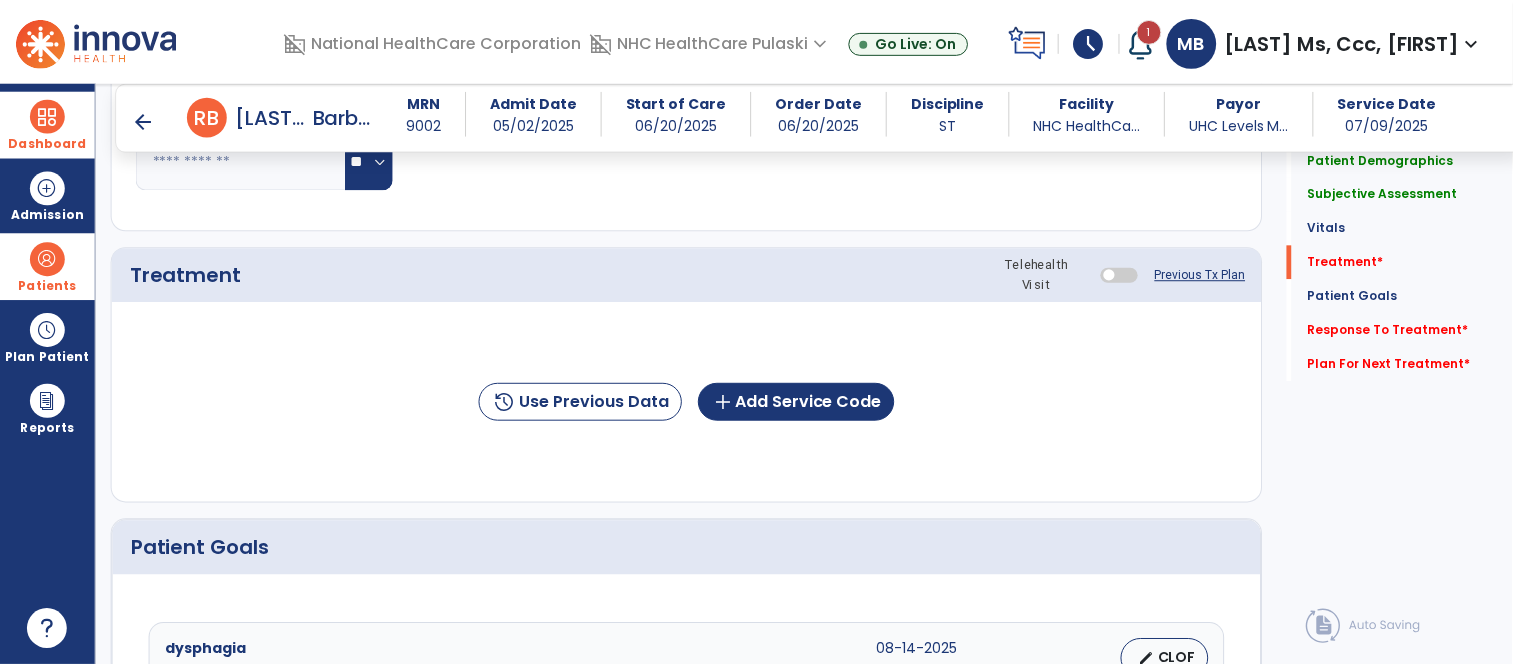 scroll, scrollTop: 1004, scrollLeft: 0, axis: vertical 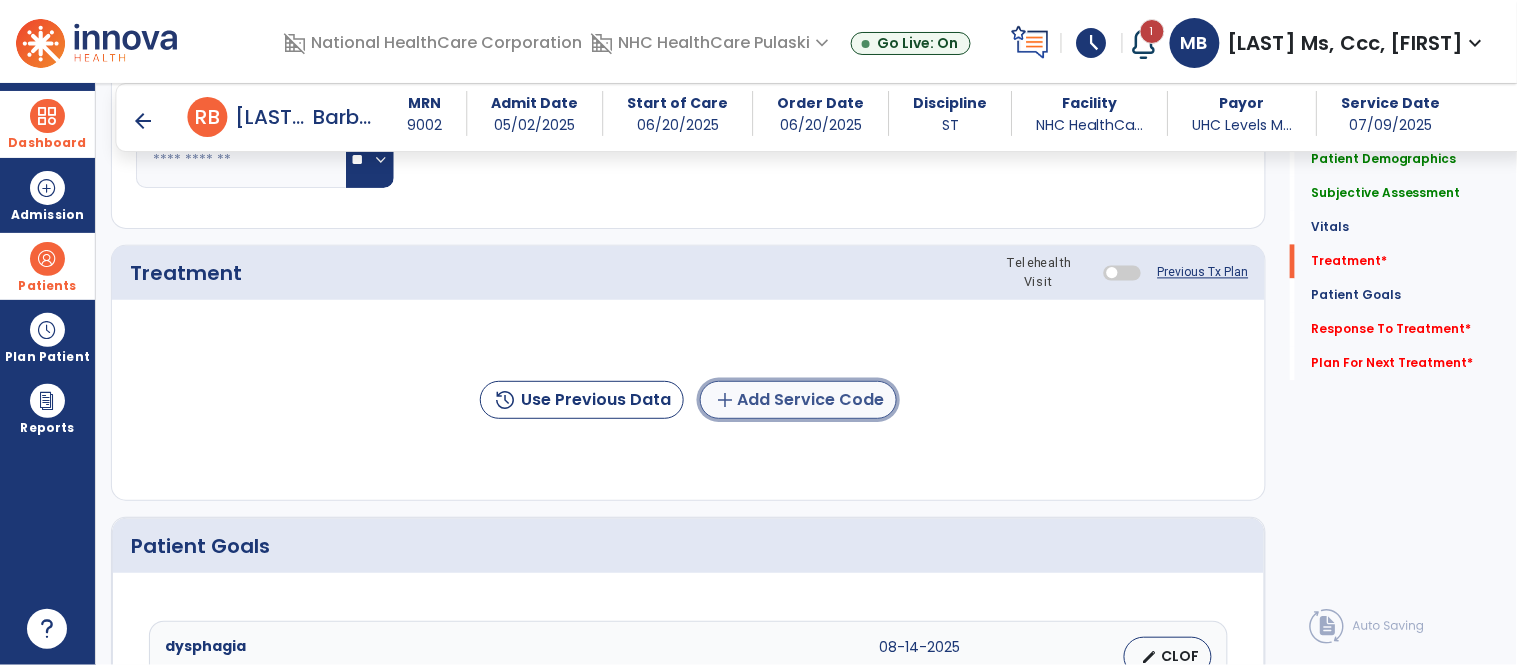 click on "add  Add Service Code" 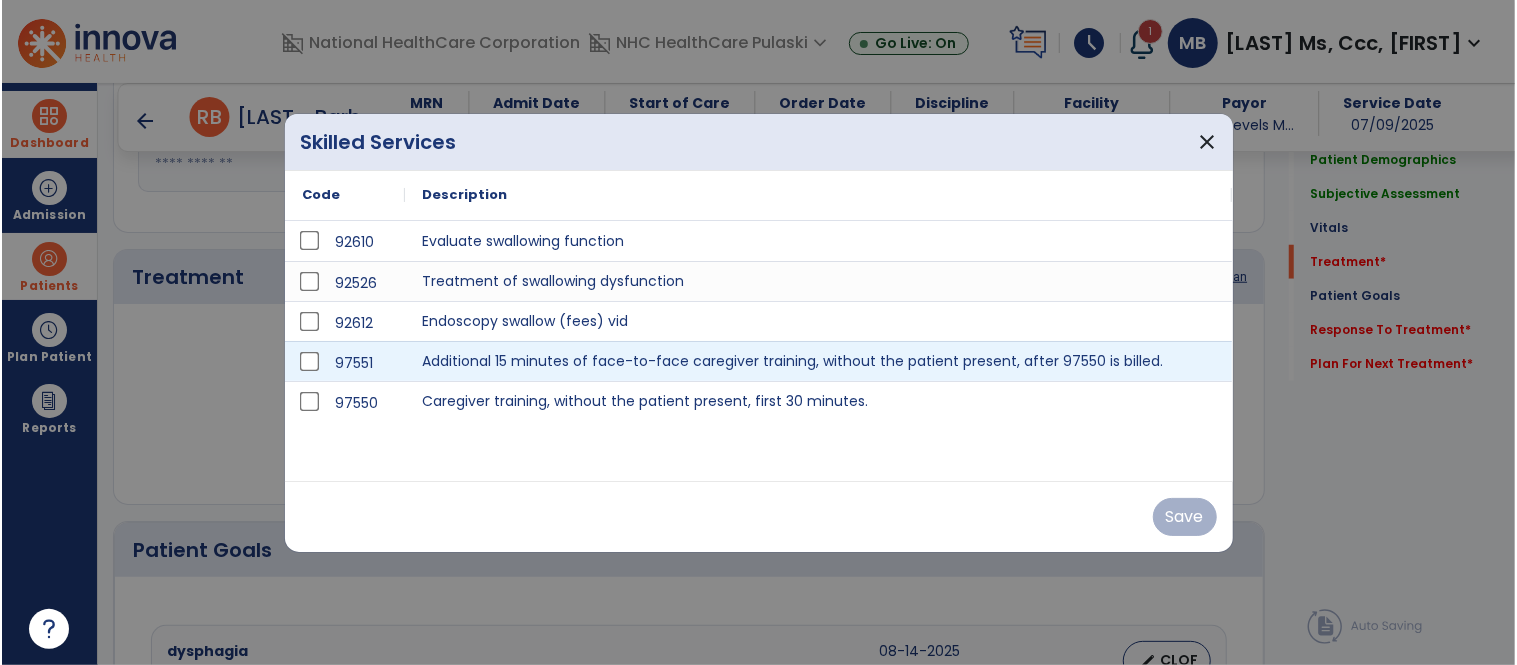 scroll, scrollTop: 1004, scrollLeft: 0, axis: vertical 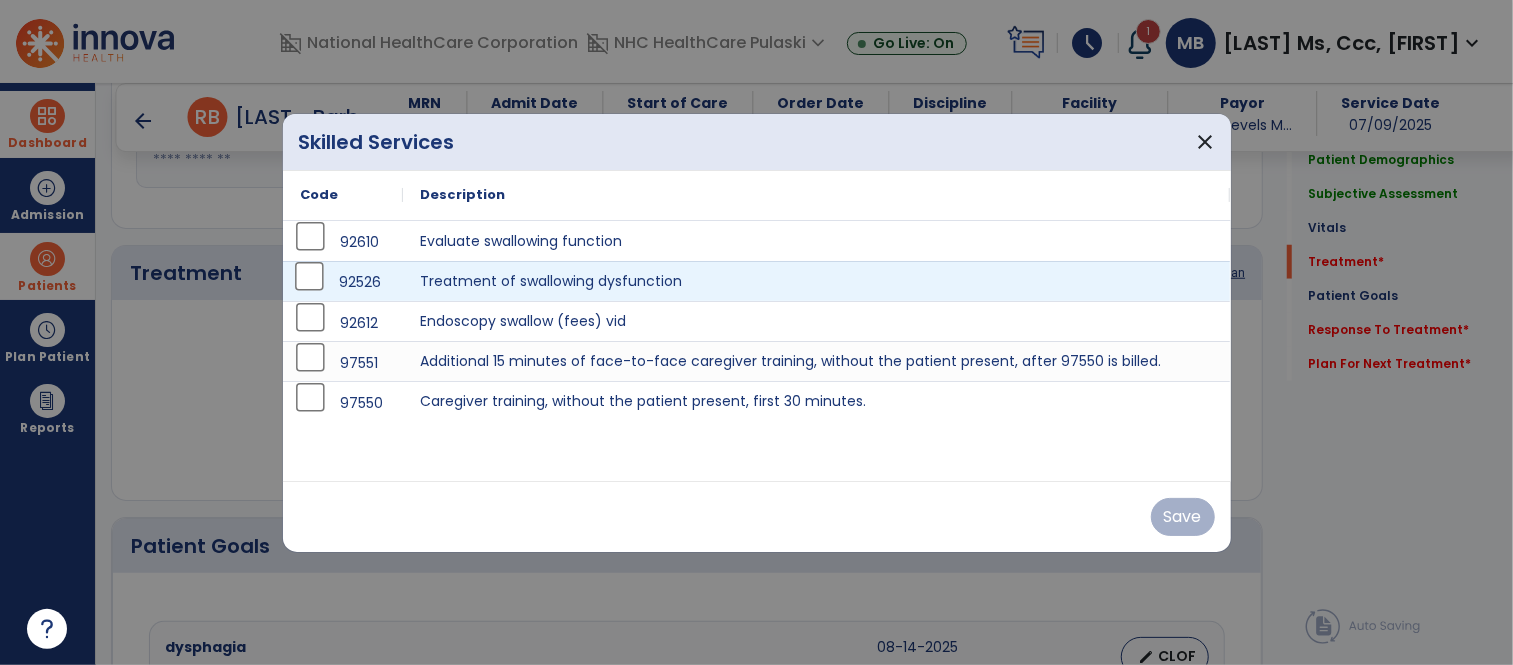 click on "92526" at bounding box center (343, 281) 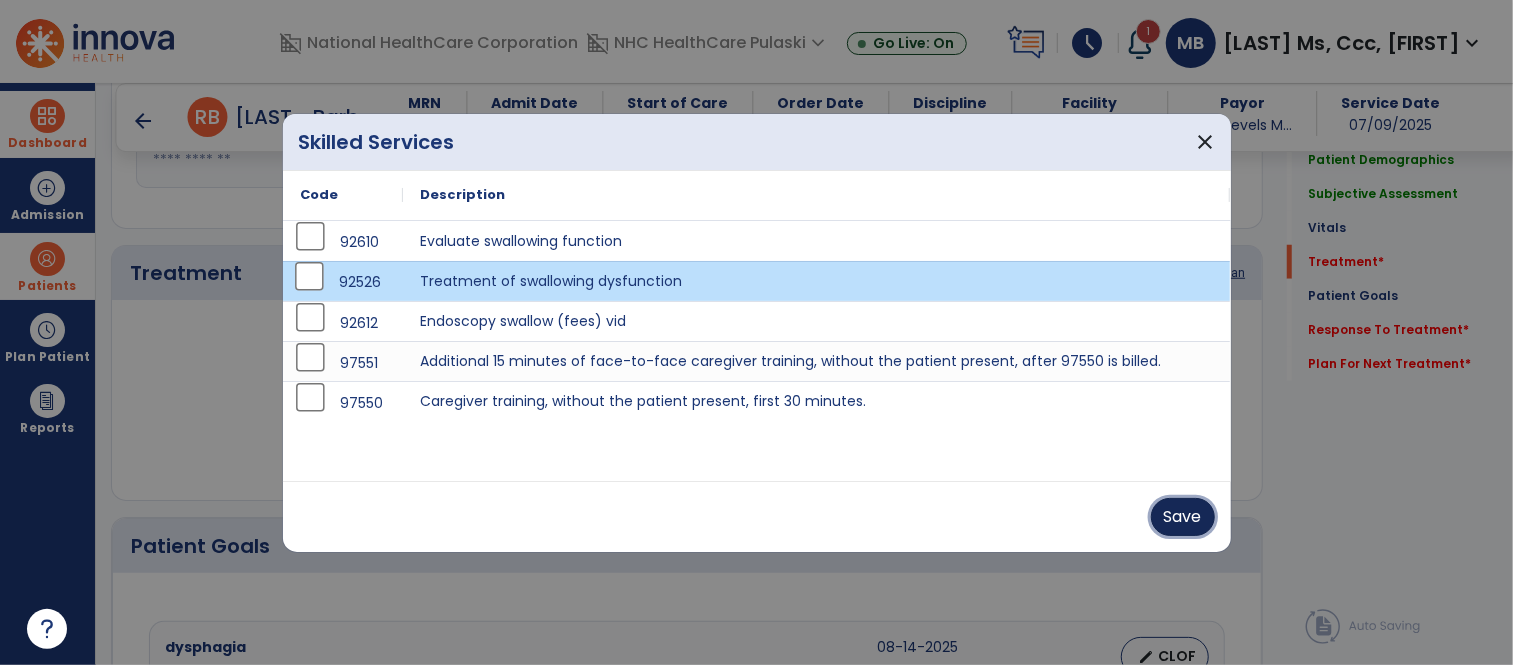 click on "Save" at bounding box center [1183, 517] 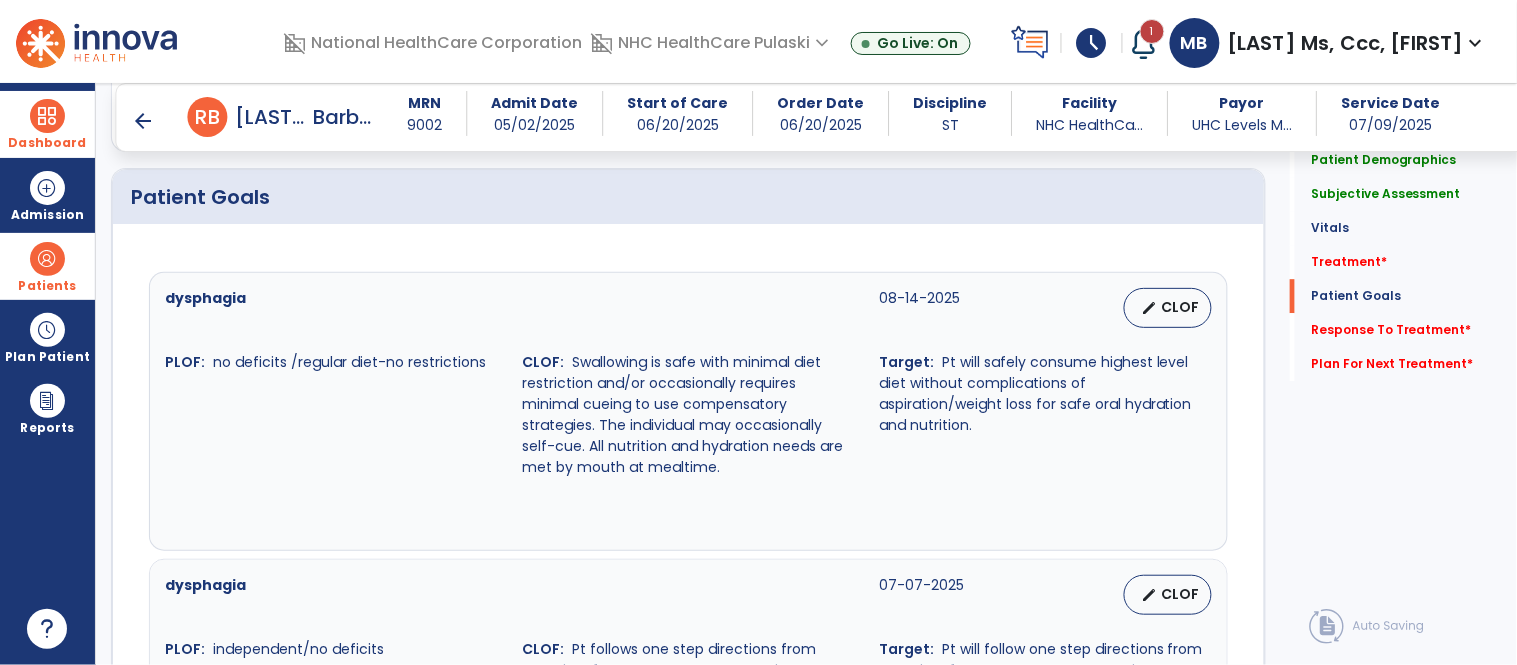 scroll, scrollTop: 1422, scrollLeft: 0, axis: vertical 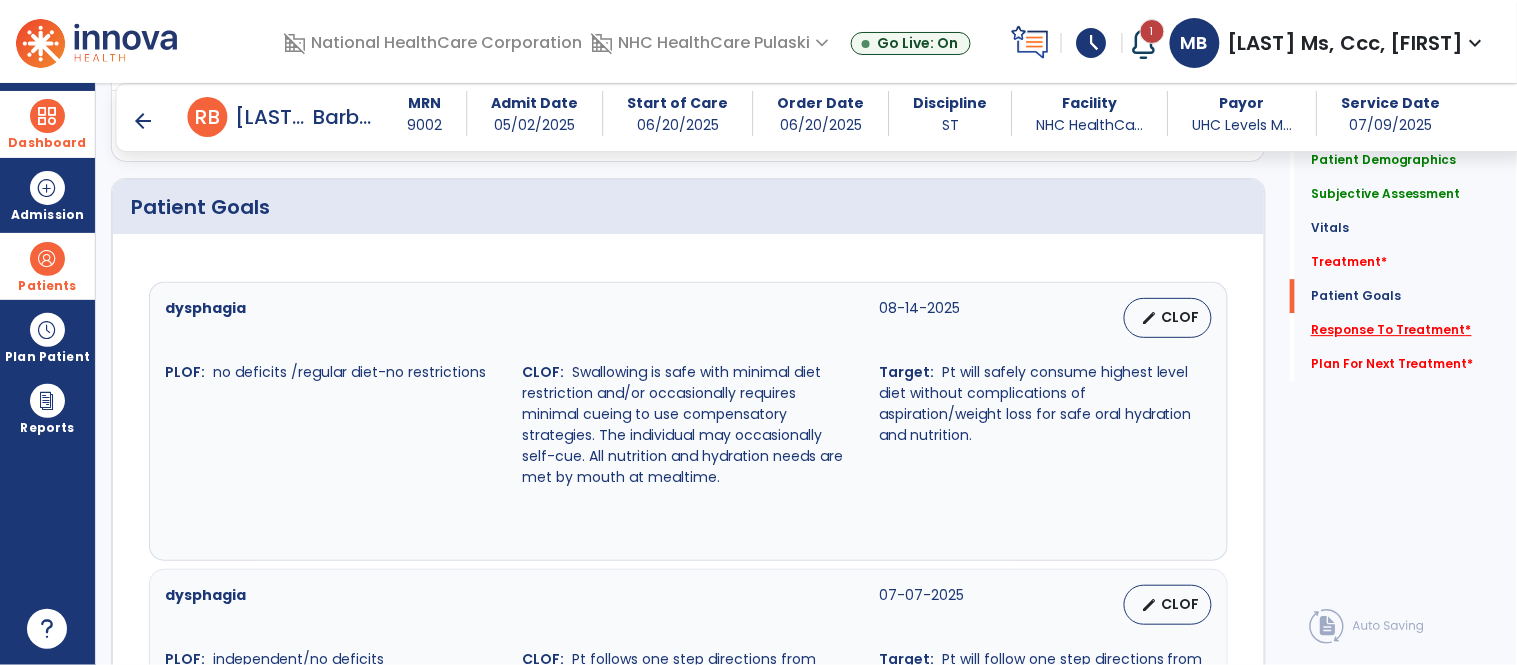 click on "Response To Treatment   *" 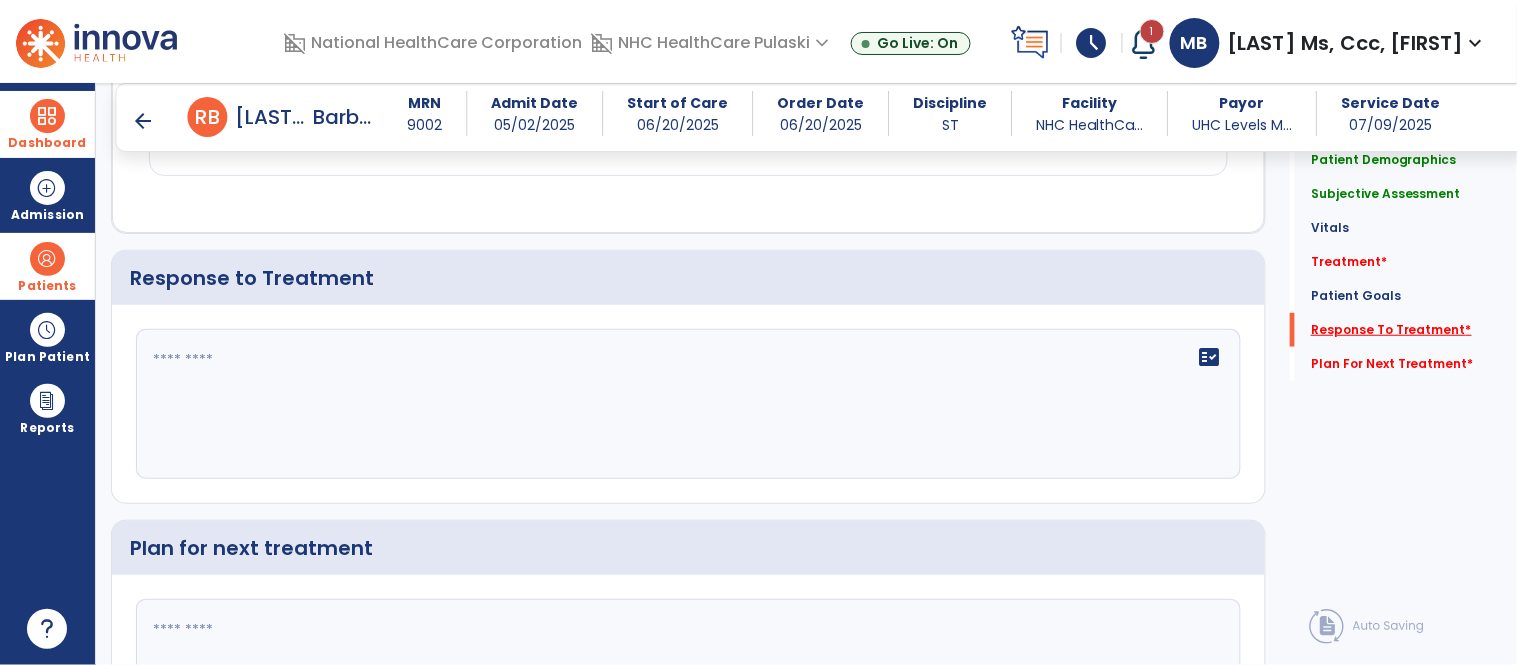 scroll, scrollTop: 2211, scrollLeft: 0, axis: vertical 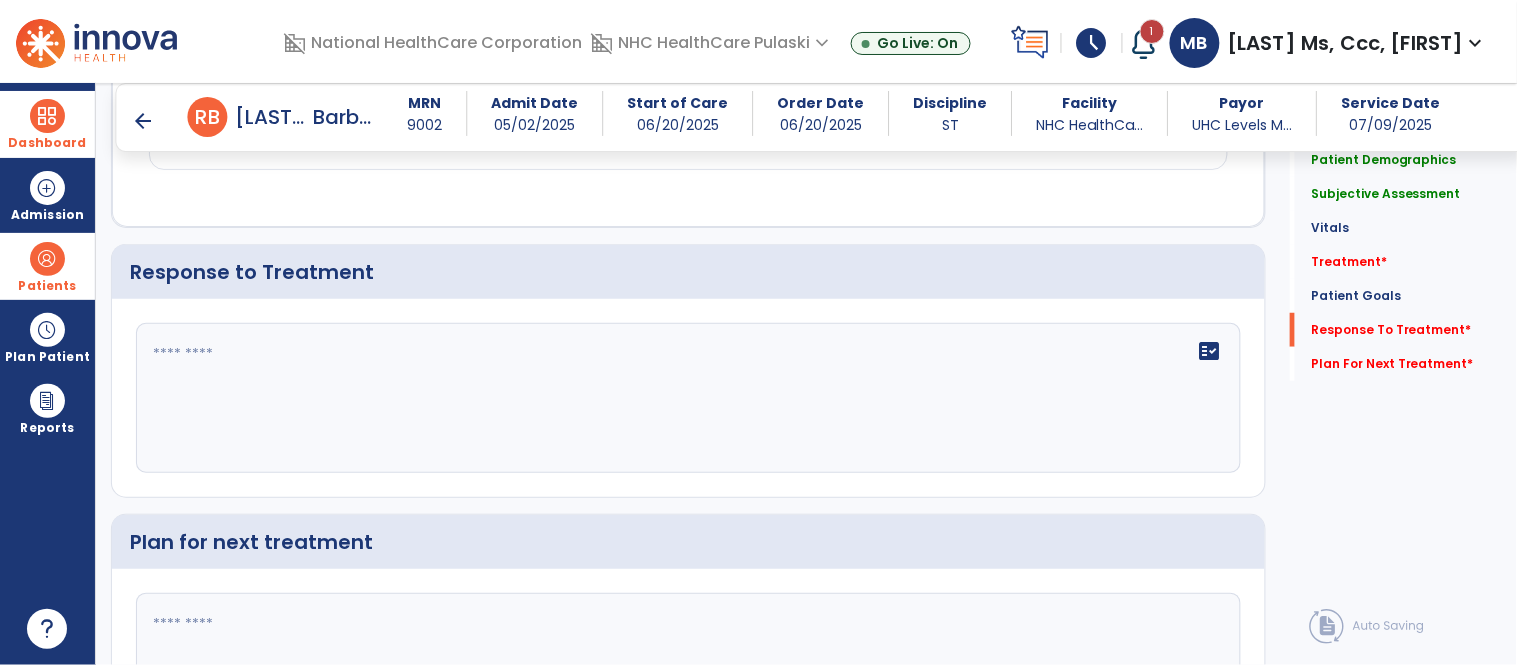 click on "fact_check" 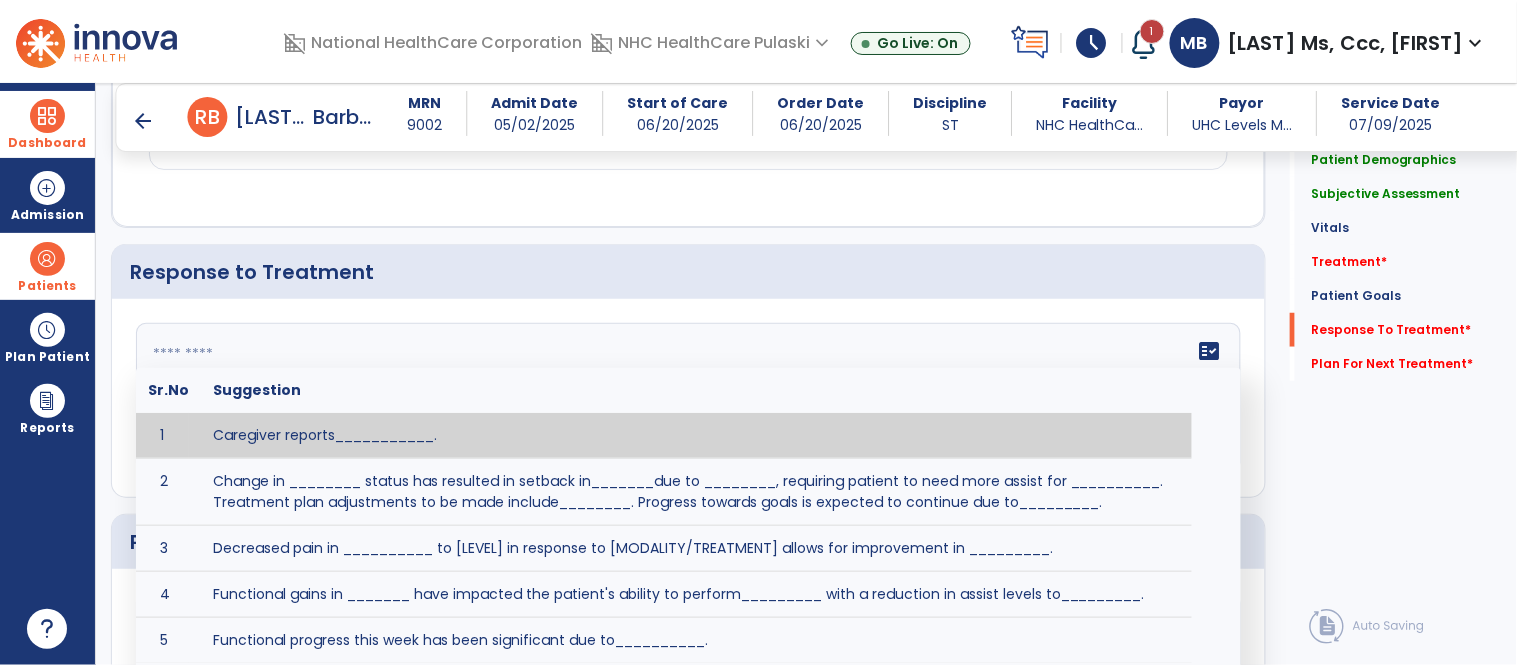 paste on "**********" 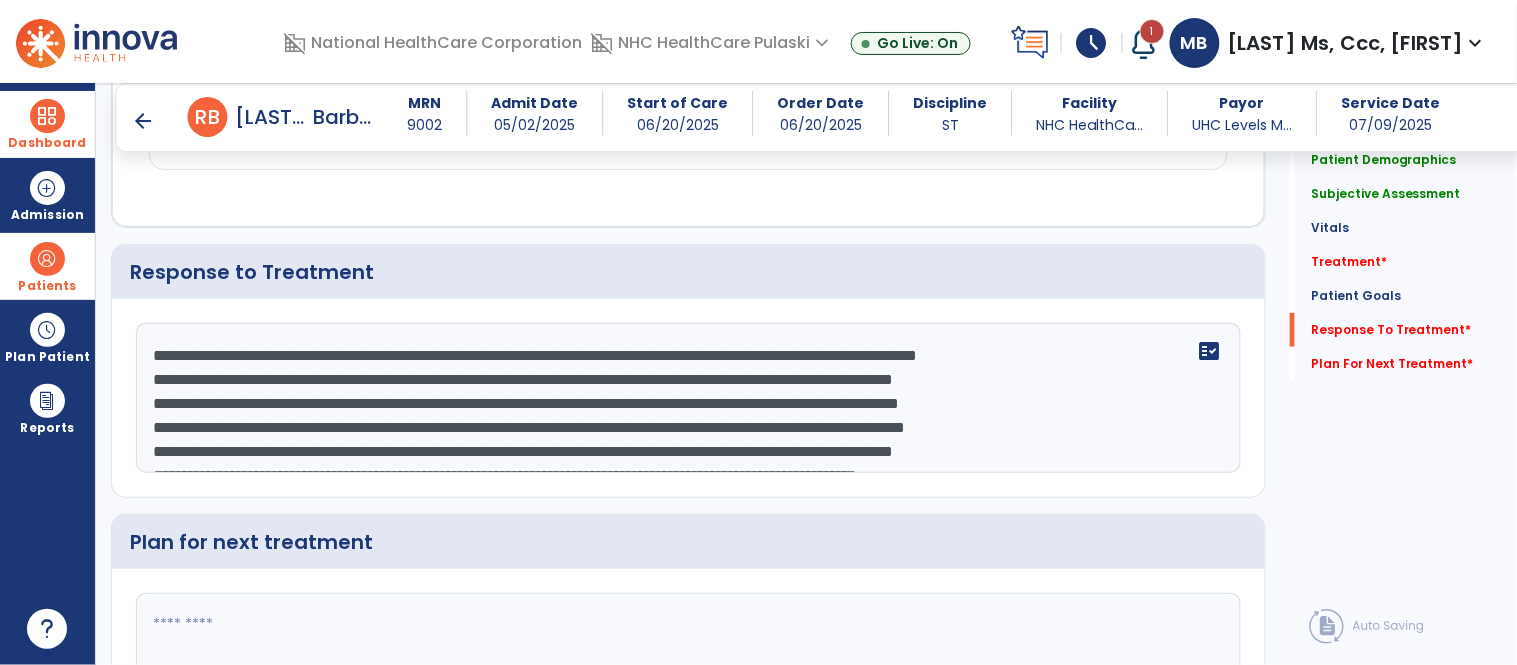 scroll, scrollTop: 38, scrollLeft: 0, axis: vertical 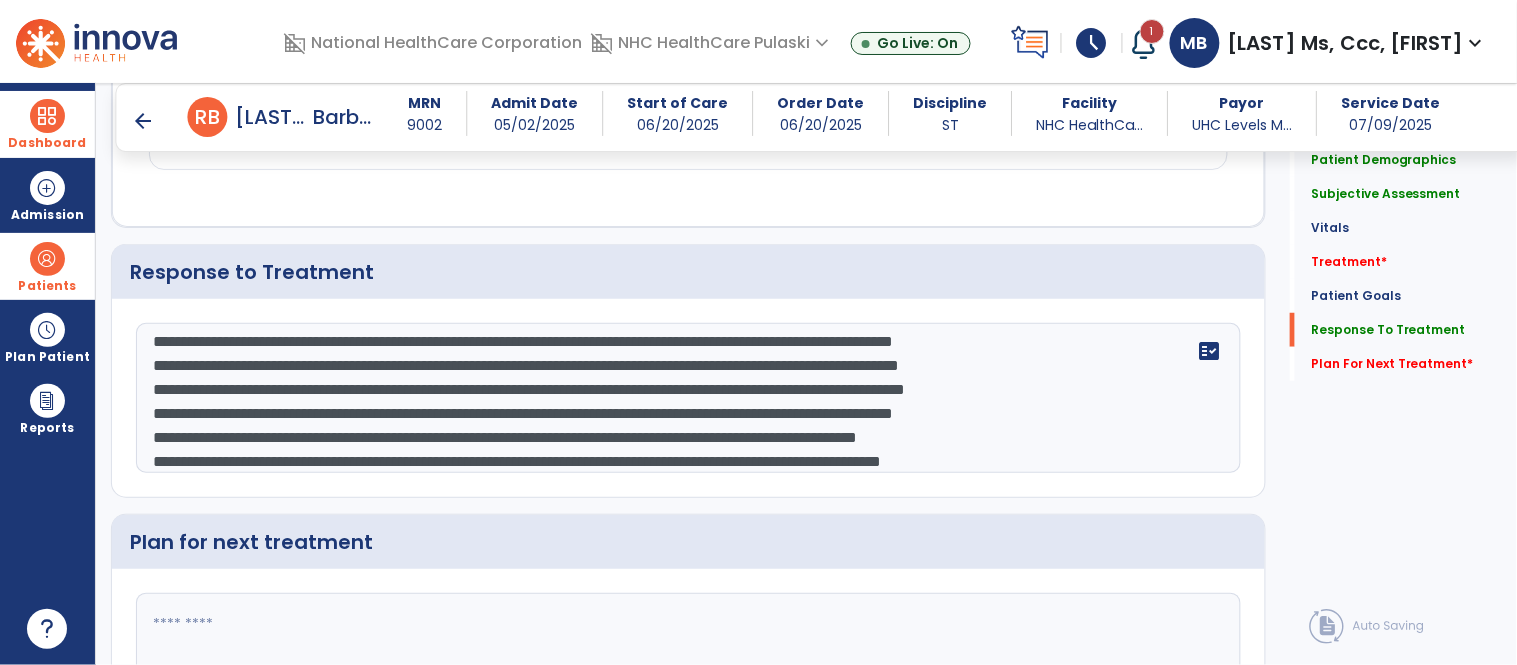 click on "**********" 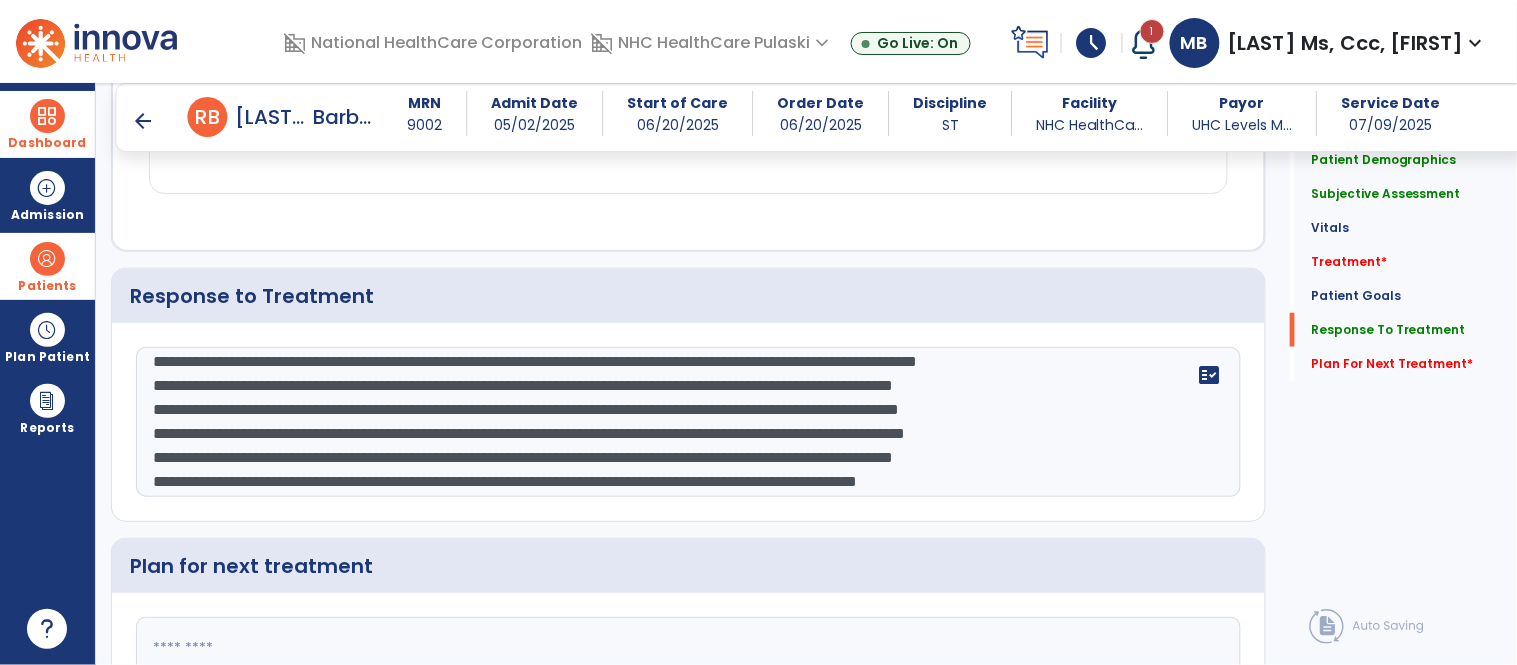 scroll, scrollTop: 2211, scrollLeft: 0, axis: vertical 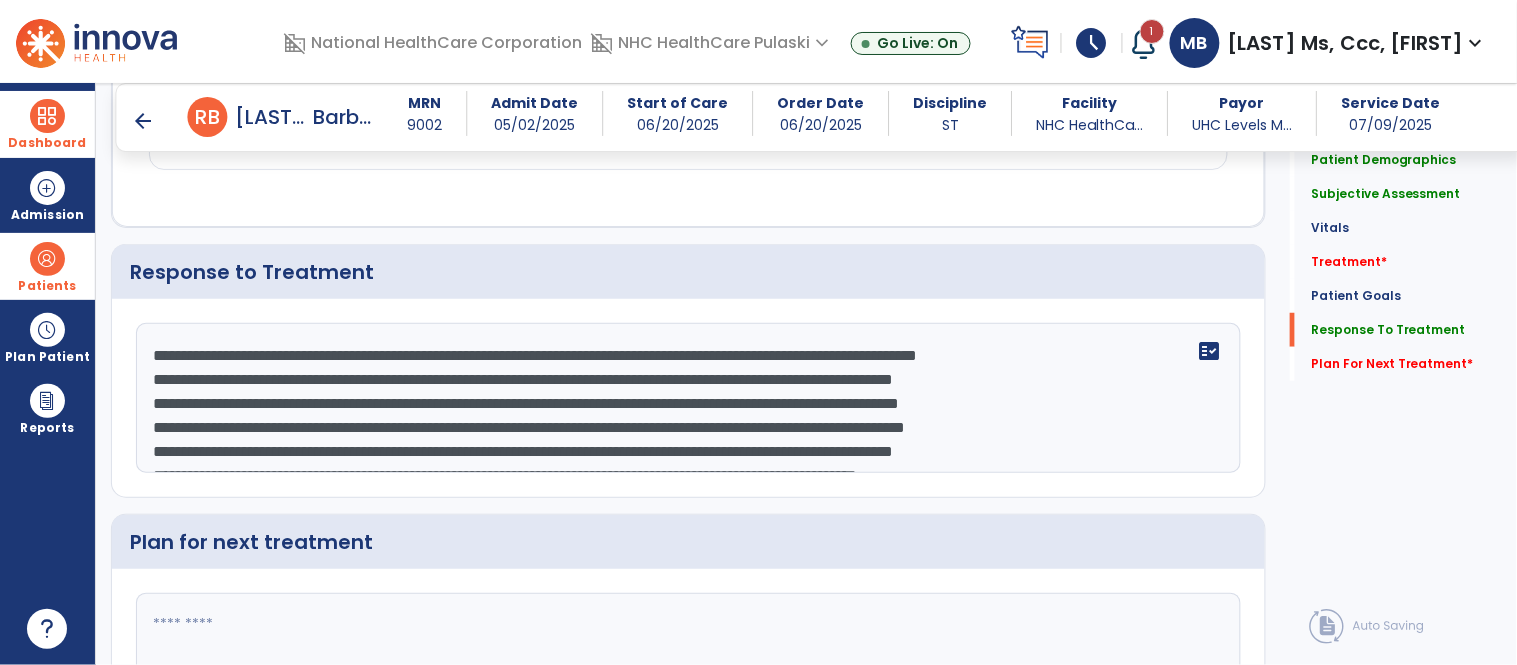 drag, startPoint x: 813, startPoint y: 334, endPoint x: 488, endPoint y: 430, distance: 338.882 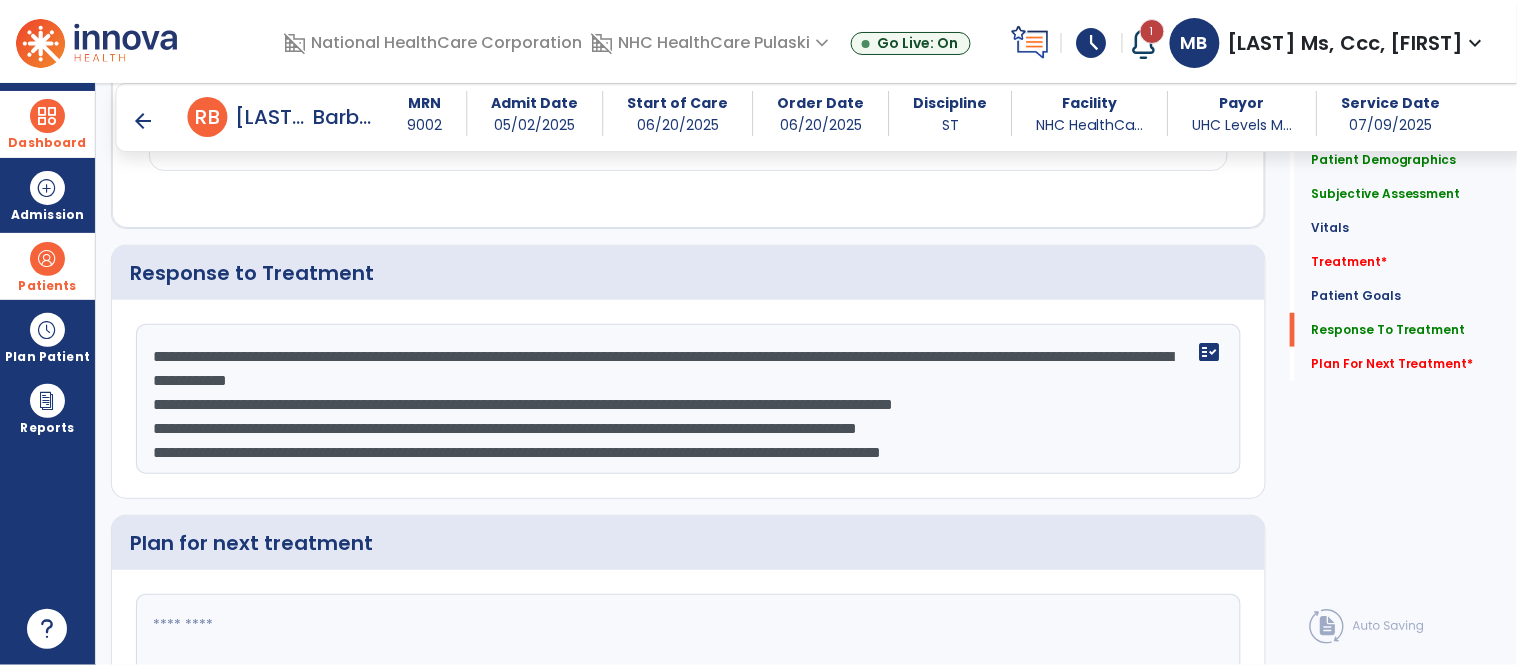 scroll, scrollTop: 2211, scrollLeft: 0, axis: vertical 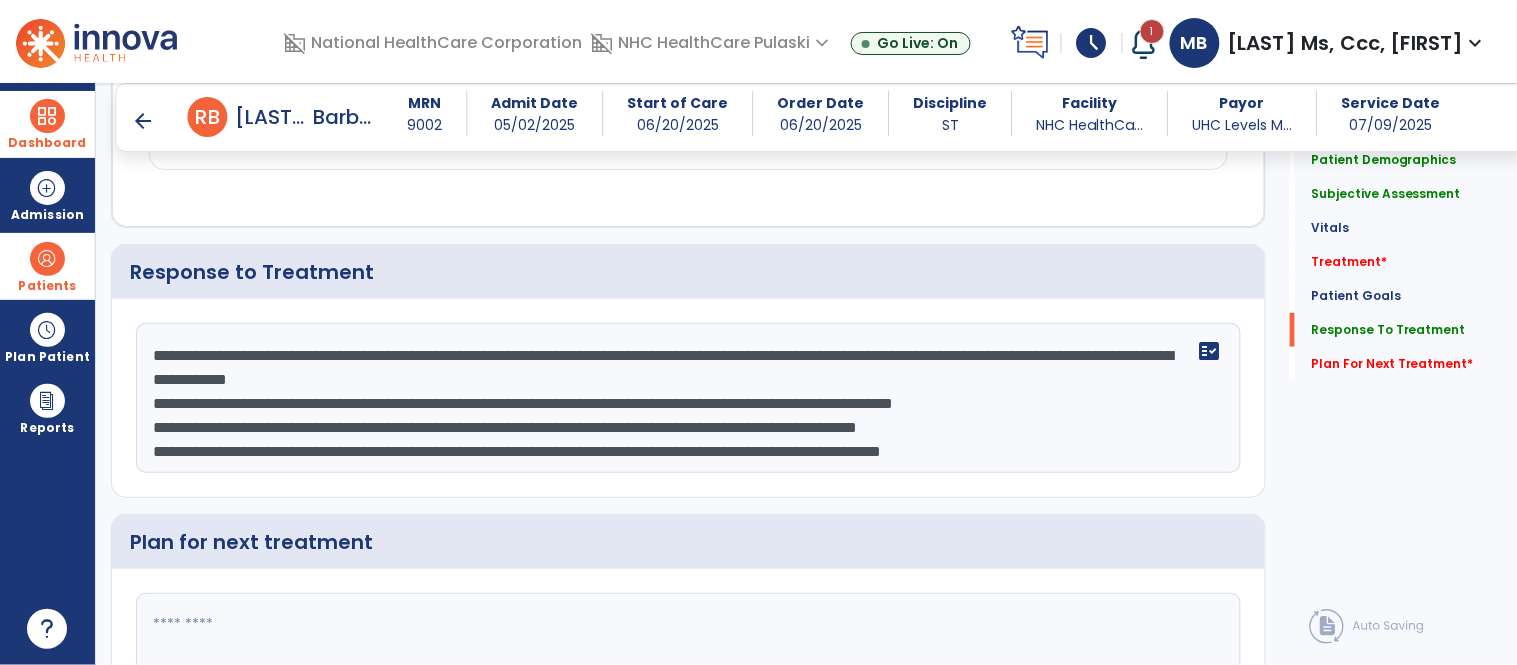 click on "**********" 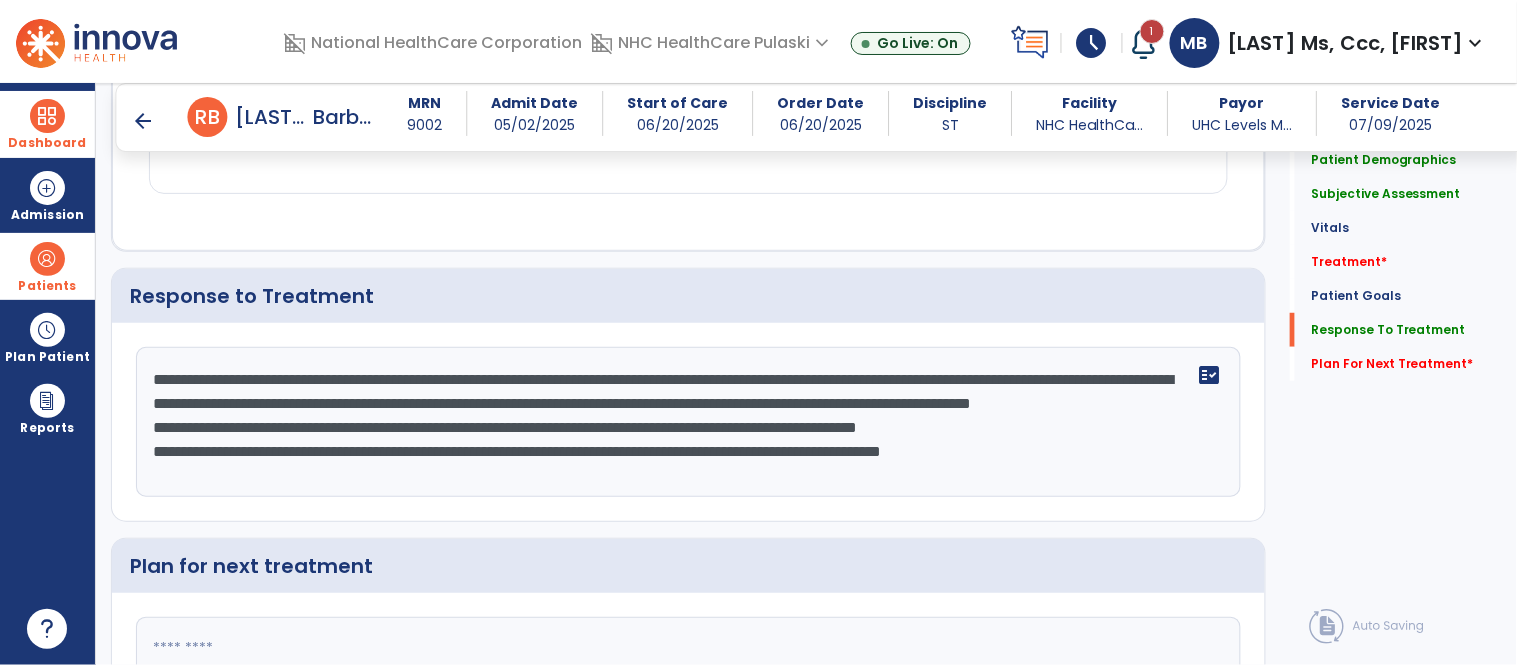 scroll, scrollTop: 2211, scrollLeft: 0, axis: vertical 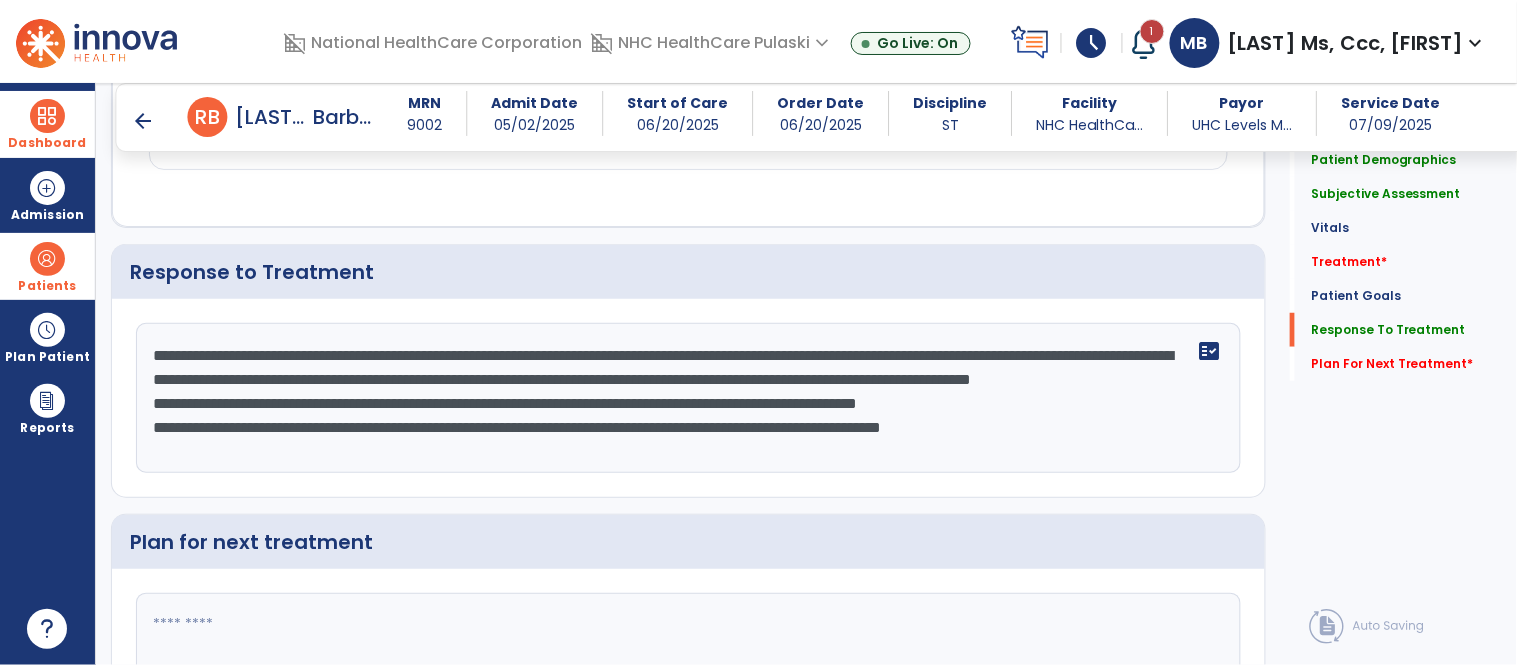 click on "**********" 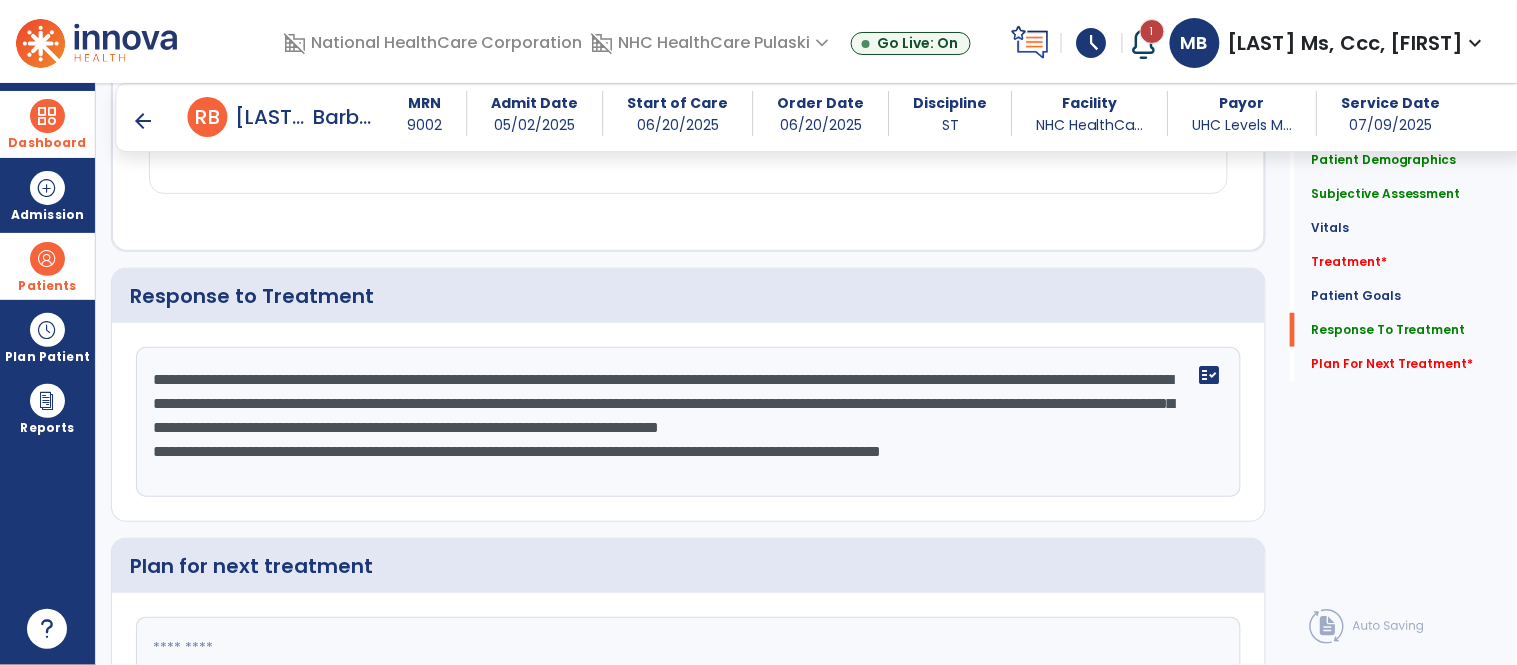 click on "**********" 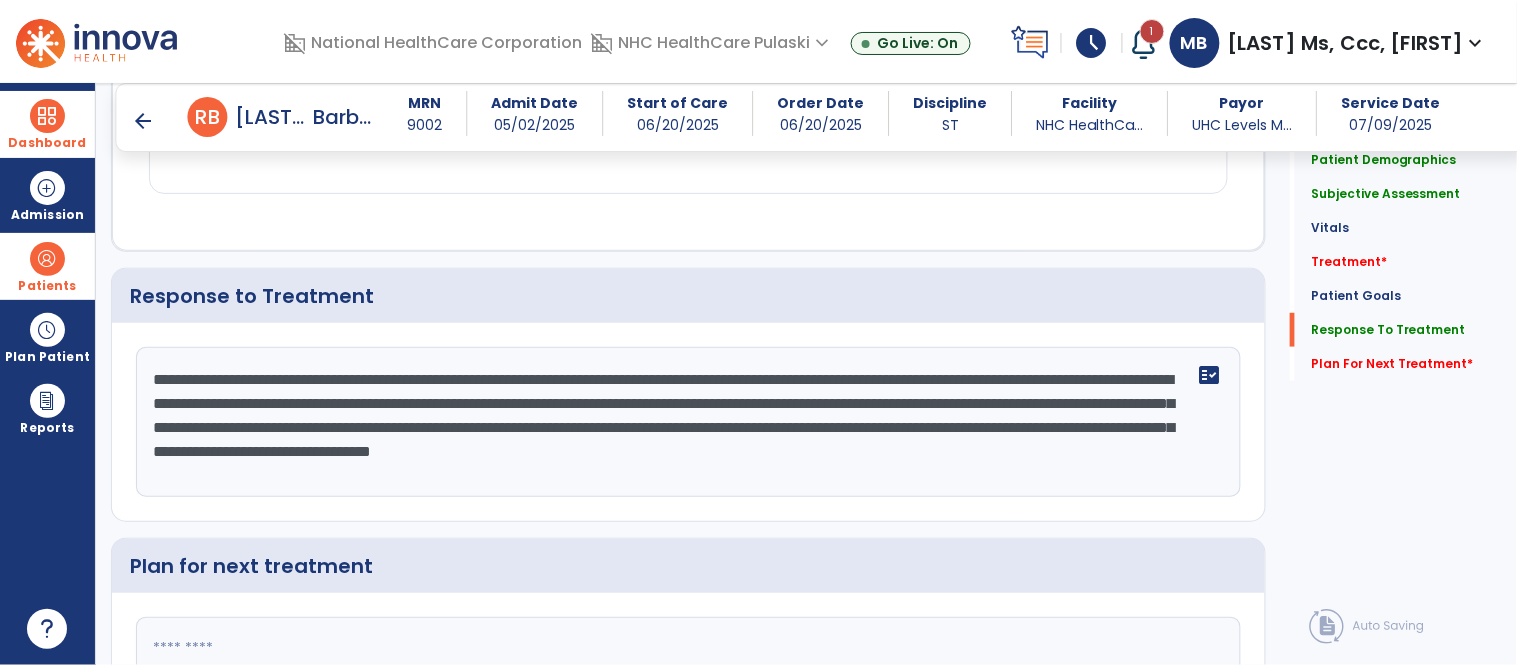 scroll, scrollTop: 2211, scrollLeft: 0, axis: vertical 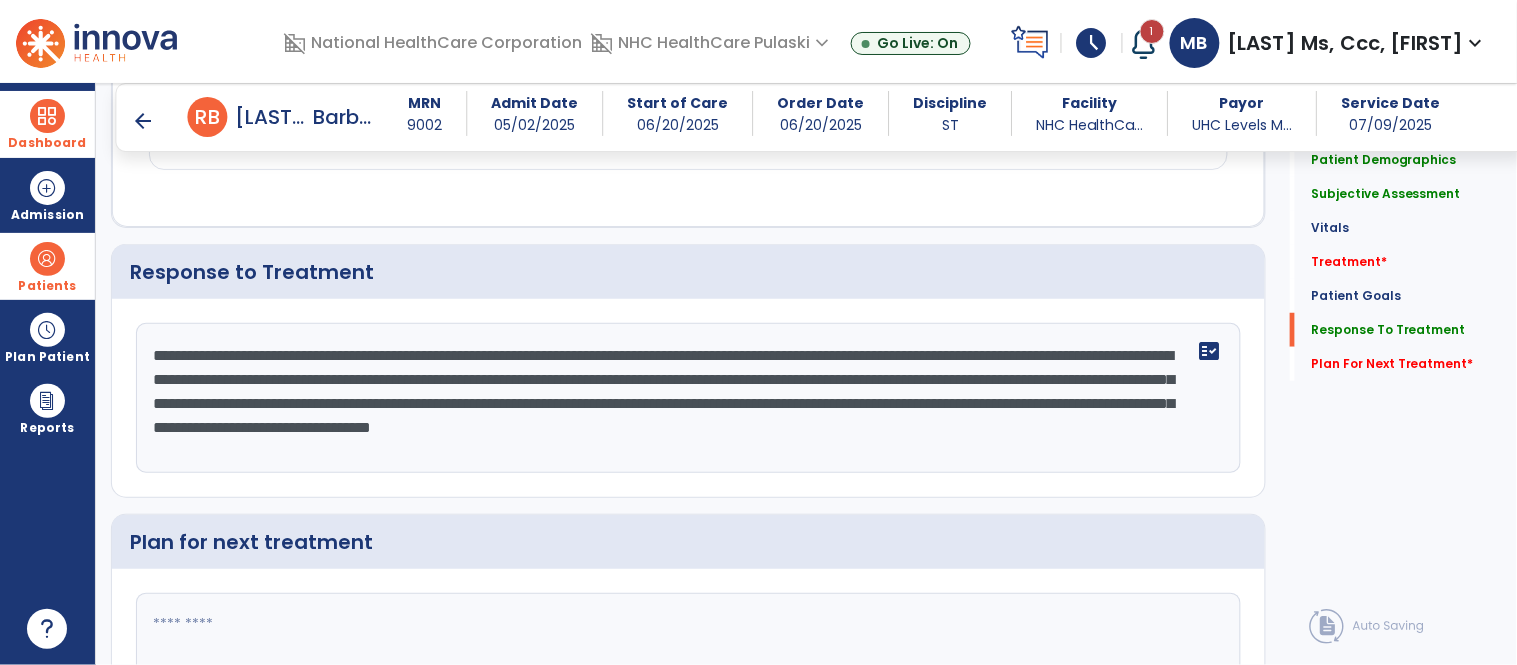 click on "**********" 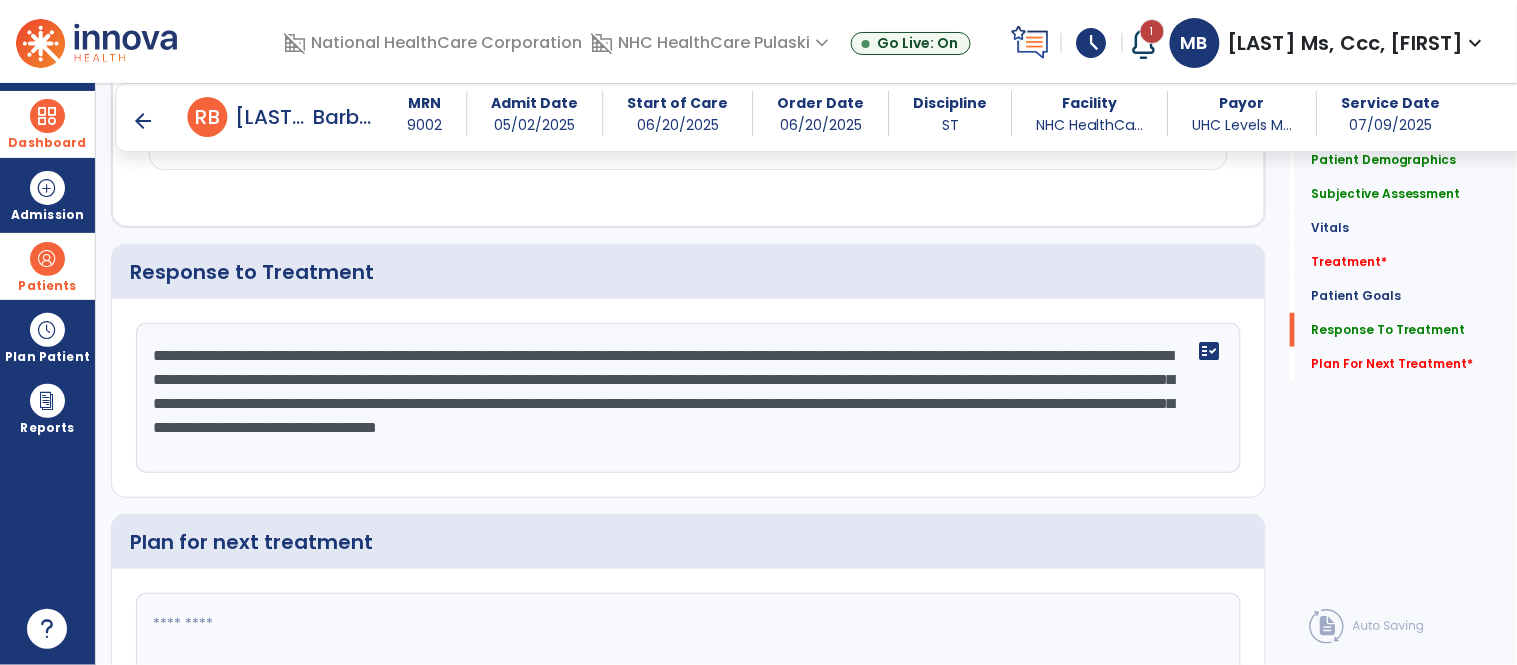 click on "**********" 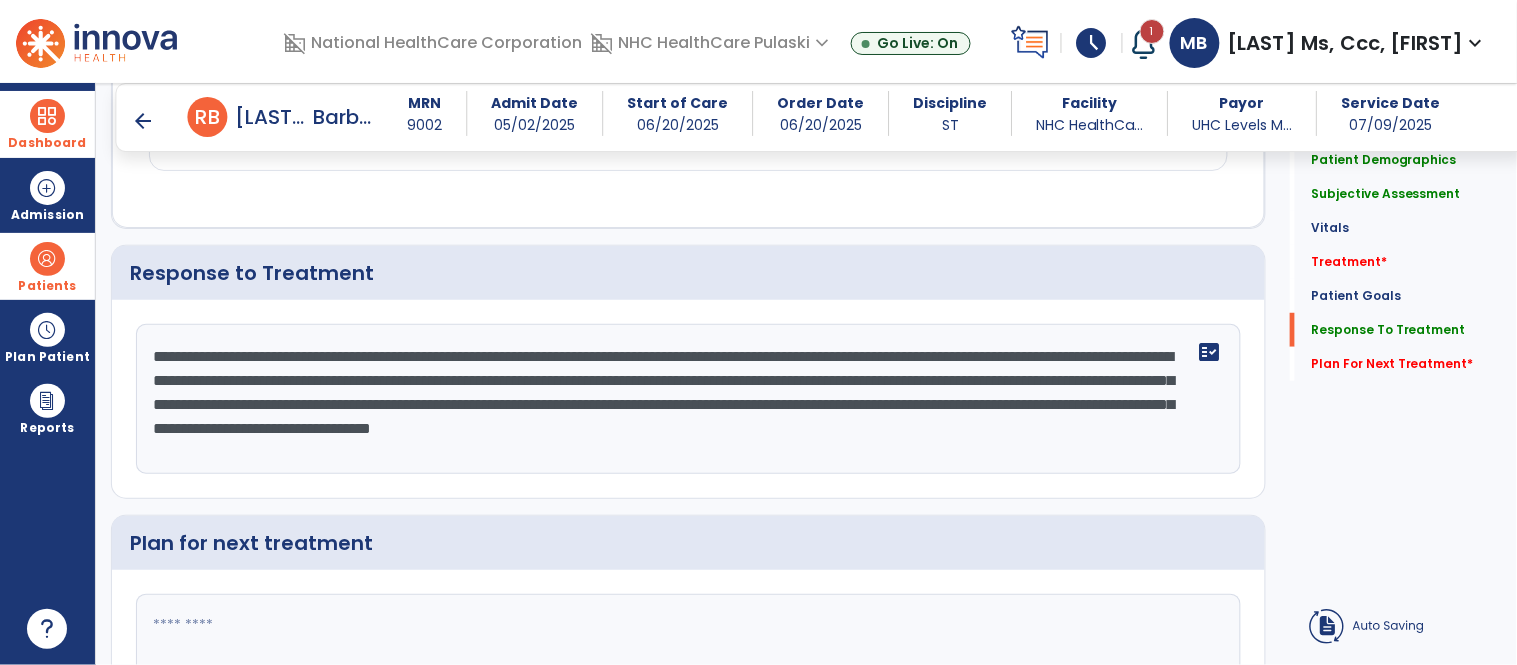 click on "**********" 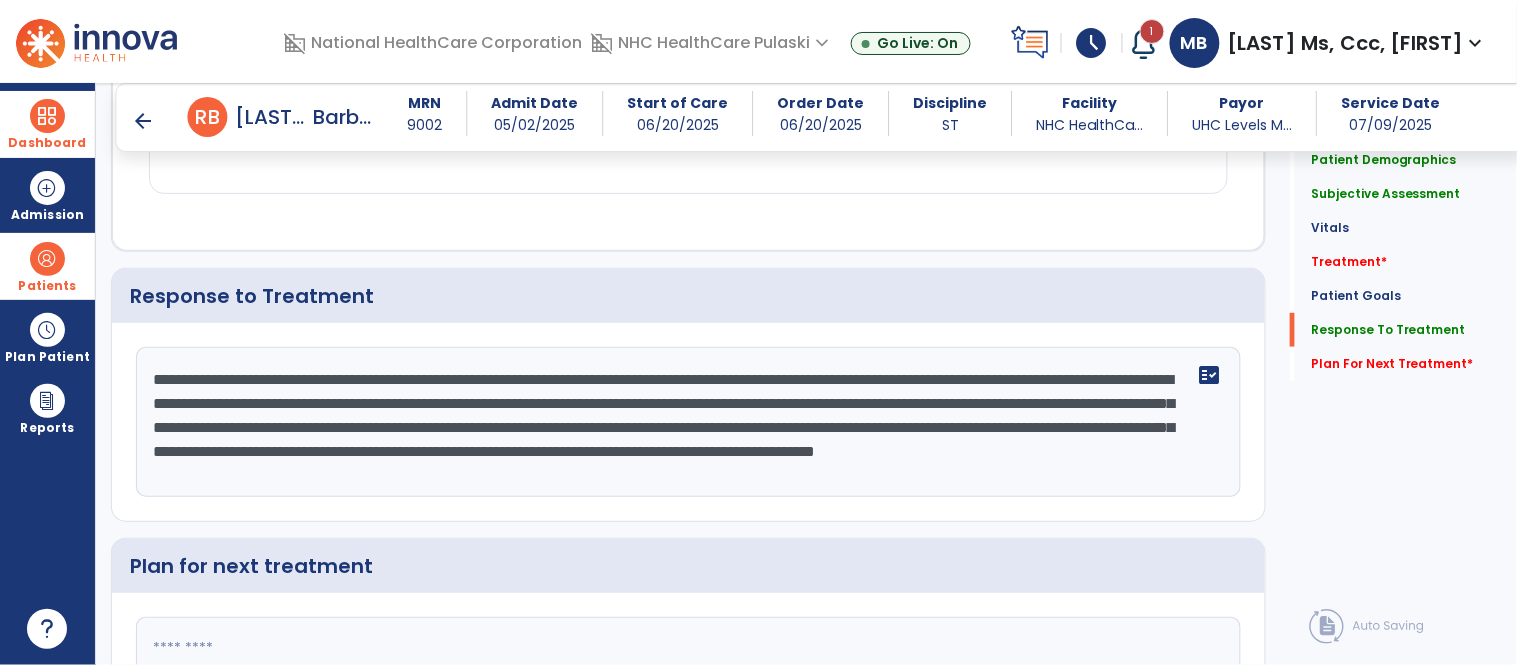 scroll, scrollTop: 2211, scrollLeft: 0, axis: vertical 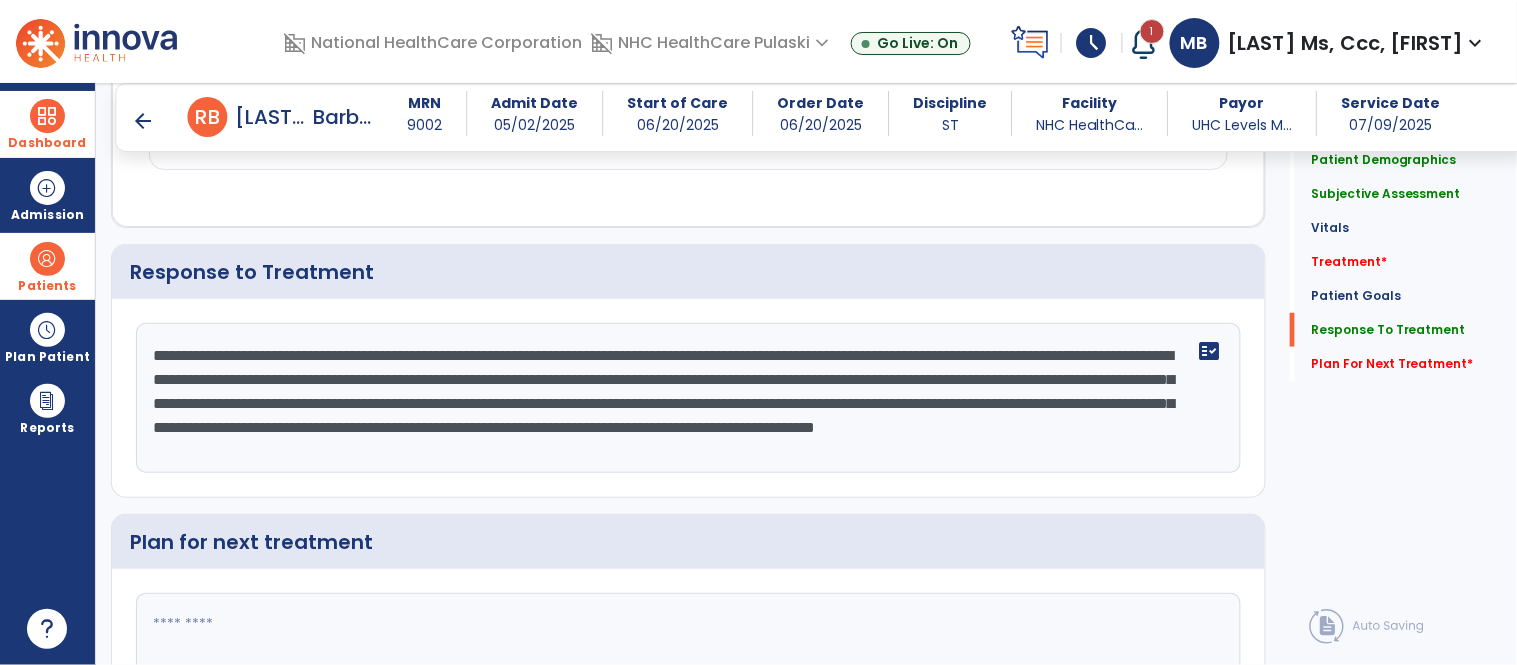 click on "**********" 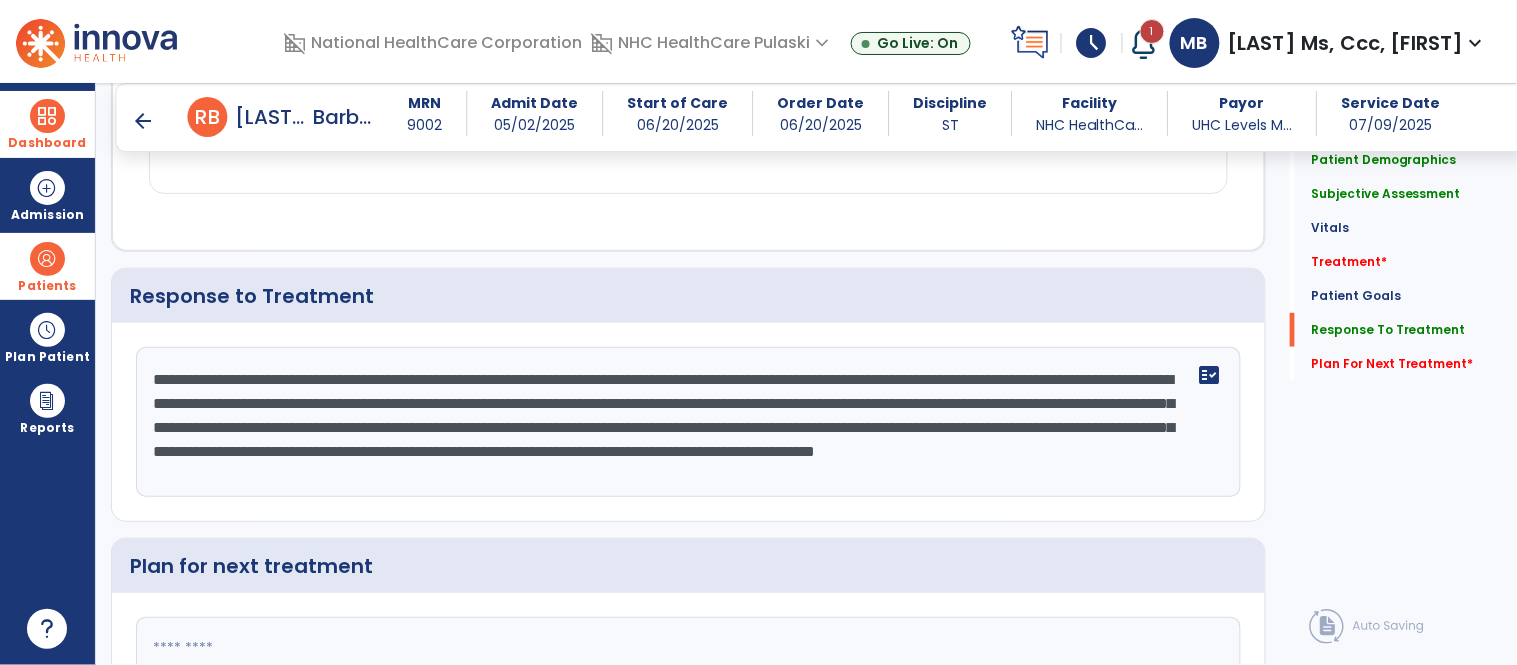 scroll, scrollTop: 2211, scrollLeft: 0, axis: vertical 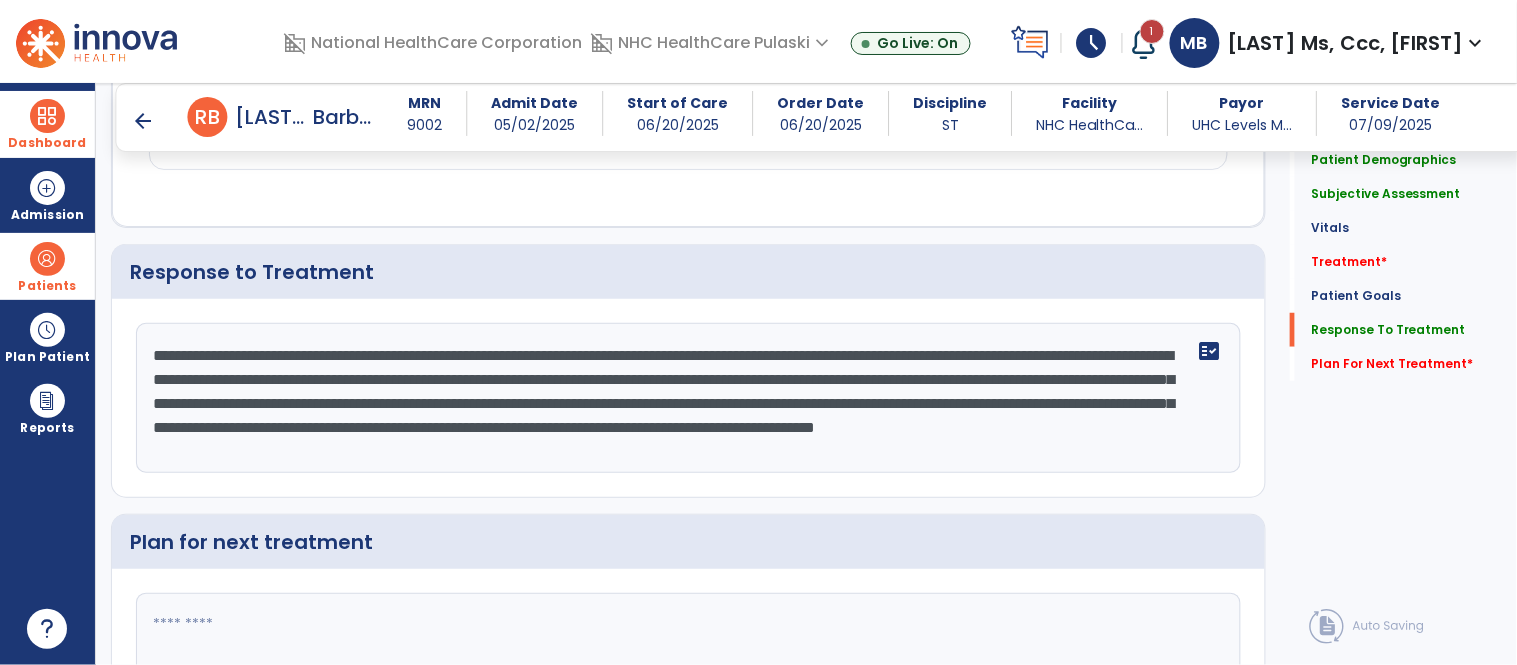 click on "**********" 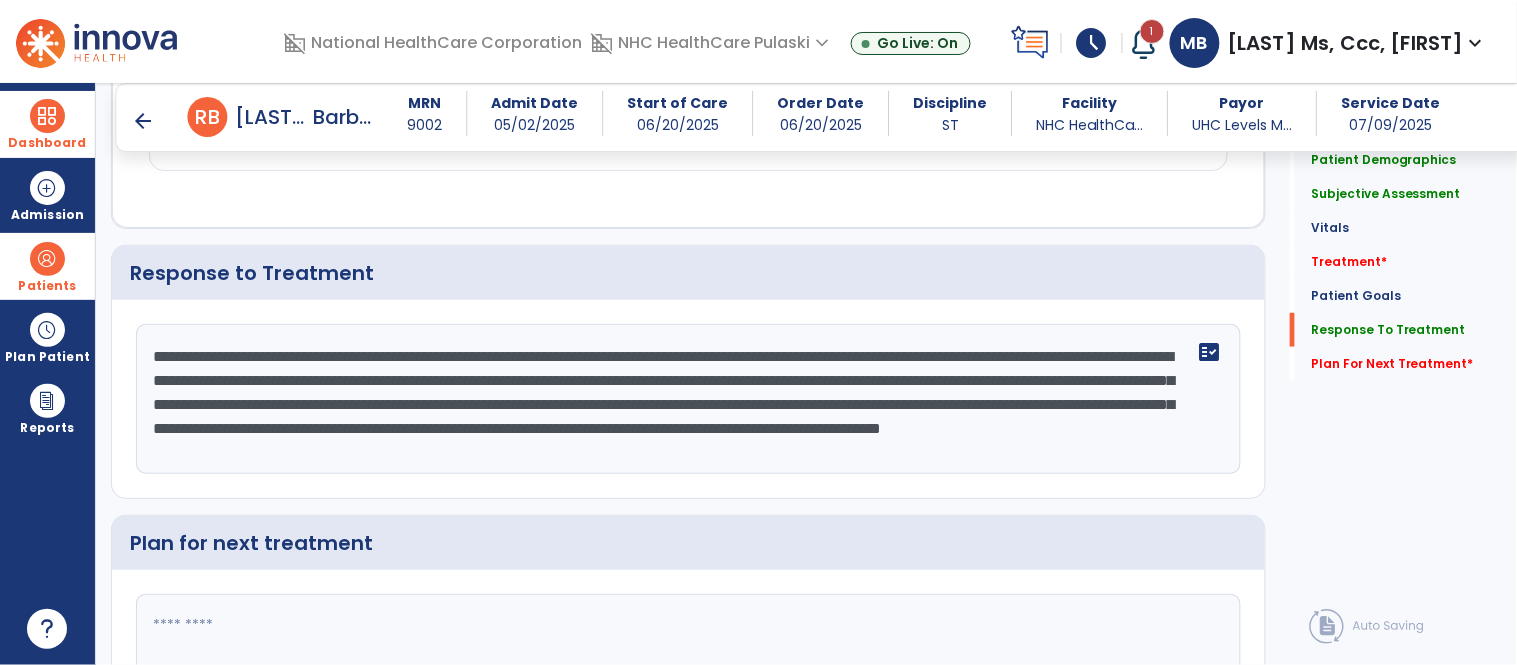 scroll, scrollTop: 2211, scrollLeft: 0, axis: vertical 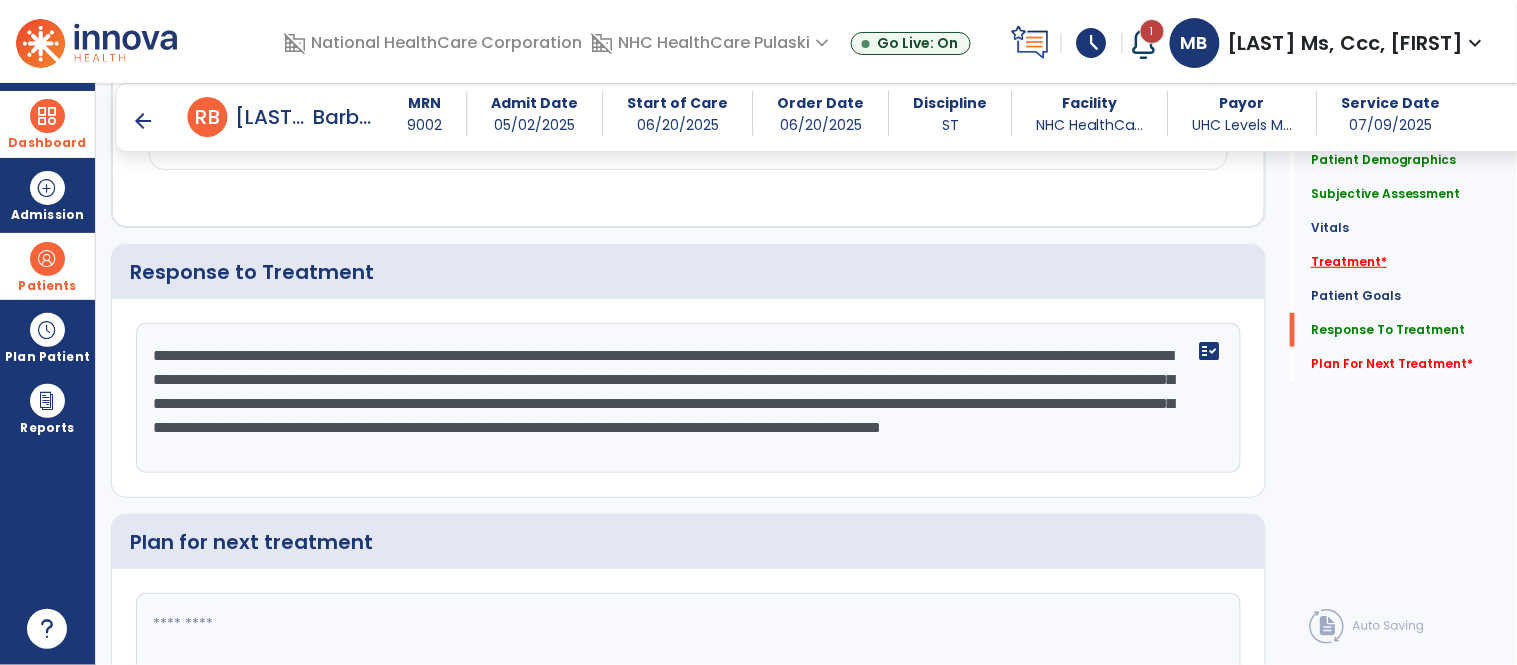 type on "**********" 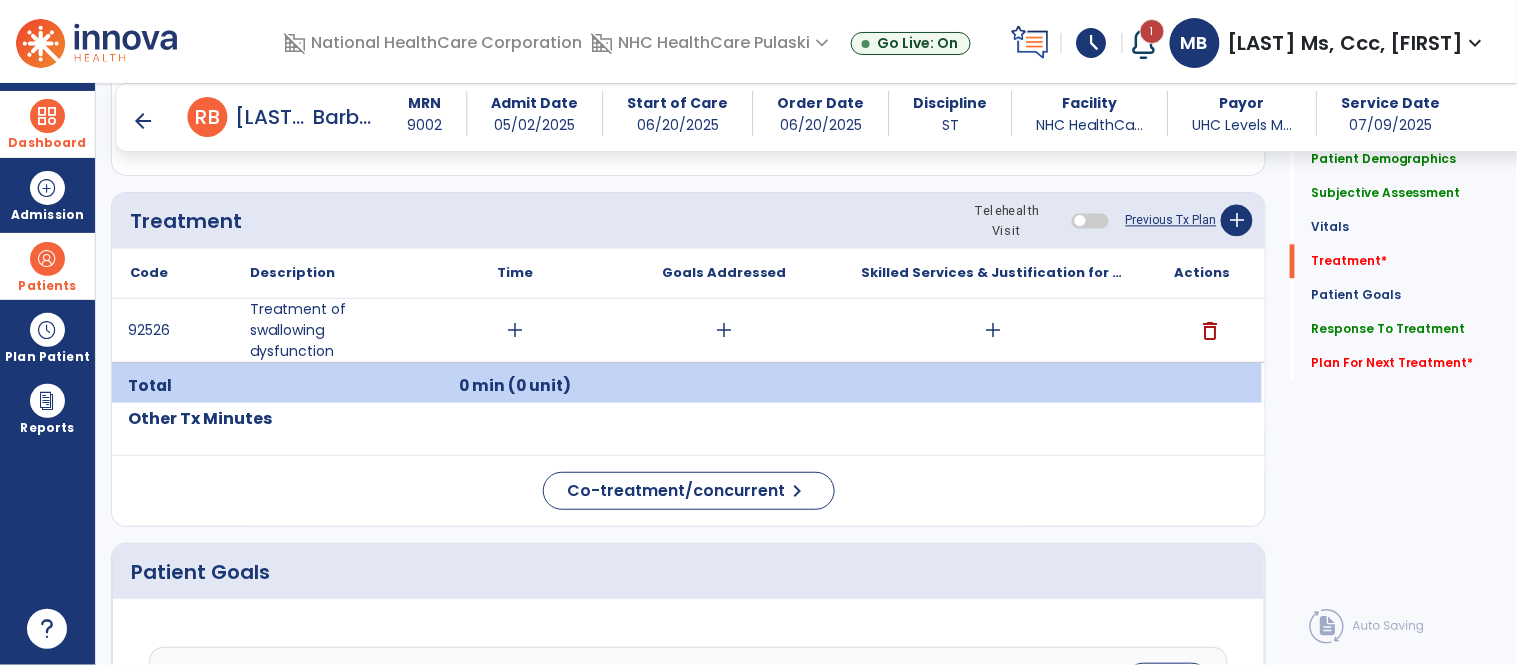 scroll, scrollTop: 1044, scrollLeft: 0, axis: vertical 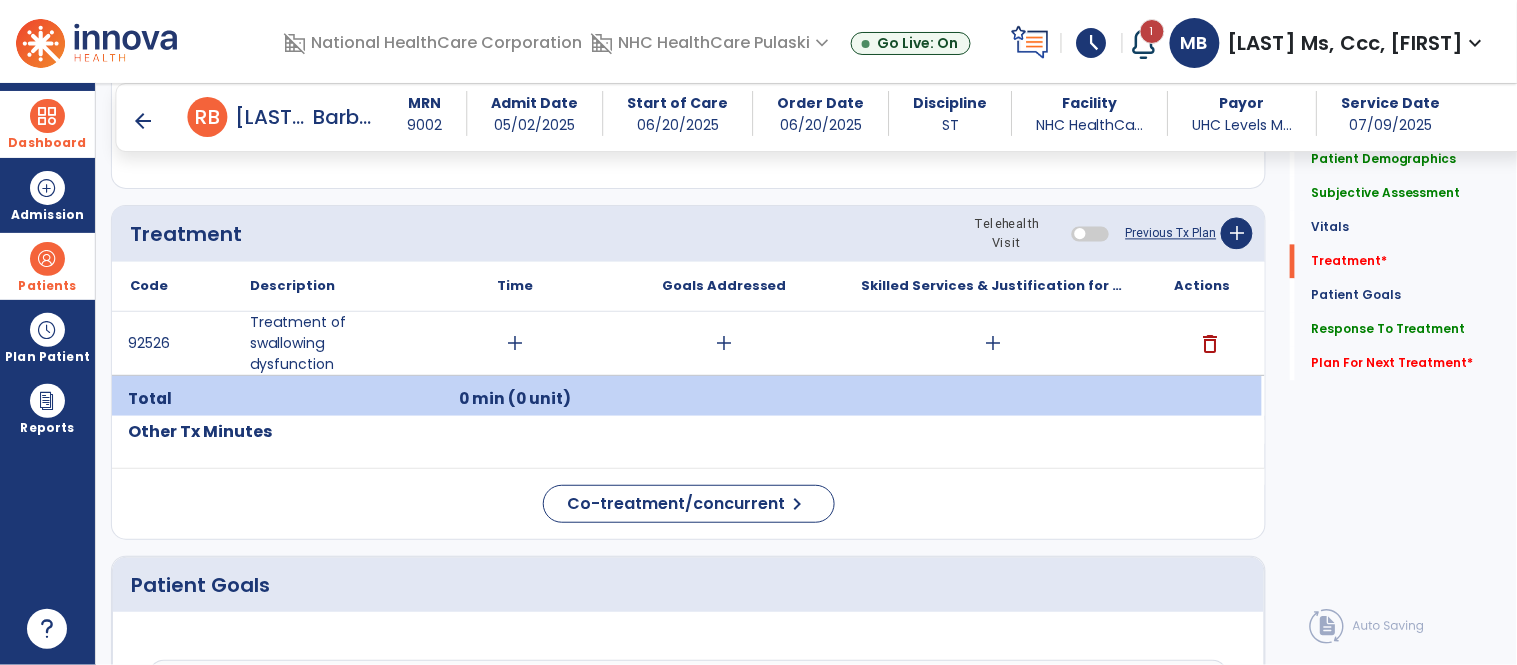 click on "schedule" at bounding box center [1092, 43] 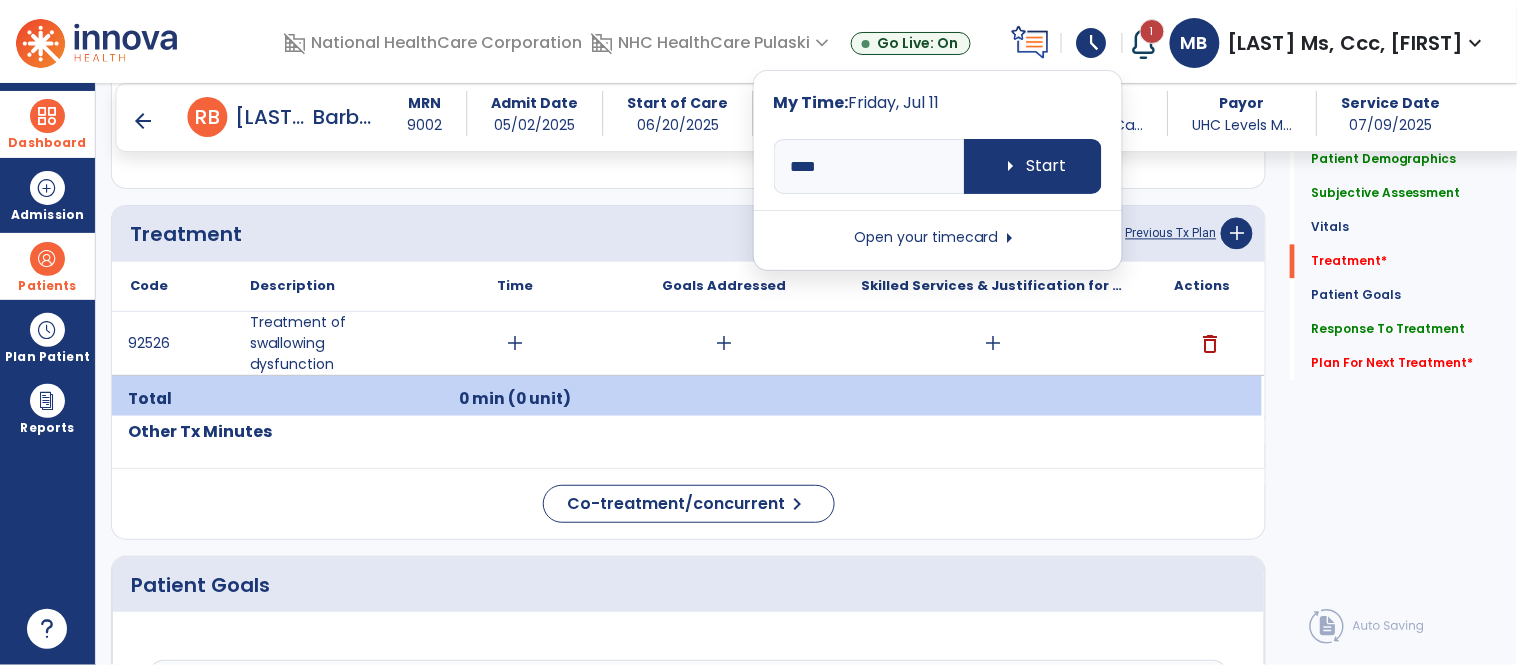click on "Open your timecard  arrow_right" at bounding box center (938, 238) 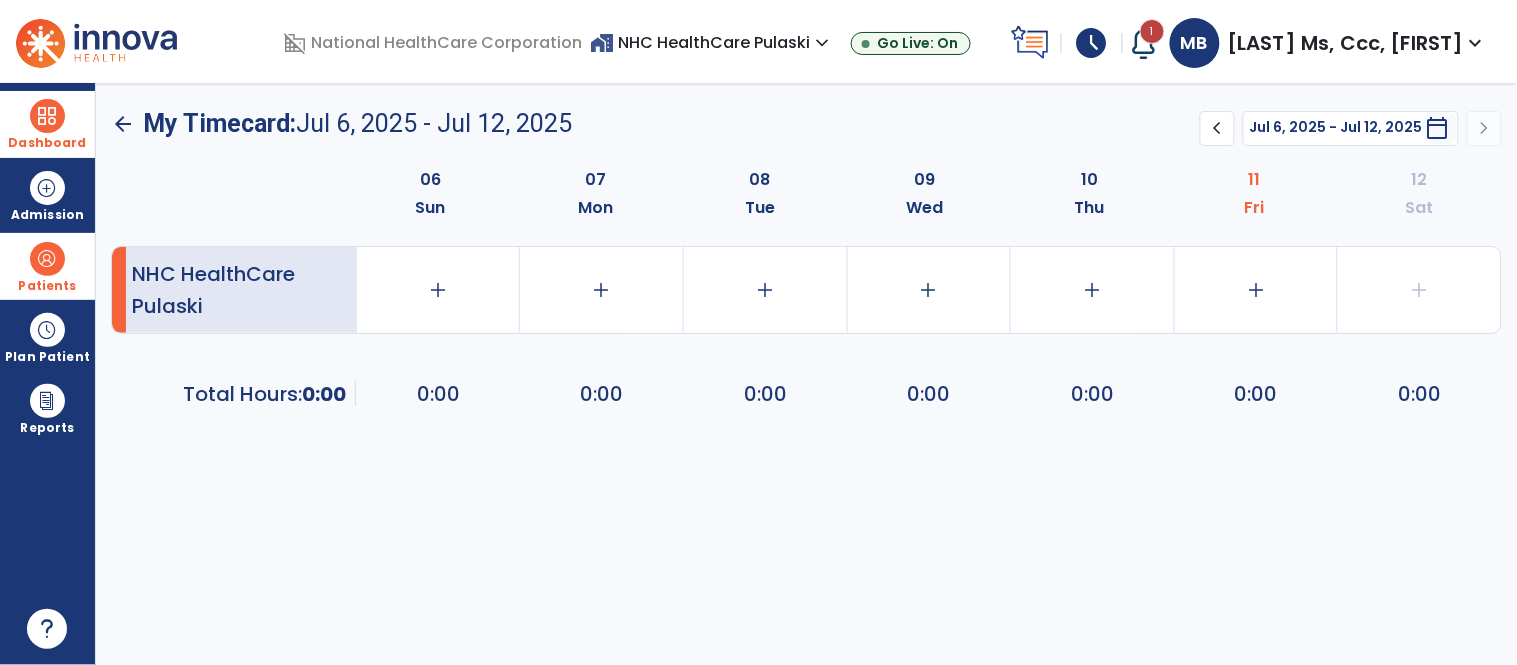scroll, scrollTop: 0, scrollLeft: 0, axis: both 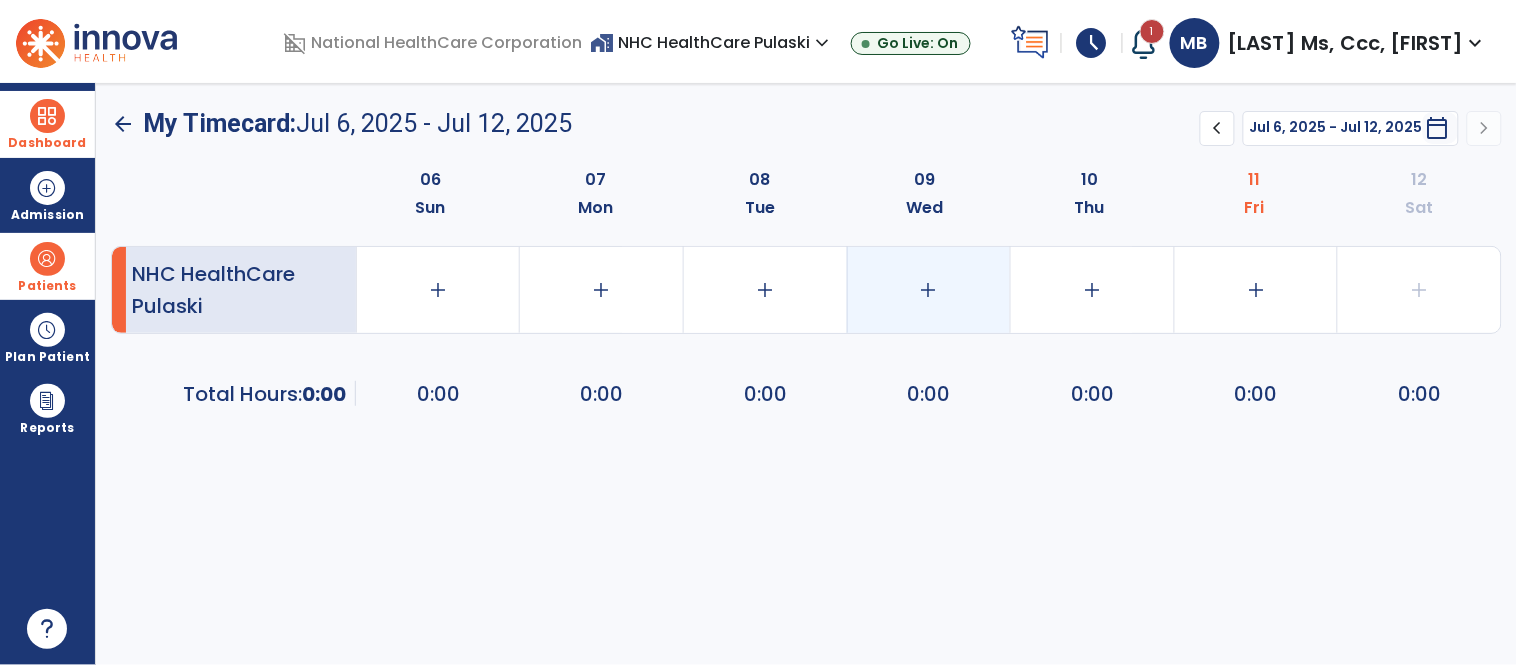 click on "add" 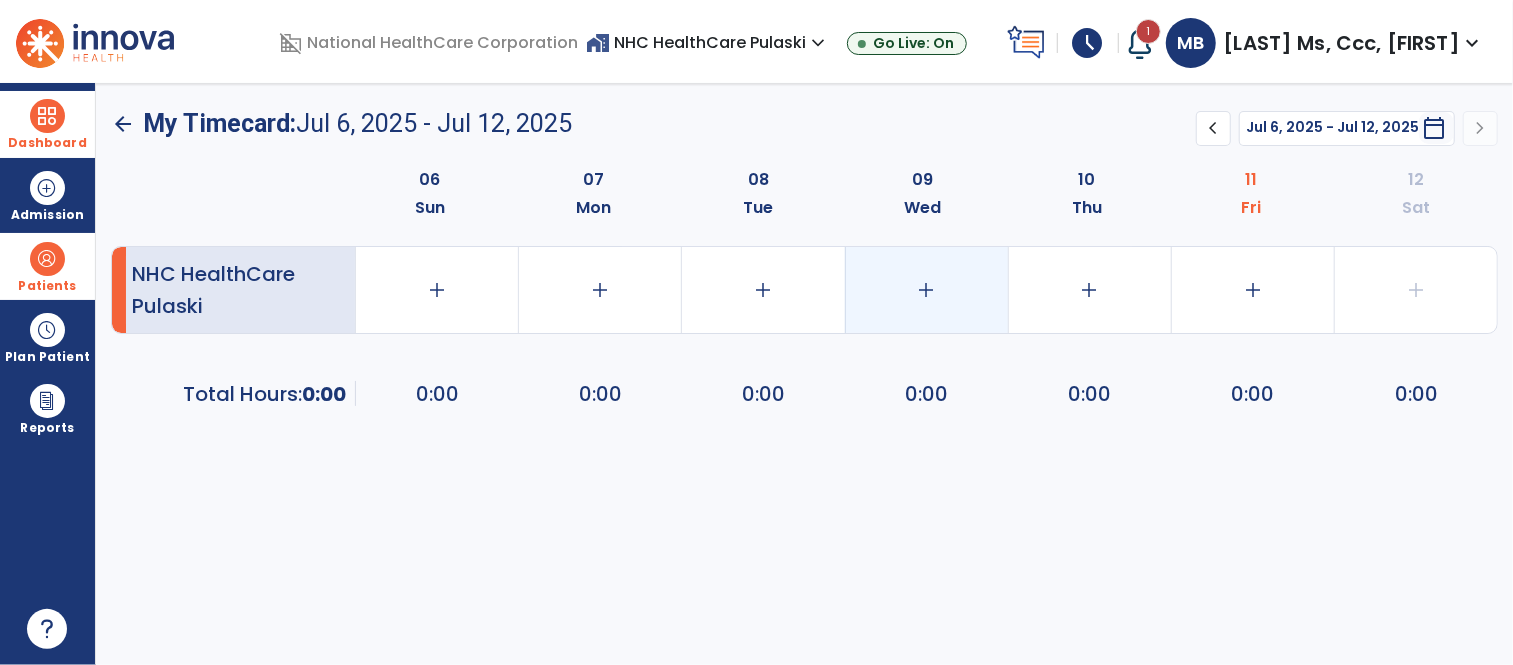 select on "**********" 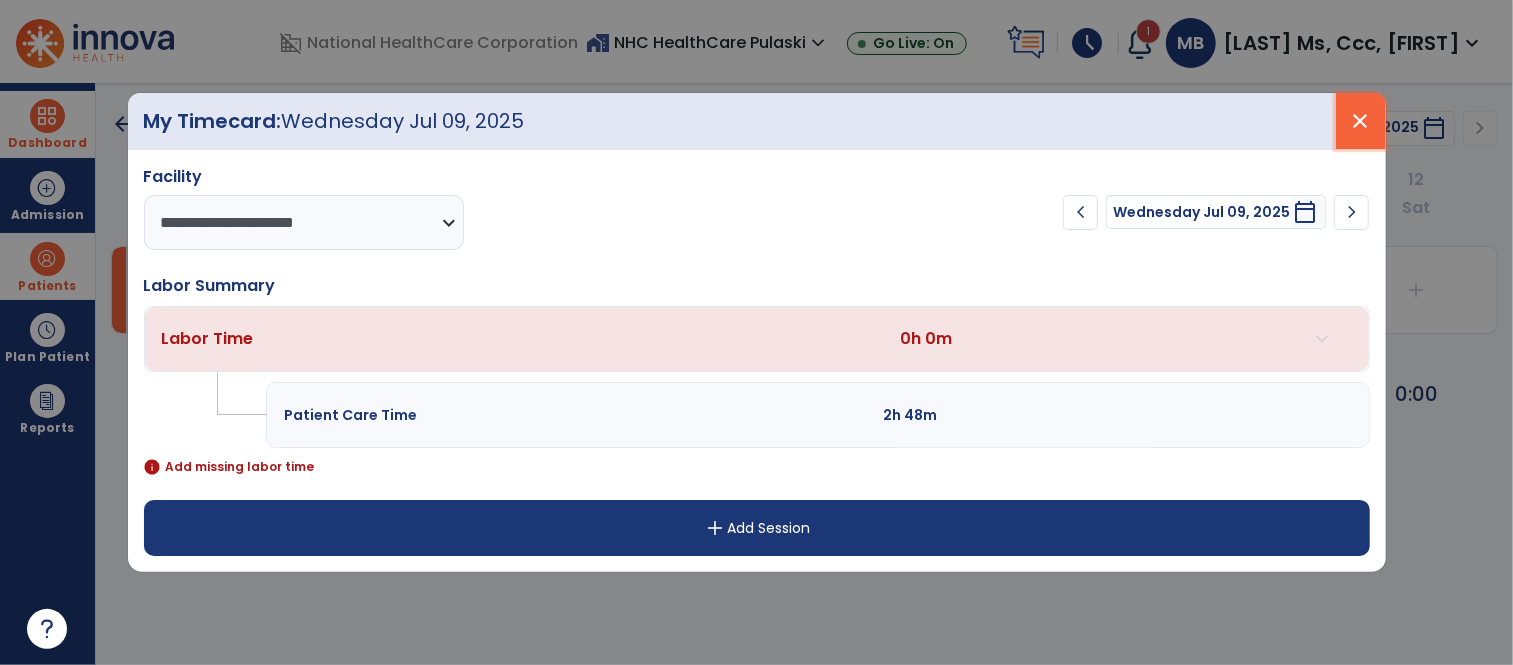 click on "close" at bounding box center (1361, 121) 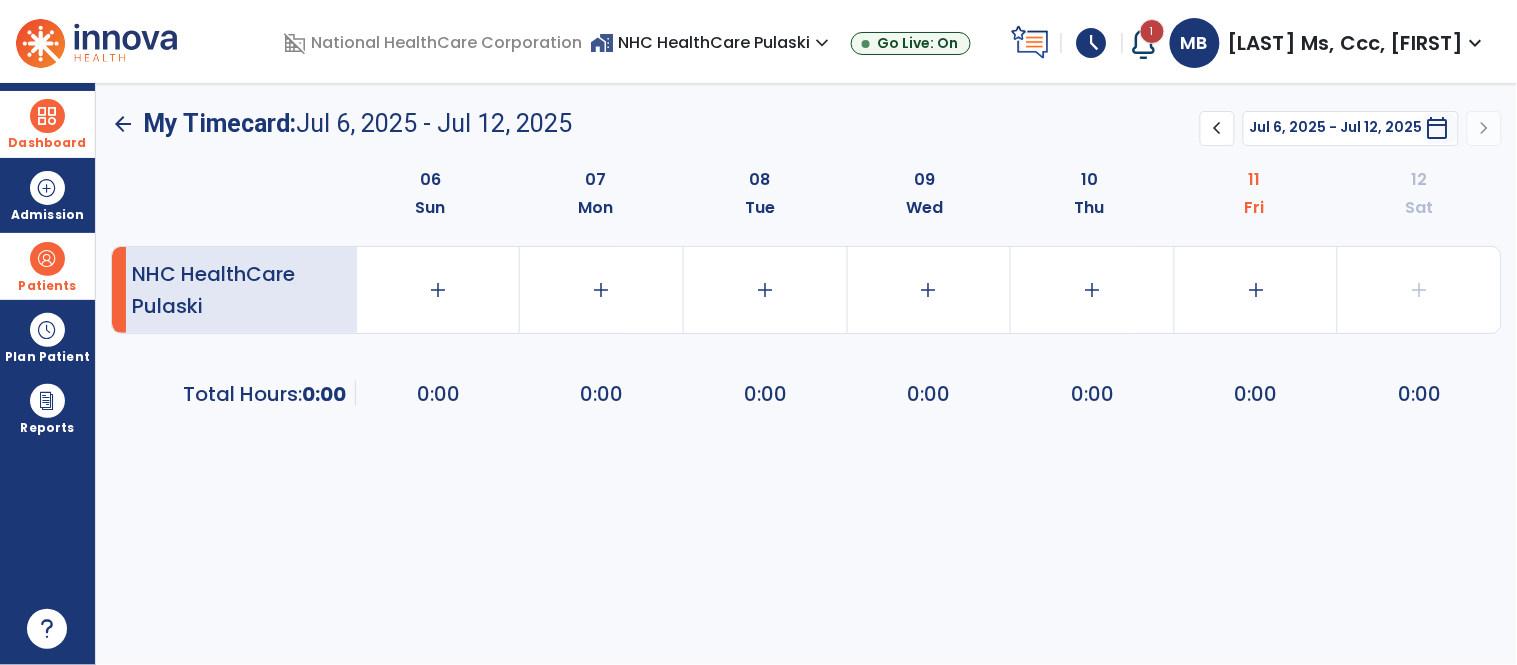 click on "arrow_back" 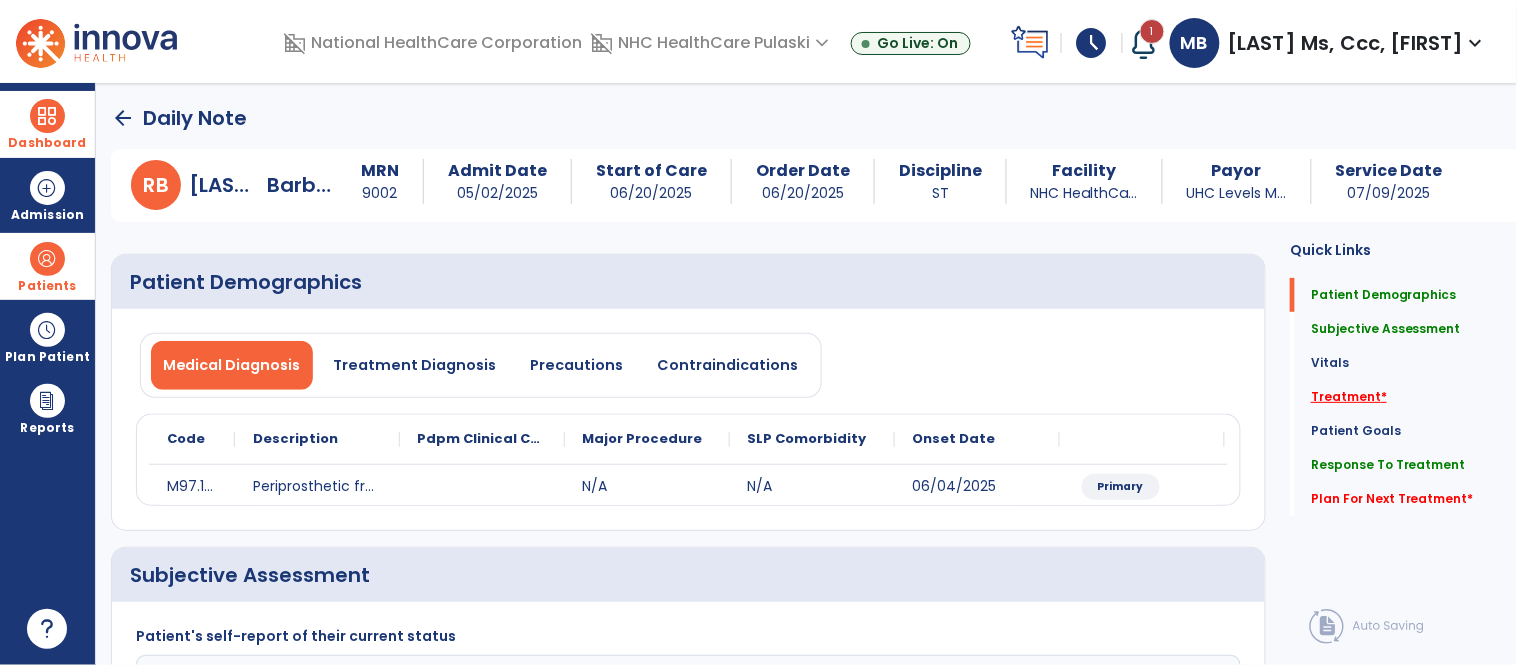 click on "Treatment   *" 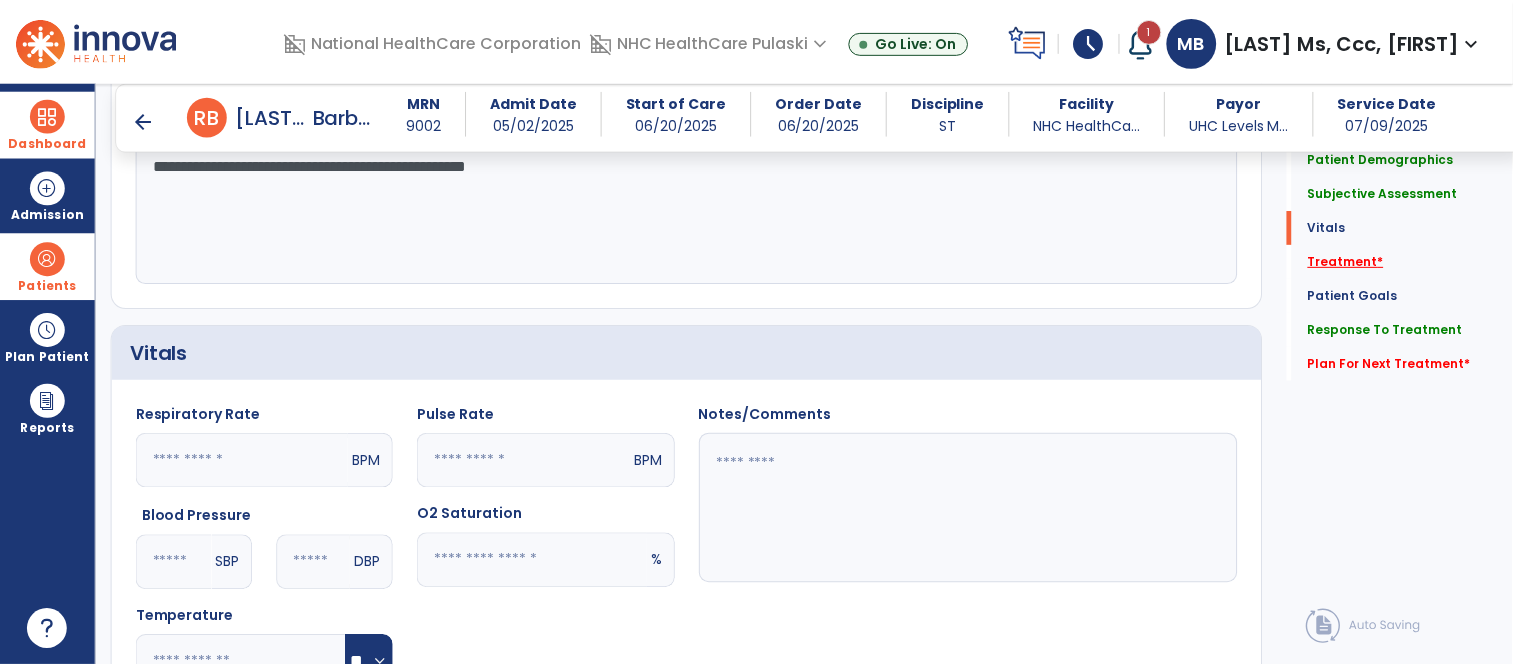 scroll, scrollTop: 1063, scrollLeft: 0, axis: vertical 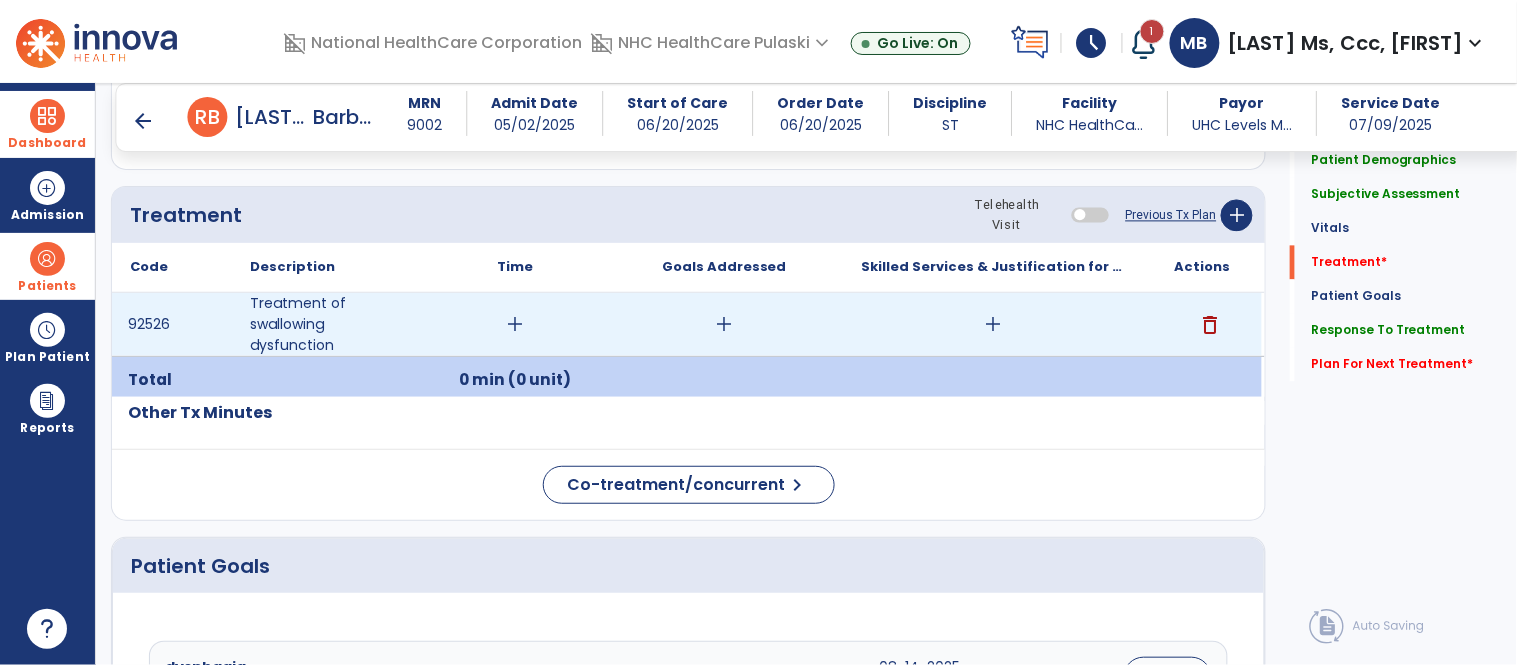 click on "add" at bounding box center [515, 324] 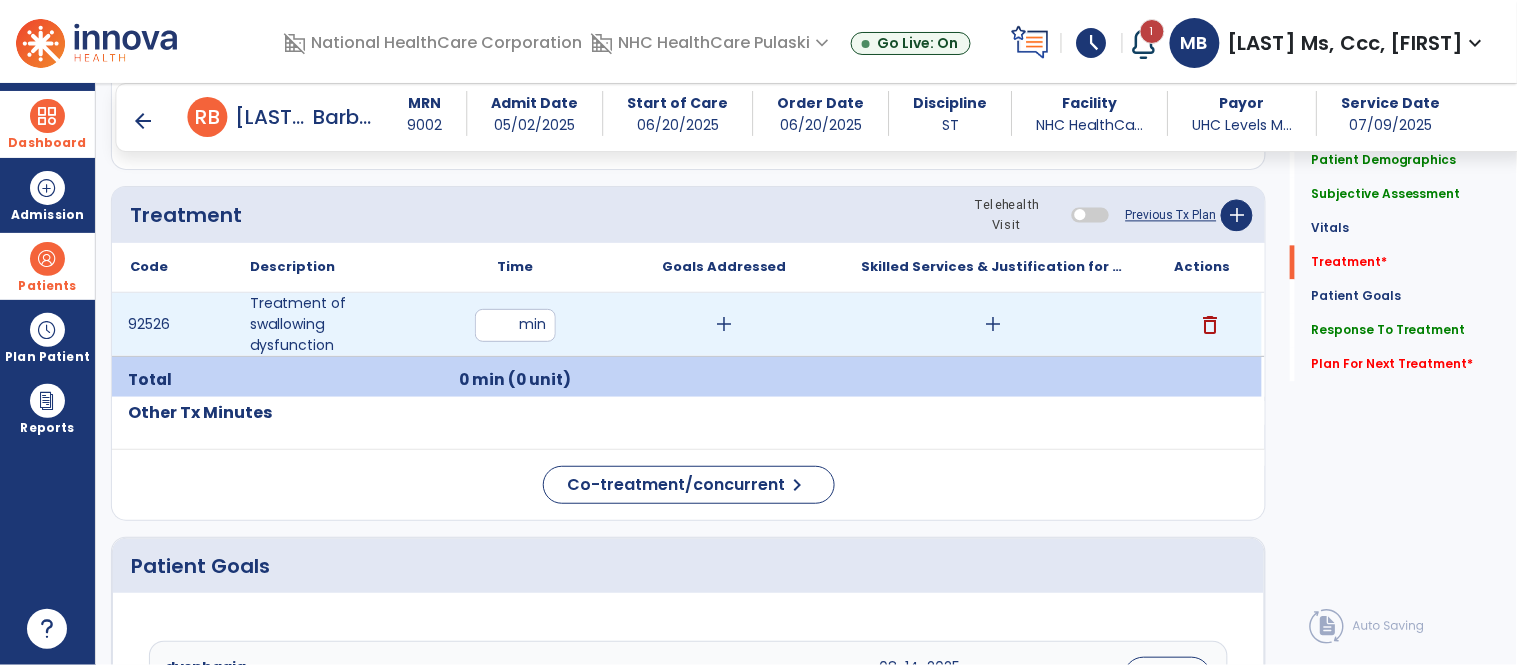 type on "**" 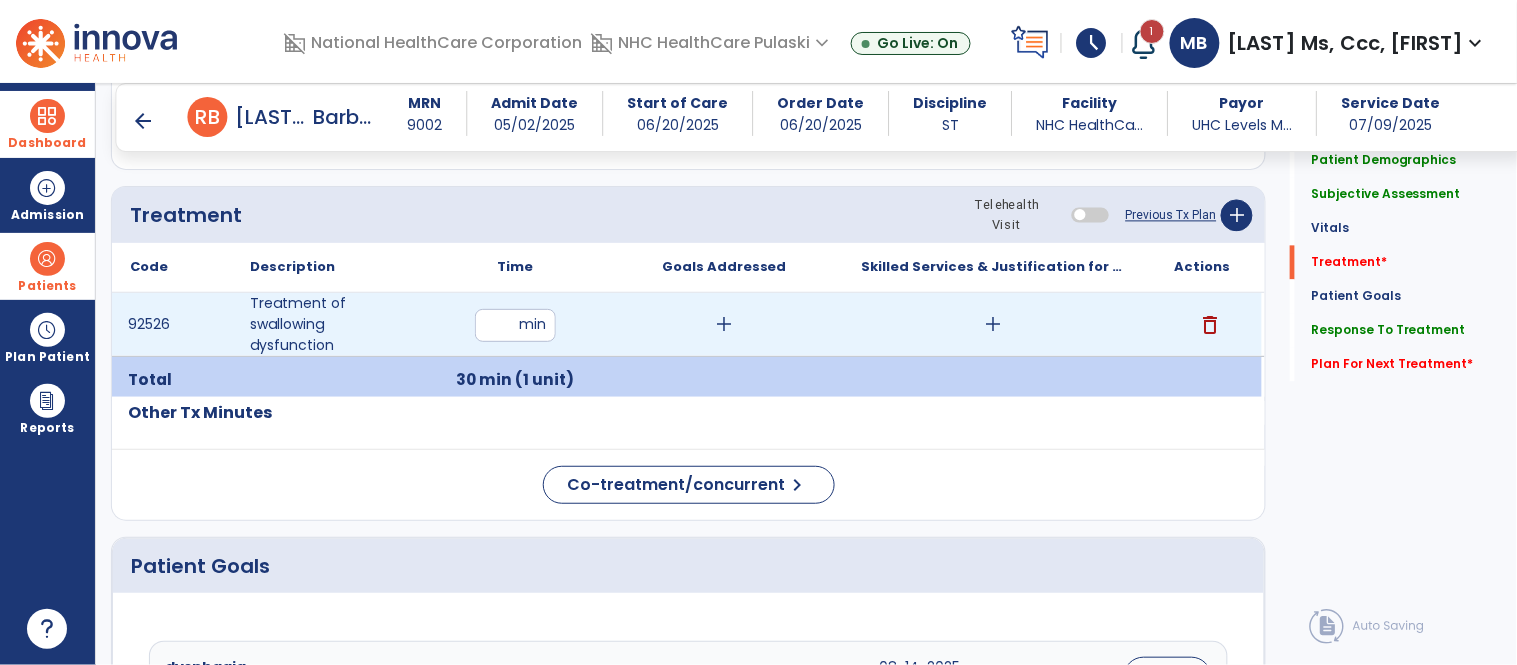 click on "add" at bounding box center [993, 324] 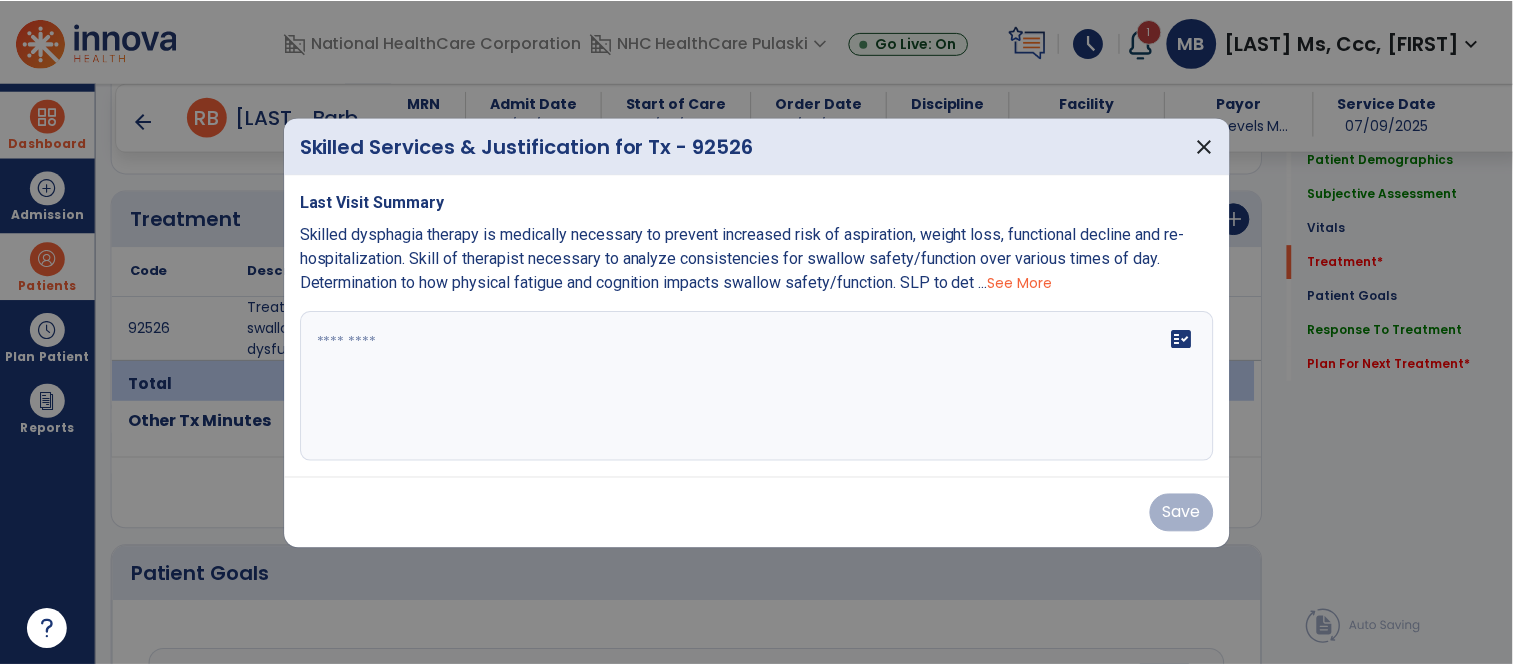 scroll, scrollTop: 1063, scrollLeft: 0, axis: vertical 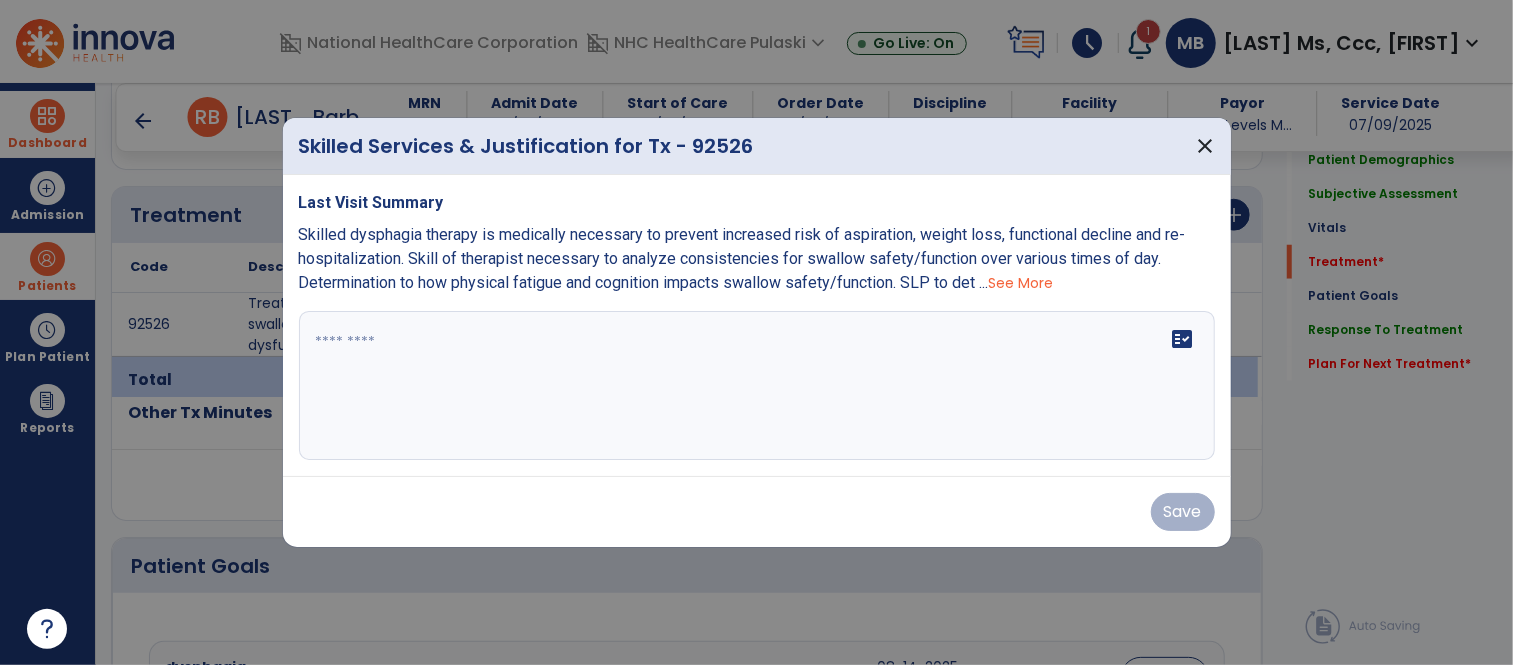 click on "See More" at bounding box center [1021, 283] 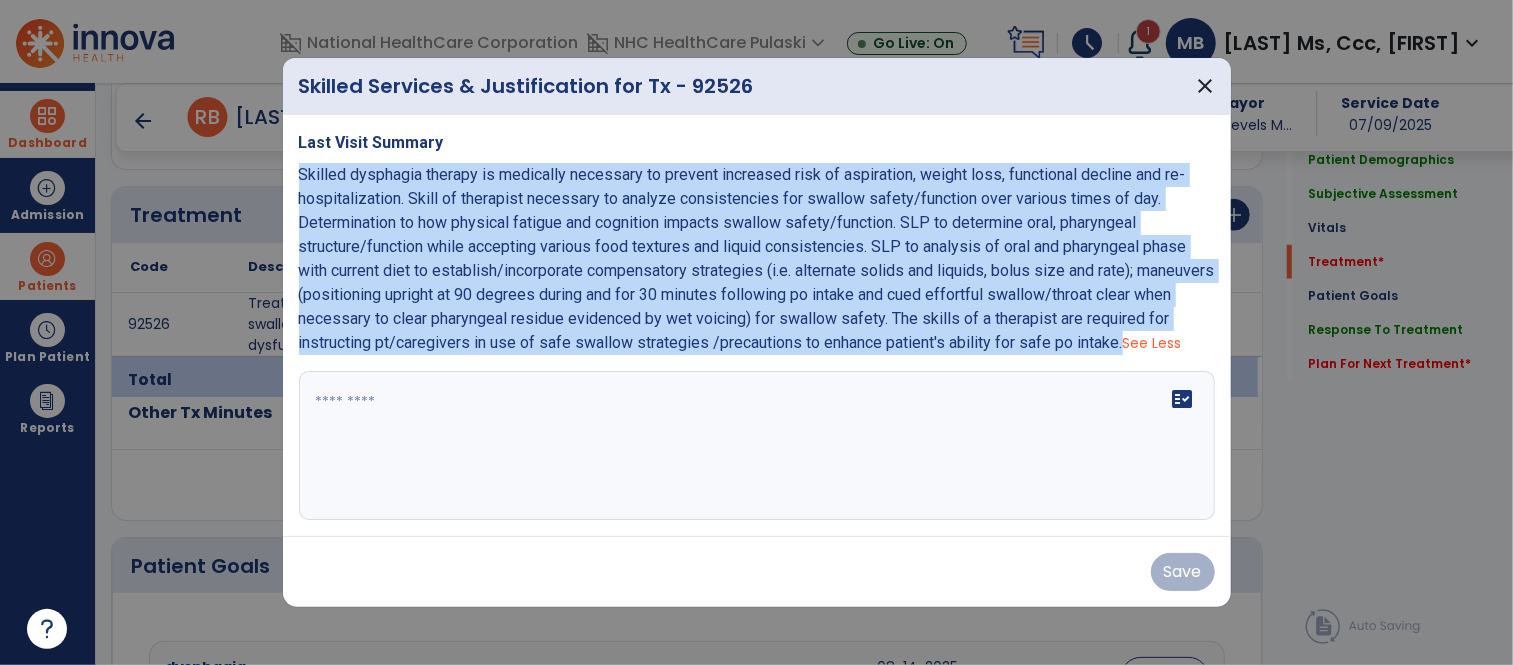 drag, startPoint x: 295, startPoint y: 163, endPoint x: 1207, endPoint y: 330, distance: 927.16394 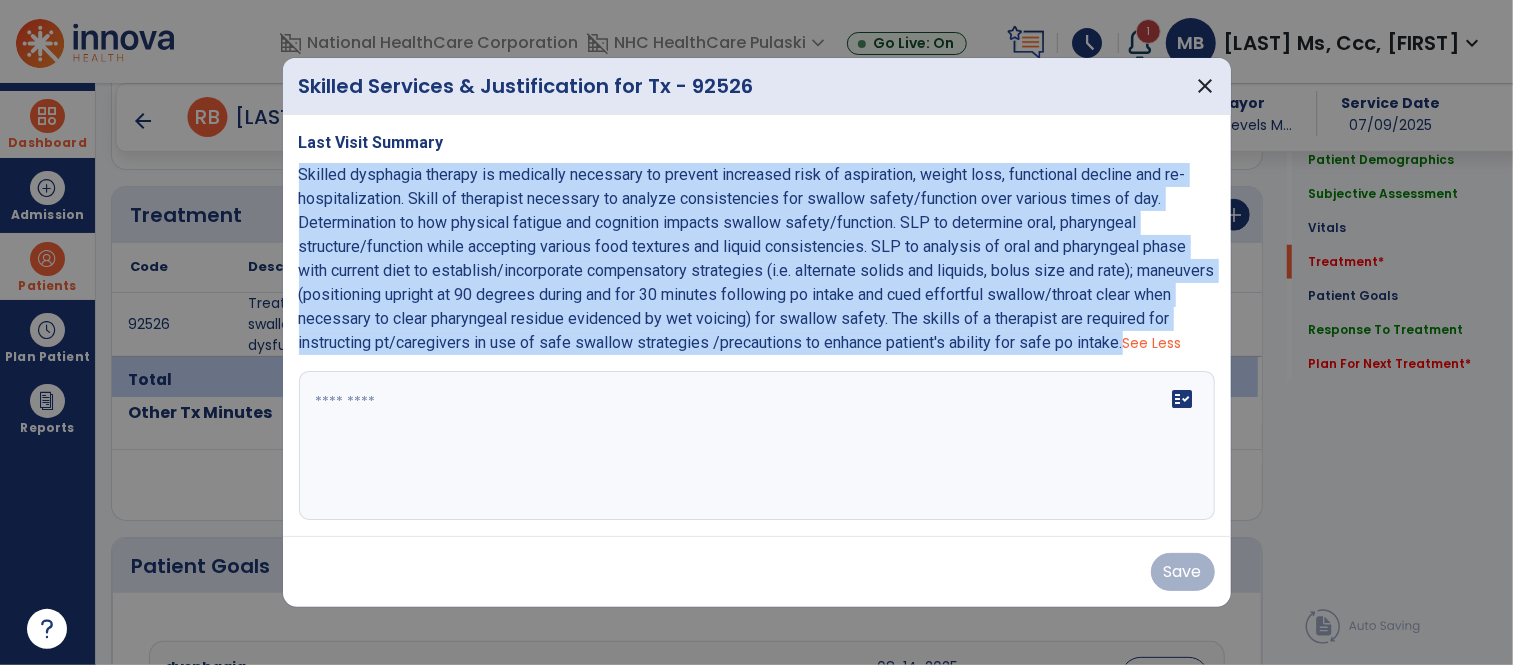 click on "Last Visit Summary  See Less   fact_check" at bounding box center (757, 326) 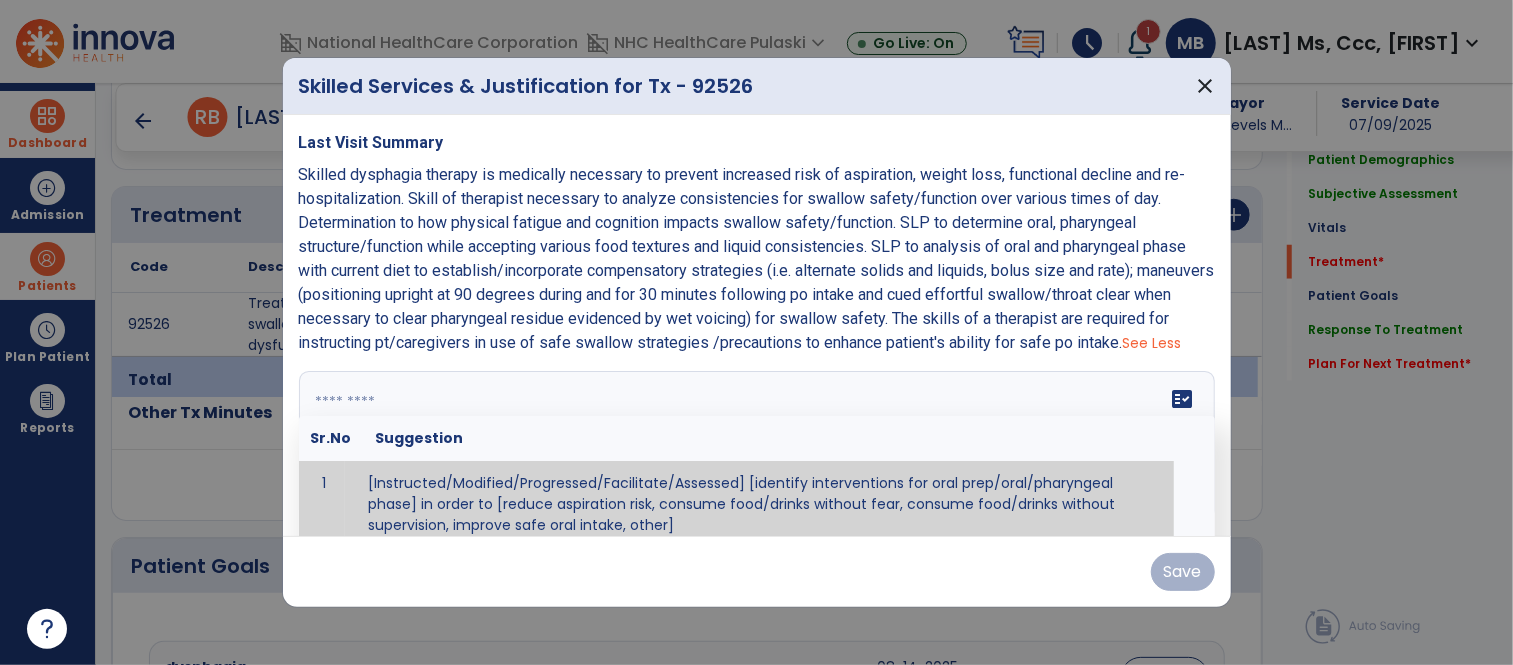 click on "fact_check  Sr.No Suggestion 1 [Instructed/Modified/Progressed/Facilitate/Assessed] [identify interventions for oral prep/oral/pharyngeal phase] in order to [reduce aspiration risk, consume food/drinks without fear, consume food/drinks without supervision, improve safe oral intake, other] 2 [Instructed/Modified/Progressed/Facilitate/Assessed] [identify compensatory methods such as alternating bites/sips, effortful swallow, other] in order to [reduce aspiration risk, consume food/drinks without fear, consume food/drinks without supervision, improve safe oral intake, other] 3 [Instructed/Modified/Progressed/Assessed] trials of [identify IDDSI Food/Drink Level or NDD Solid/Liquid Level] in order to [reduce aspiration risk, consume food/drinks without fear, consume food/drinks without supervision, improve safe oral intake, other] 4 5 Assessed swallow with administration of [identify test]" at bounding box center (757, 446) 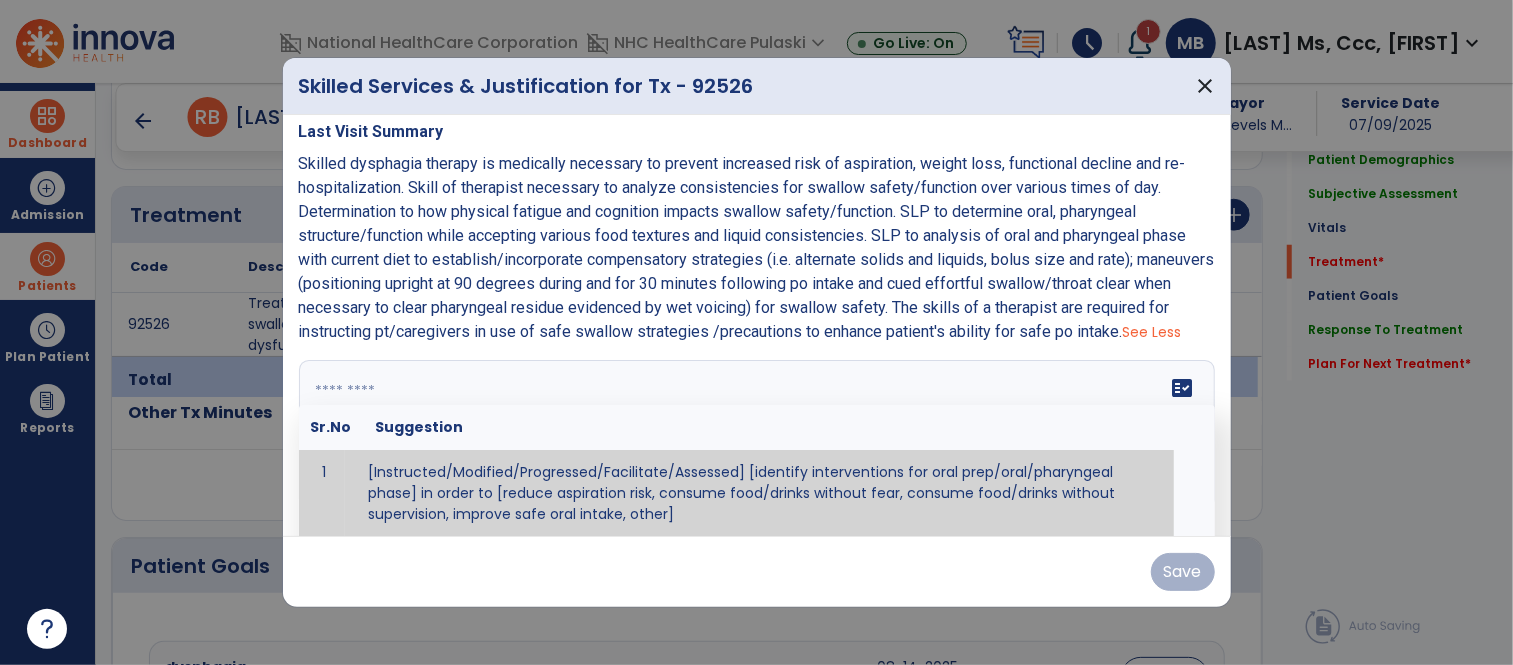 paste on "**********" 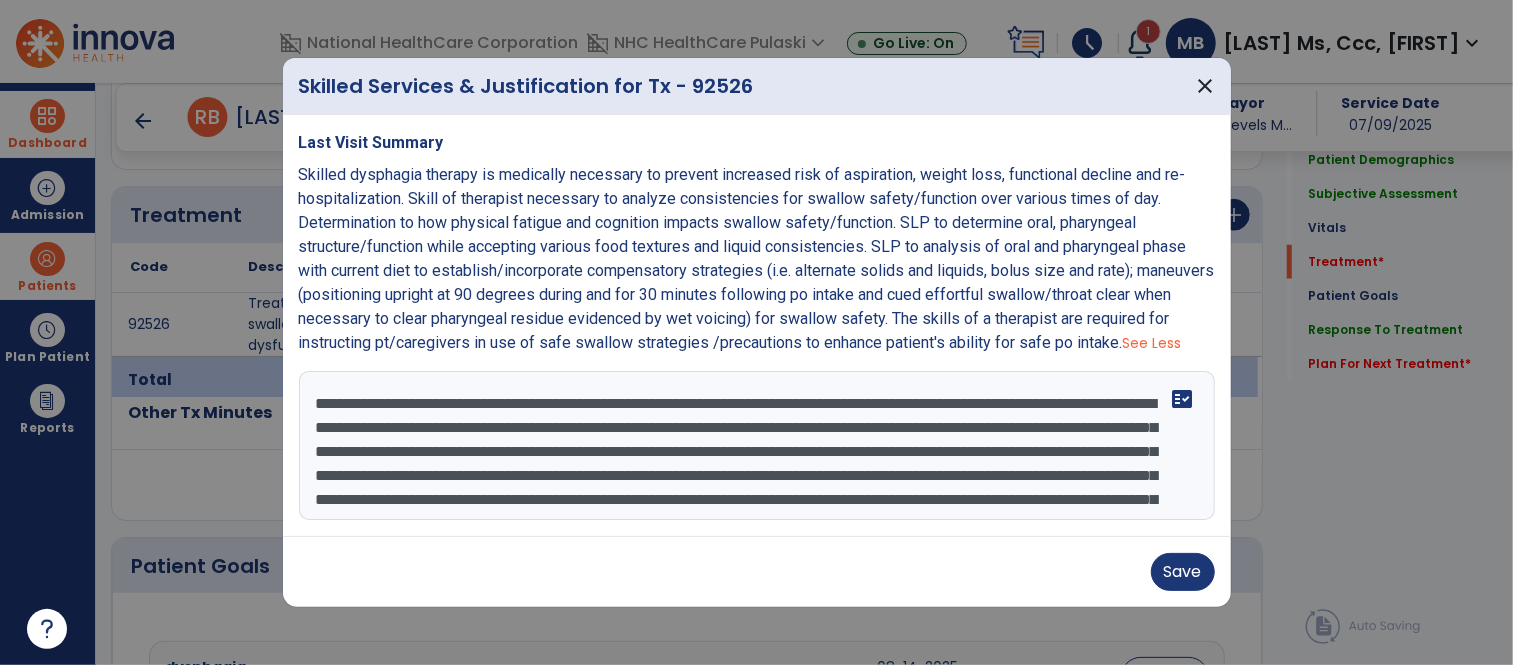 scroll, scrollTop: 110, scrollLeft: 0, axis: vertical 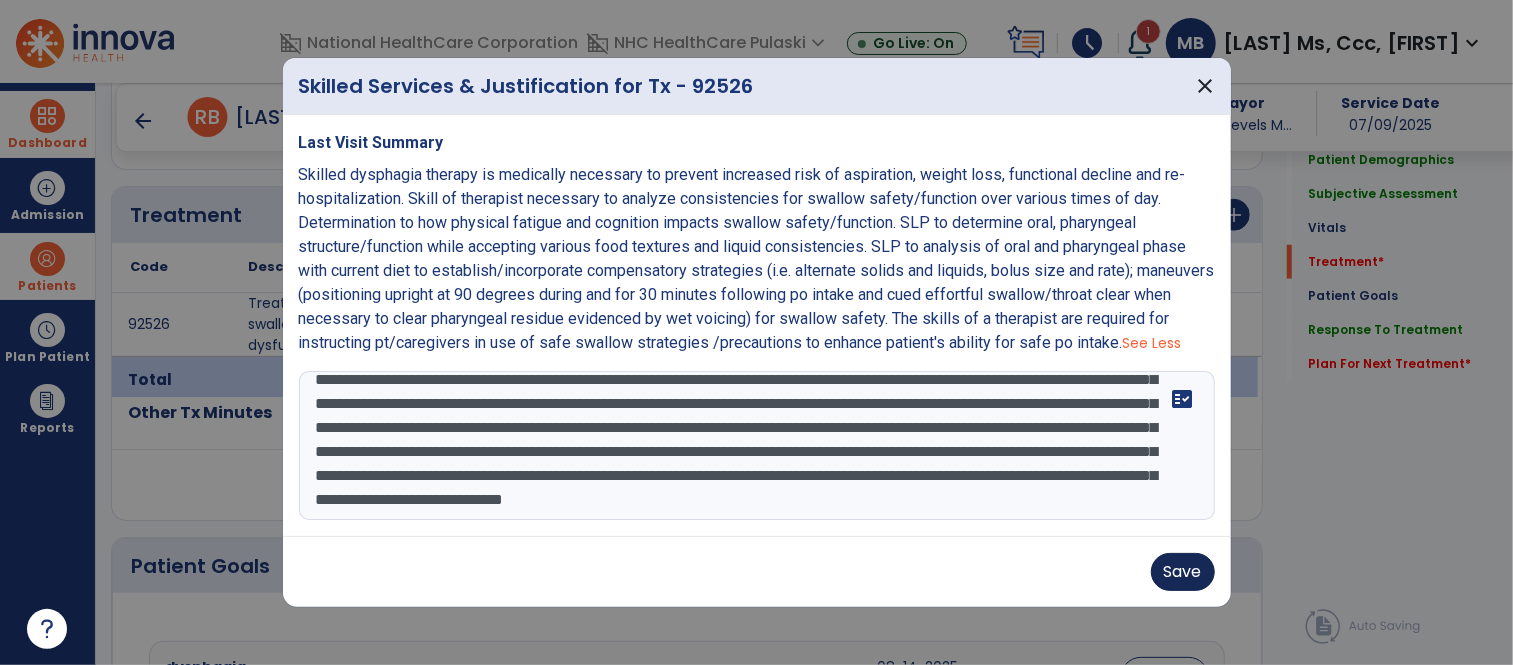 type on "**********" 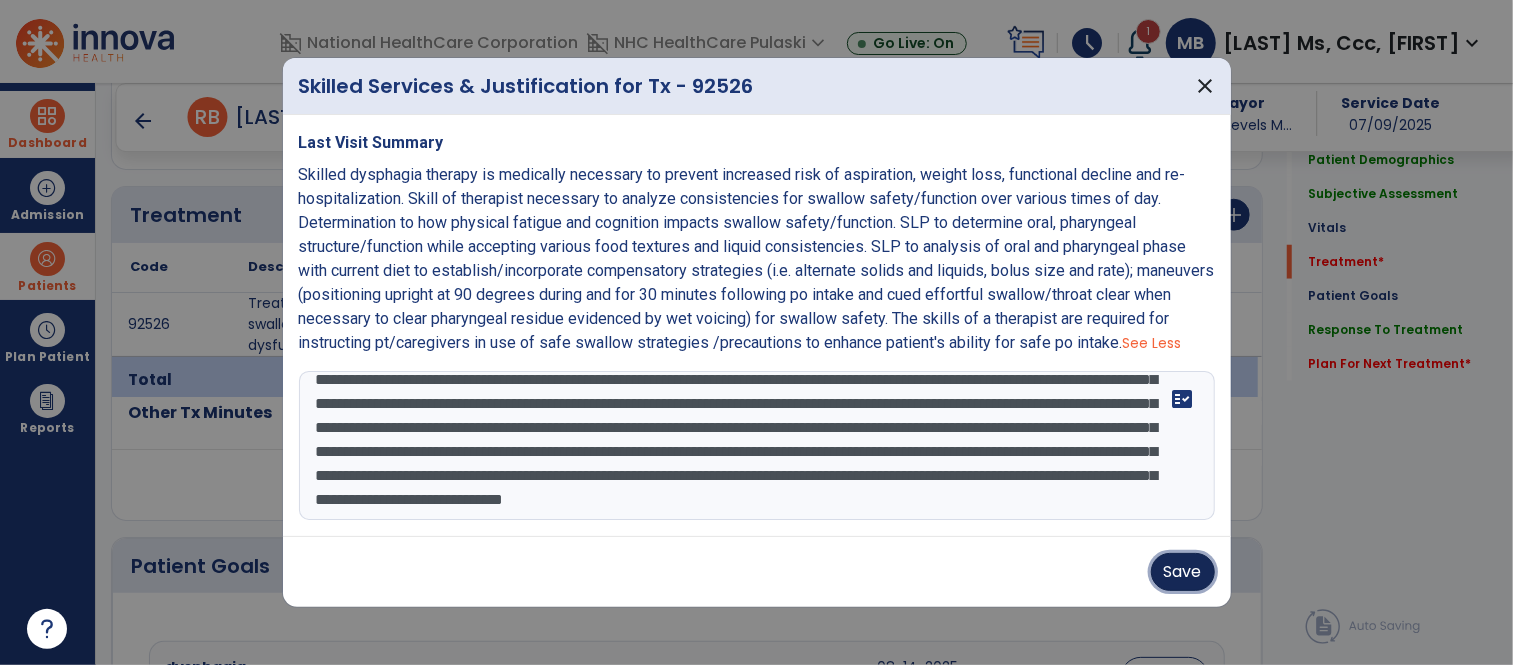 click on "Save" at bounding box center [1183, 572] 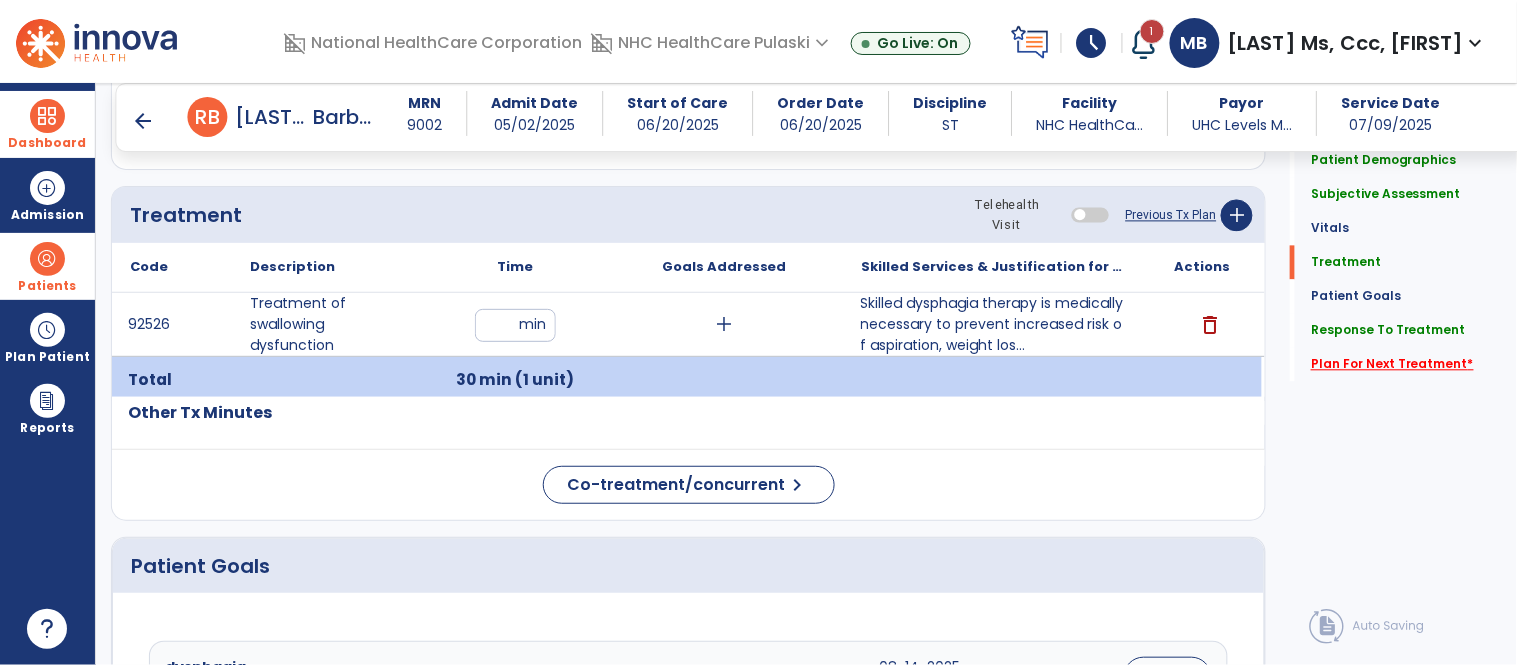 click on "Plan For Next Treatment   *" 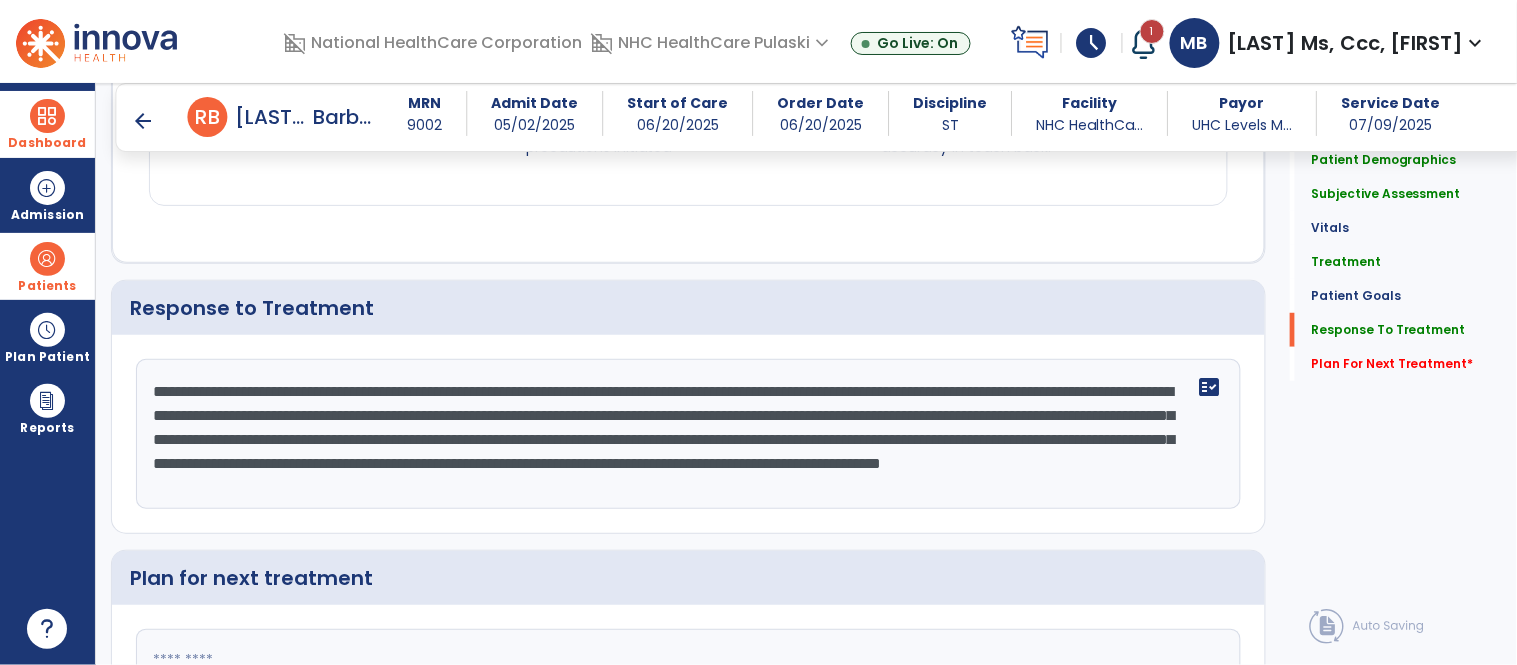 scroll, scrollTop: 2384, scrollLeft: 0, axis: vertical 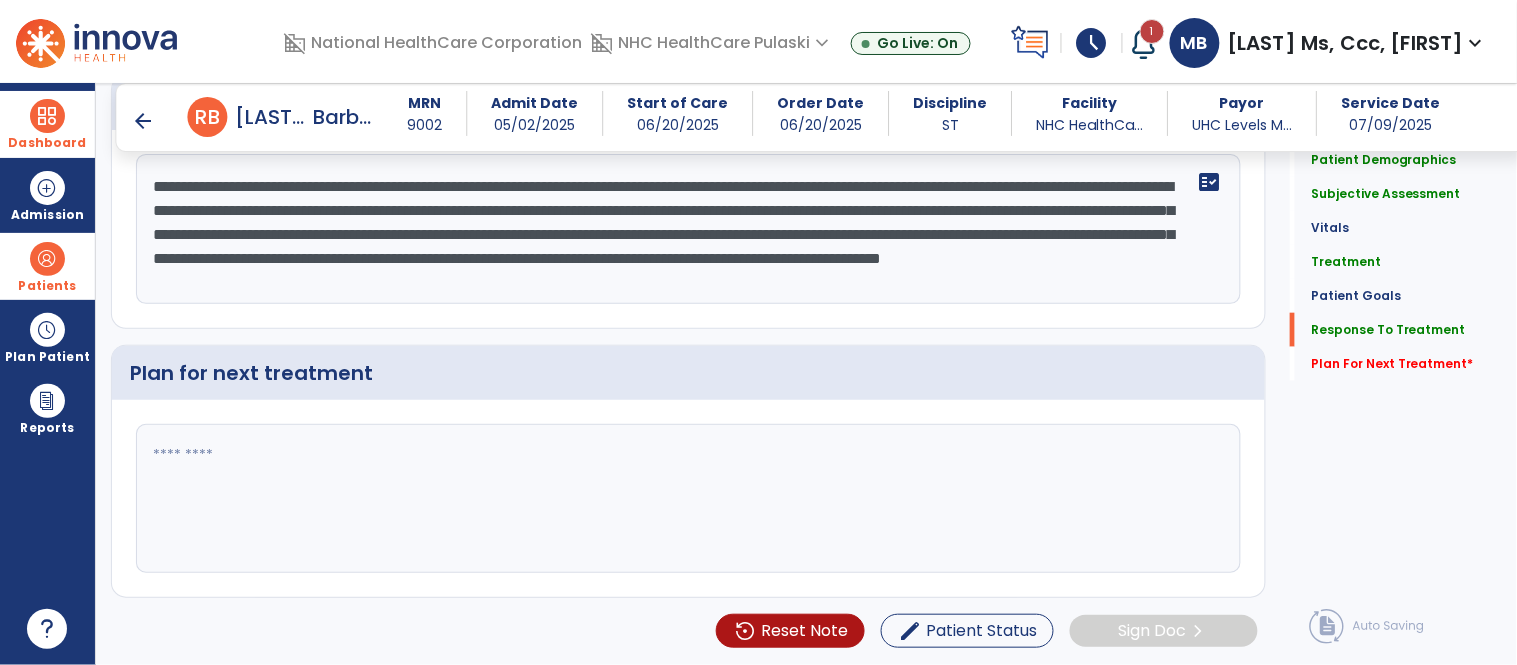 click on "Plan for next treatment" 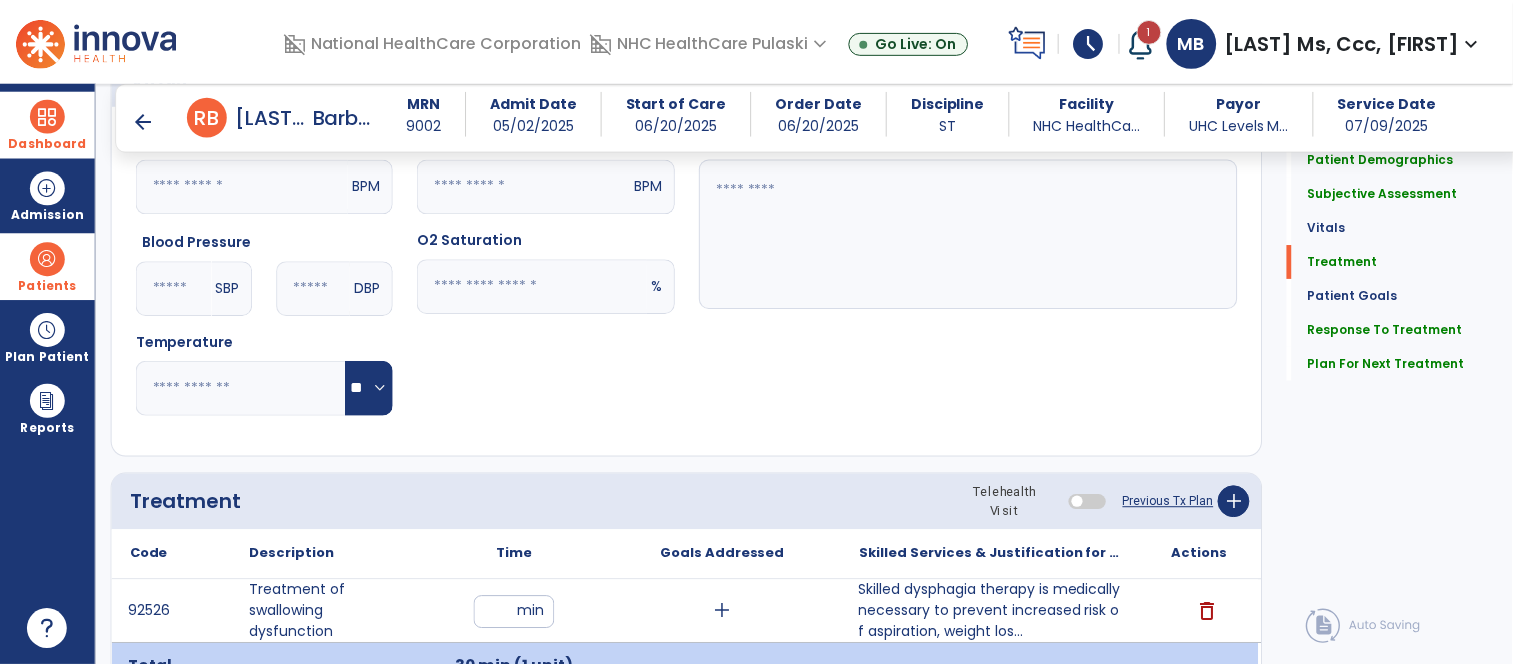 scroll, scrollTop: 2383, scrollLeft: 0, axis: vertical 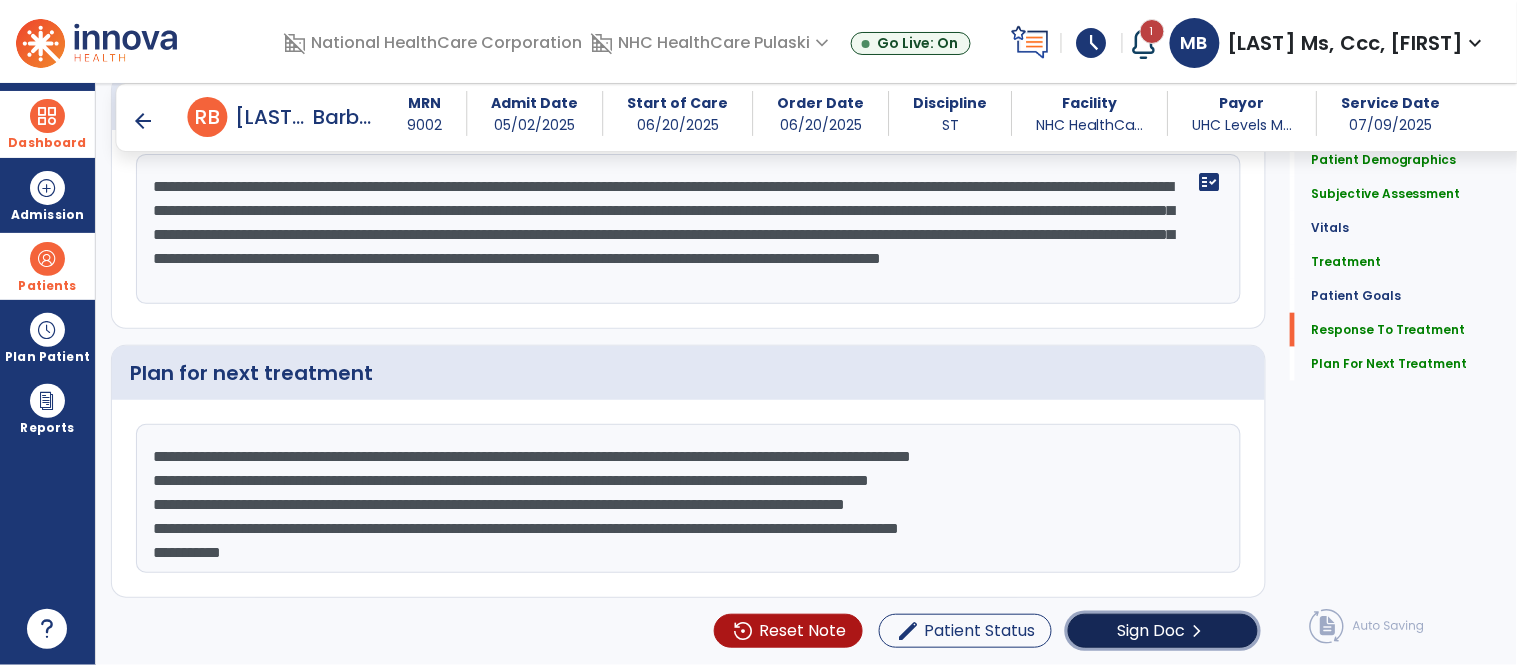click on "Sign Doc" 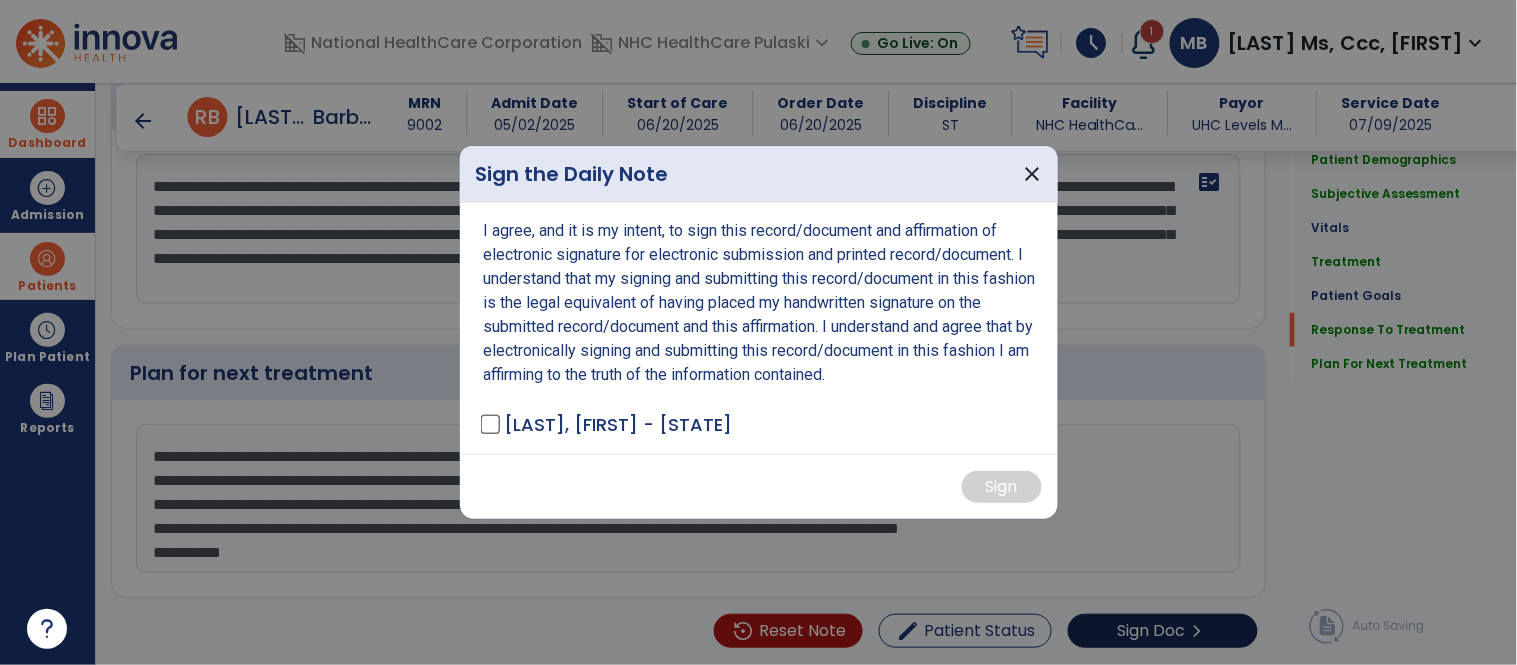 click at bounding box center (758, 332) 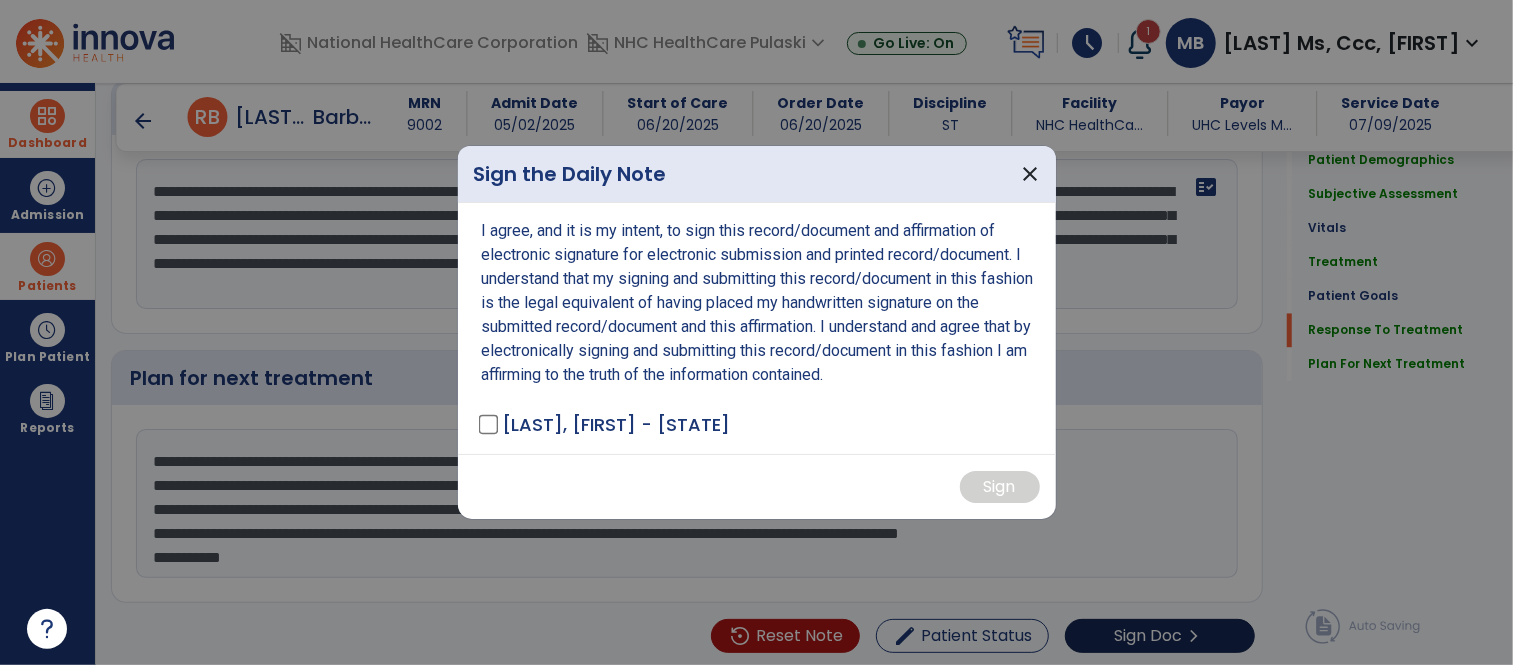 scroll, scrollTop: 2383, scrollLeft: 0, axis: vertical 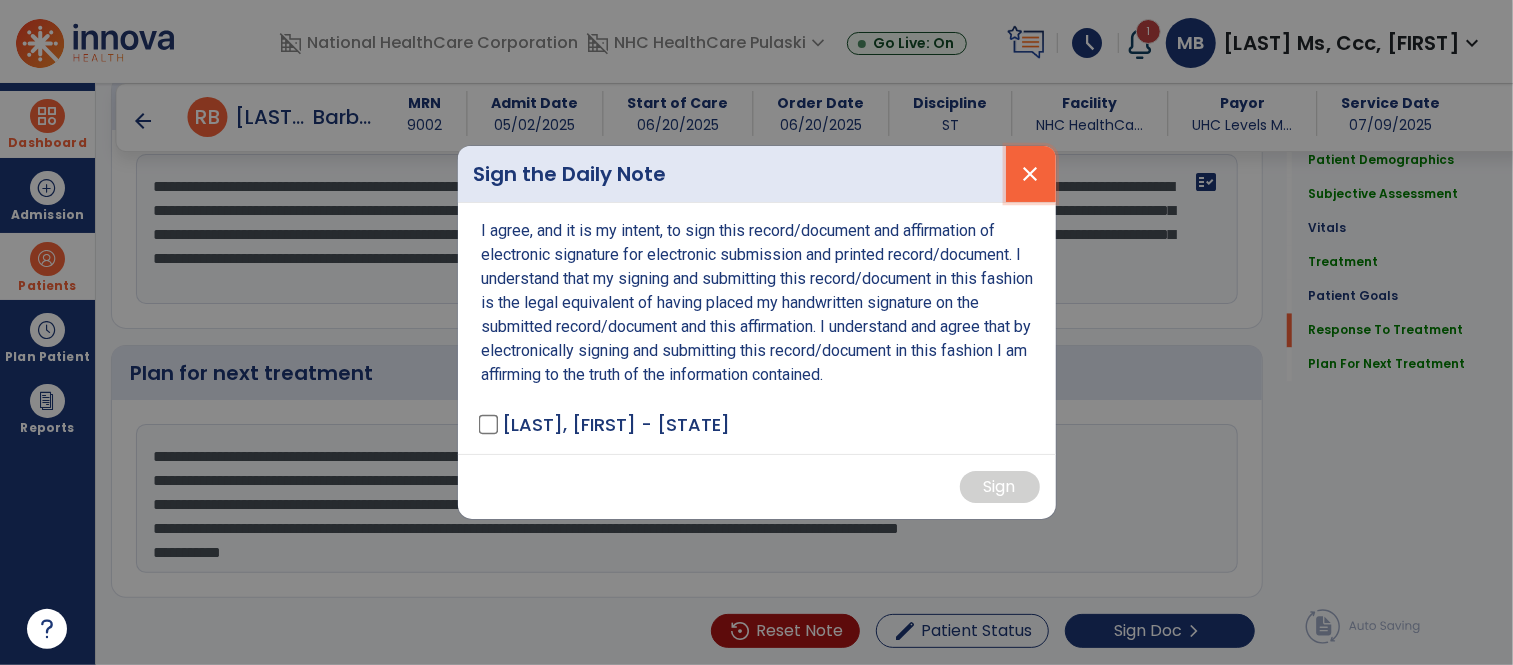 click on "close" at bounding box center (1031, 174) 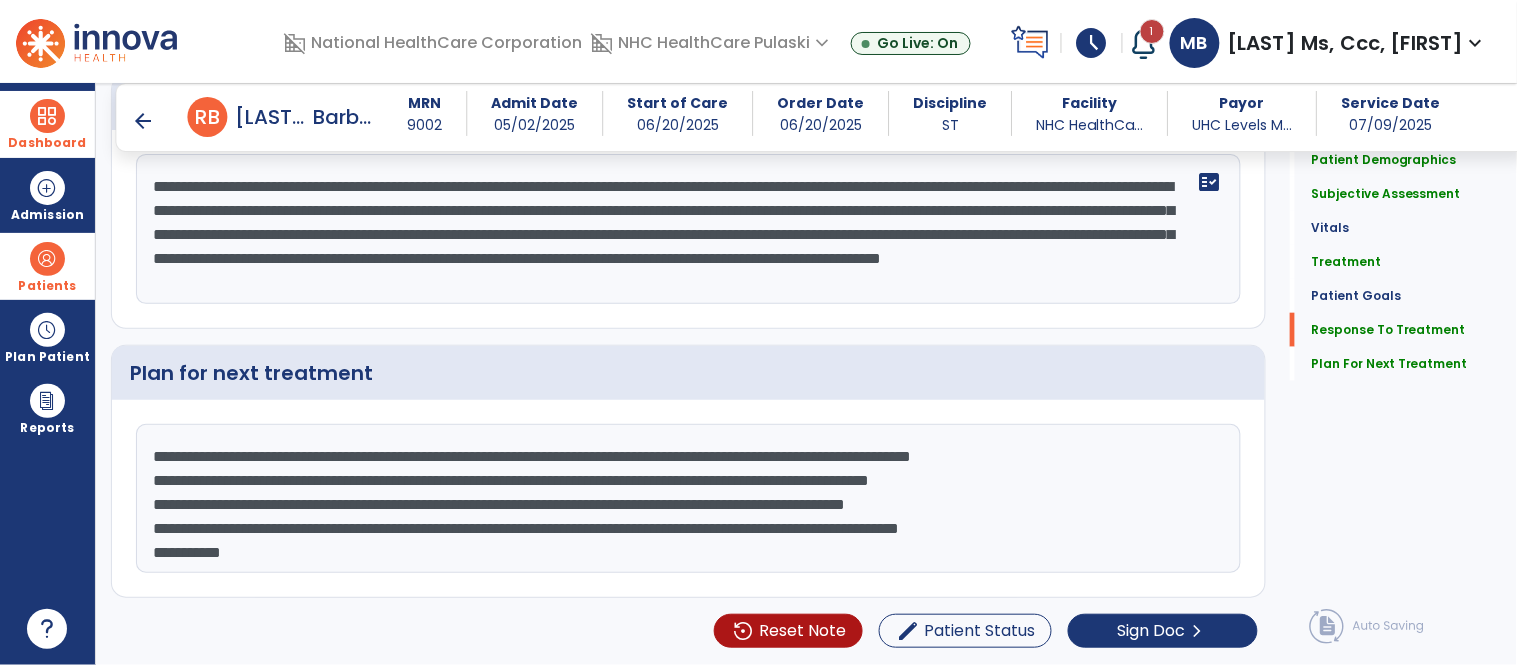 click on "**********" 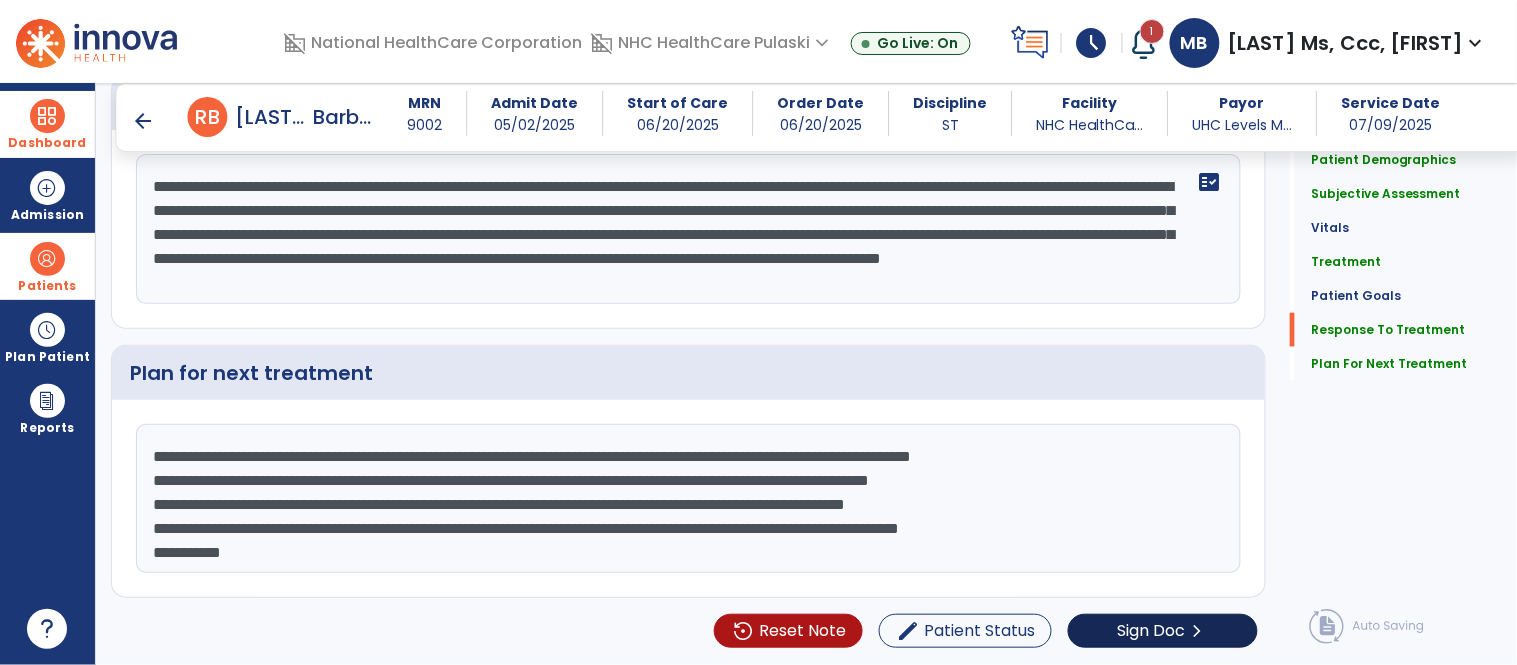 type on "**********" 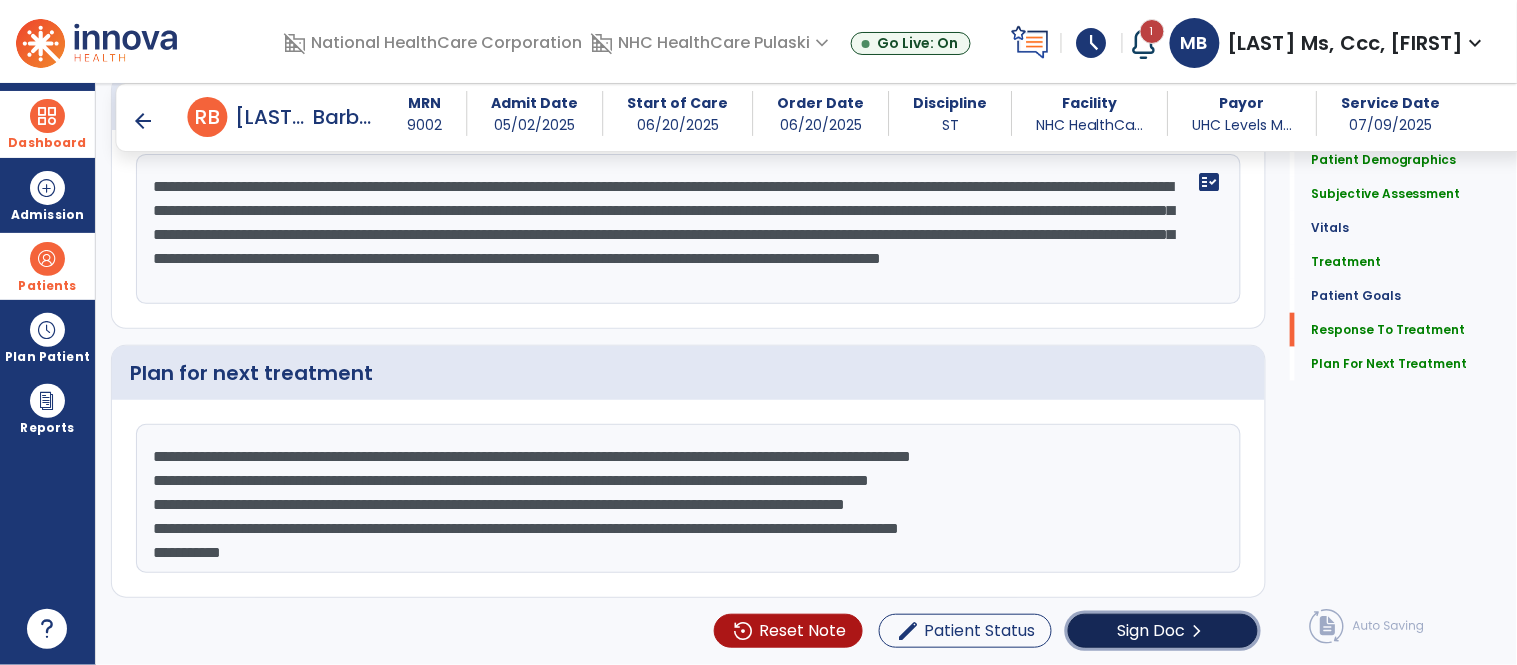 click on "Sign Doc" 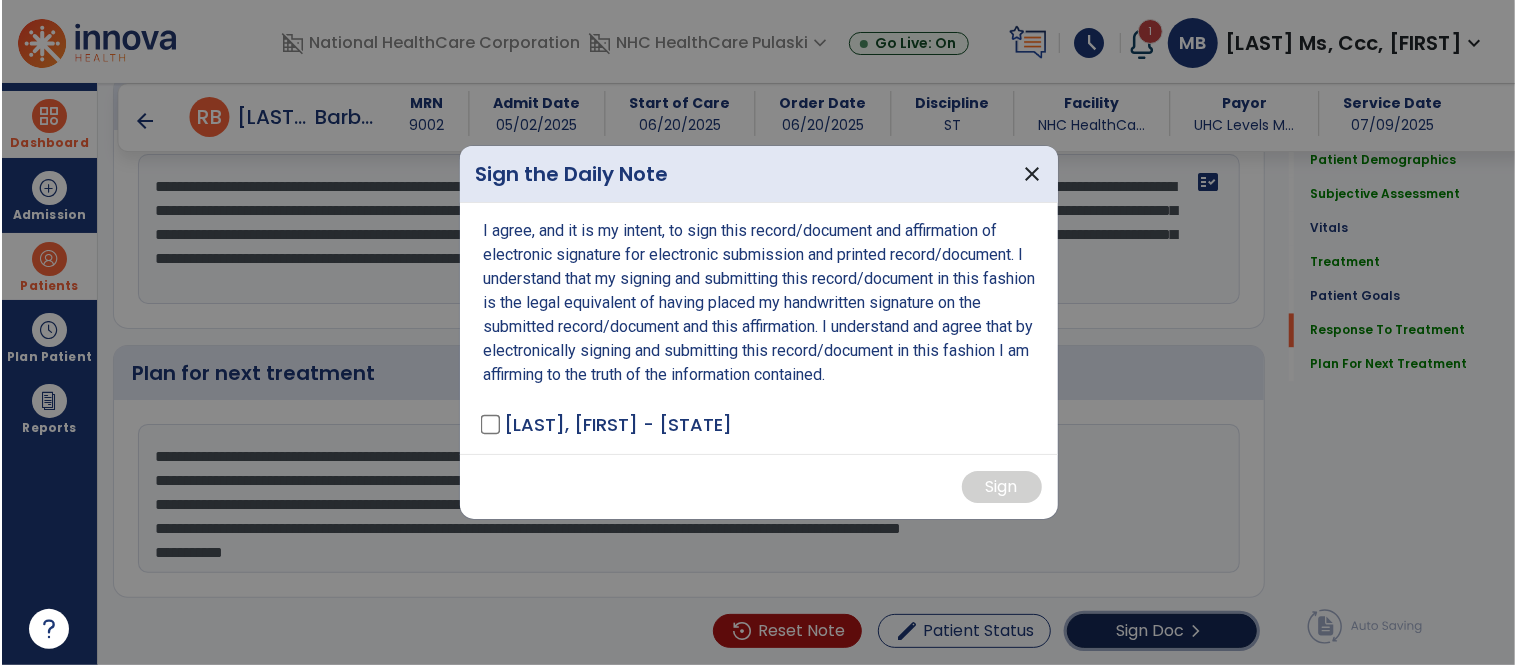scroll, scrollTop: 2383, scrollLeft: 0, axis: vertical 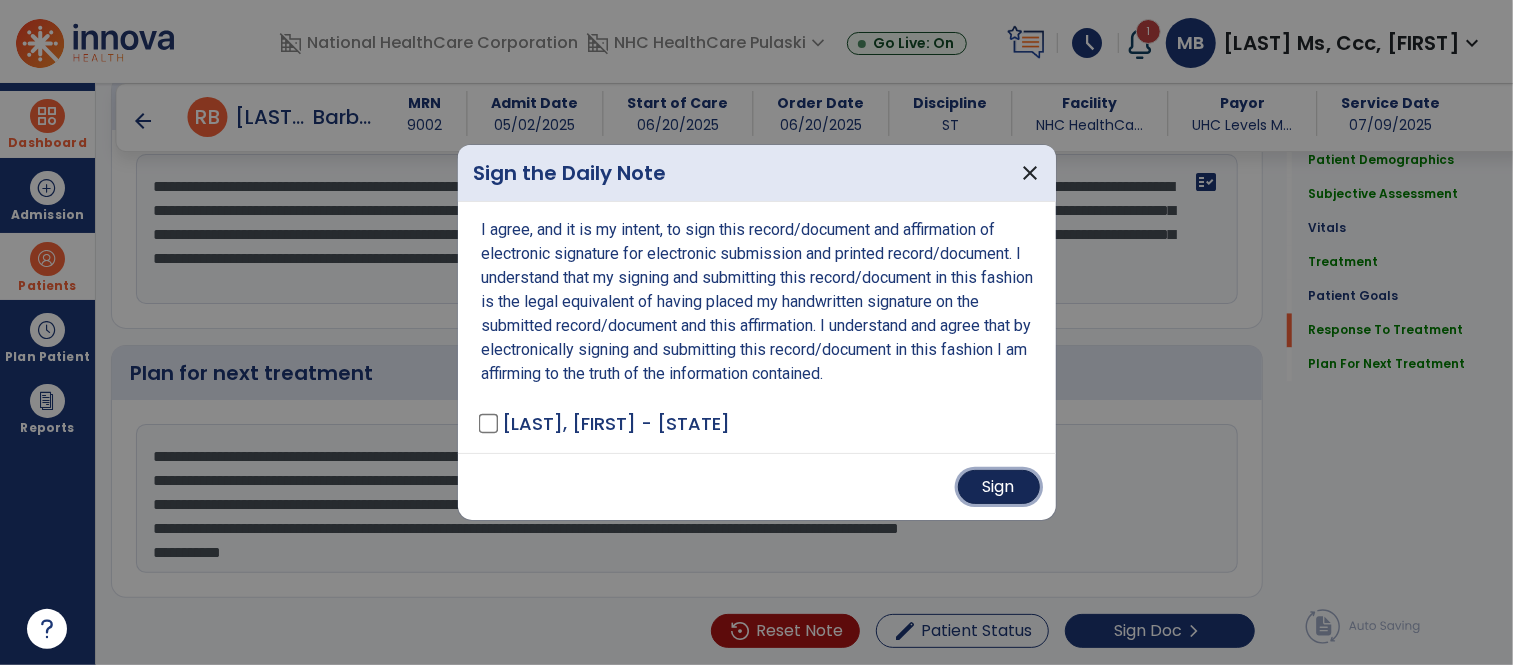 click on "Sign" at bounding box center [999, 487] 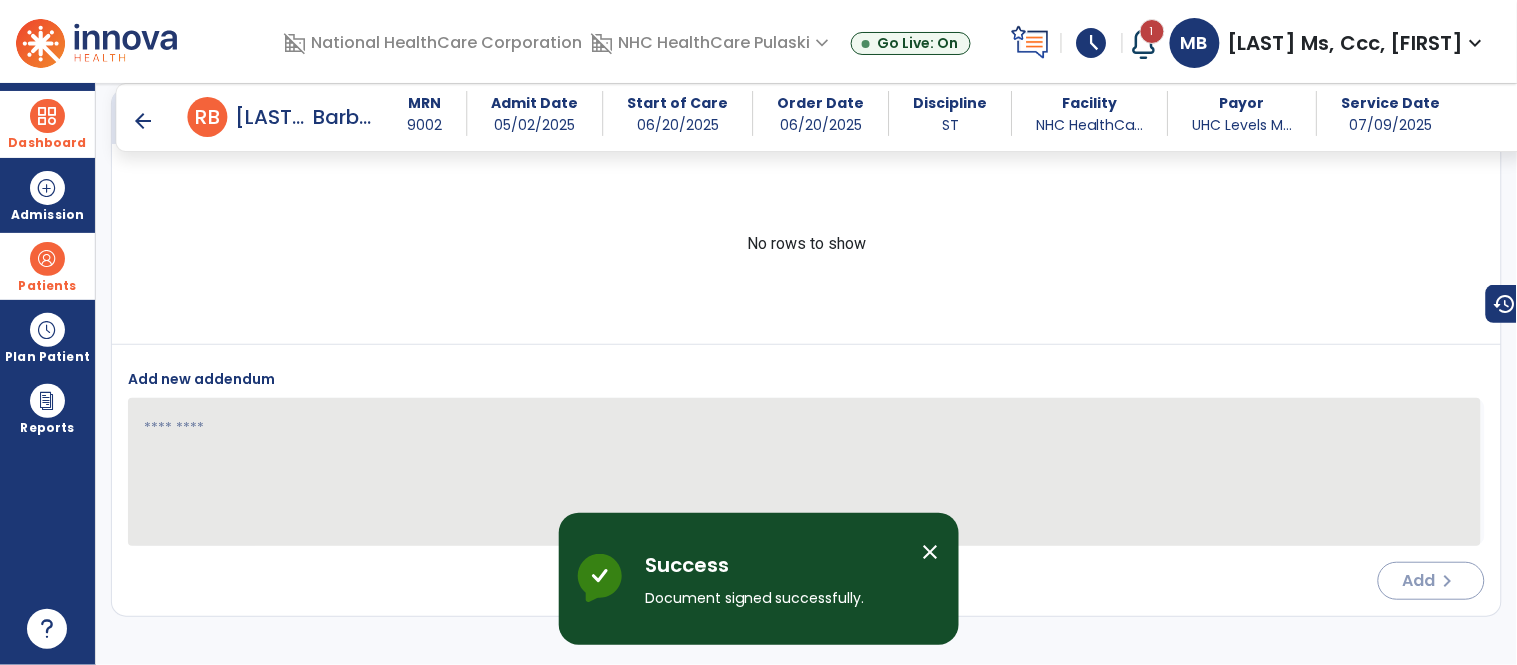 scroll, scrollTop: 3673, scrollLeft: 0, axis: vertical 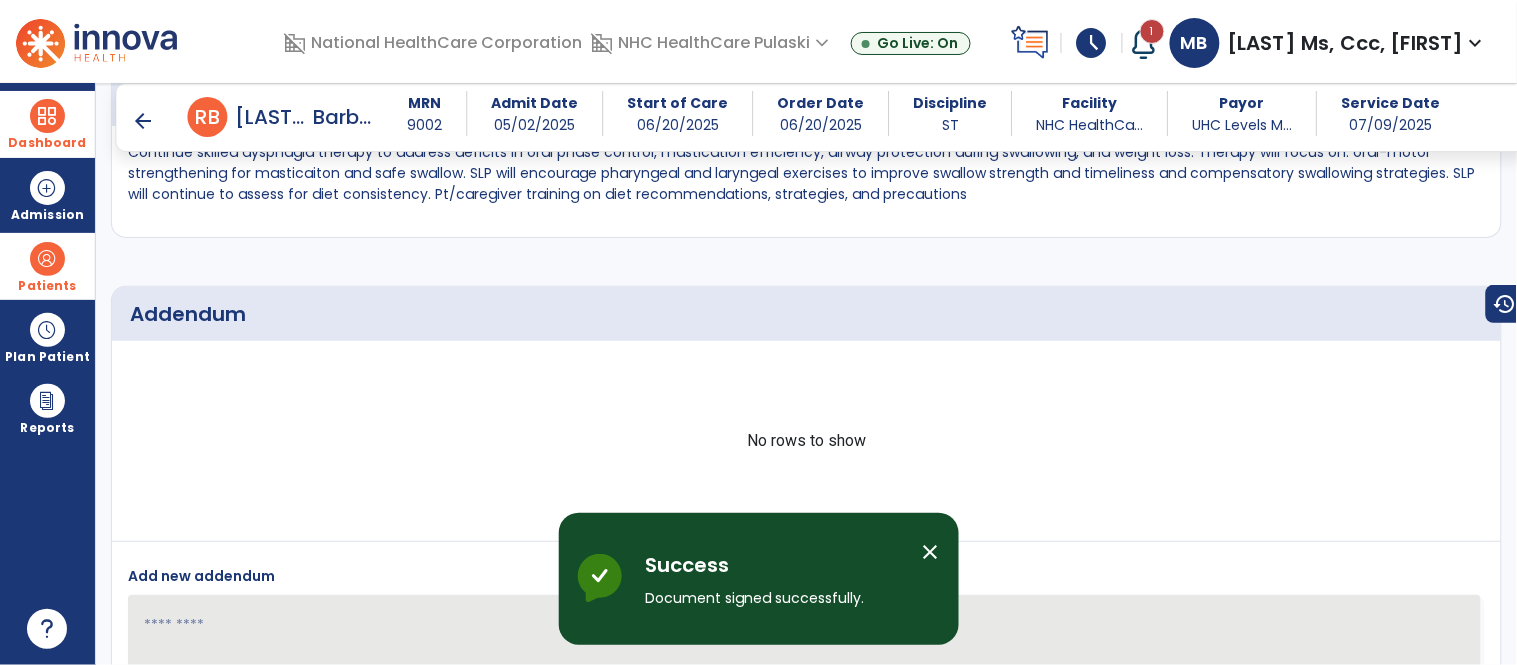 click on "Dashboard" at bounding box center (47, 124) 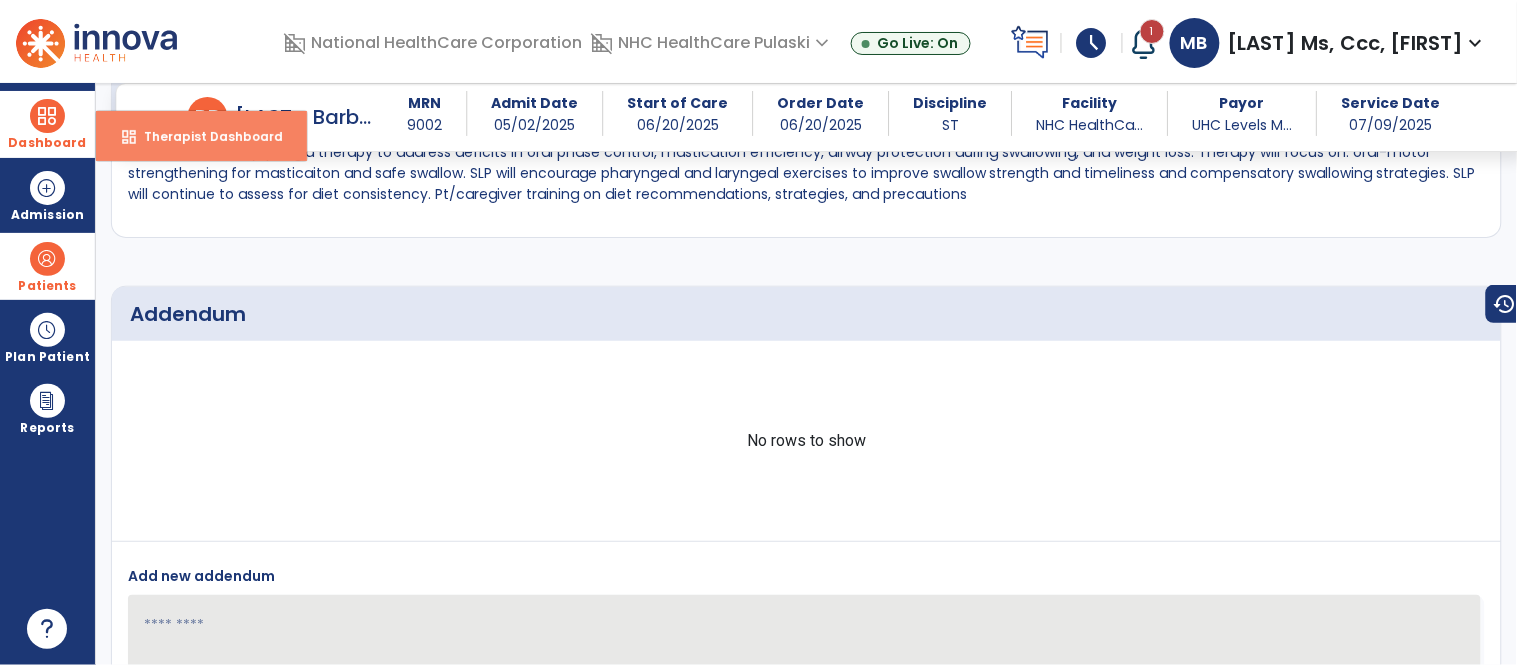 click on "dashboard  Therapist Dashboard" at bounding box center (201, 136) 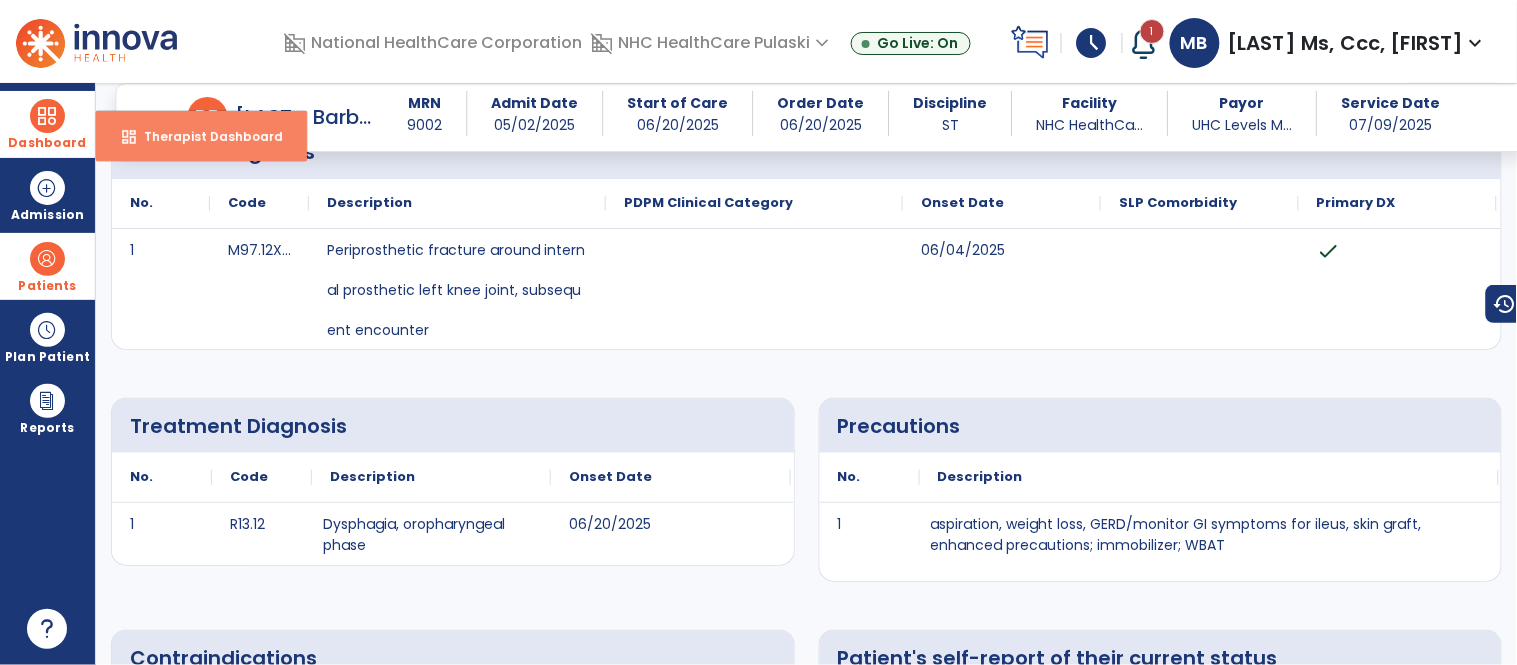 select on "****" 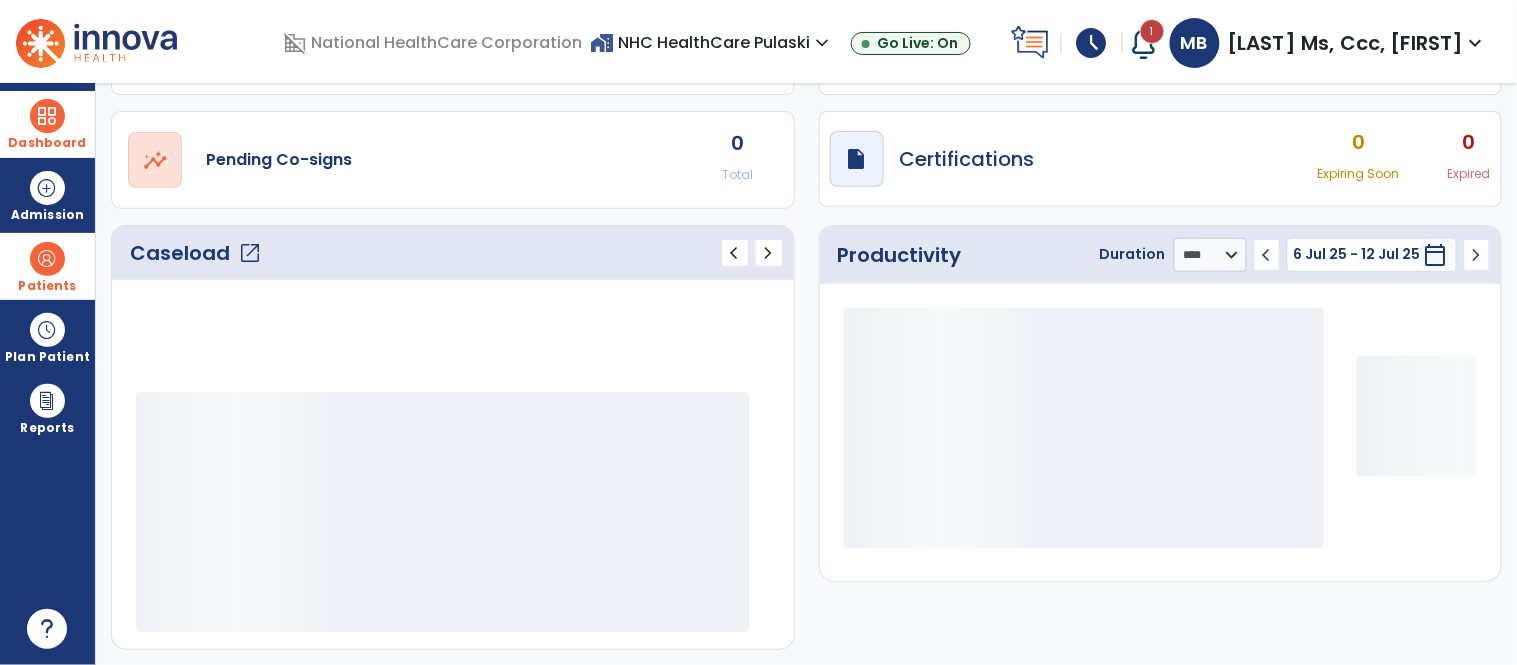 scroll, scrollTop: 144, scrollLeft: 0, axis: vertical 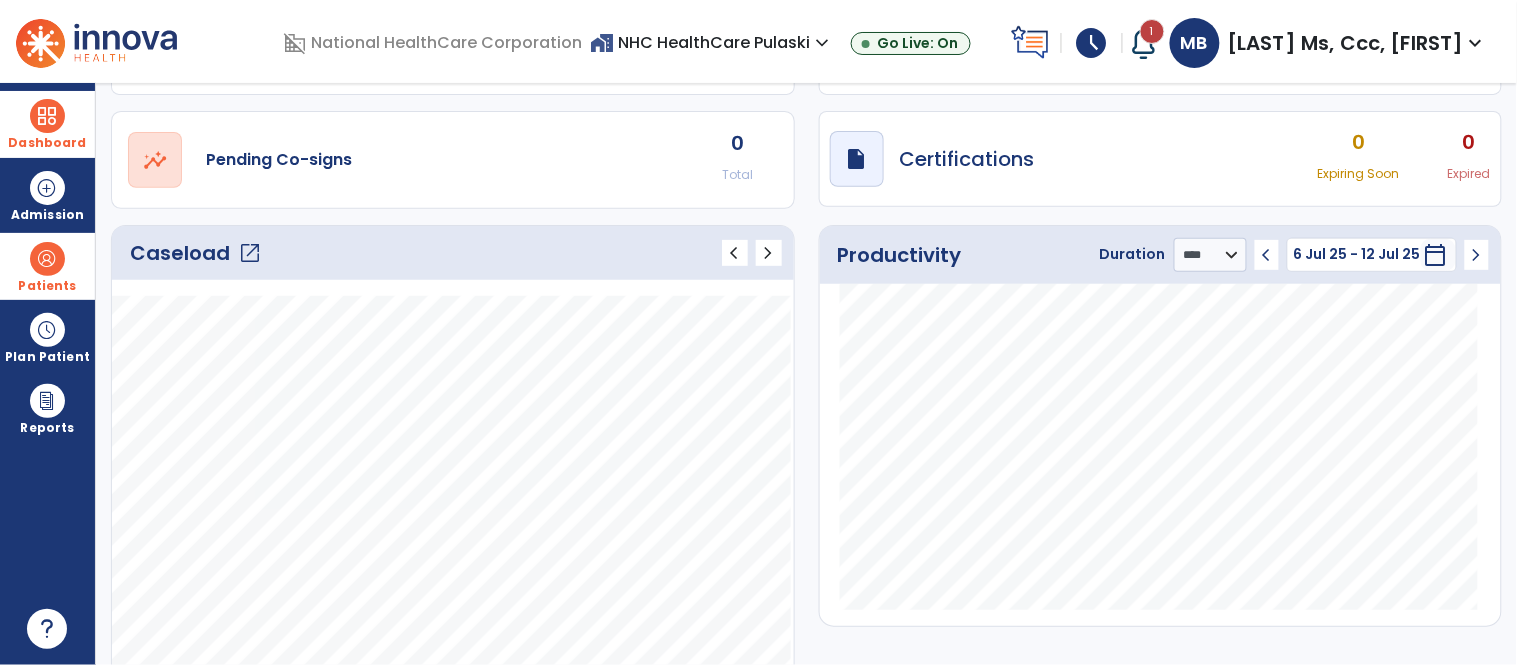 click 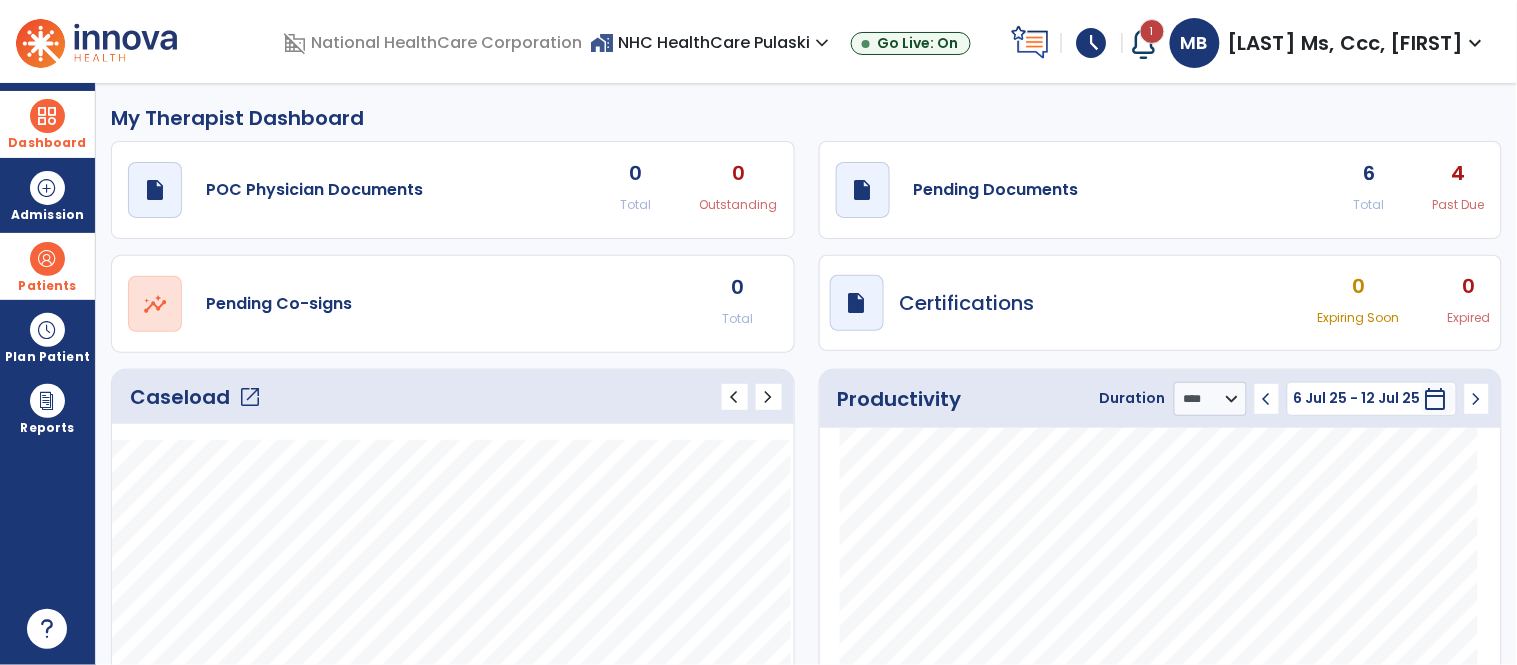 click on "4" 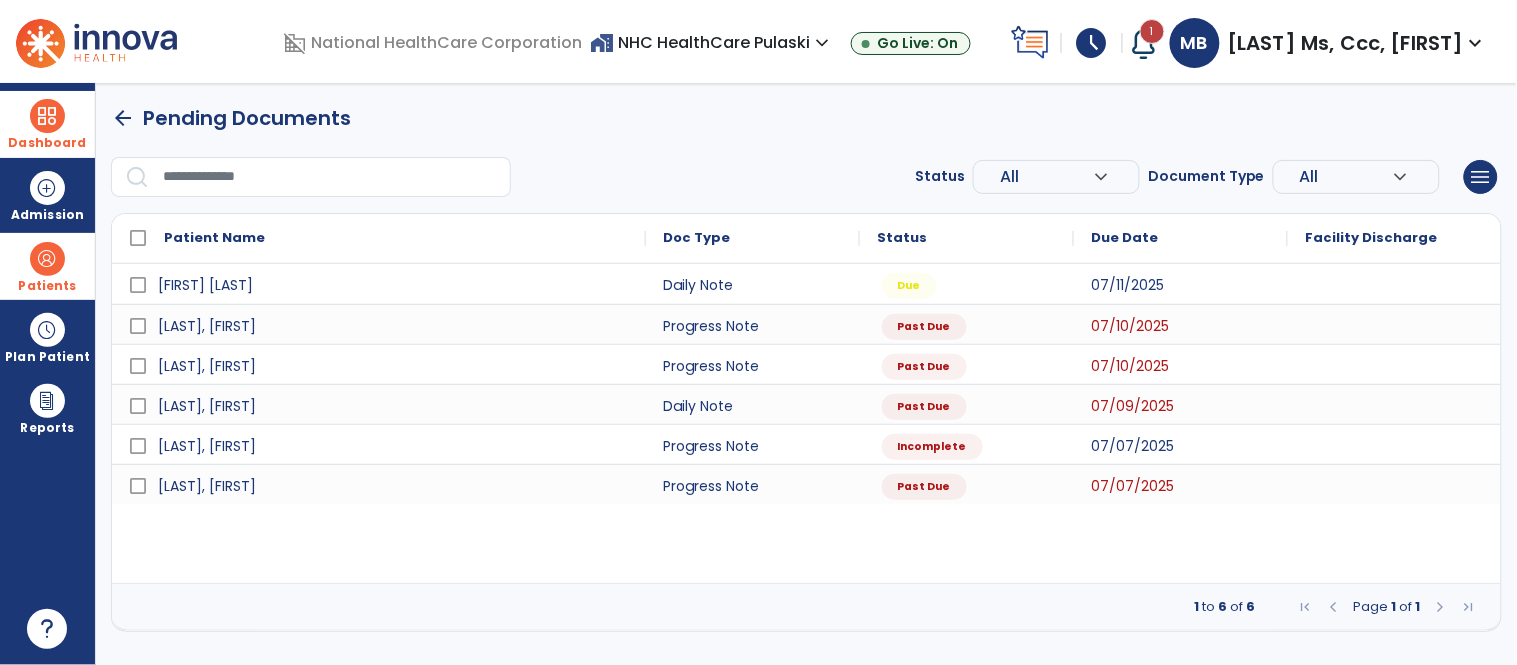 click on "Status All  expand_more  ALL Due Past Due Incomplete Document Type All  expand_more  ALL Daily Note Progress Note Evaluation Discharge Note Recertification  menu   Export List   Print List" at bounding box center (1198, 176) 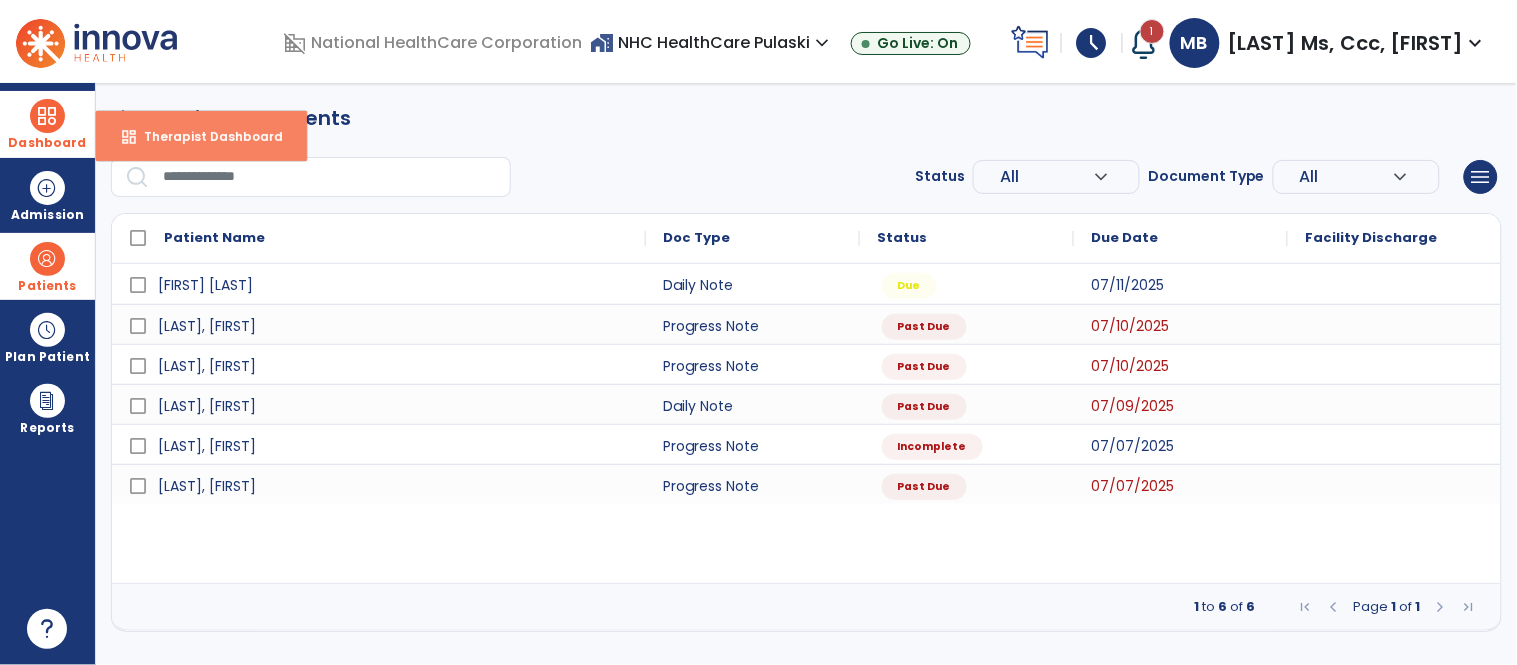 click on "dashboard" at bounding box center [129, 137] 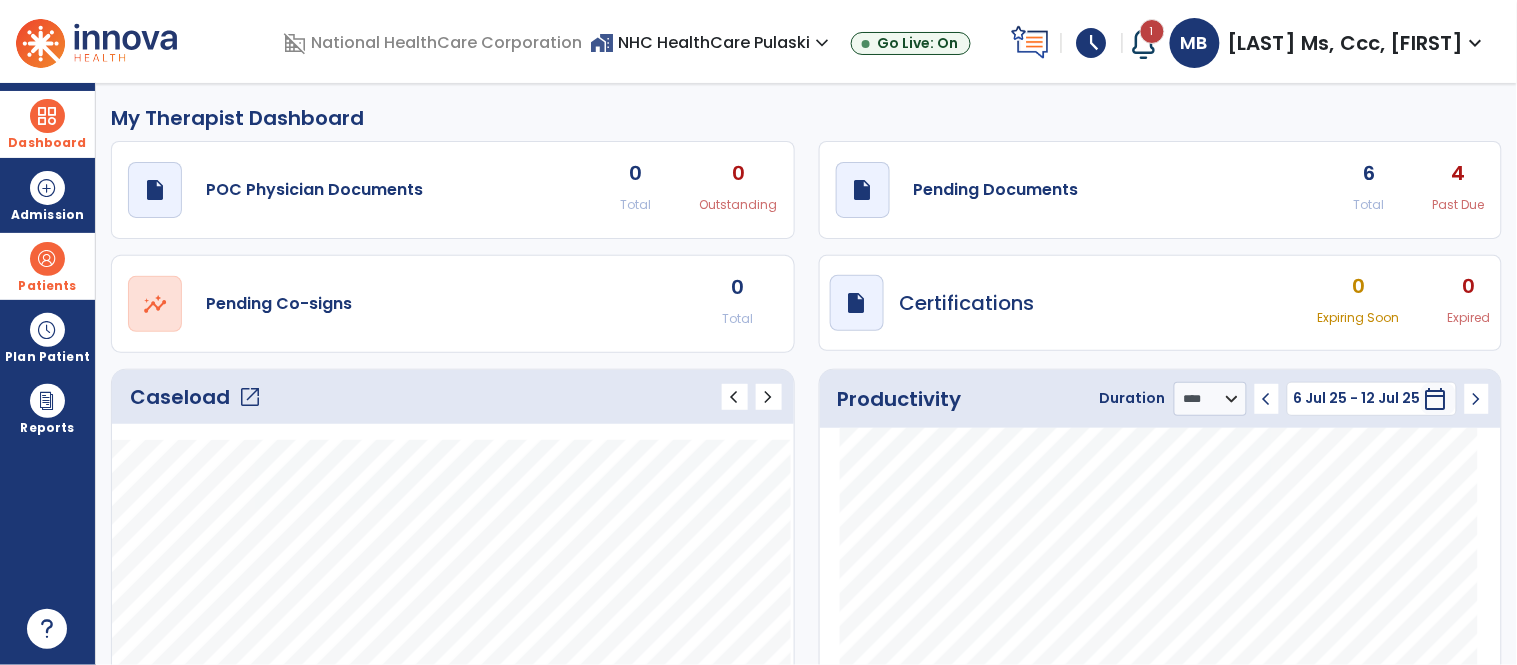 click on "open_in_new" 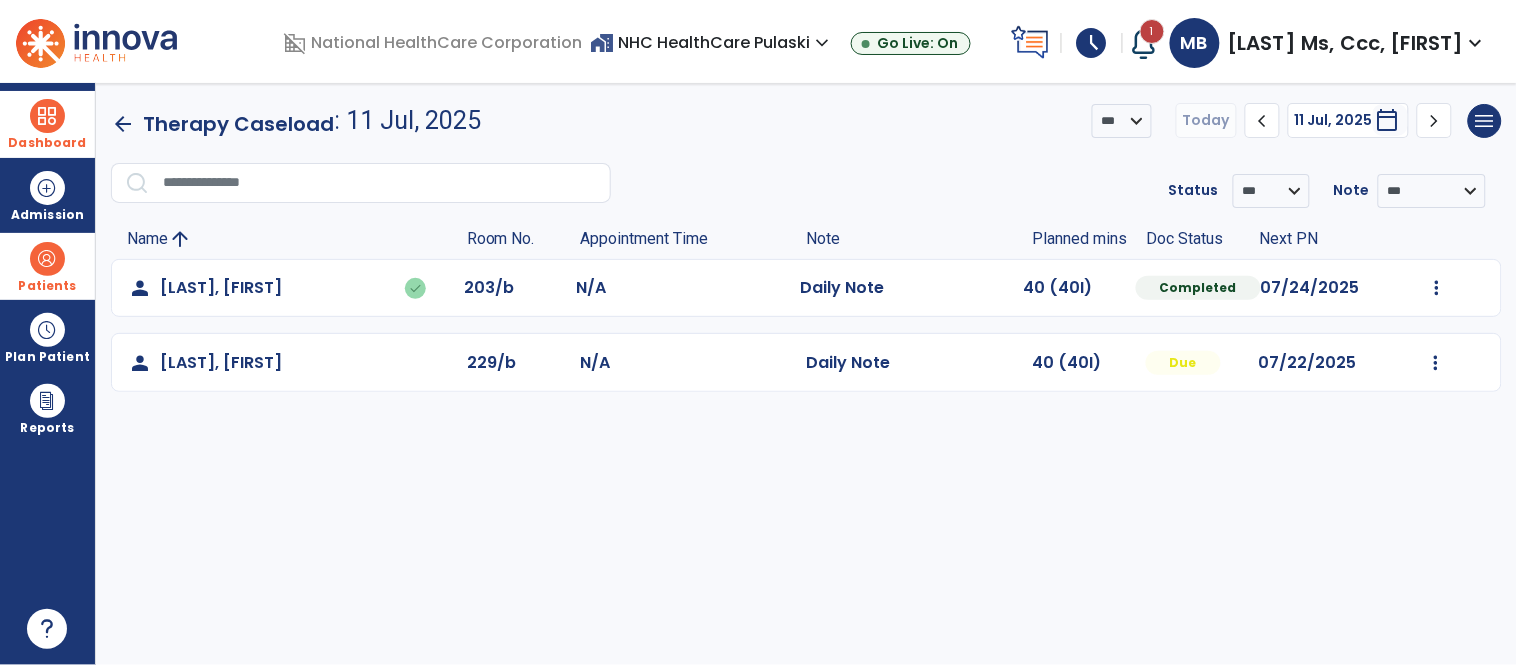 click on "chevron_left" 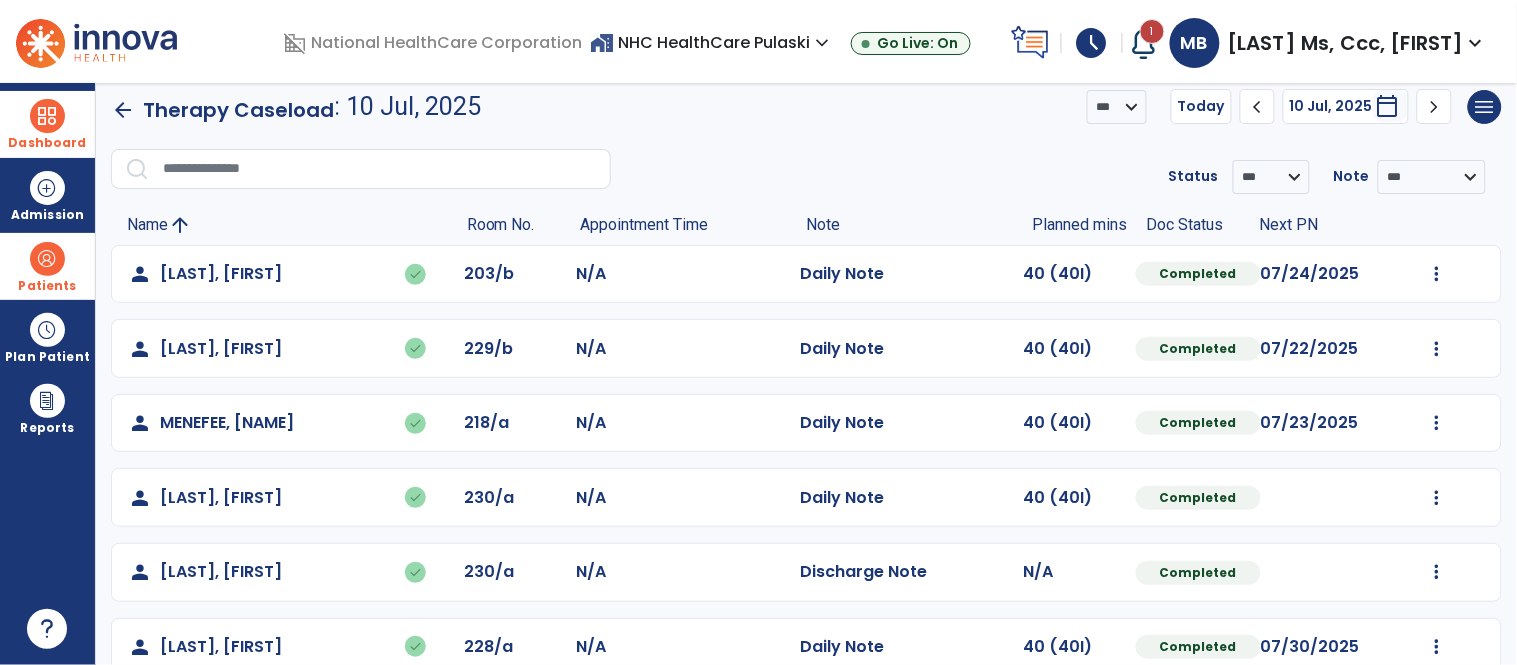 scroll, scrollTop: 0, scrollLeft: 0, axis: both 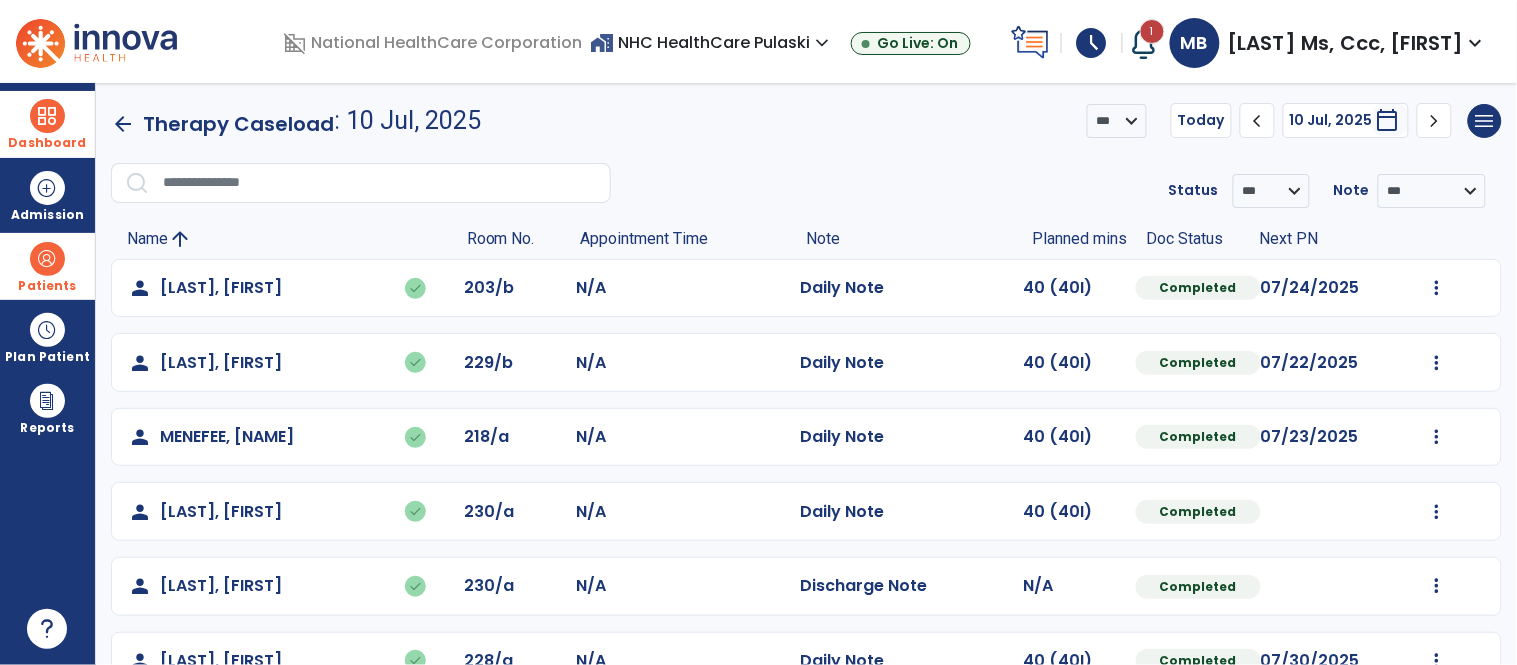click on "chevron_left" 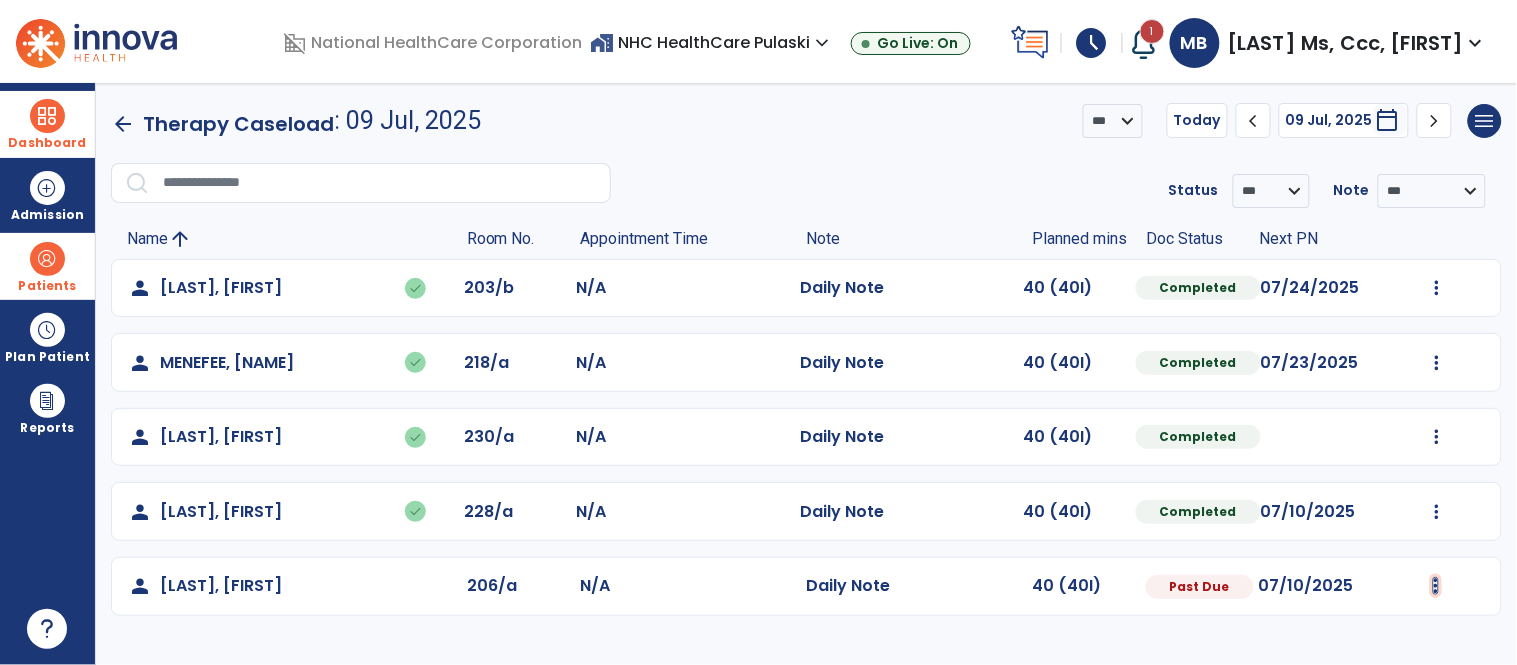 click at bounding box center (1437, 288) 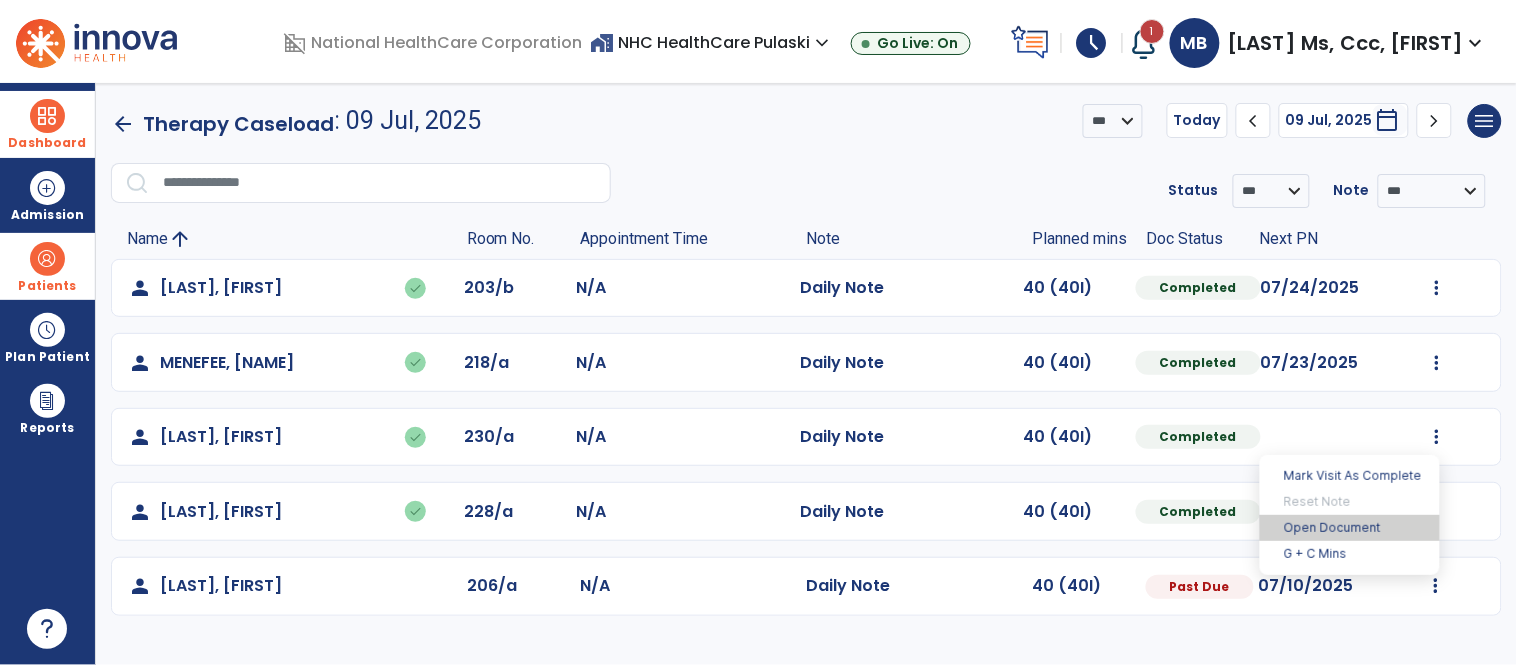 click on "Open Document" at bounding box center (1350, 528) 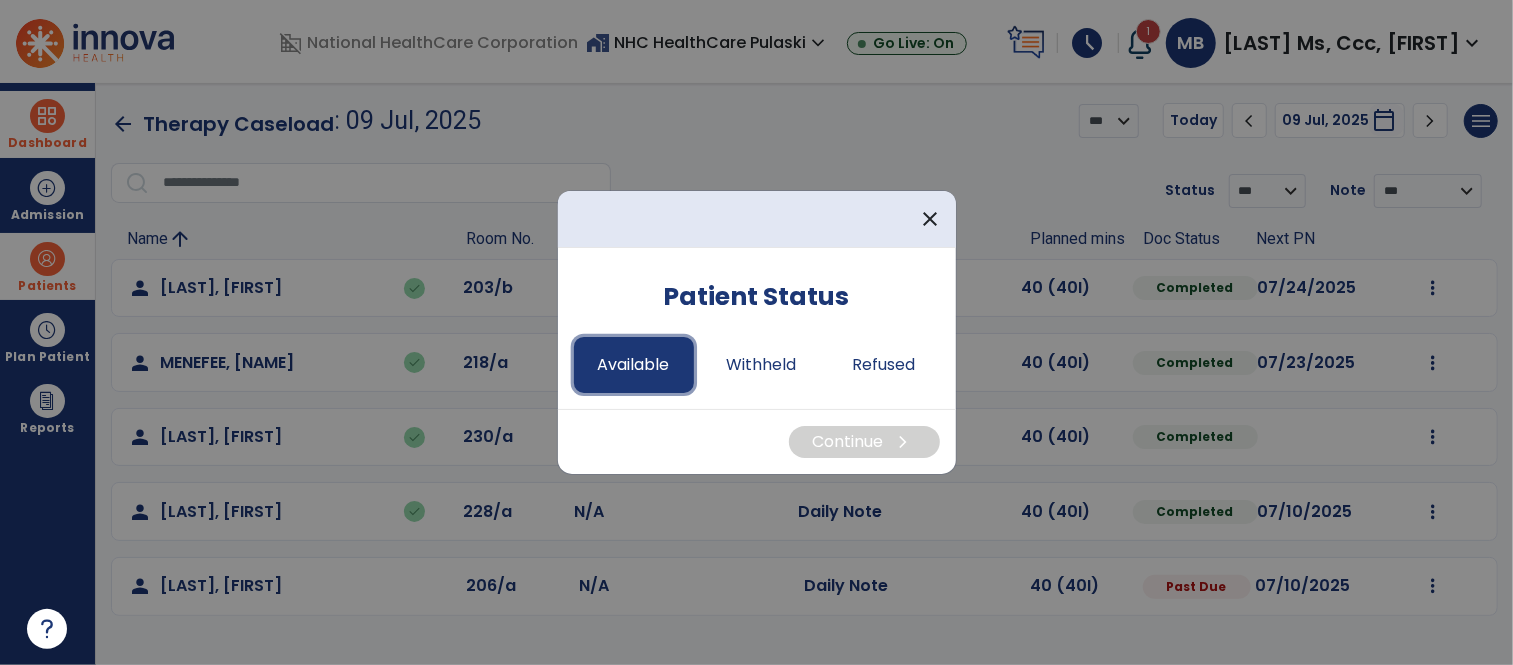 click on "Available" at bounding box center [634, 365] 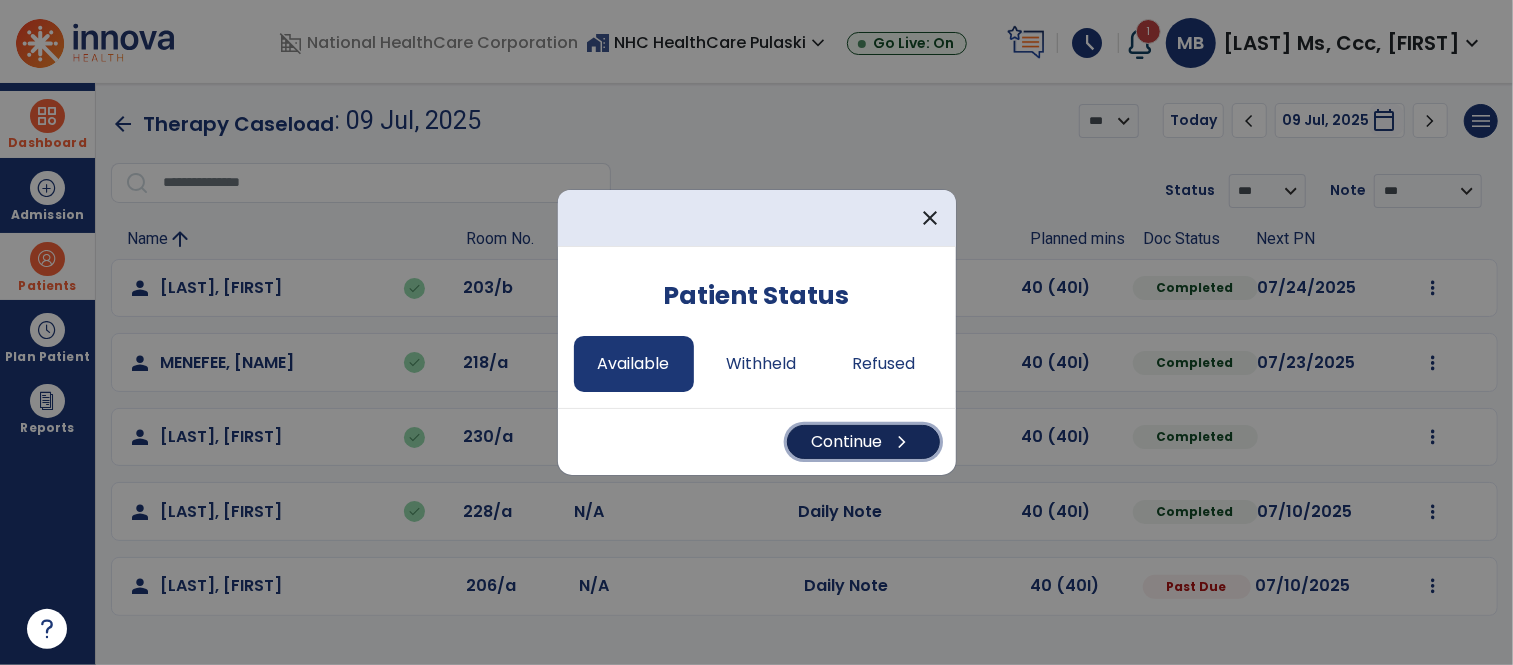 click on "Continue   chevron_right" at bounding box center (863, 442) 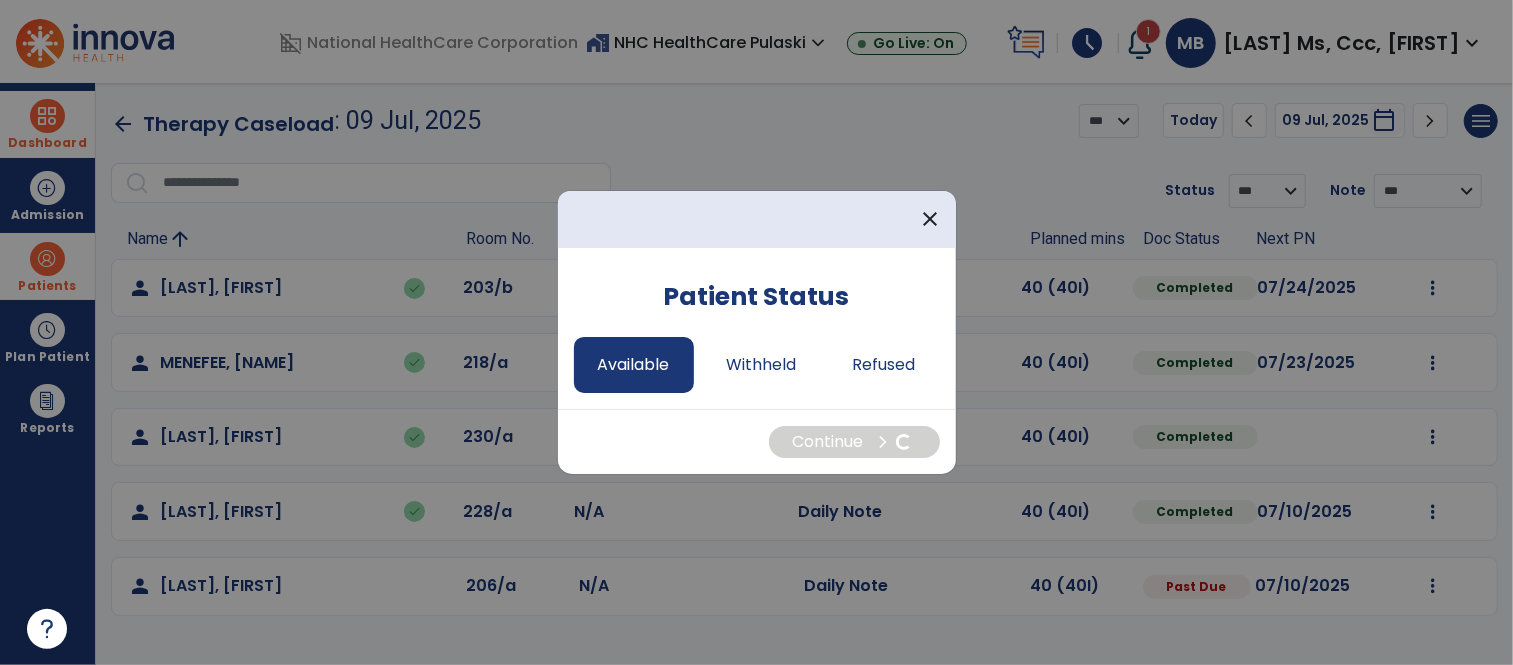 select on "*" 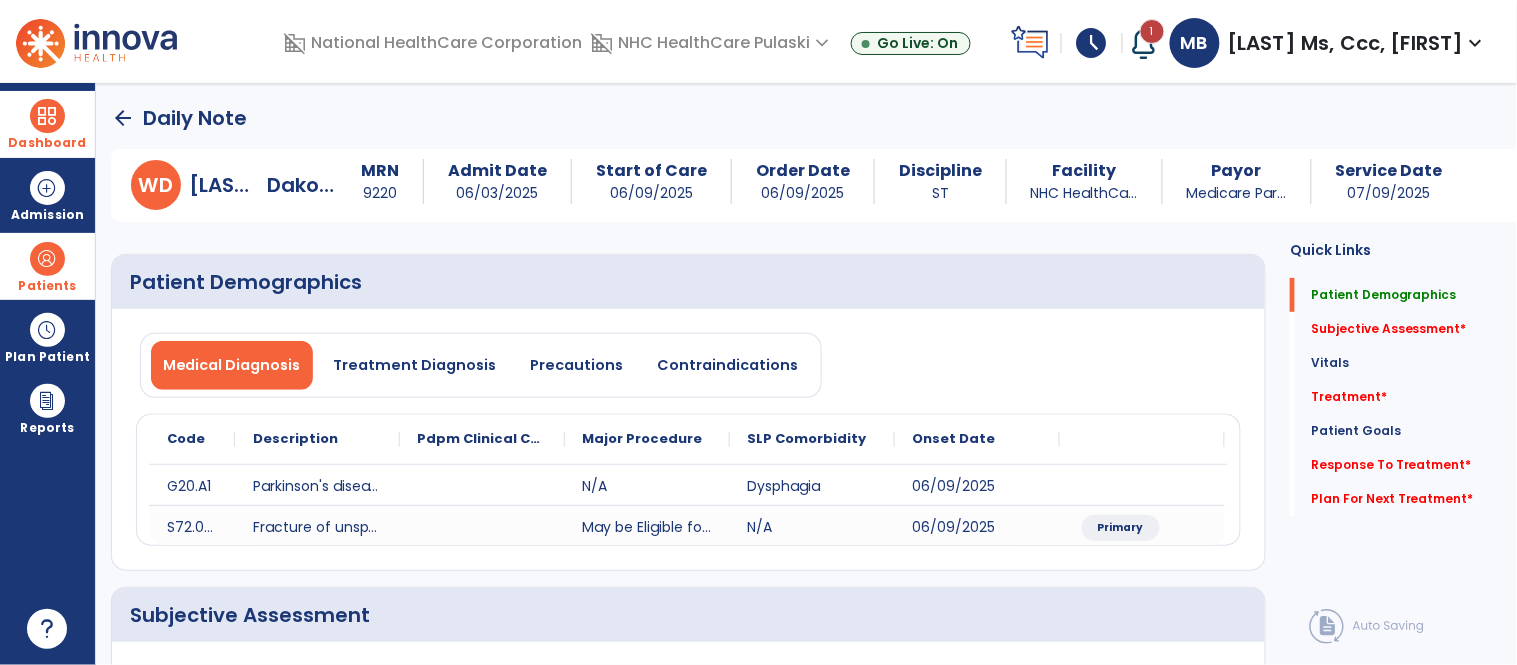 click on "schedule" at bounding box center [1092, 43] 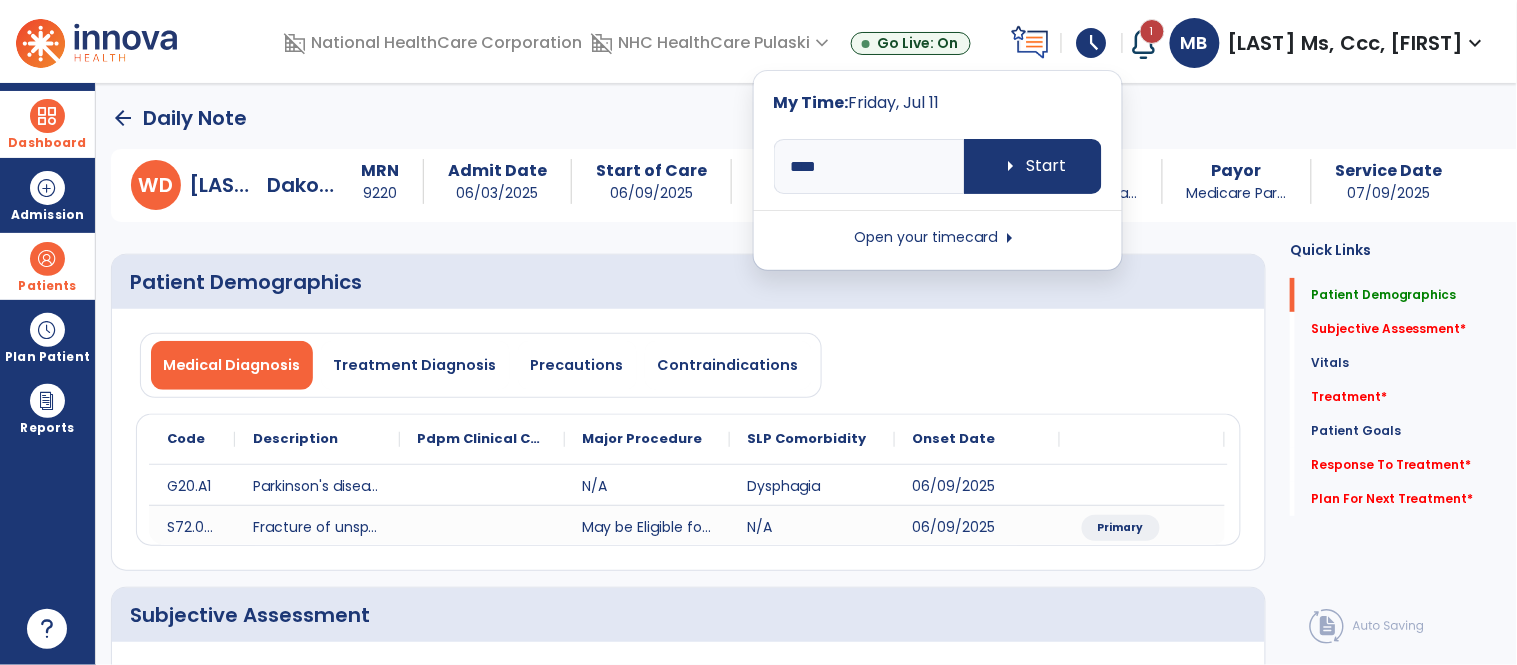 click on "Open your timecard  arrow_right" at bounding box center [938, 238] 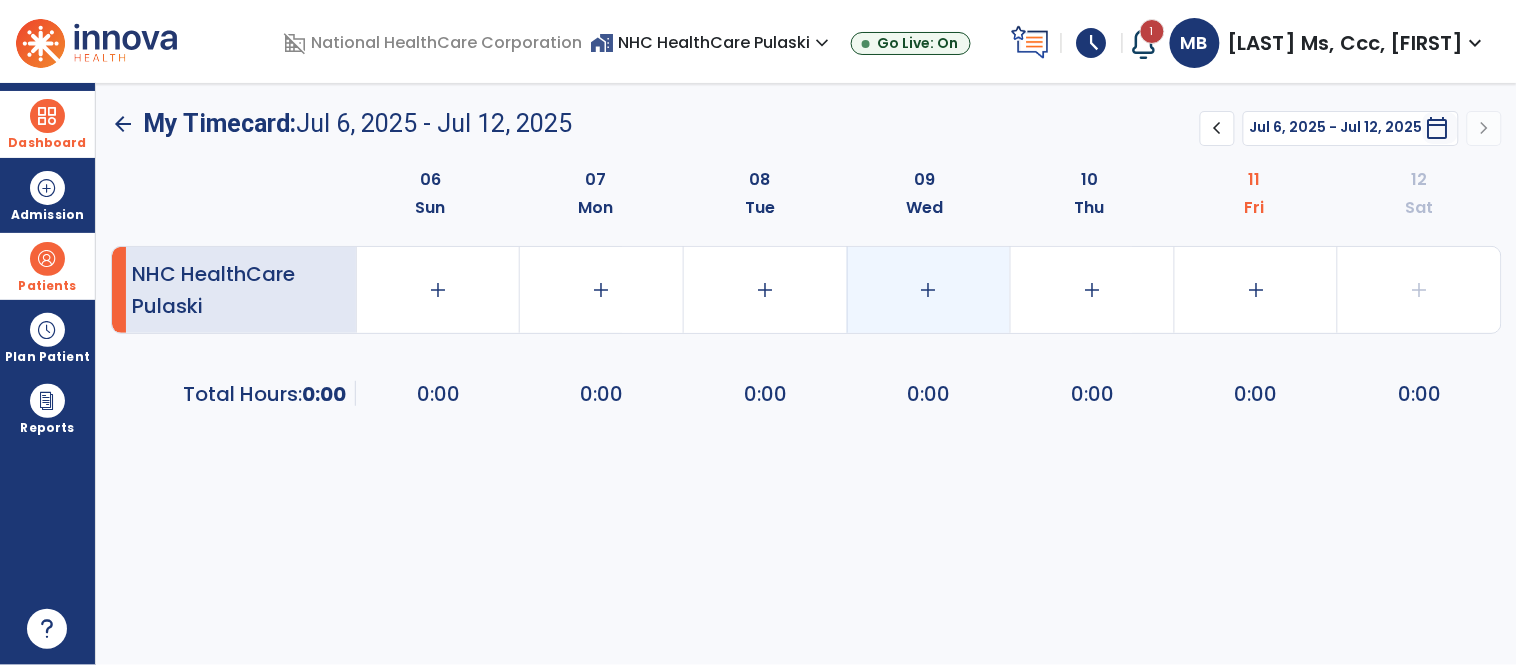 click on "add" 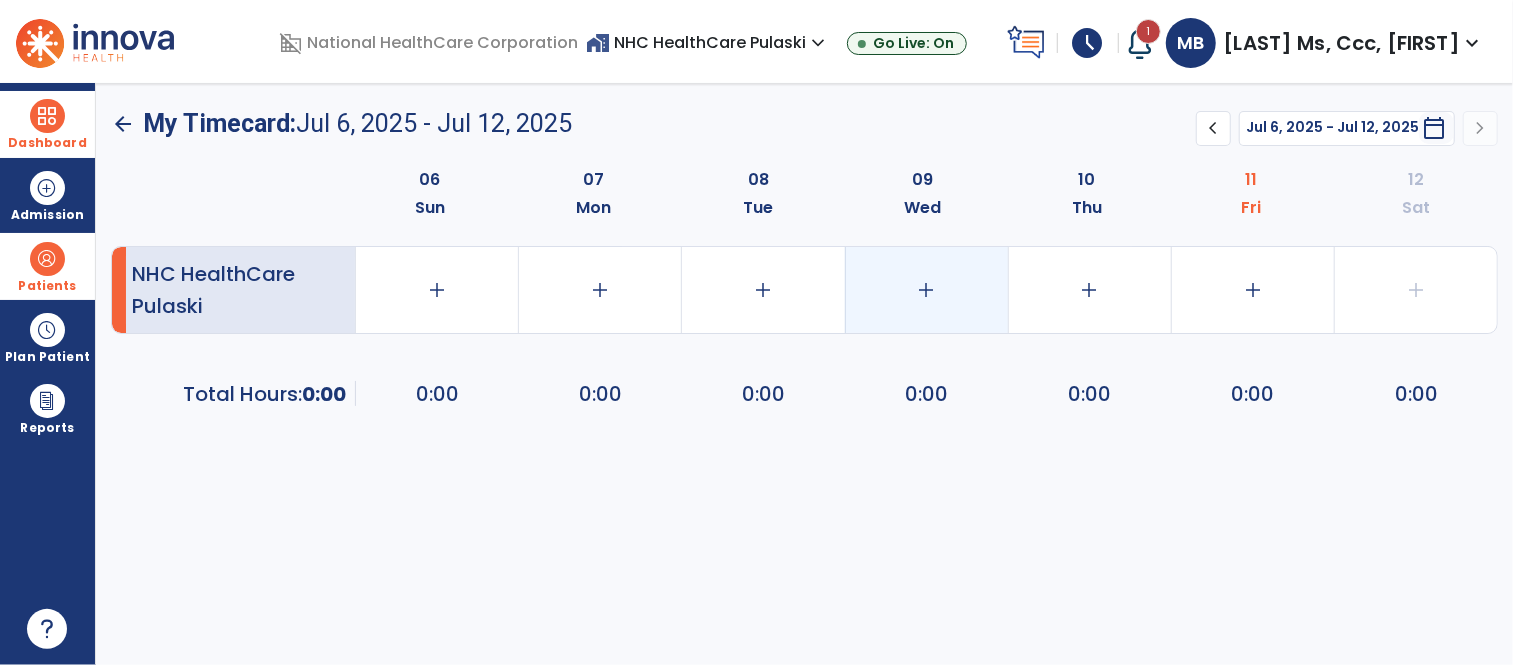 select on "**********" 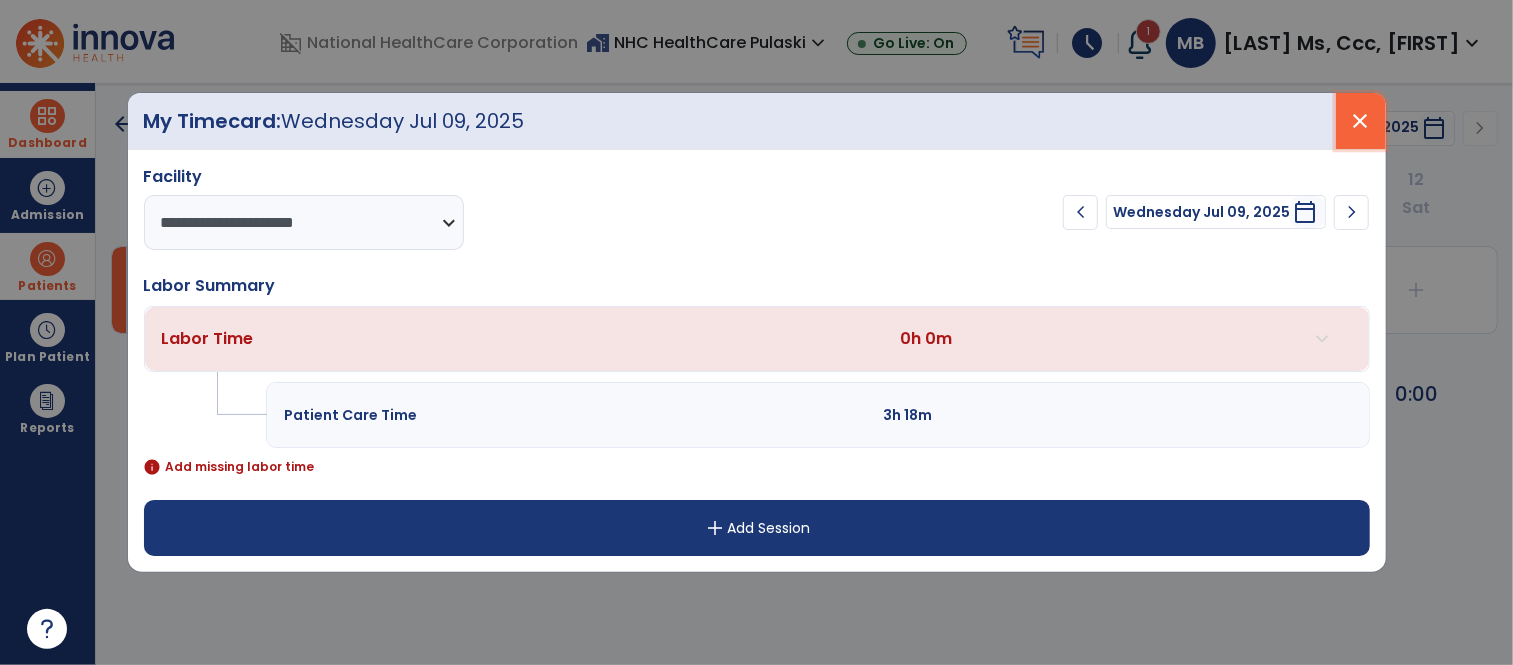 click on "close" at bounding box center [1361, 121] 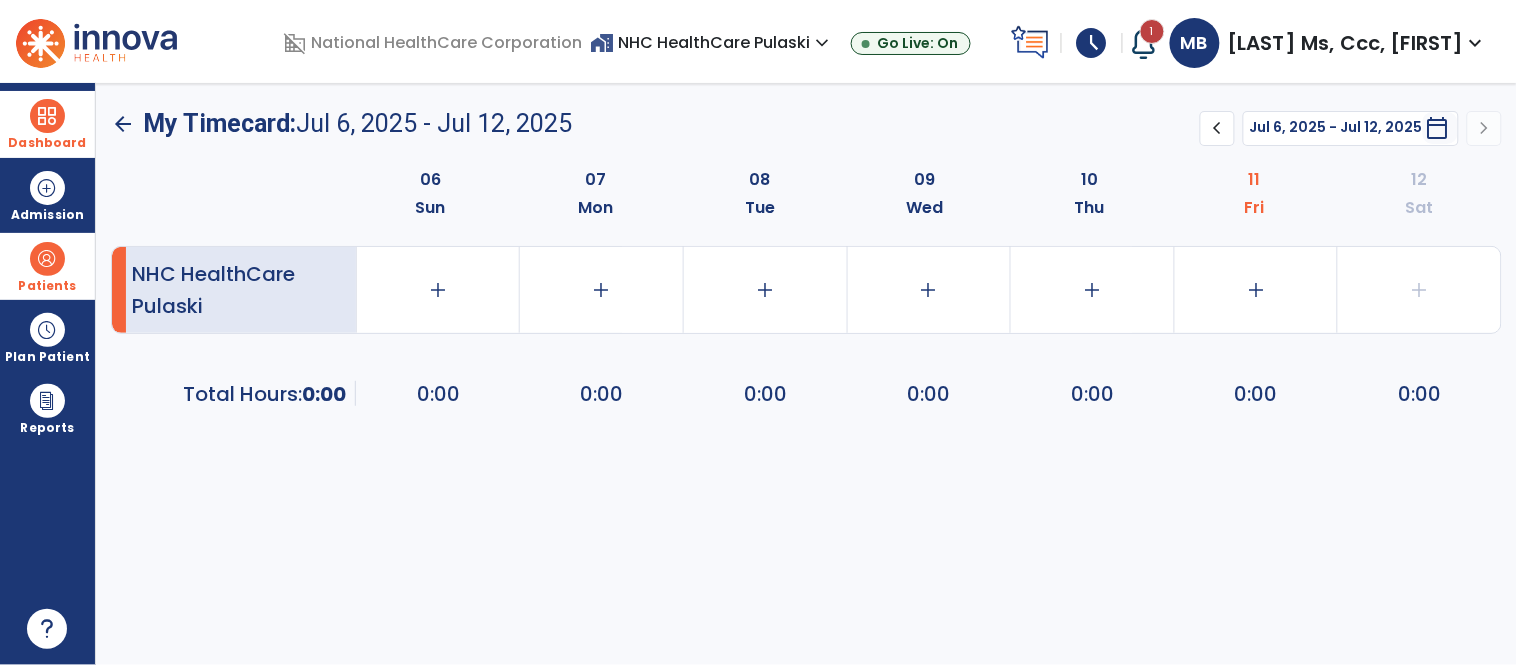 click on "arrow_back" 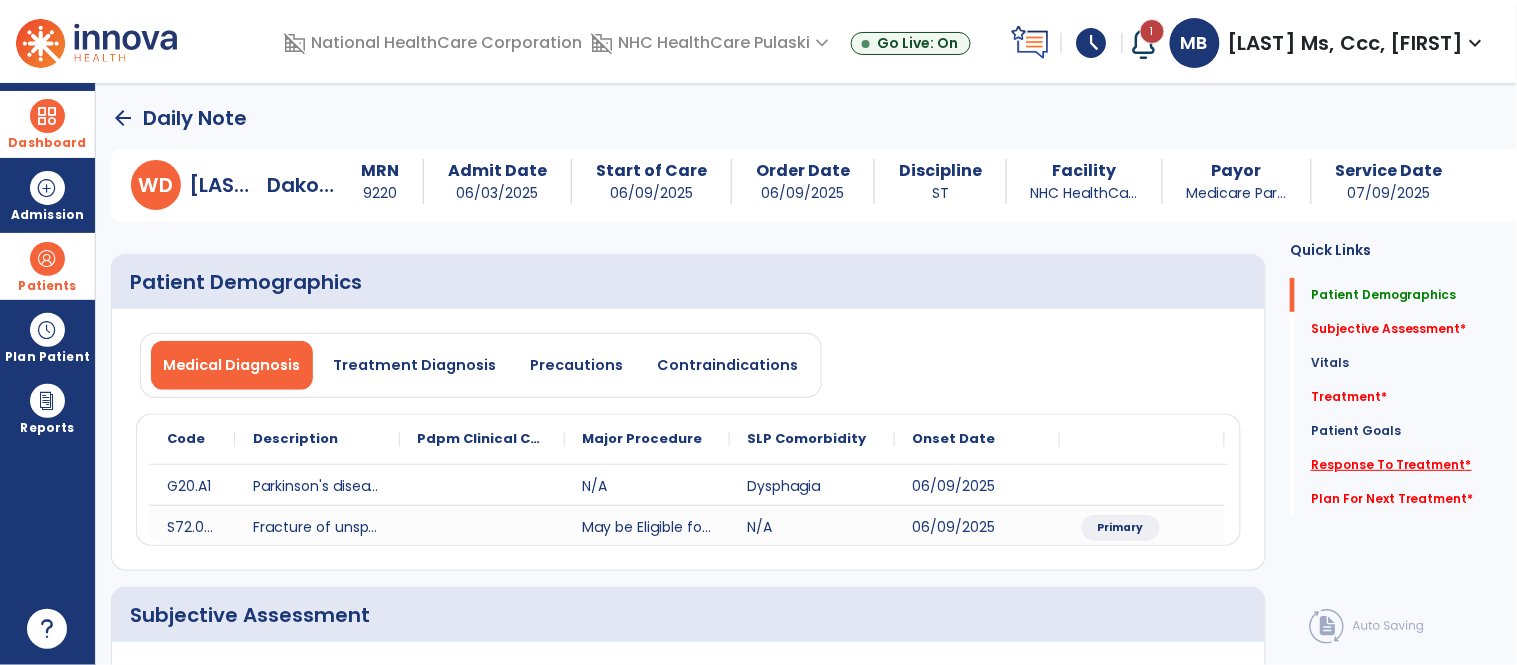 click on "Response To Treatment   *" 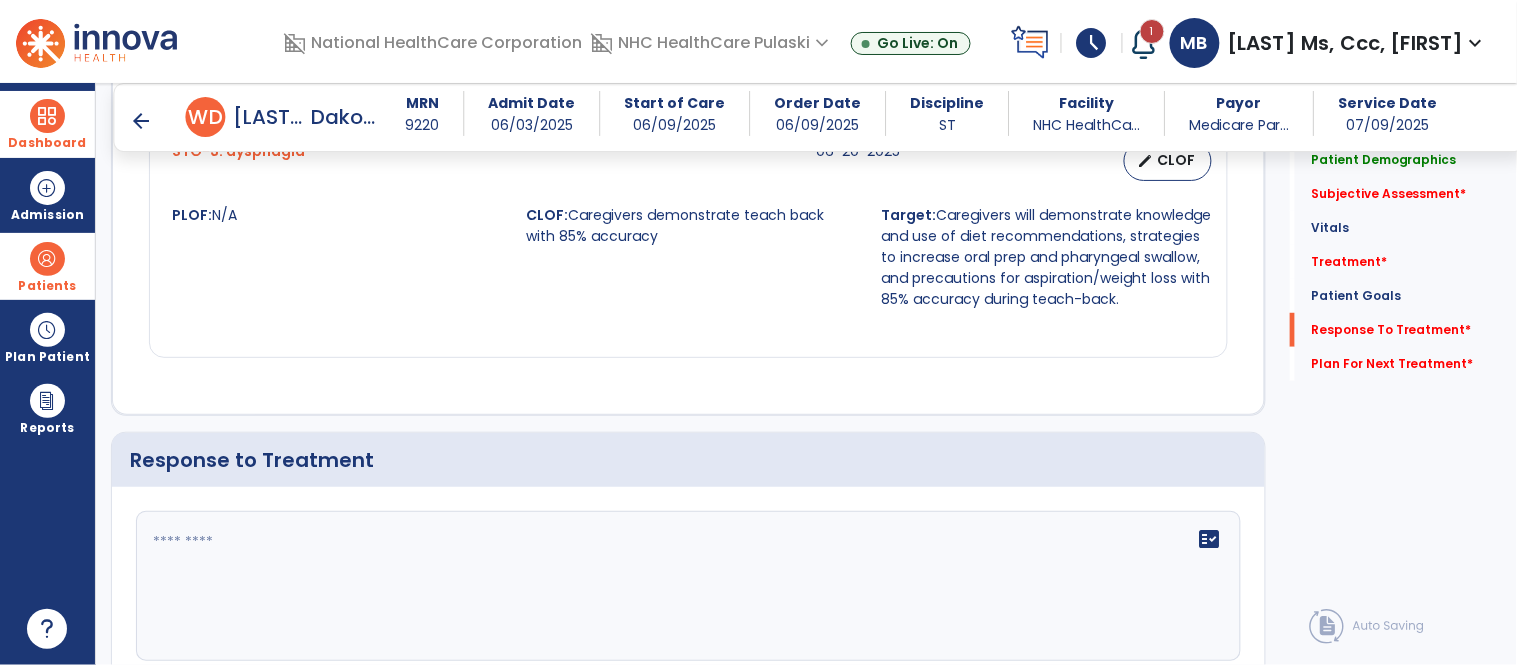scroll, scrollTop: 2404, scrollLeft: 0, axis: vertical 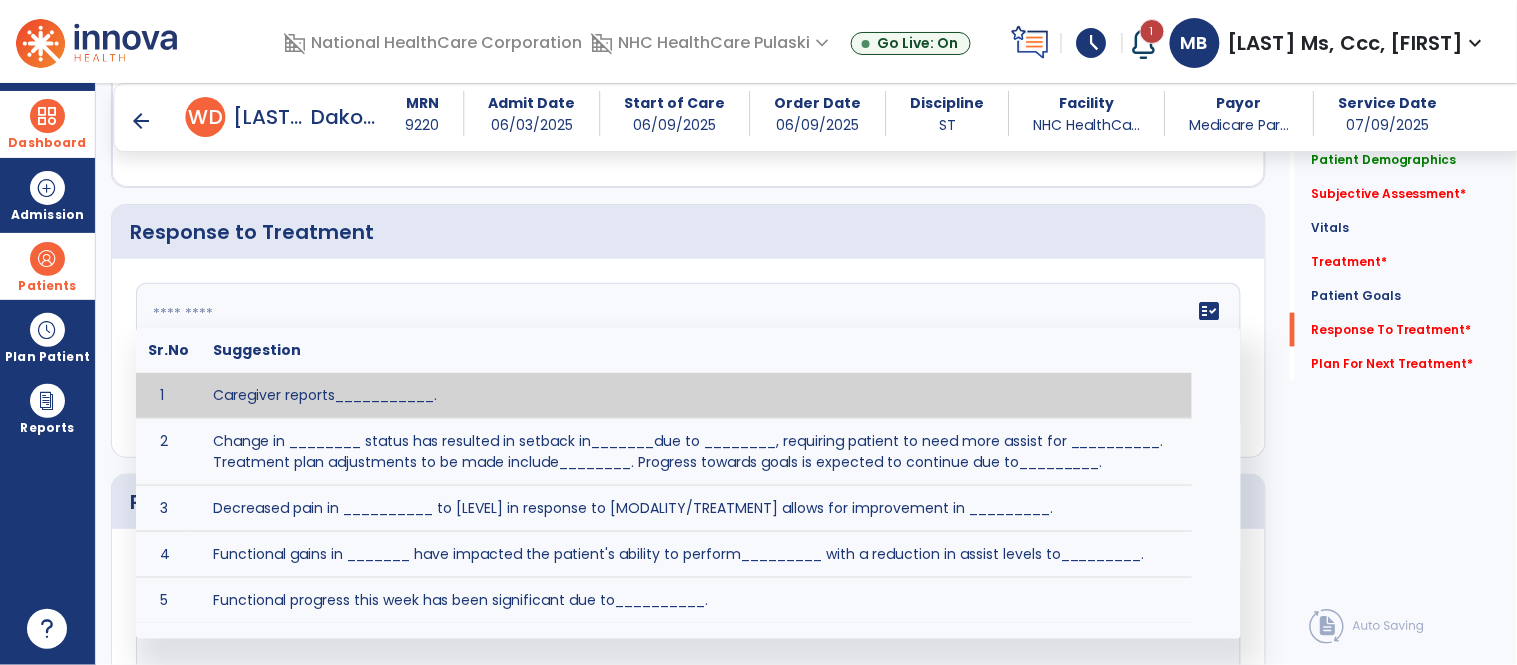 click on "fact_check  Sr.No Suggestion 1 Caregiver reports___________. 2 Change in ________ status has resulted in setback in_______due to ________, requiring patient to need more assist for __________.   Treatment plan adjustments to be made include________.  Progress towards goals is expected to continue due to_________. 3 Decreased pain in __________ to [LEVEL] in response to [MODALITY/TREATMENT] allows for improvement in _________. 4 Functional gains in _______ have impacted the patient's ability to perform_________ with a reduction in assist levels to_________. 5 Functional progress this week has been significant due to__________. 6 Gains in ________ have improved the patient's ability to perform ______with decreased levels of assist to___________. 7 Improvement in ________allows patient to tolerate higher levels of challenges in_________. 8 Pain in [AREA] has decreased to [LEVEL] in response to [TREATMENT/MODALITY], allowing fore ease in completing__________. 9 10 11 12 13 14 15 16 17 18 19 20 21" 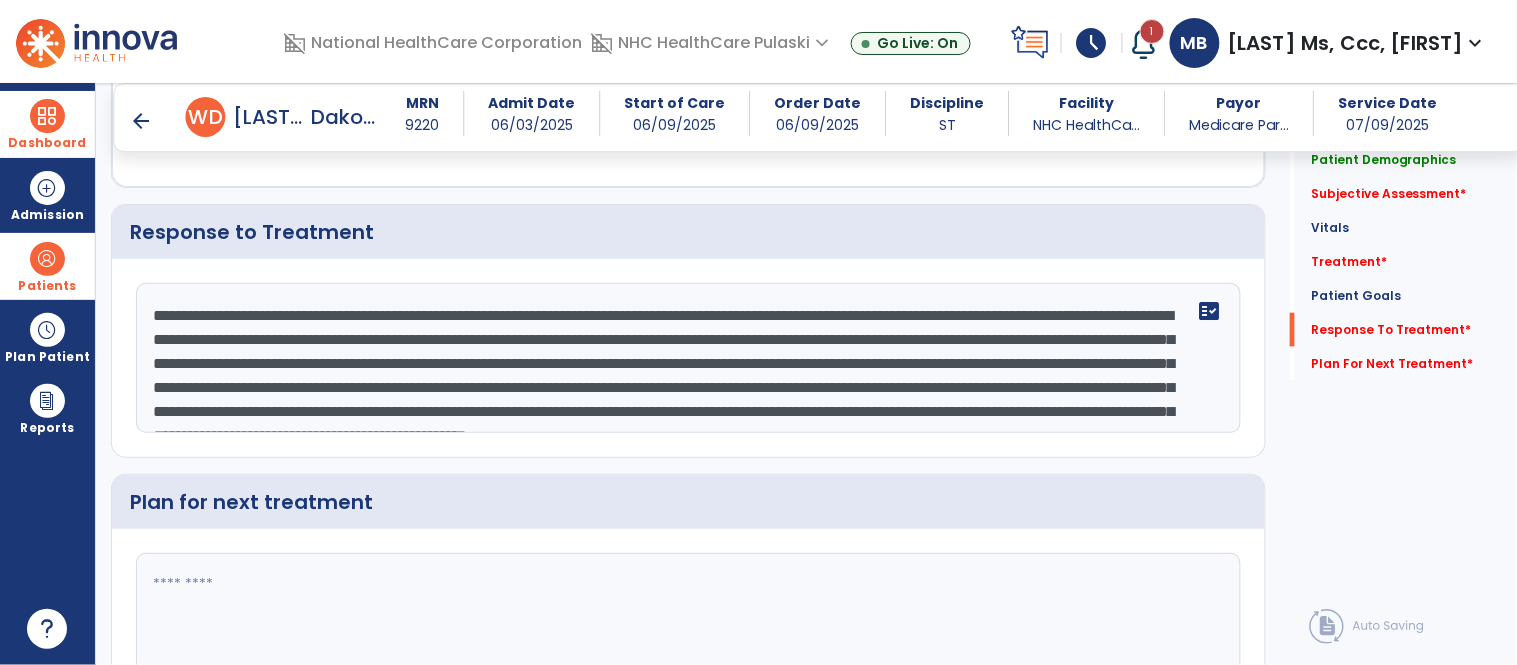scroll, scrollTop: 63, scrollLeft: 0, axis: vertical 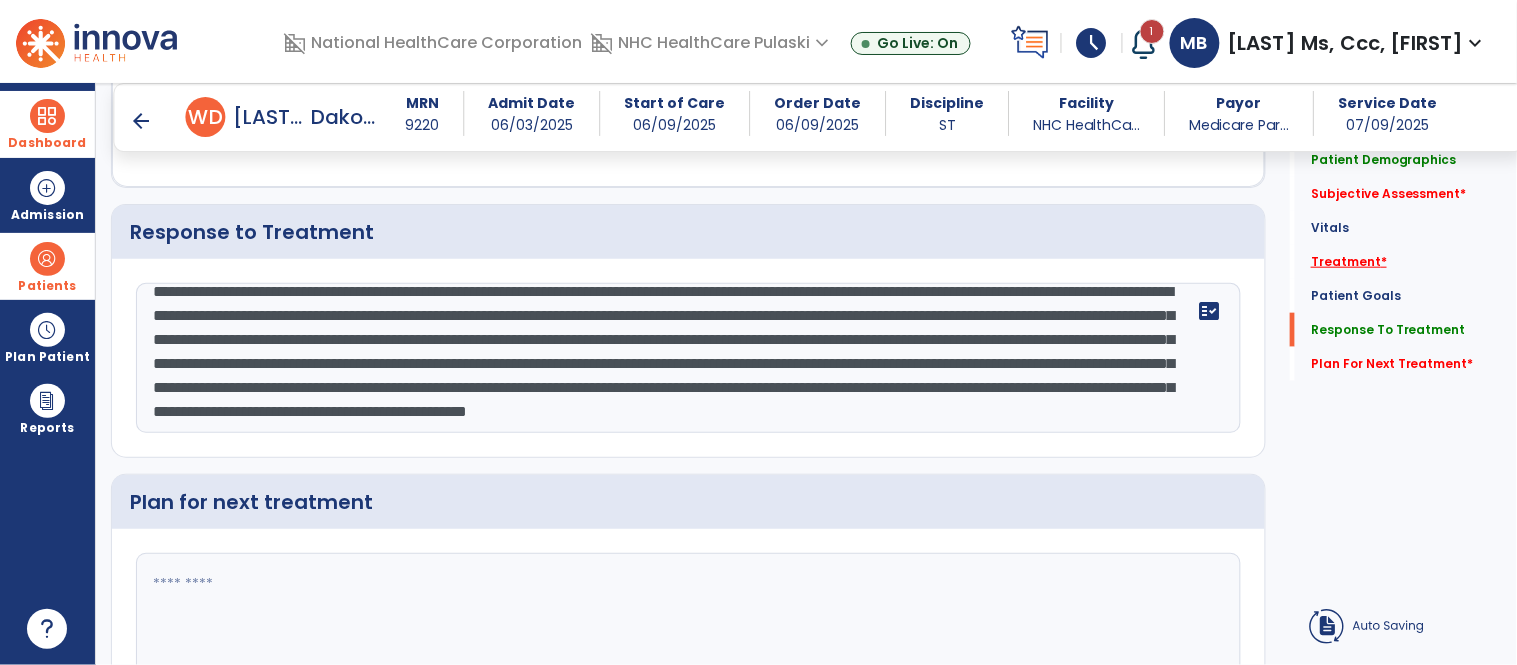 type on "**********" 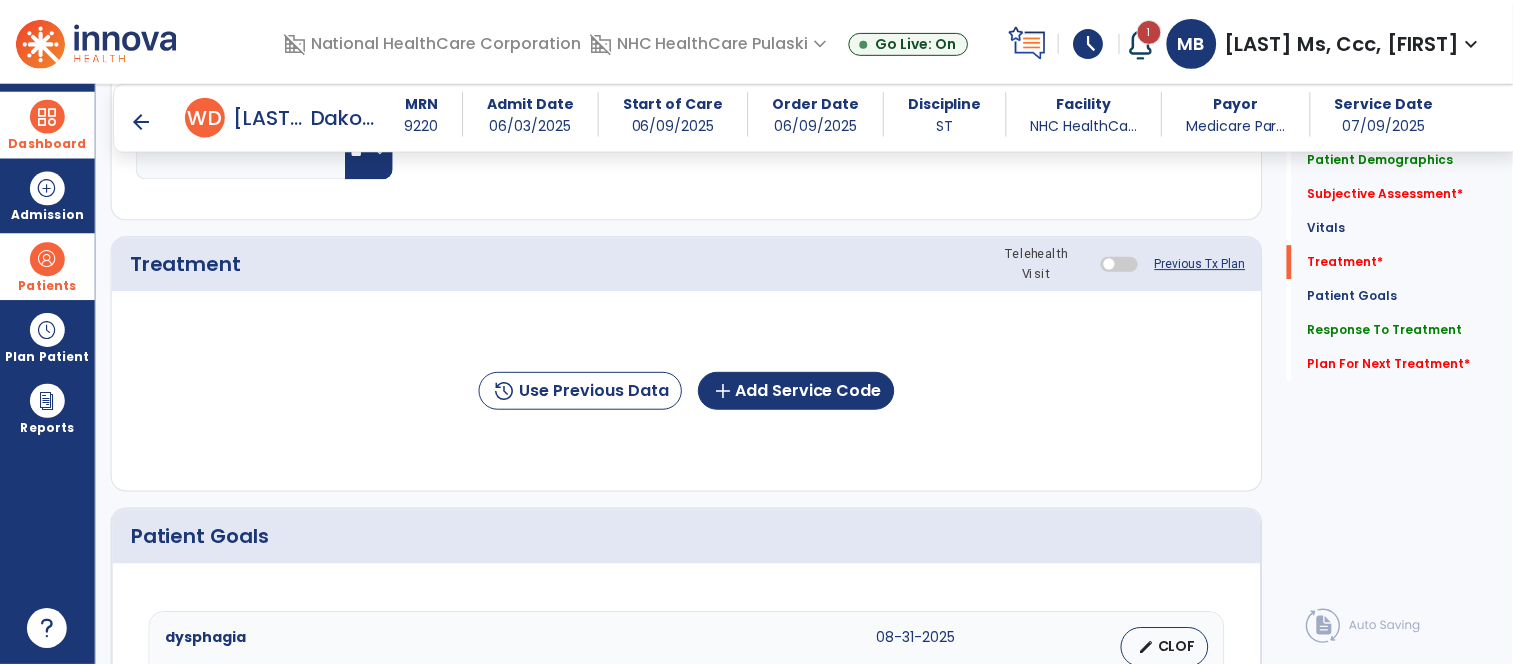 scroll, scrollTop: 1044, scrollLeft: 0, axis: vertical 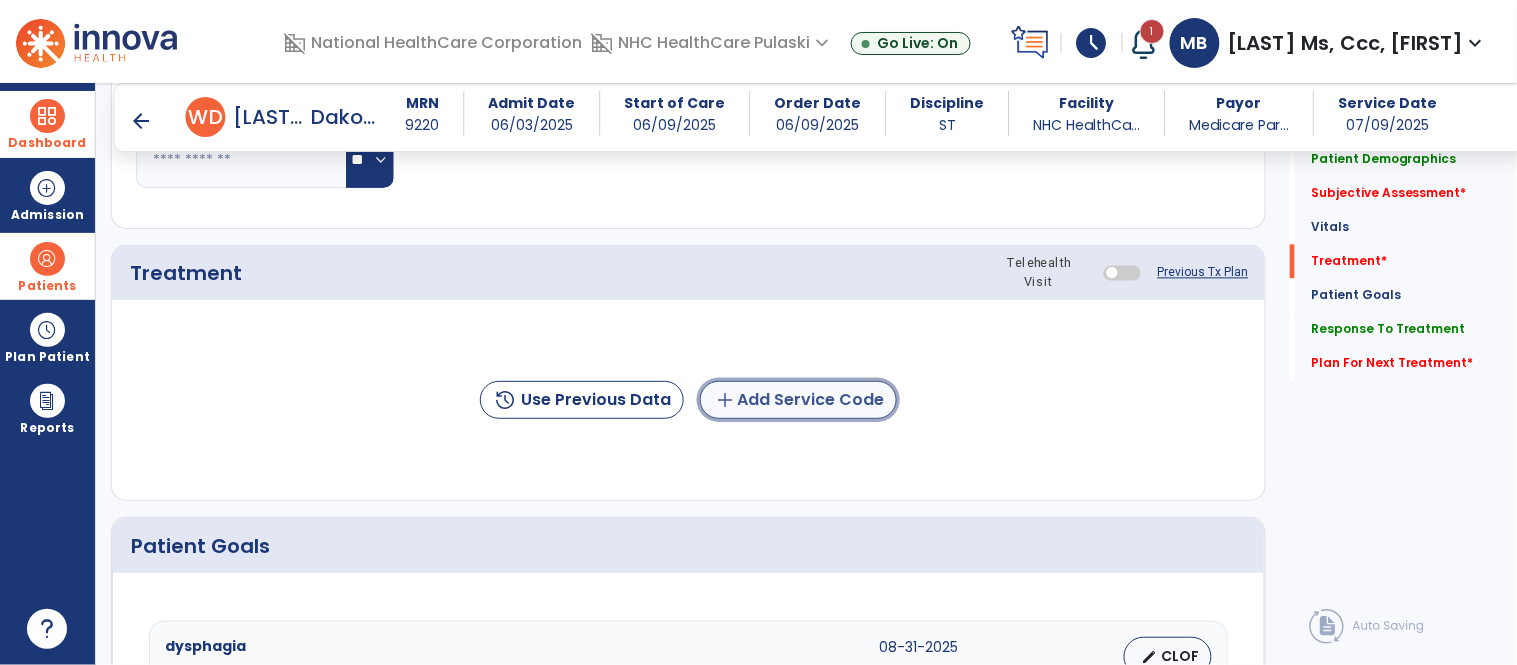 click on "add  Add Service Code" 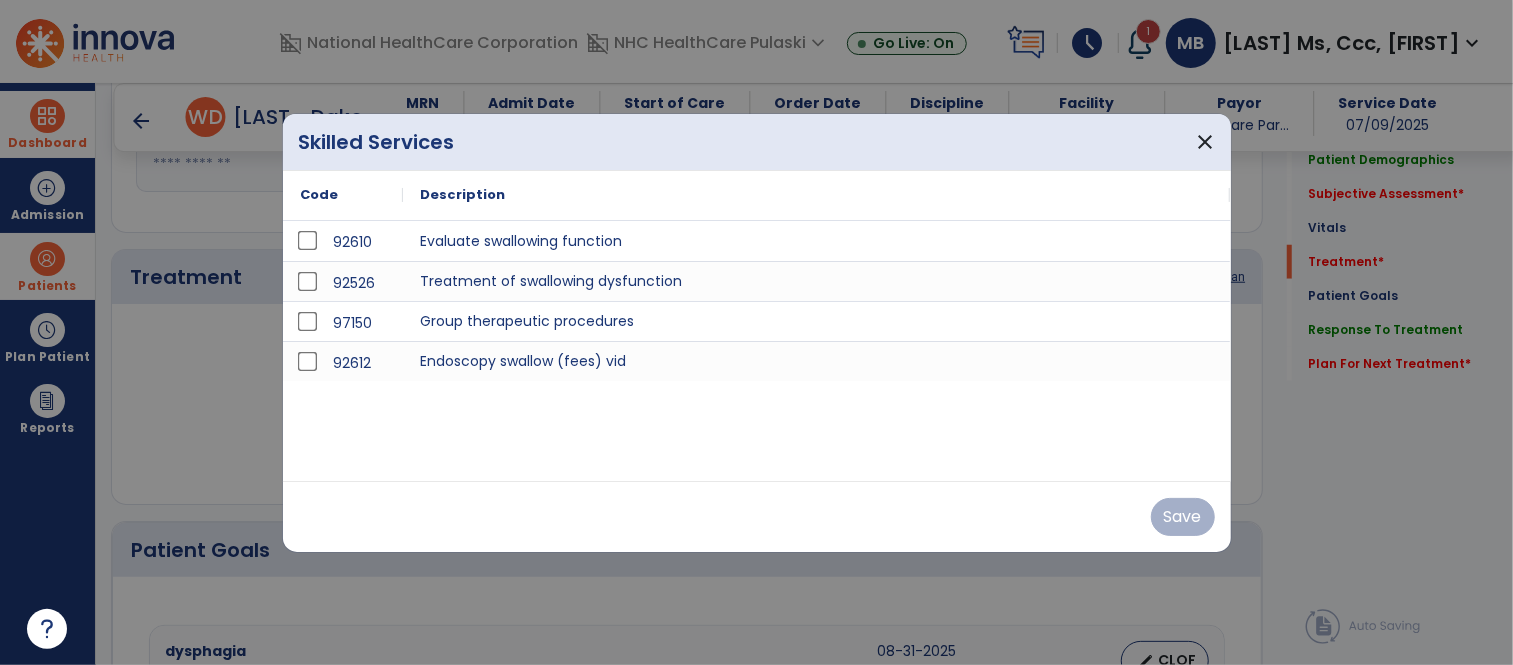 scroll, scrollTop: 1044, scrollLeft: 0, axis: vertical 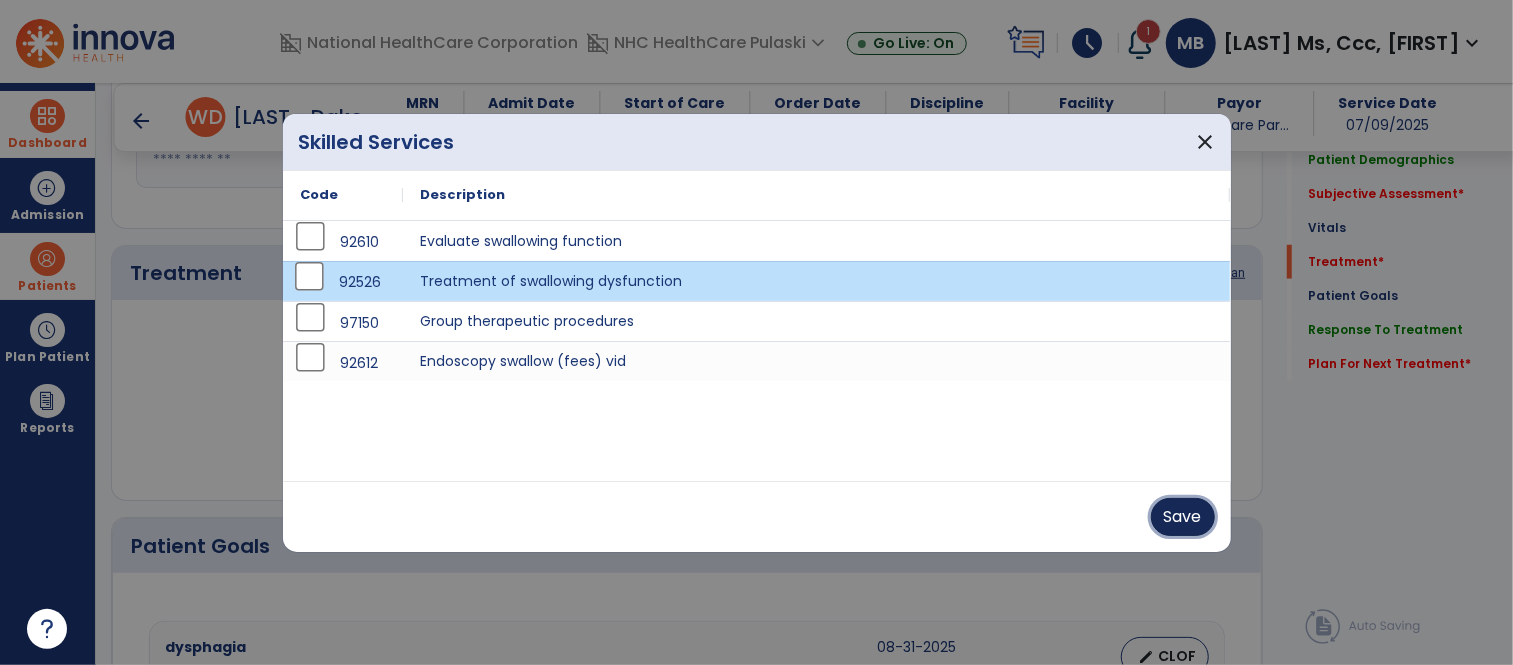 click on "Save" at bounding box center (1183, 517) 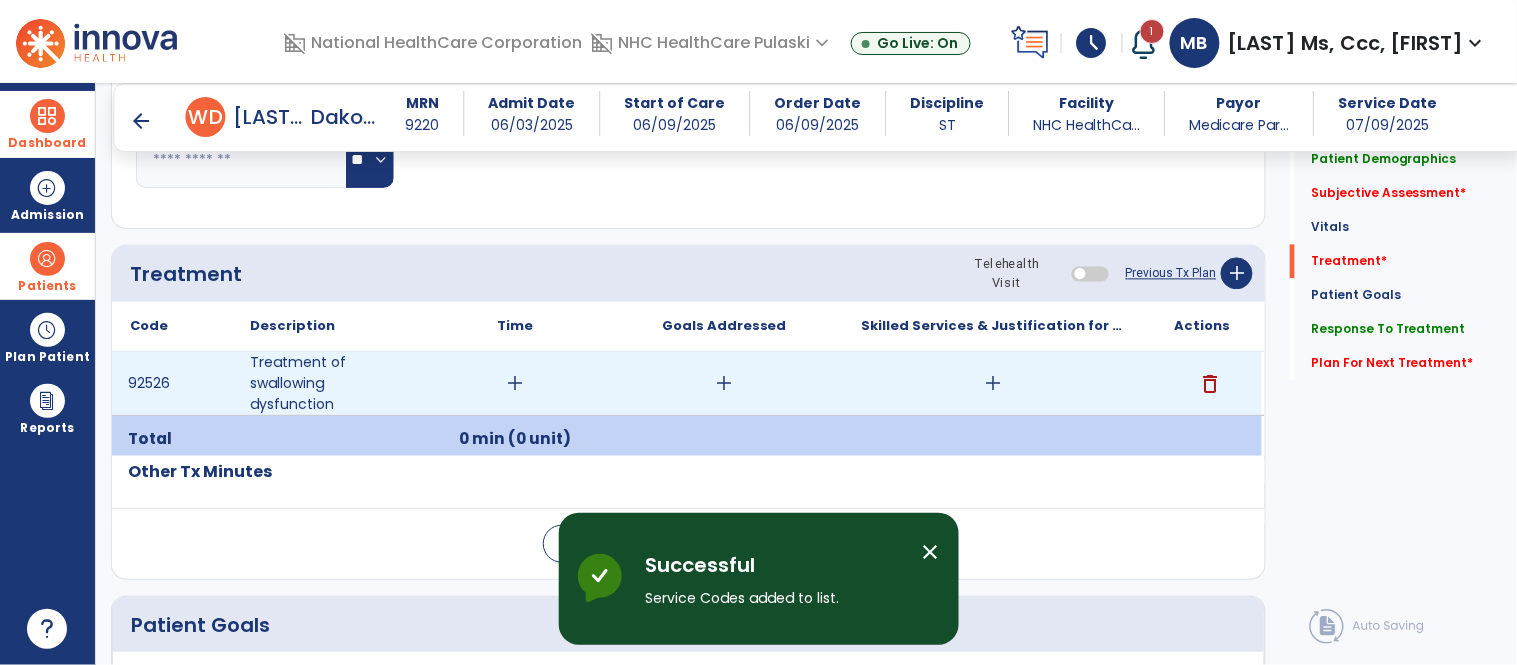 click on "add" at bounding box center (515, 383) 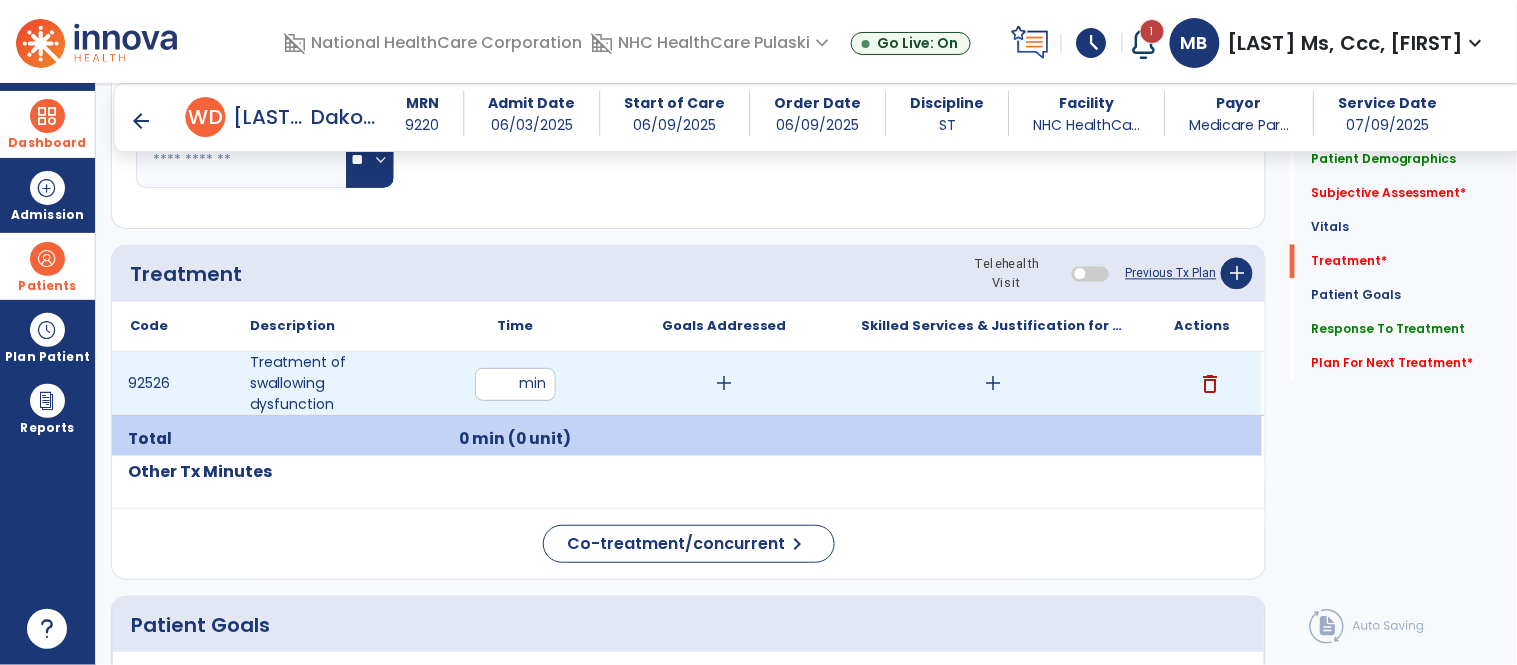 type on "**" 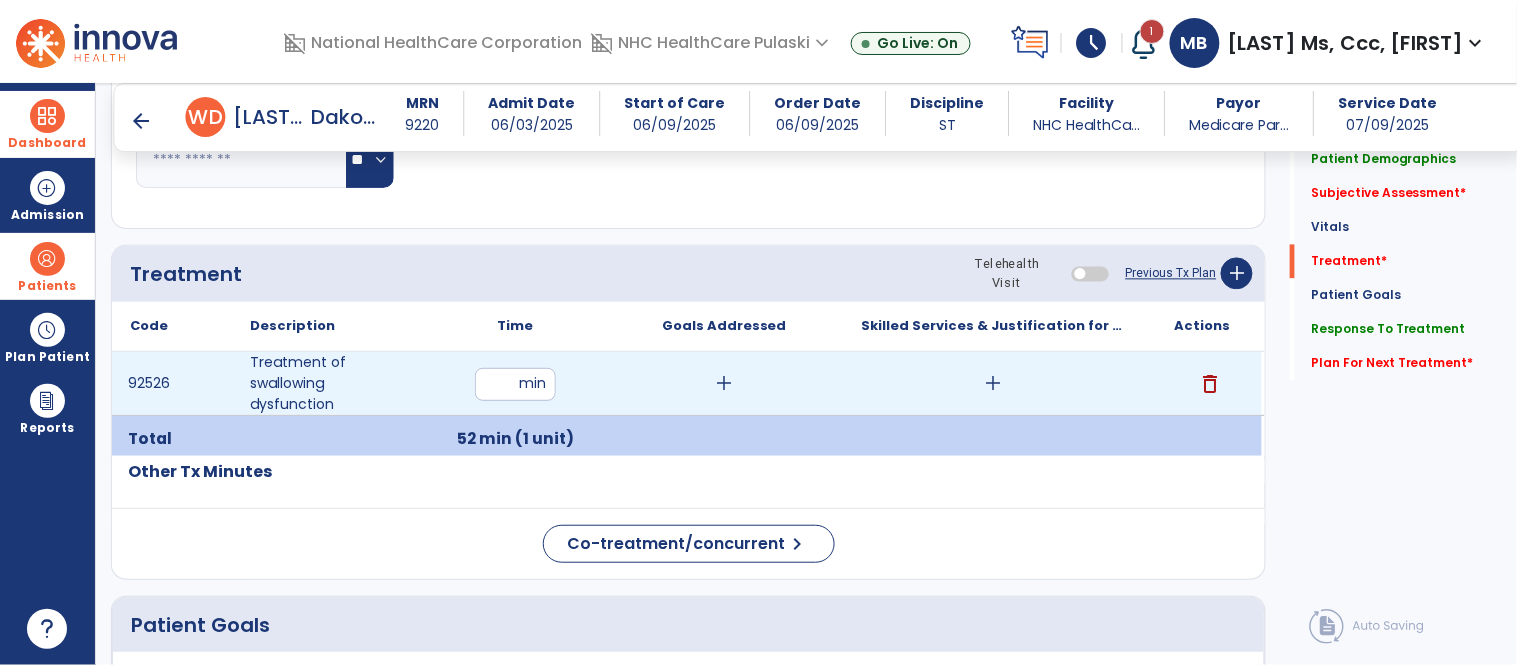 click on "add" at bounding box center [993, 383] 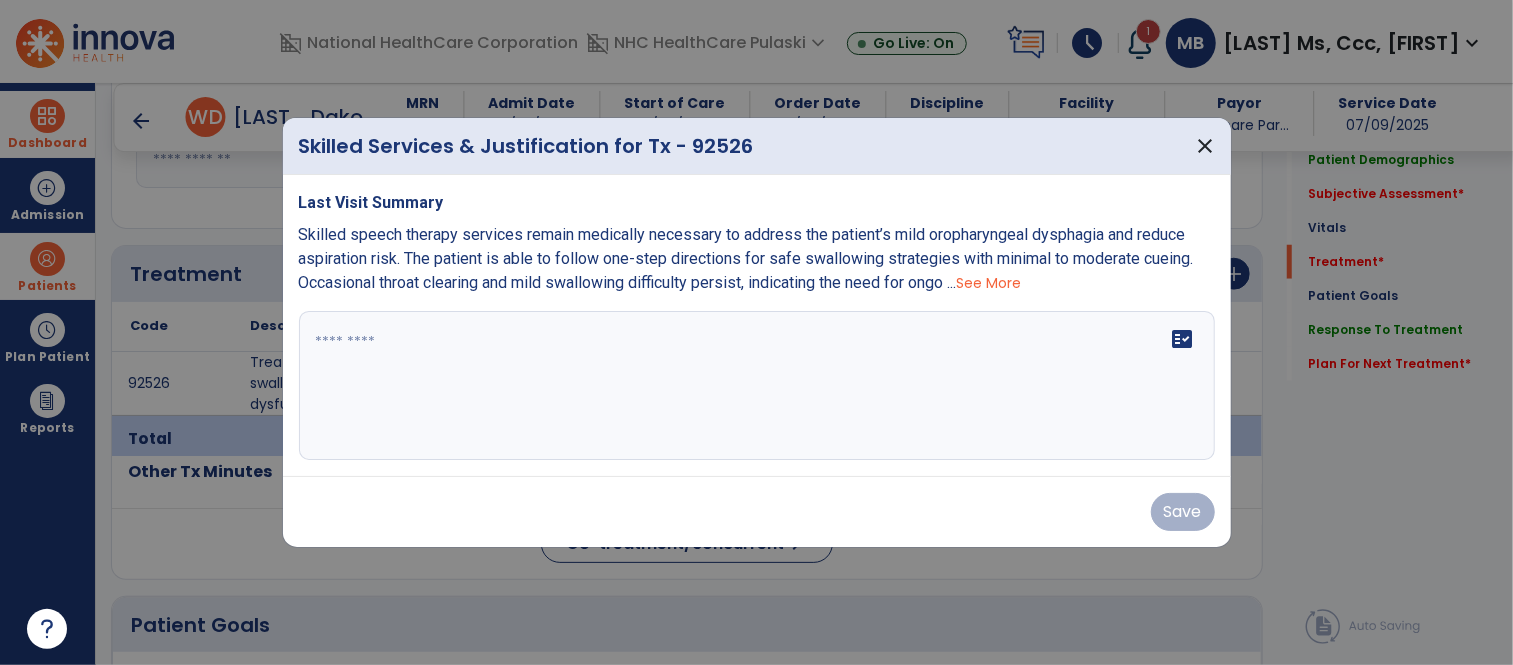 scroll, scrollTop: 1044, scrollLeft: 0, axis: vertical 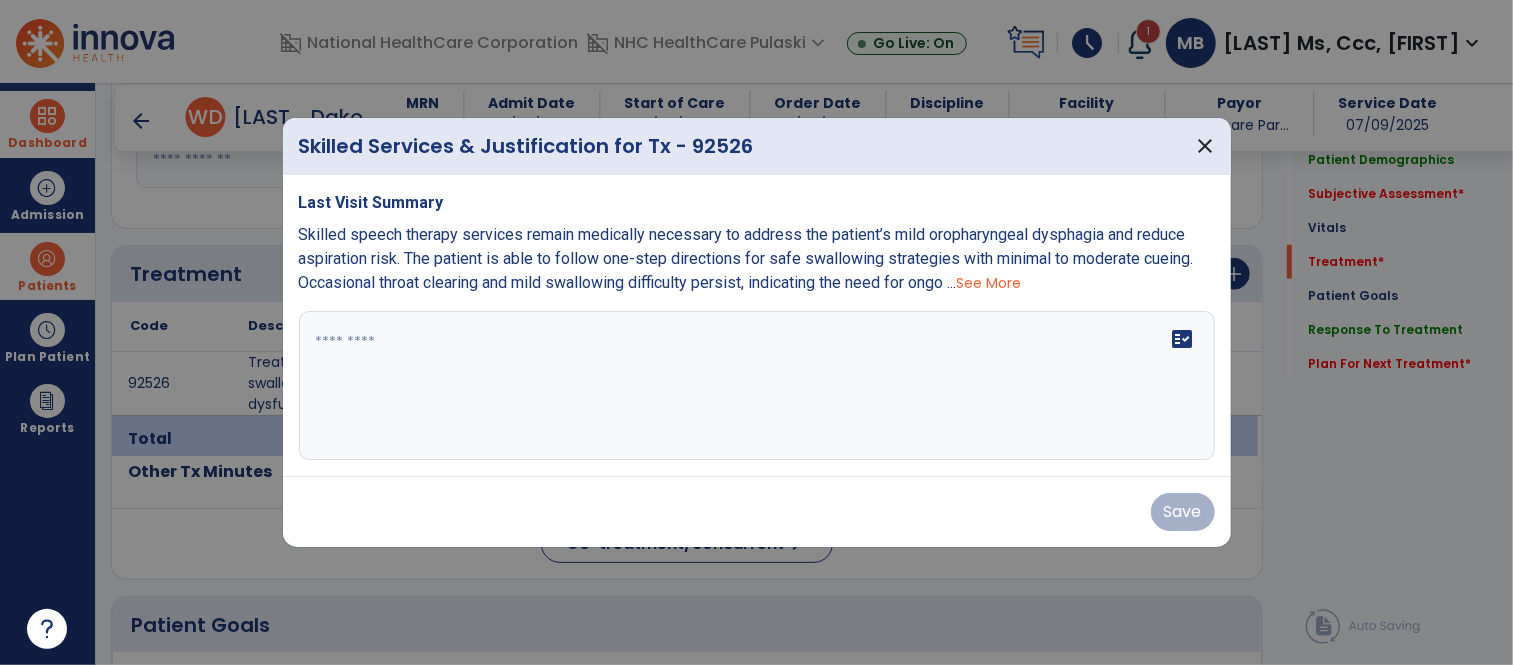click on "fact_check" at bounding box center [757, 386] 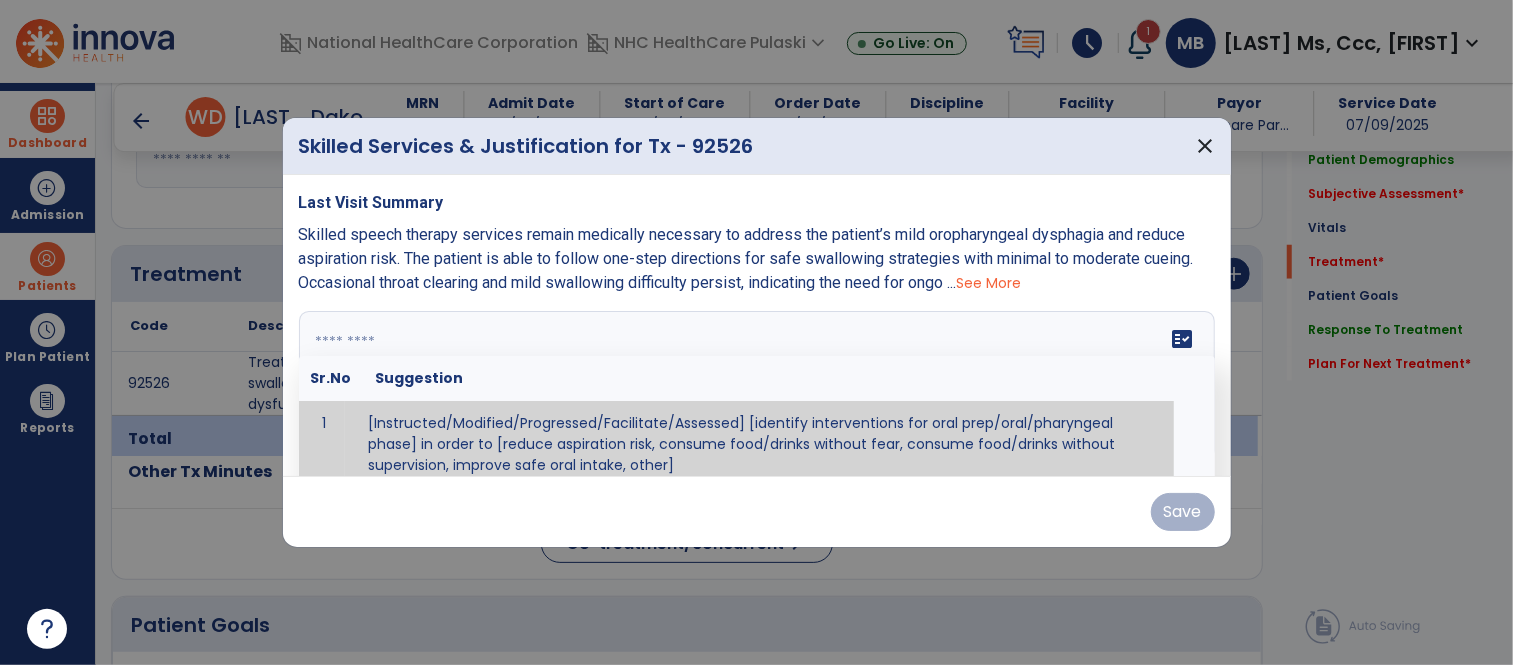 scroll, scrollTop: 11, scrollLeft: 0, axis: vertical 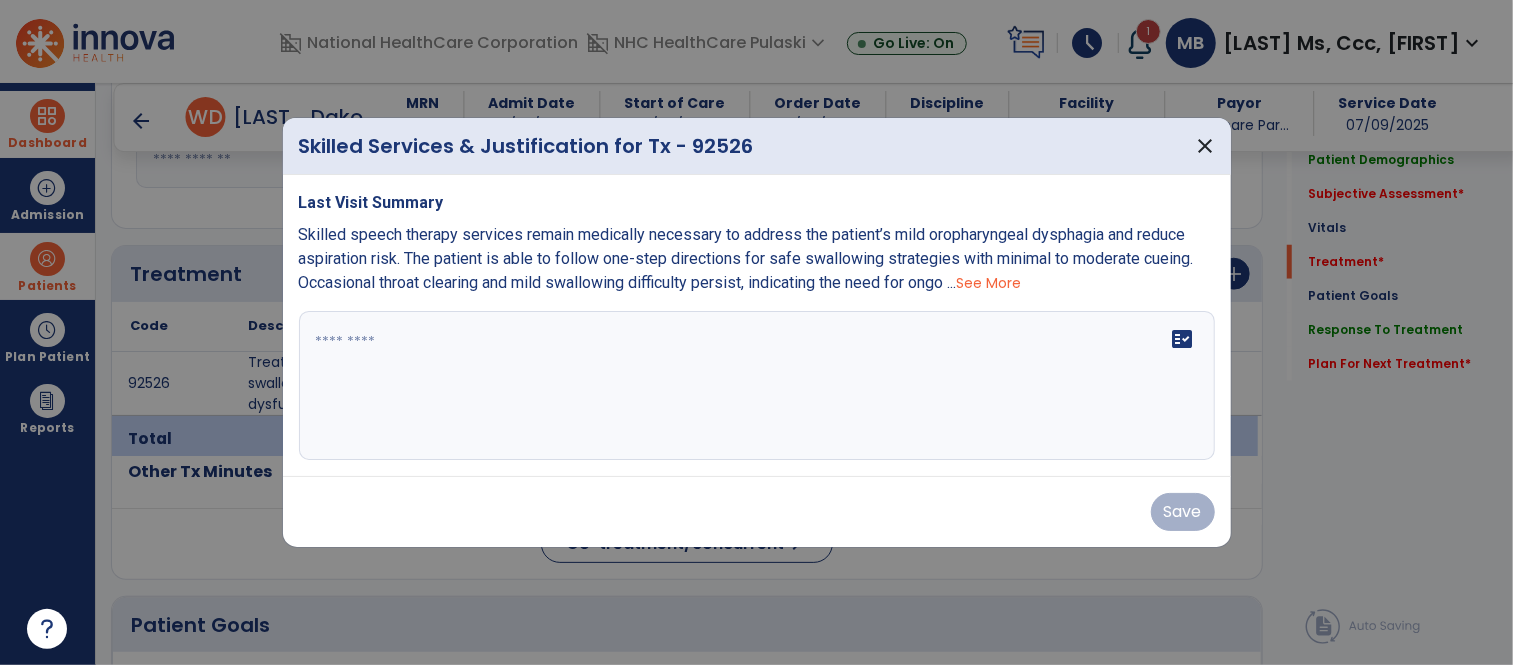 click on "Skilled speech therapy services remain medically necessary to address the patient’s mild oropharyngeal dysphagia and reduce aspiration risk. The patient is able to follow one-step directions for safe swallowing strategies with minimal to moderate cueing. Occasional throat clearing and mild swallowing difficulty persist, indicating the need for ongo ...  See More" at bounding box center (757, 259) 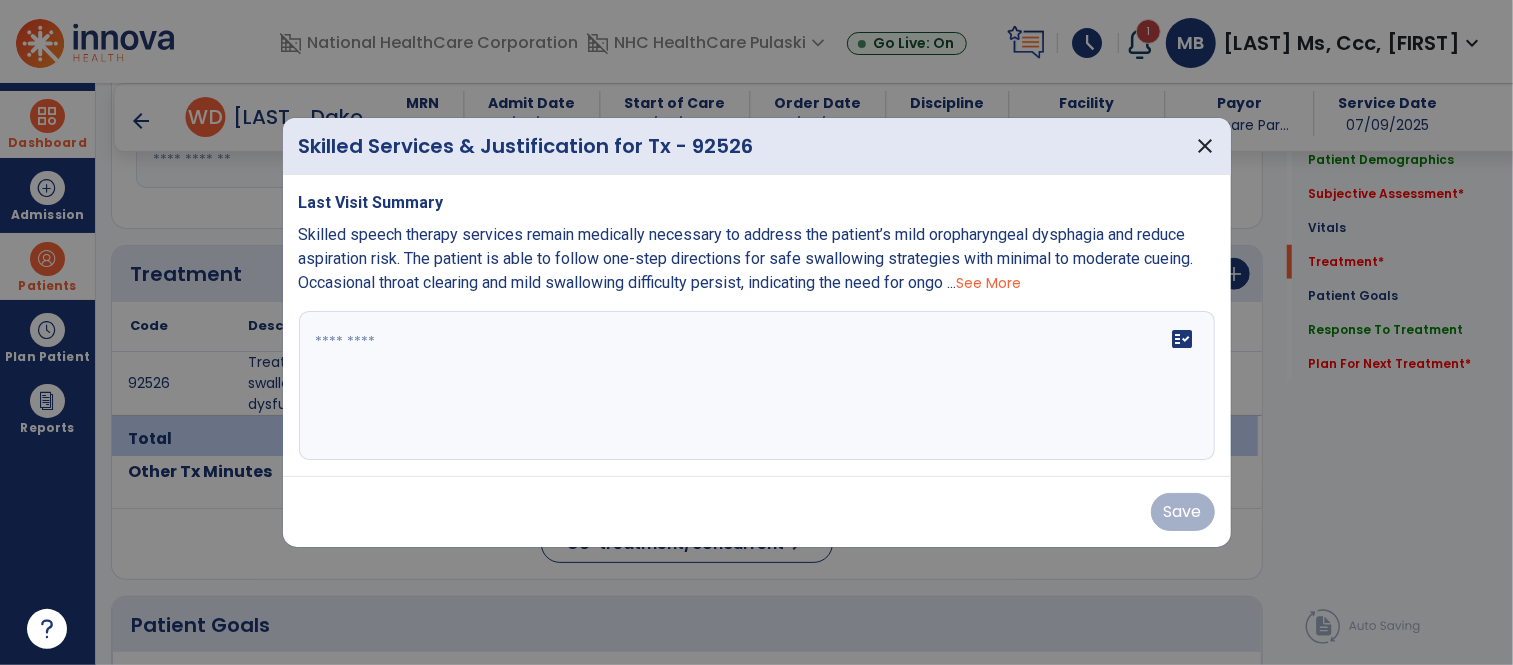click on "See More" at bounding box center (989, 283) 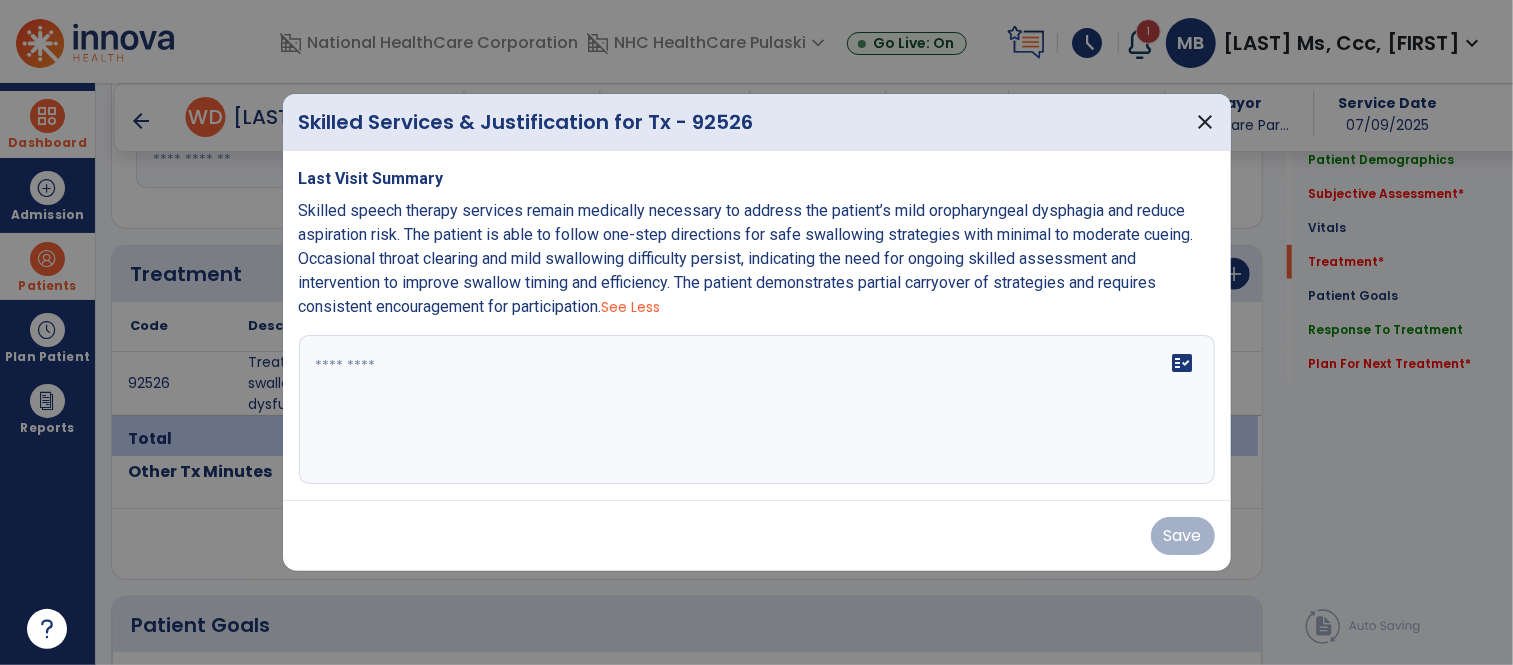 drag, startPoint x: 301, startPoint y: 207, endPoint x: 610, endPoint y: 298, distance: 322.1211 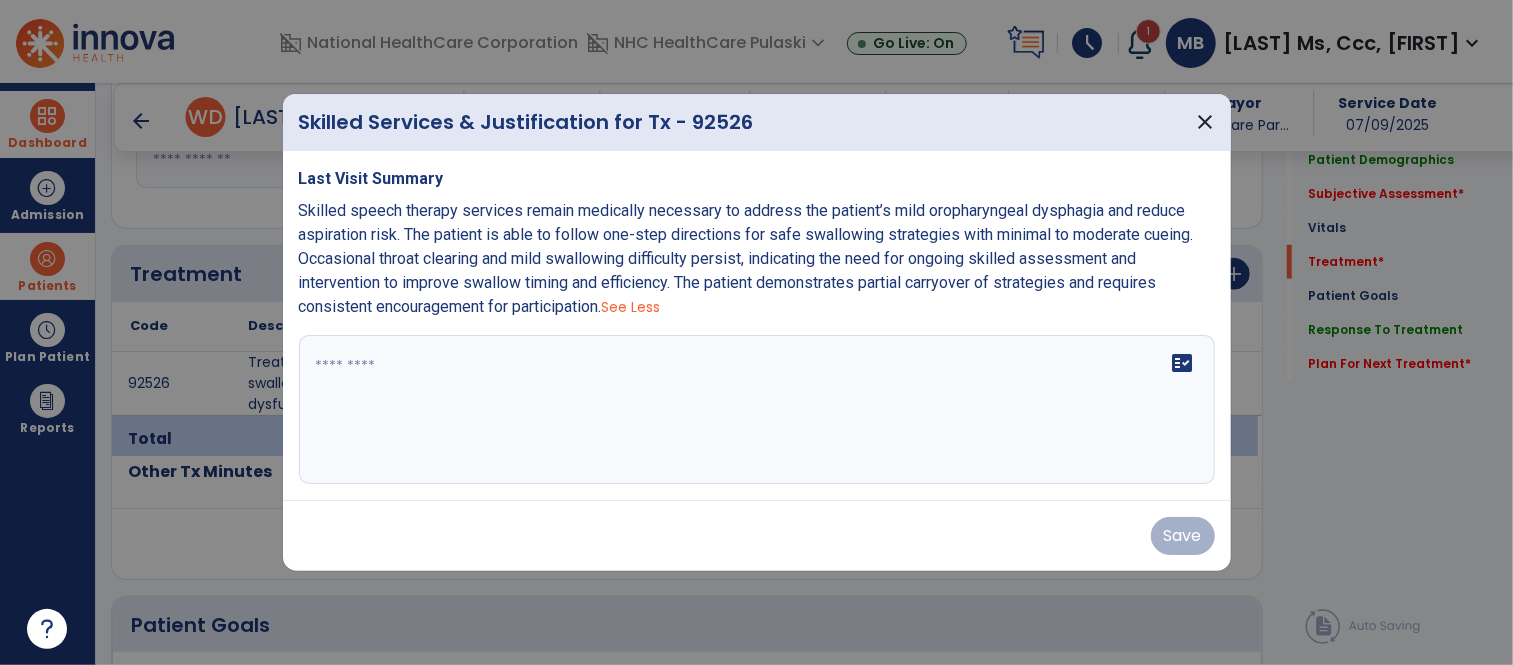 click on "Skilled speech therapy services remain medically necessary to address the patient’s mild oropharyngeal dysphagia and reduce aspiration risk. The patient is able to follow one-step directions for safe swallowing strategies with minimal to moderate cueing. Occasional throat clearing and mild swallowing difficulty persist, indicating the need for ongoing skilled assessment and intervention to improve swallow timing and efficiency. The patient demonstrates partial carryover of strategies and requires consistent encouragement for participation." at bounding box center (746, 258) 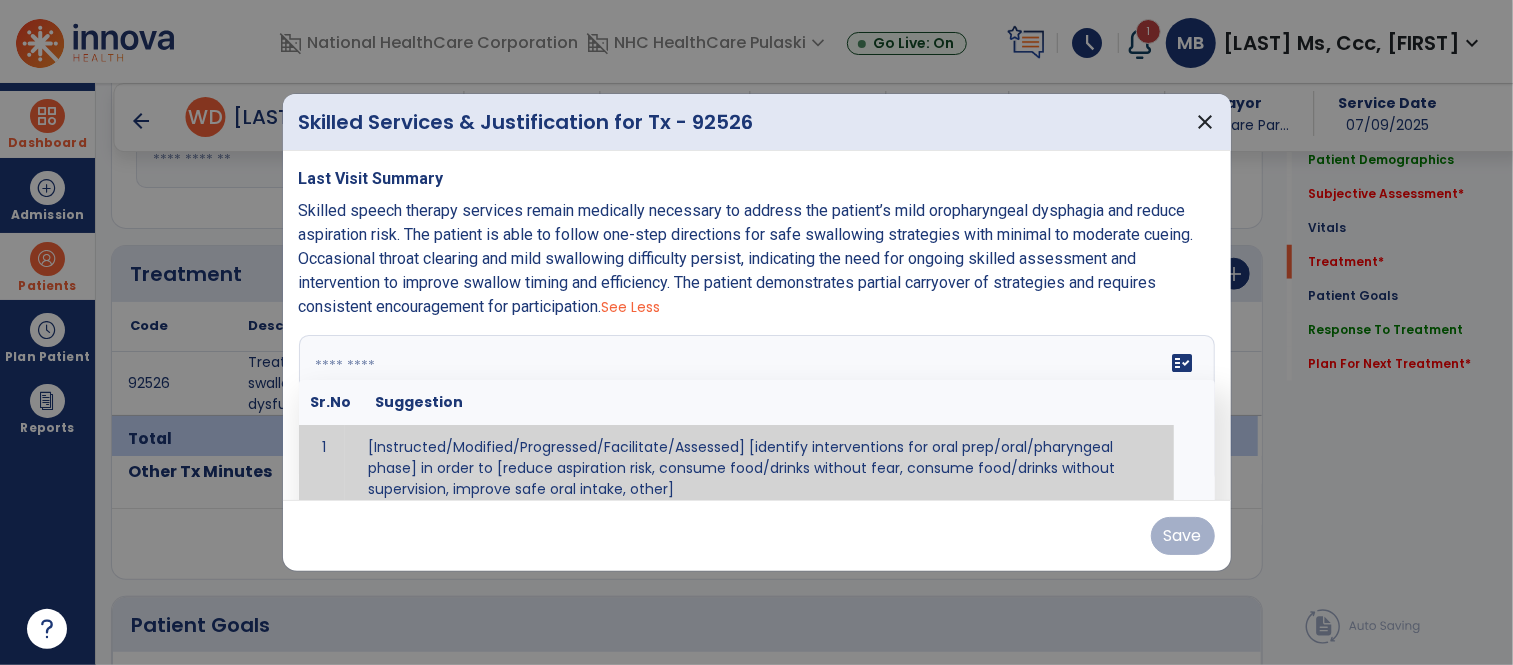 scroll, scrollTop: 11, scrollLeft: 0, axis: vertical 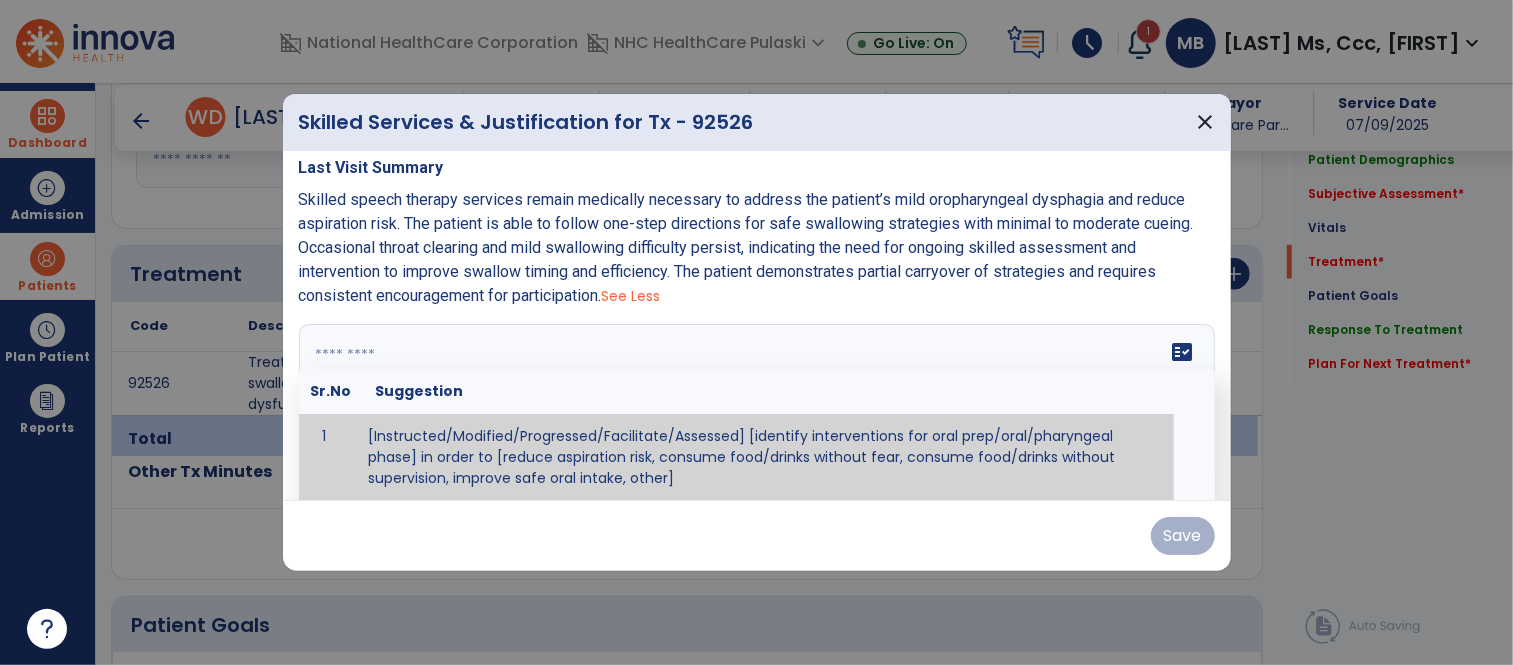 paste on "**********" 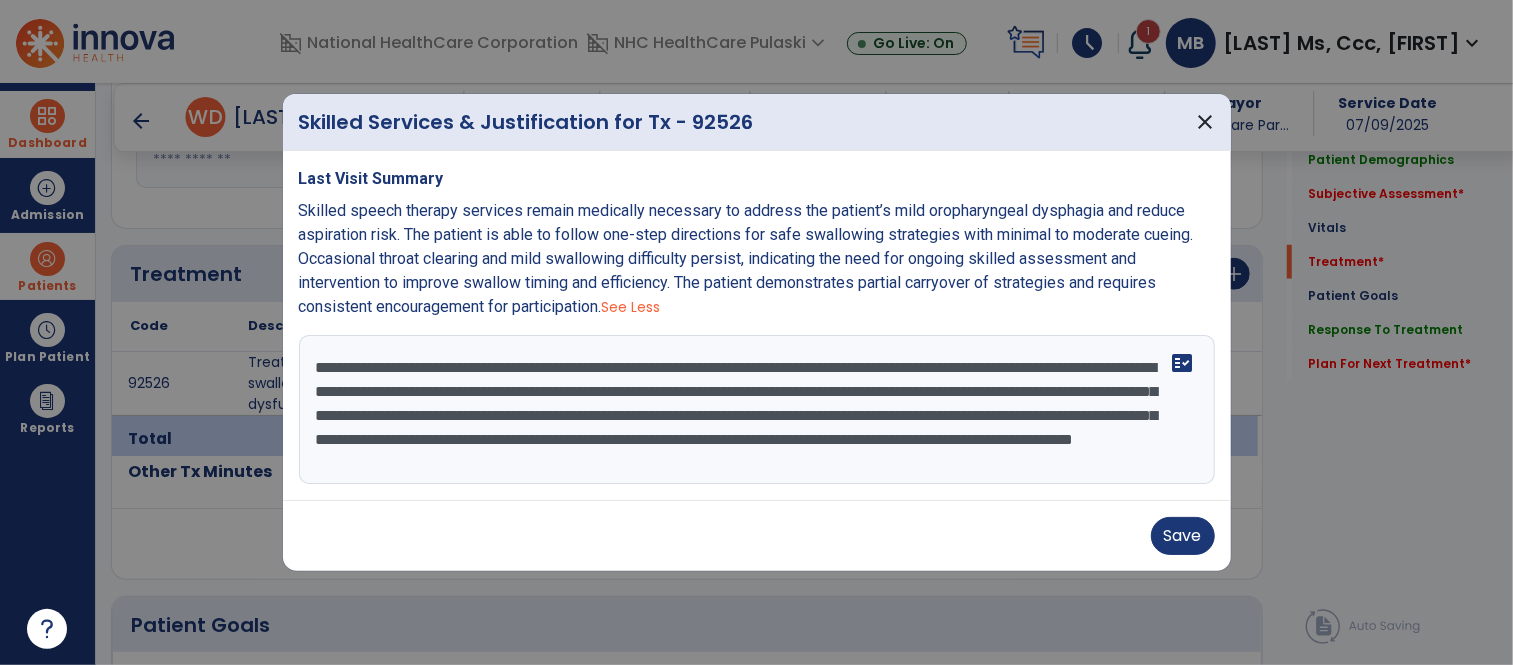 scroll, scrollTop: 15, scrollLeft: 0, axis: vertical 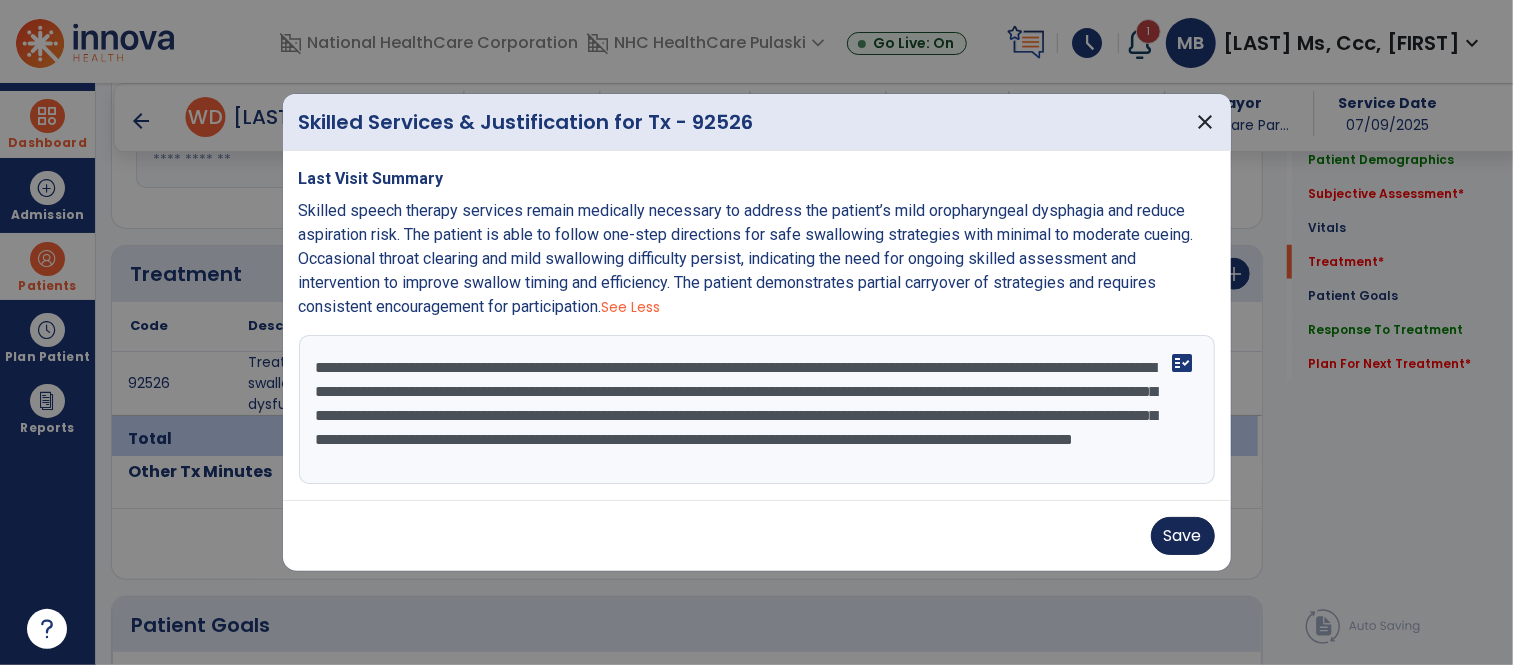type on "**********" 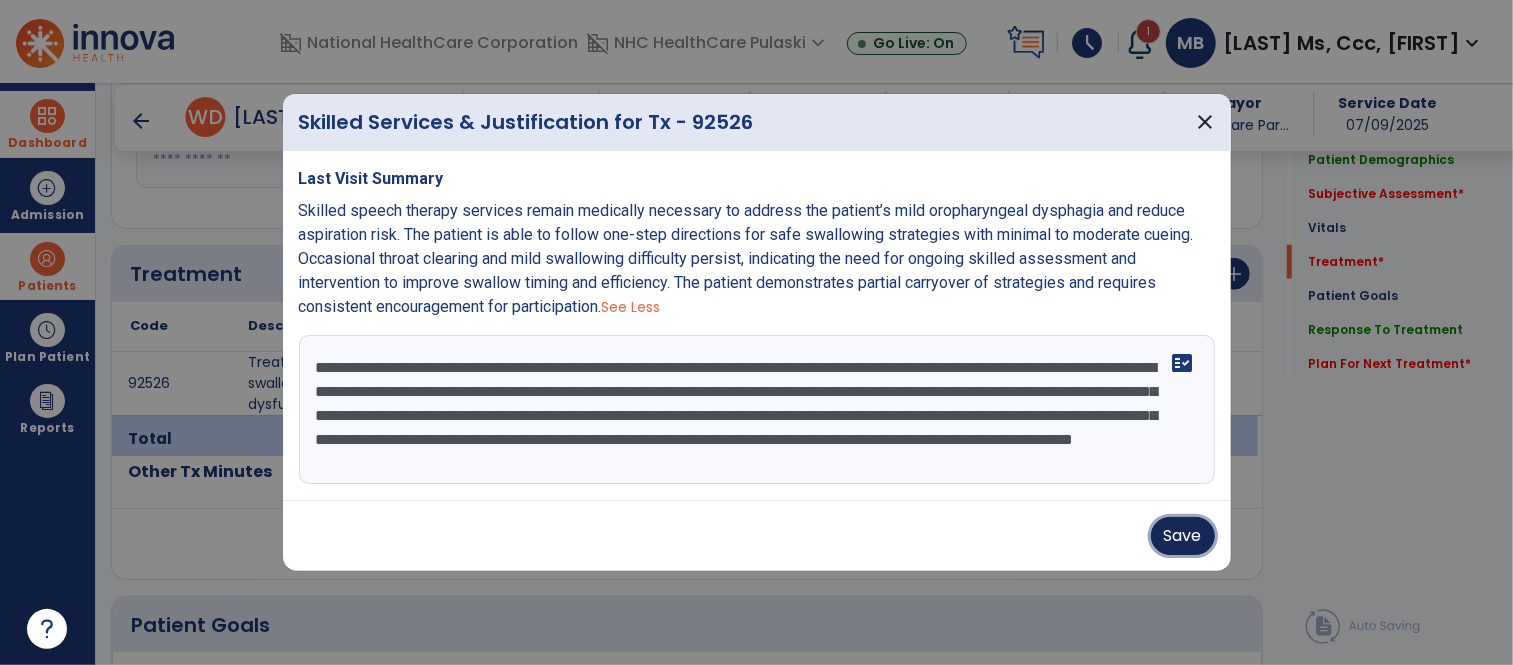 click on "Save" at bounding box center (1183, 536) 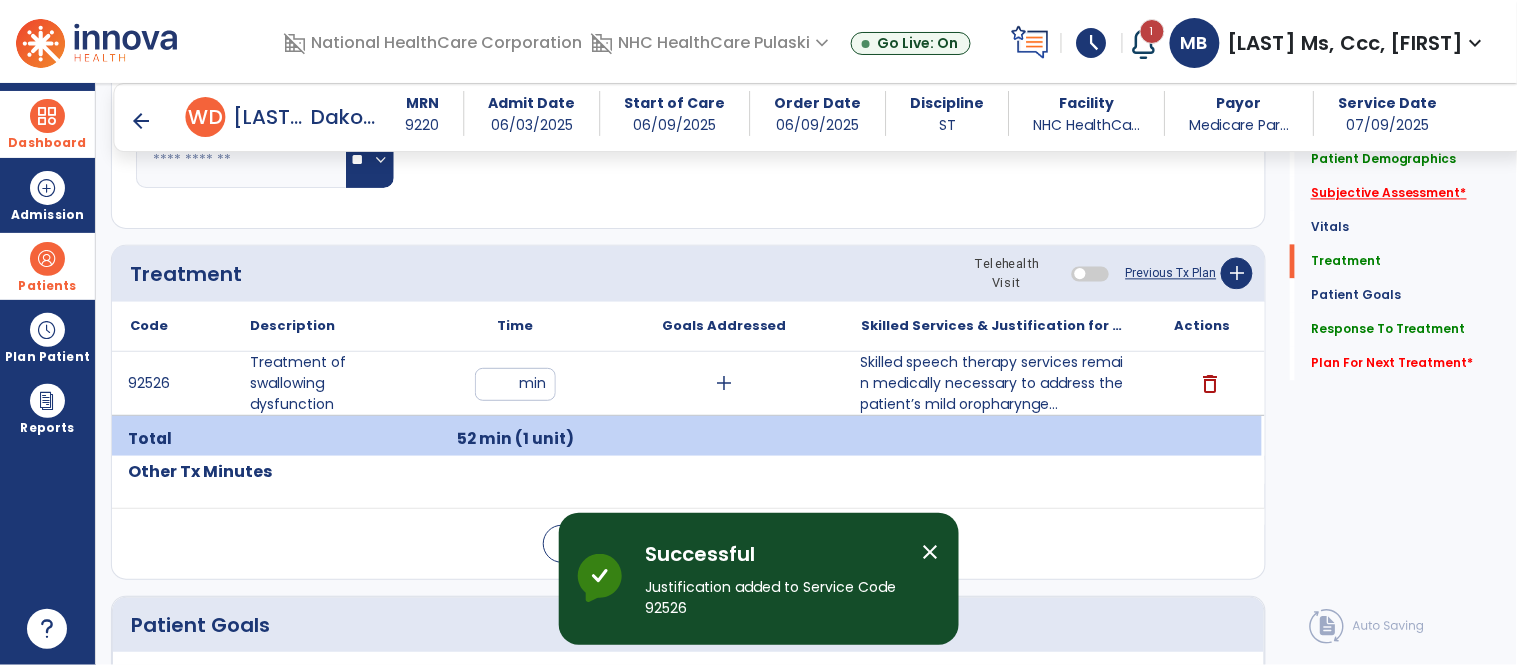 click on "Subjective Assessment   *" 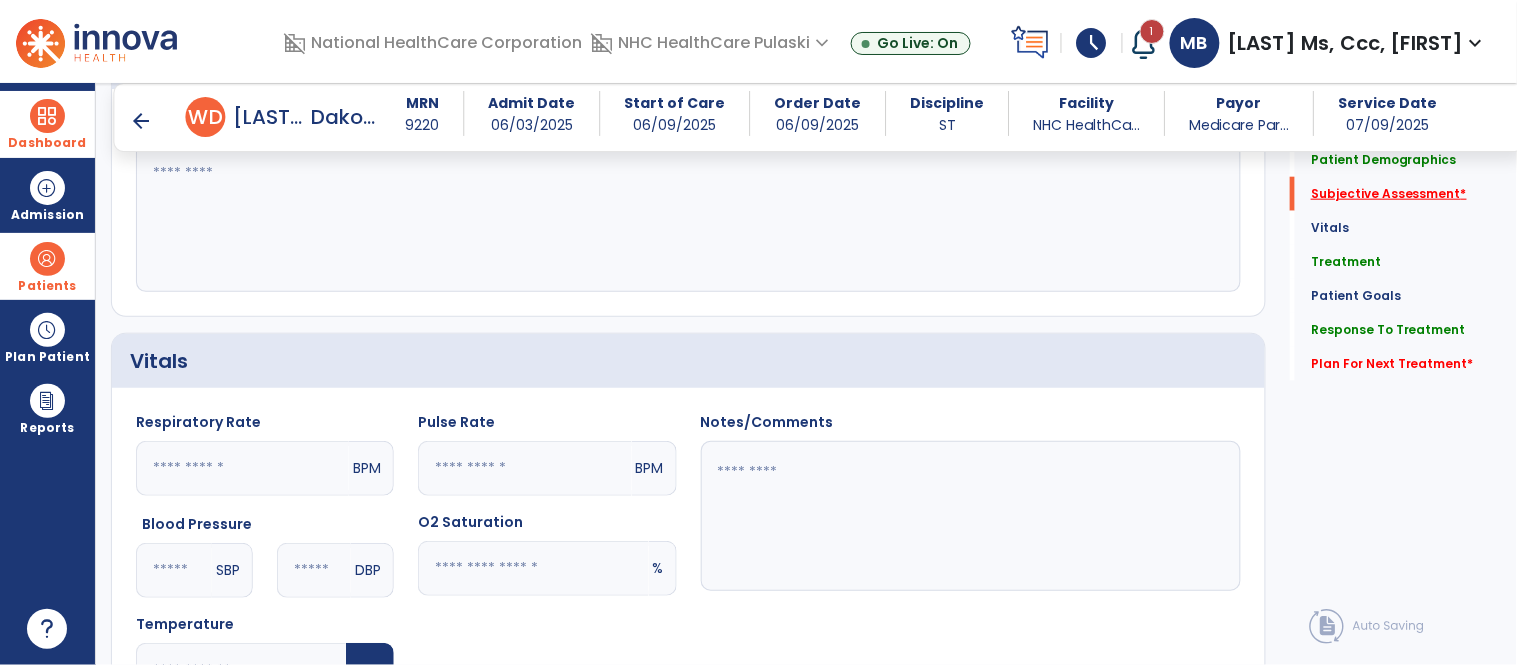 scroll, scrollTop: 335, scrollLeft: 0, axis: vertical 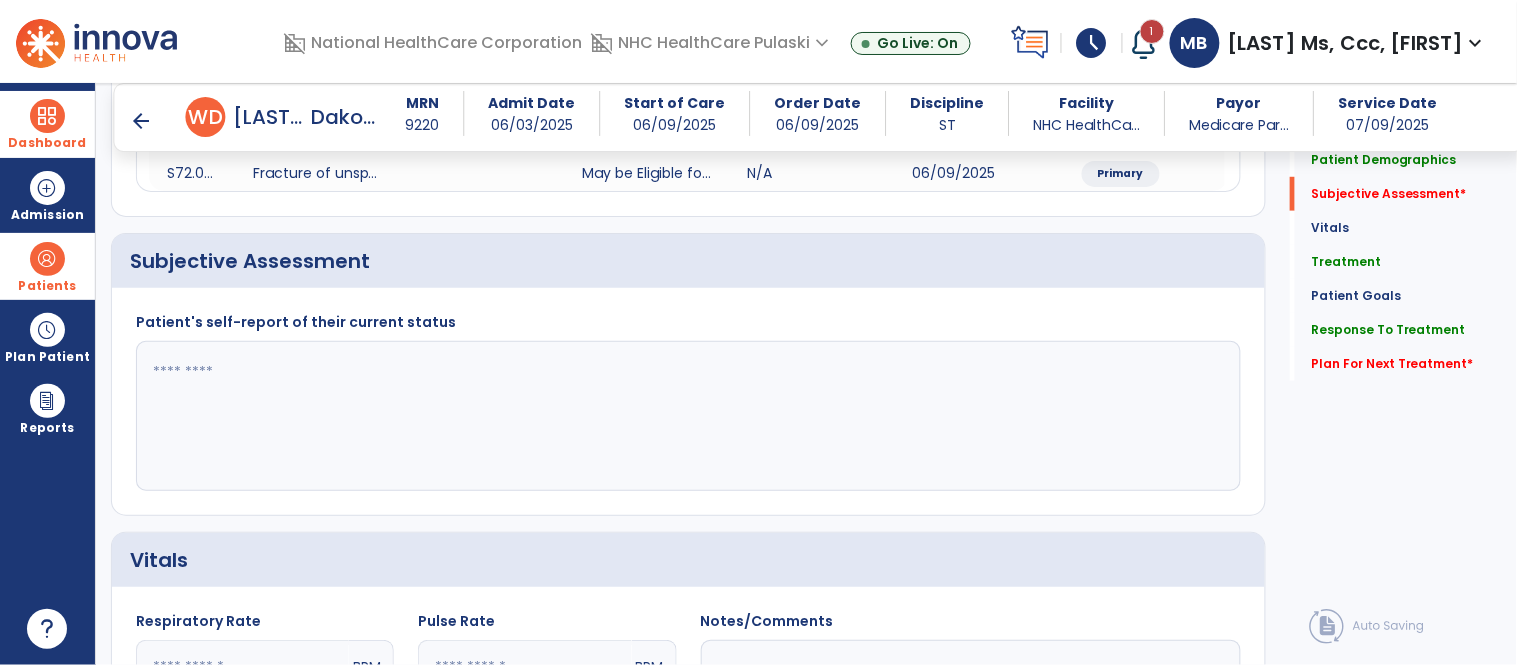 click 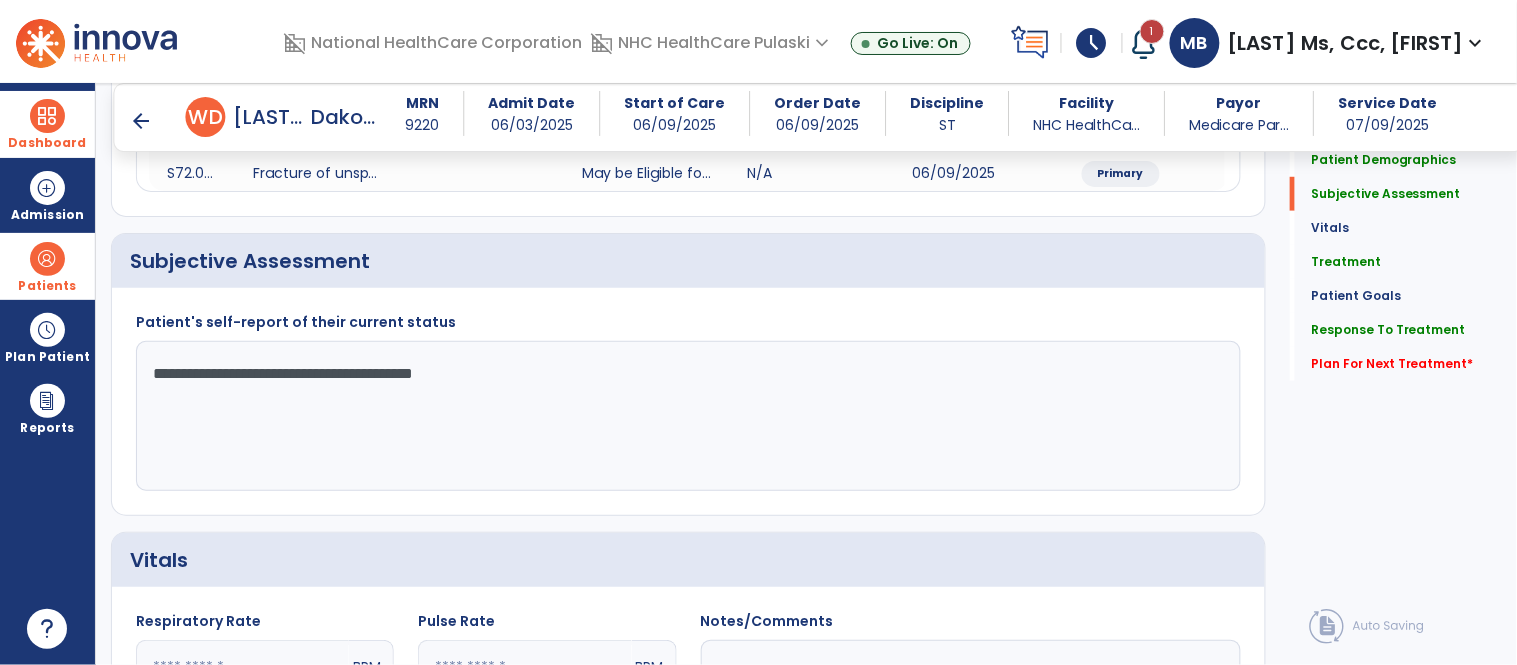 type on "**********" 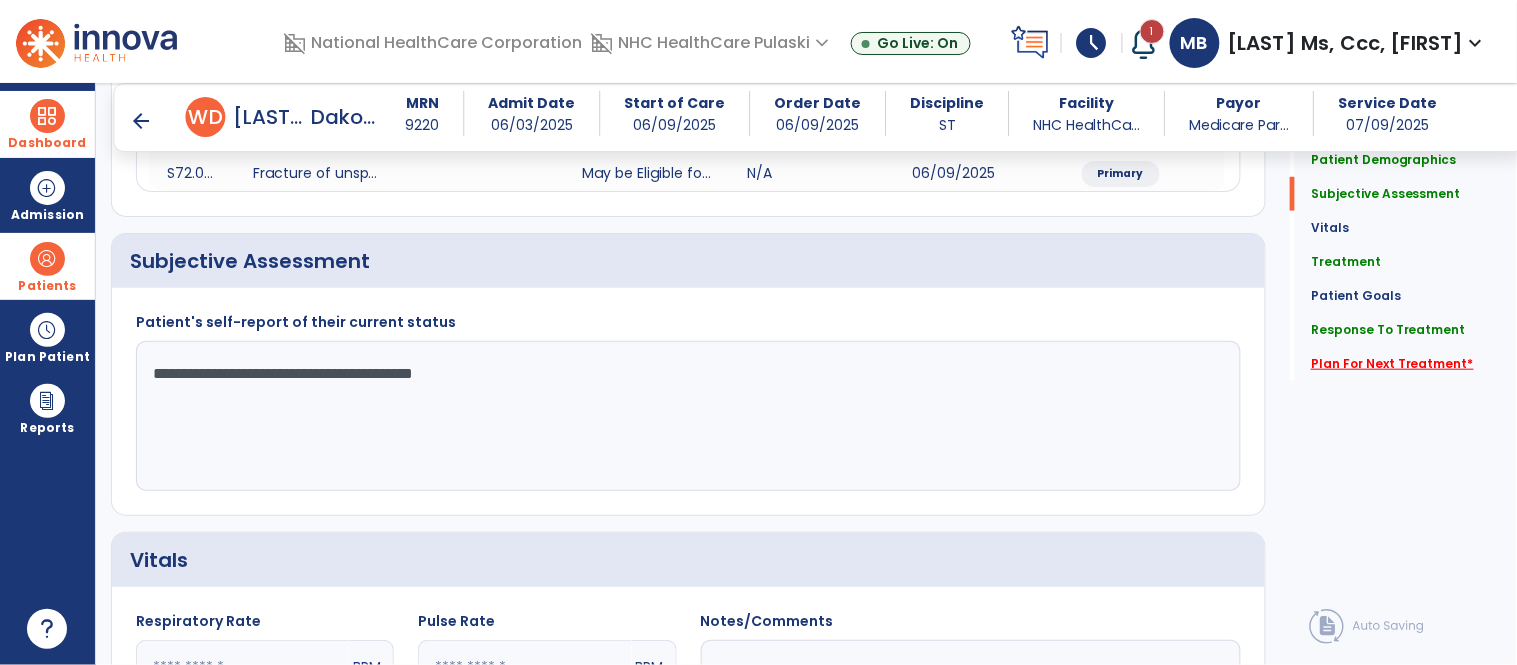 click on "Plan For Next Treatment   *" 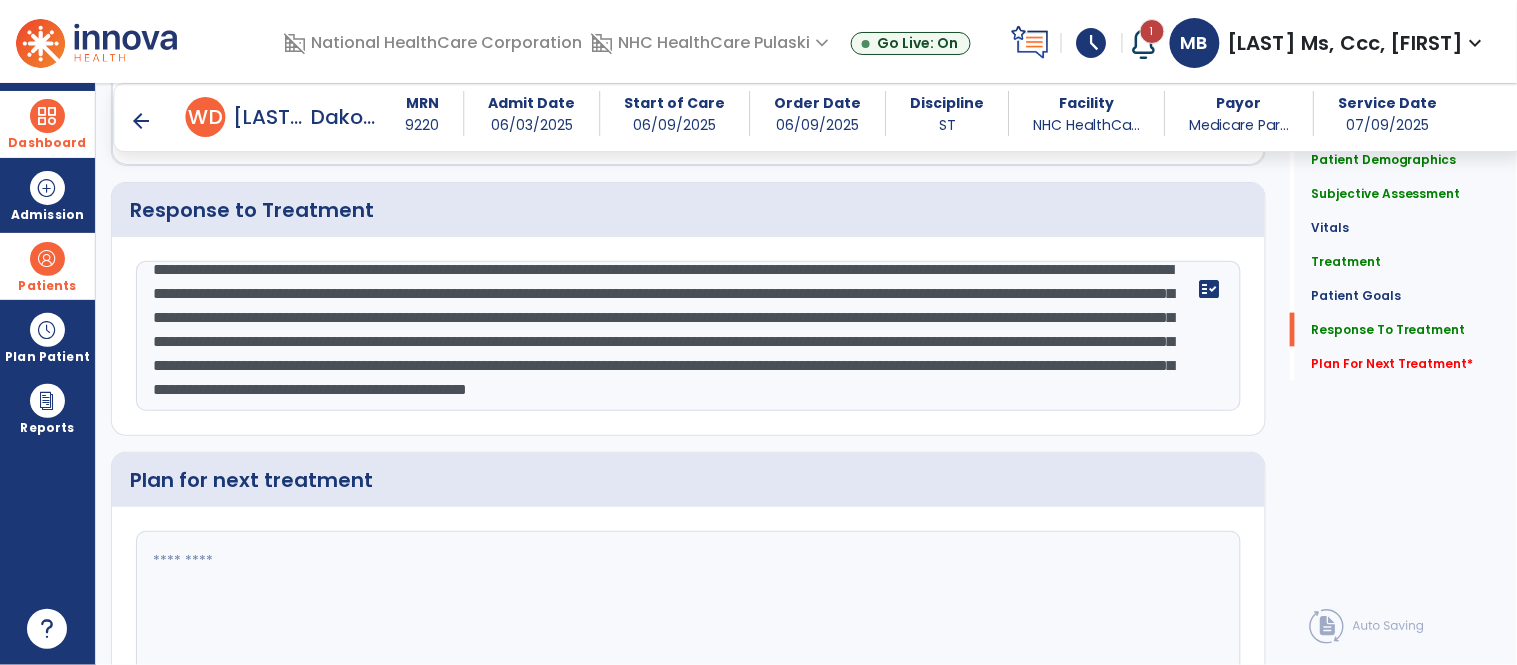 scroll, scrollTop: 2636, scrollLeft: 0, axis: vertical 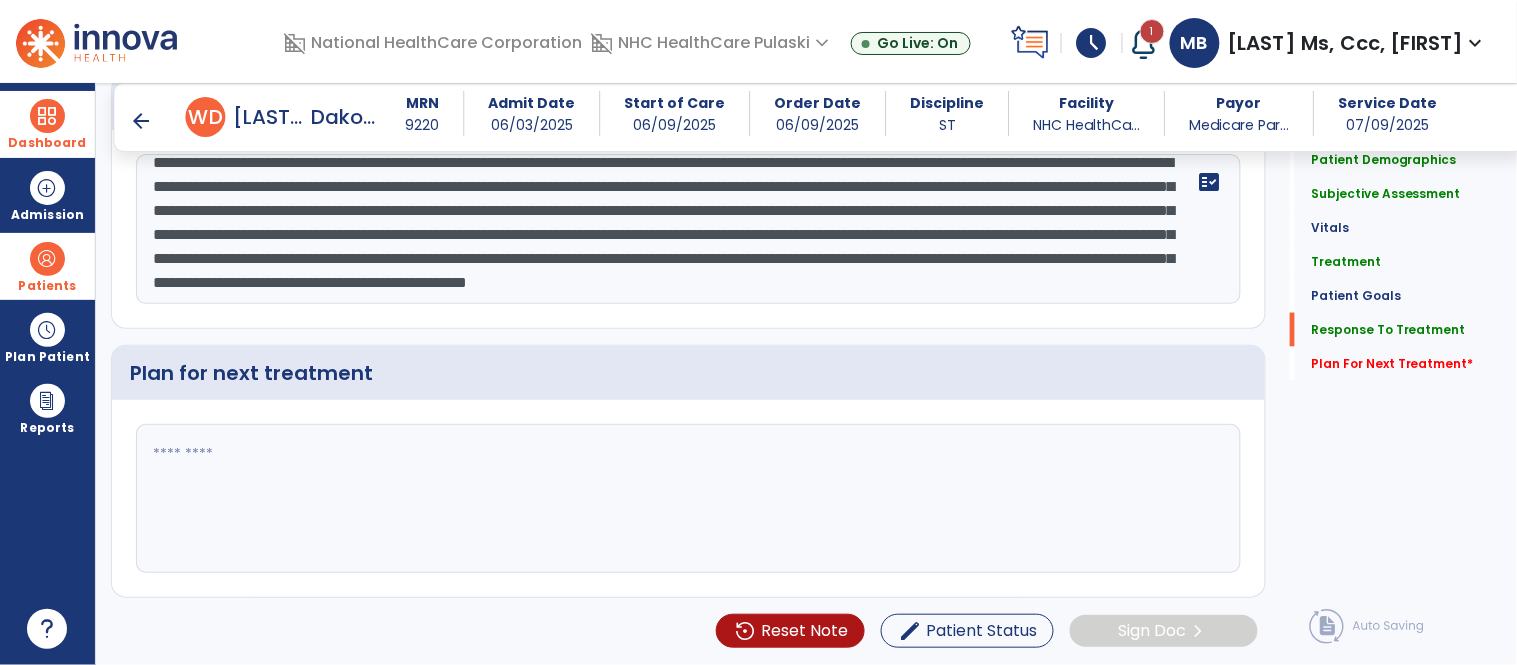 click 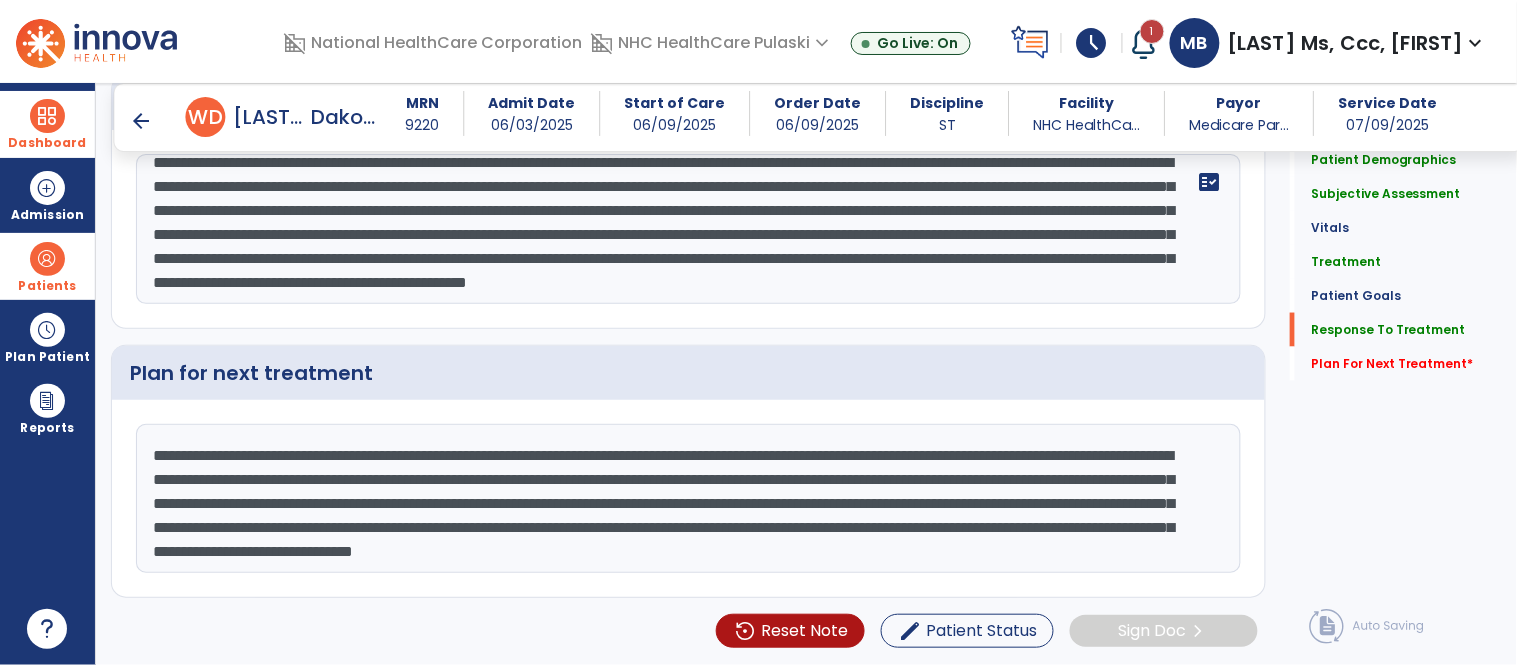 scroll, scrollTop: 14, scrollLeft: 0, axis: vertical 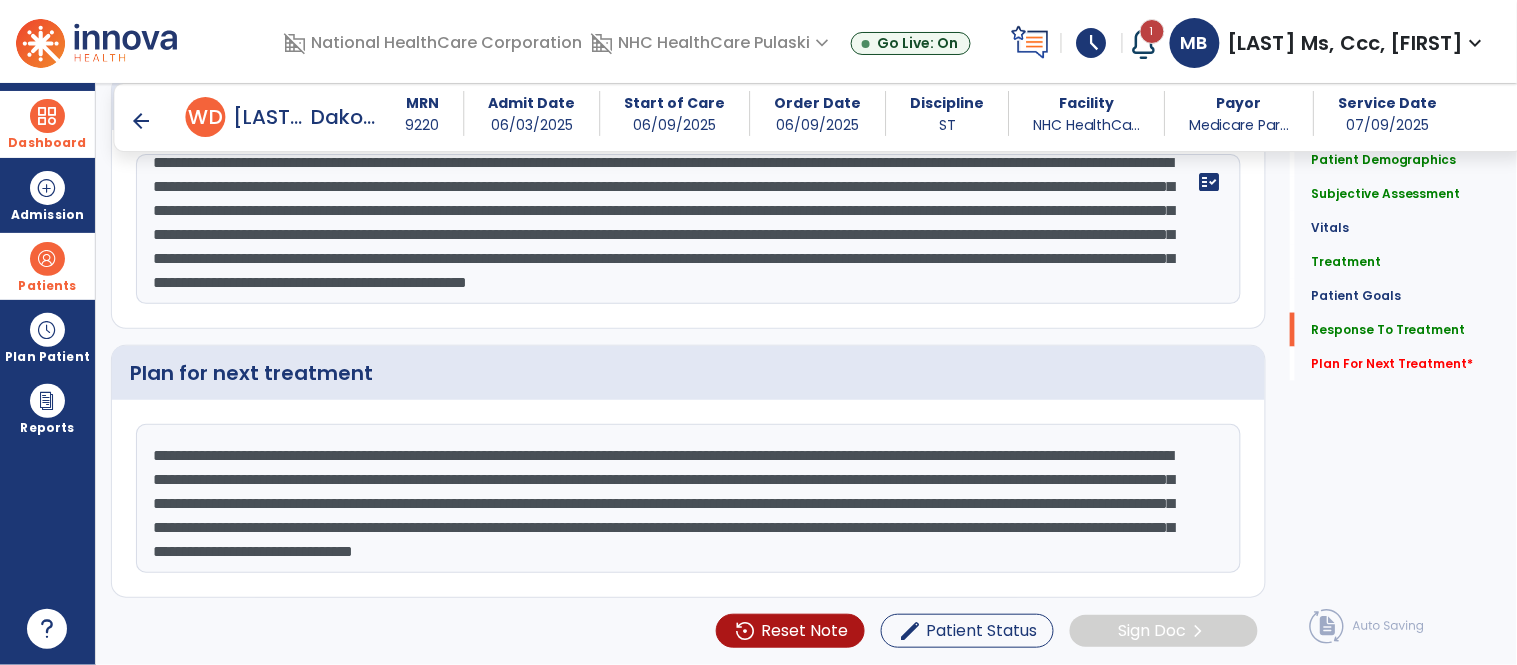 type on "**********" 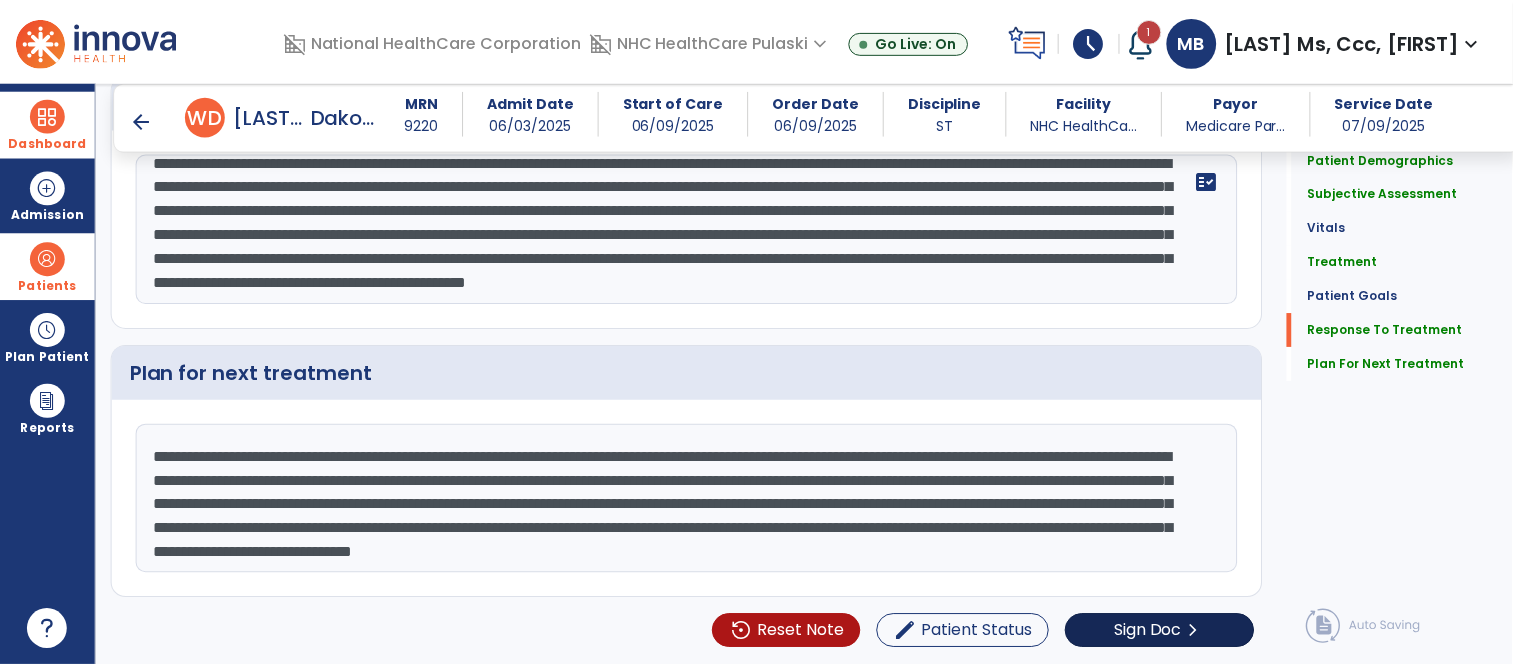 scroll, scrollTop: 2636, scrollLeft: 0, axis: vertical 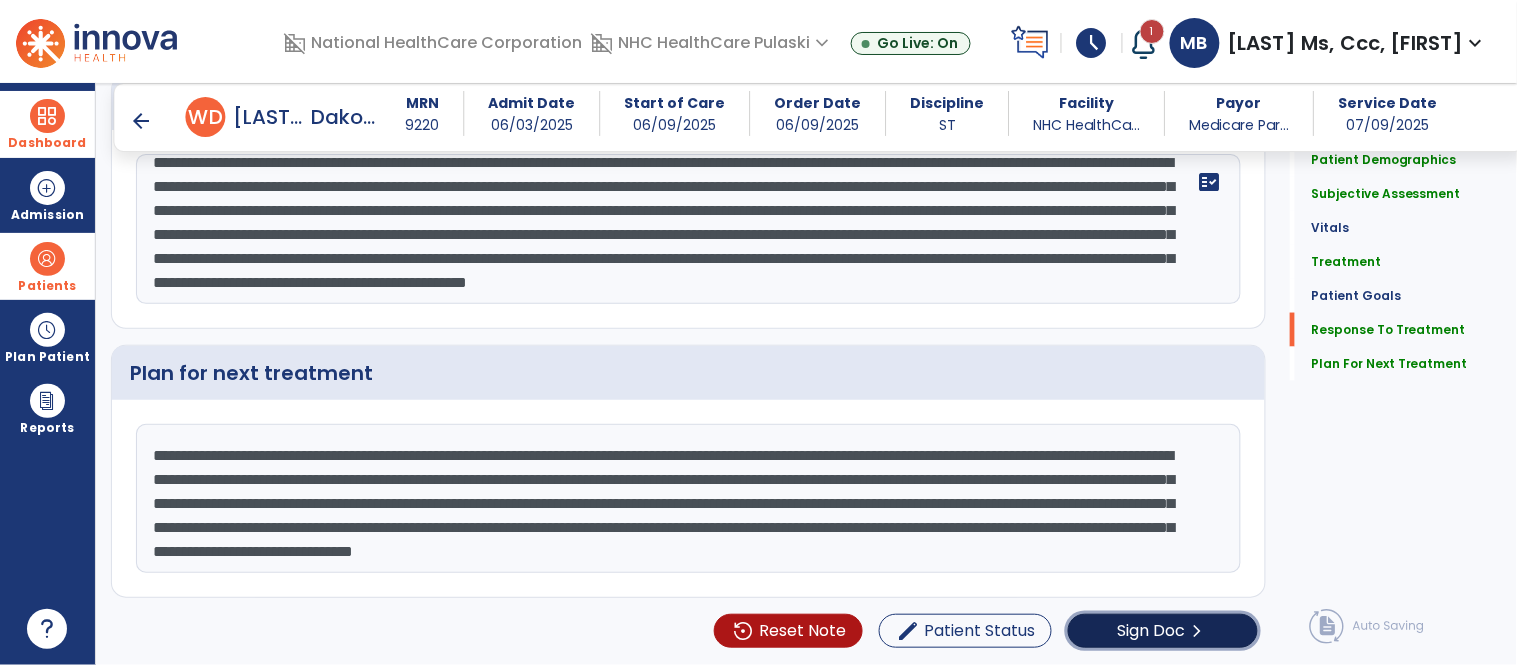 click on "Sign Doc" 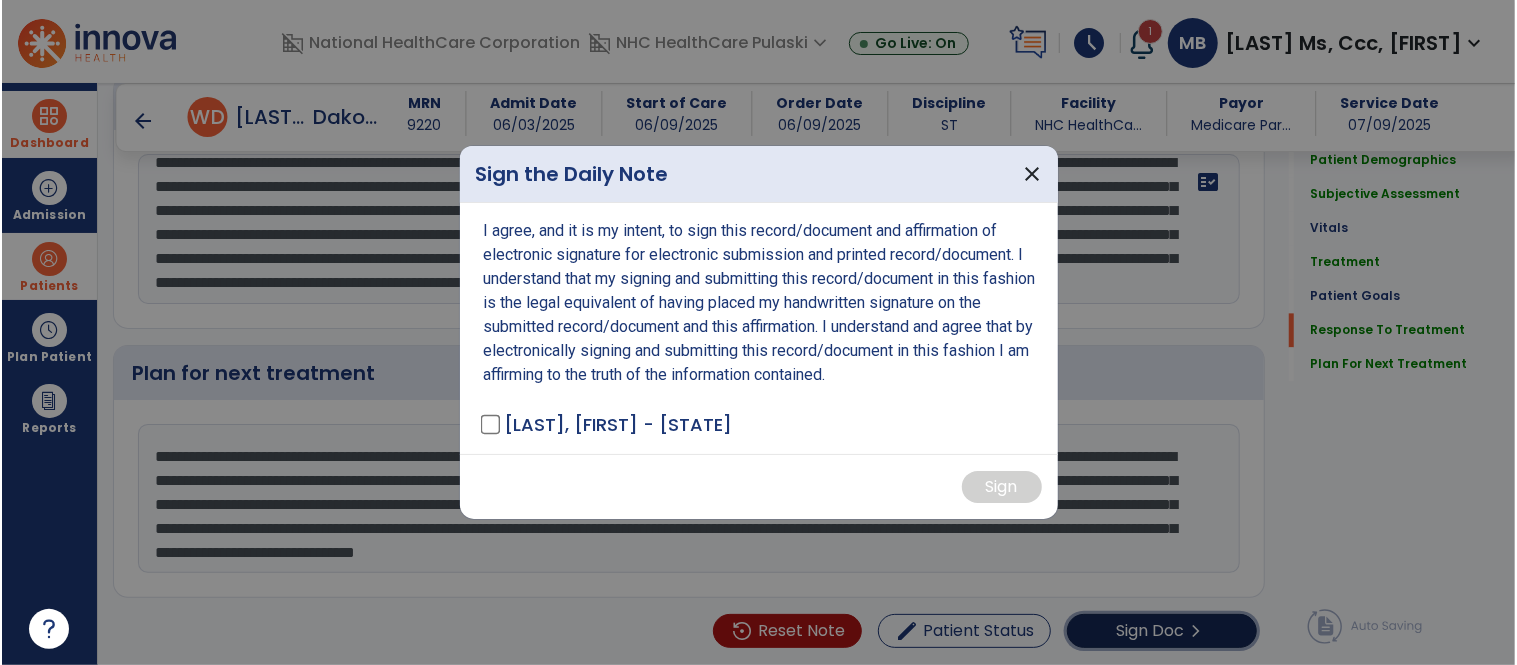 scroll, scrollTop: 2636, scrollLeft: 0, axis: vertical 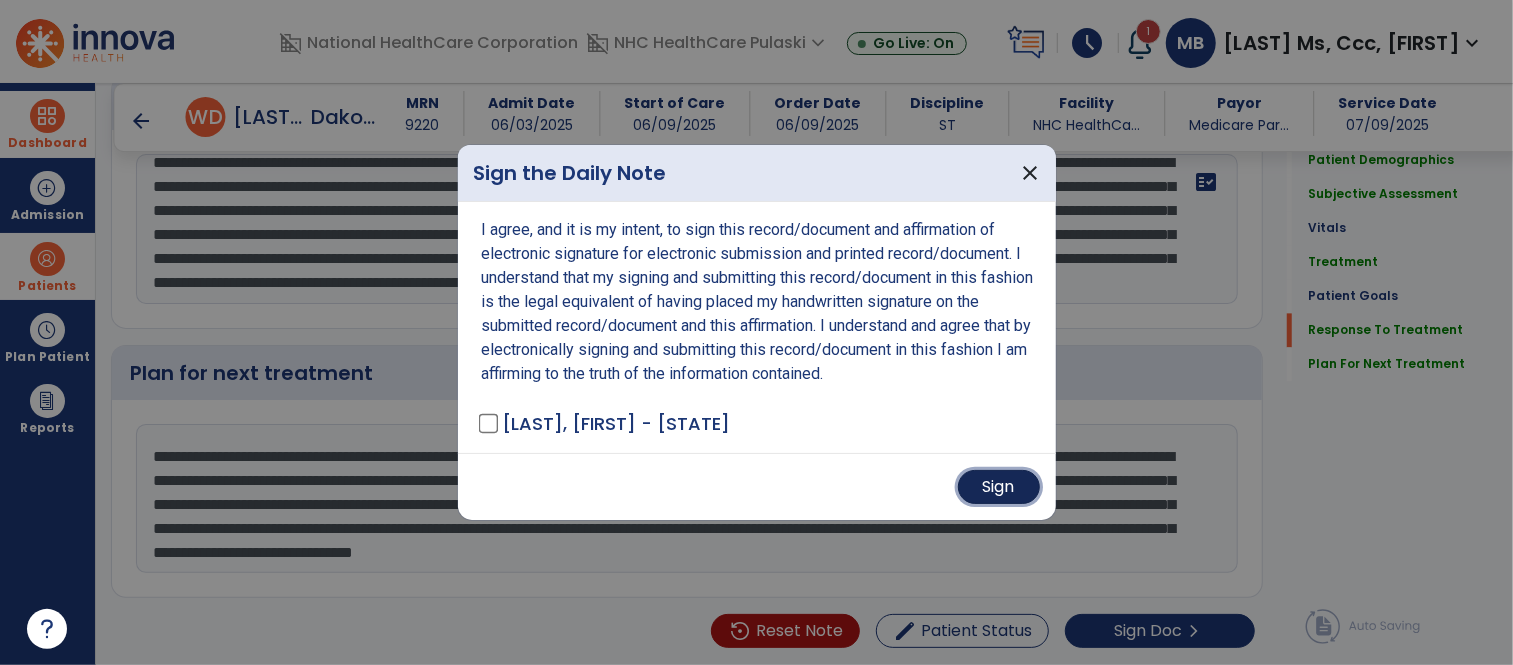 click on "Sign" at bounding box center (999, 487) 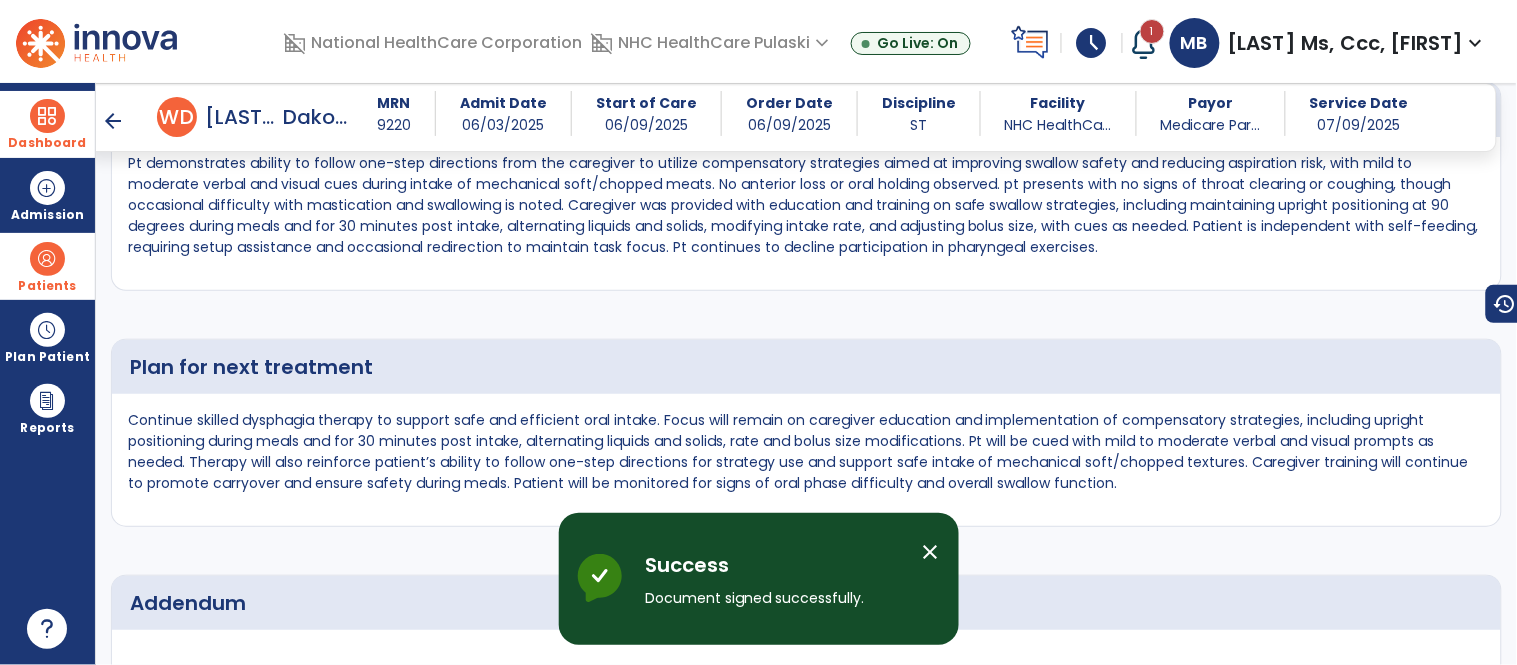 scroll, scrollTop: 4068, scrollLeft: 0, axis: vertical 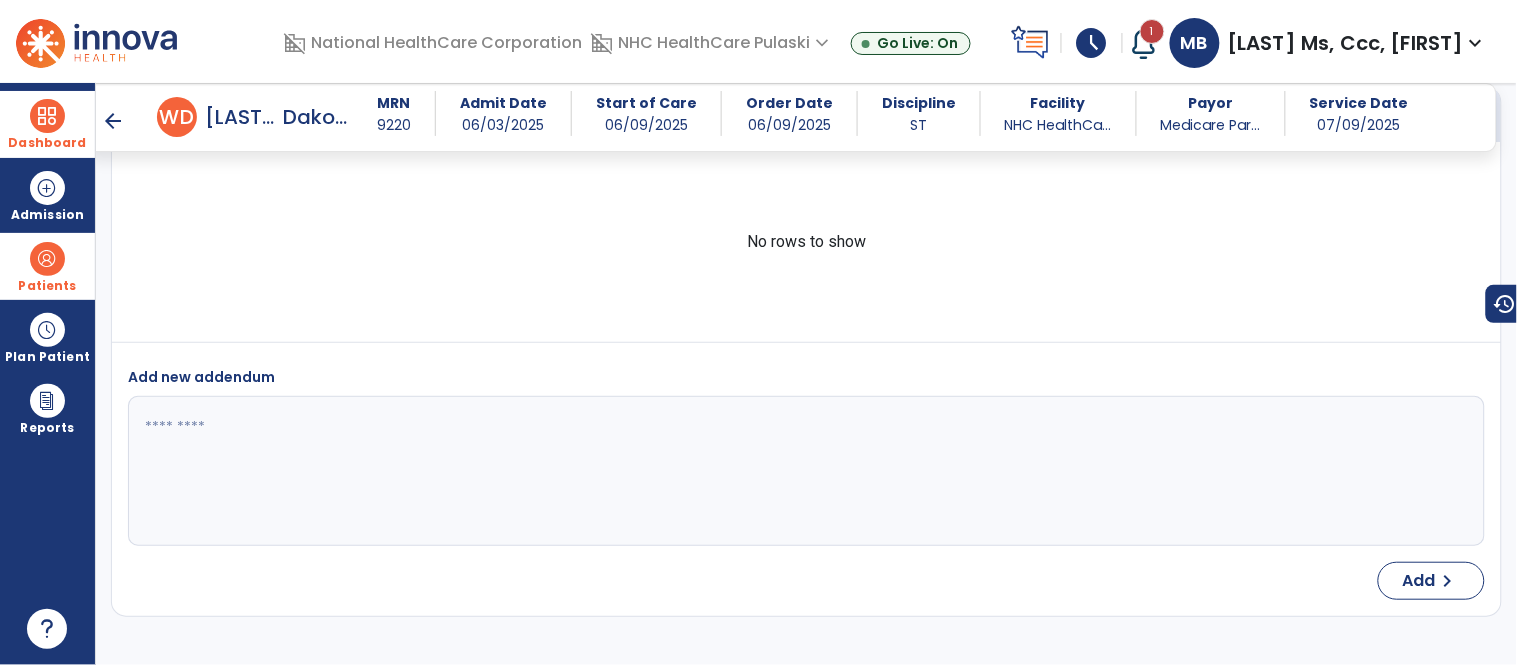 click on "arrow_back" at bounding box center [113, 121] 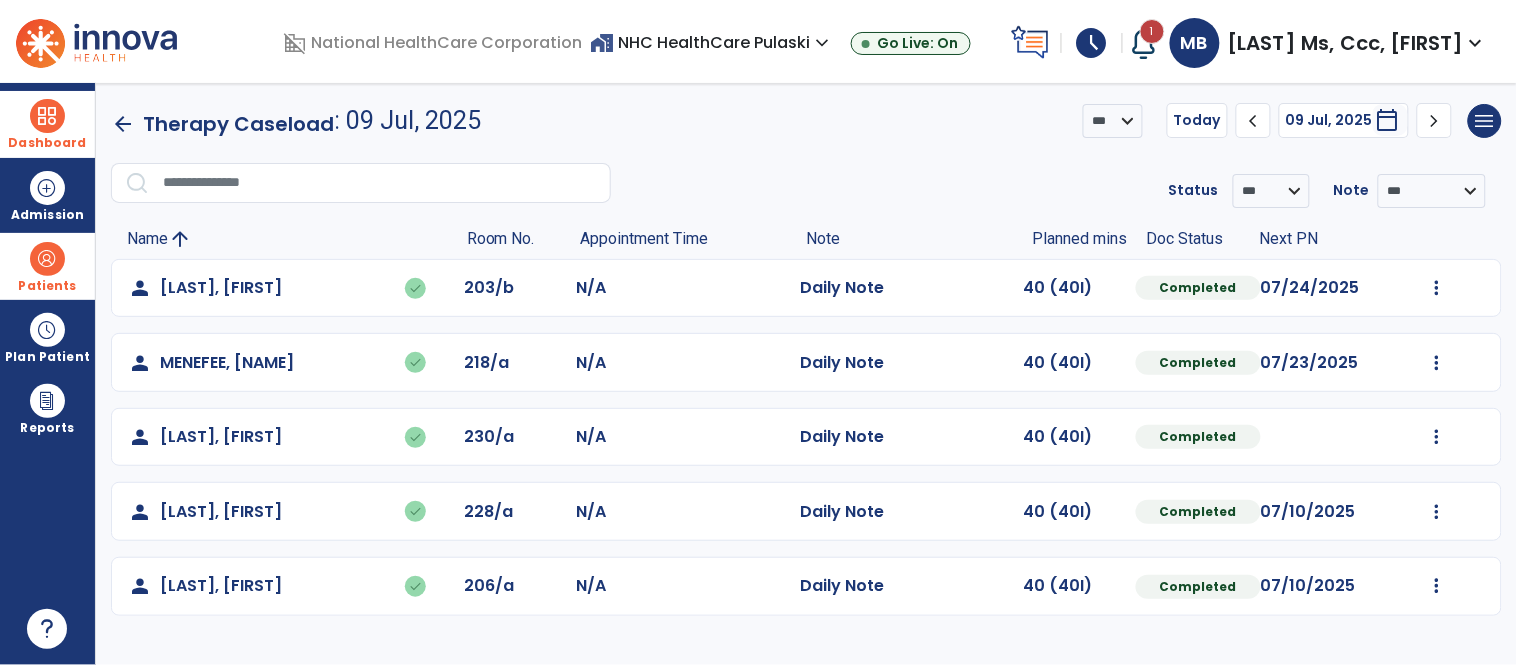 scroll, scrollTop: 0, scrollLeft: 0, axis: both 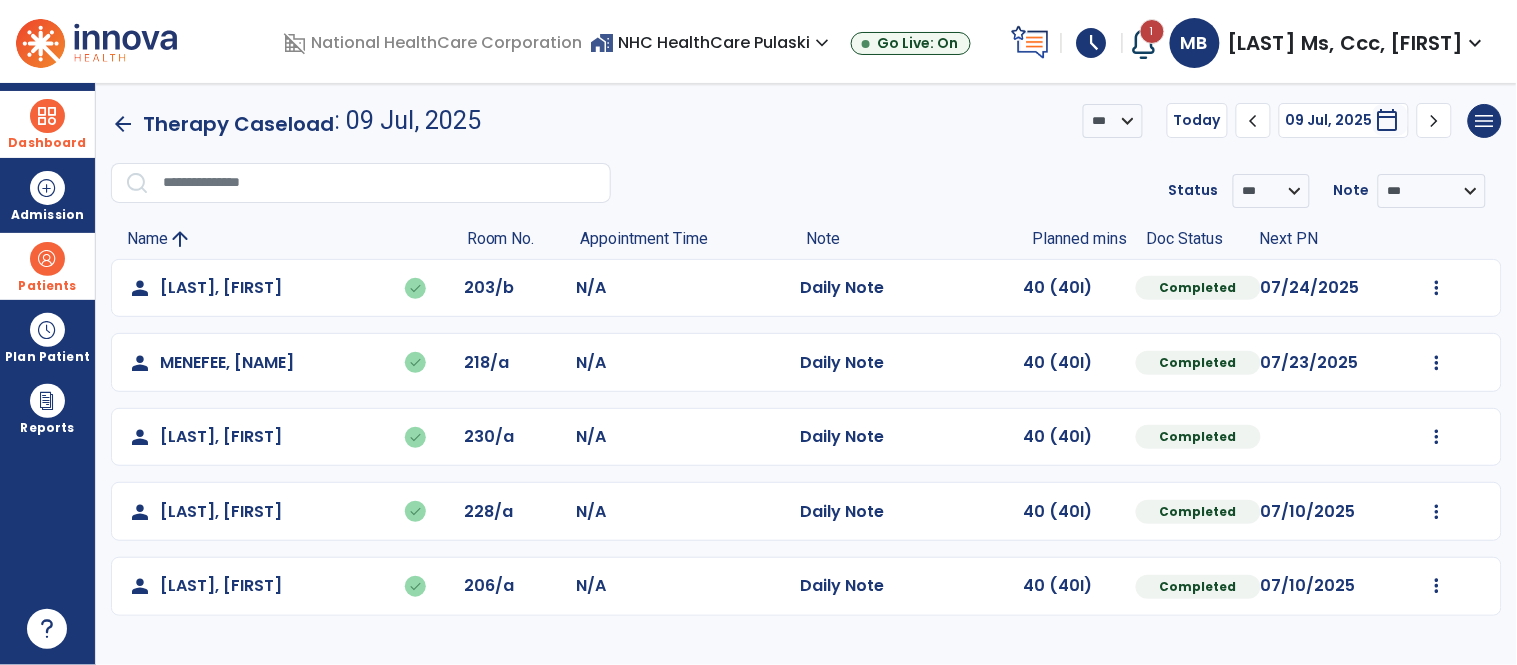 click on "MB Beard Ms, Ccc, Melissa expand_more home Home person Profile help Help logout Log out" at bounding box center (1329, 43) 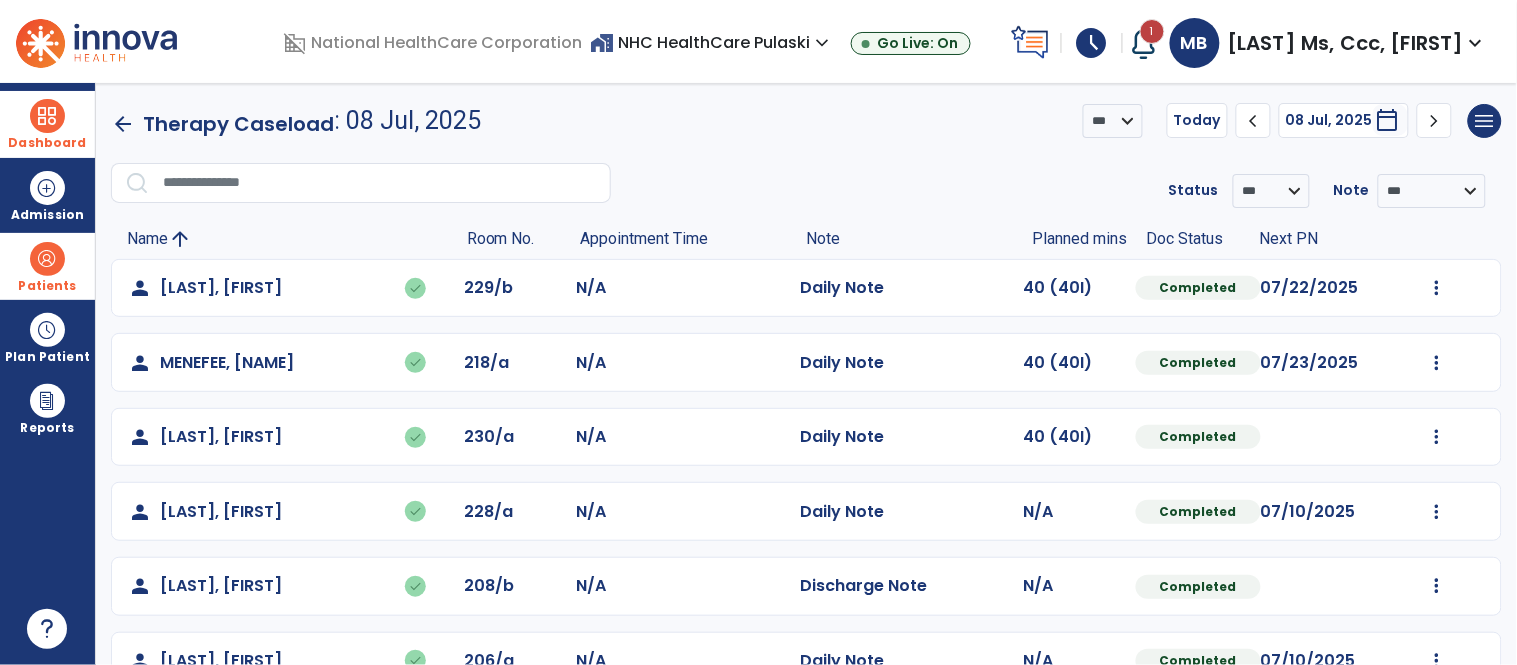 scroll, scrollTop: 47, scrollLeft: 0, axis: vertical 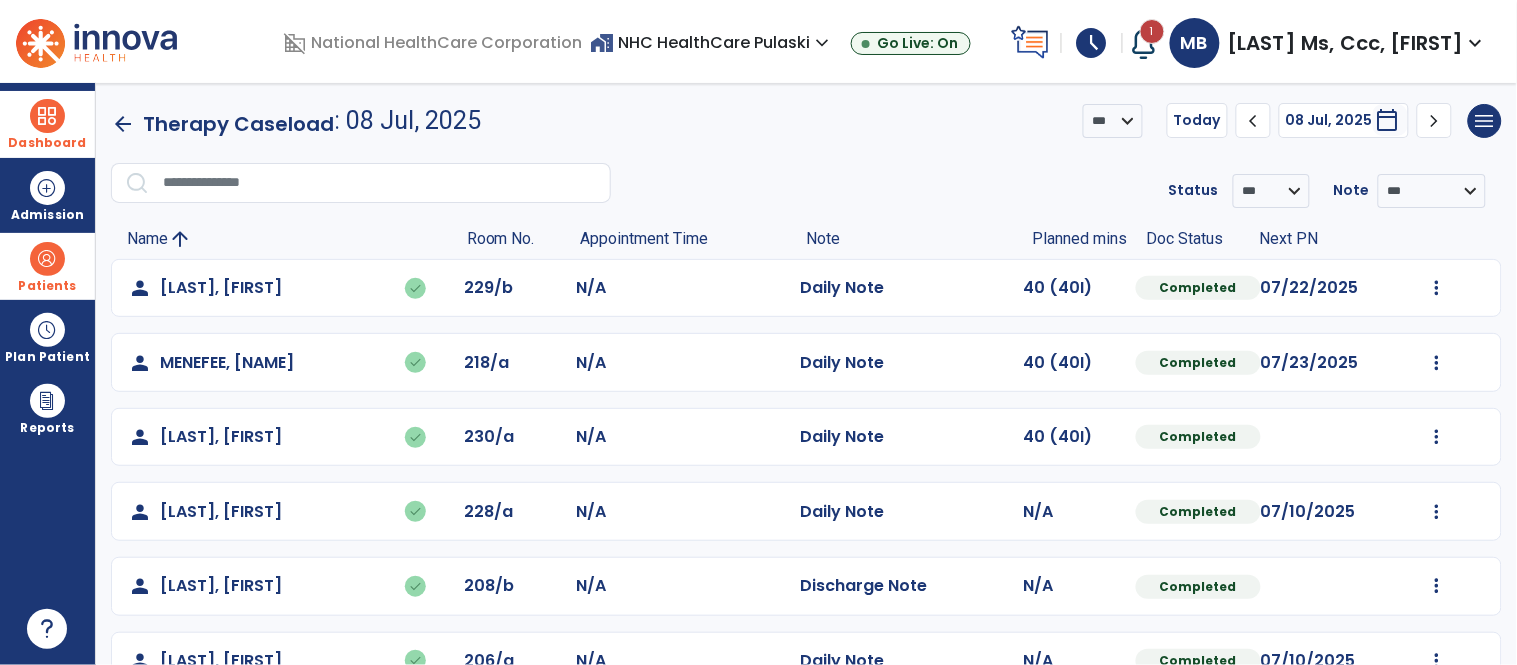 click on "chevron_left" 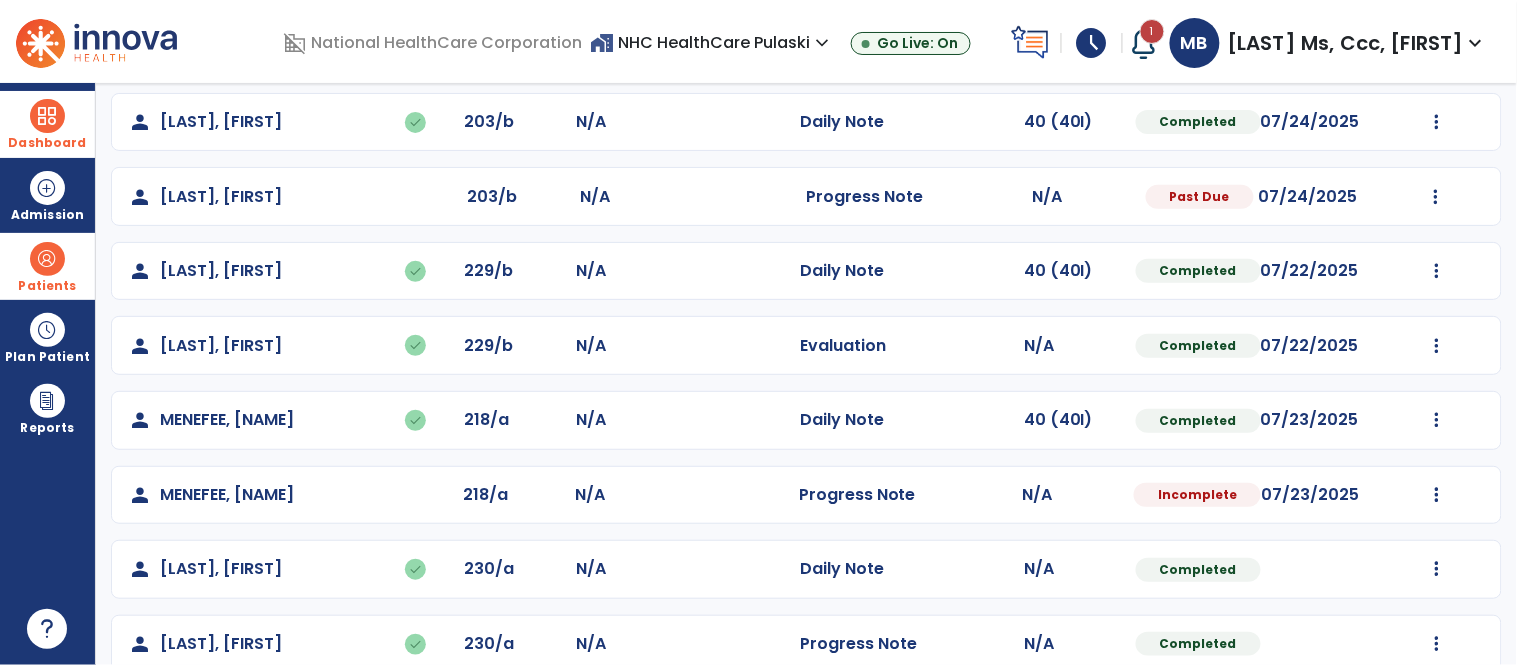 scroll, scrollTop: 0, scrollLeft: 0, axis: both 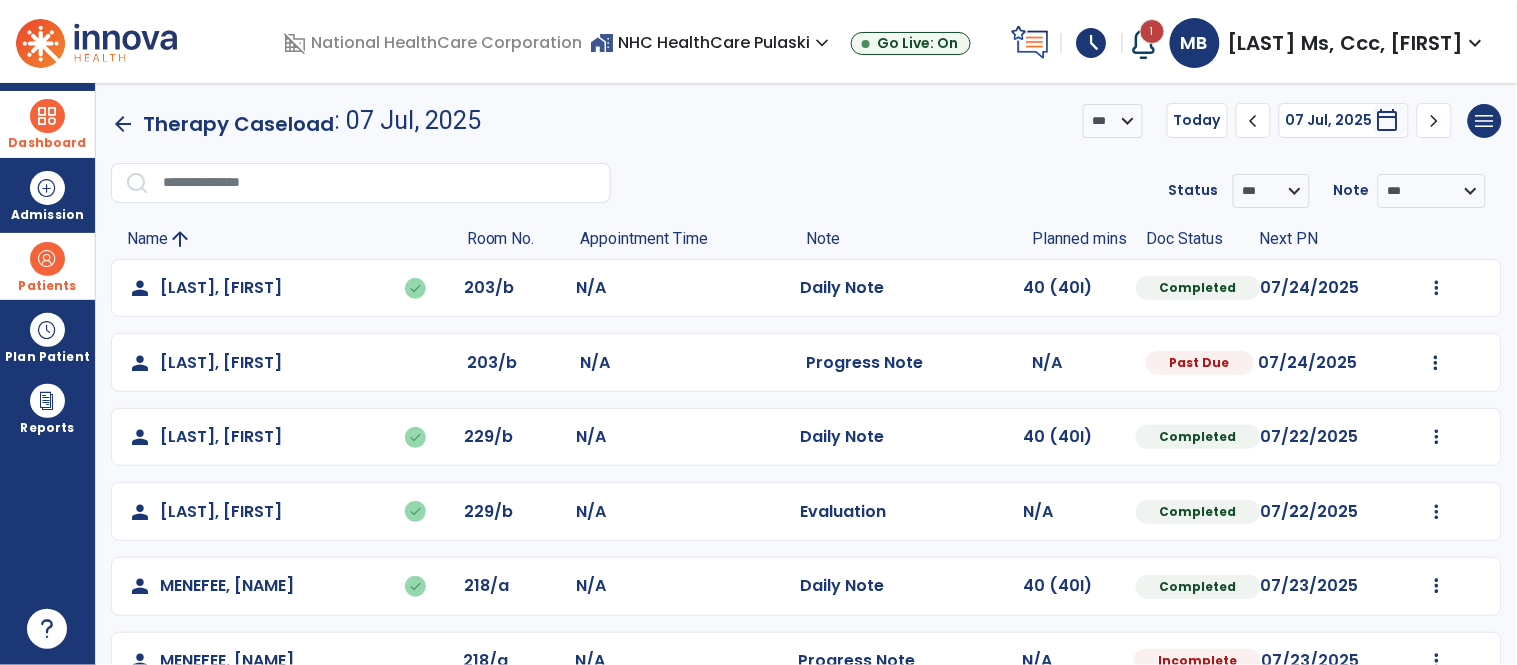 click on "chevron_right" 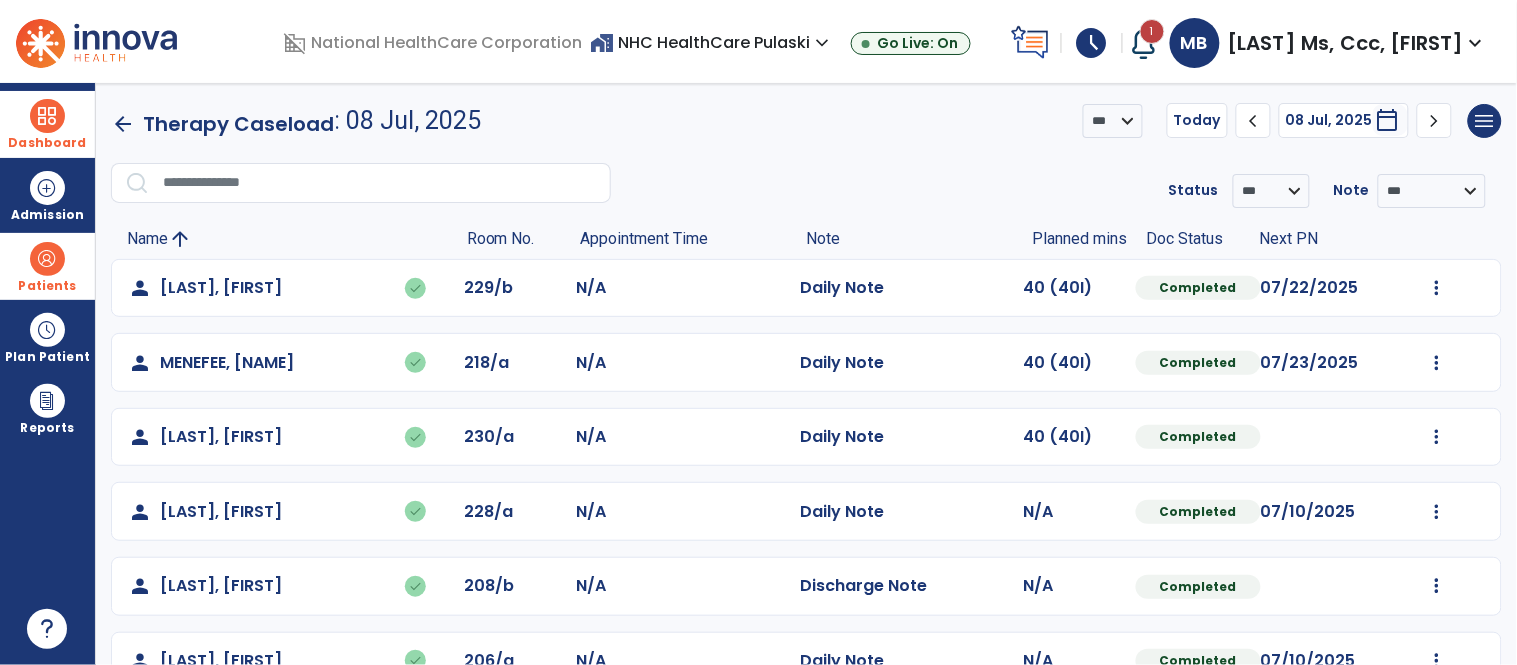 click on "chevron_right" 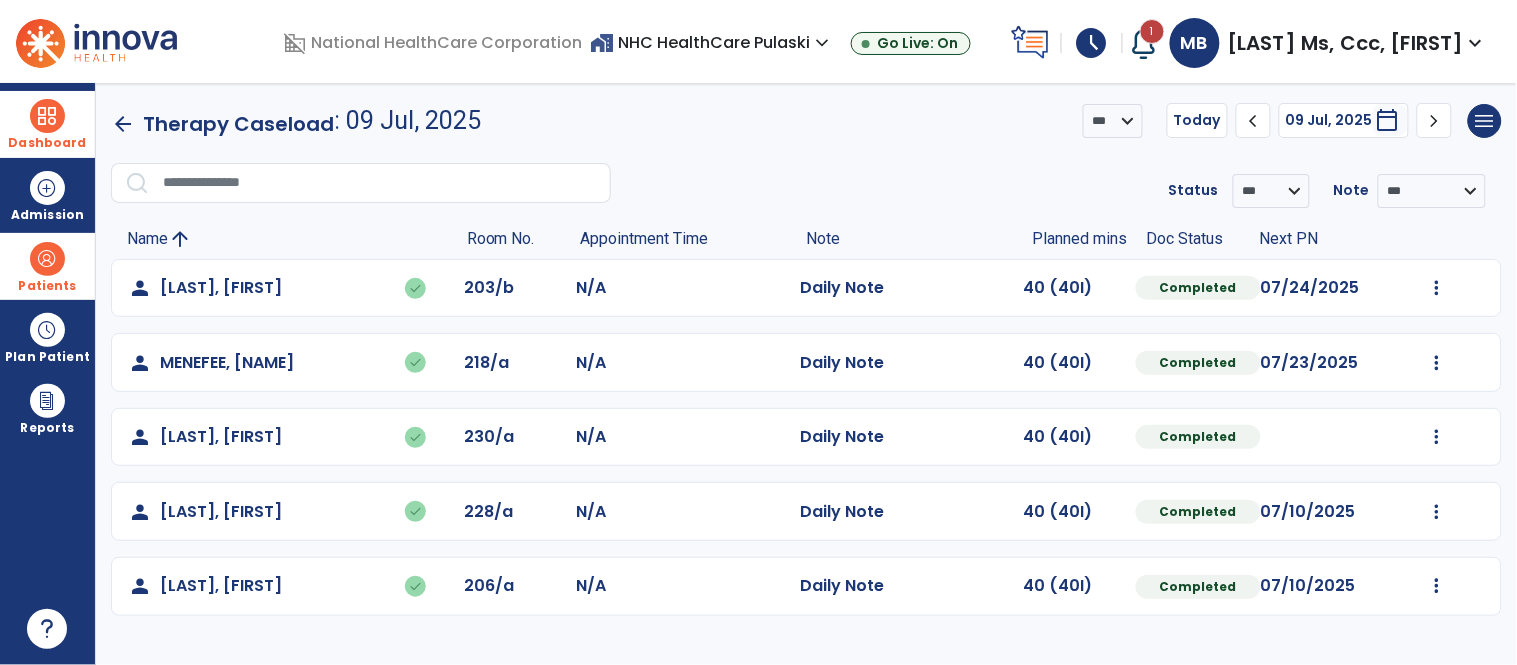click on "chevron_right" 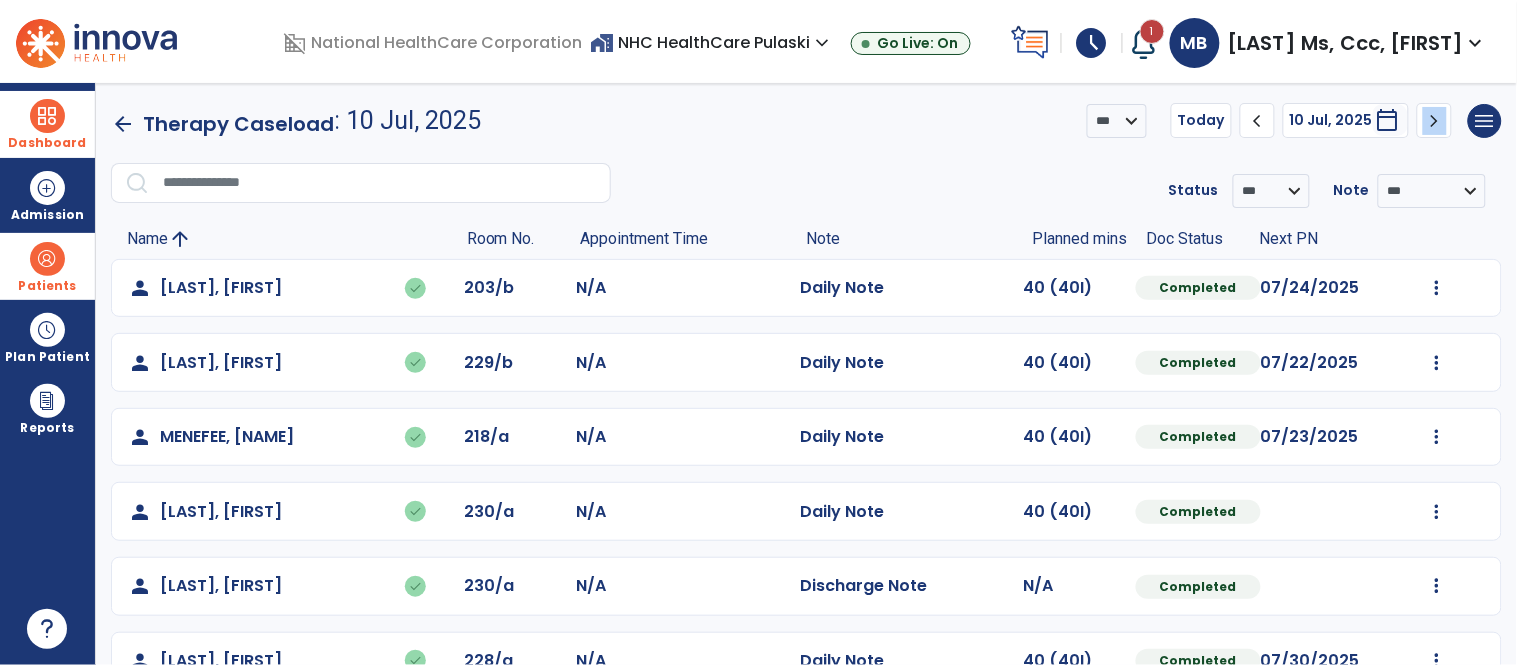 click on "chevron_right" 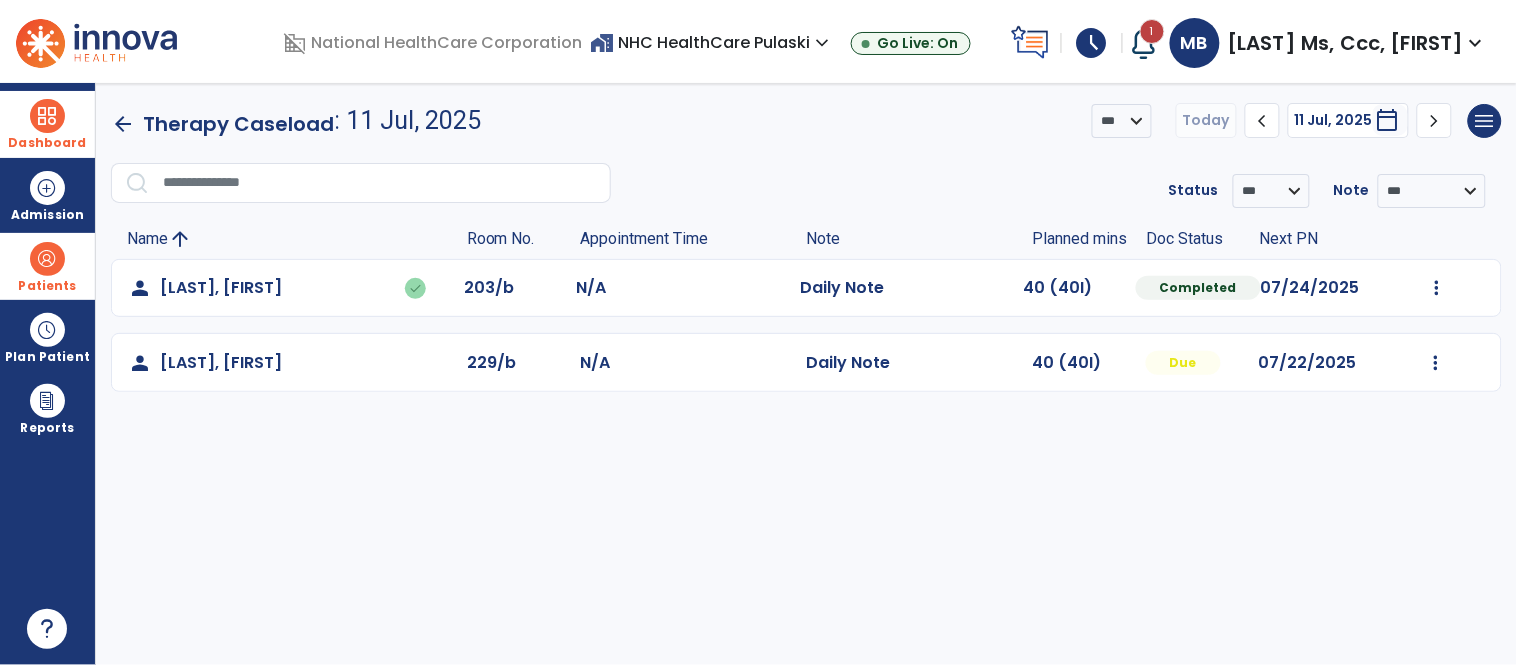 click on "chevron_left" 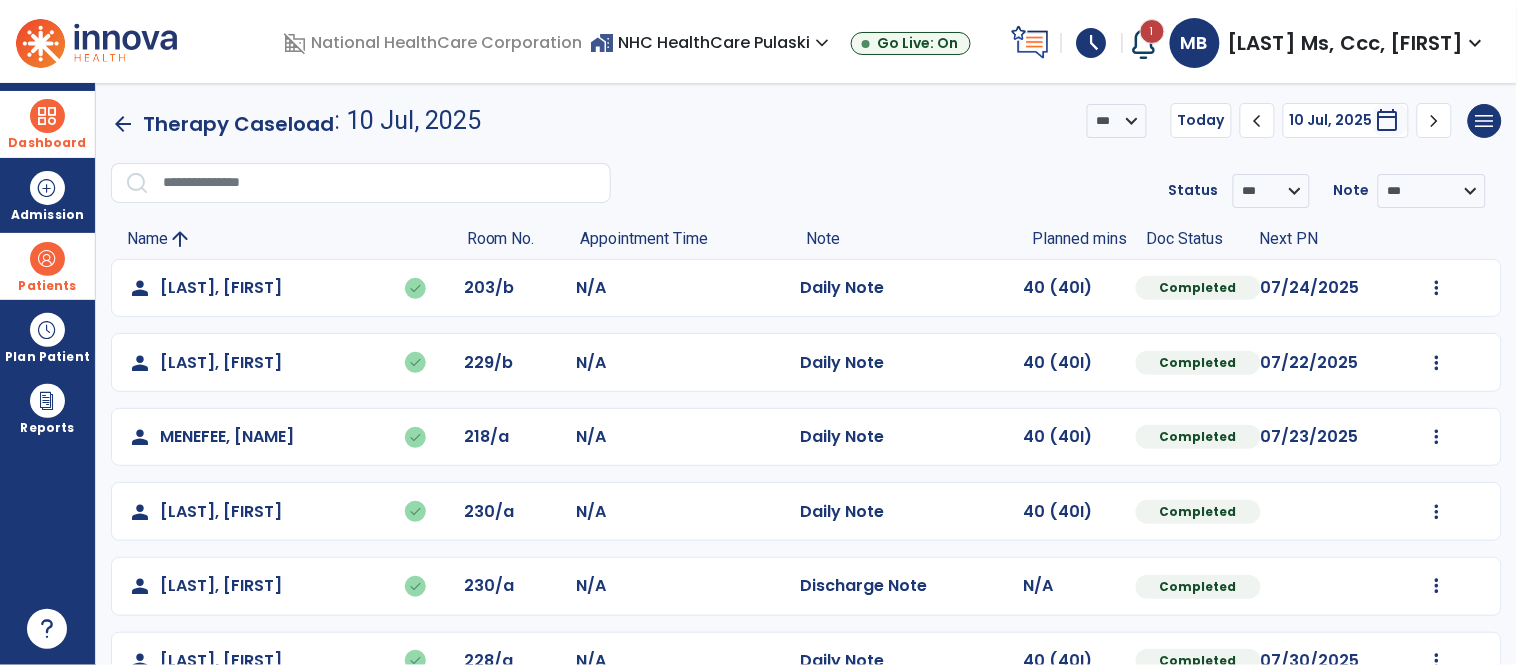 scroll, scrollTop: 271, scrollLeft: 0, axis: vertical 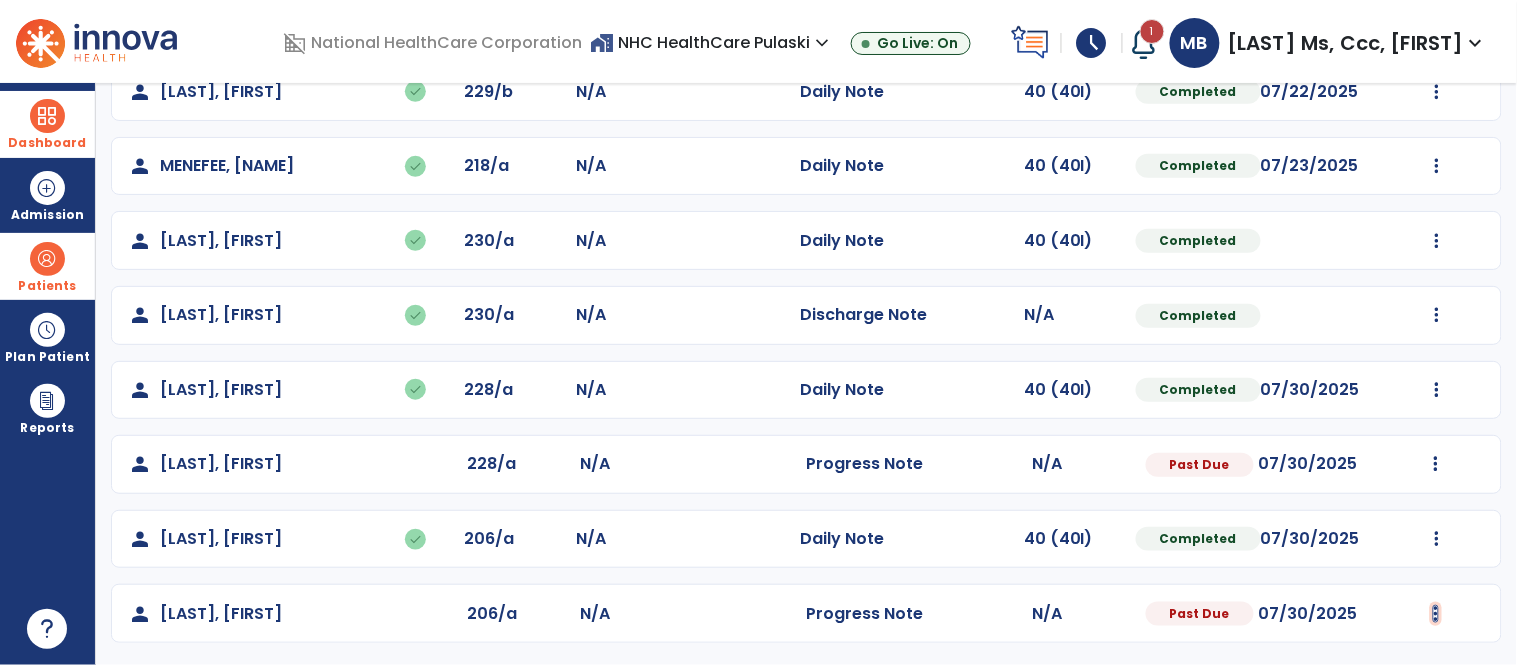 click at bounding box center (1437, 17) 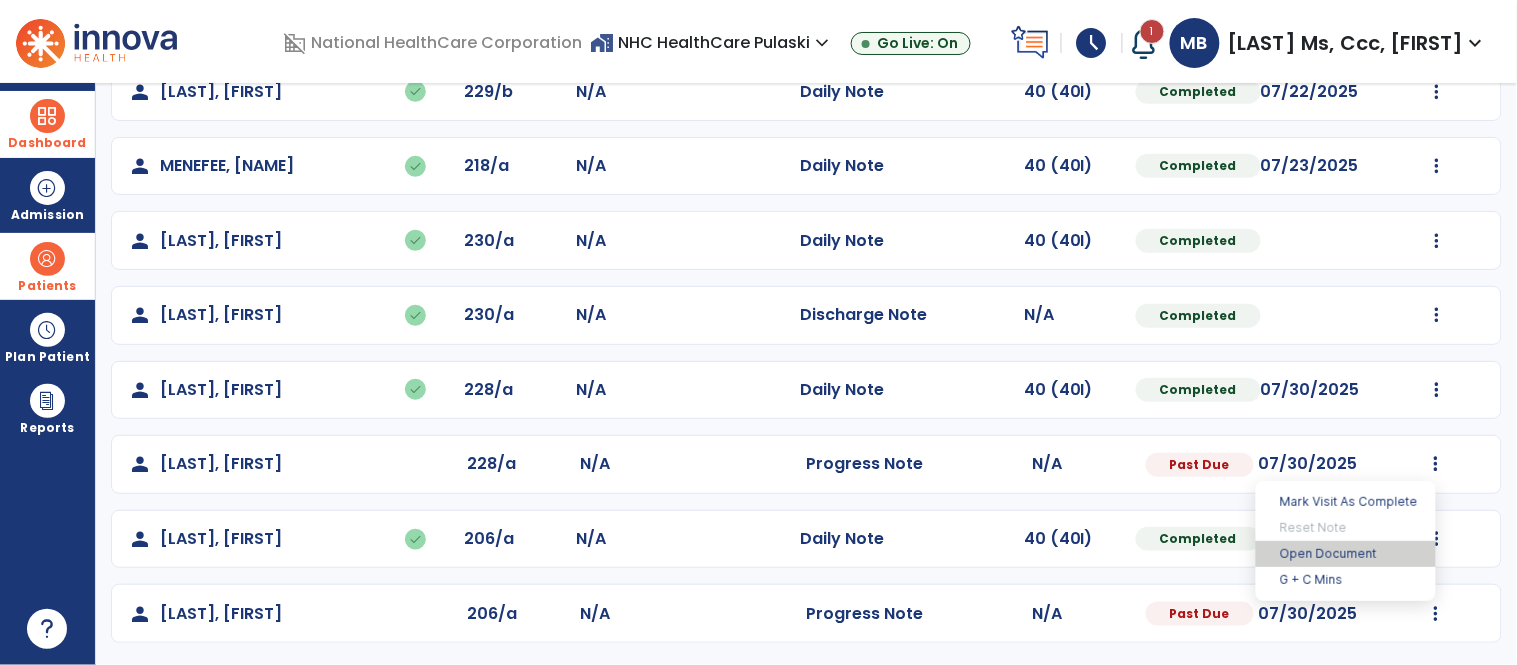click on "Open Document" at bounding box center [1346, 554] 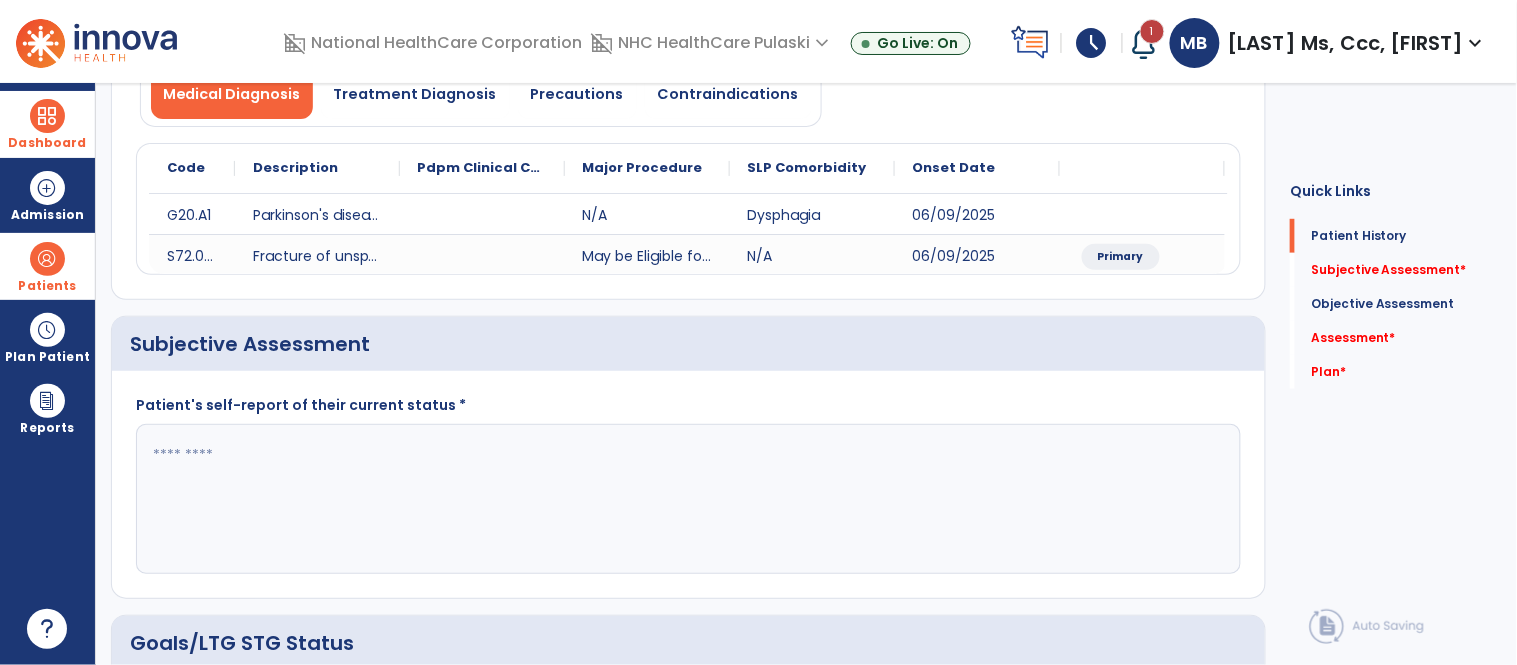 scroll, scrollTop: 0, scrollLeft: 0, axis: both 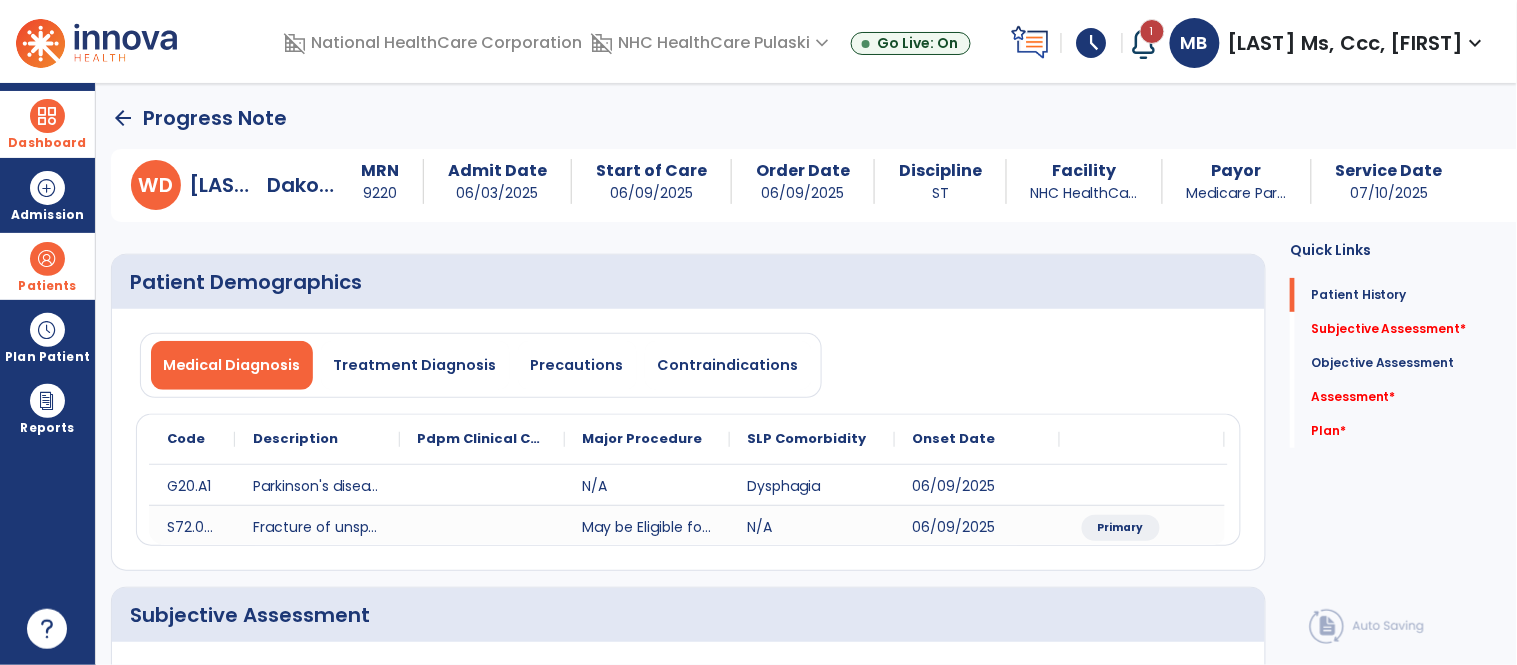 click on "arrow_back" 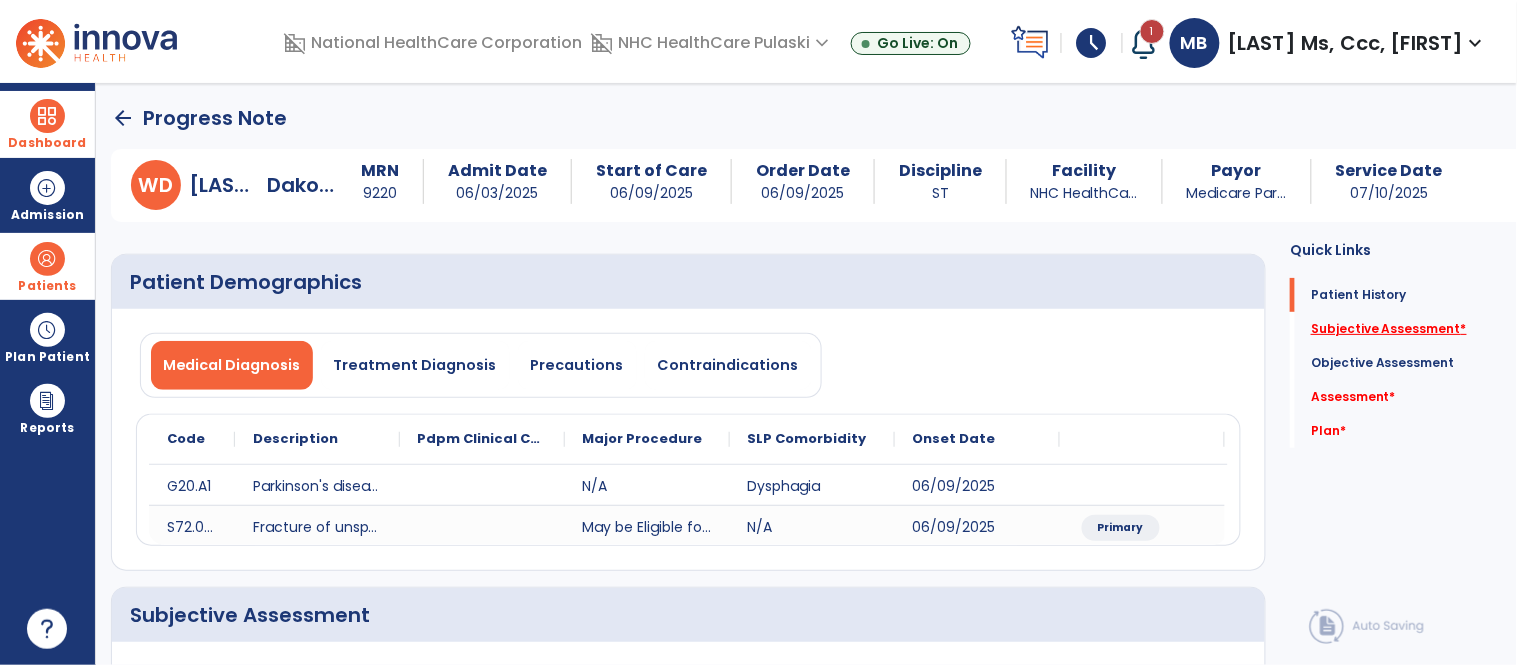 click on "Subjective Assessment   *" 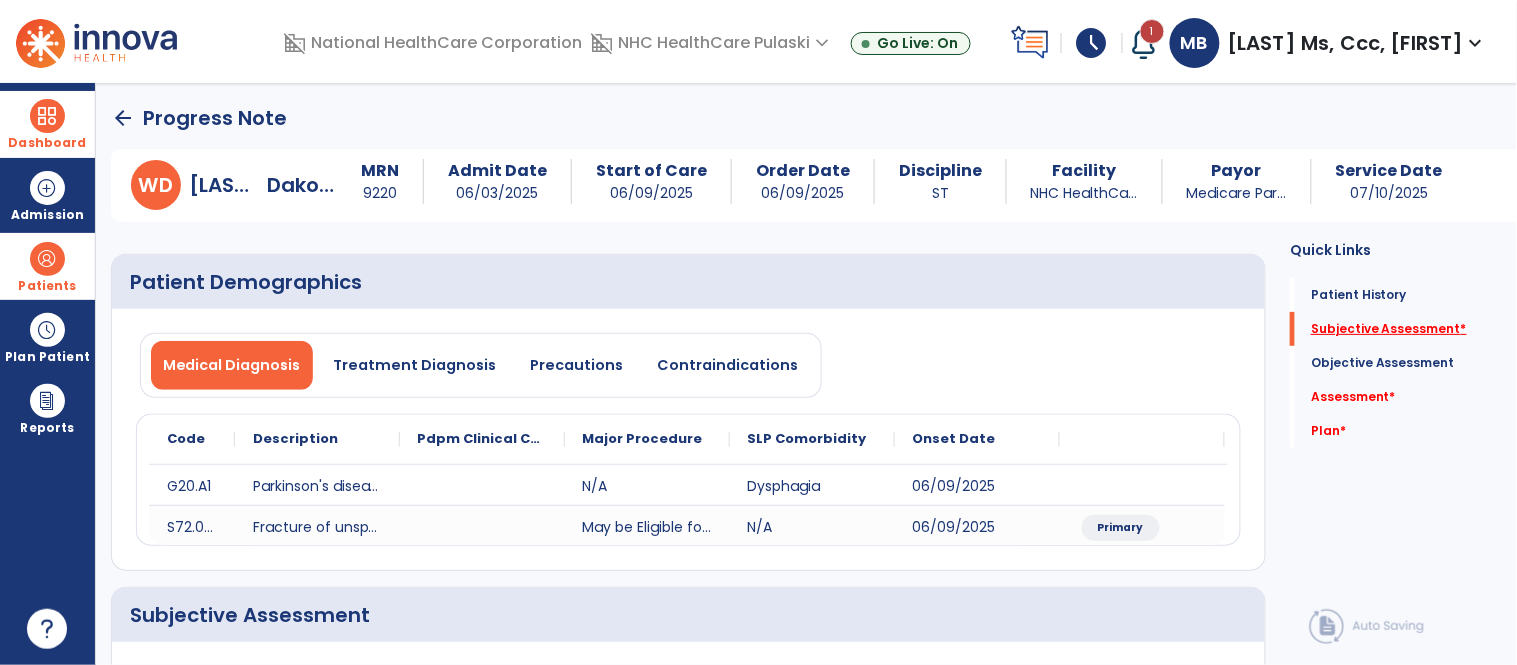scroll, scrollTop: 41, scrollLeft: 0, axis: vertical 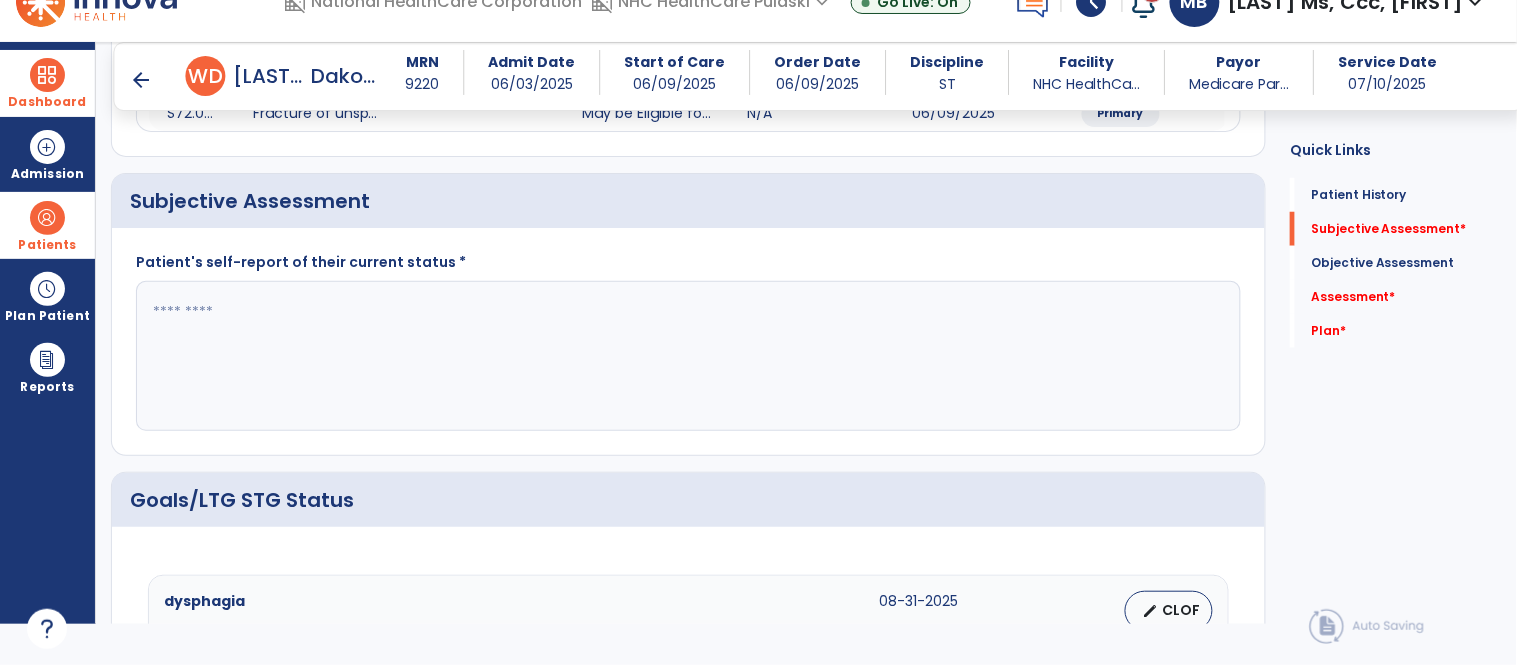 click 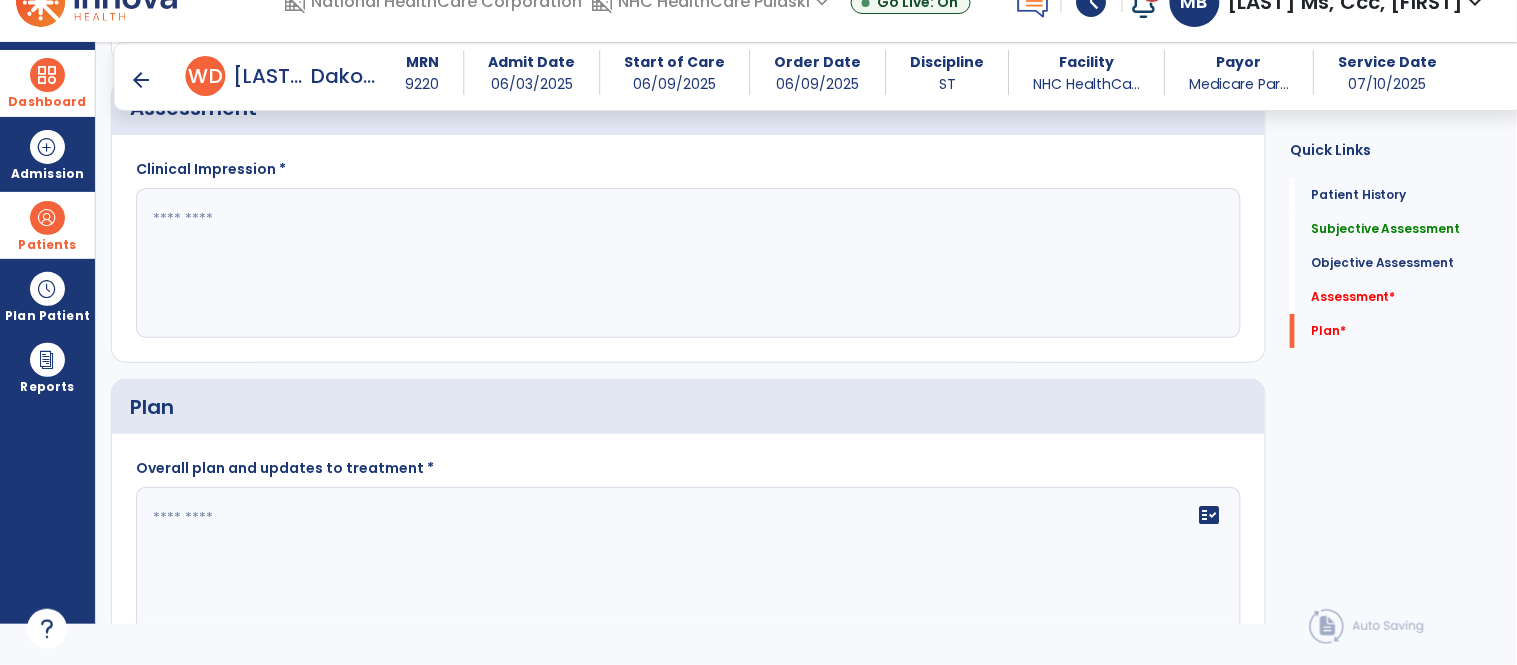 scroll, scrollTop: 1894, scrollLeft: 0, axis: vertical 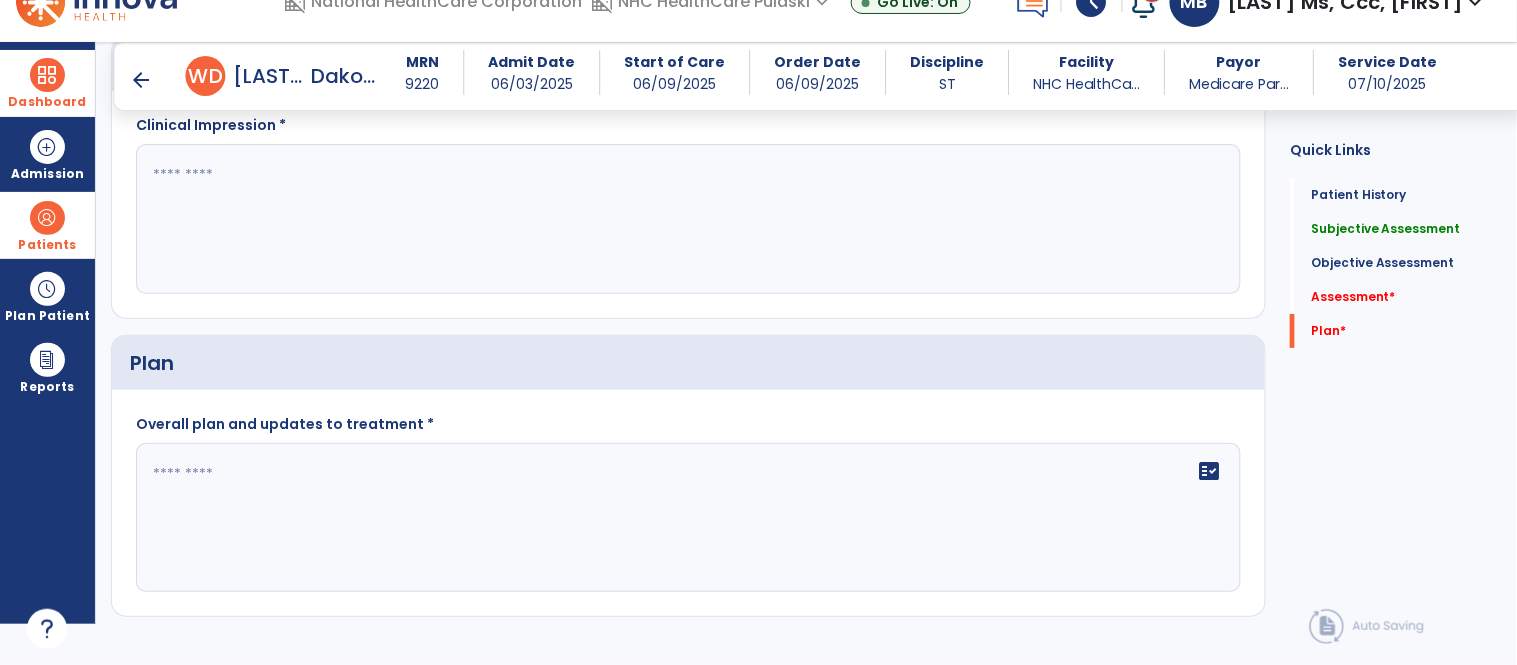 type on "**********" 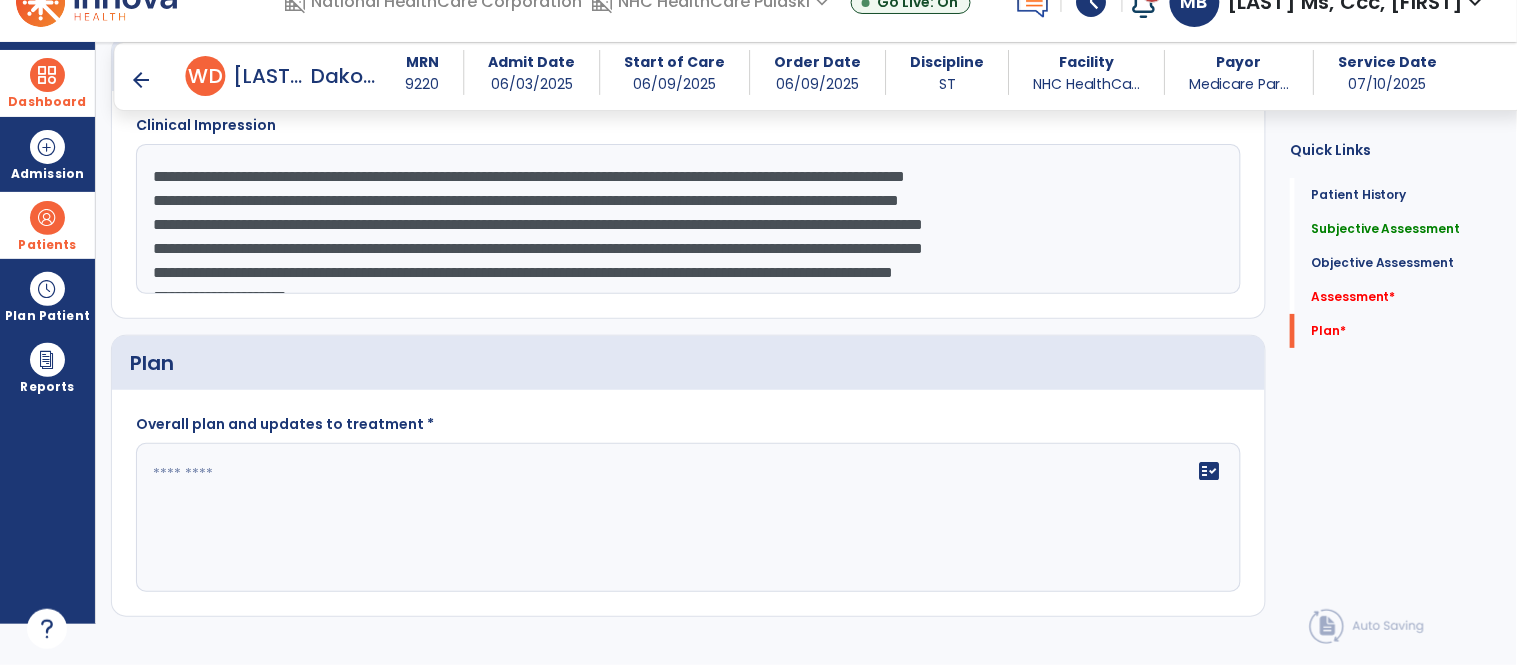 scroll, scrollTop: 15, scrollLeft: 0, axis: vertical 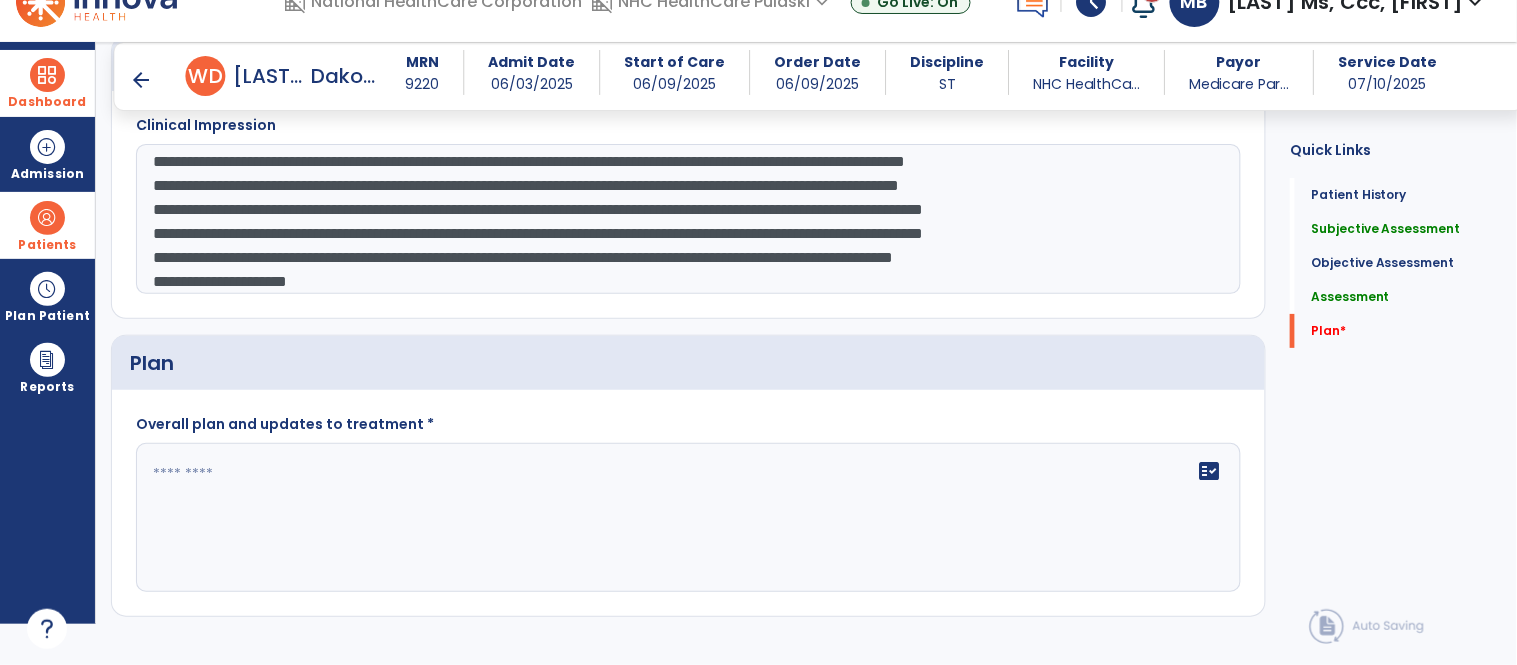 type on "**********" 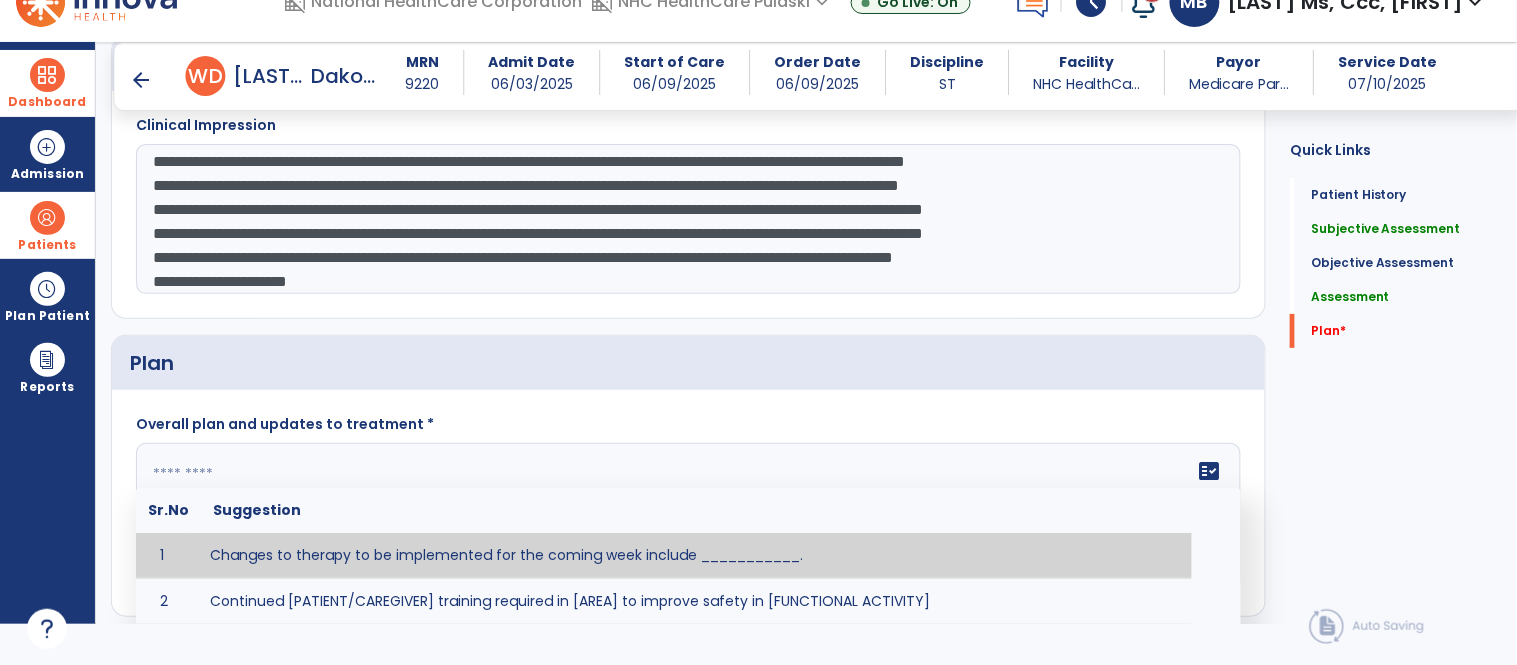 click on "fact_check  Sr.No Suggestion 1 Changes to therapy to be implemented for the coming week include ___________. 2 Continued [PATIENT/CAREGIVER] training required in [AREA] to improve safety in [FUNCTIONAL ACTIVITY] 3 Due to [STATUS CHANGE] the treatment plan will be modified to [ADD/DISCONTINUE] [SPECIFIC MODALITY/TREATMENT TECHNIQUE]. 4 Goals related to ___________ have been met.  Will add new STG's to address _______ in the upcoming week. 5 Updated precautions include ________. 6 Progress treatment to include ____________. 7 Requires further [PATIENT/CAREGIVER] training in ______ to improve safety in ________. 8 Short term goals related to _________ have been met and new short term goals to be added as appropriate for patient. 9 STGs have been met, will now focus on LTGs. 10 The plan for next week's visits include [INTERVENTIONS] with the objective of improving [IMPAIRMENTS] to continue to progress toward long term goal(s). 11 12 13 Changes to therapy to be implemented for the coming week include ___________." 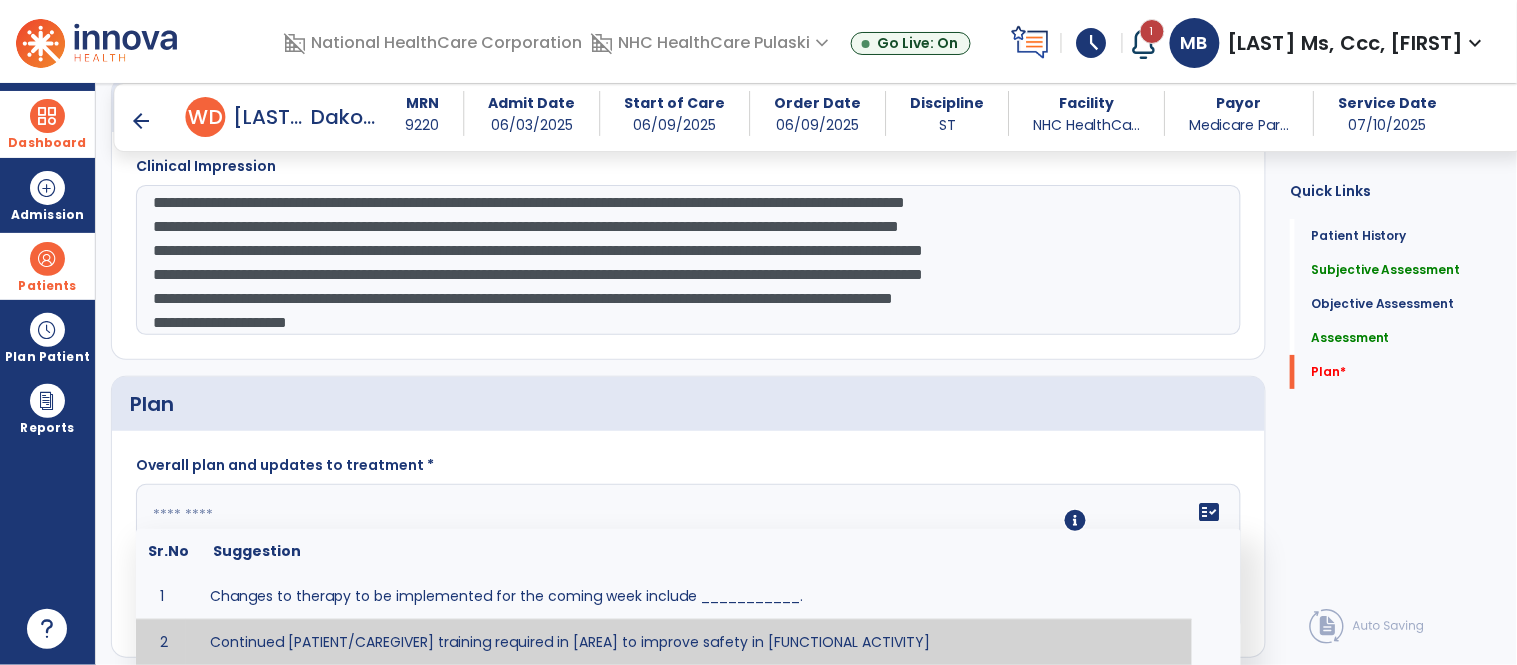 scroll, scrollTop: 2070, scrollLeft: 0, axis: vertical 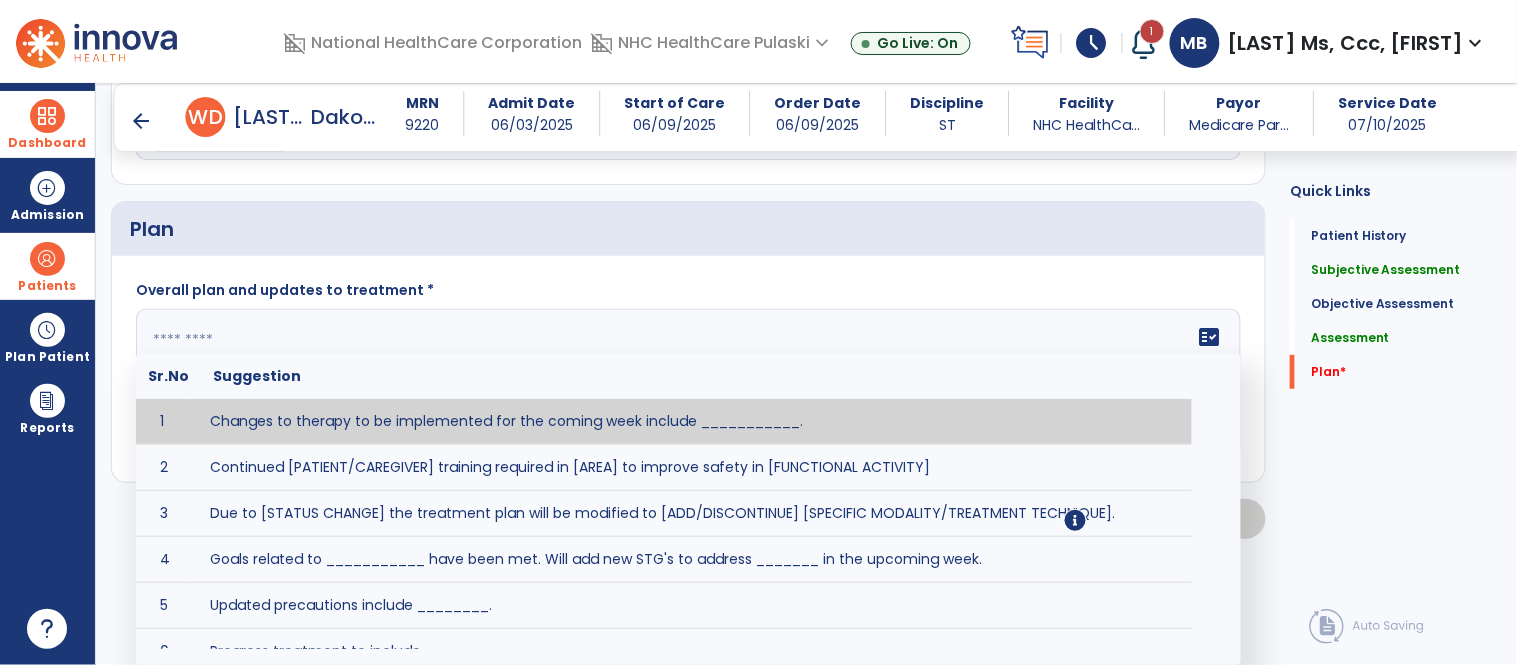 paste on "**********" 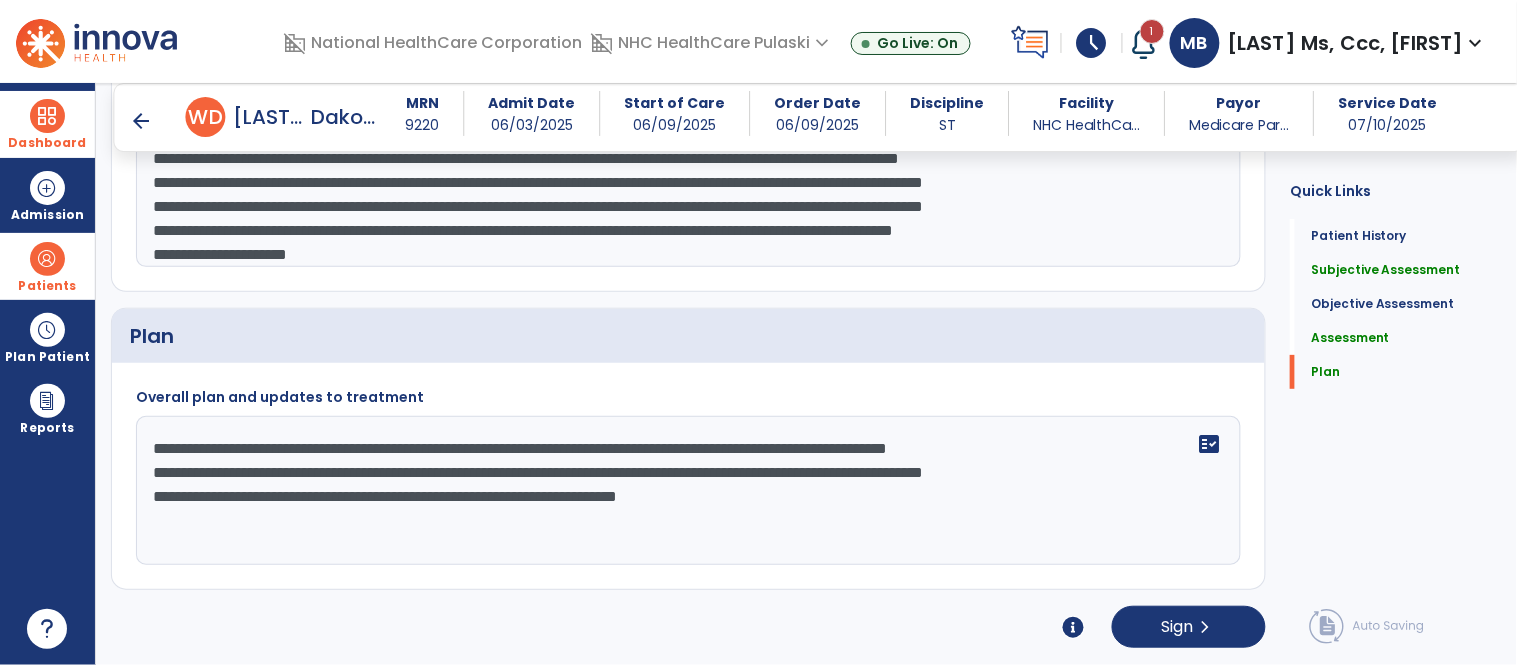 scroll, scrollTop: 1964, scrollLeft: 0, axis: vertical 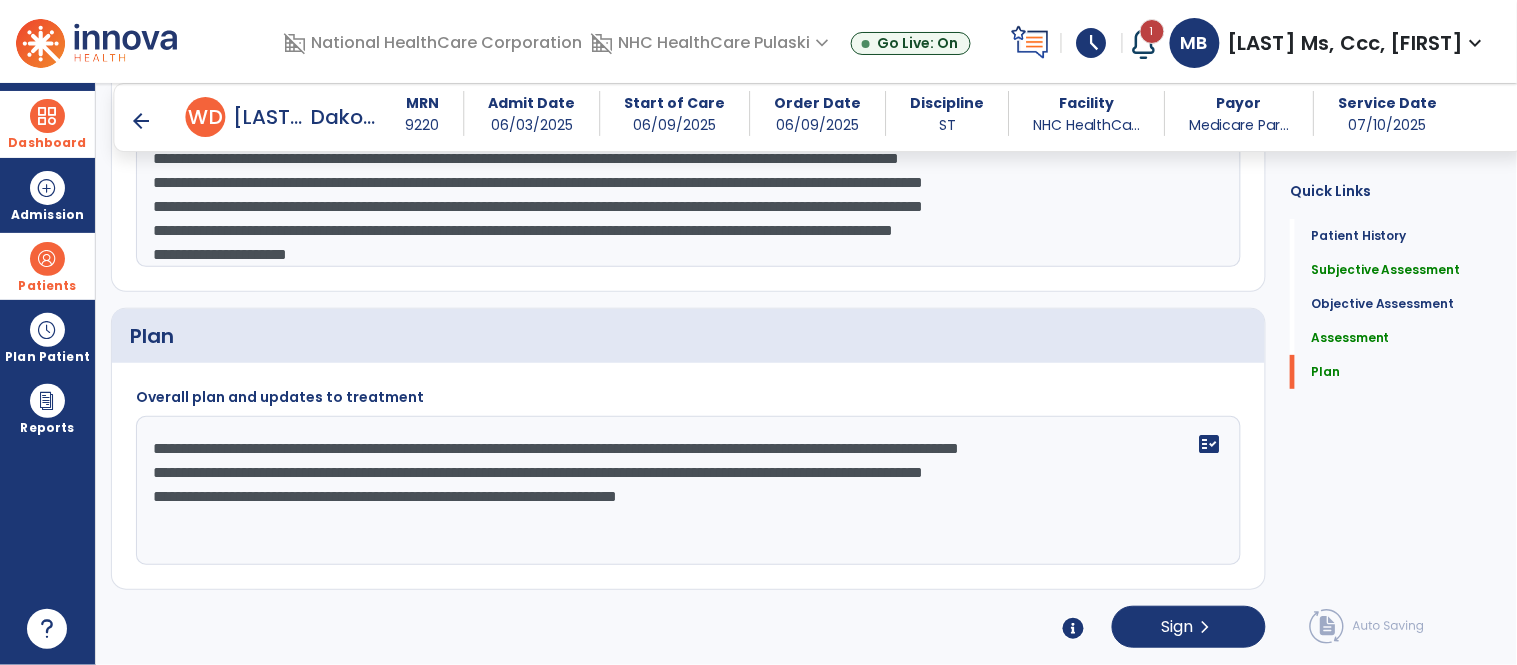 click on "**********" 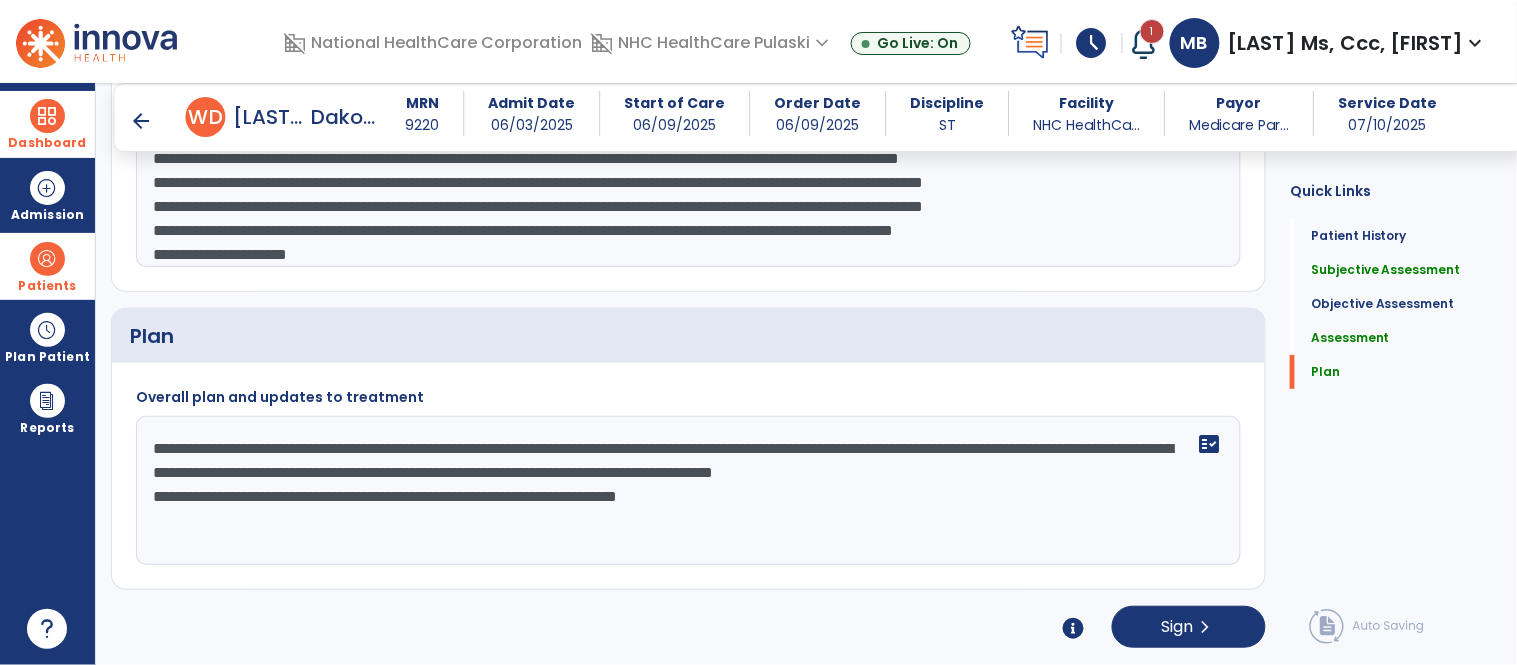 click on "**********" 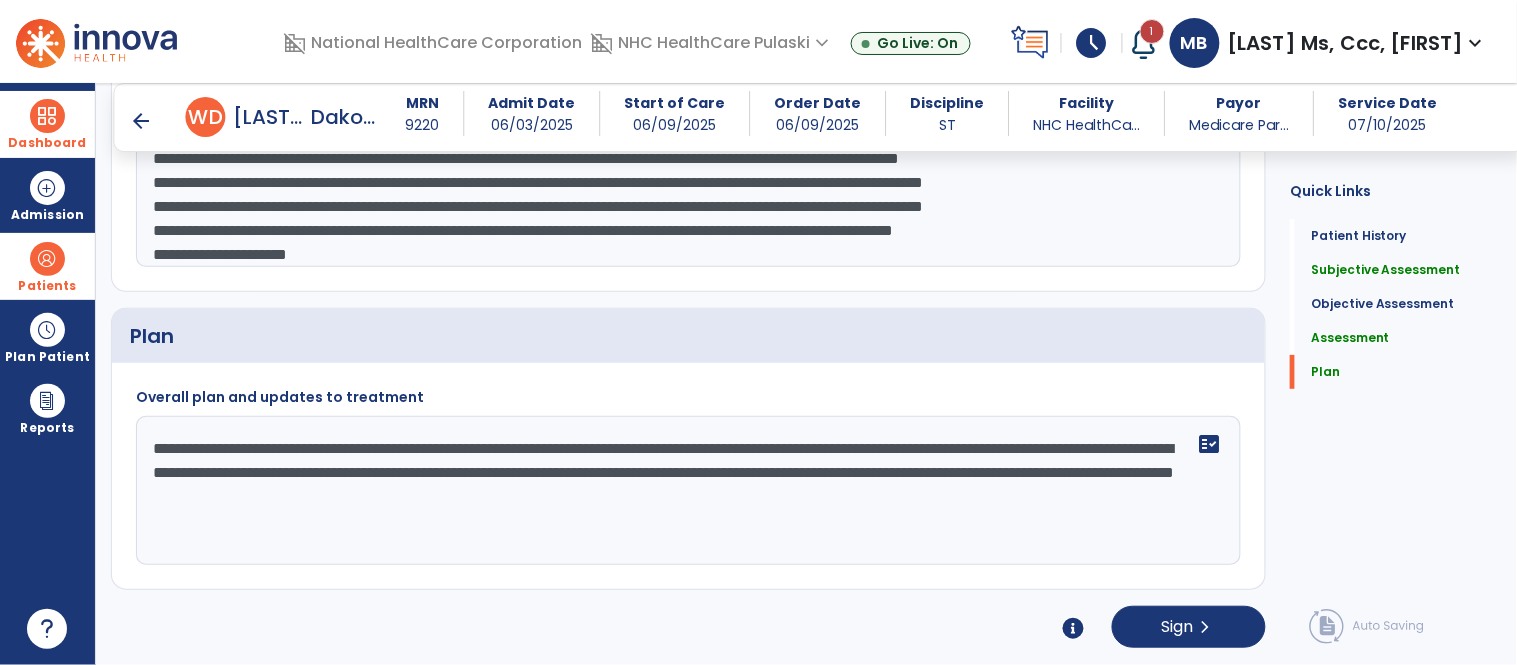 click on "**********" 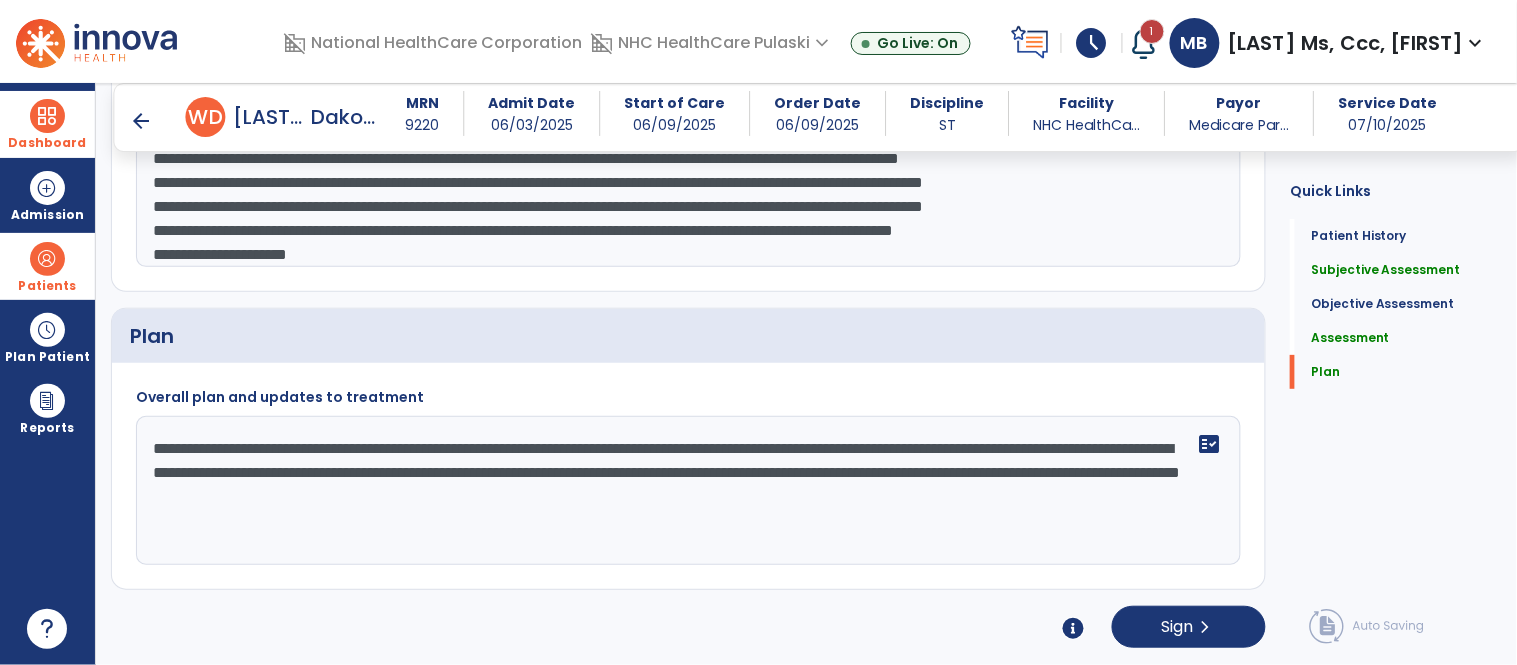 click on "**********" 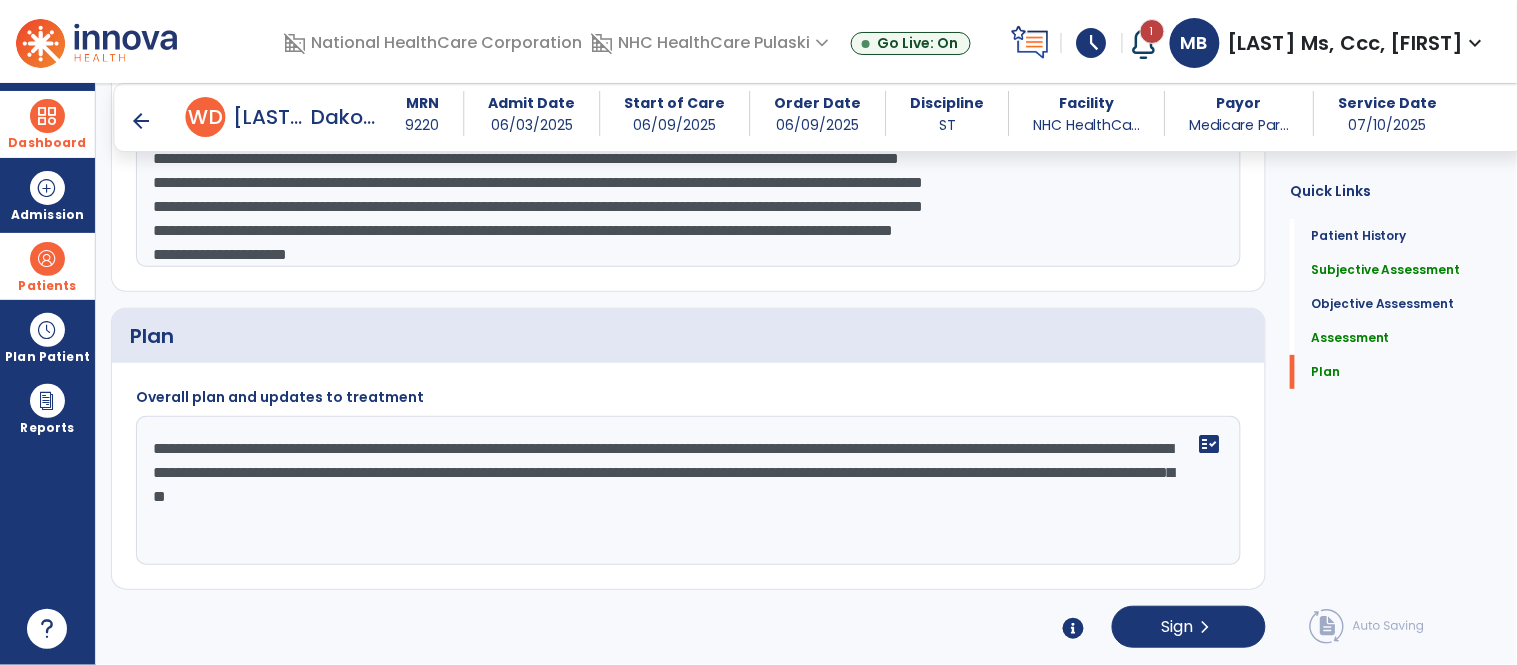 click on "**********" 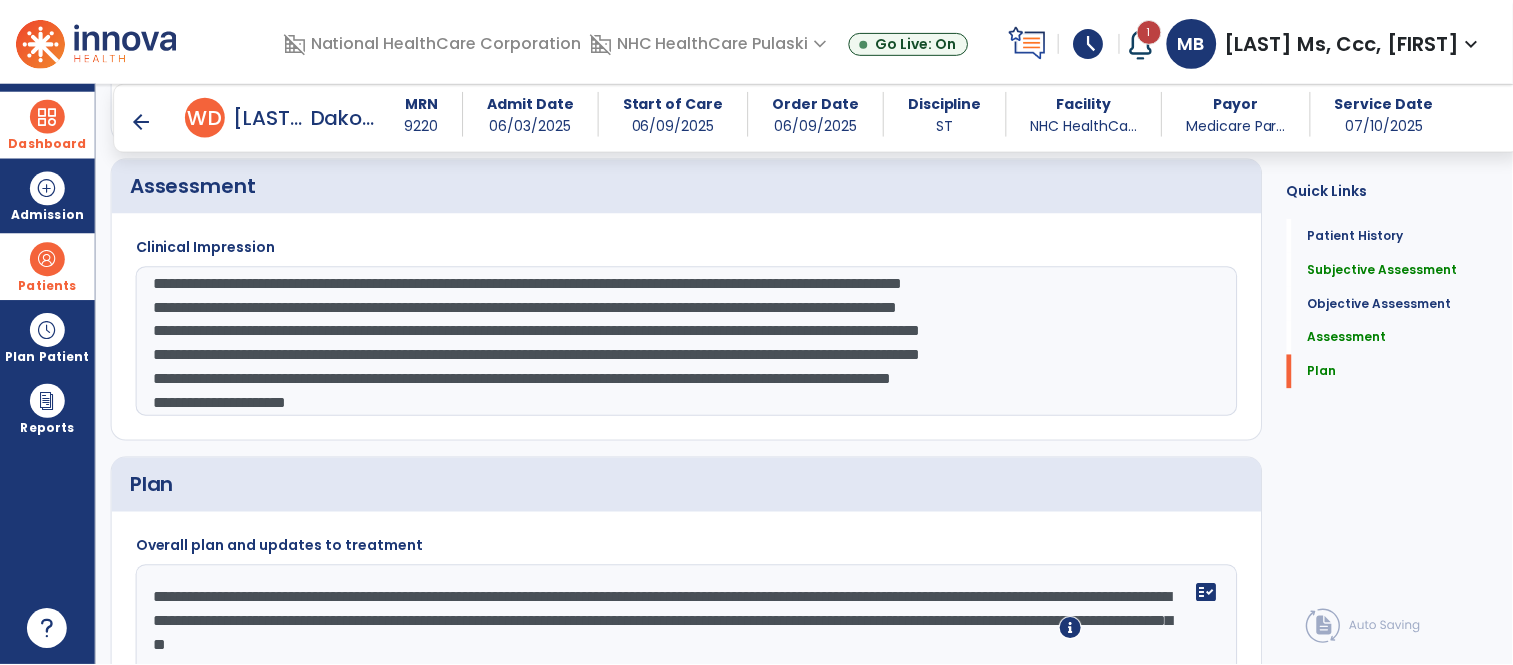 scroll, scrollTop: 1963, scrollLeft: 0, axis: vertical 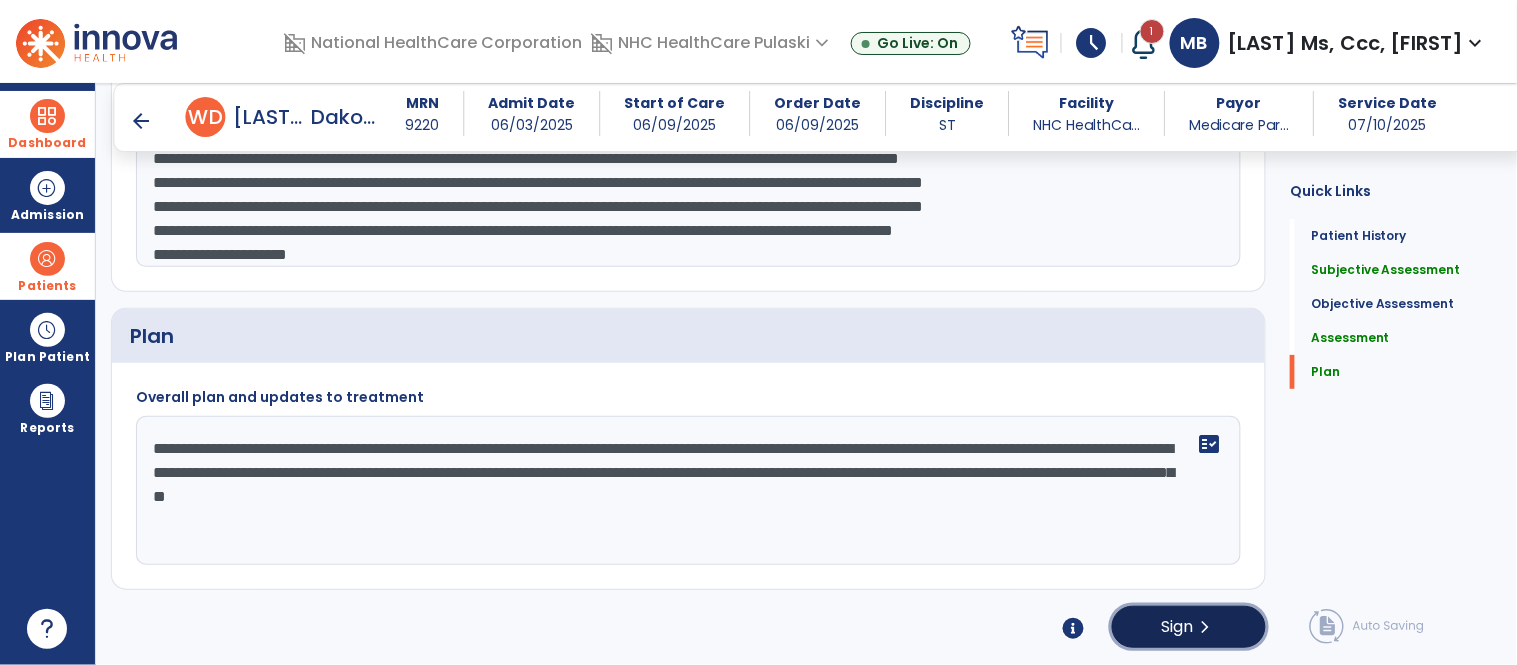 click on "Sign" 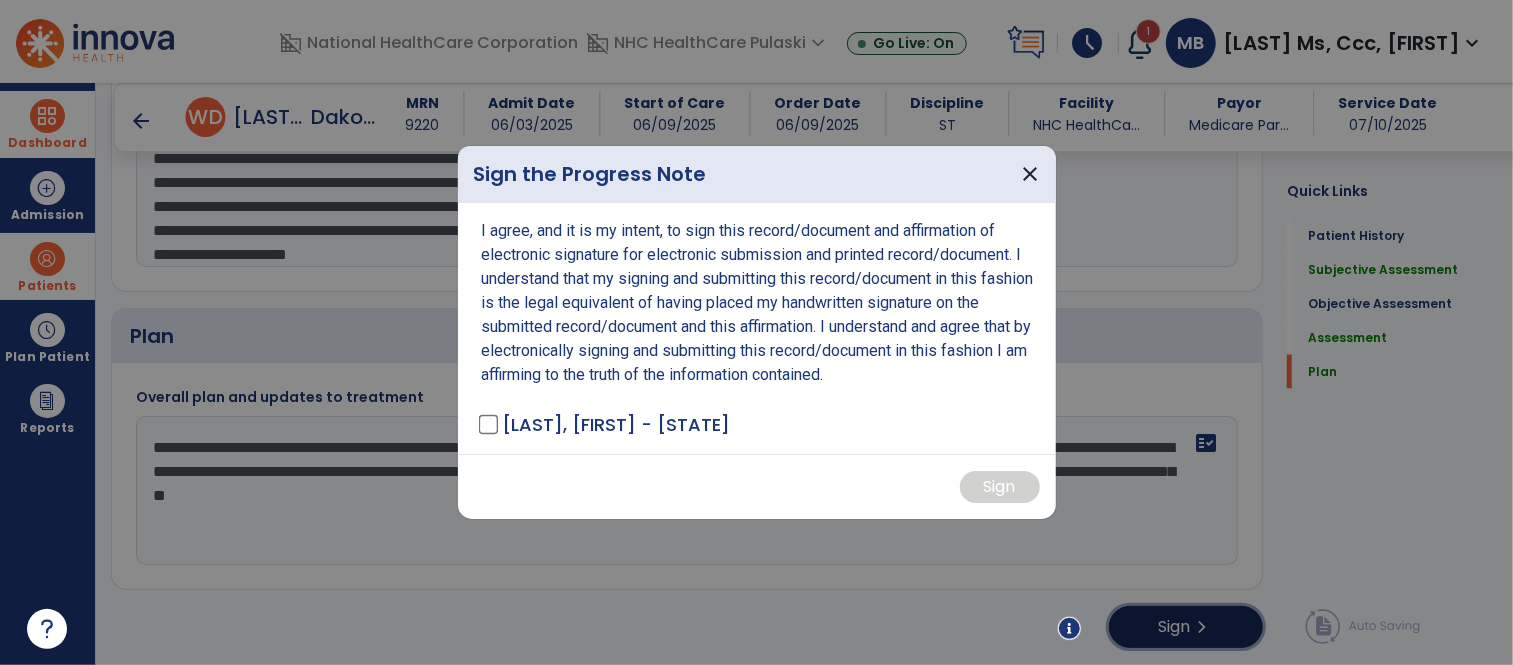 scroll, scrollTop: 1963, scrollLeft: 0, axis: vertical 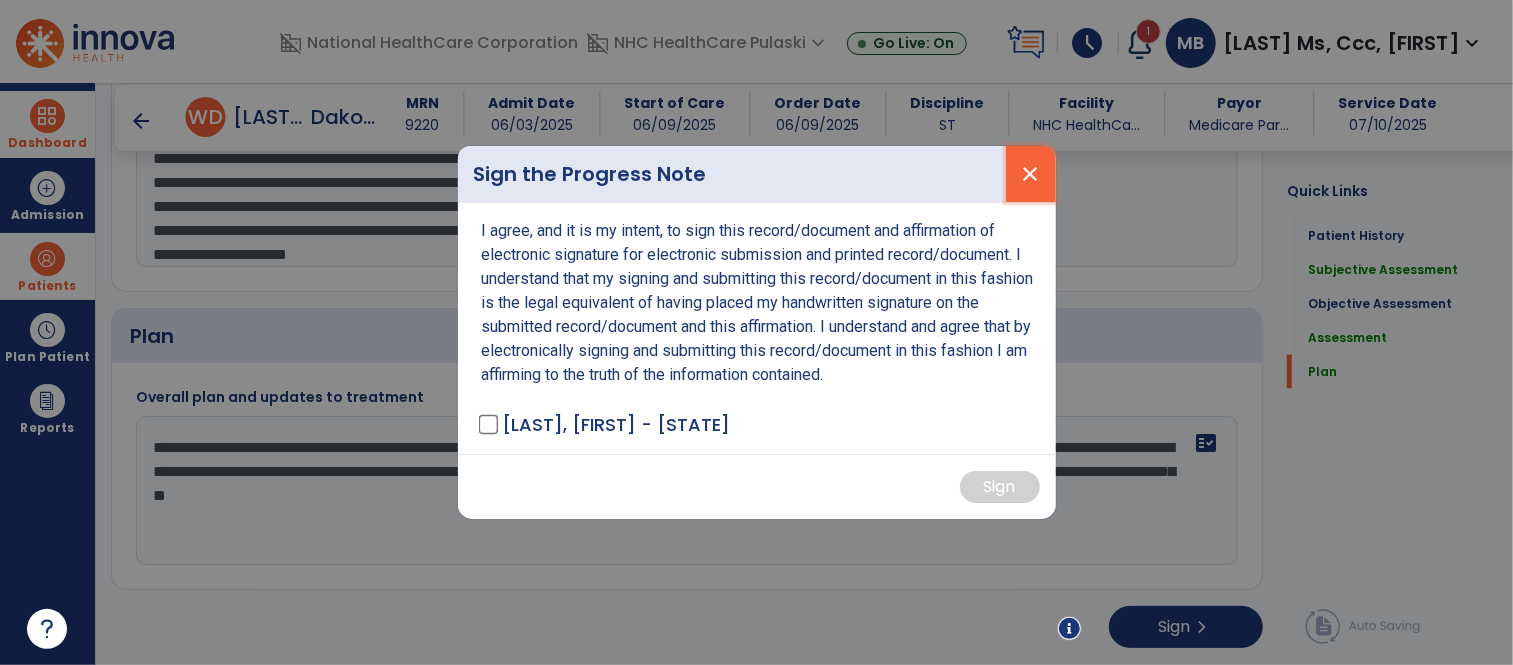click on "close" at bounding box center [1031, 174] 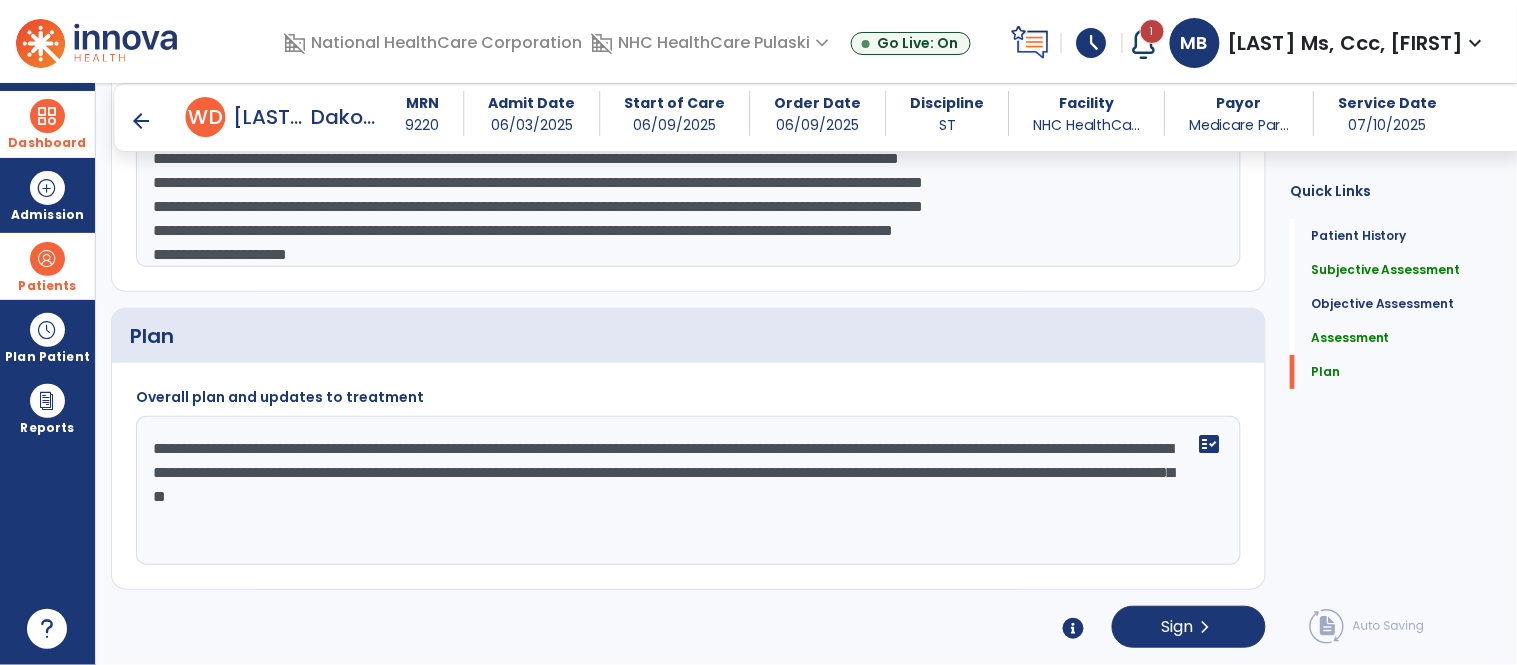 click on "**********" 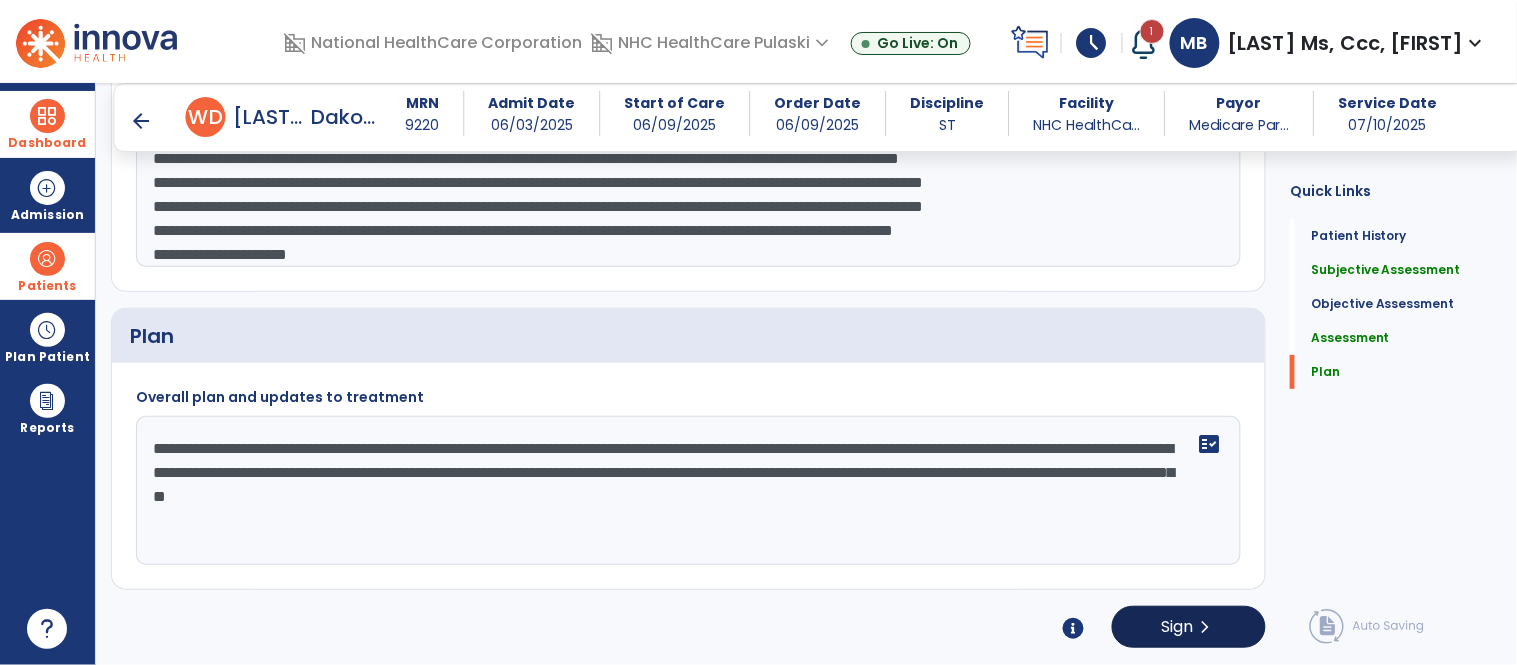 type on "**********" 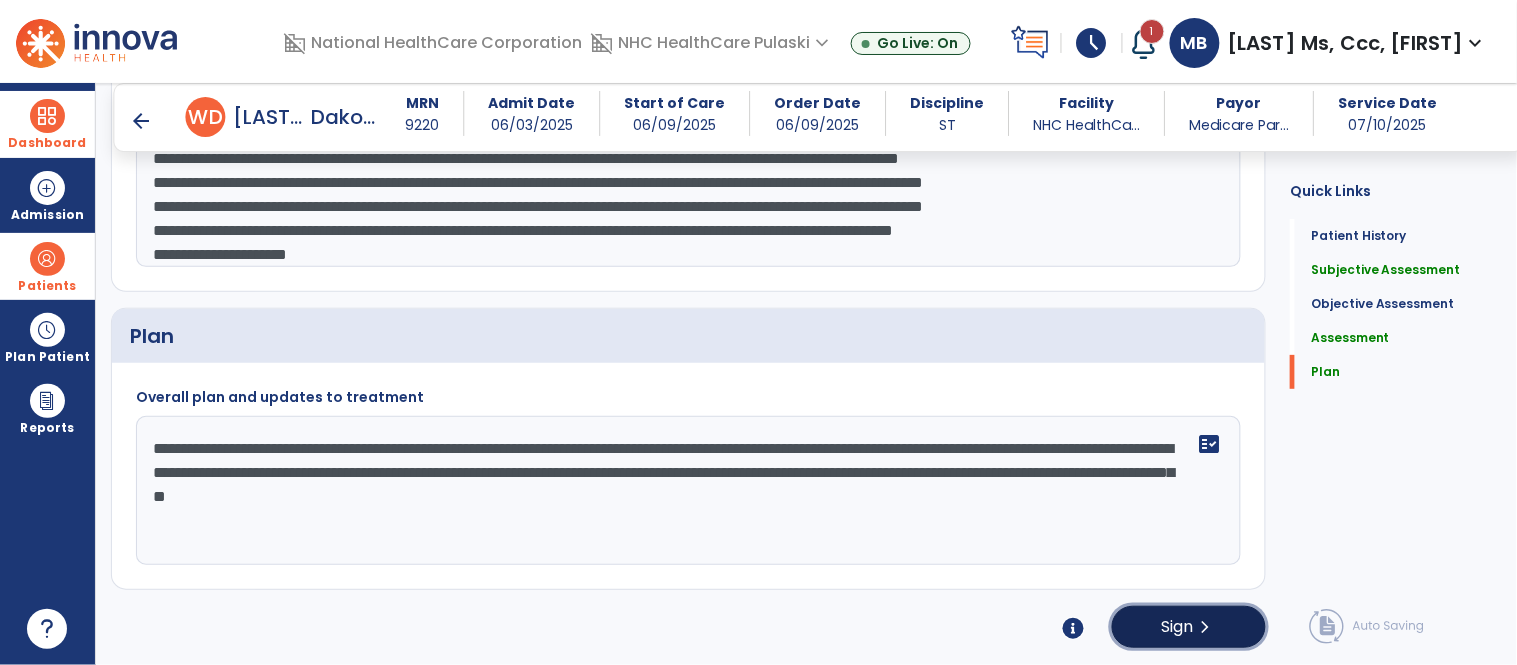 click on "Sign" 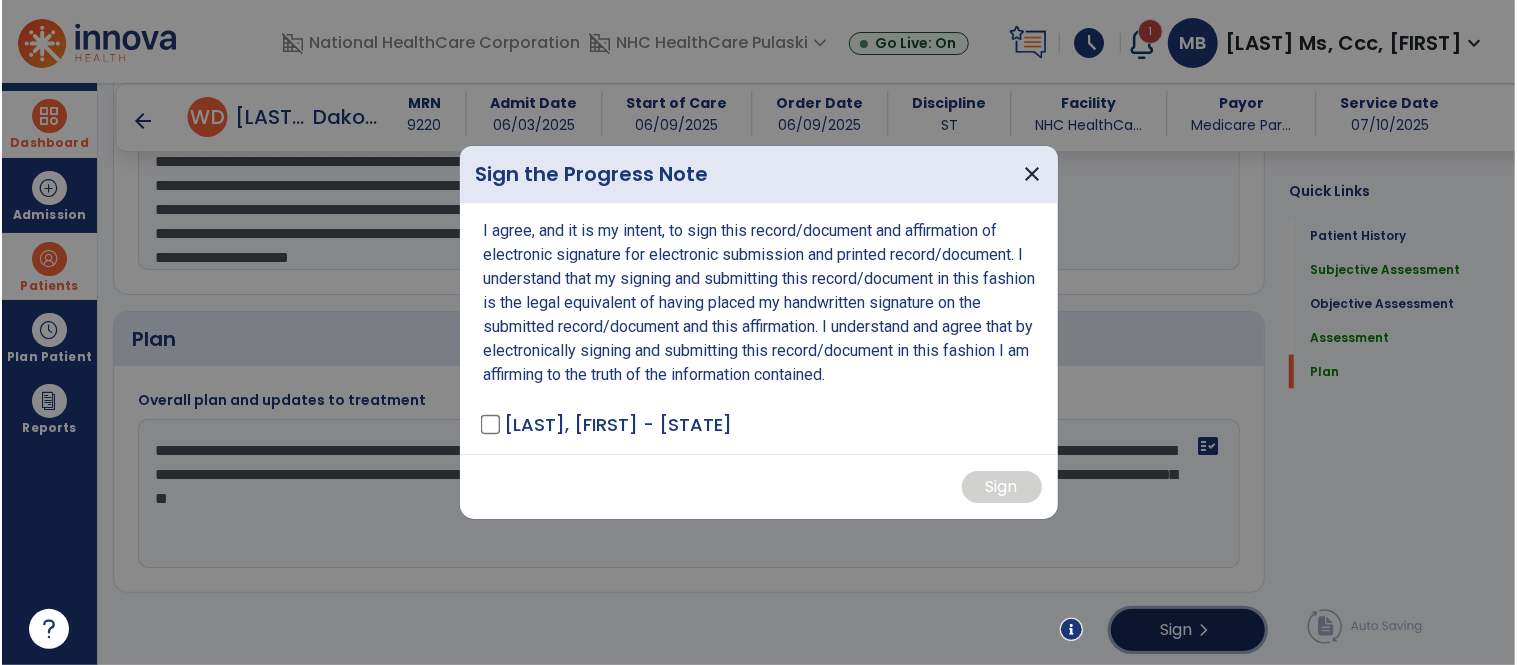 scroll, scrollTop: 1963, scrollLeft: 0, axis: vertical 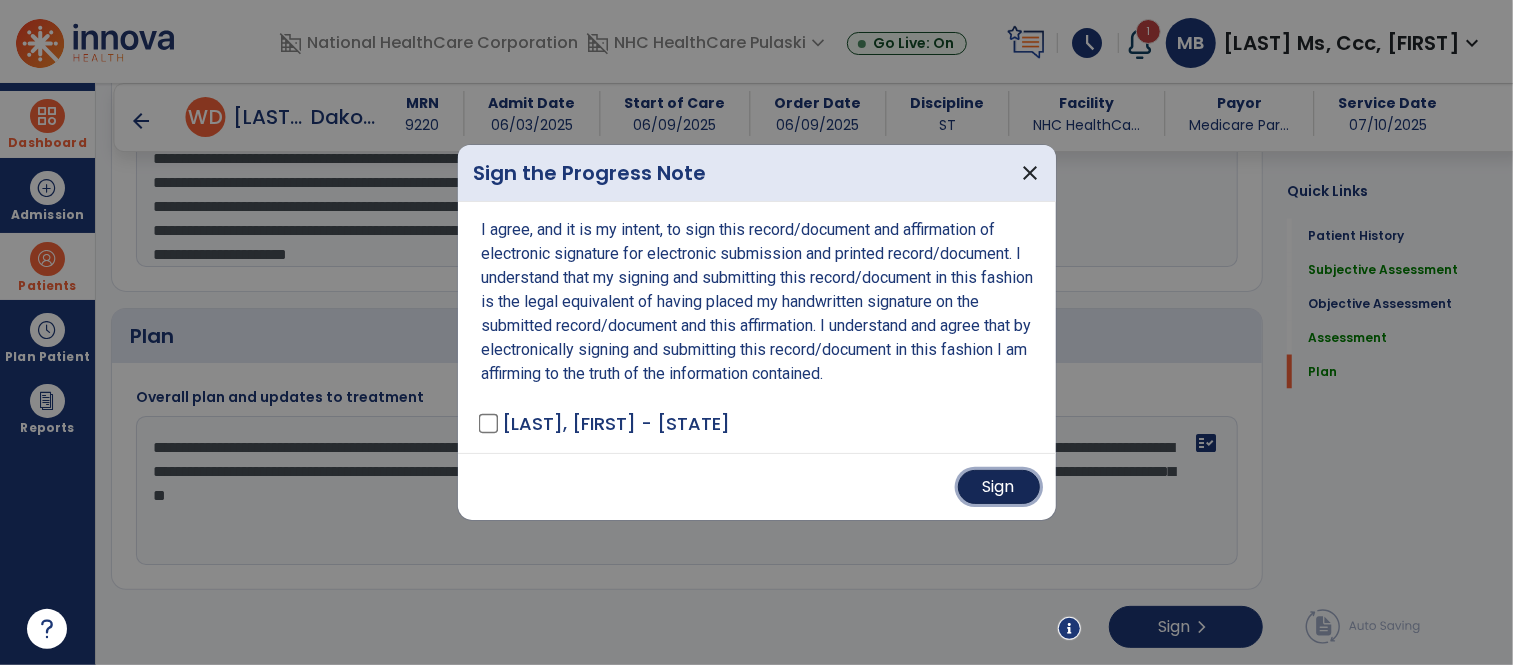 click on "Sign" at bounding box center (999, 487) 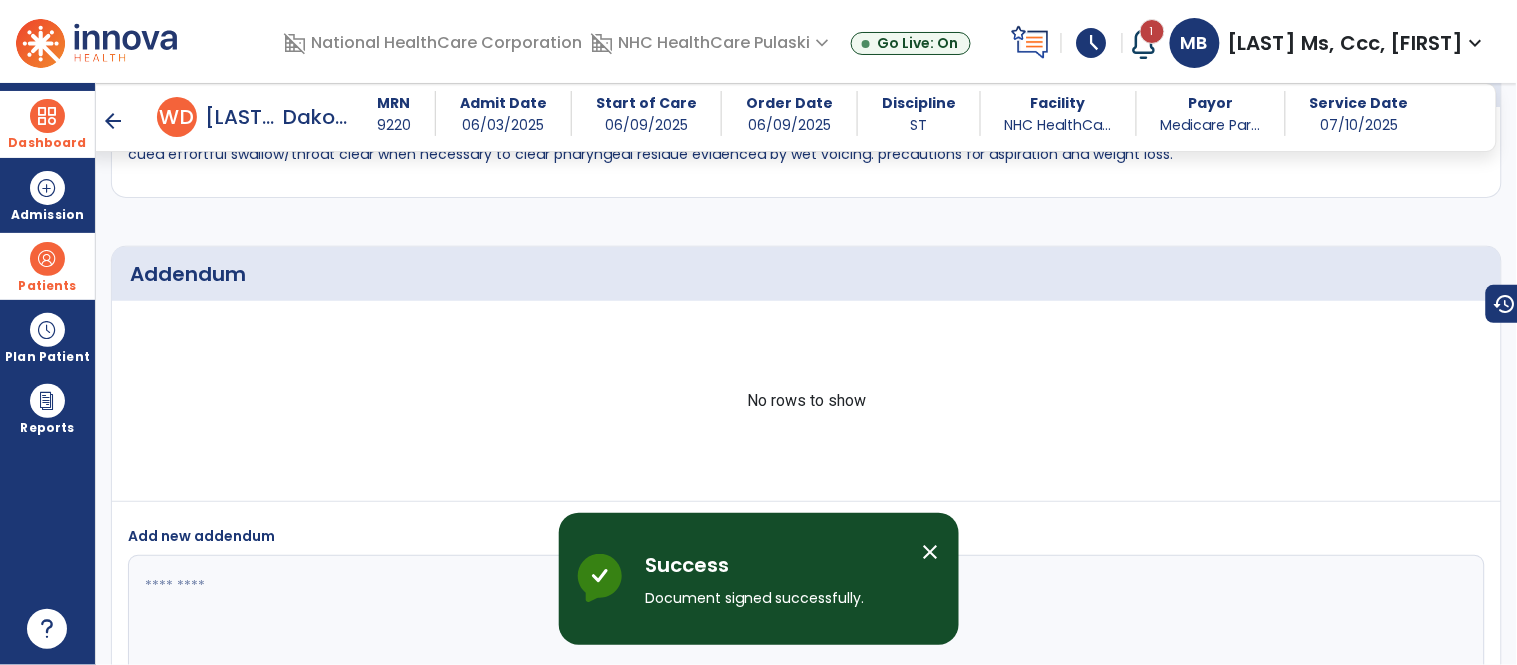 scroll, scrollTop: 2827, scrollLeft: 0, axis: vertical 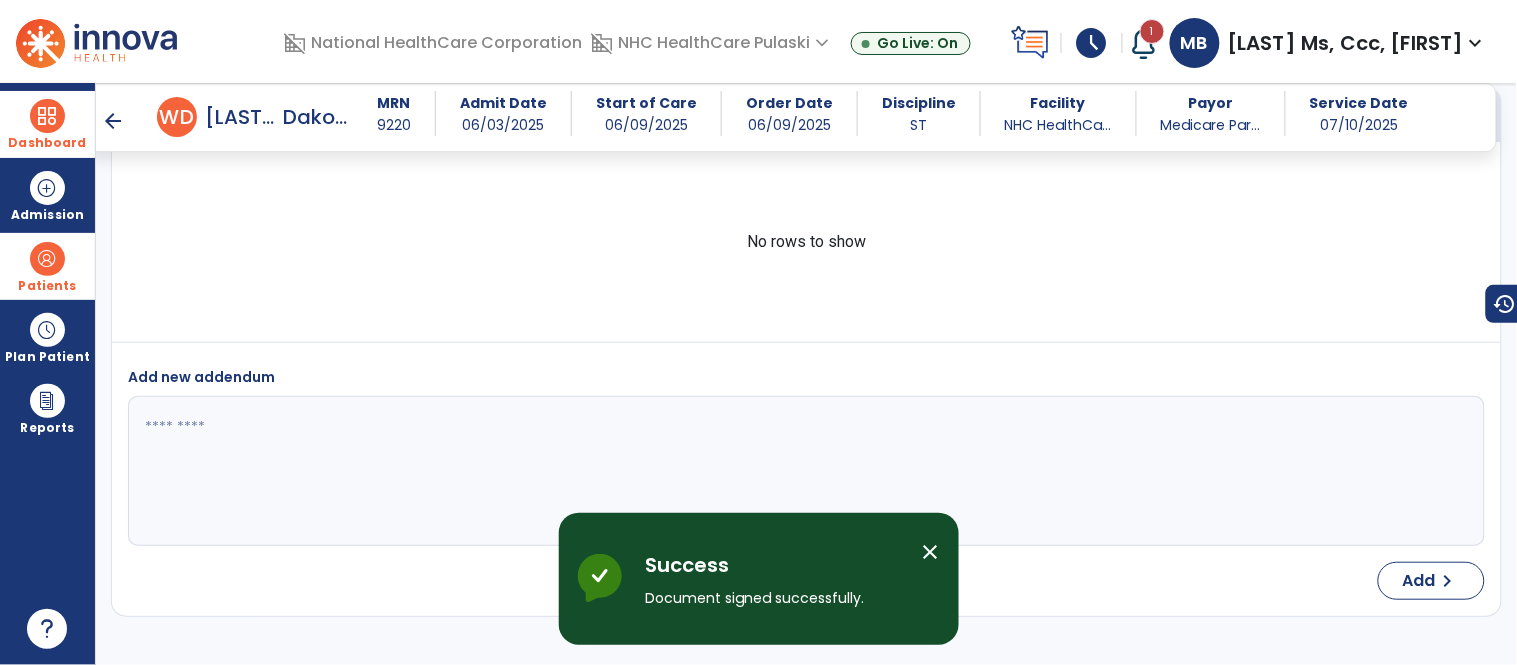 click on "arrow_back" at bounding box center (113, 121) 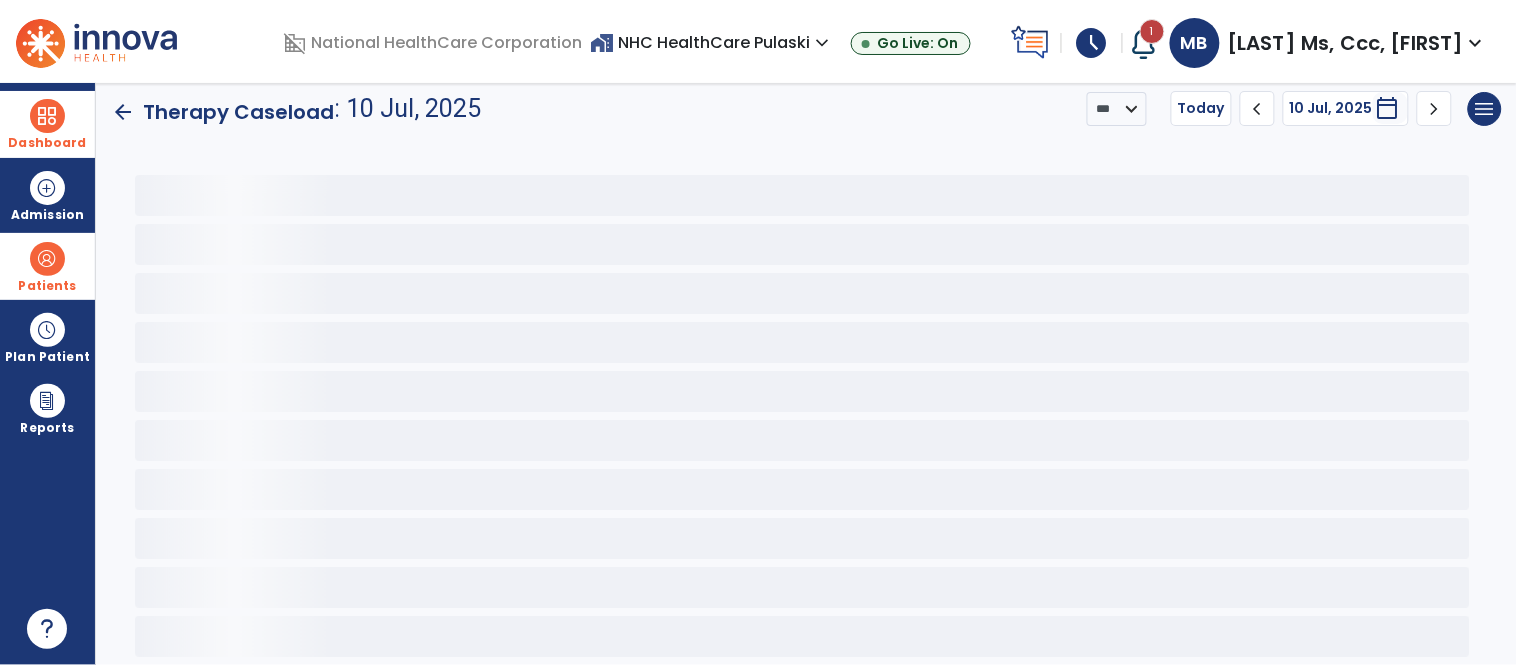 scroll, scrollTop: 4, scrollLeft: 0, axis: vertical 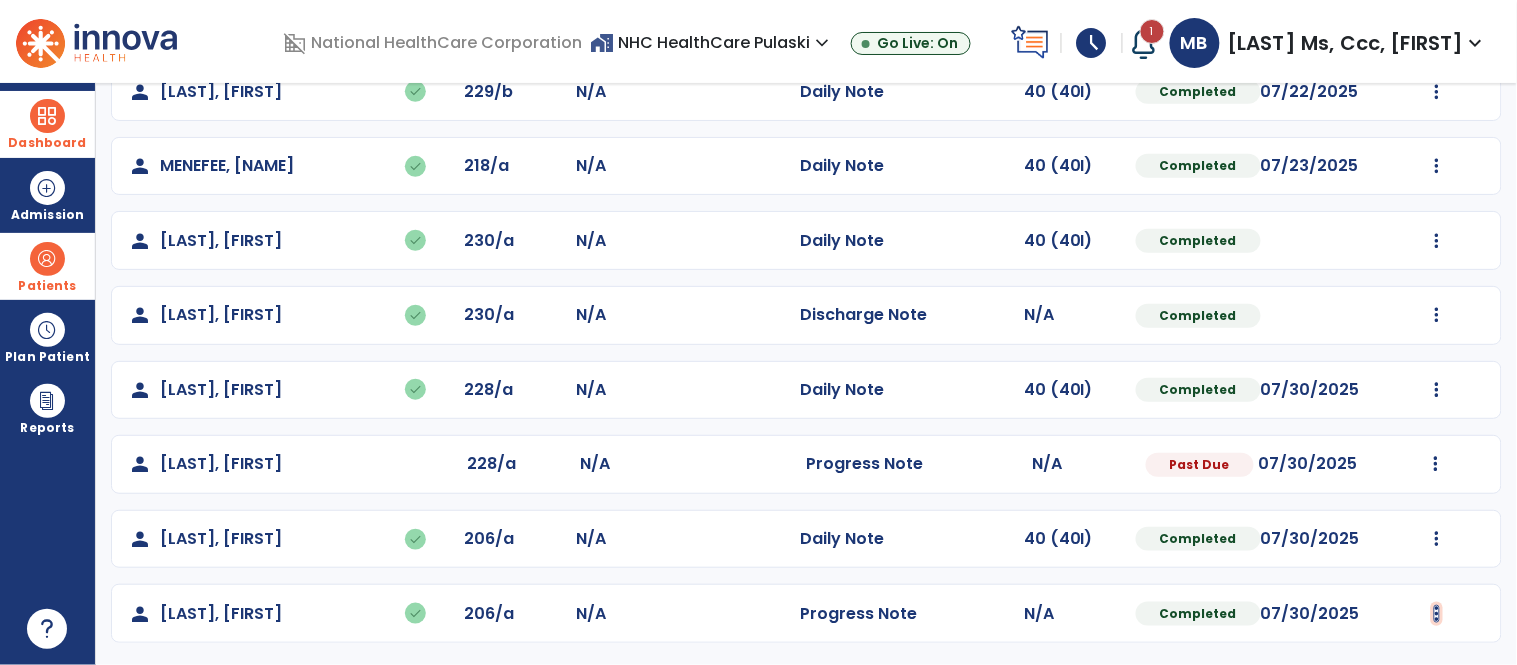 click at bounding box center [1437, 17] 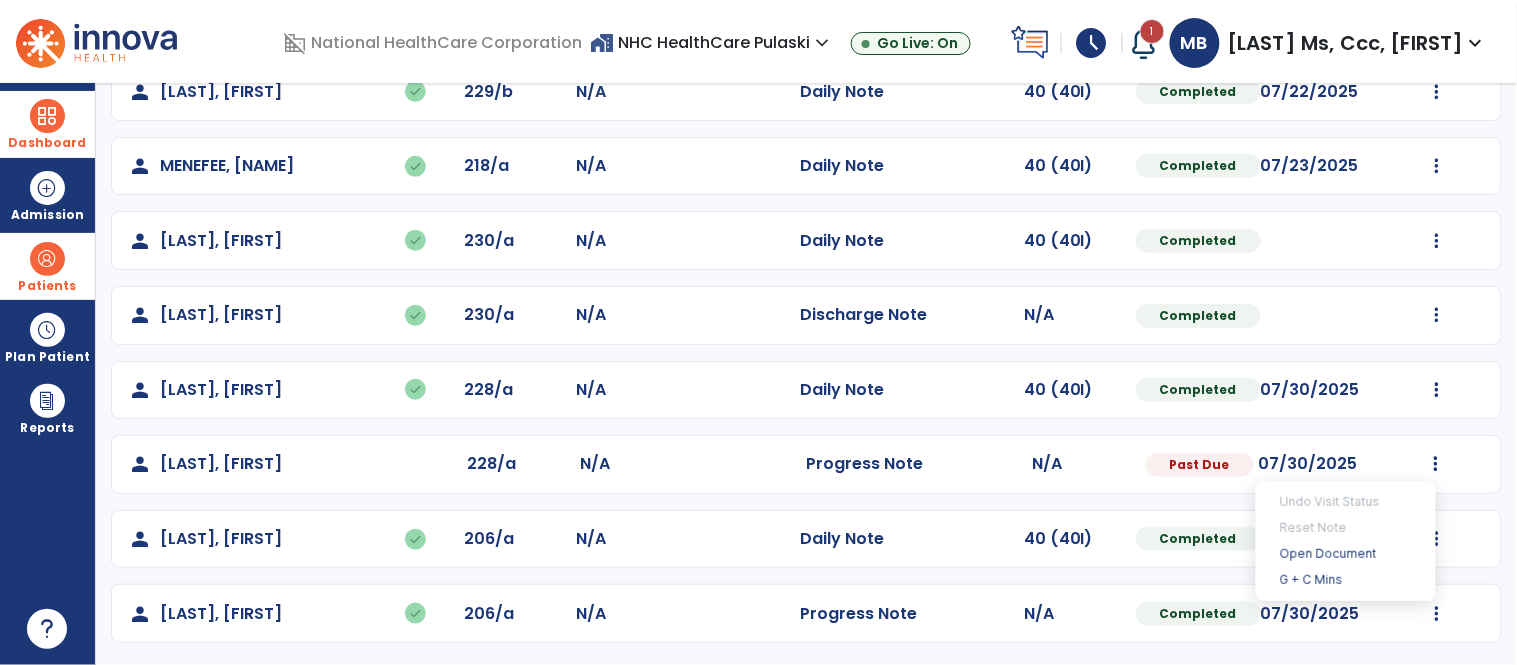 click on "person [LAST_NAME], [FIRST_NAME] done 206/a N/A Progress Note N/A Completed 07/30/2025" 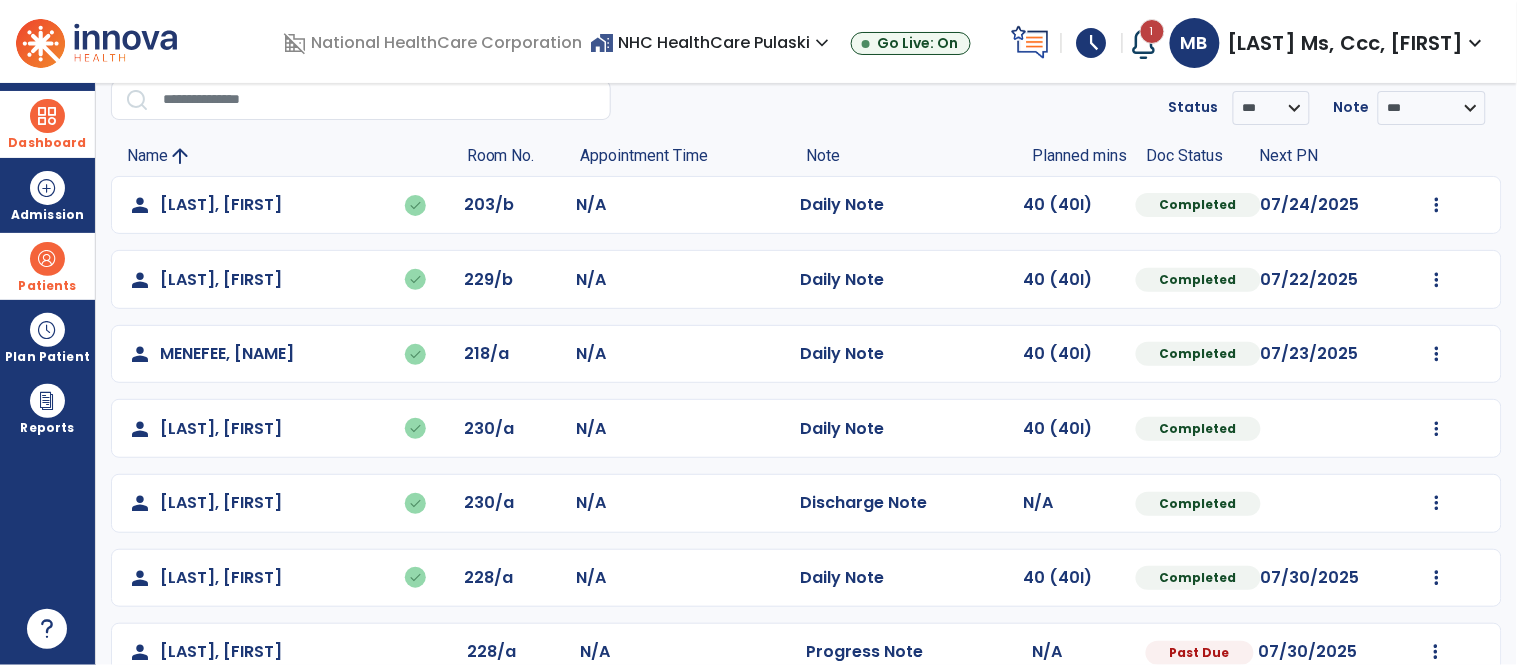 scroll, scrollTop: 0, scrollLeft: 0, axis: both 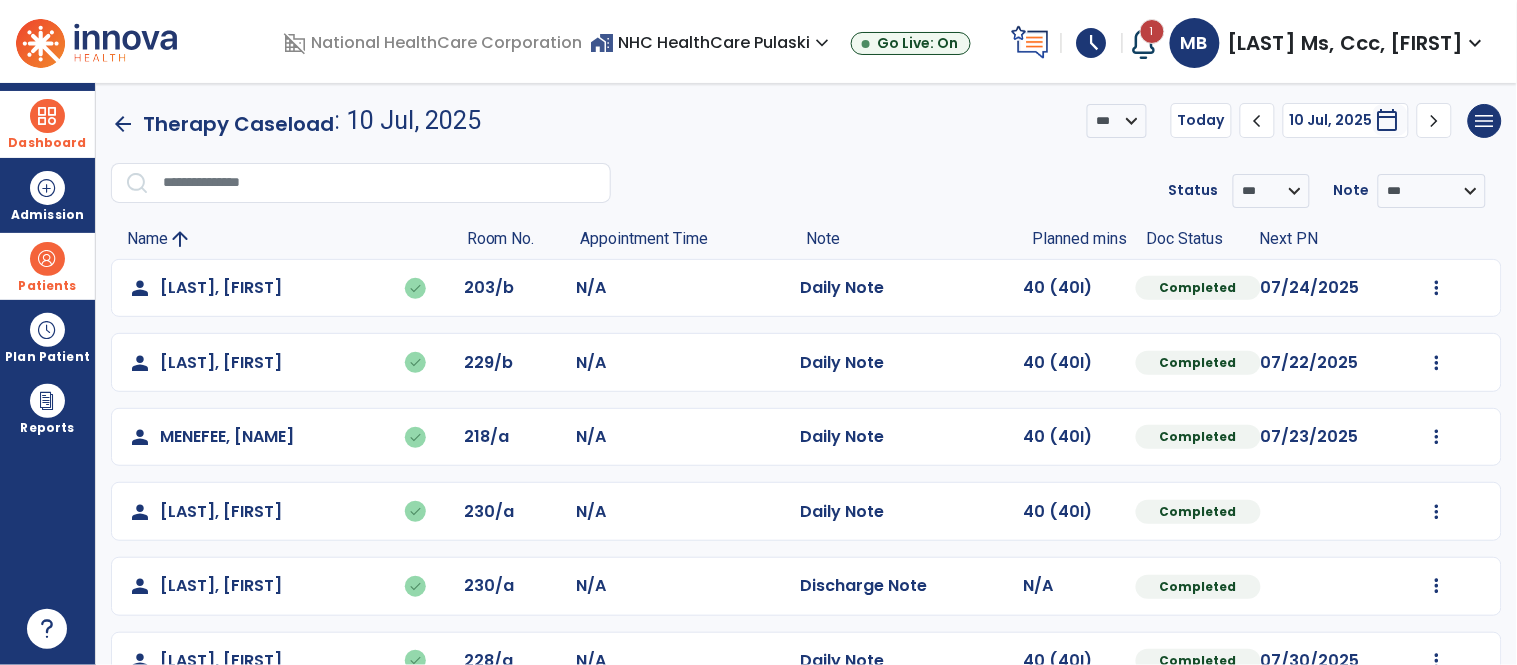 click on "chevron_right" 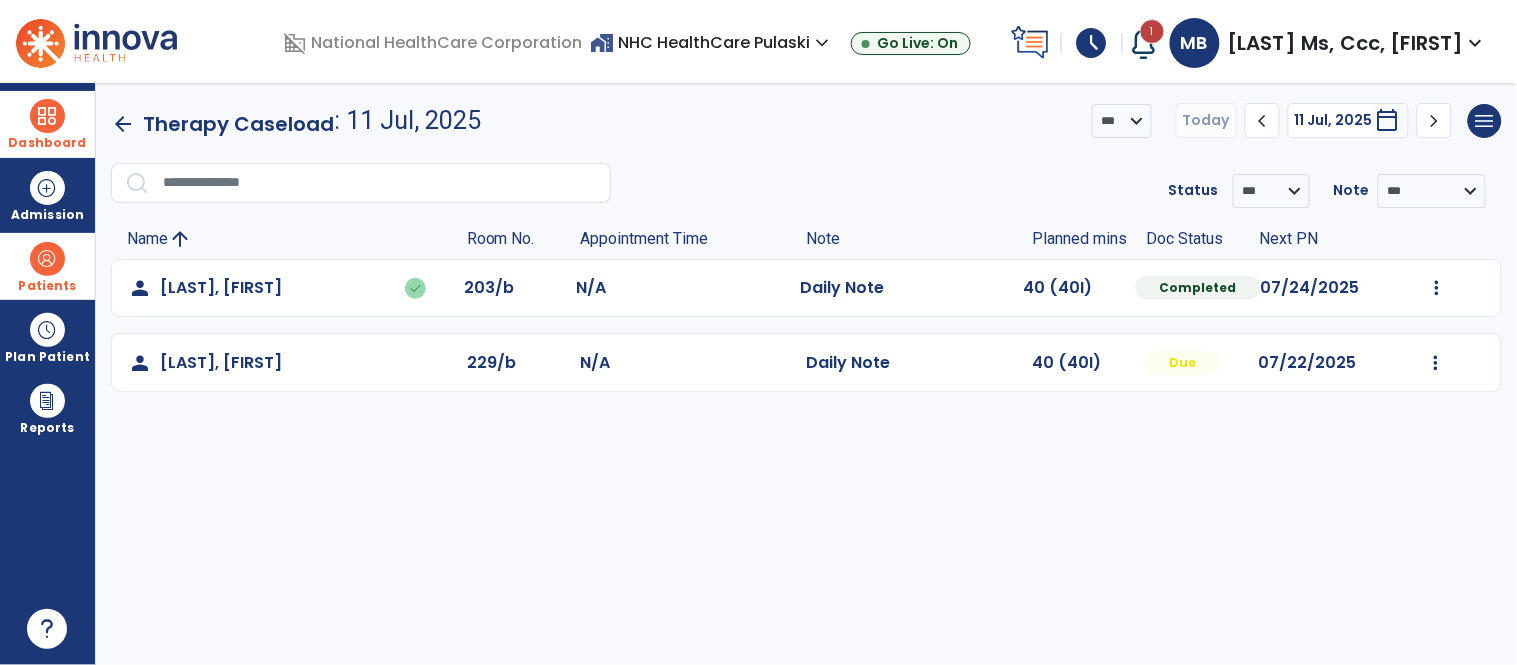 drag, startPoint x: 1516, startPoint y: 373, endPoint x: 1468, endPoint y: 281, distance: 103.768974 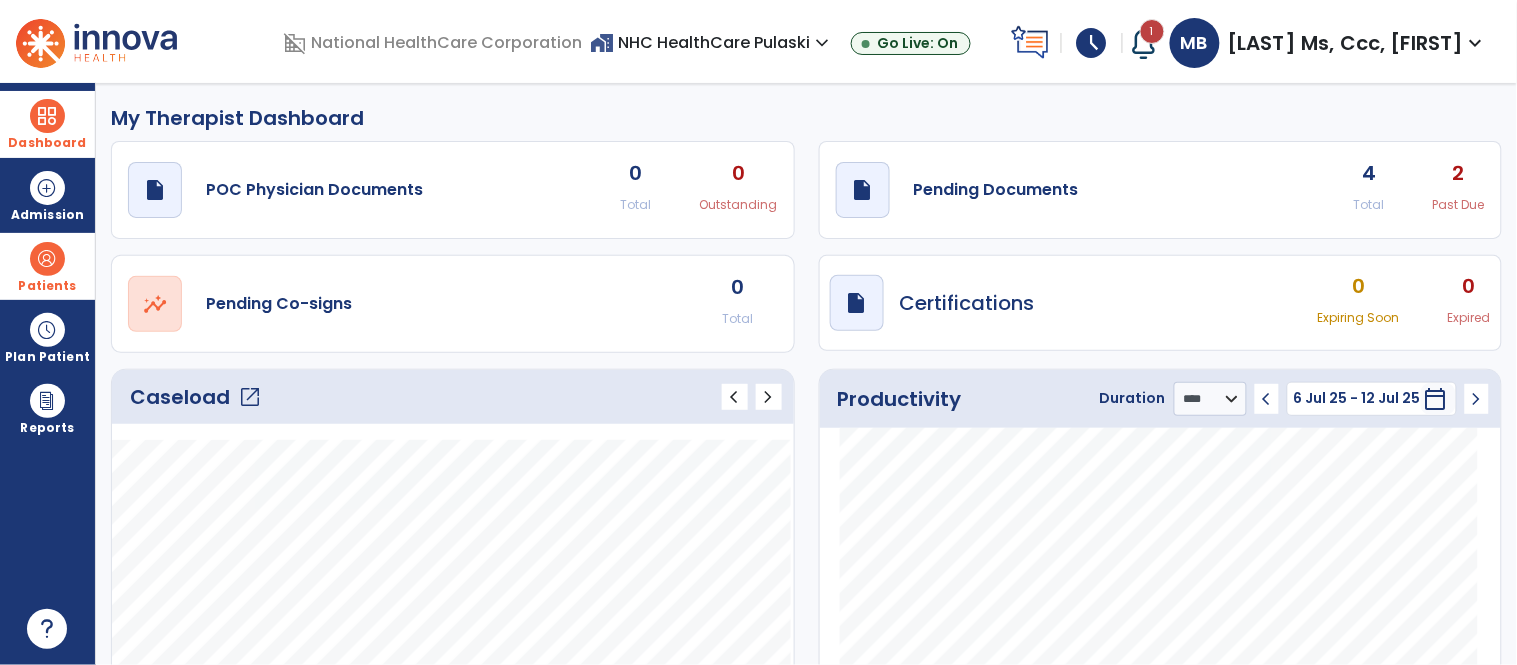 click at bounding box center [47, 259] 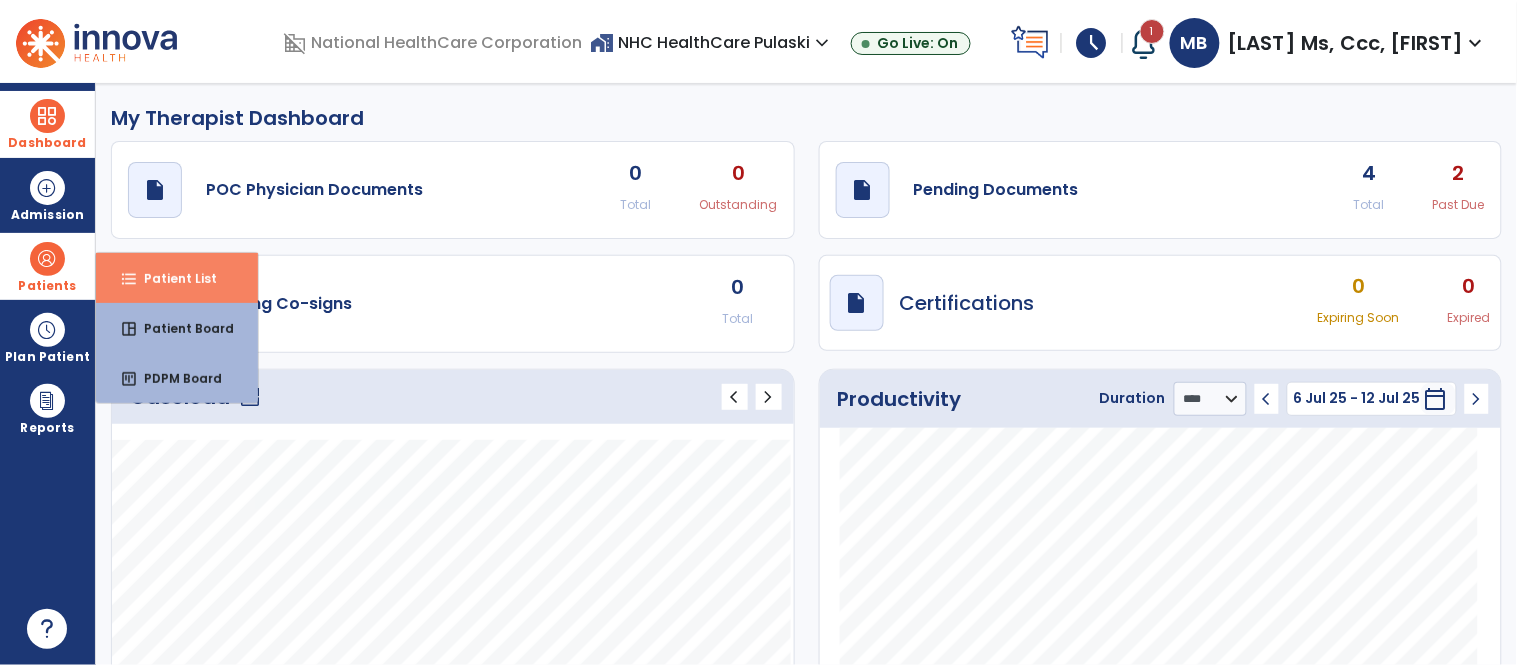 click on "Patient List" at bounding box center (172, 278) 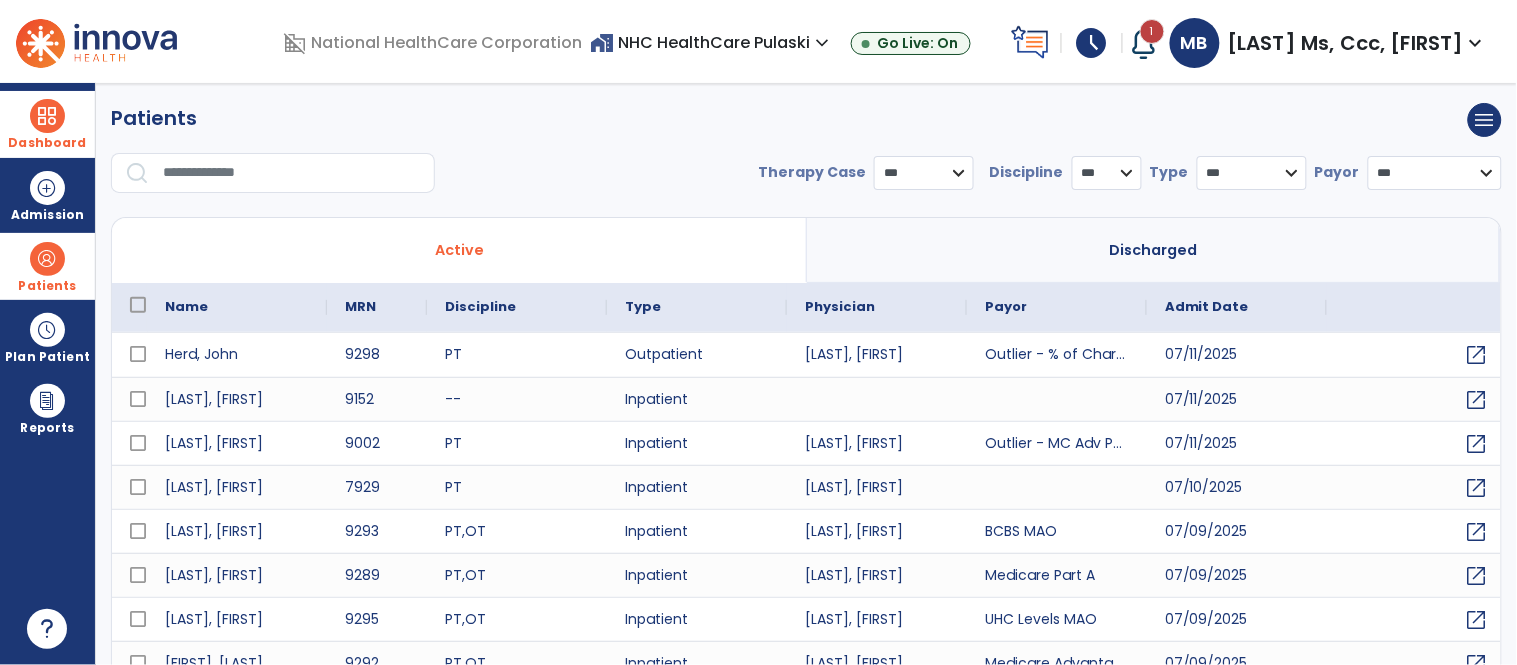 select on "***" 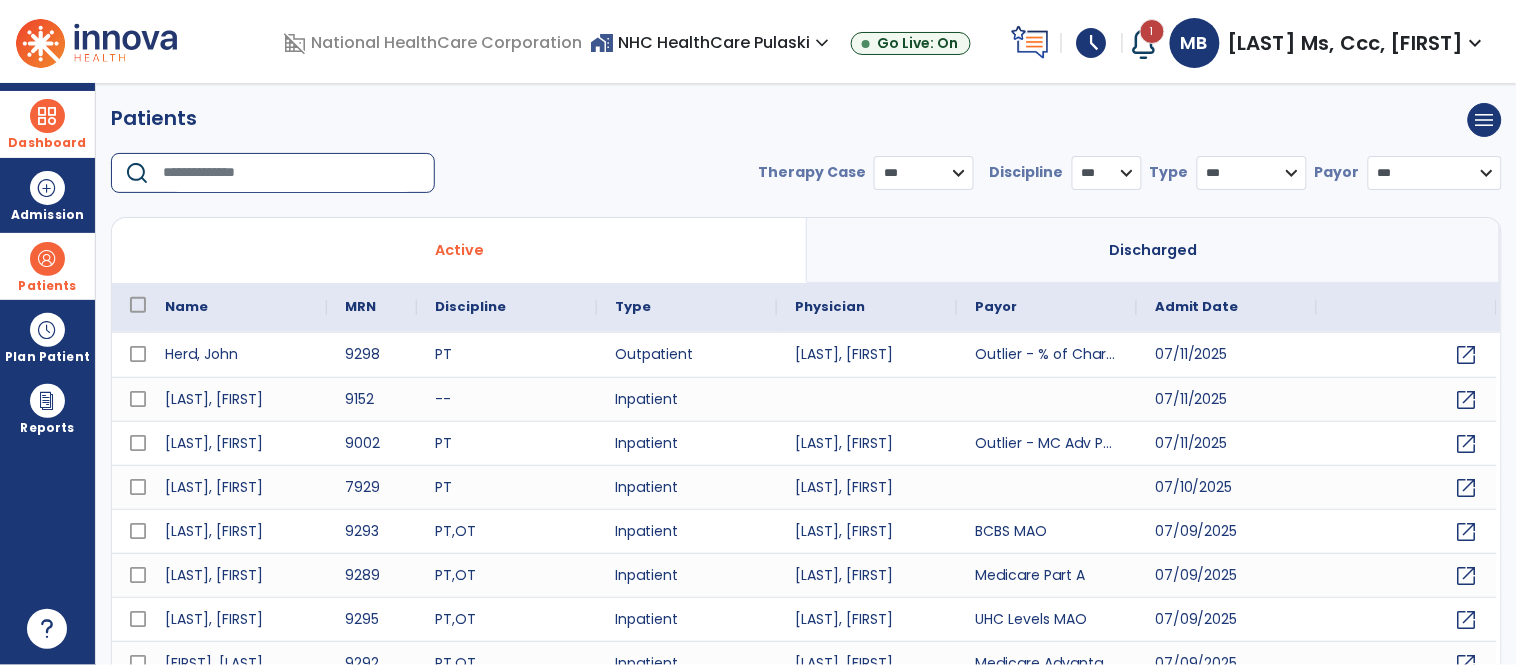 click at bounding box center (292, 173) 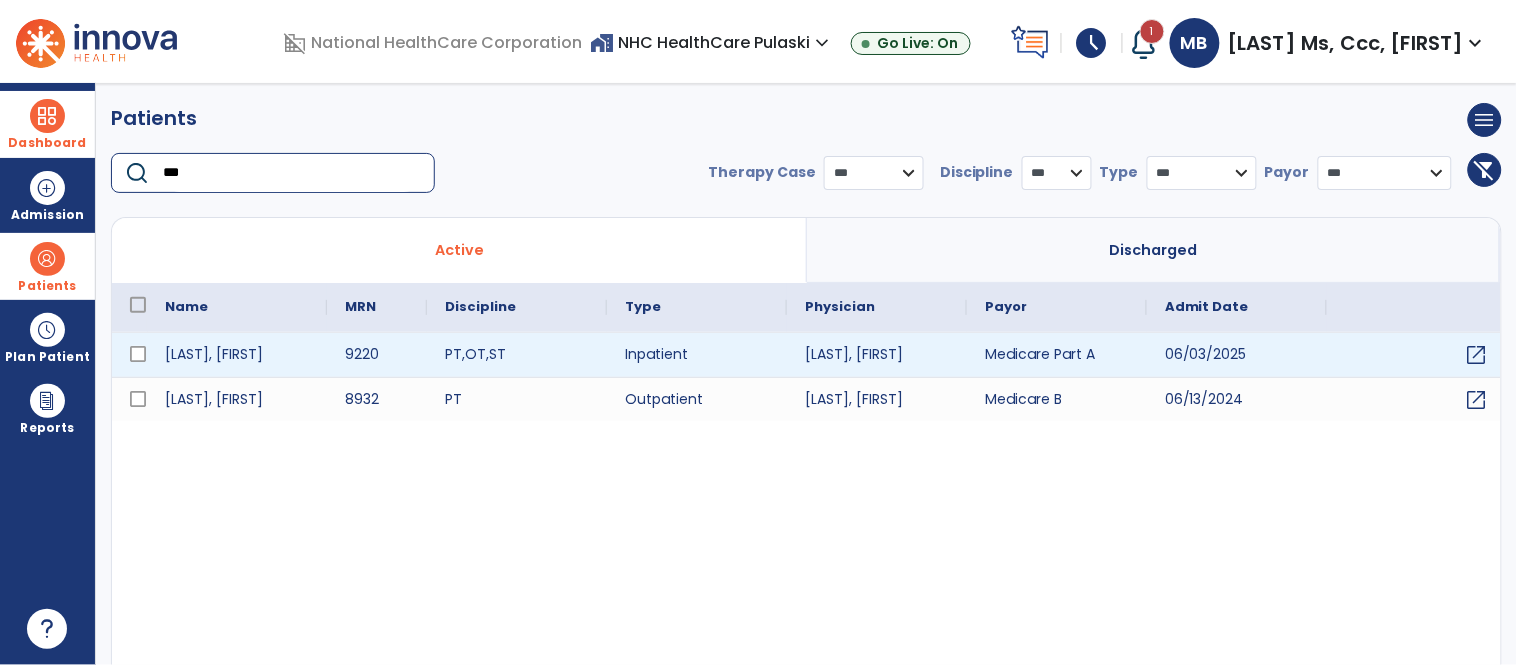 type on "***" 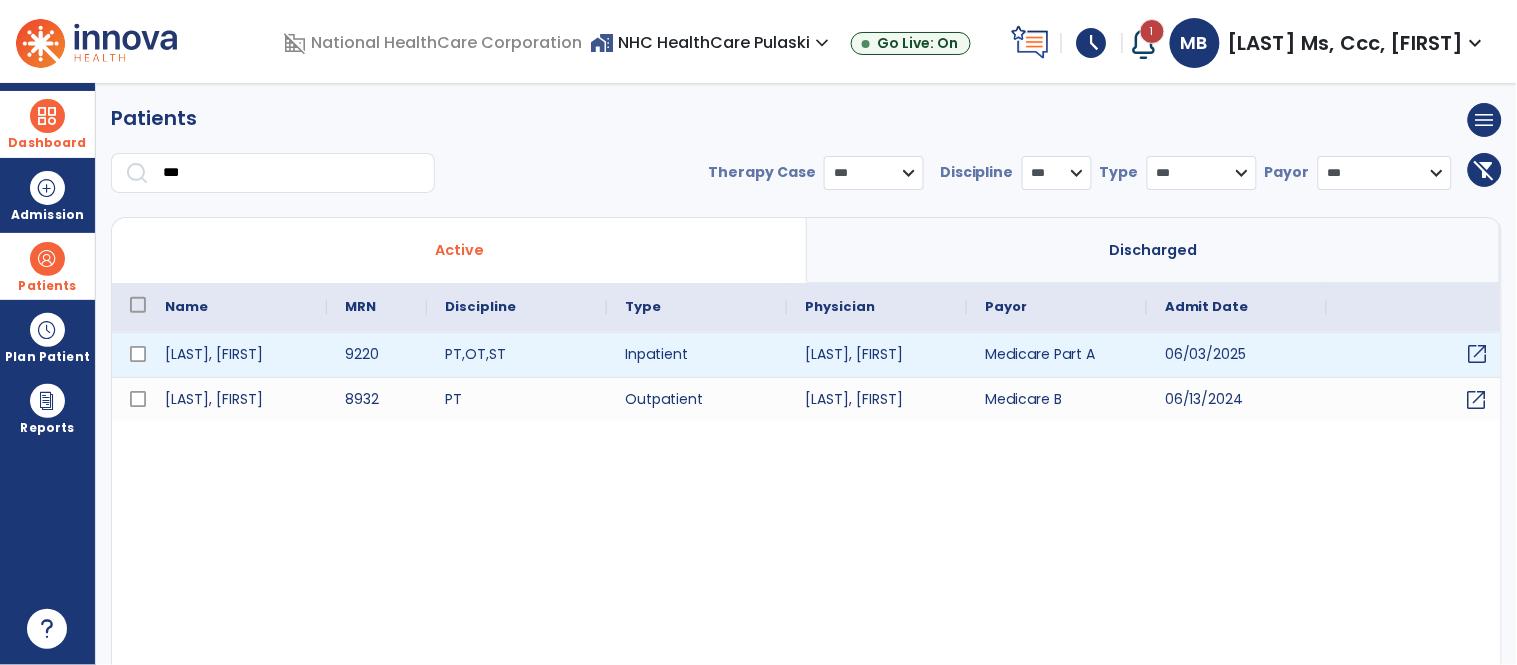 click on "open_in_new" at bounding box center (1478, 354) 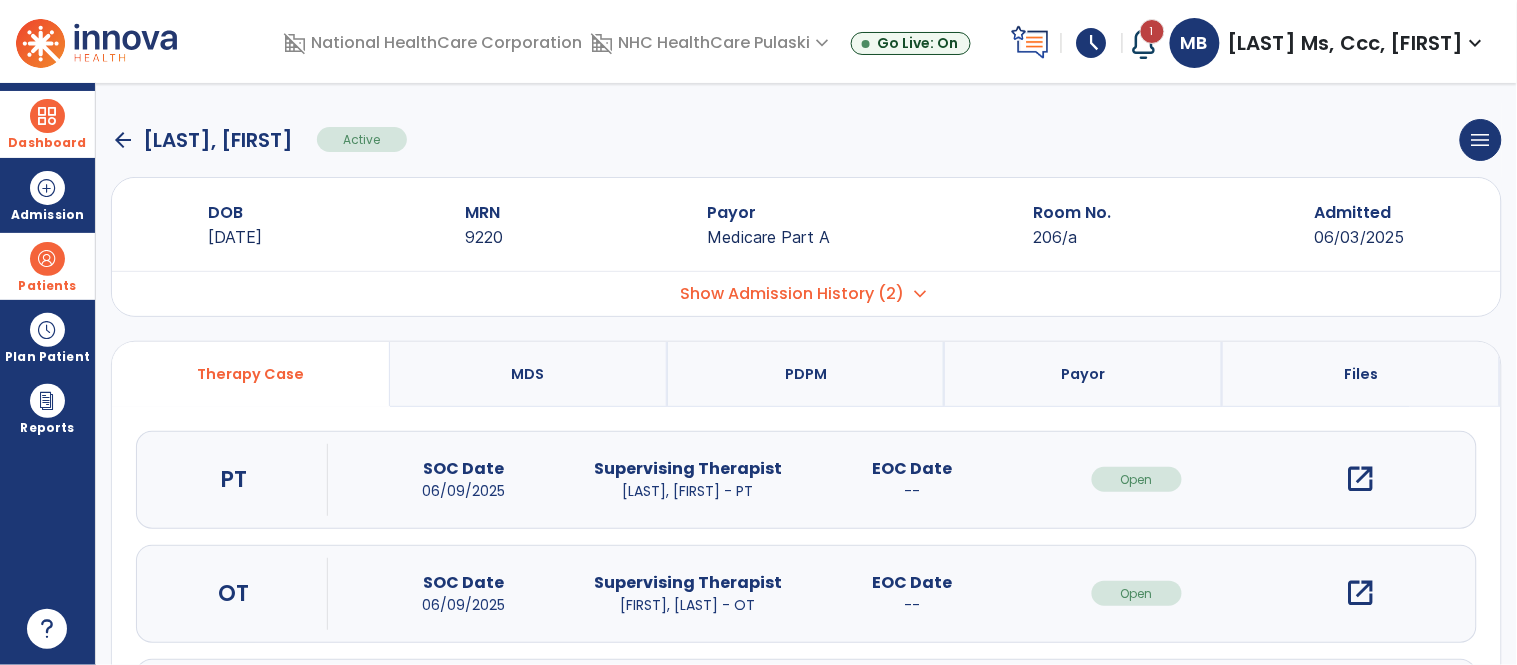 click on "open_in_new" at bounding box center [1361, 479] 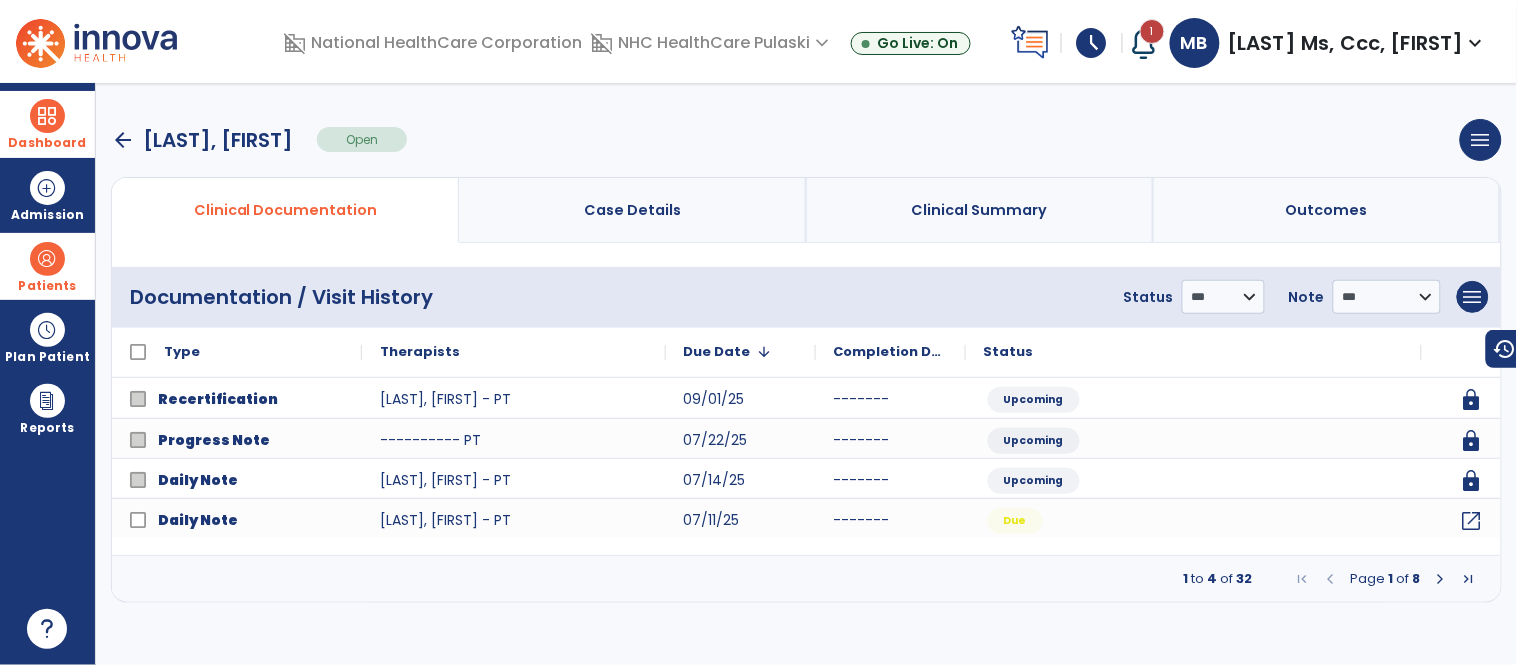 click at bounding box center [1441, 579] 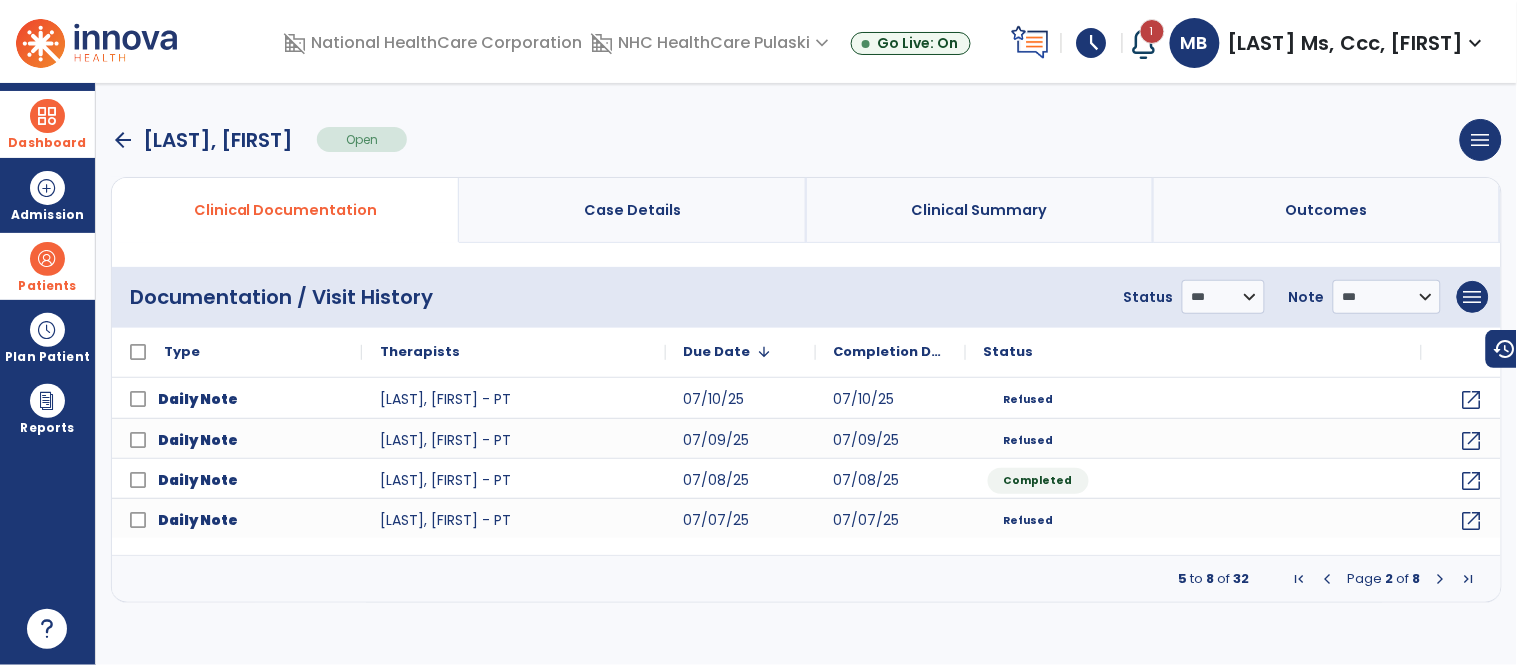 click at bounding box center [1441, 579] 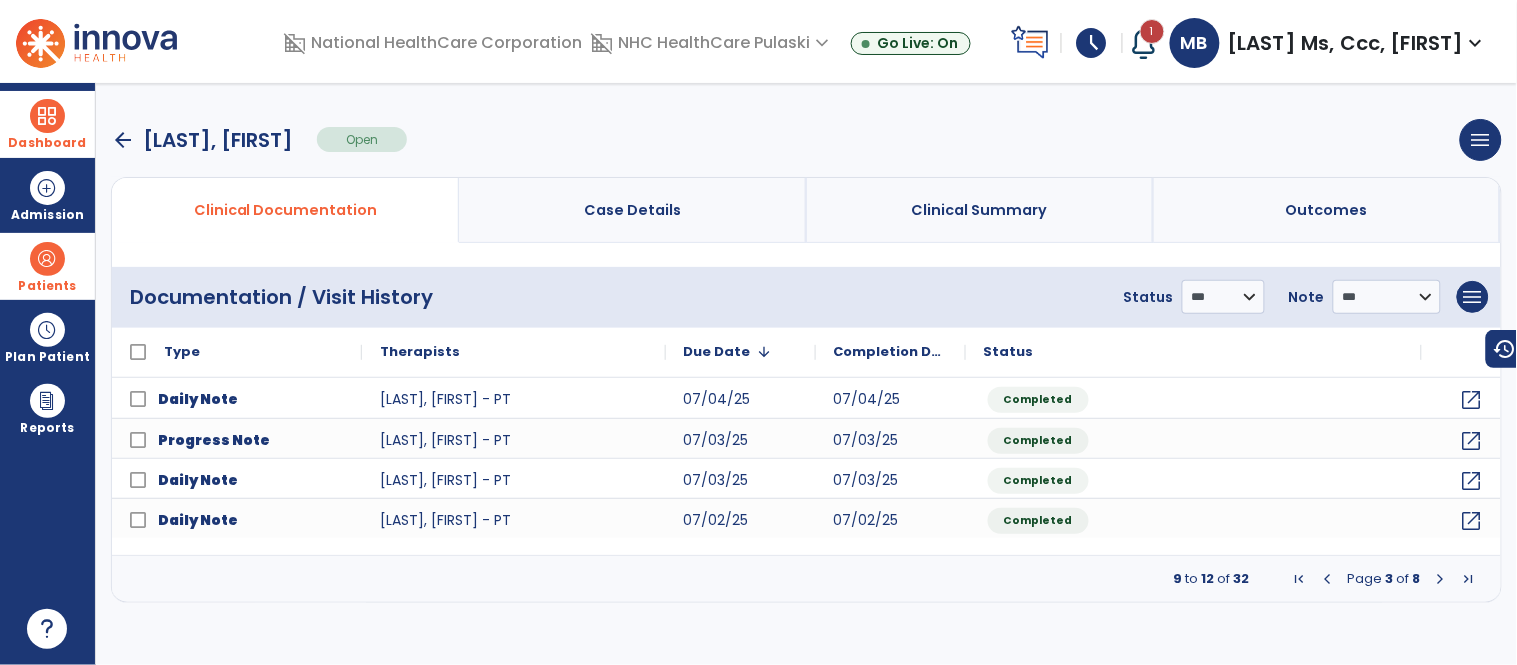 click at bounding box center (1441, 579) 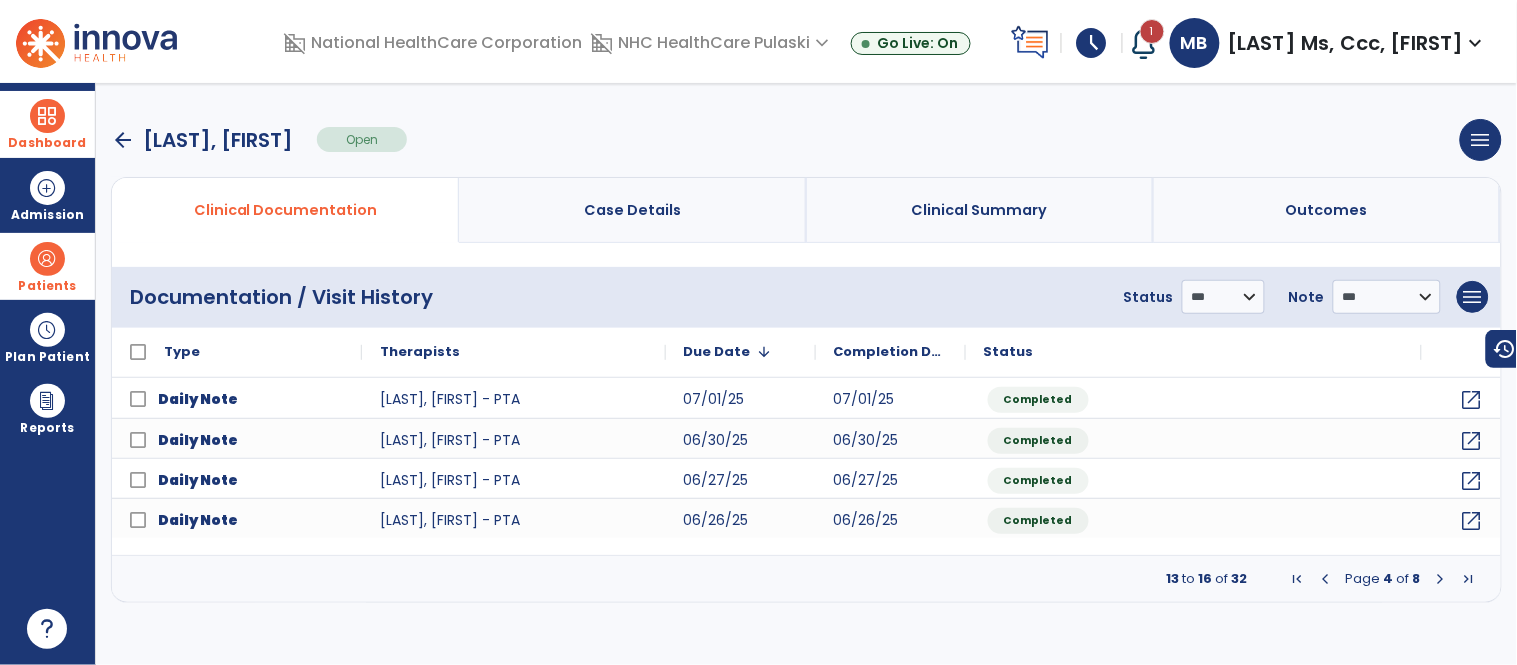 click at bounding box center (1441, 579) 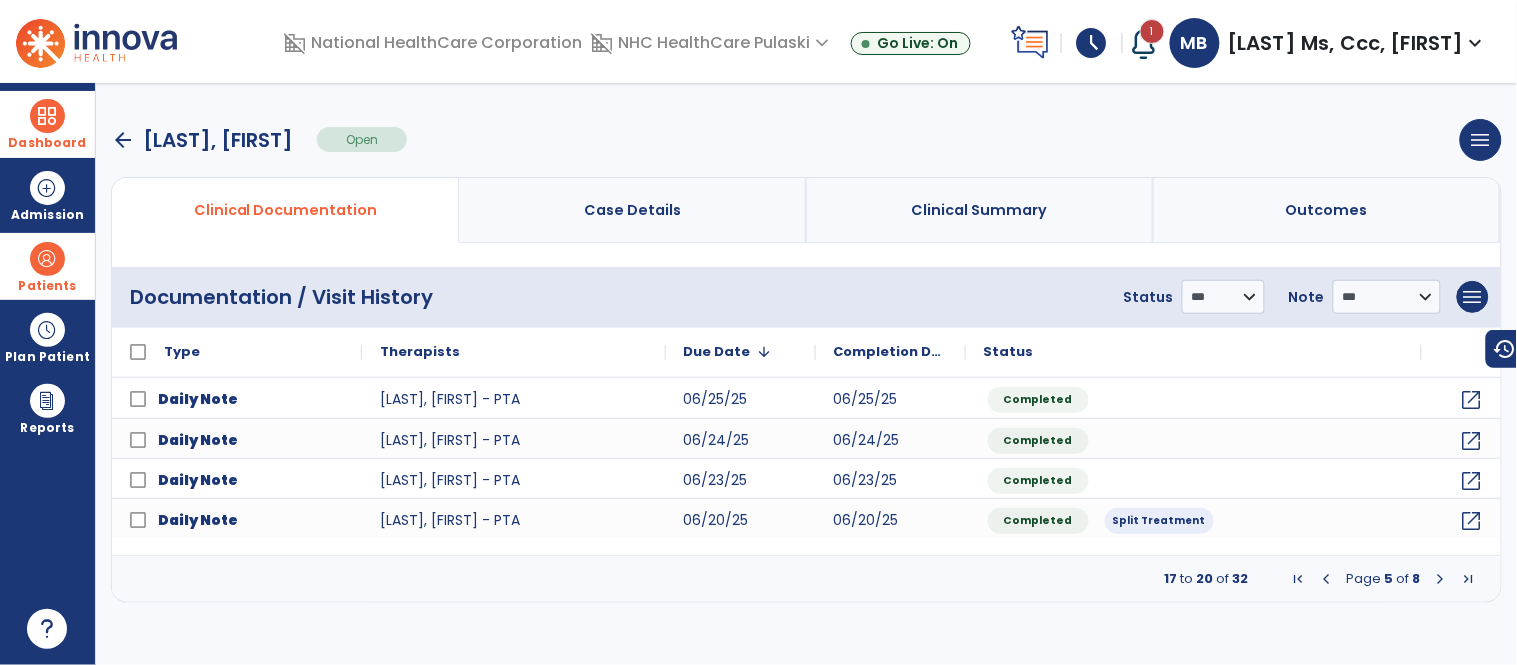 click at bounding box center [1441, 579] 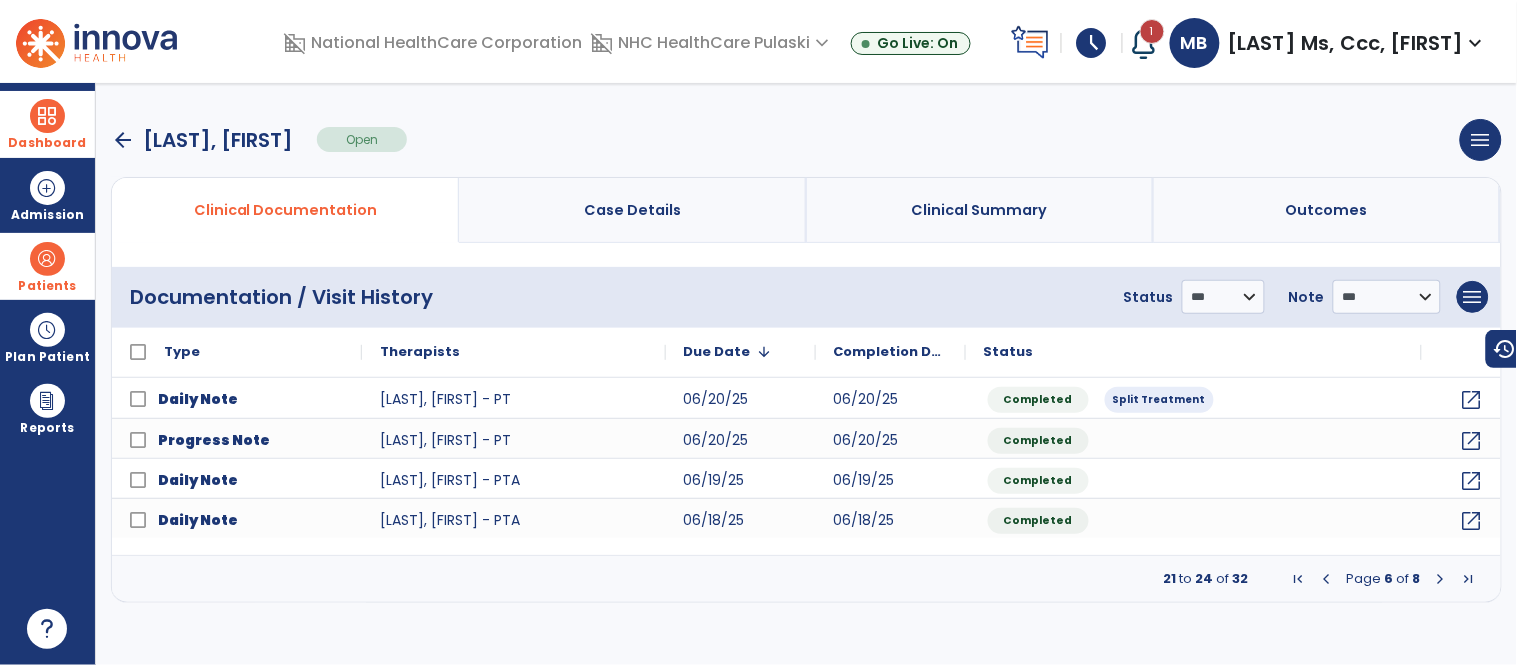 click on "arrow_back" at bounding box center (123, 140) 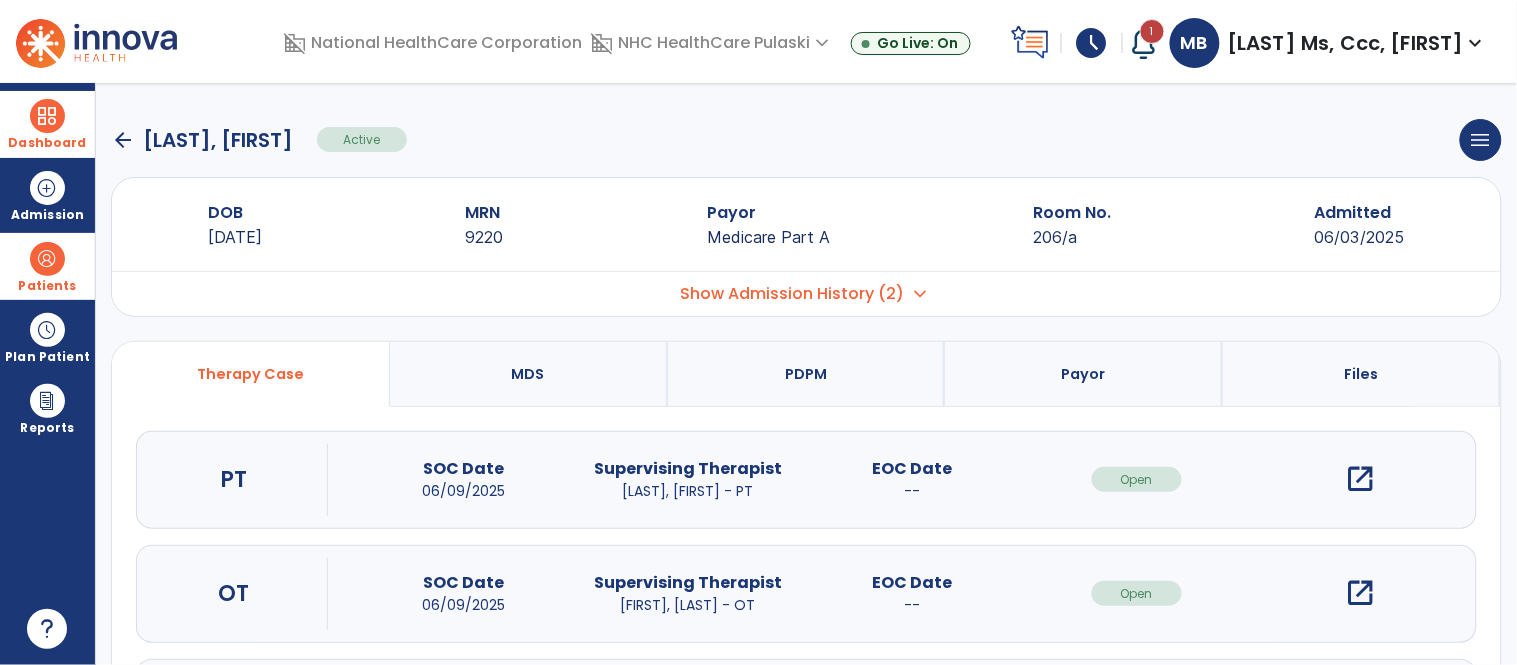 scroll, scrollTop: 141, scrollLeft: 0, axis: vertical 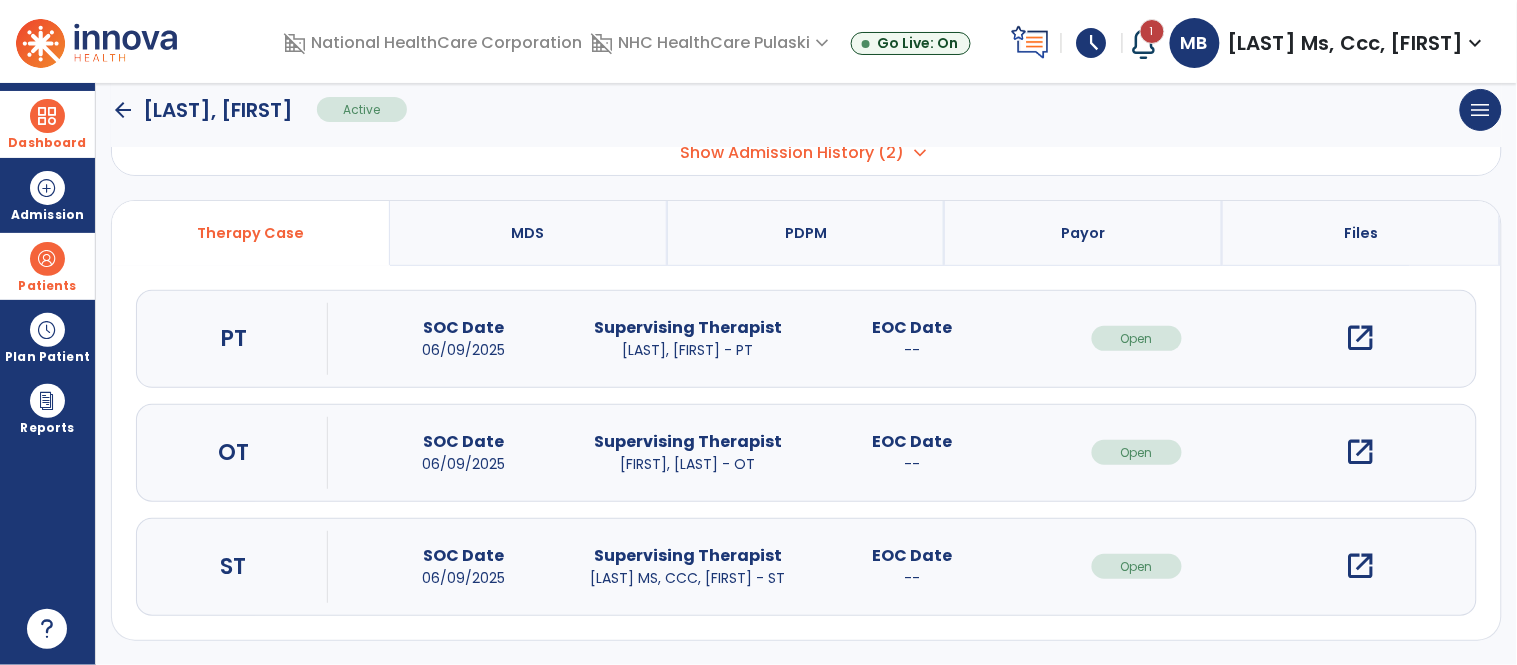 click on "open_in_new" at bounding box center (1361, 566) 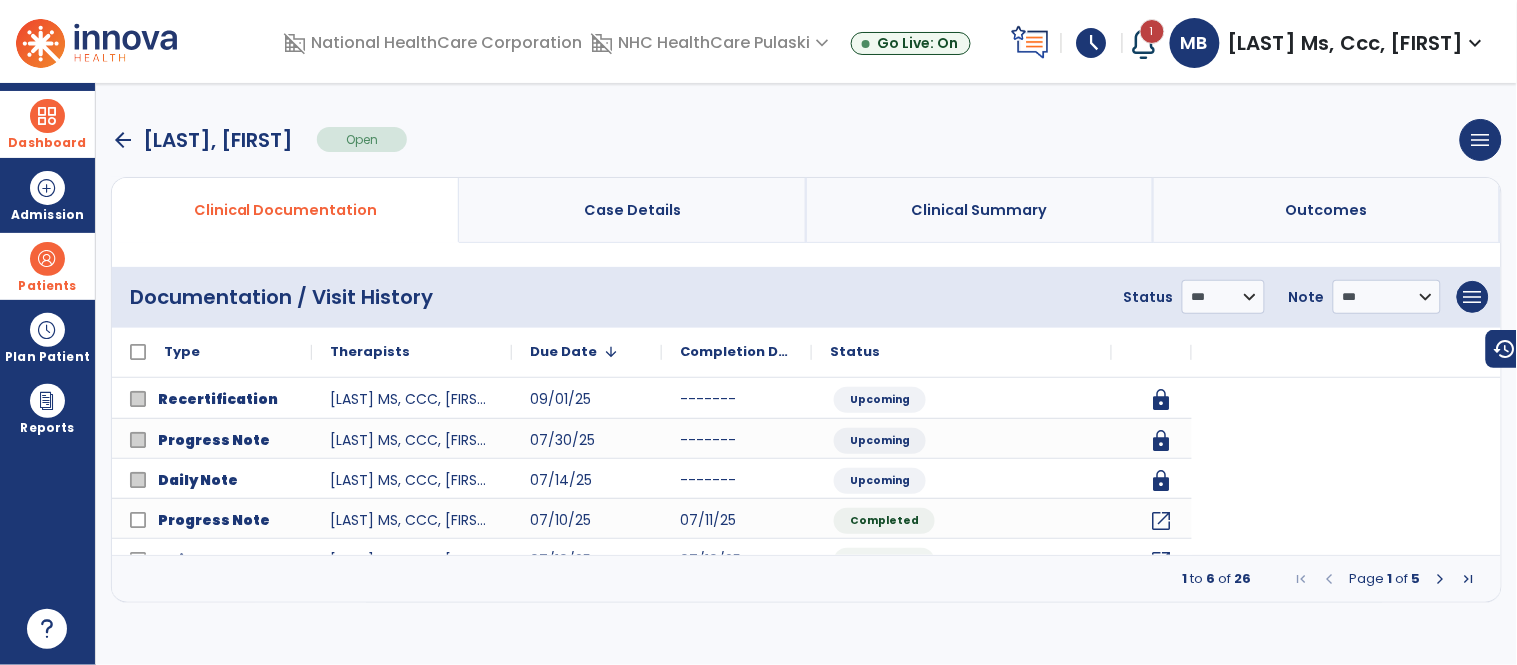 scroll, scrollTop: 0, scrollLeft: 0, axis: both 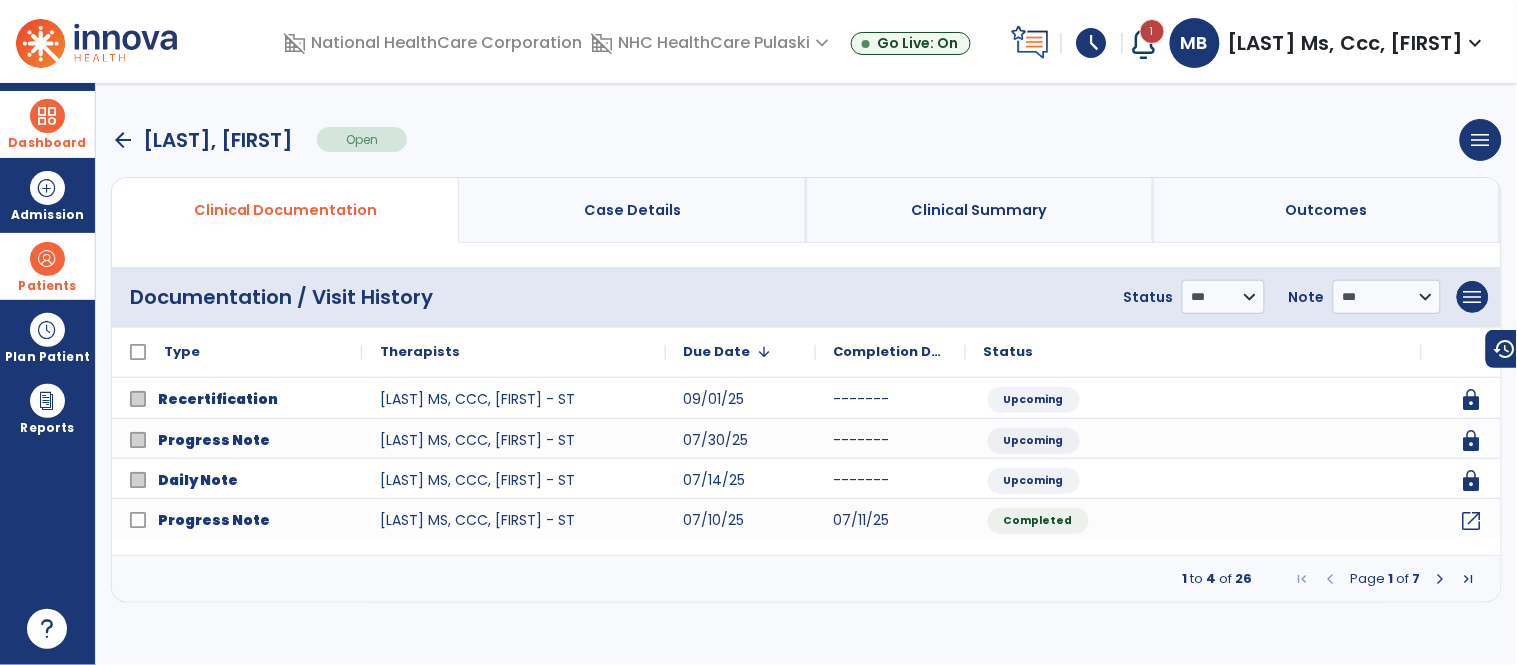 click at bounding box center (1441, 579) 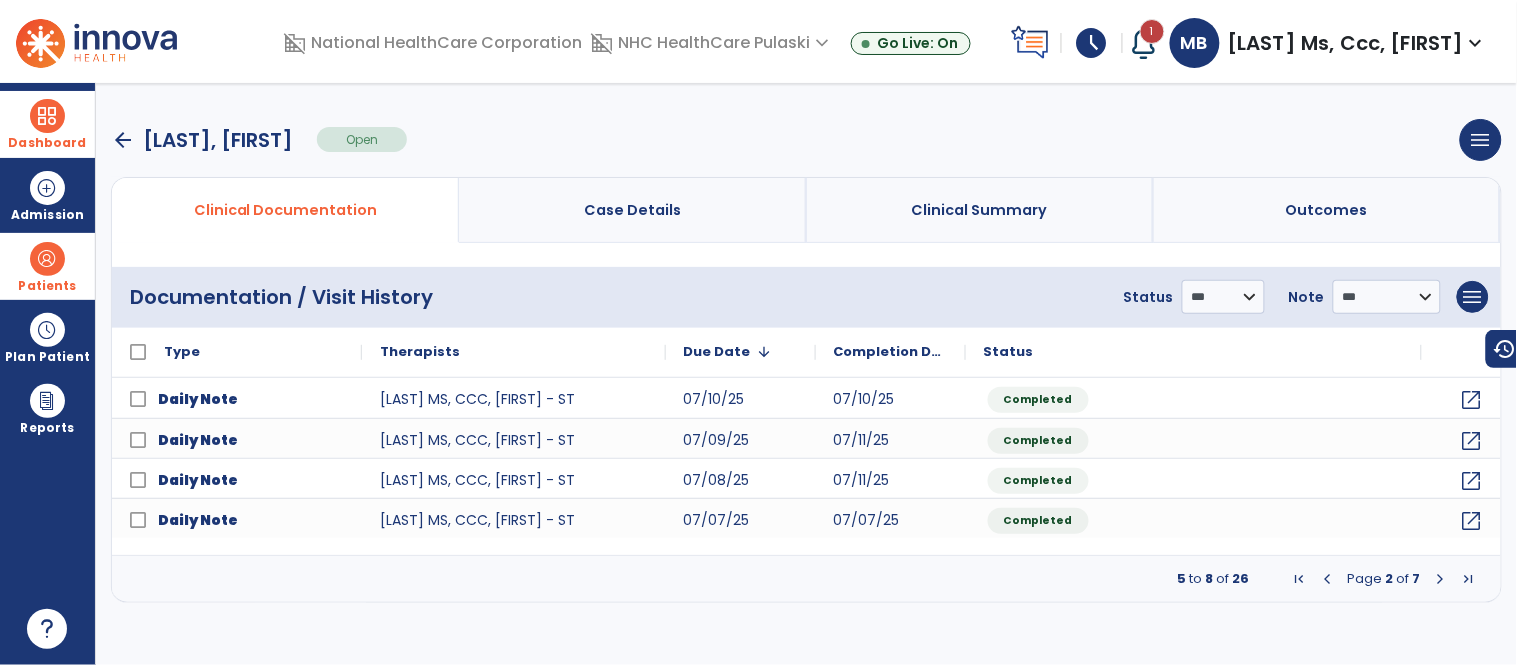 click at bounding box center (1441, 579) 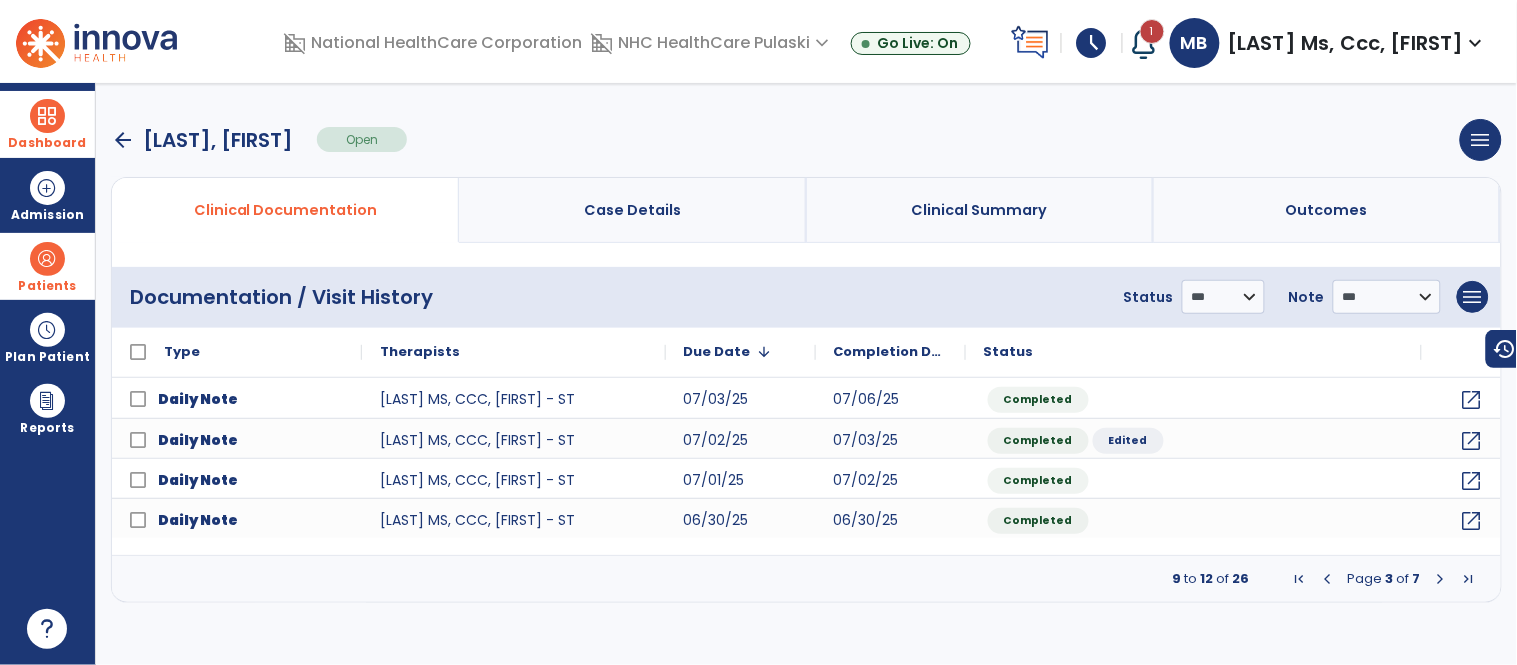 click at bounding box center [1441, 579] 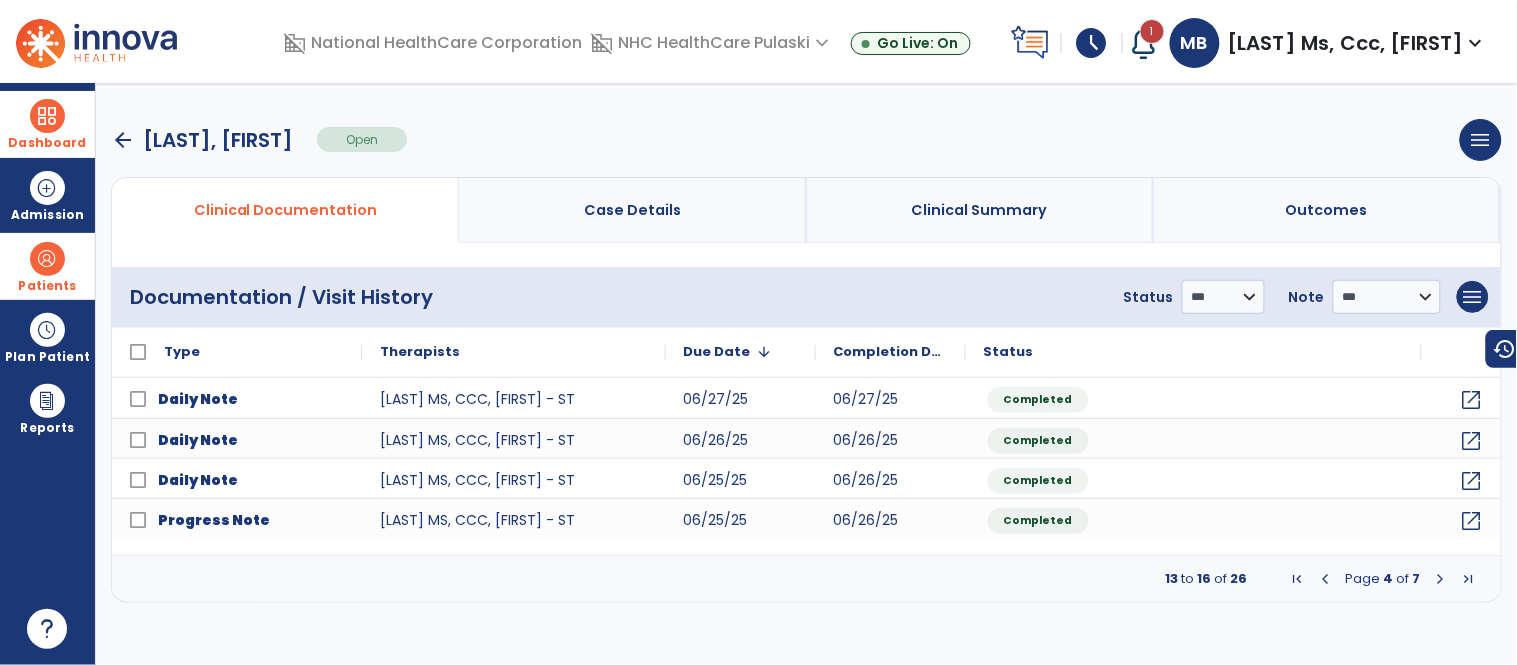 click at bounding box center (1441, 579) 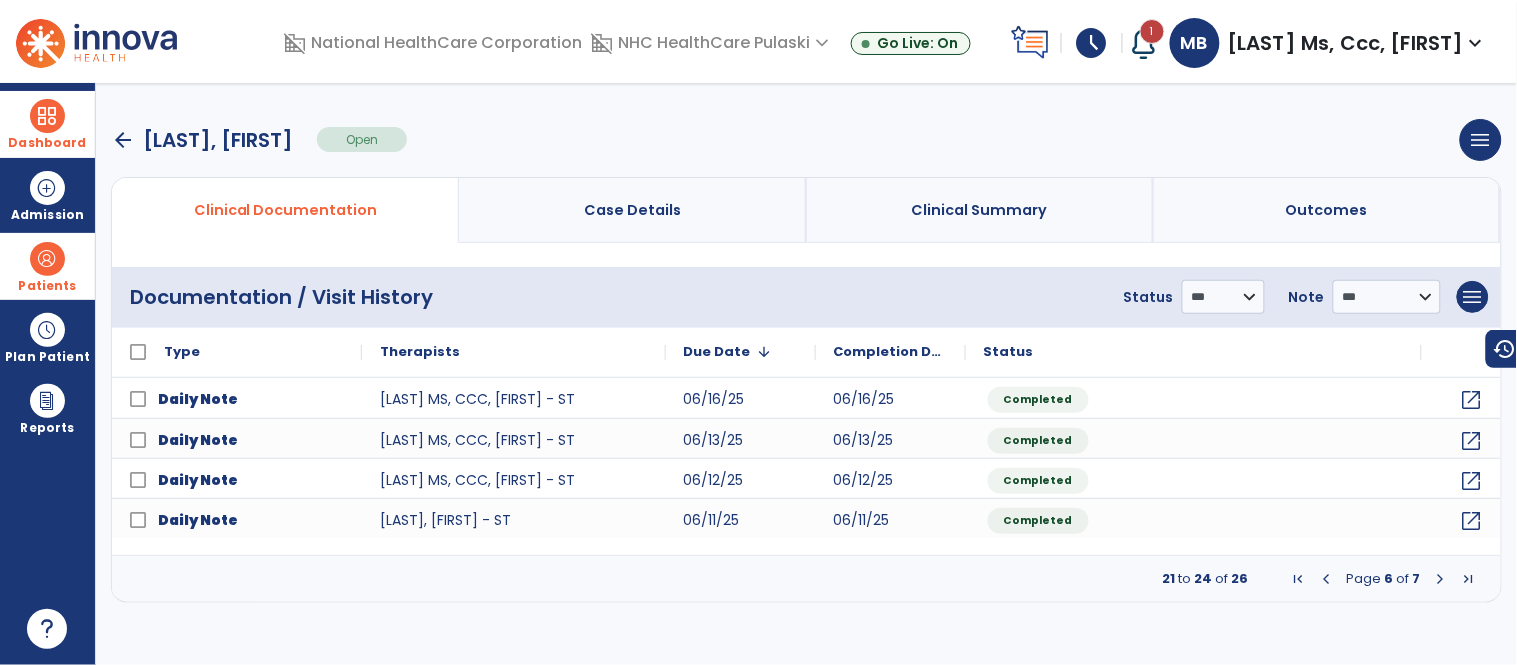 click at bounding box center (1441, 579) 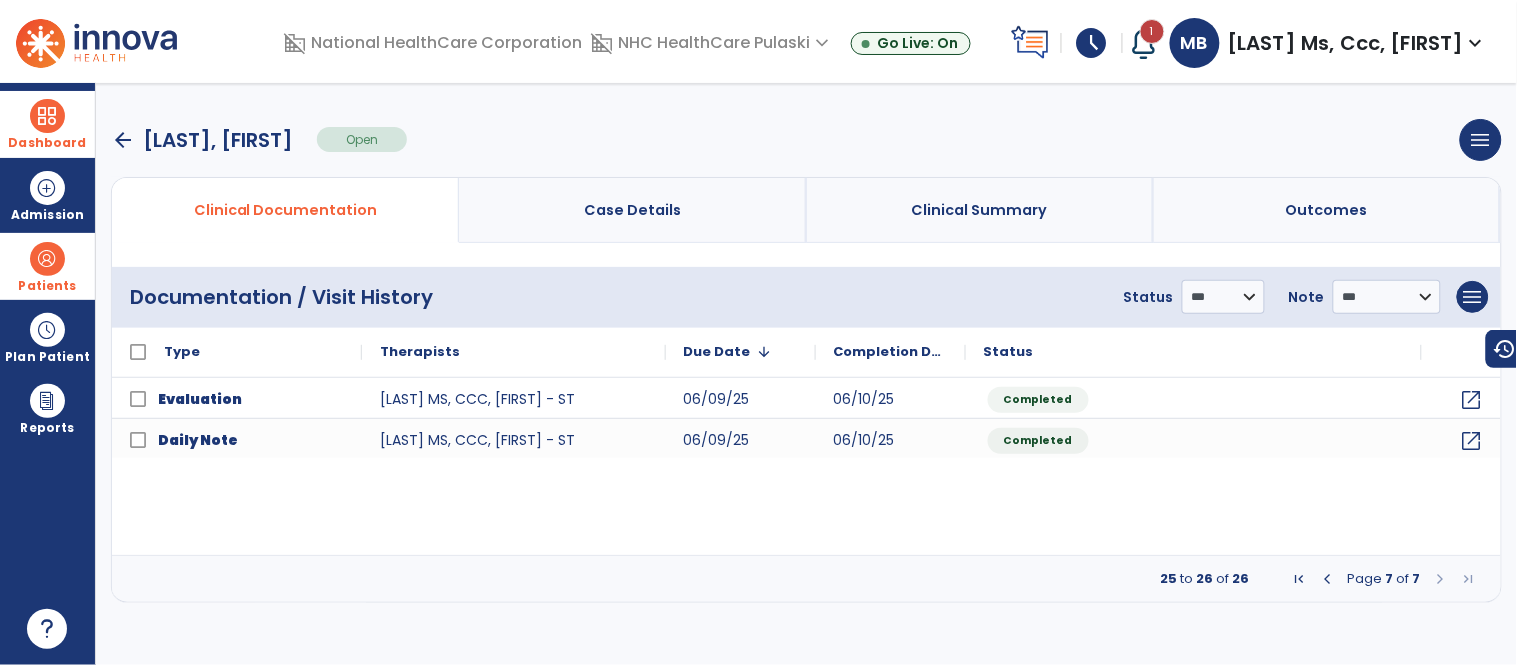 click at bounding box center (1441, 579) 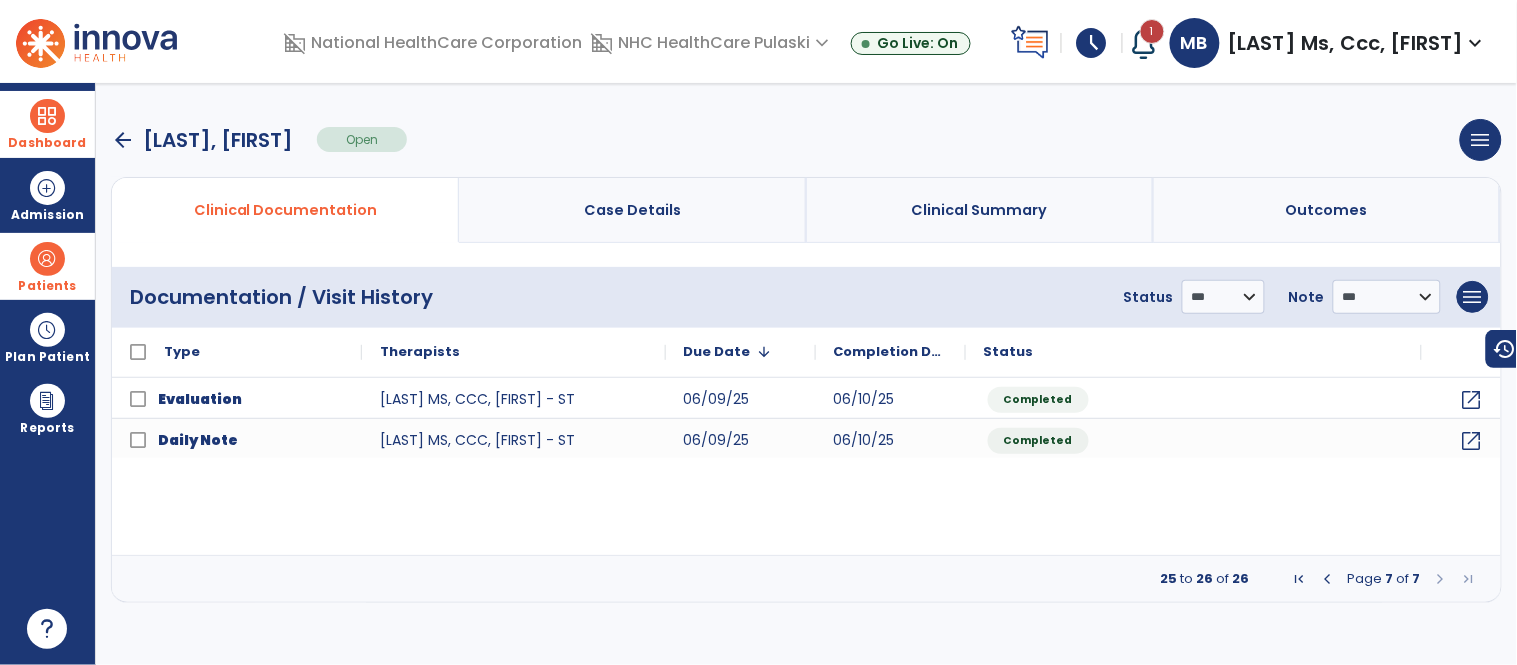 click at bounding box center (47, 116) 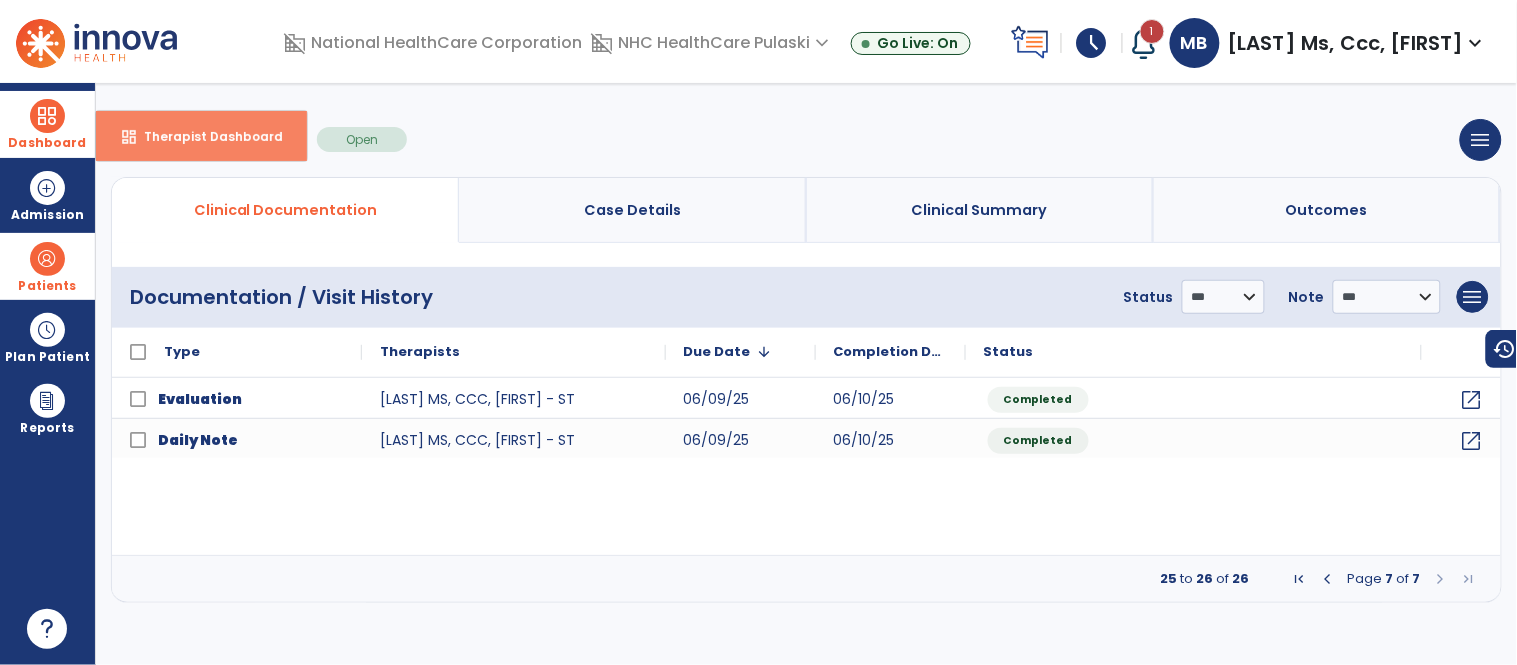 click on "dashboard" at bounding box center [129, 137] 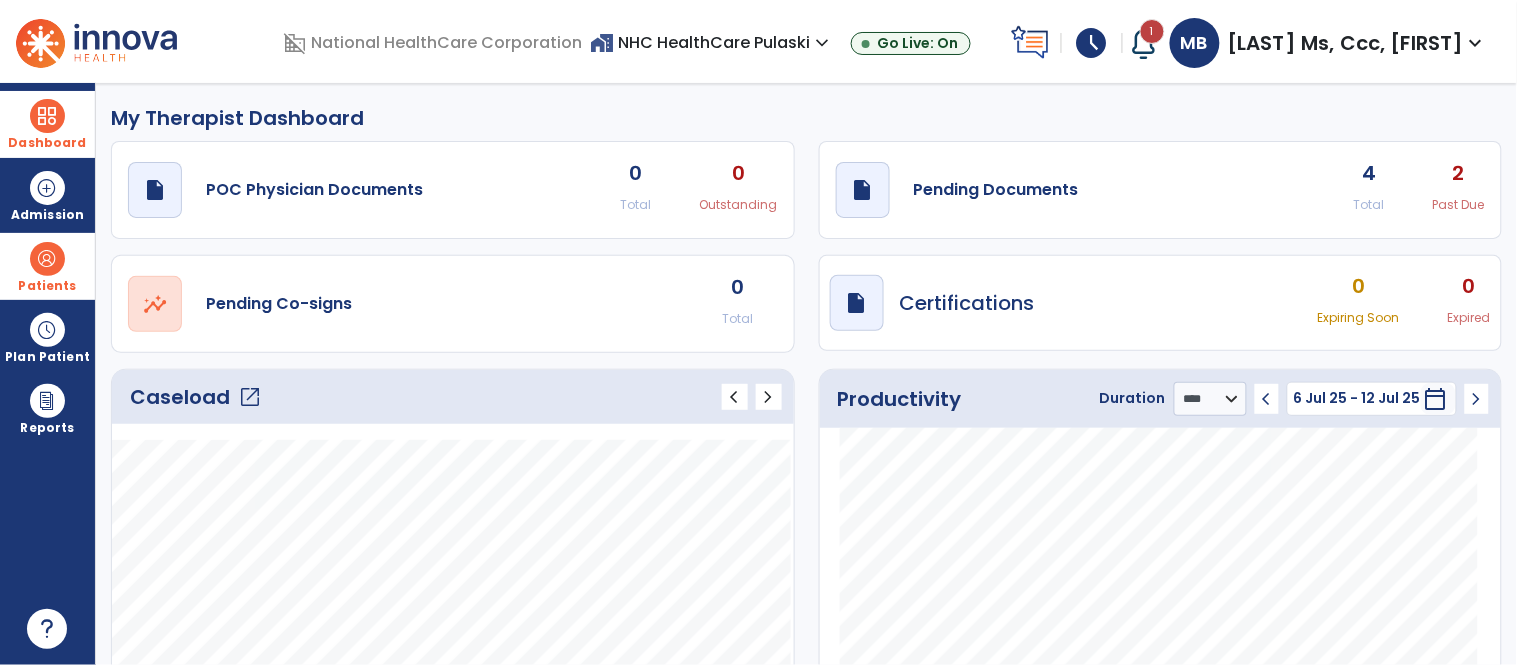 click on "2 Past Due" 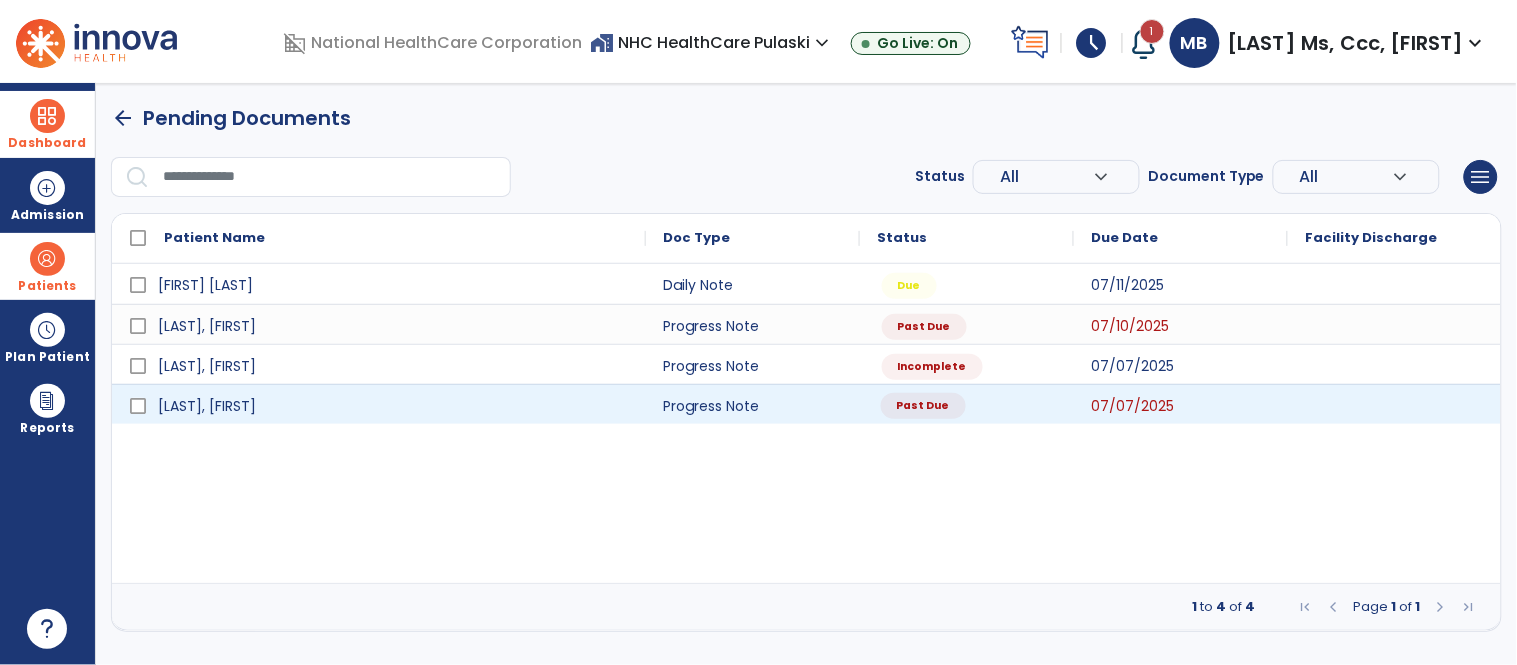 click on "Past Due" at bounding box center (923, 406) 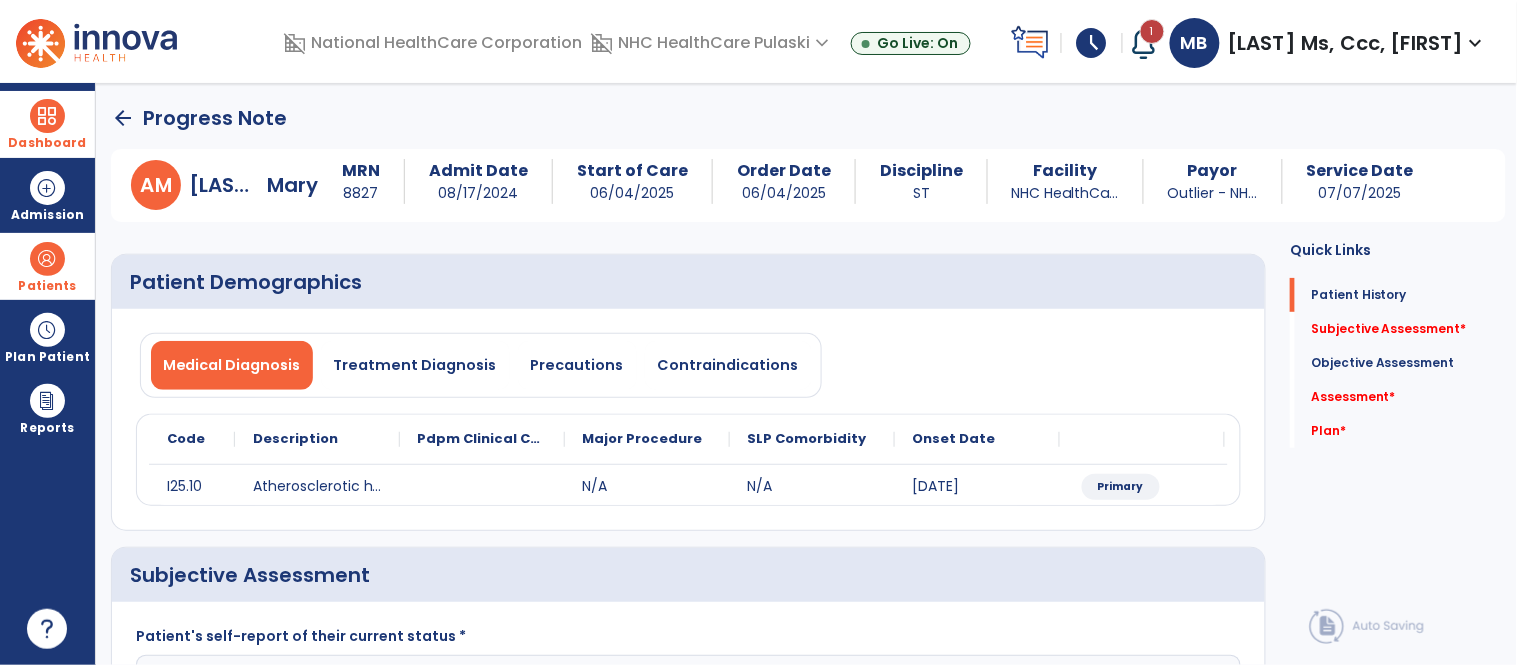 click on "Onset Date" 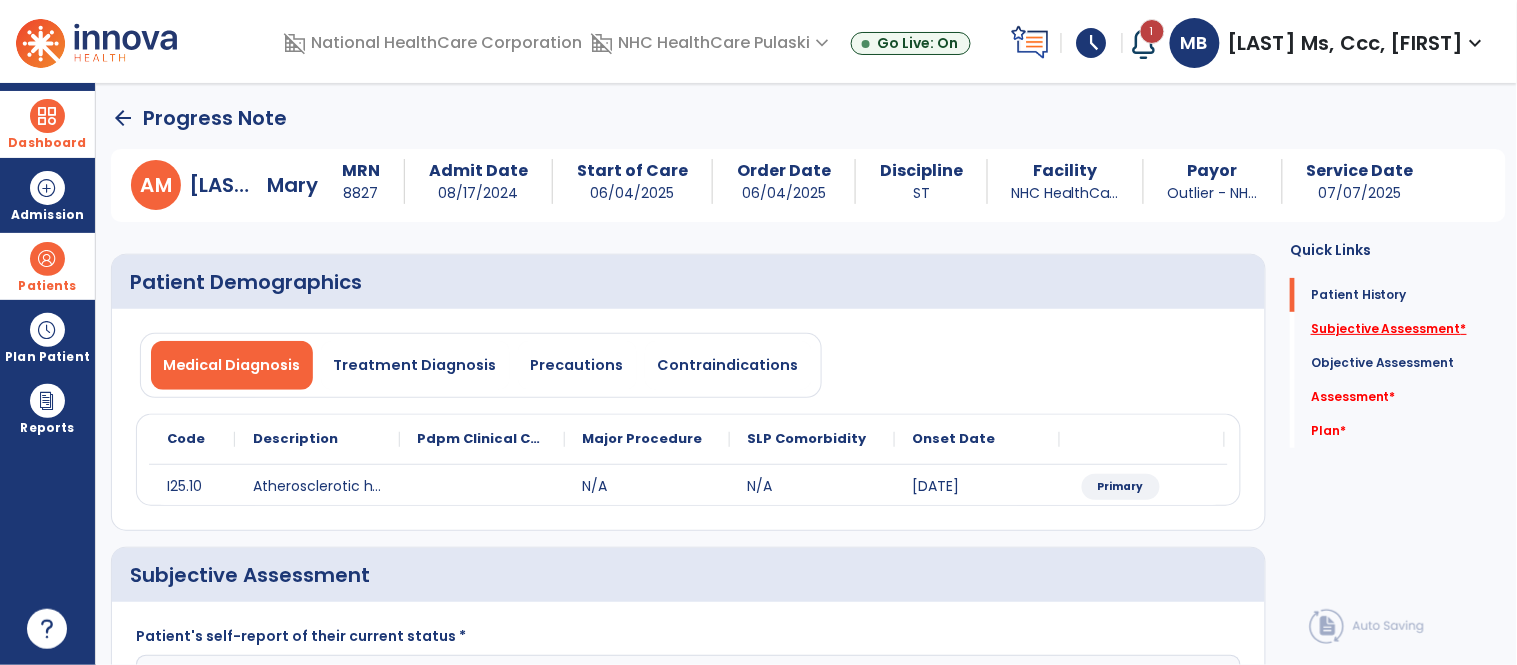 click on "Subjective Assessment   *" 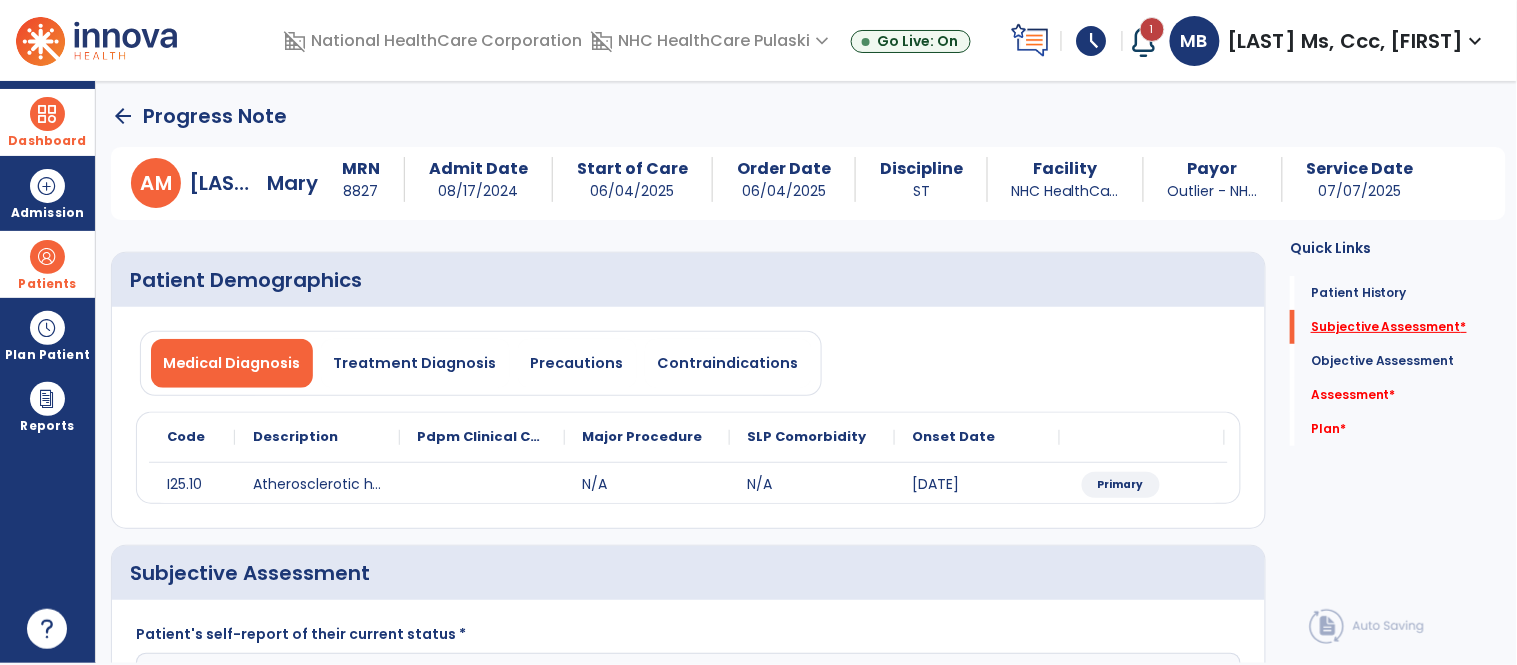 scroll, scrollTop: 41, scrollLeft: 0, axis: vertical 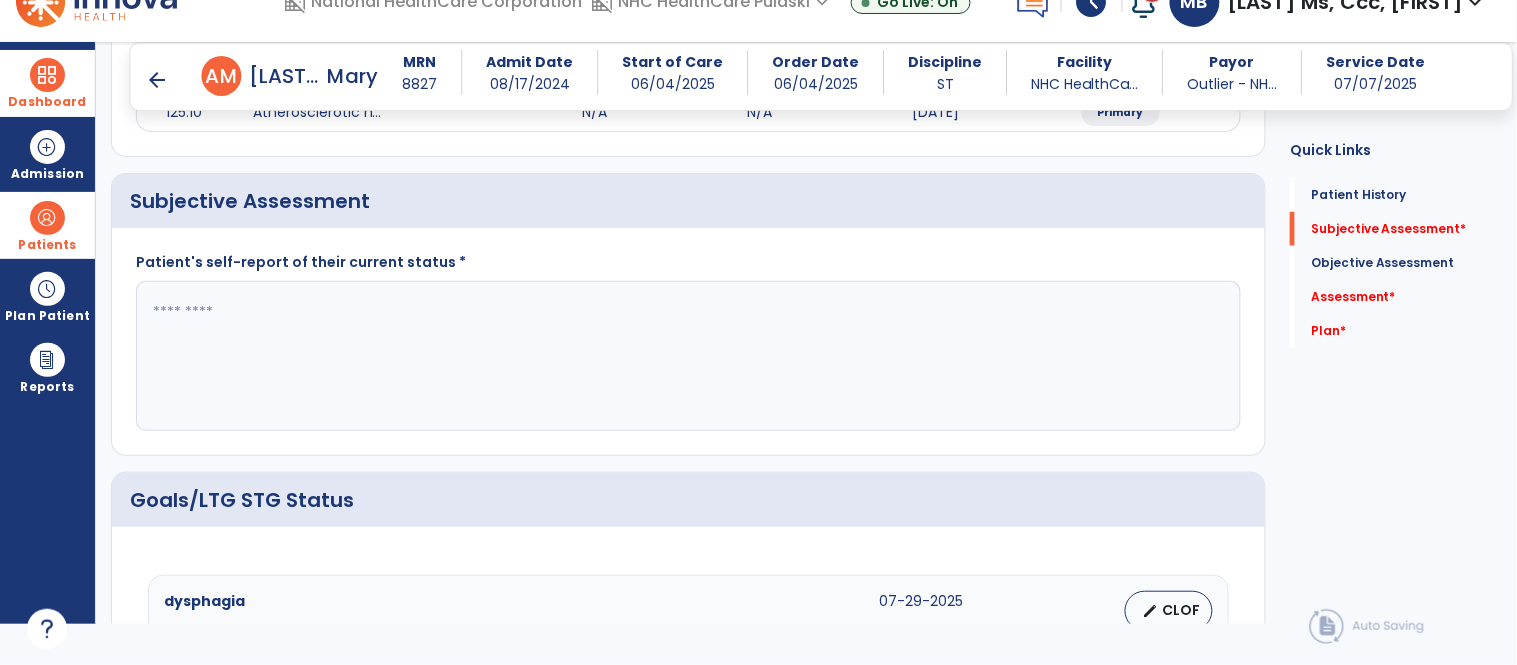 click 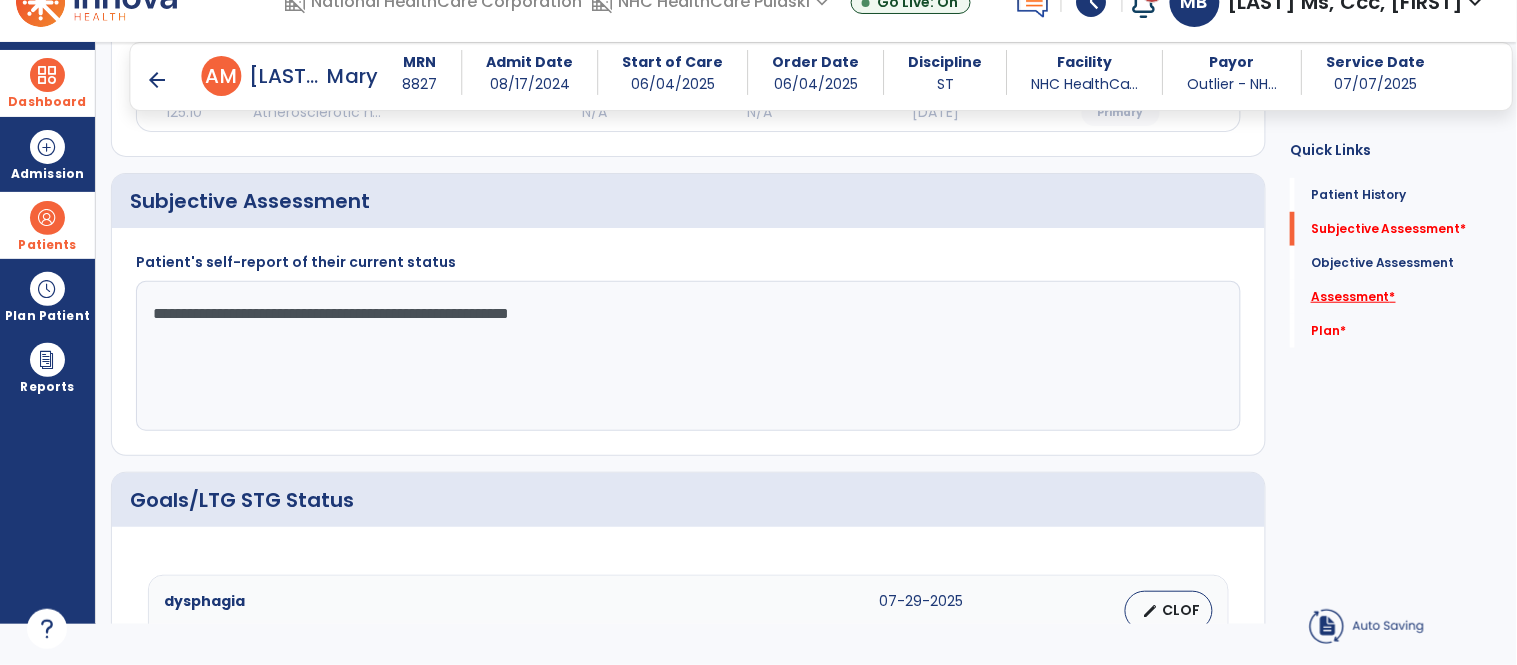 type on "**********" 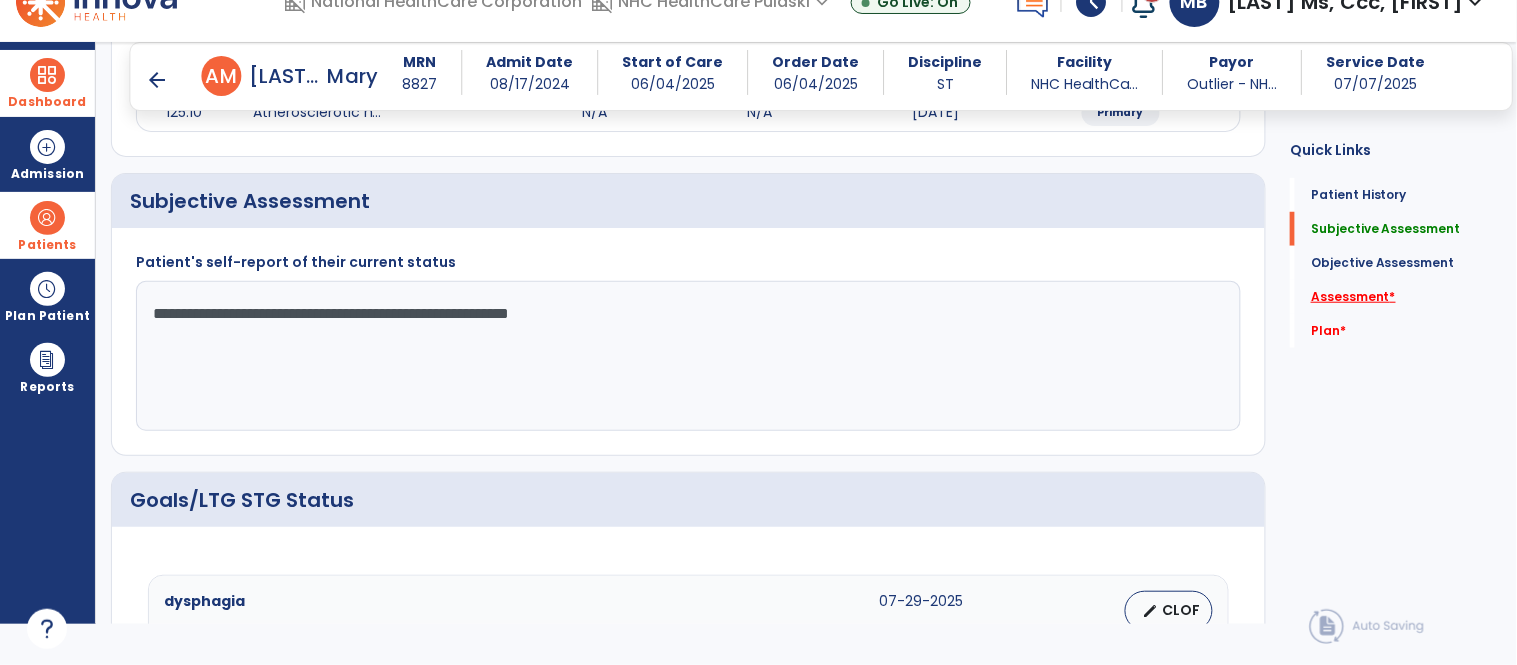 click on "Assessment   *" 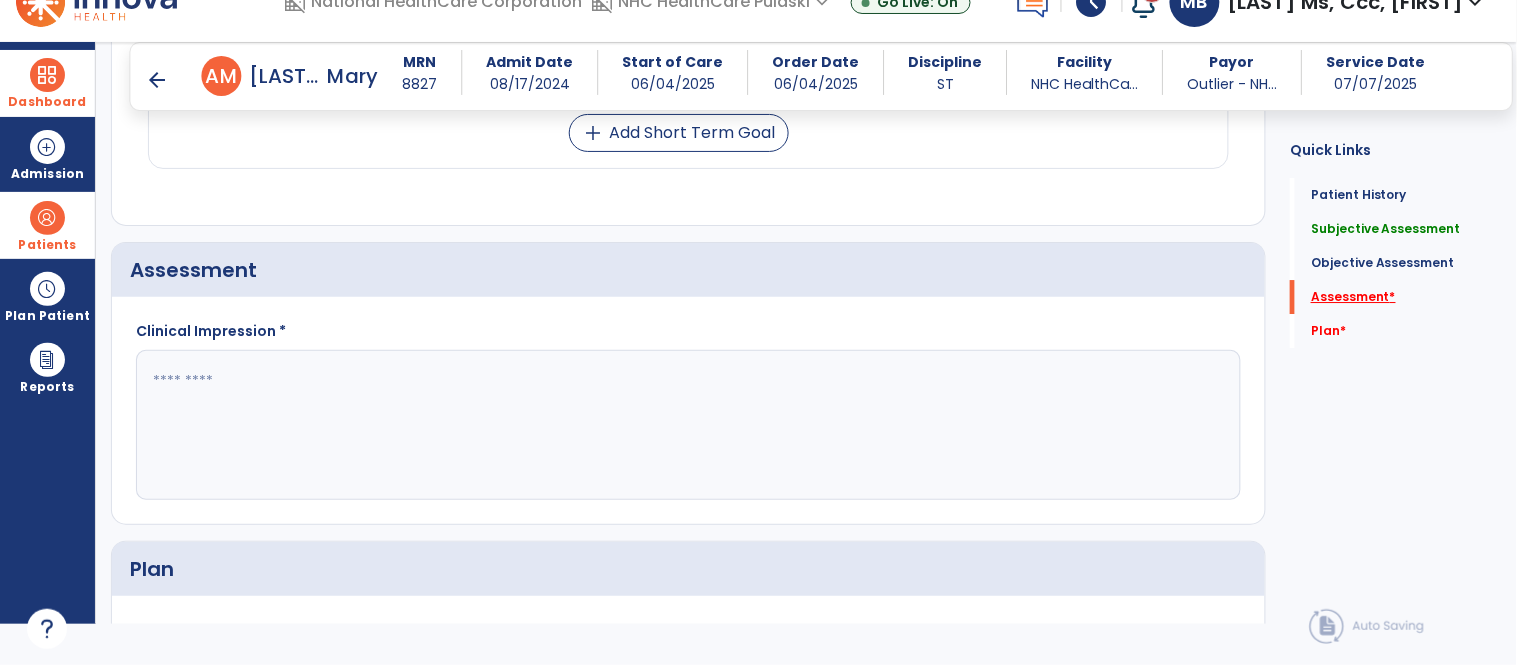 scroll, scrollTop: 1657, scrollLeft: 0, axis: vertical 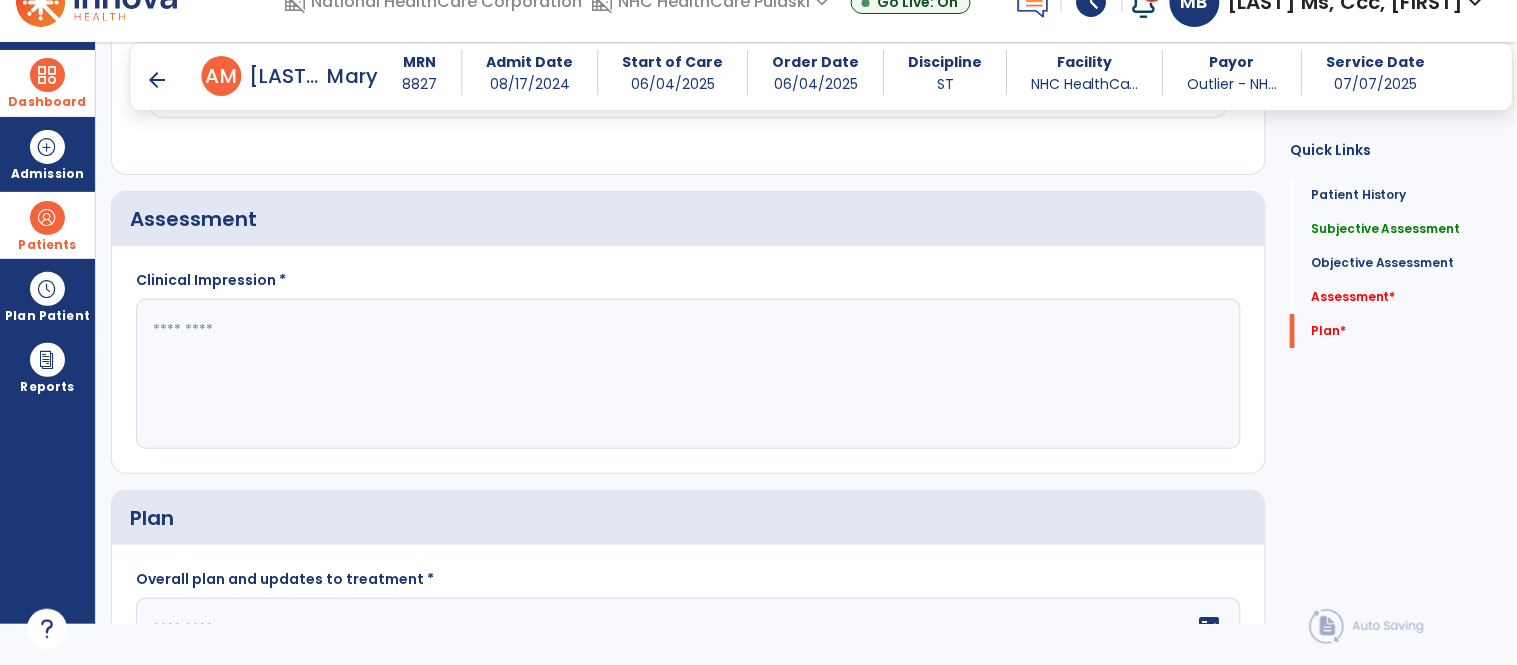 click 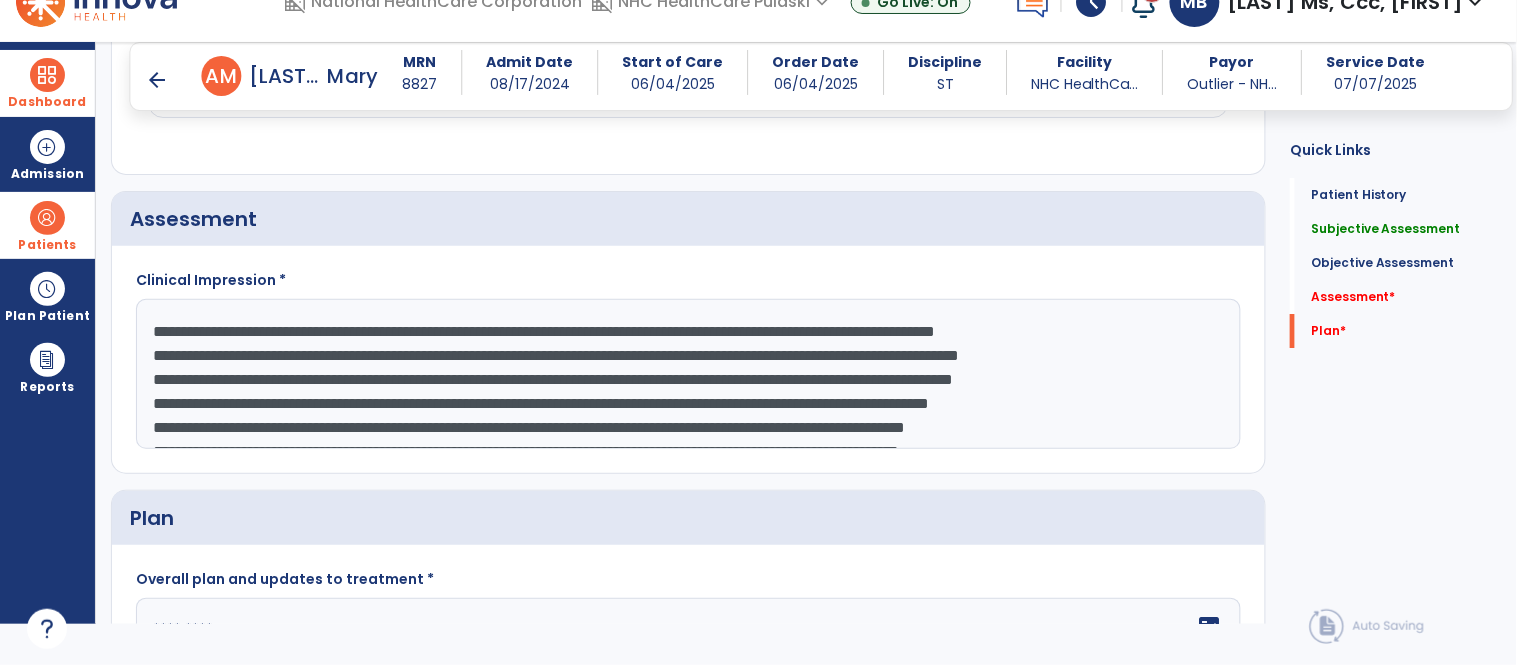 scroll, scrollTop: 158, scrollLeft: 0, axis: vertical 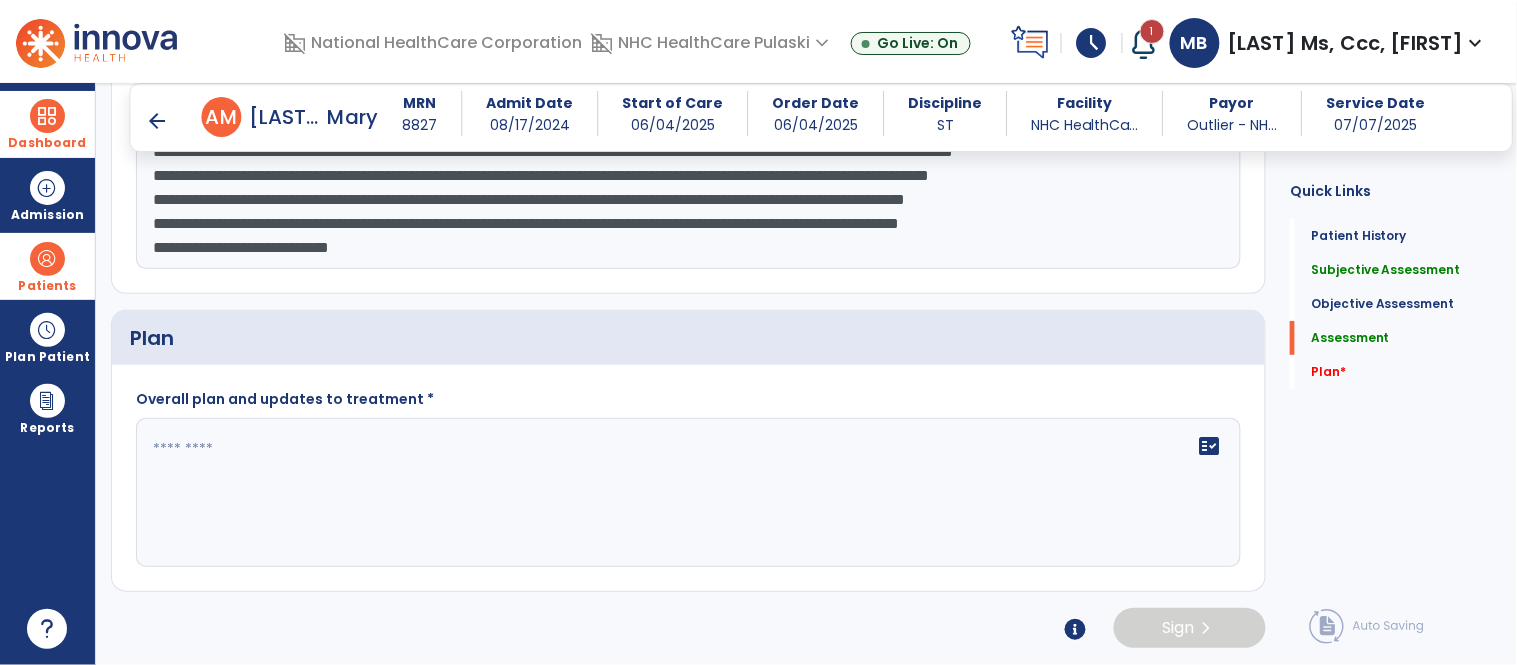 type on "**********" 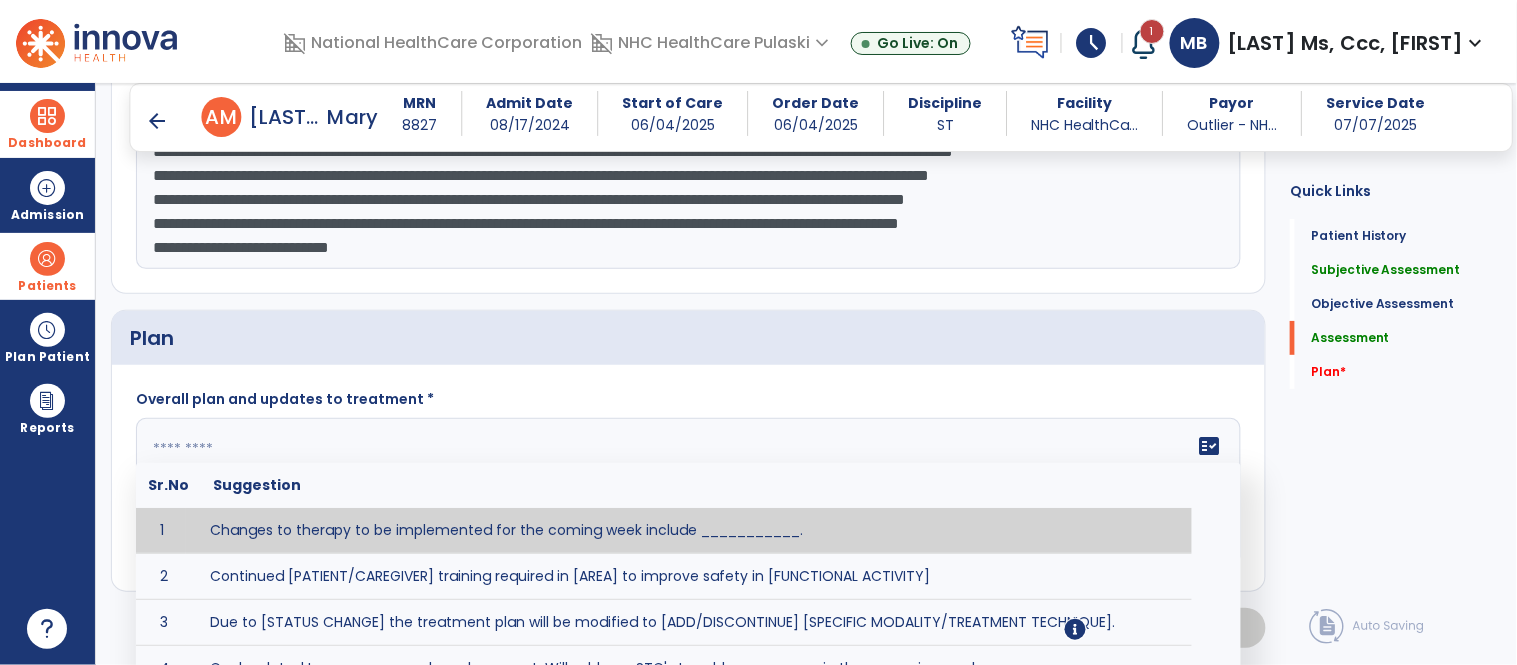 click on "fact_check  Sr.No Suggestion 1 Changes to therapy to be implemented for the coming week include ___________. 2 Continued [PATIENT/CAREGIVER] training required in [AREA] to improve safety in [FUNCTIONAL ACTIVITY] 3 Due to [STATUS CHANGE] the treatment plan will be modified to [ADD/DISCONTINUE] [SPECIFIC MODALITY/TREATMENT TECHNIQUE]. 4 Goals related to ___________ have been met.  Will add new STG's to address _______ in the upcoming week. 5 Updated precautions include ________. 6 Progress treatment to include ____________. 7 Requires further [PATIENT/CAREGIVER] training in ______ to improve safety in ________. 8 Short term goals related to _________ have been met and new short term goals to be added as appropriate for patient. 9 STGs have been met, will now focus on LTGs. 10 The plan for next week's visits include [INTERVENTIONS] with the objective of improving [IMPAIRMENTS] to continue to progress toward long term goal(s). 11 12 13 Changes to therapy to be implemented for the coming week include ___________." 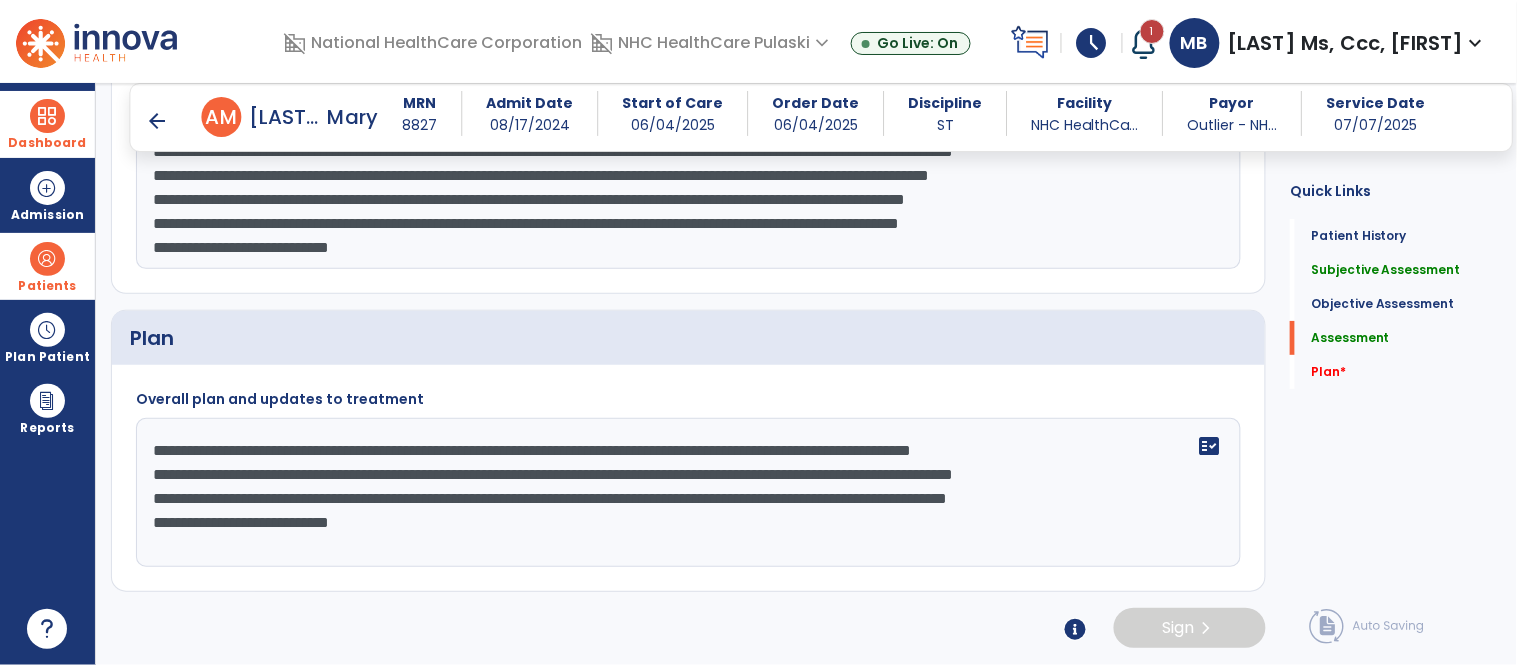 scroll, scrollTop: 38, scrollLeft: 0, axis: vertical 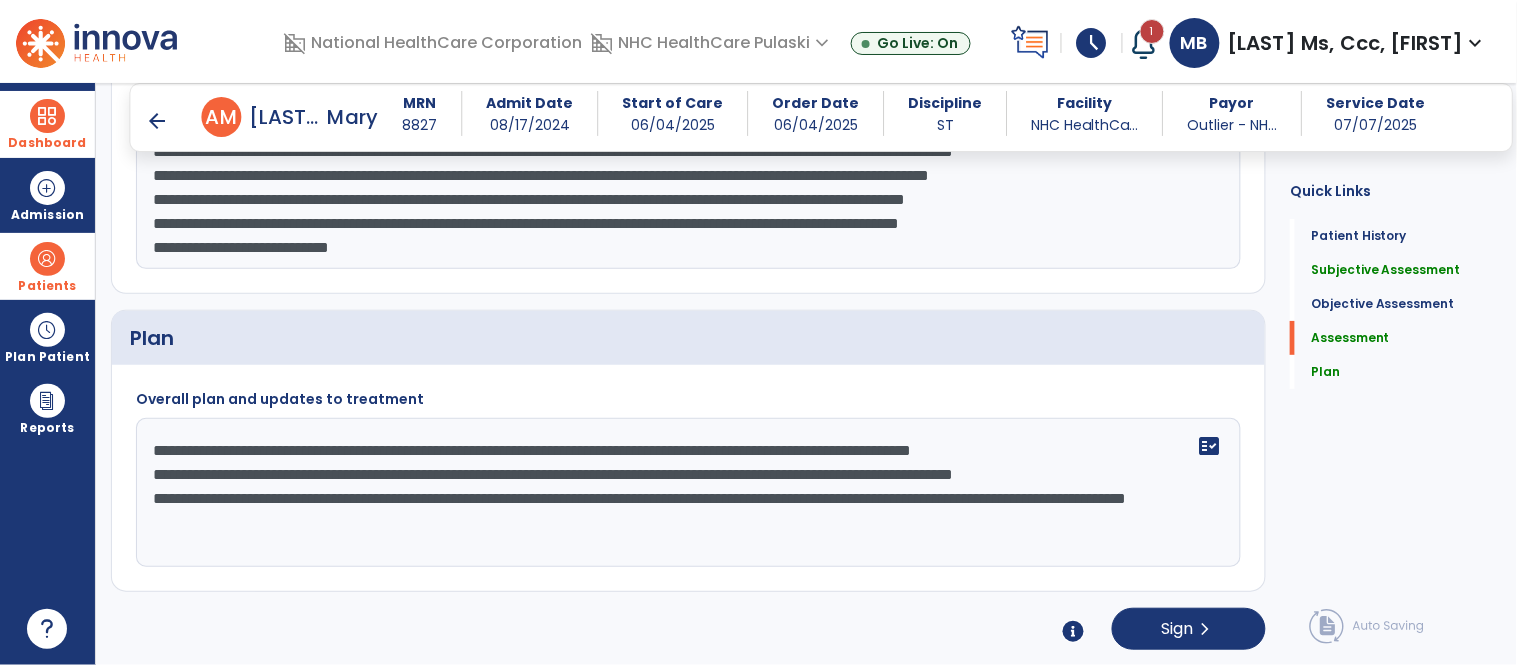 click on "**********" 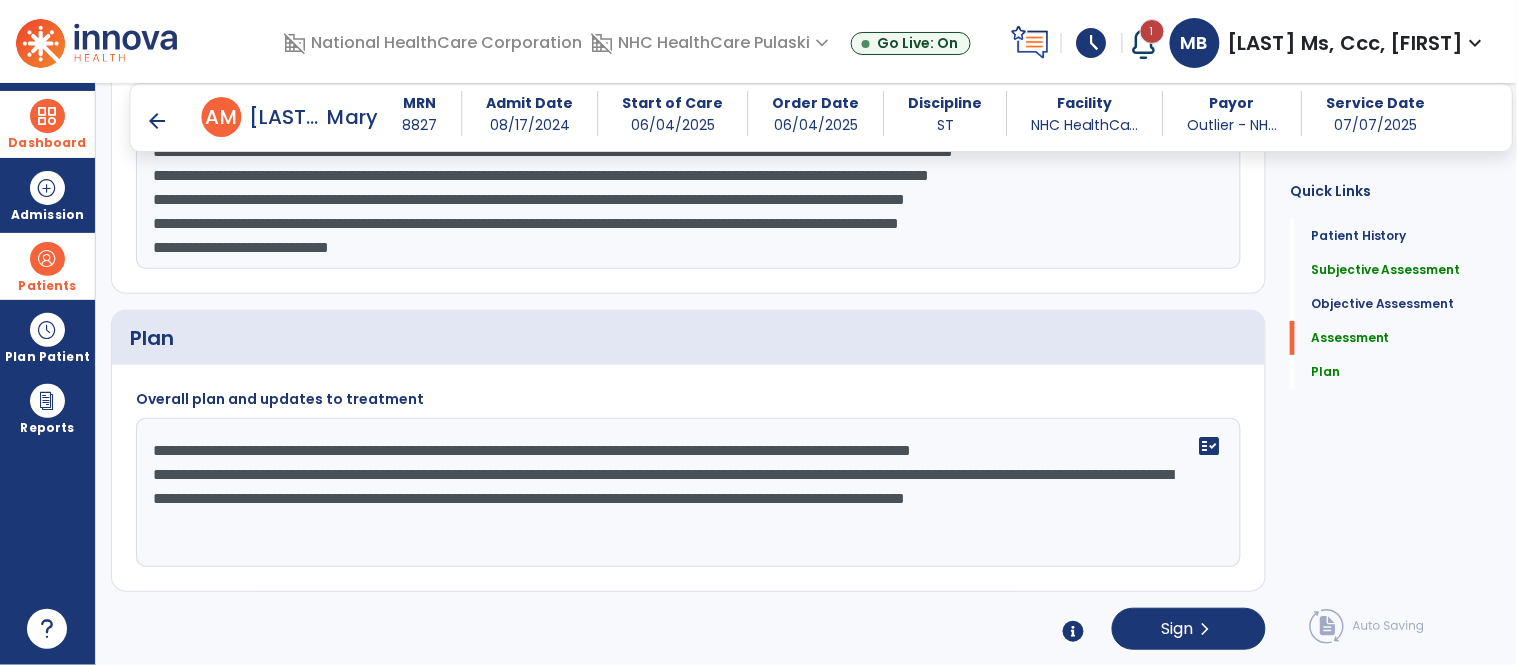 scroll, scrollTop: 0, scrollLeft: 0, axis: both 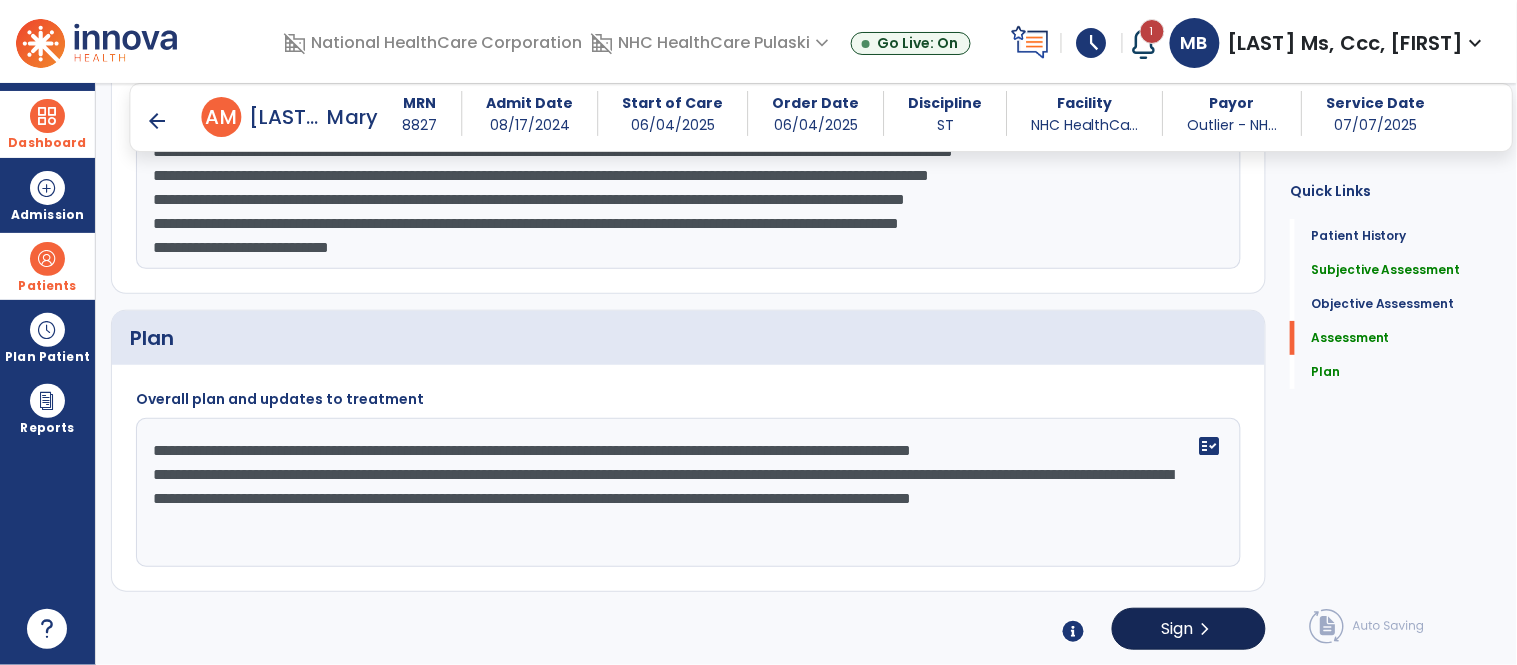 type on "**********" 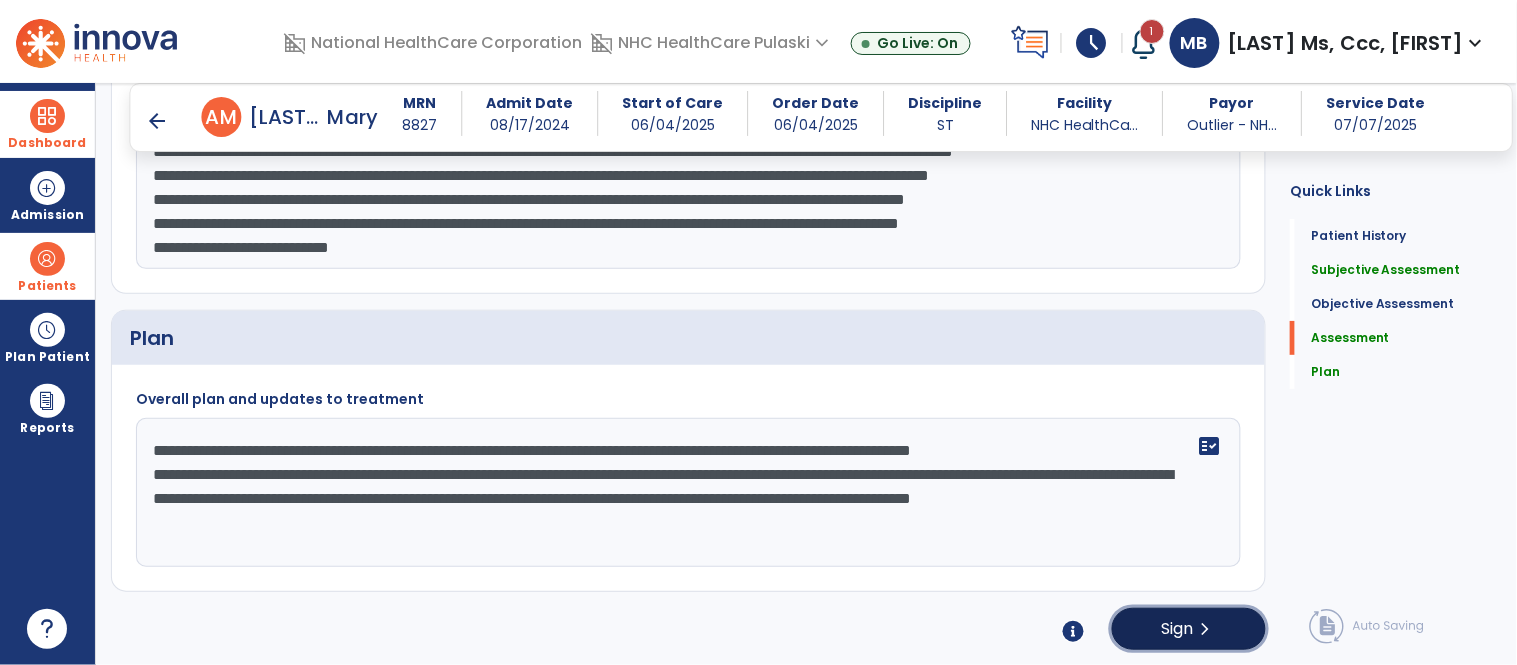 click on "chevron_right" 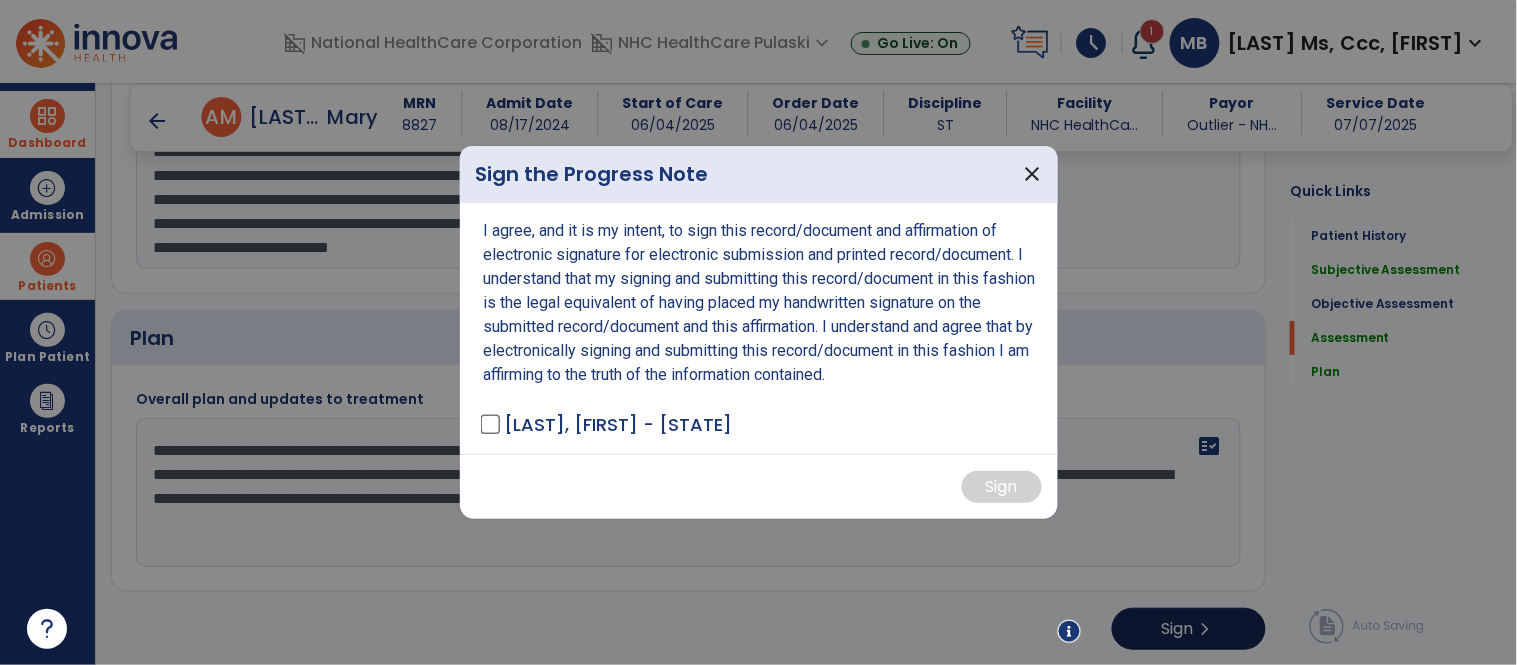click at bounding box center [758, 332] 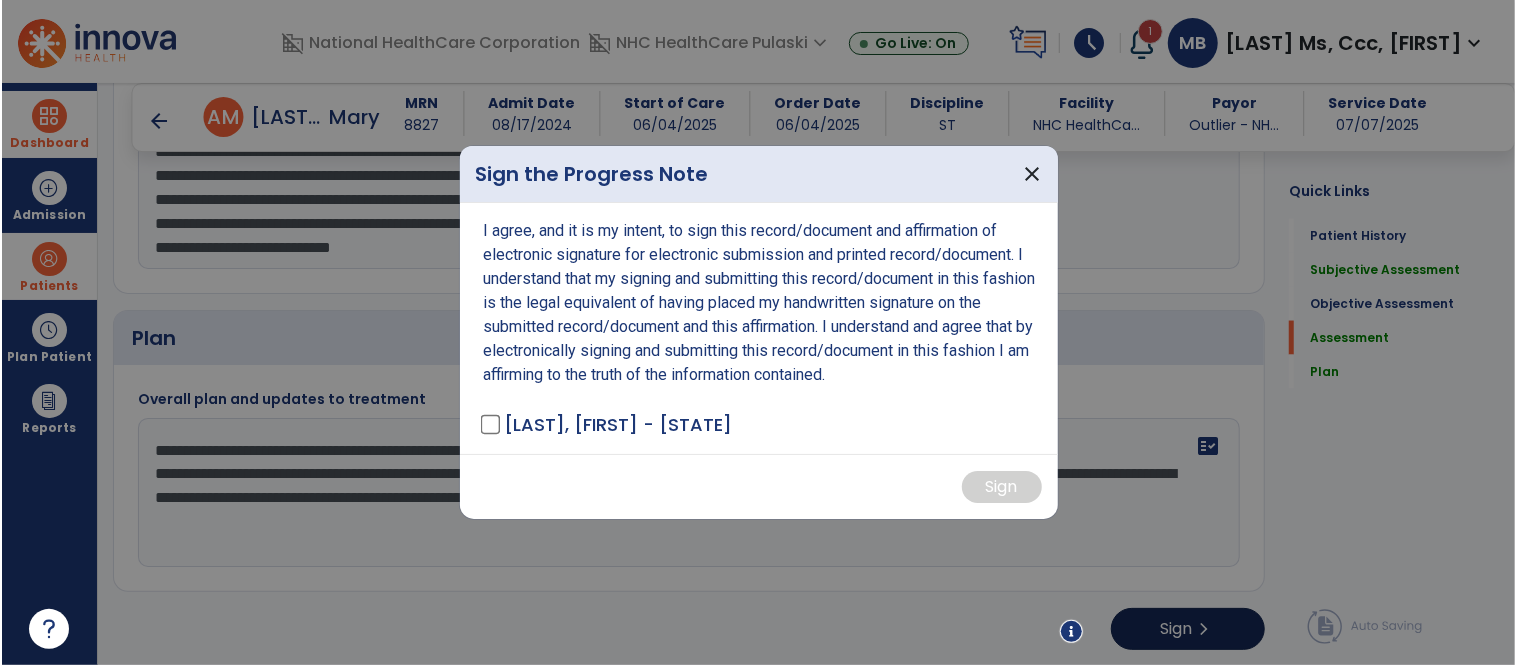 scroll, scrollTop: 1878, scrollLeft: 0, axis: vertical 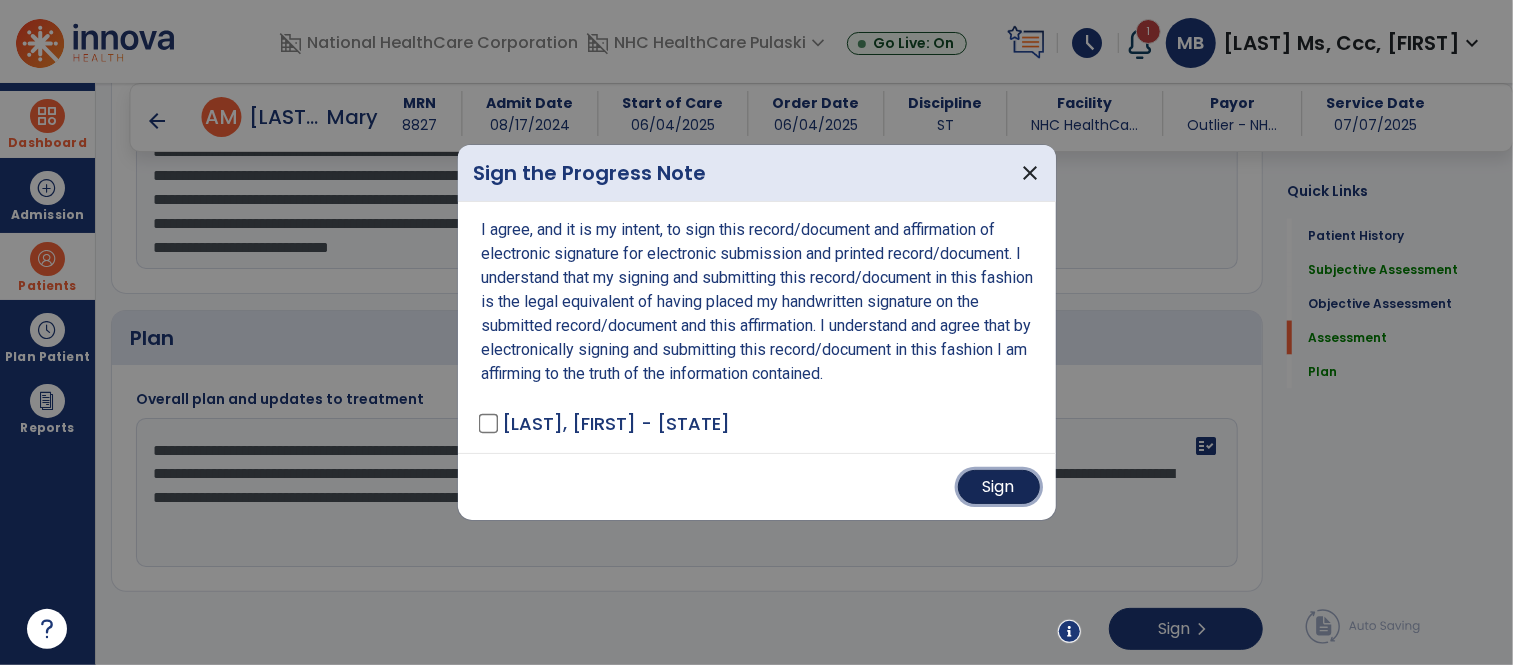 click on "Sign" at bounding box center (999, 487) 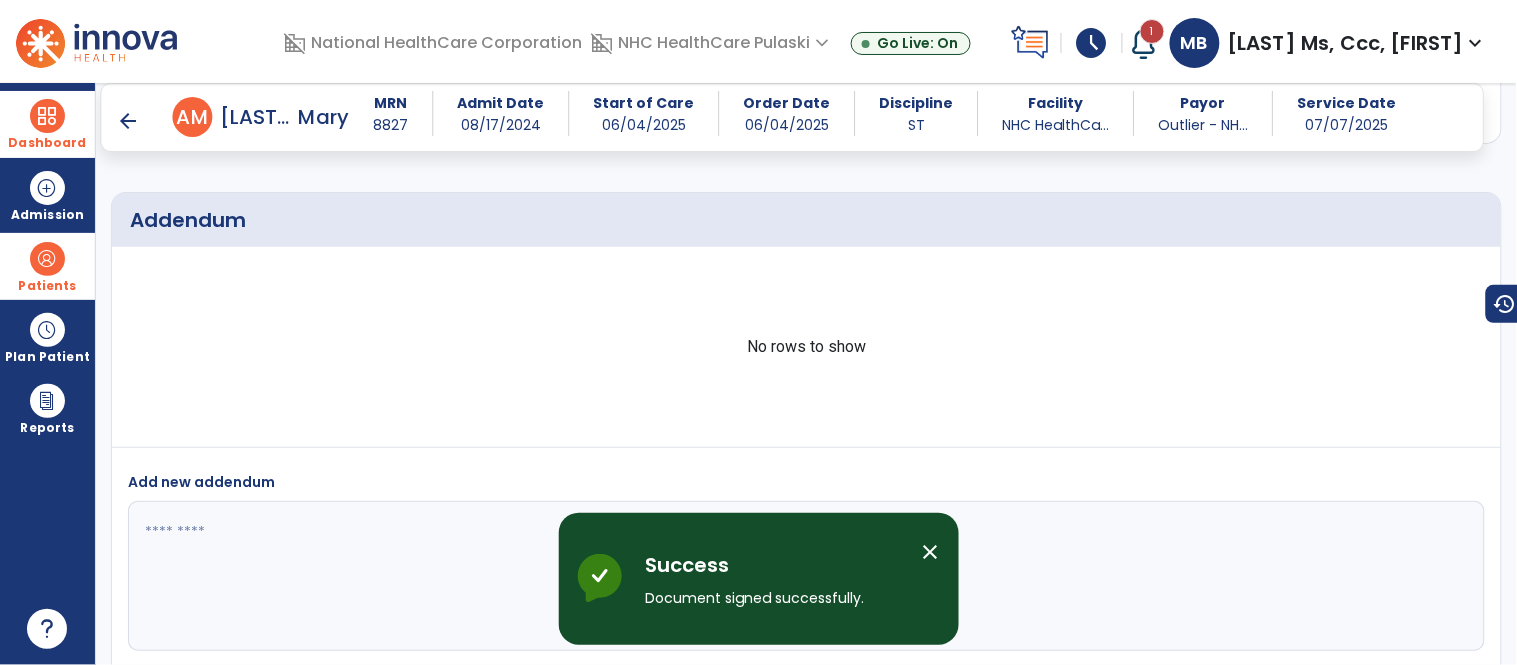 scroll, scrollTop: 2652, scrollLeft: 0, axis: vertical 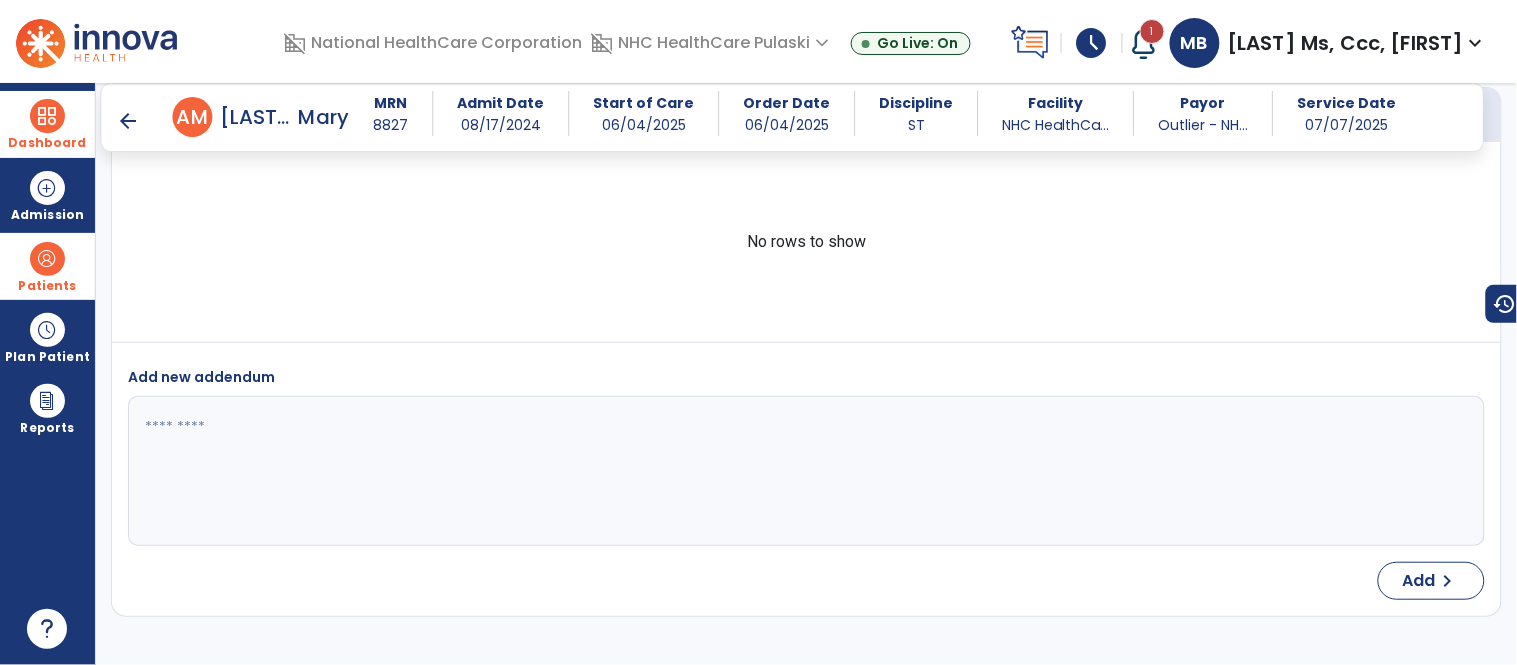 click on "arrow_back" at bounding box center [129, 121] 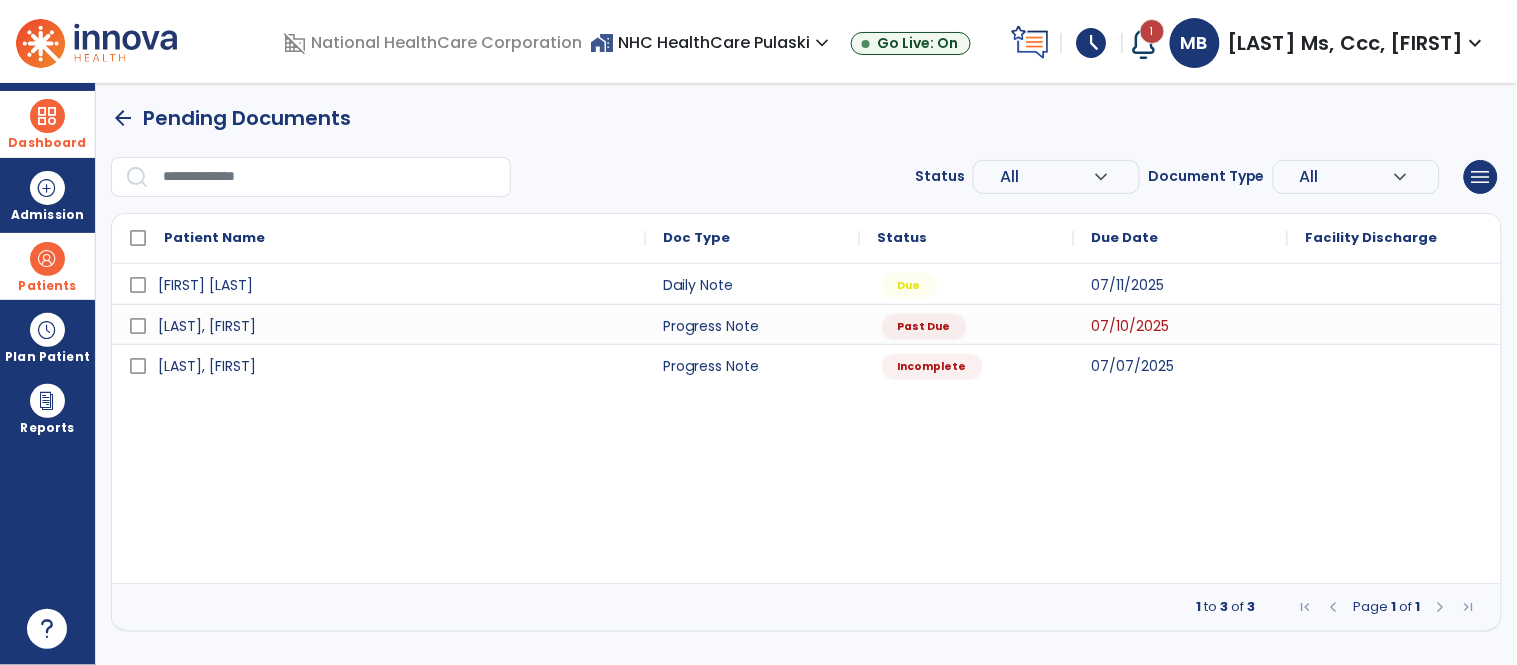 scroll, scrollTop: 0, scrollLeft: 0, axis: both 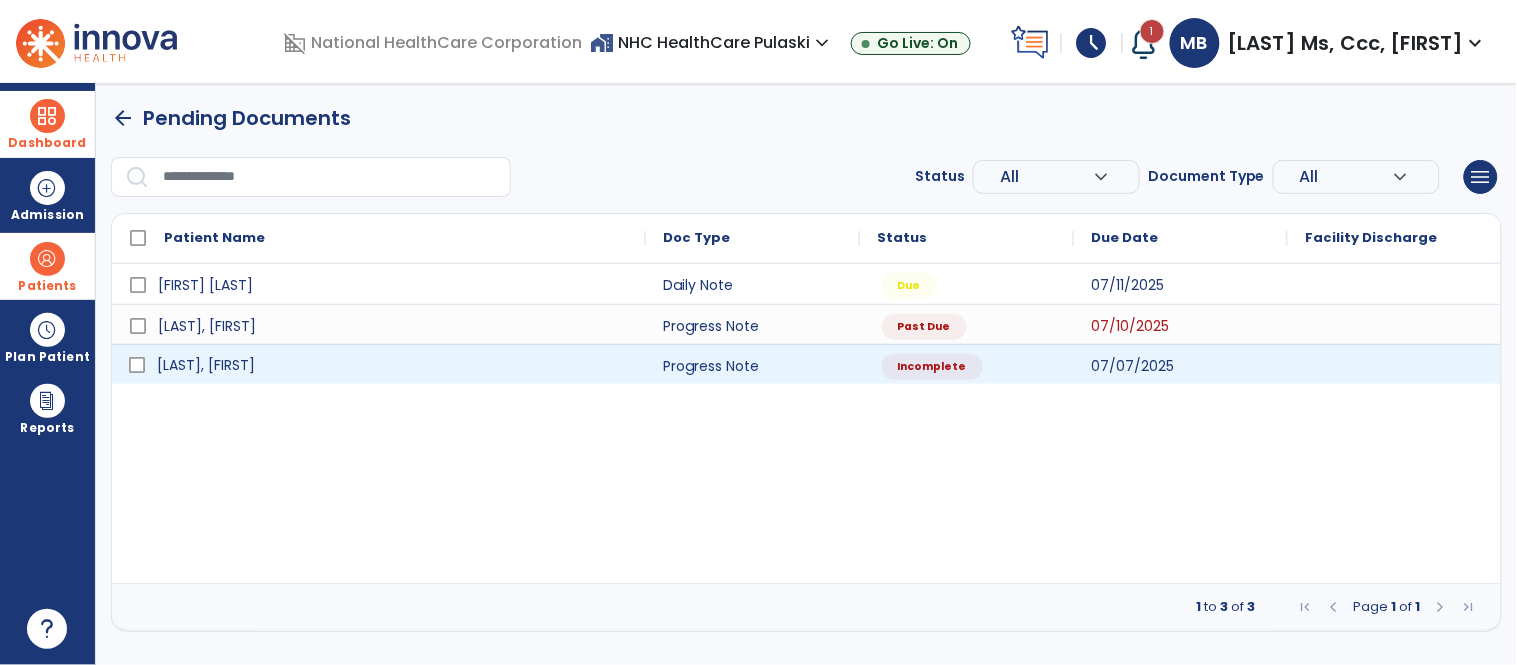 click on "[LAST], [FIRST]" at bounding box center [206, 365] 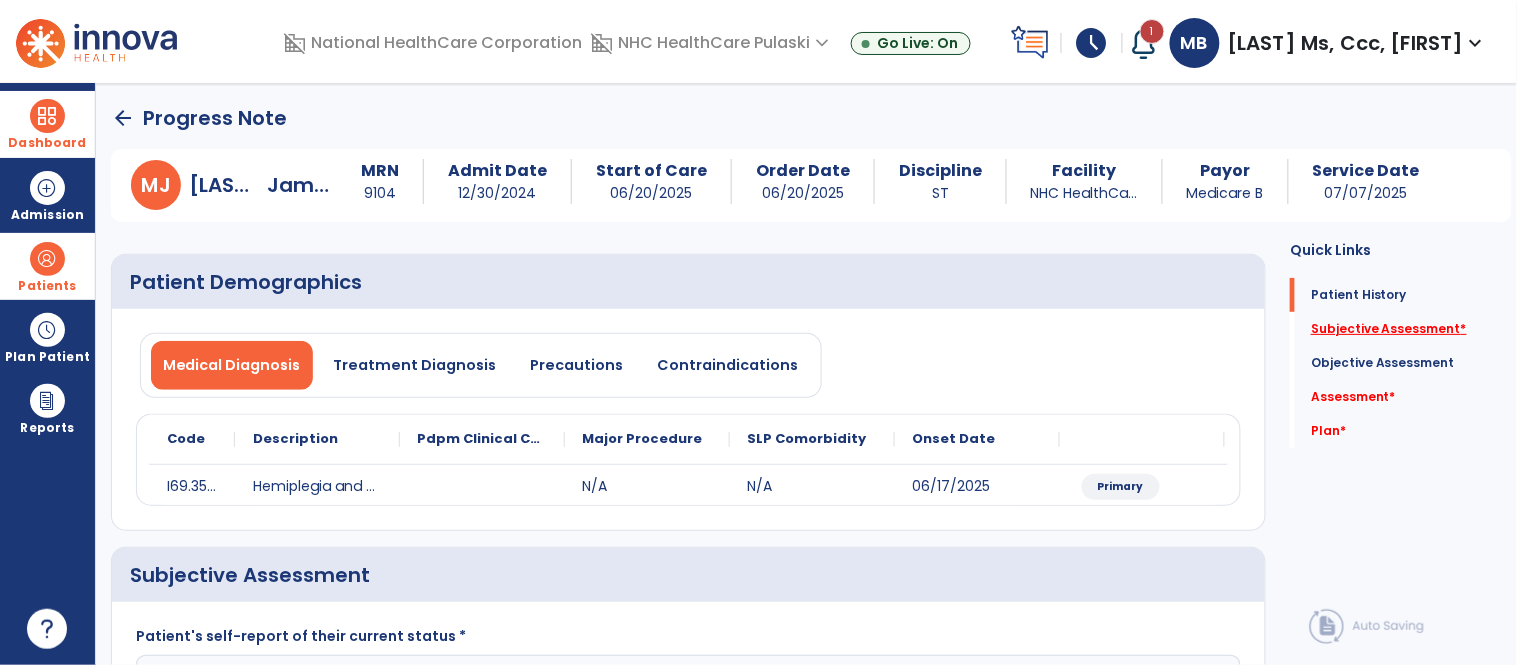 click on "Subjective Assessment   *" 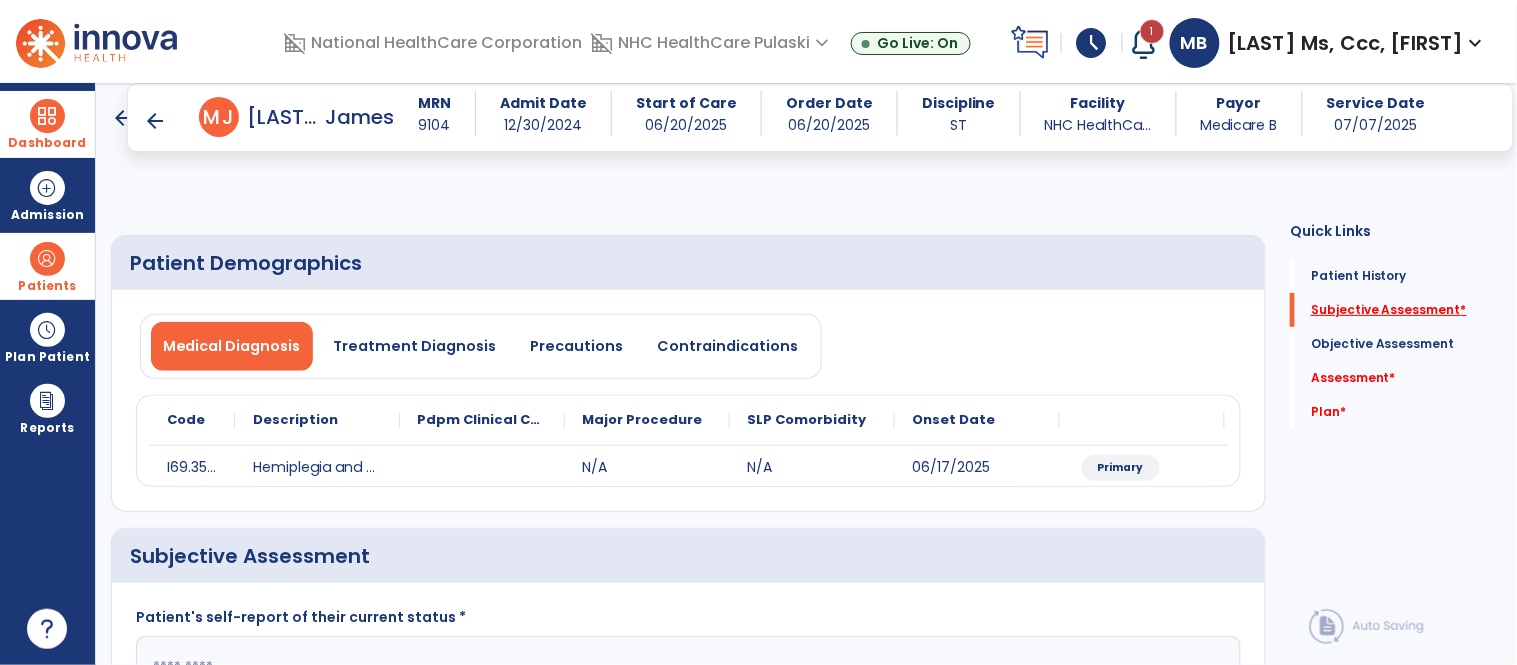 scroll, scrollTop: 41, scrollLeft: 0, axis: vertical 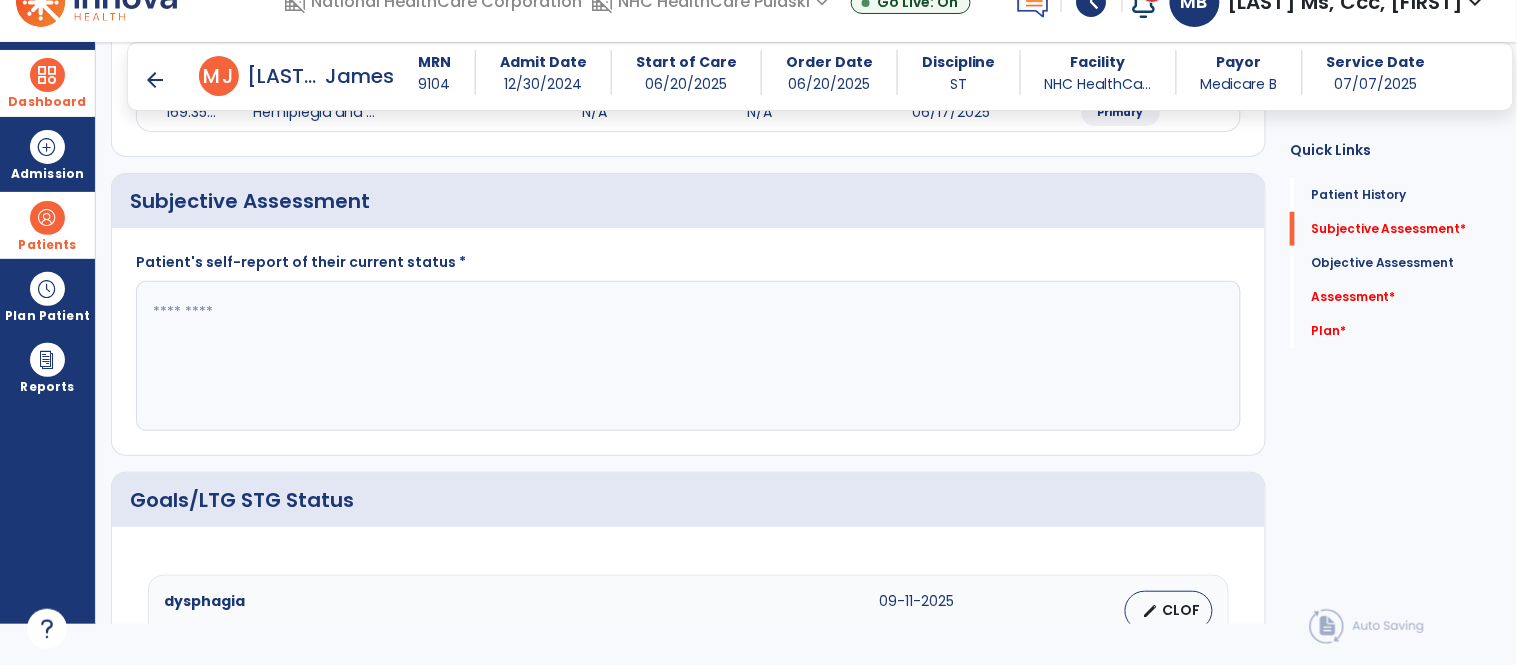 click 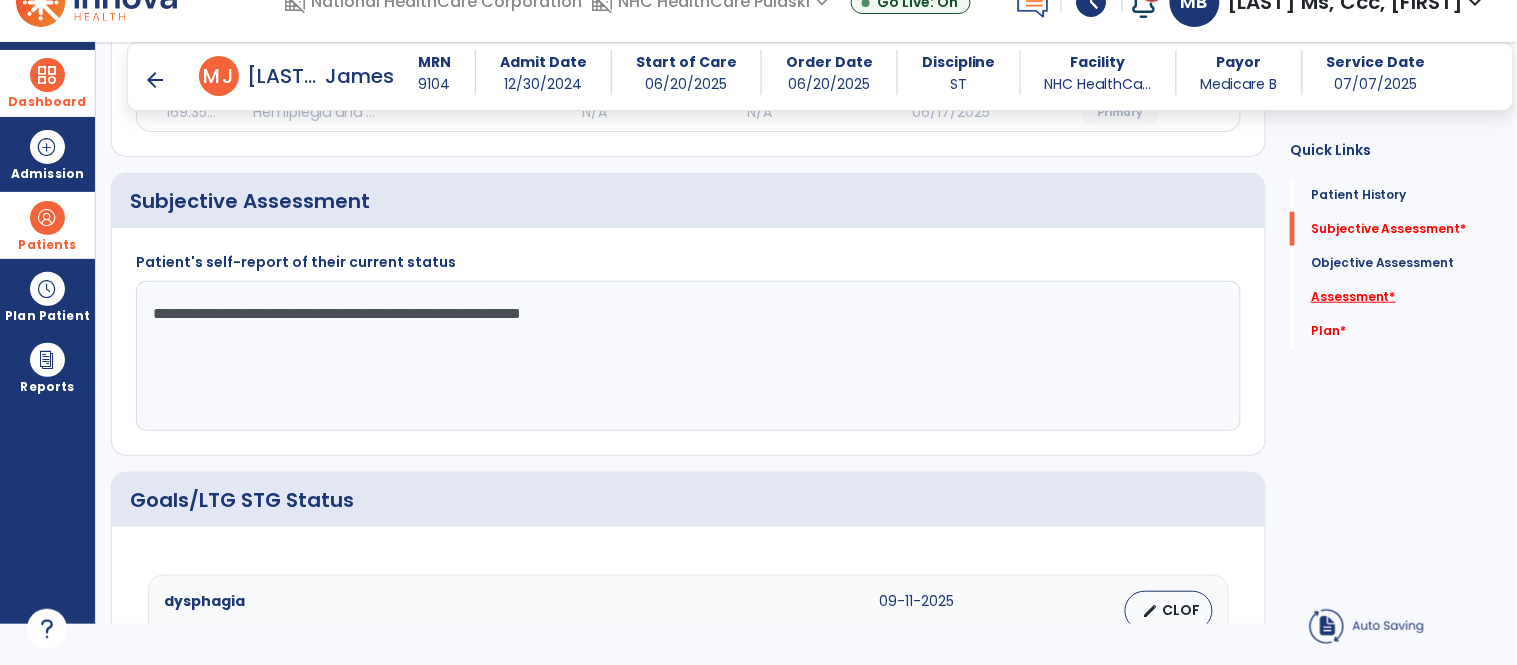 type on "**********" 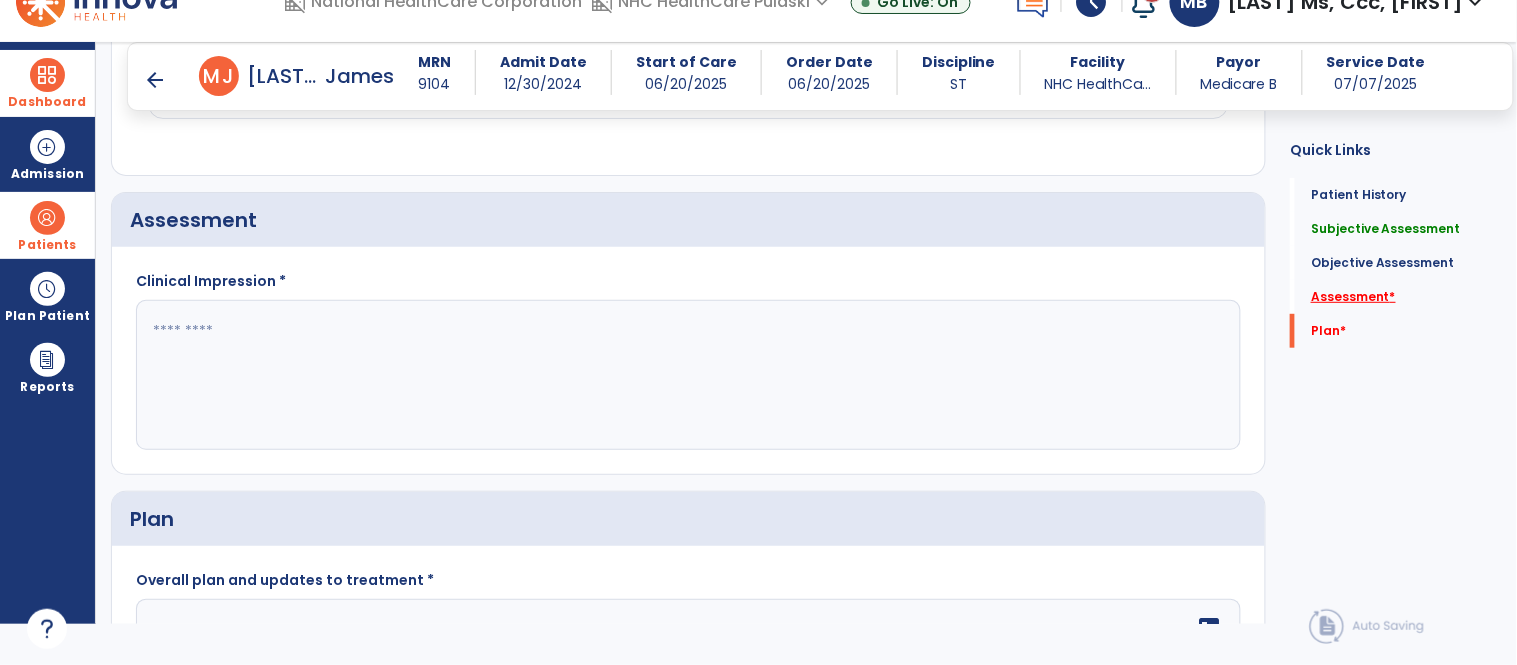 scroll, scrollTop: 2094, scrollLeft: 0, axis: vertical 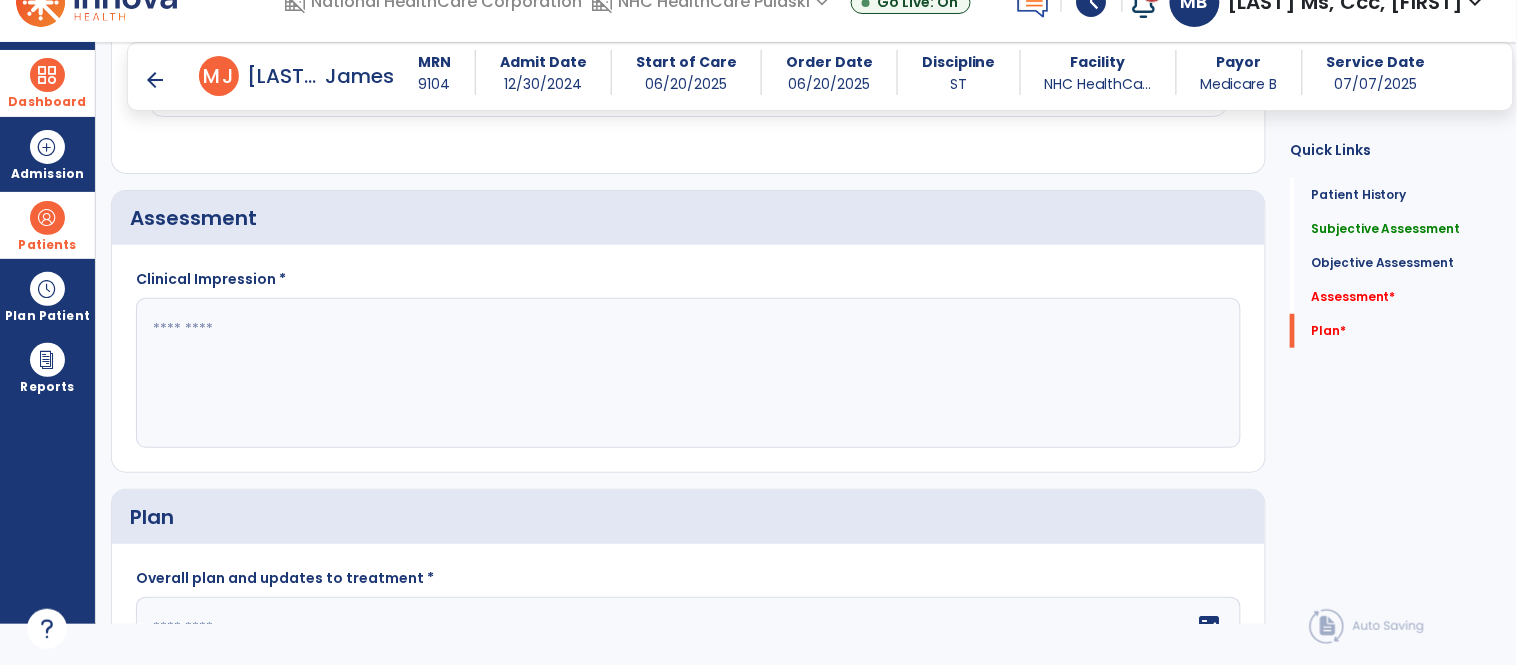 click 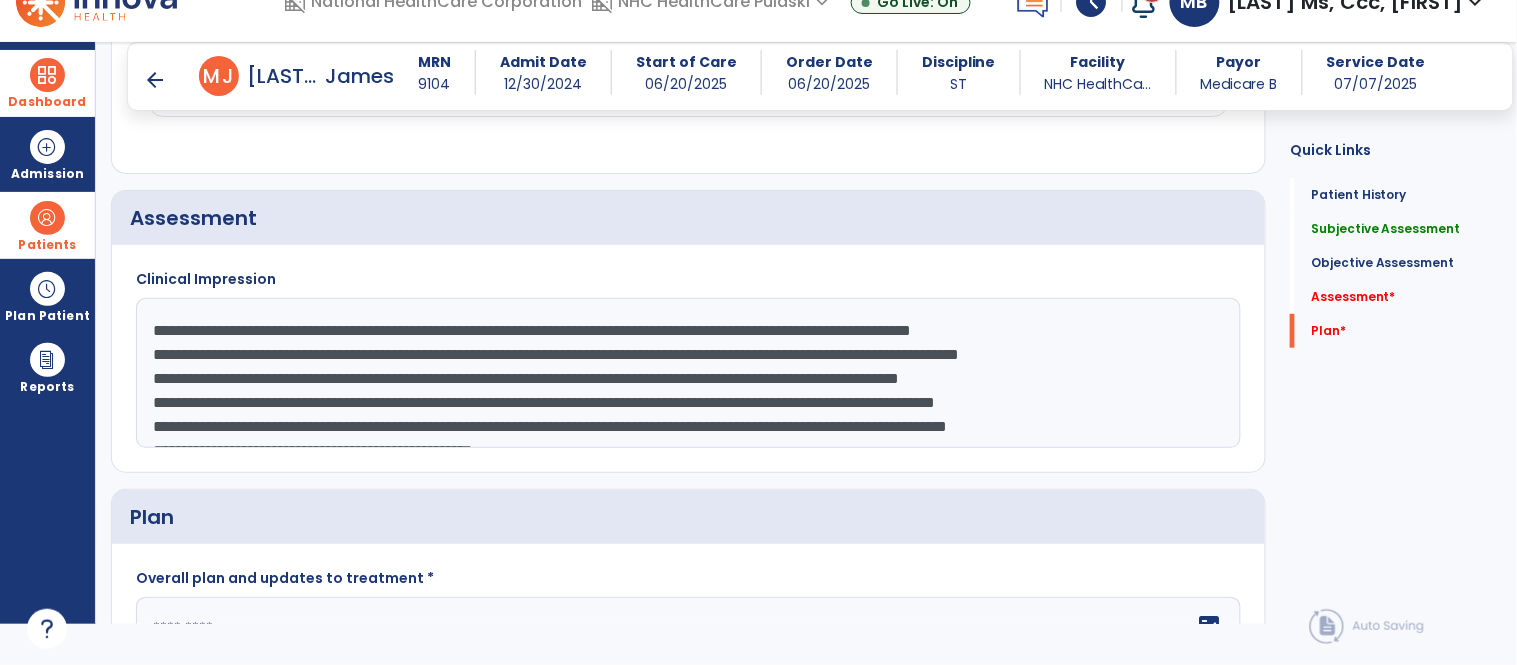 scroll, scrollTop: 135, scrollLeft: 0, axis: vertical 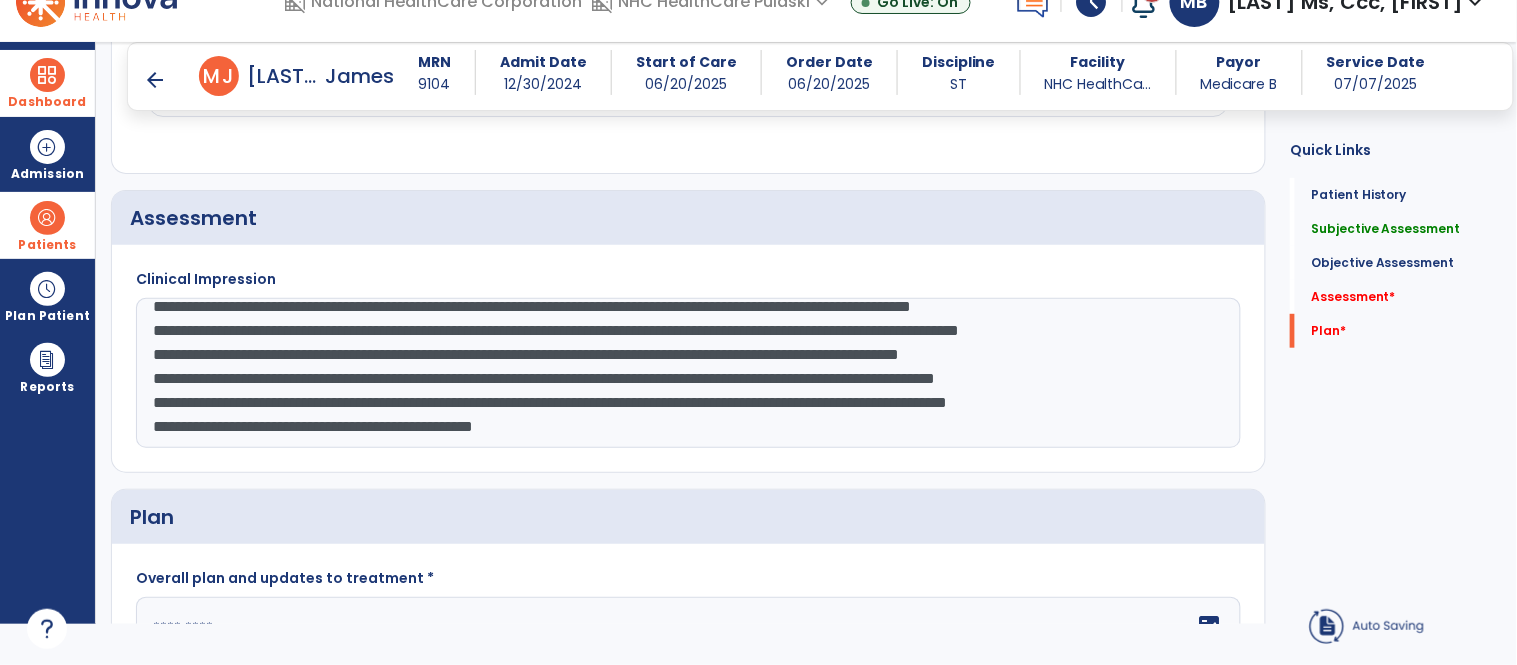 click on "**********" 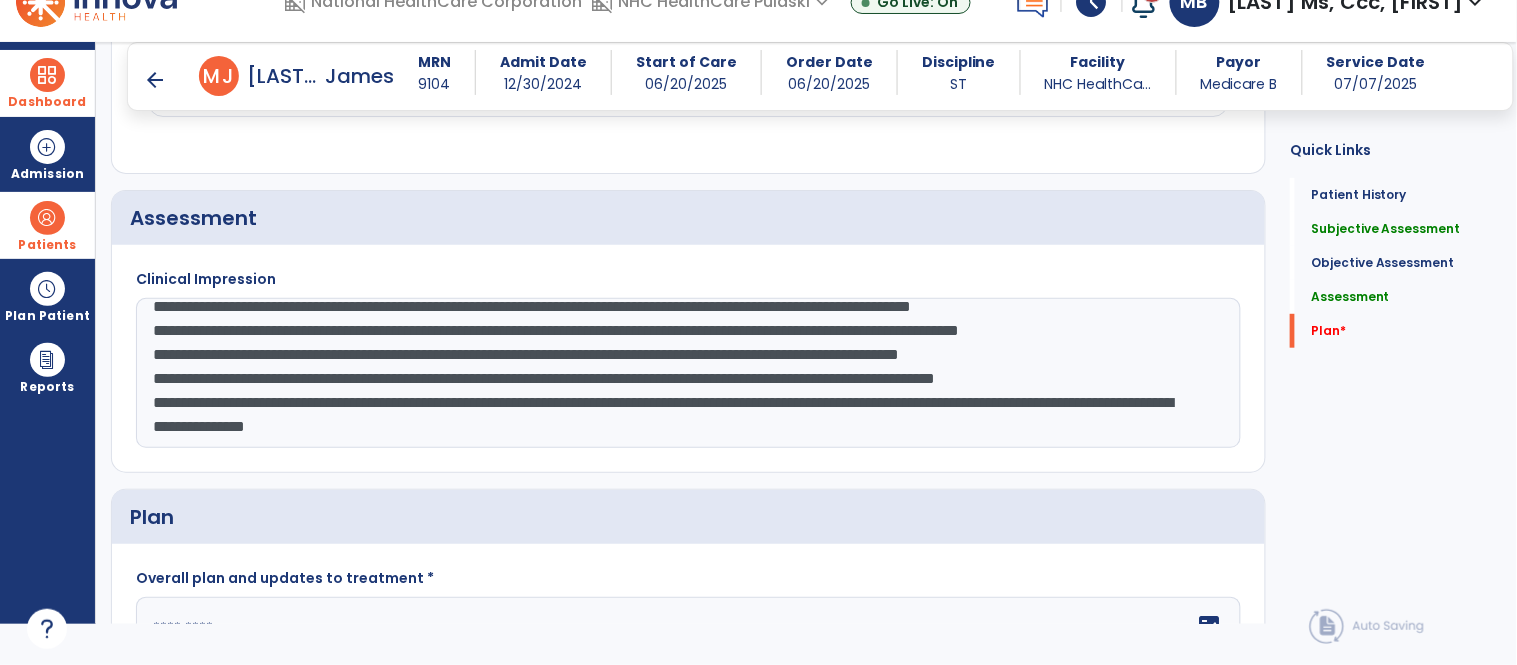 scroll, scrollTop: 120, scrollLeft: 0, axis: vertical 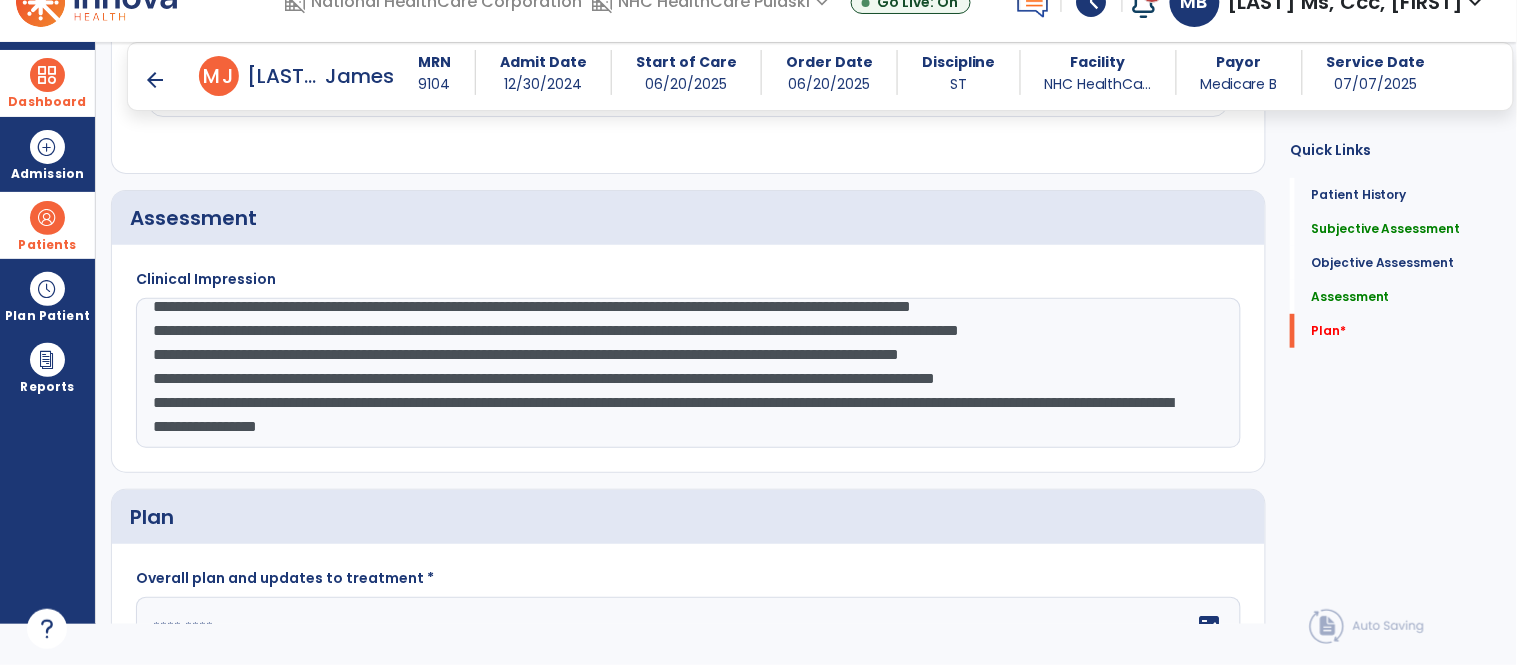 click on "**********" 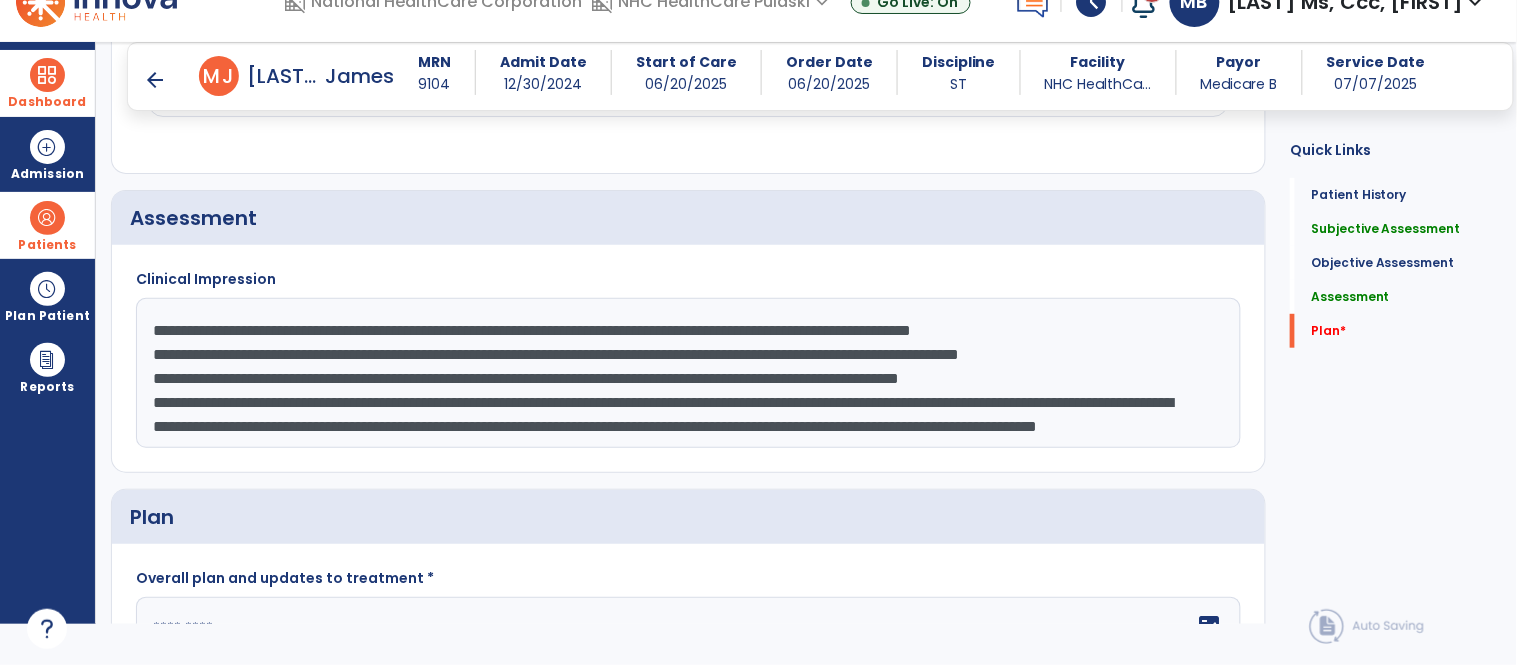 scroll, scrollTop: 96, scrollLeft: 0, axis: vertical 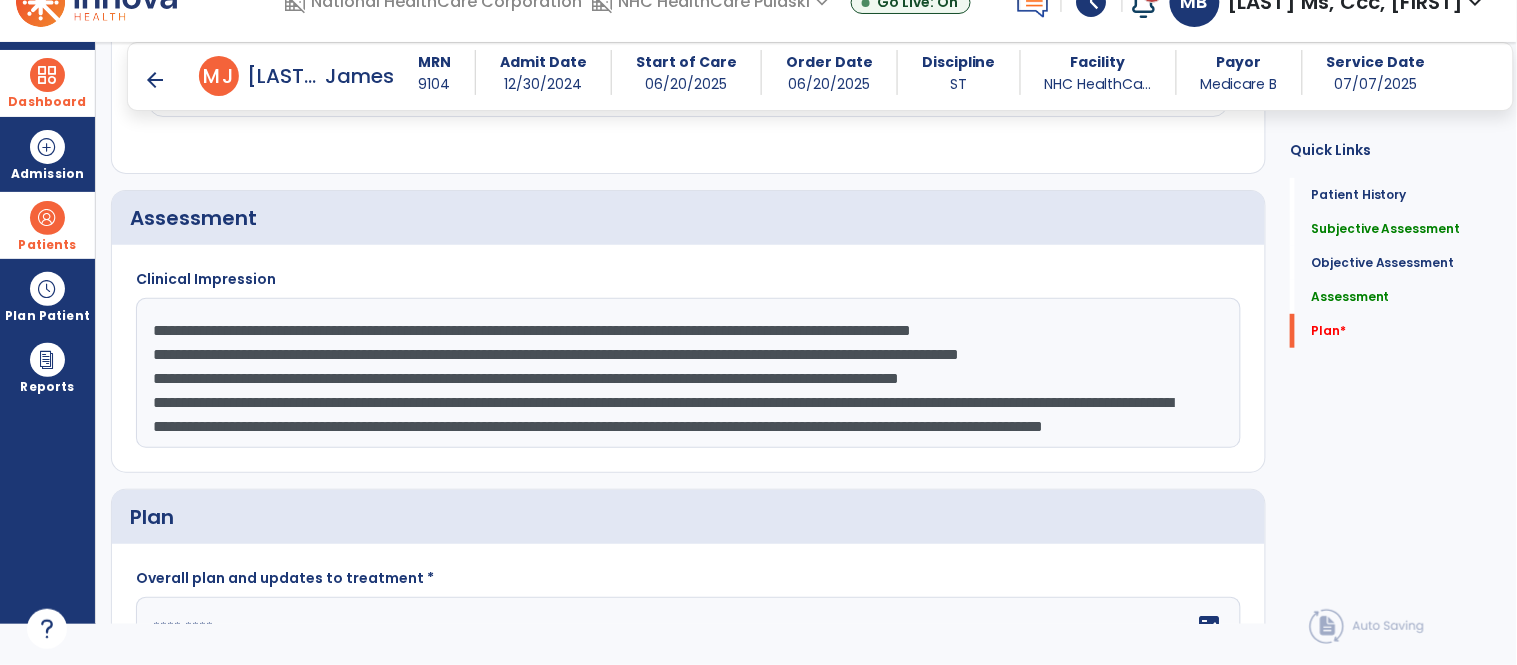click on "**********" 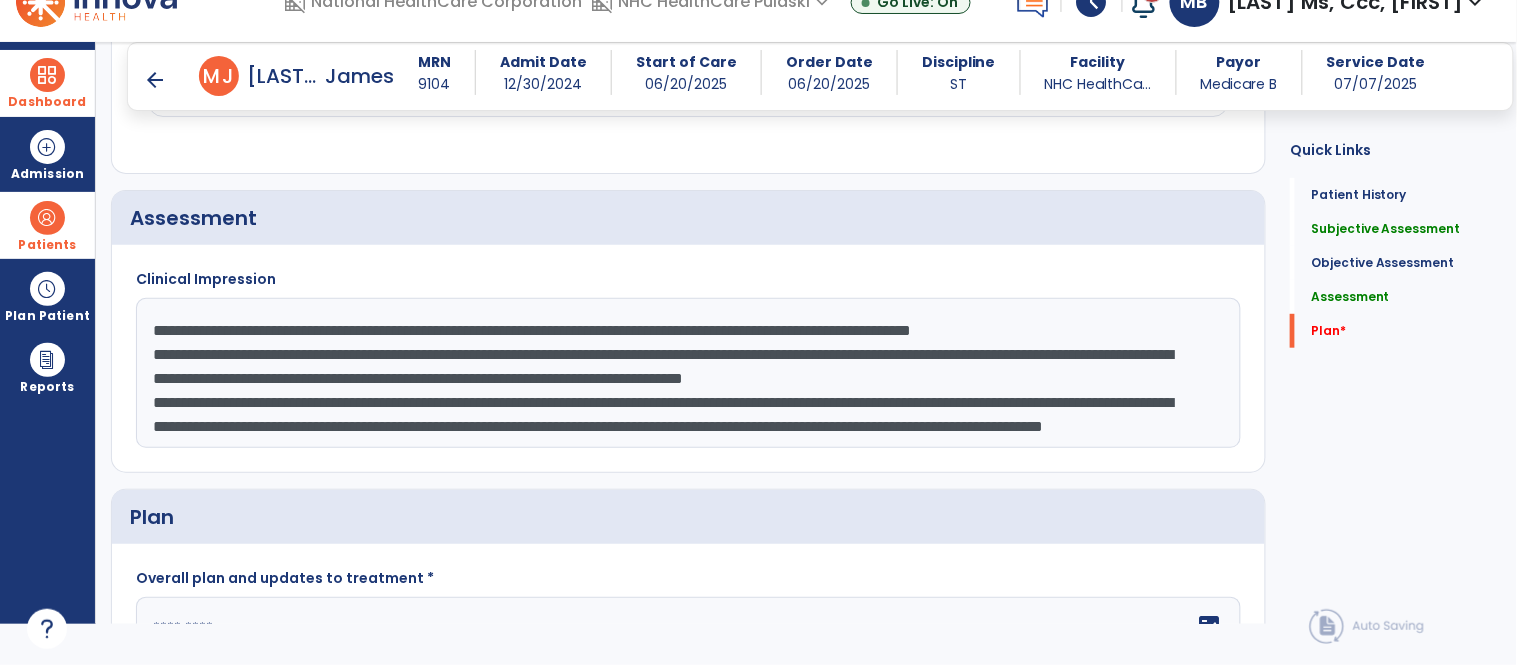 scroll, scrollTop: 92, scrollLeft: 0, axis: vertical 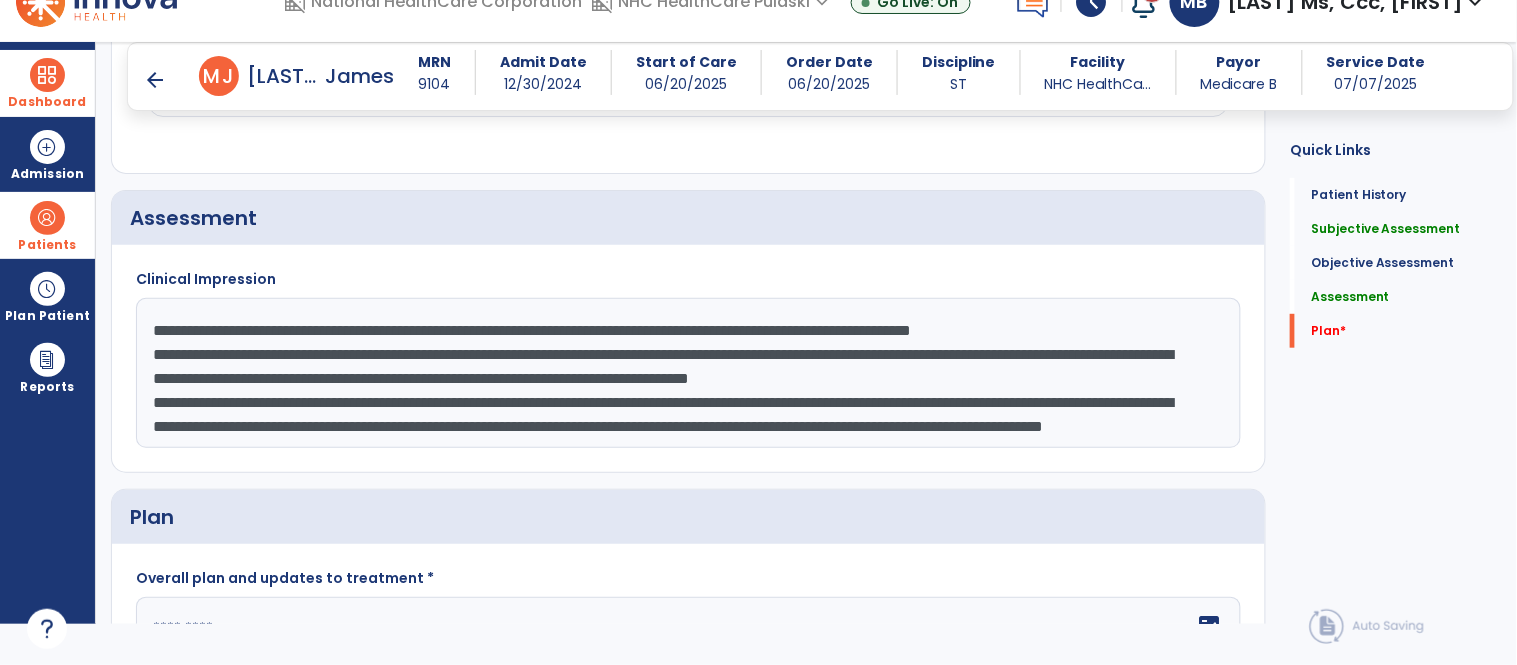 click on "**********" 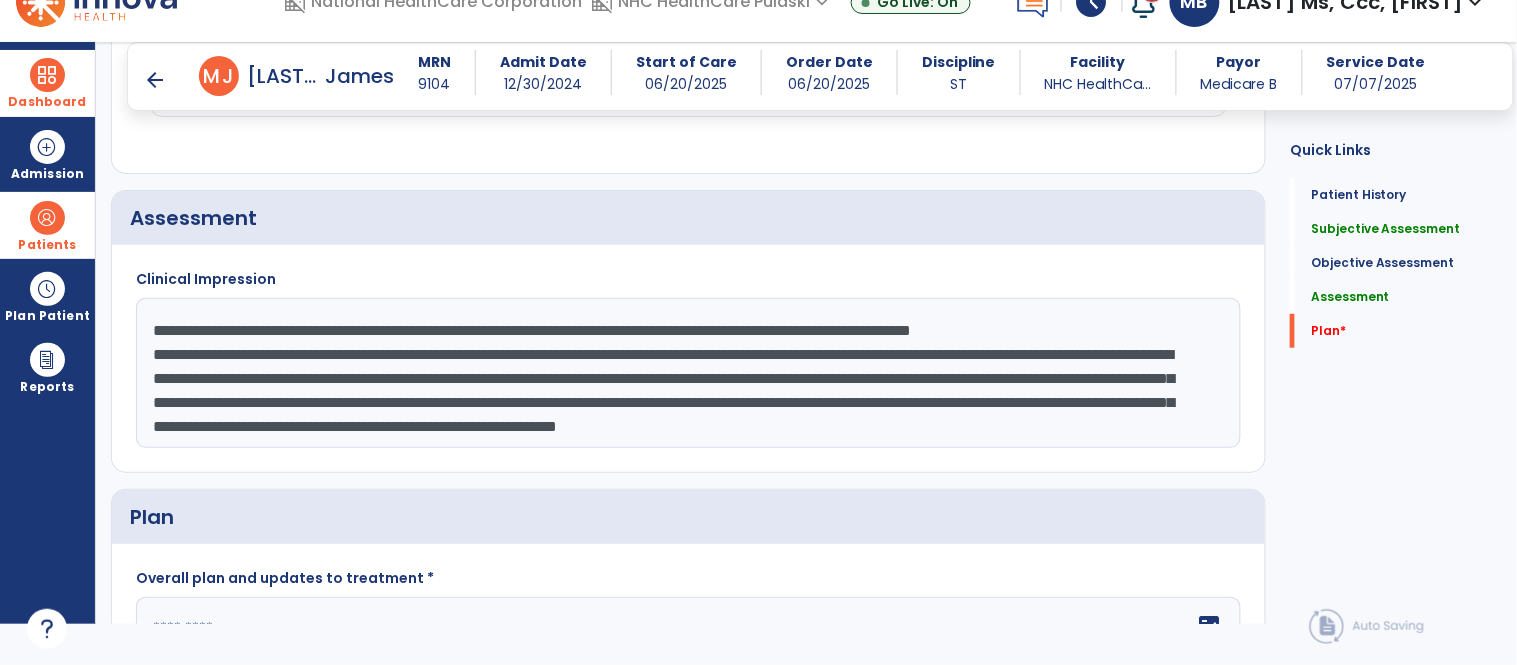 scroll, scrollTop: 67, scrollLeft: 0, axis: vertical 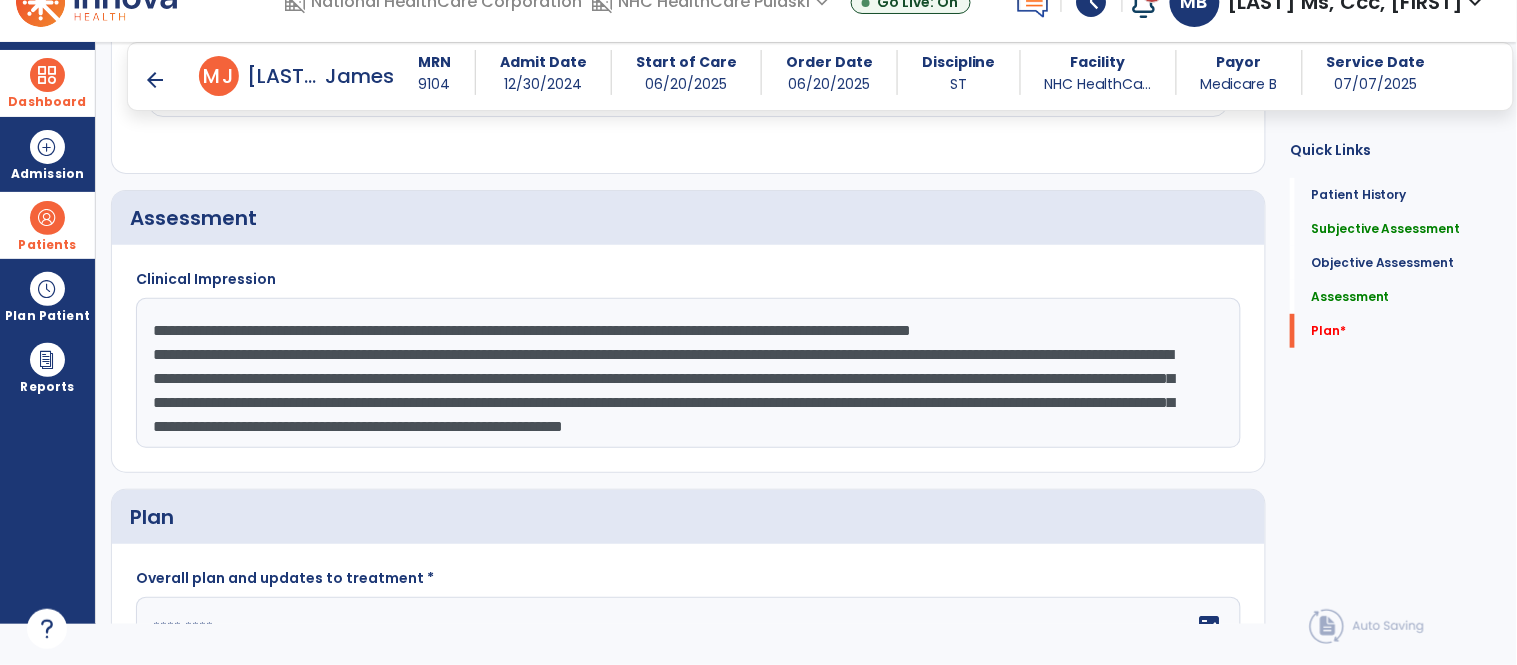 click on "**********" 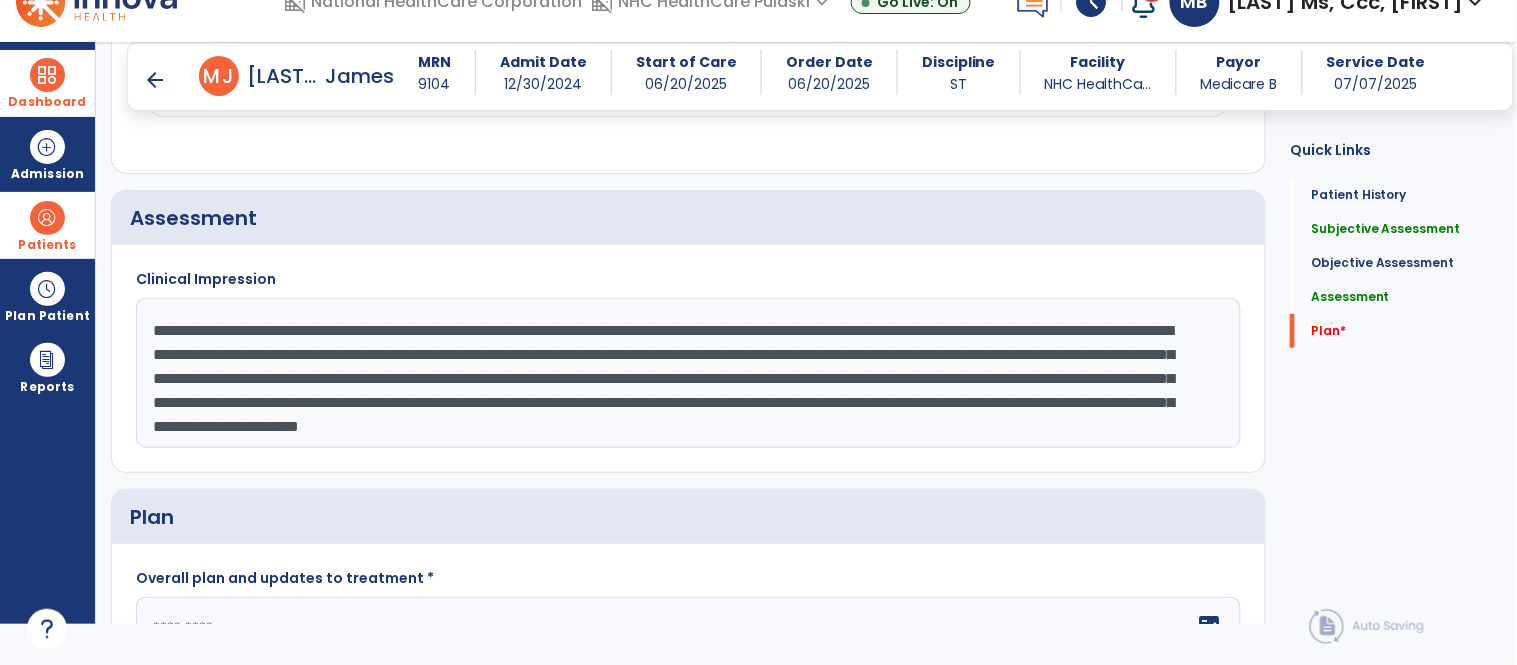 scroll, scrollTop: 0, scrollLeft: 0, axis: both 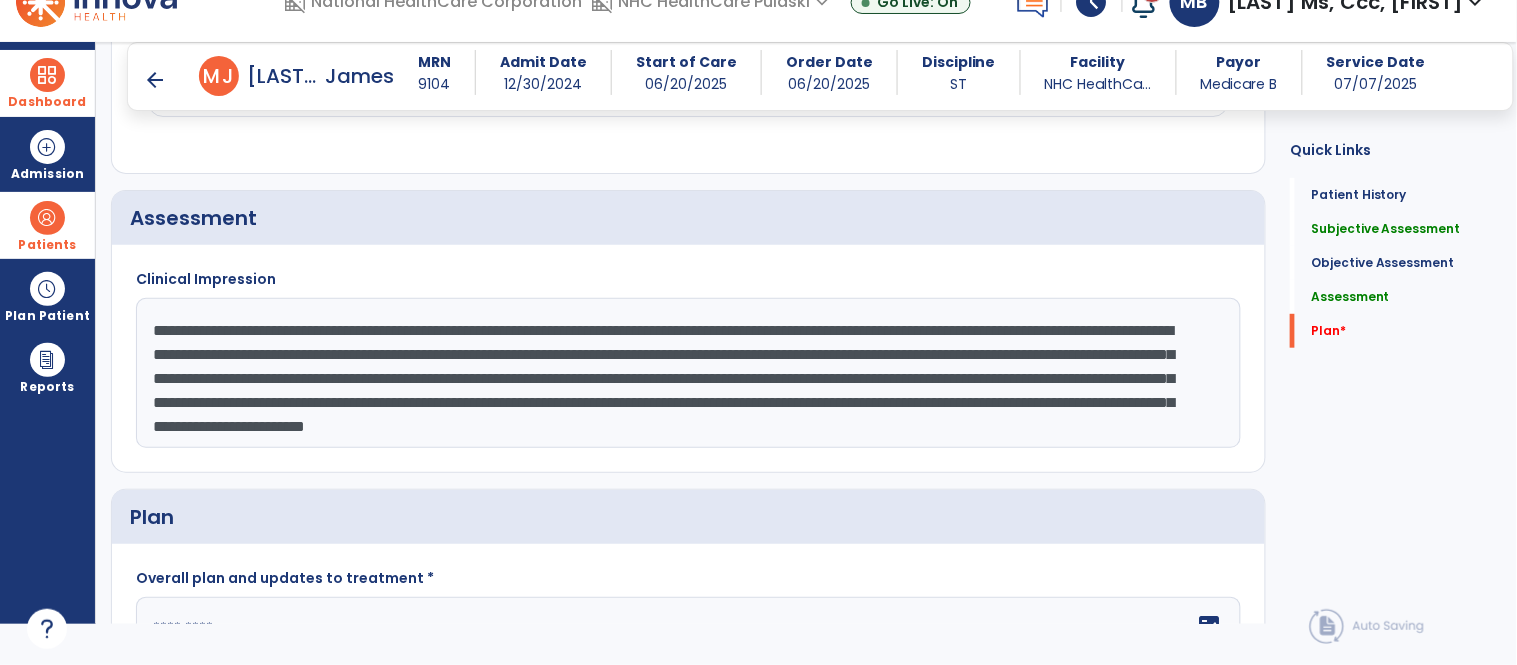 type on "**********" 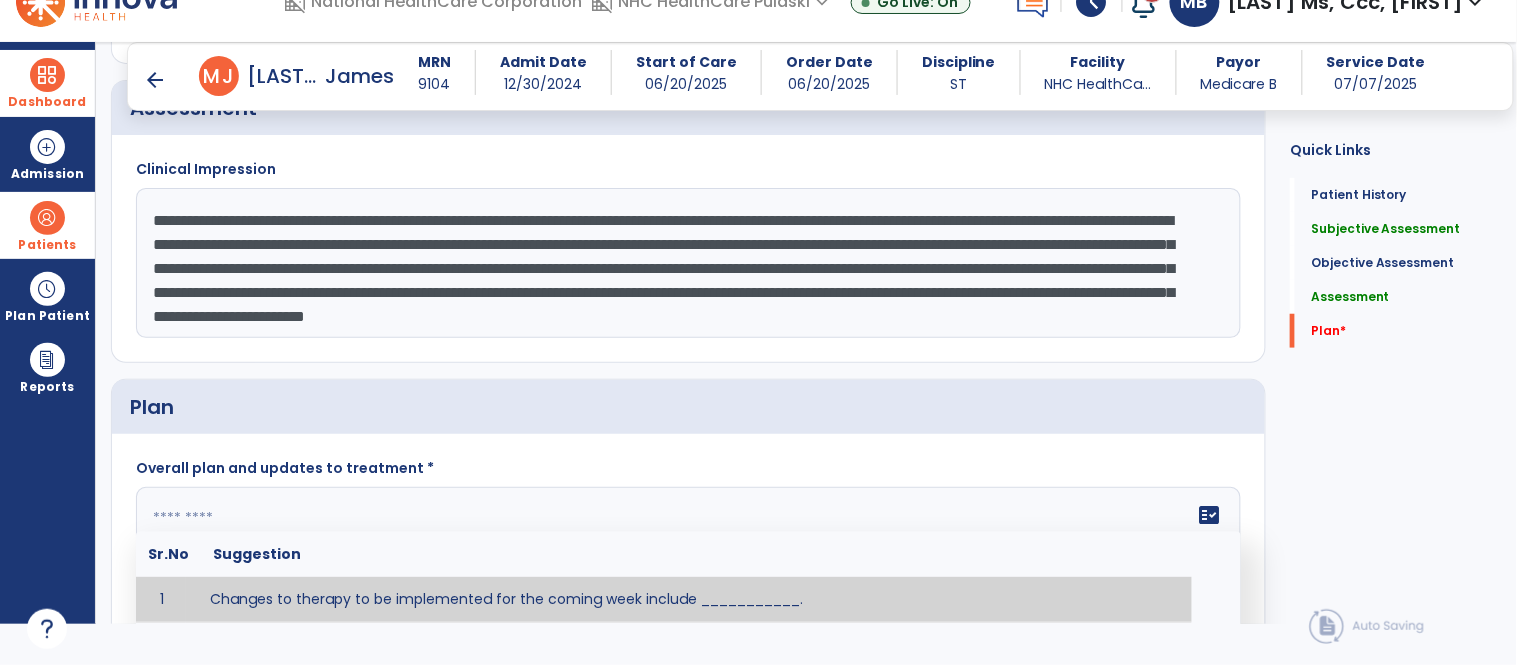 paste on "**********" 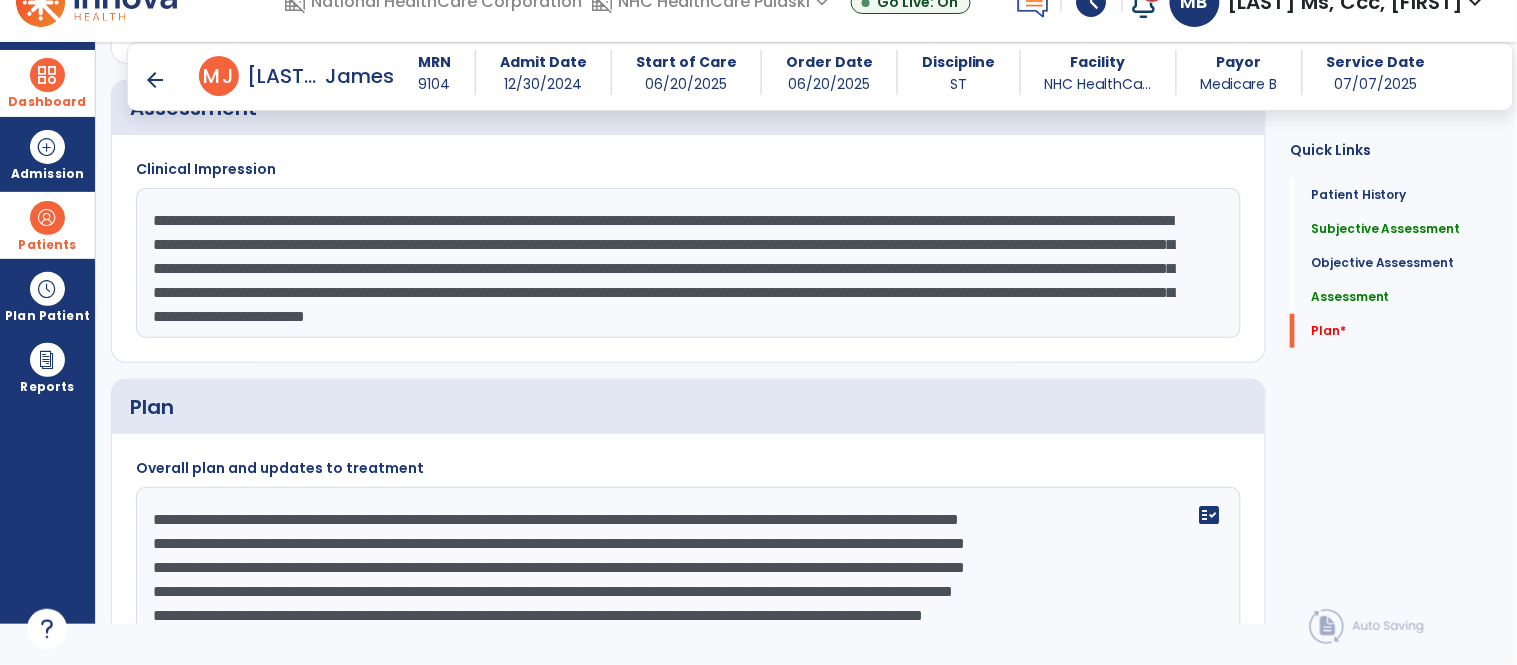 scroll, scrollTop: 134, scrollLeft: 0, axis: vertical 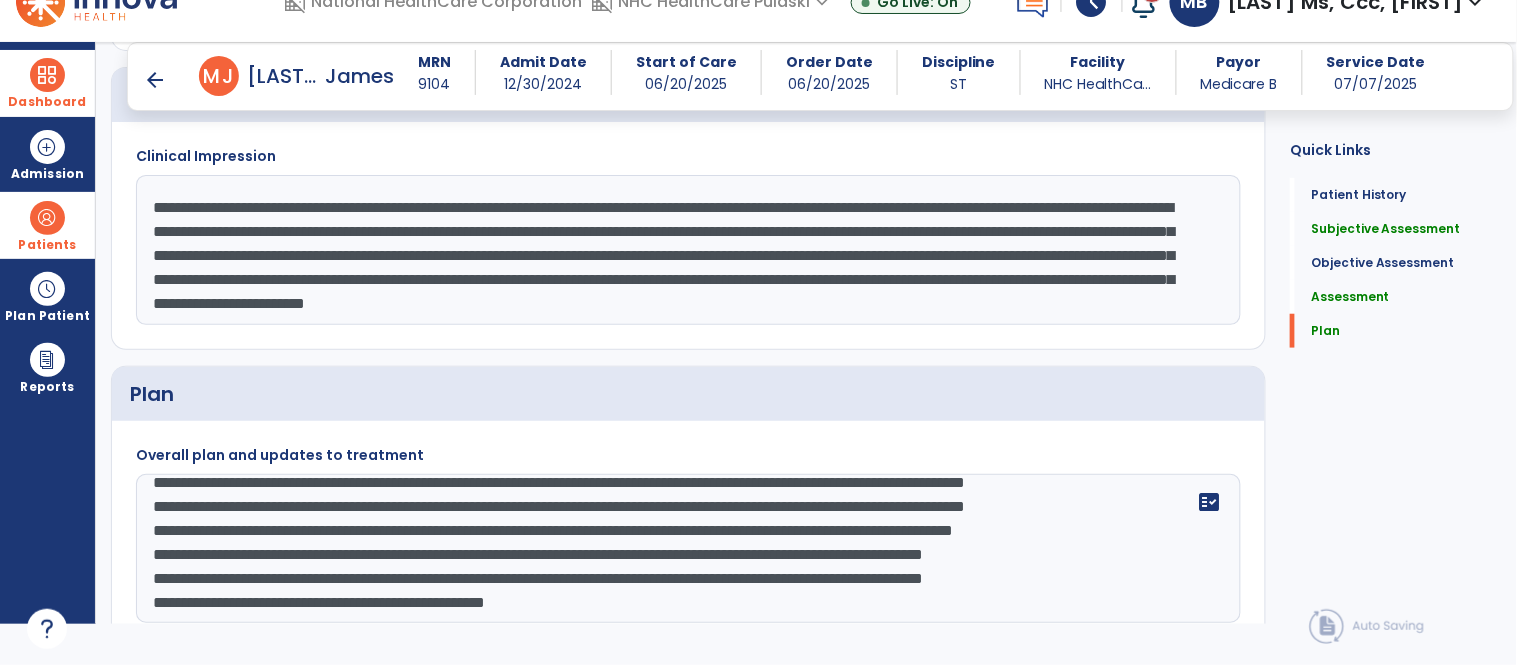 click on "**********" 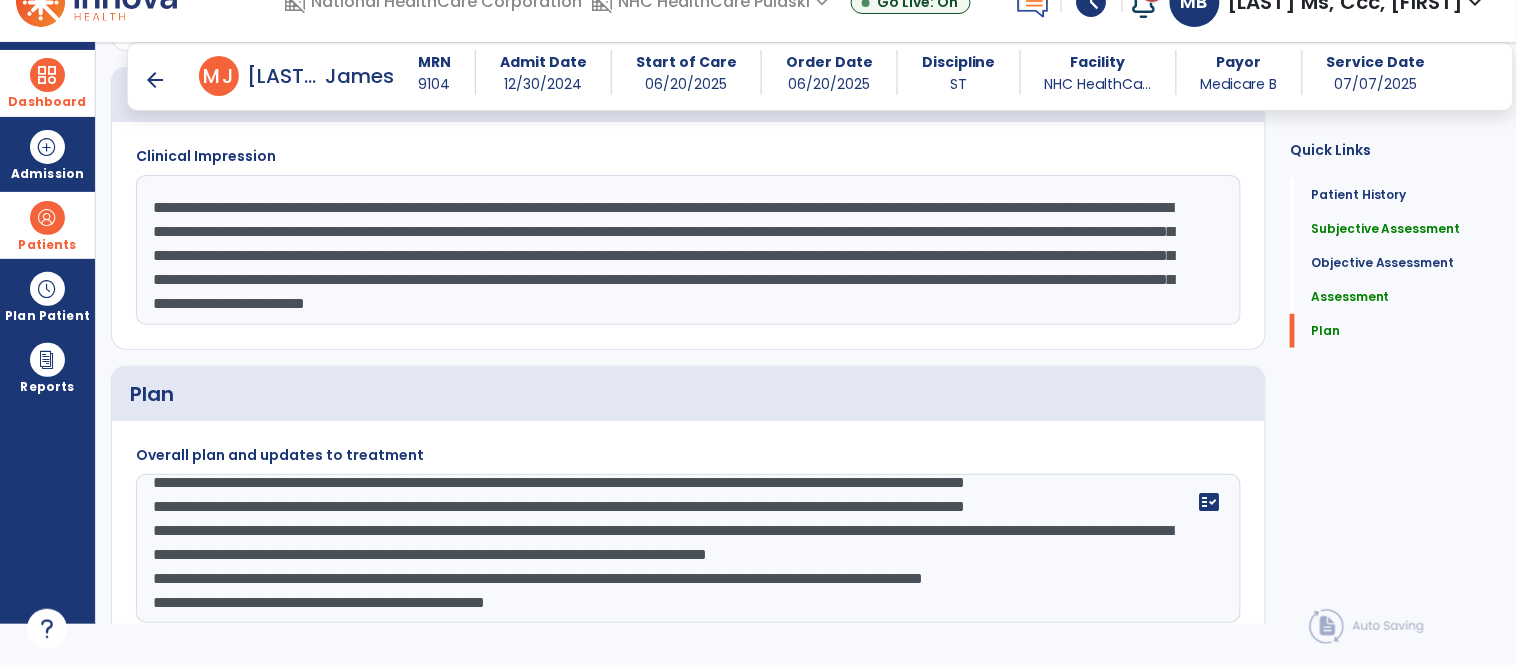 click on "**********" 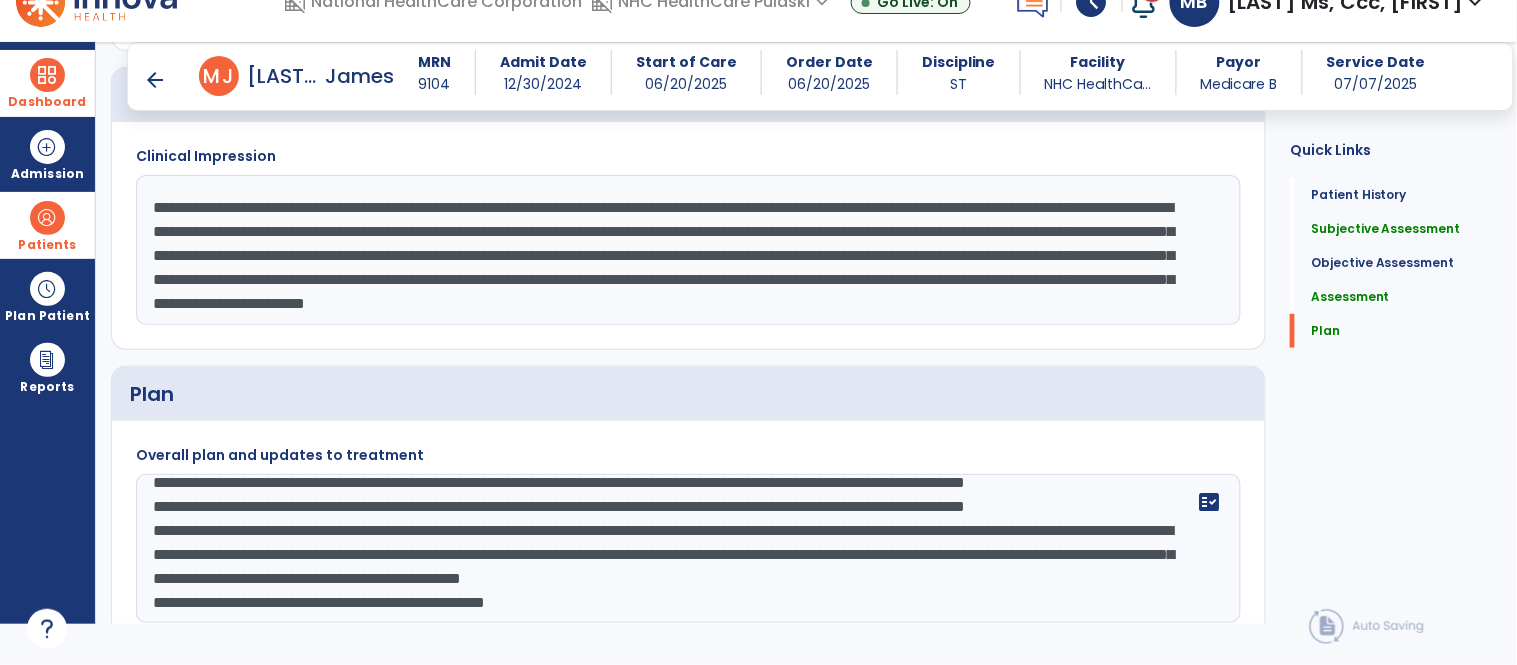 click on "**********" 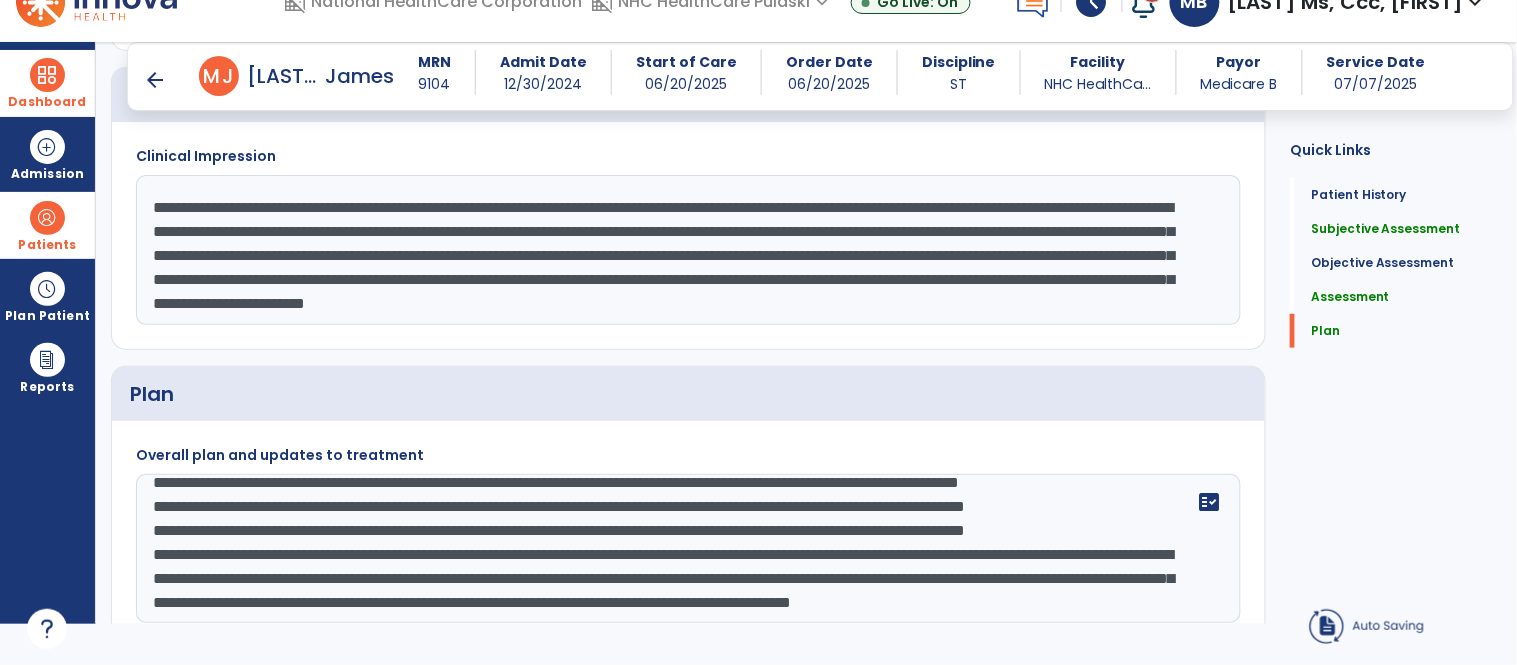 scroll, scrollTop: 120, scrollLeft: 0, axis: vertical 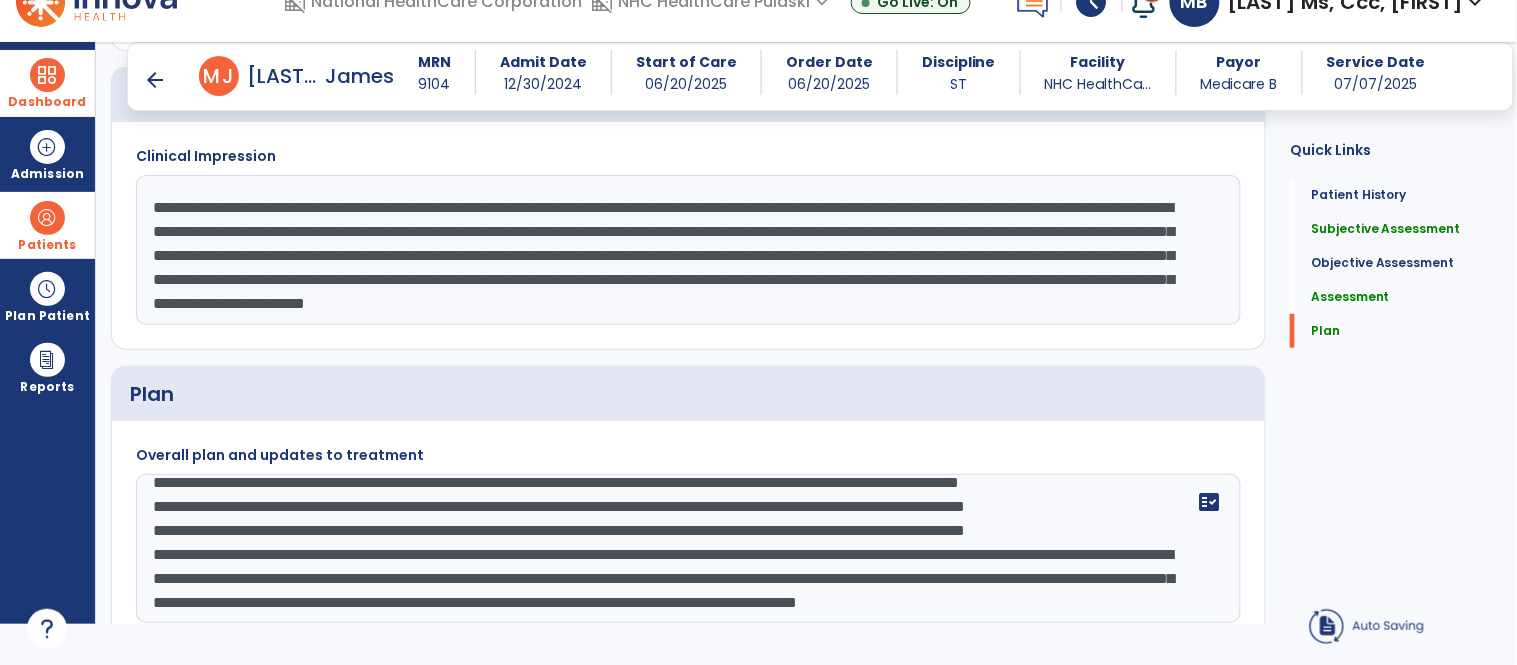 click on "**********" 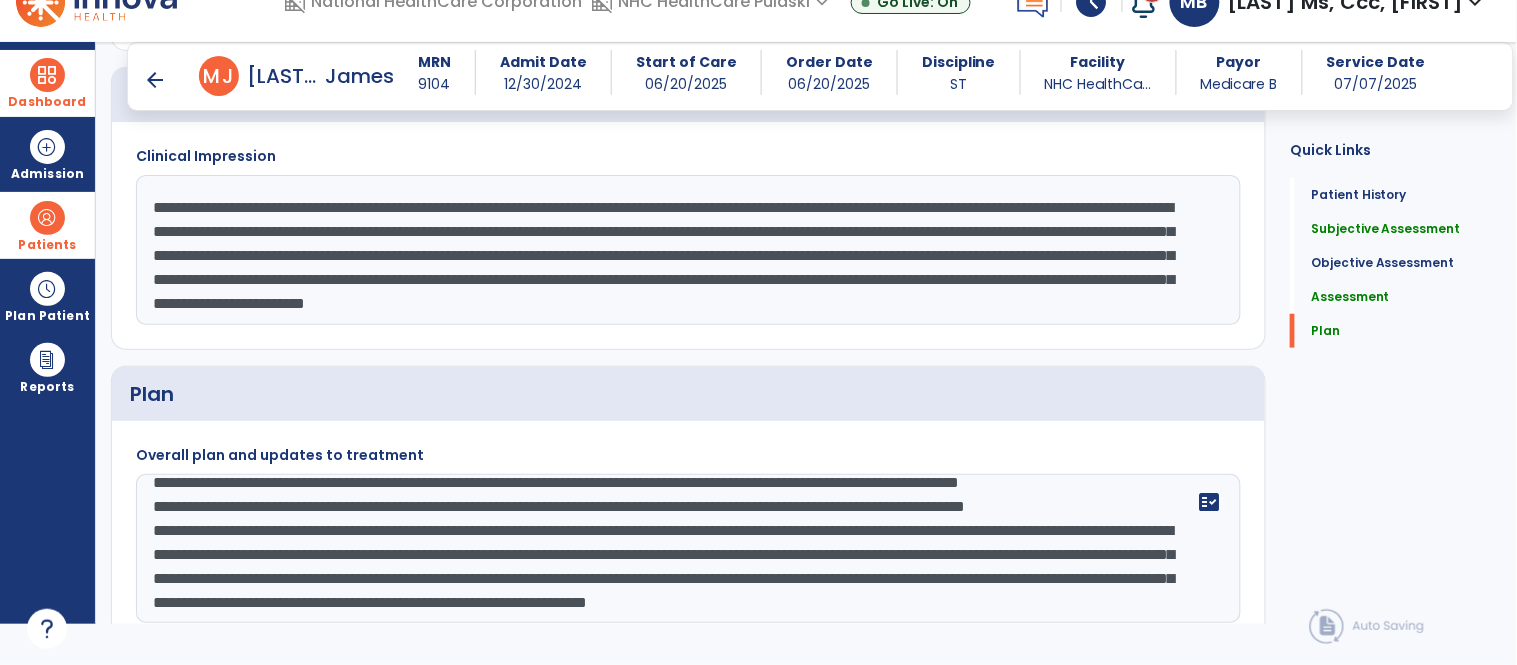 scroll, scrollTop: 95, scrollLeft: 0, axis: vertical 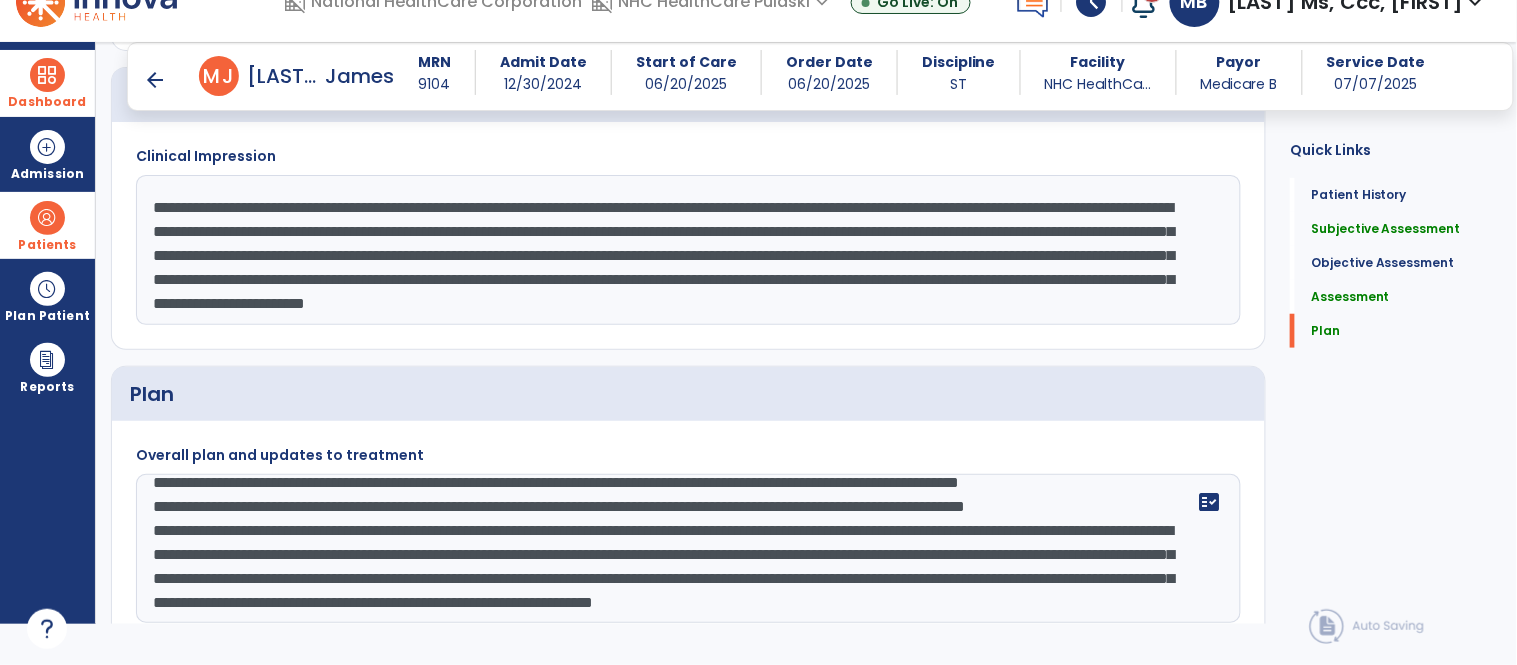 click on "**********" 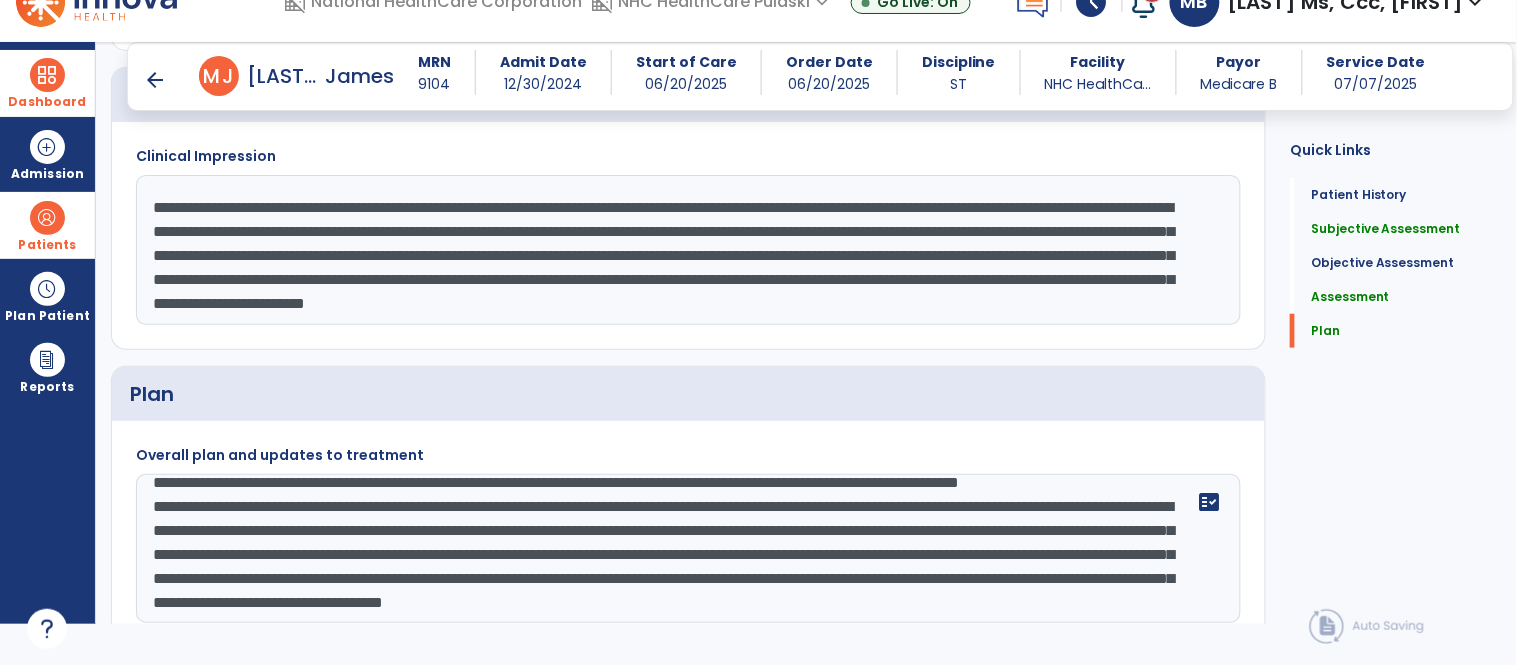 scroll, scrollTop: 71, scrollLeft: 0, axis: vertical 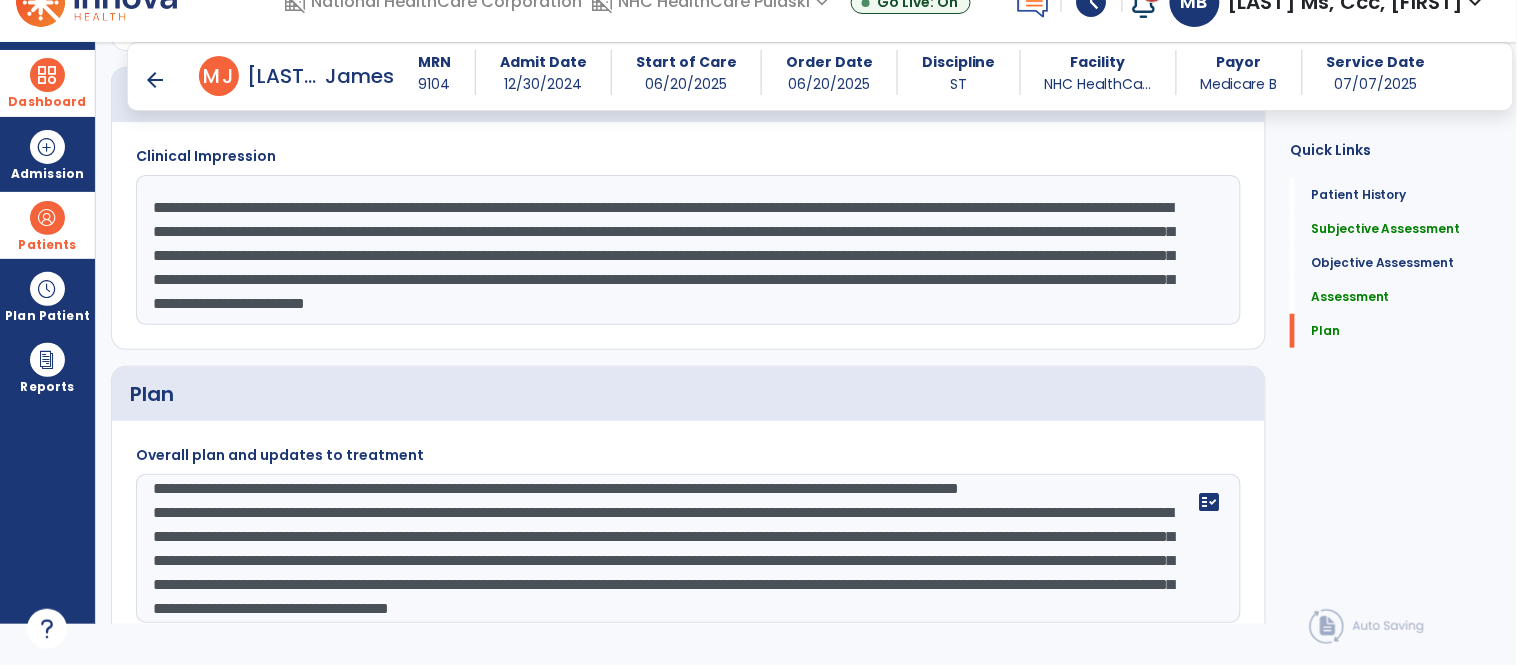 click on "**********" 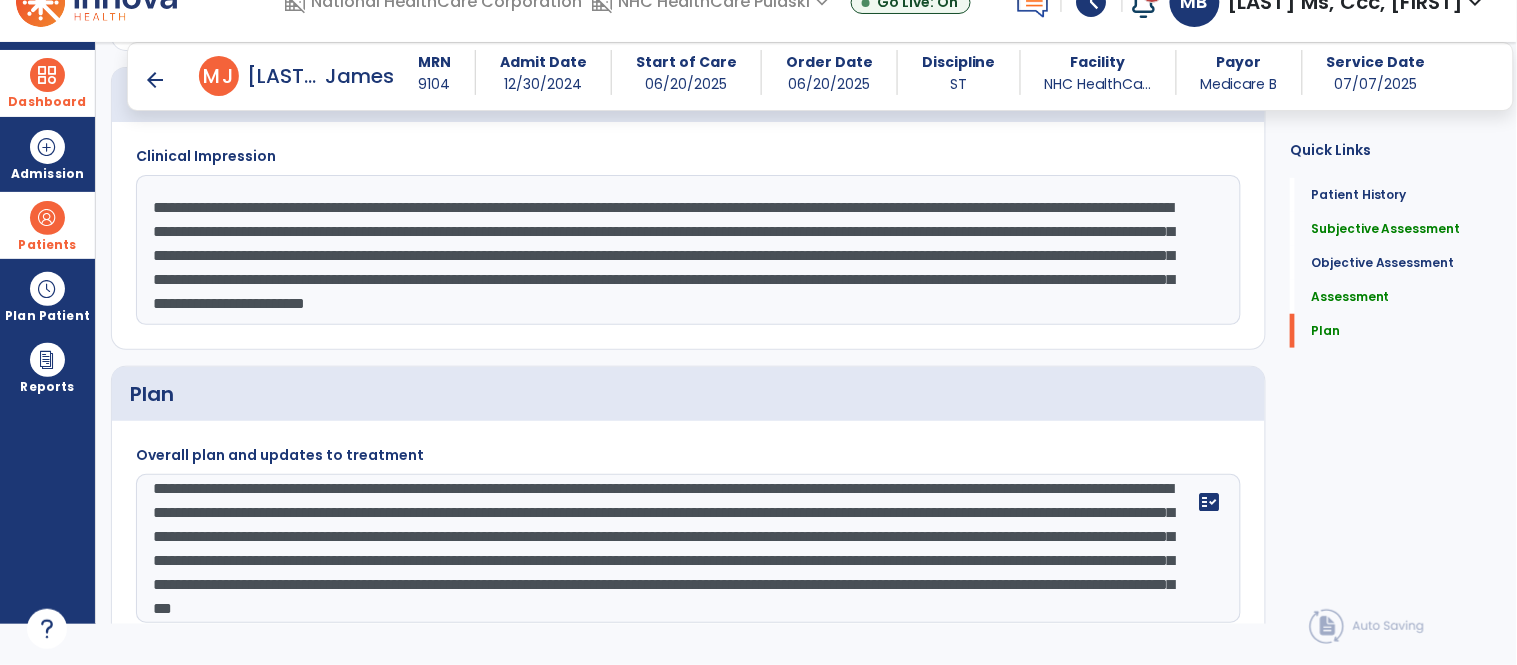 scroll 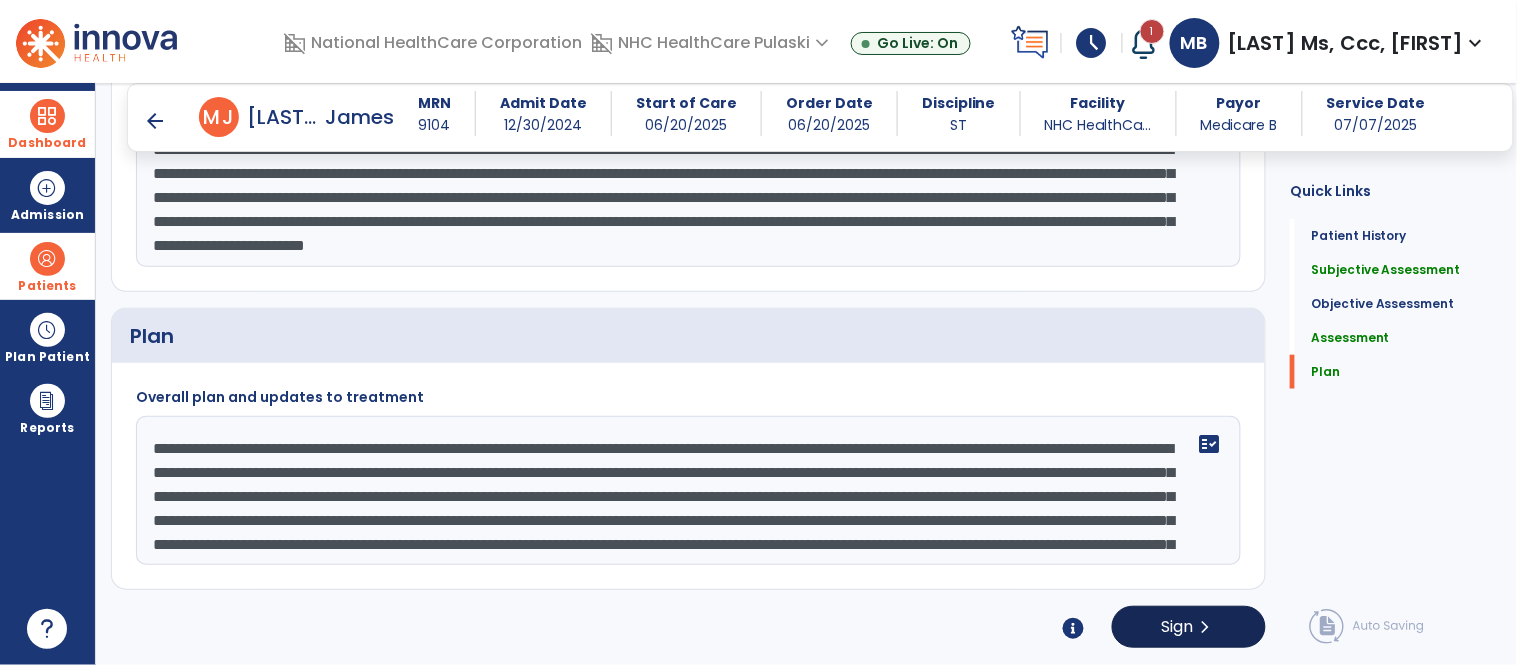 type on "**********" 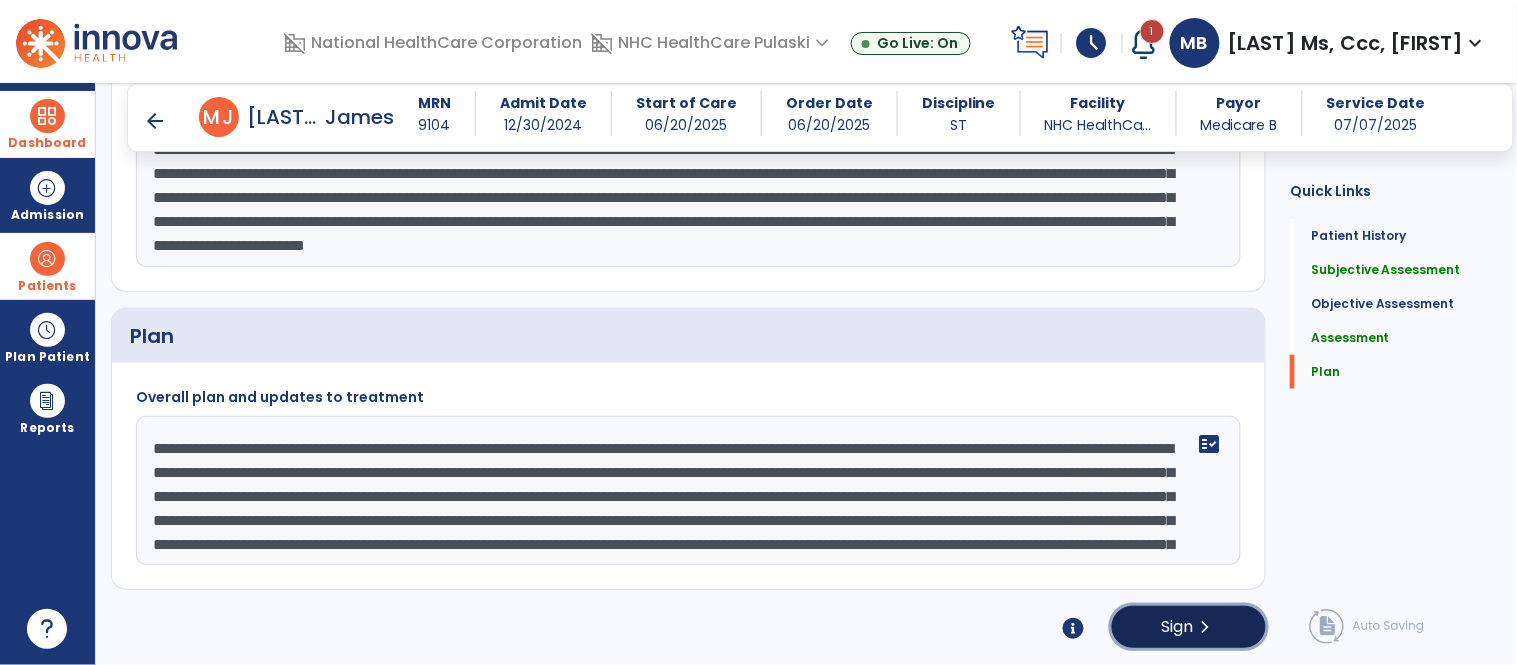 click on "Sign  chevron_right" 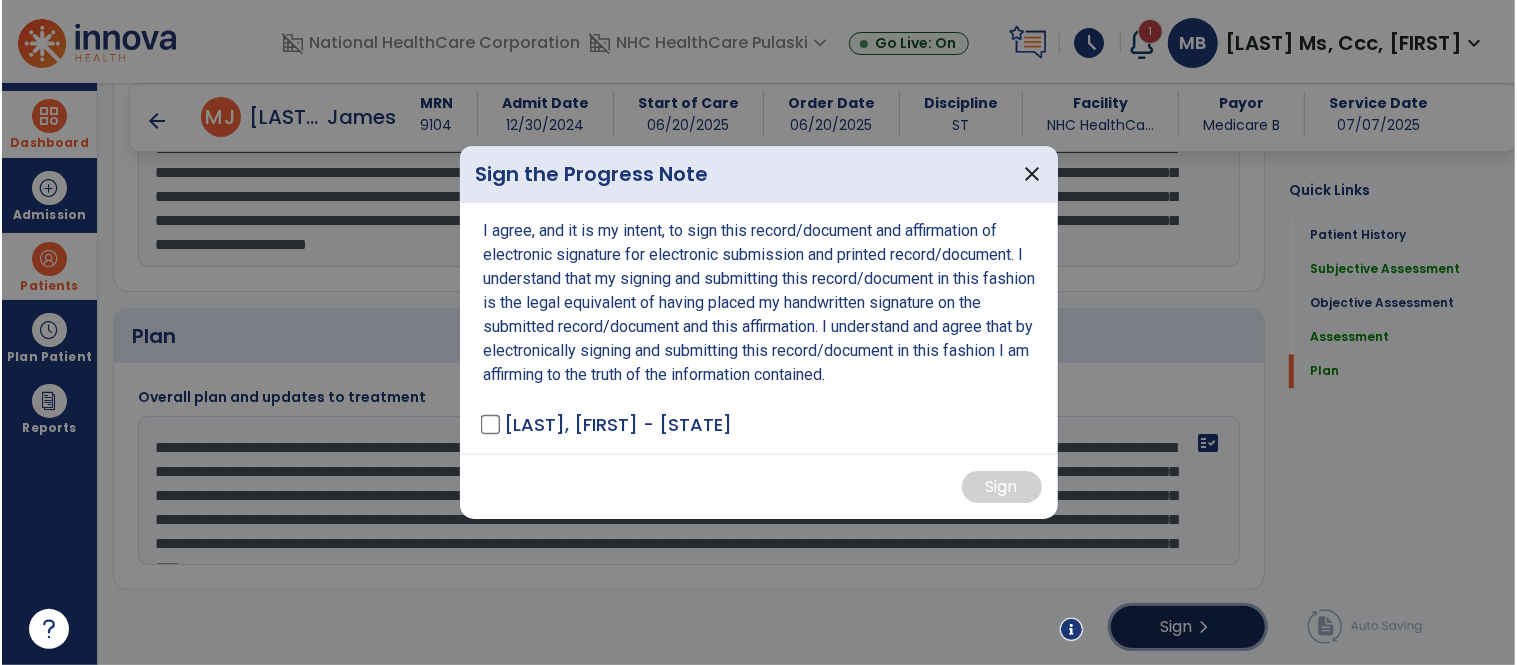 scroll, scrollTop: 2317, scrollLeft: 0, axis: vertical 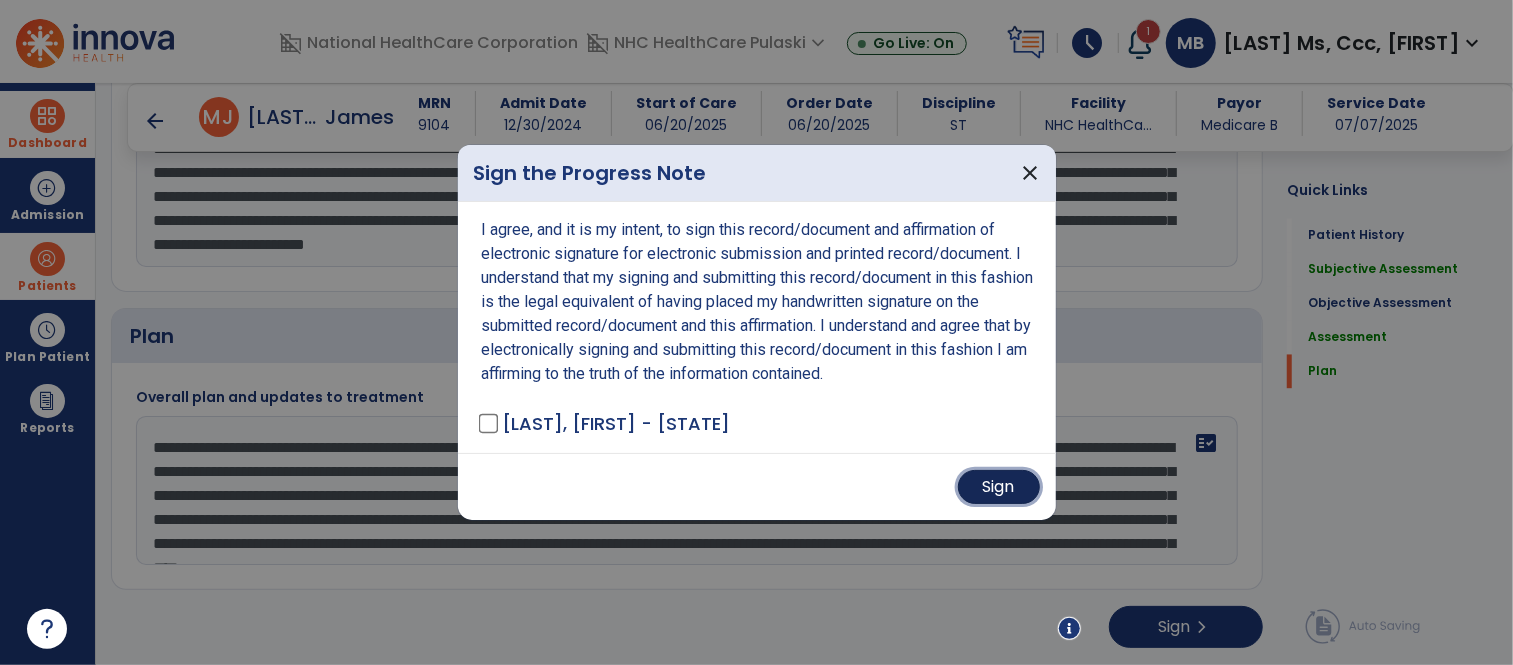 click on "Sign" at bounding box center (999, 487) 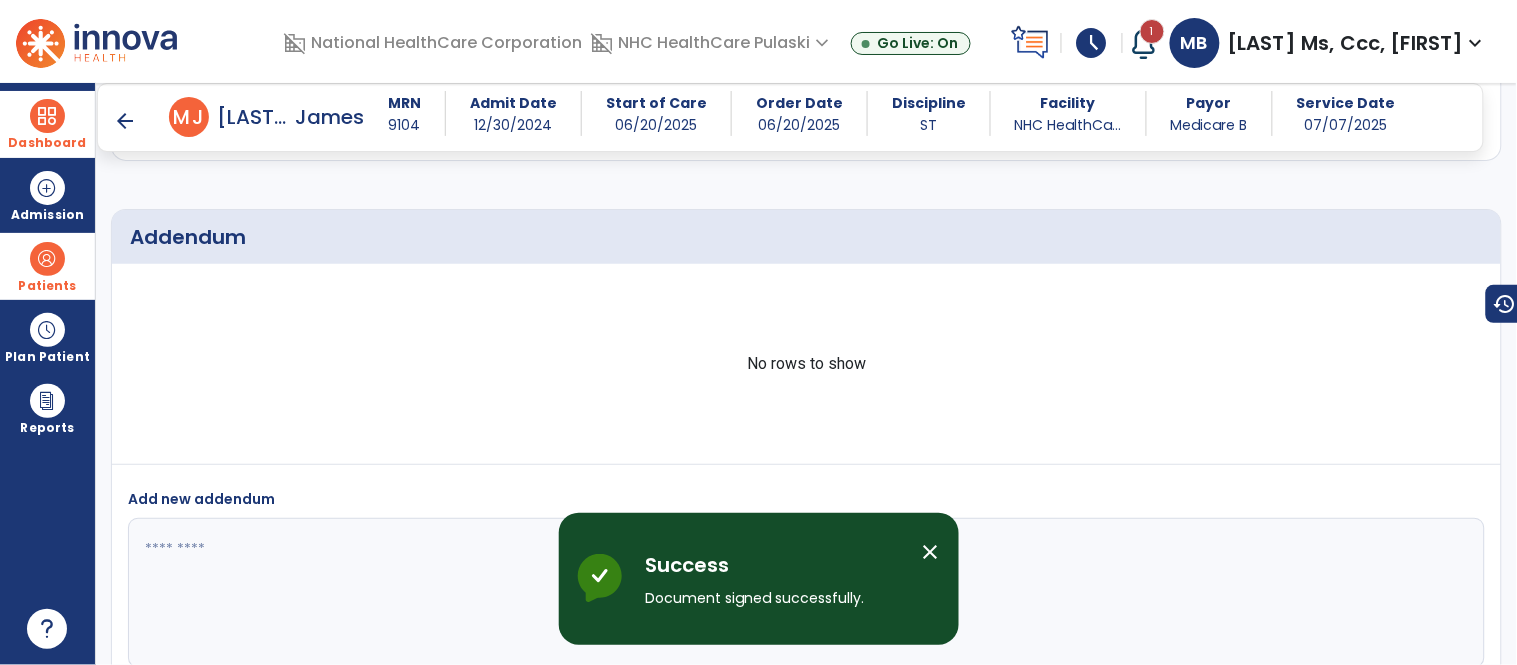 scroll, scrollTop: 3274, scrollLeft: 0, axis: vertical 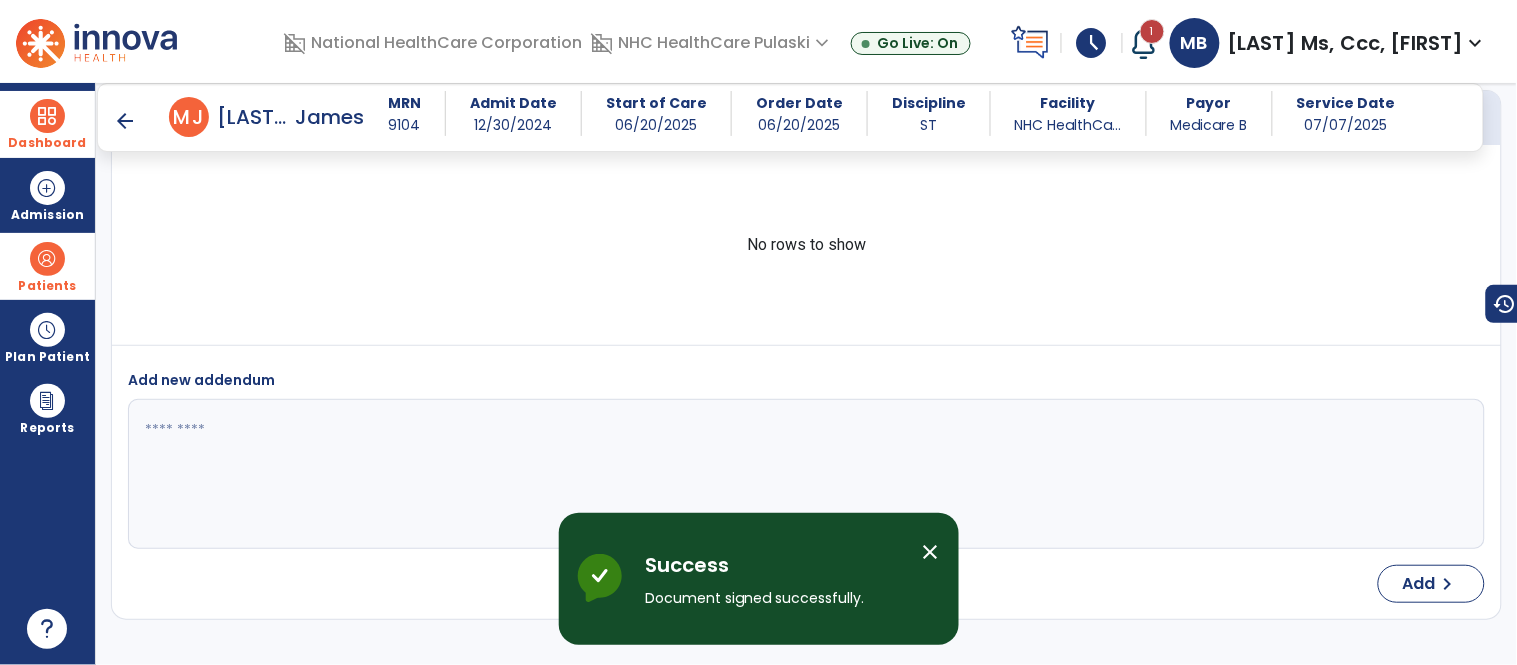 click on "arrow_back" at bounding box center [125, 121] 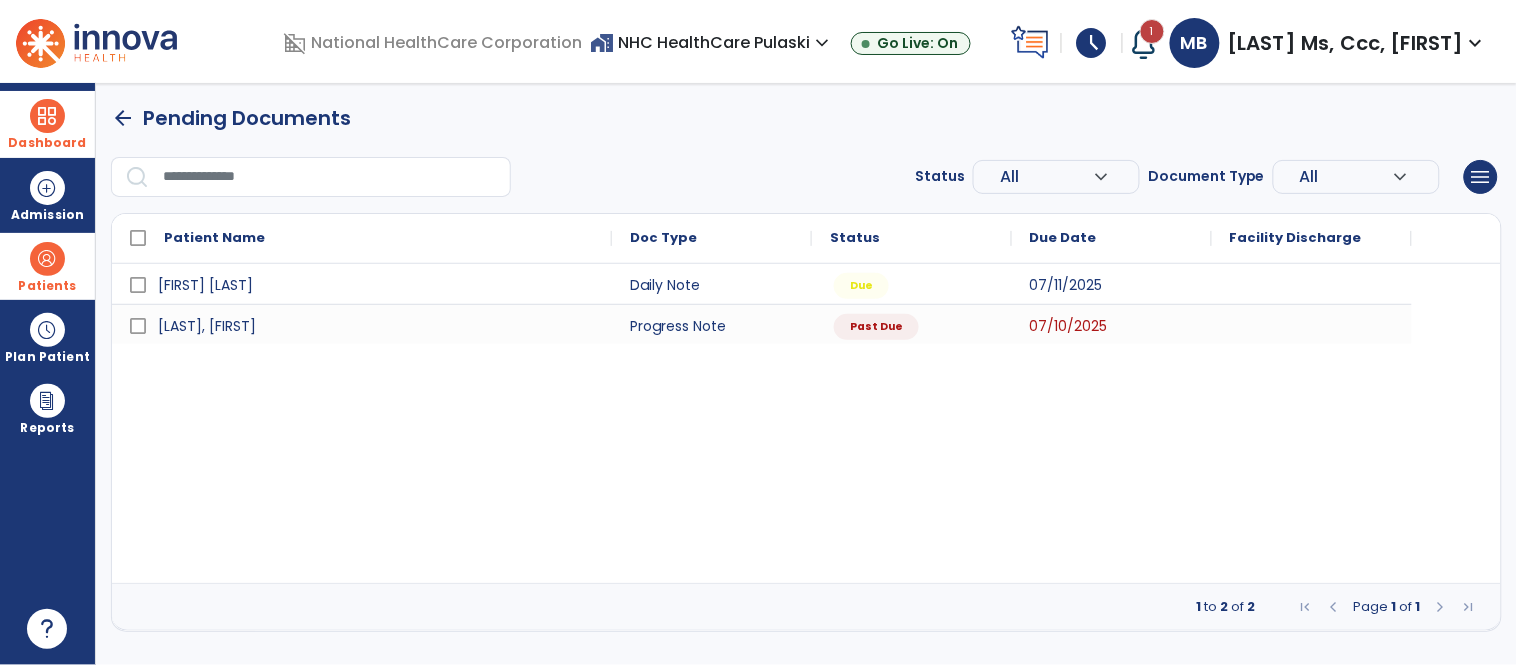scroll, scrollTop: 0, scrollLeft: 0, axis: both 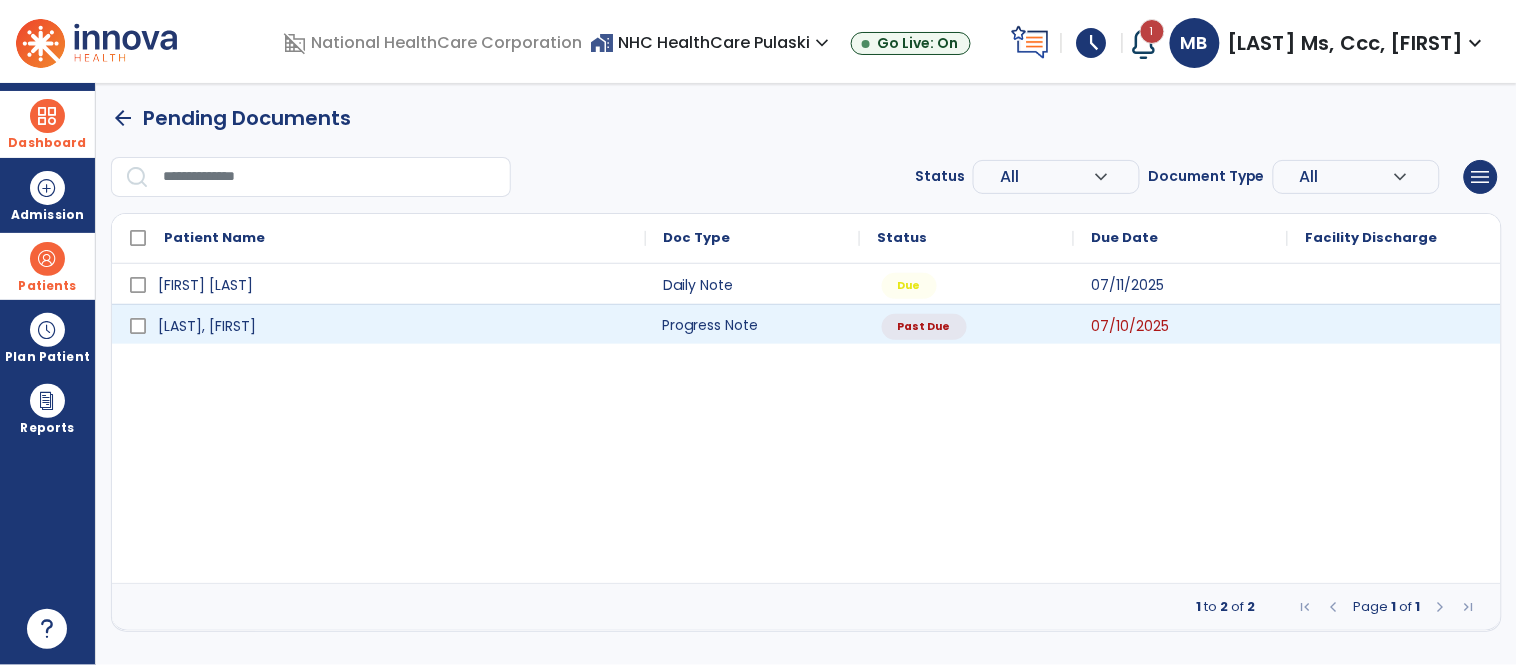 click on "Progress Note" at bounding box center (753, 324) 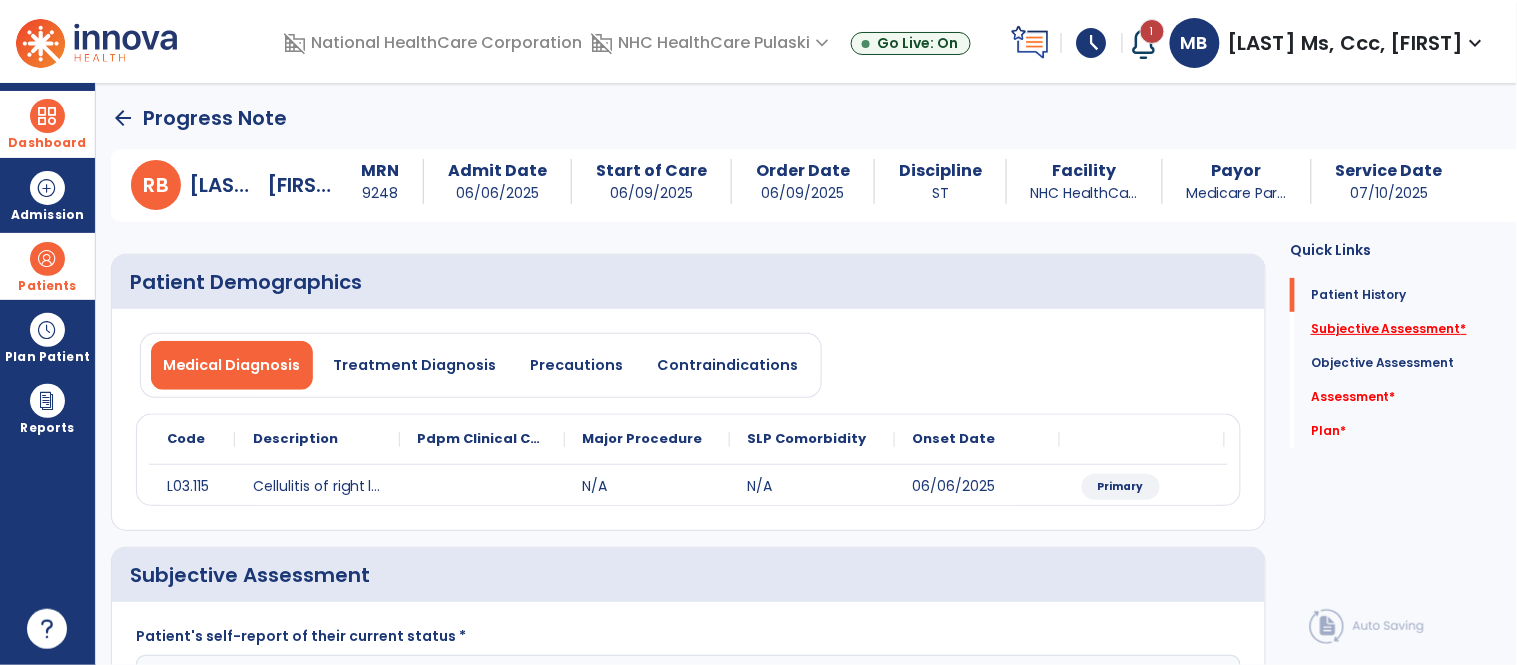 click on "Subjective Assessment   *" 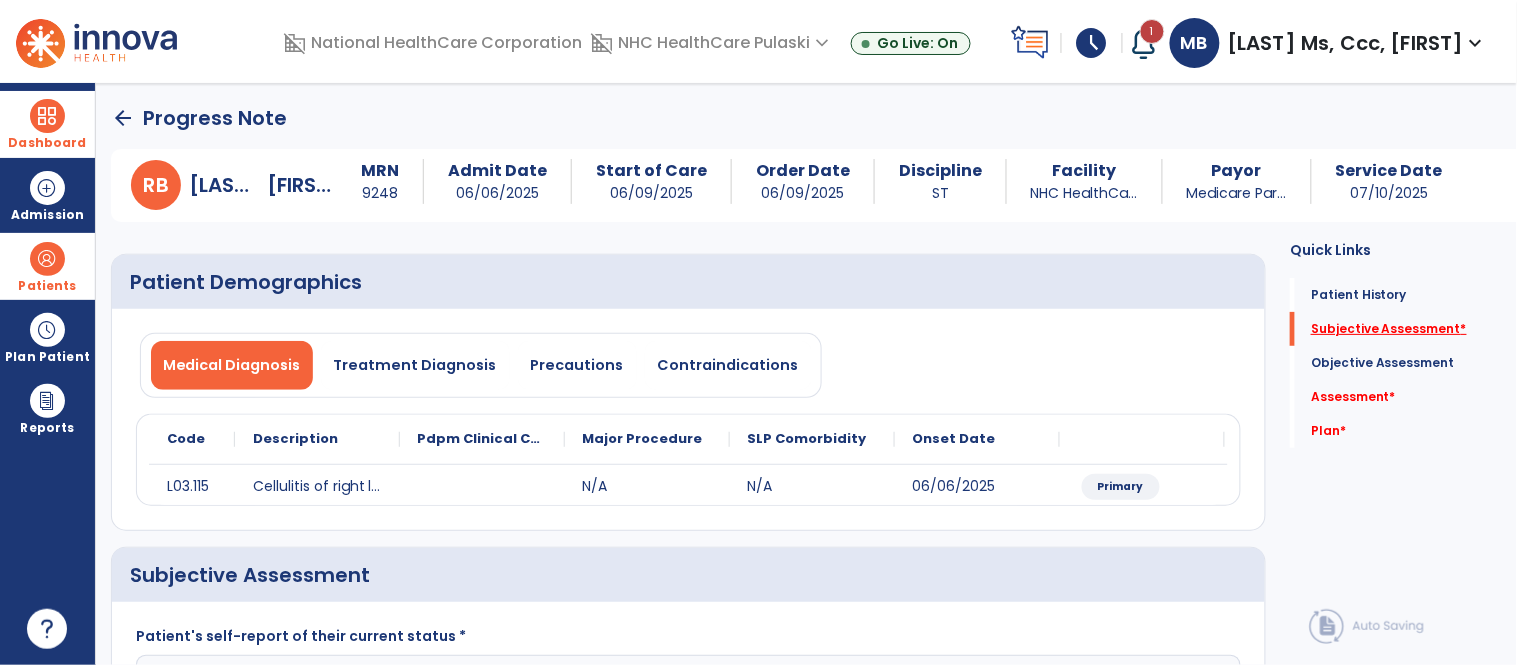 scroll, scrollTop: 41, scrollLeft: 0, axis: vertical 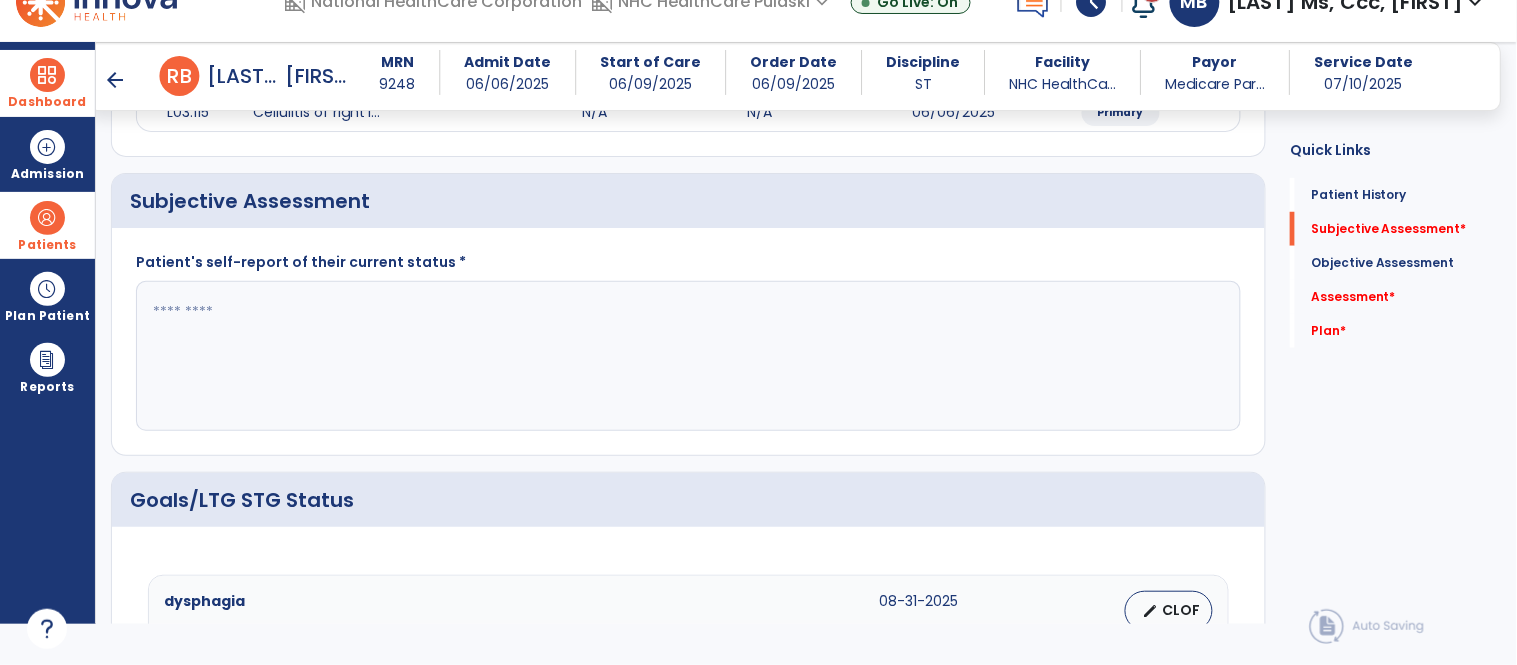 click 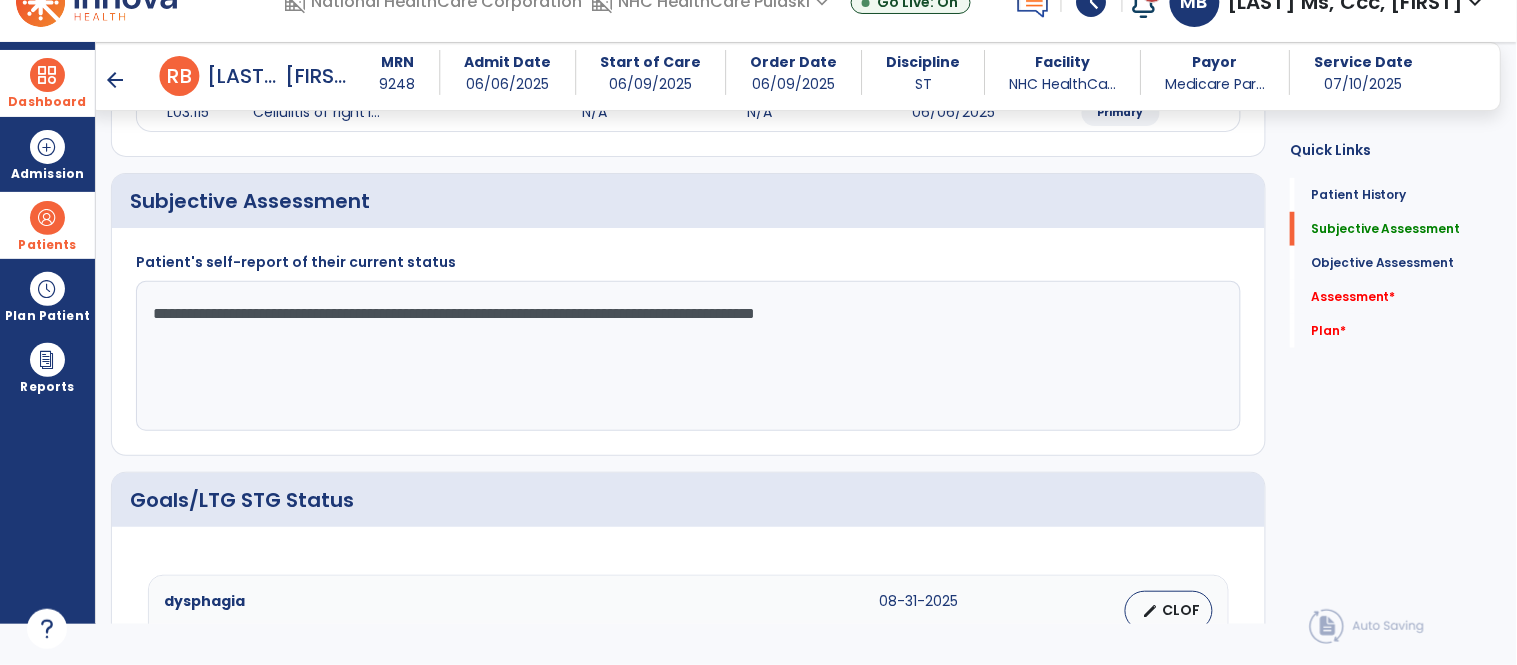 type on "**********" 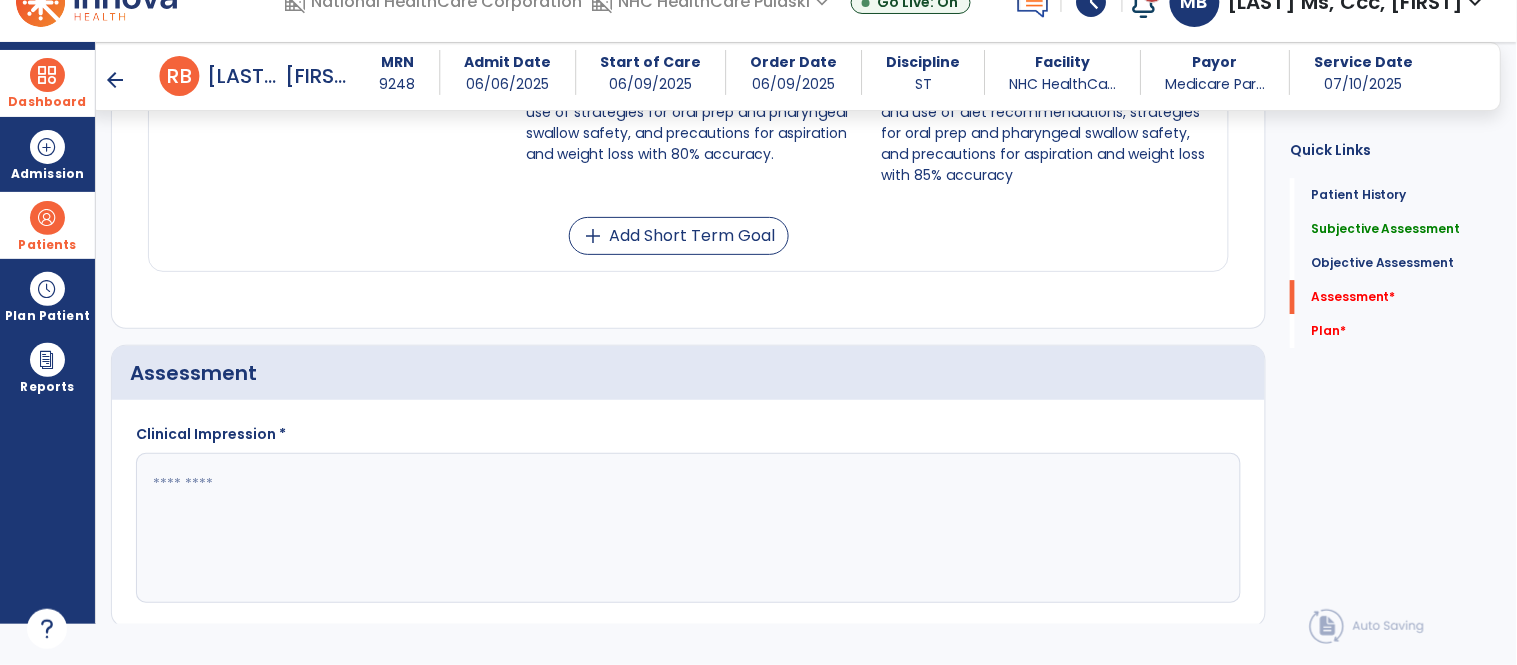 scroll, scrollTop: 1570, scrollLeft: 0, axis: vertical 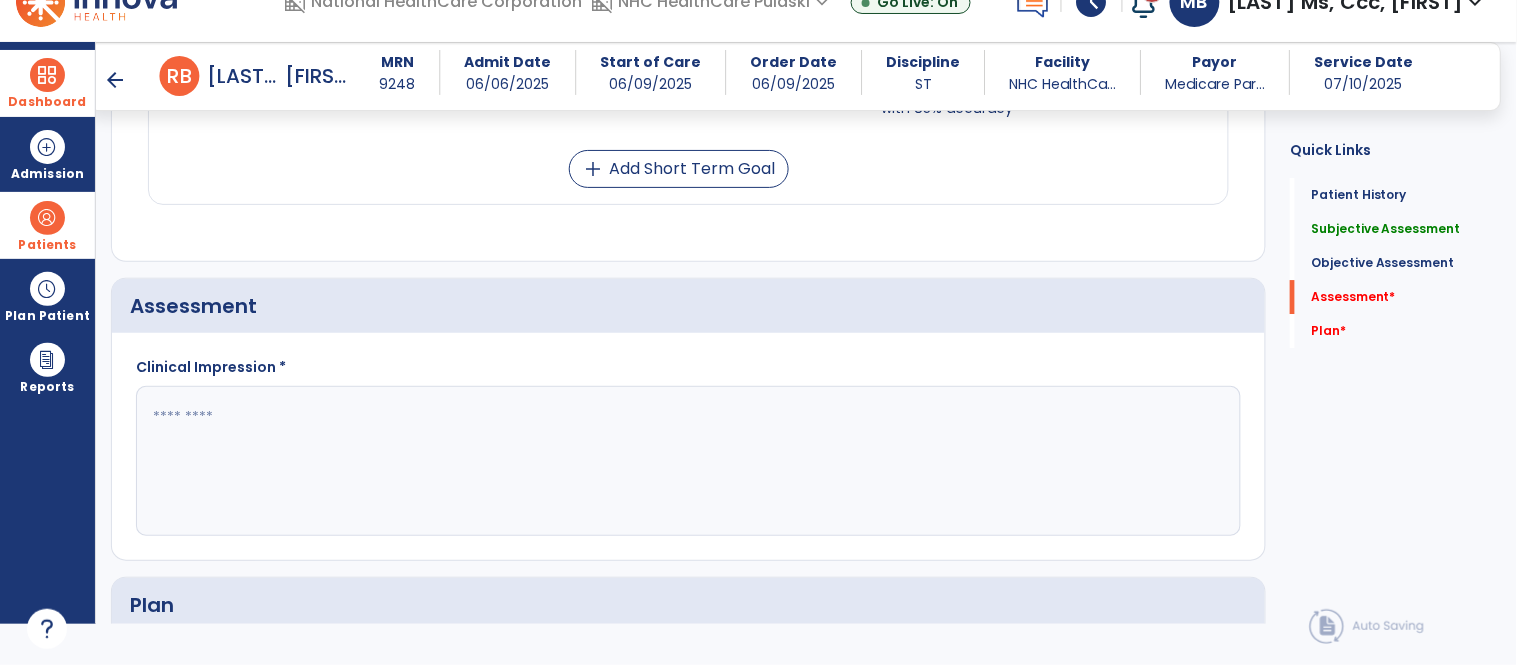click 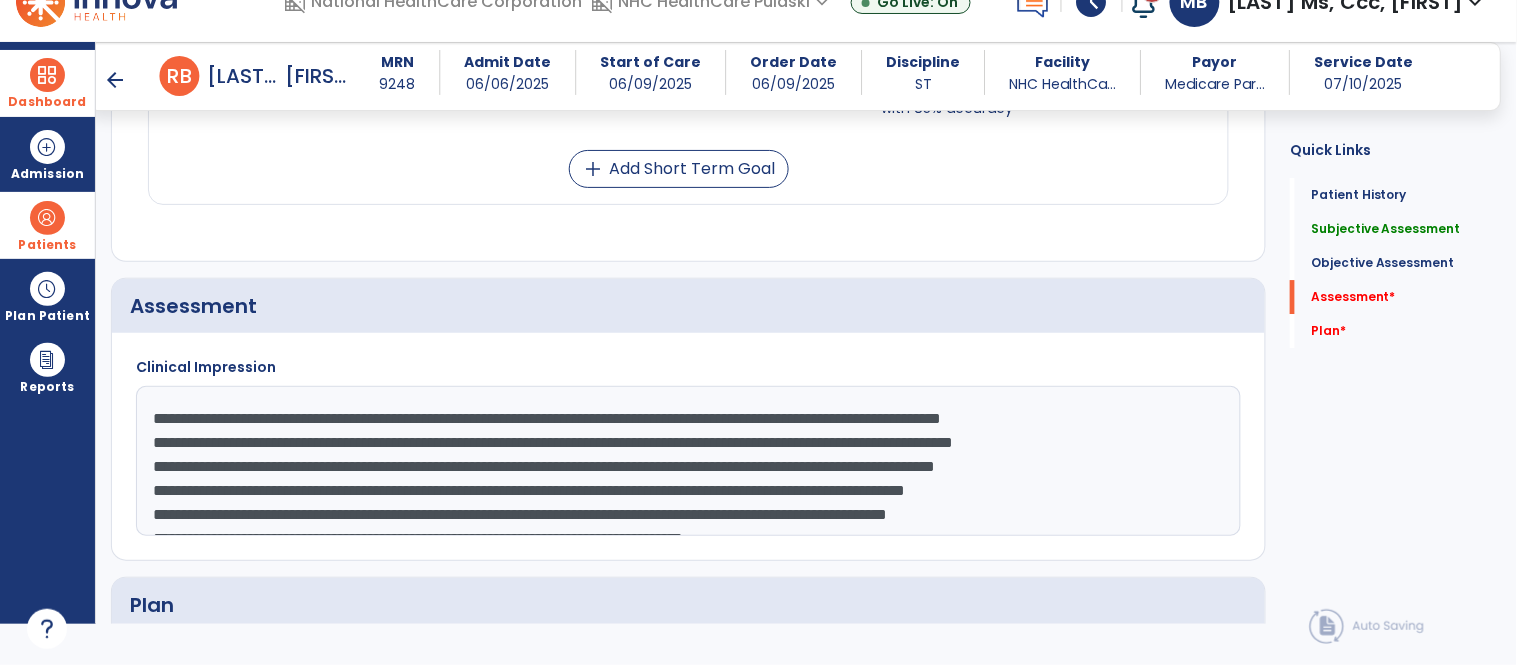scroll, scrollTop: 86, scrollLeft: 0, axis: vertical 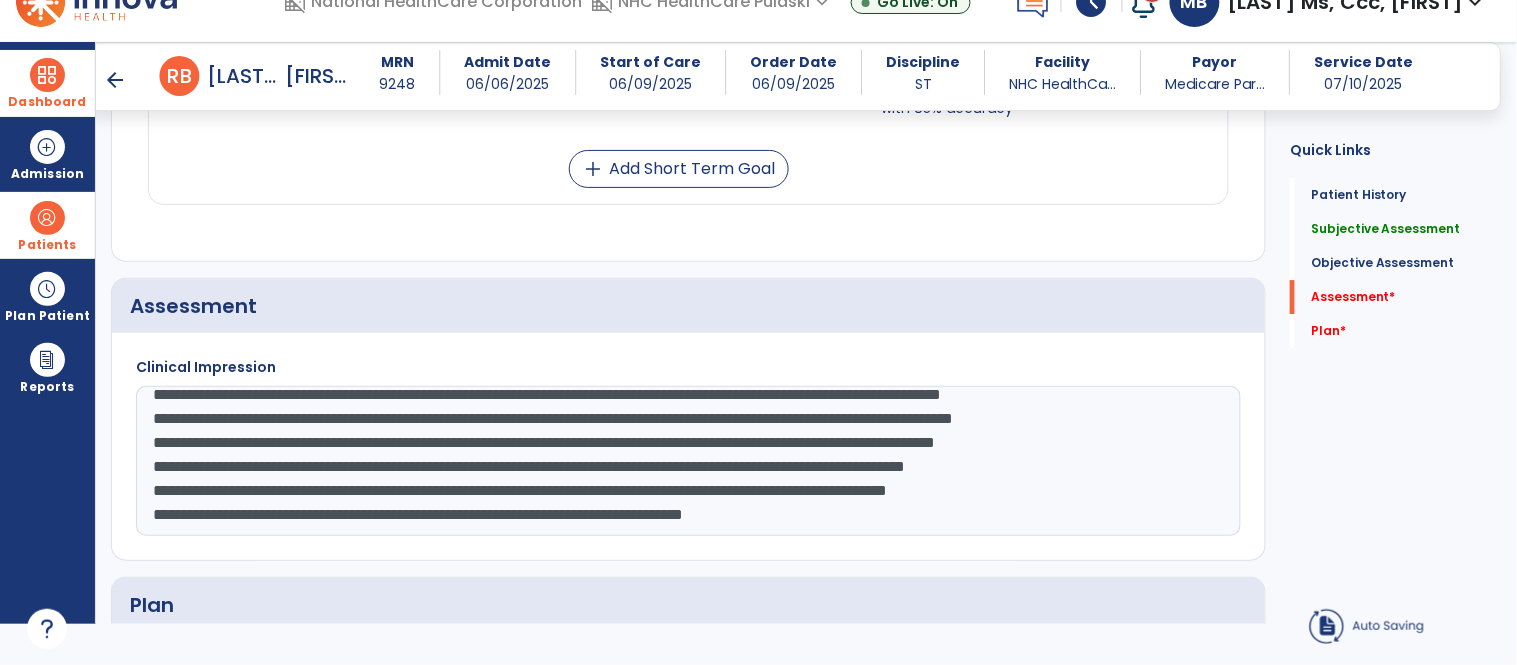 click on "**********" 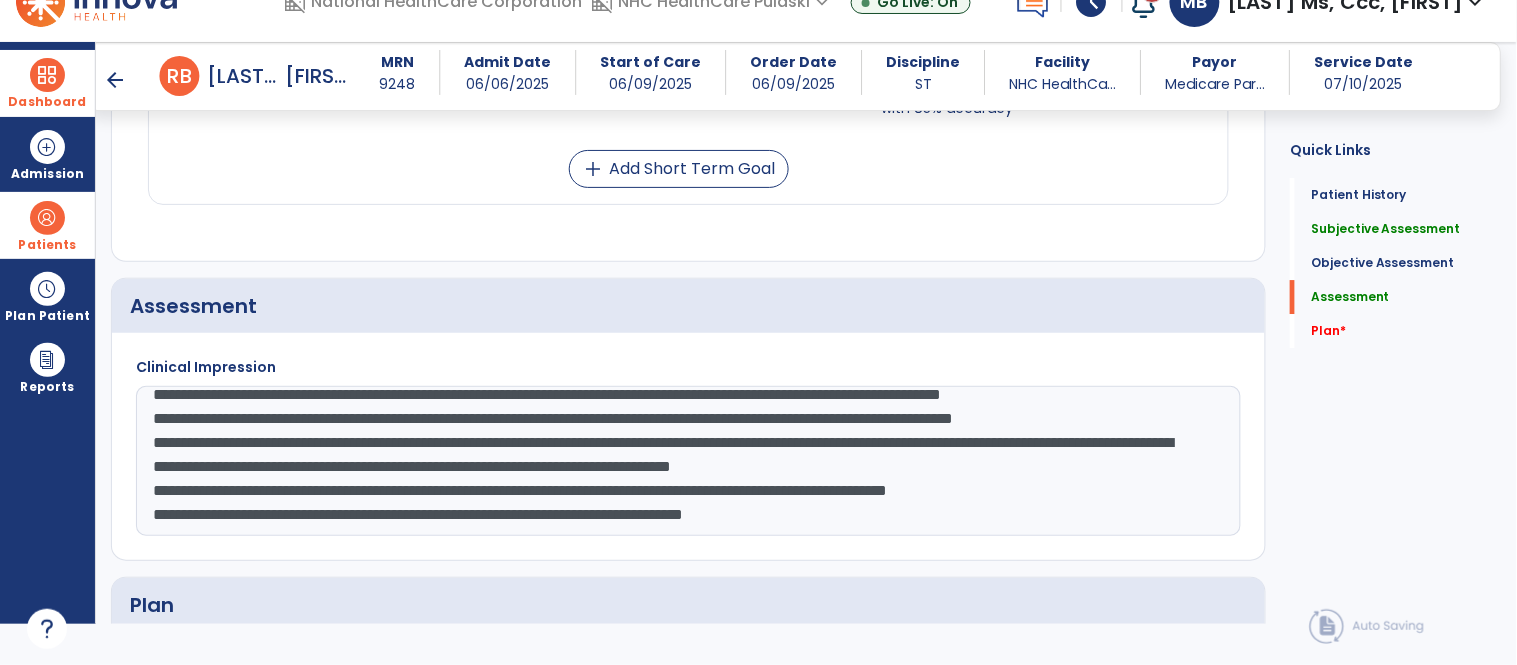 click on "**********" 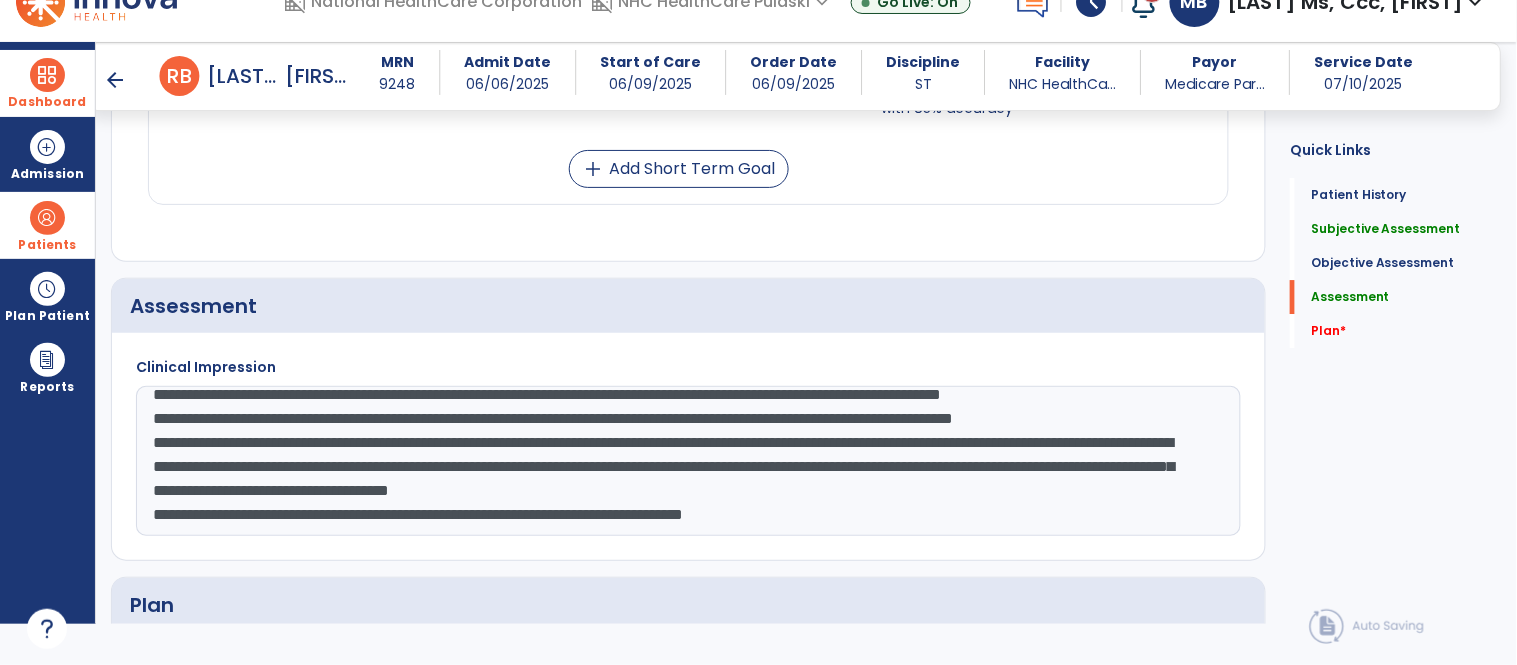 click on "**********" 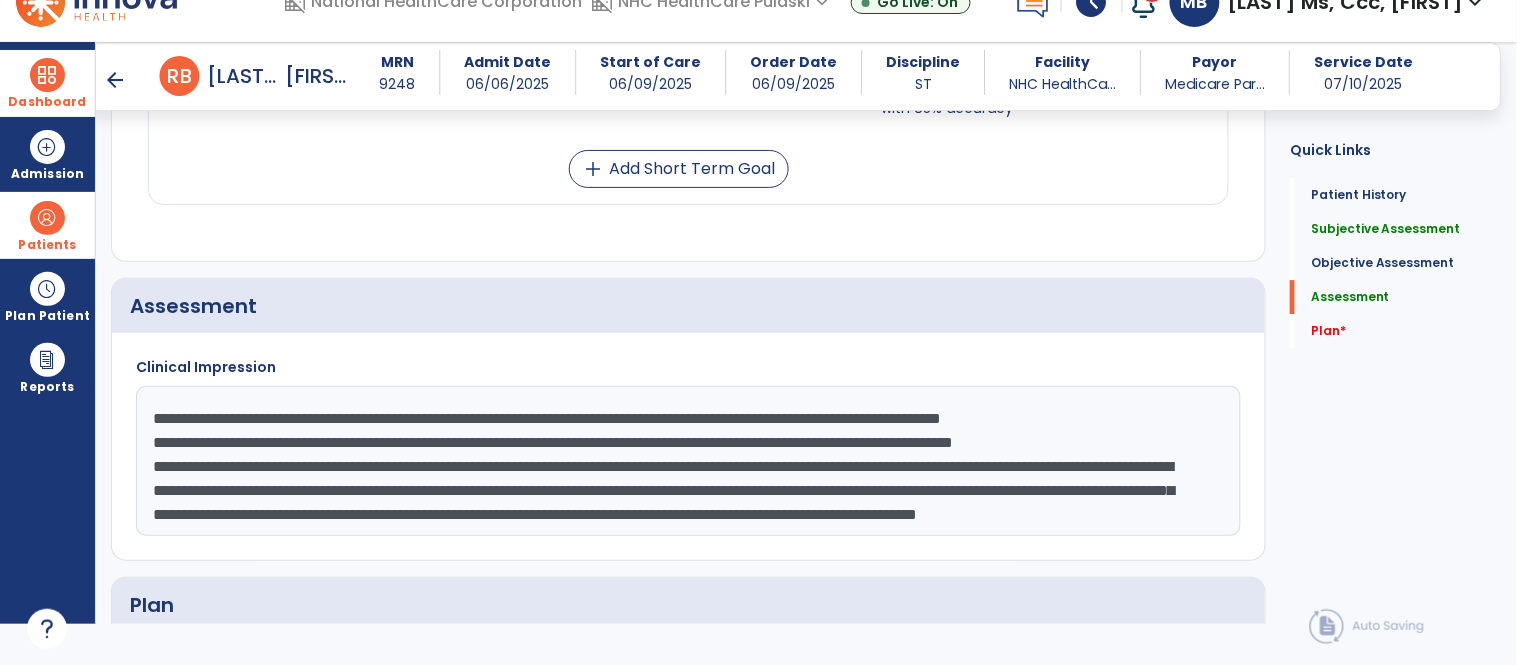 scroll, scrollTop: 72, scrollLeft: 0, axis: vertical 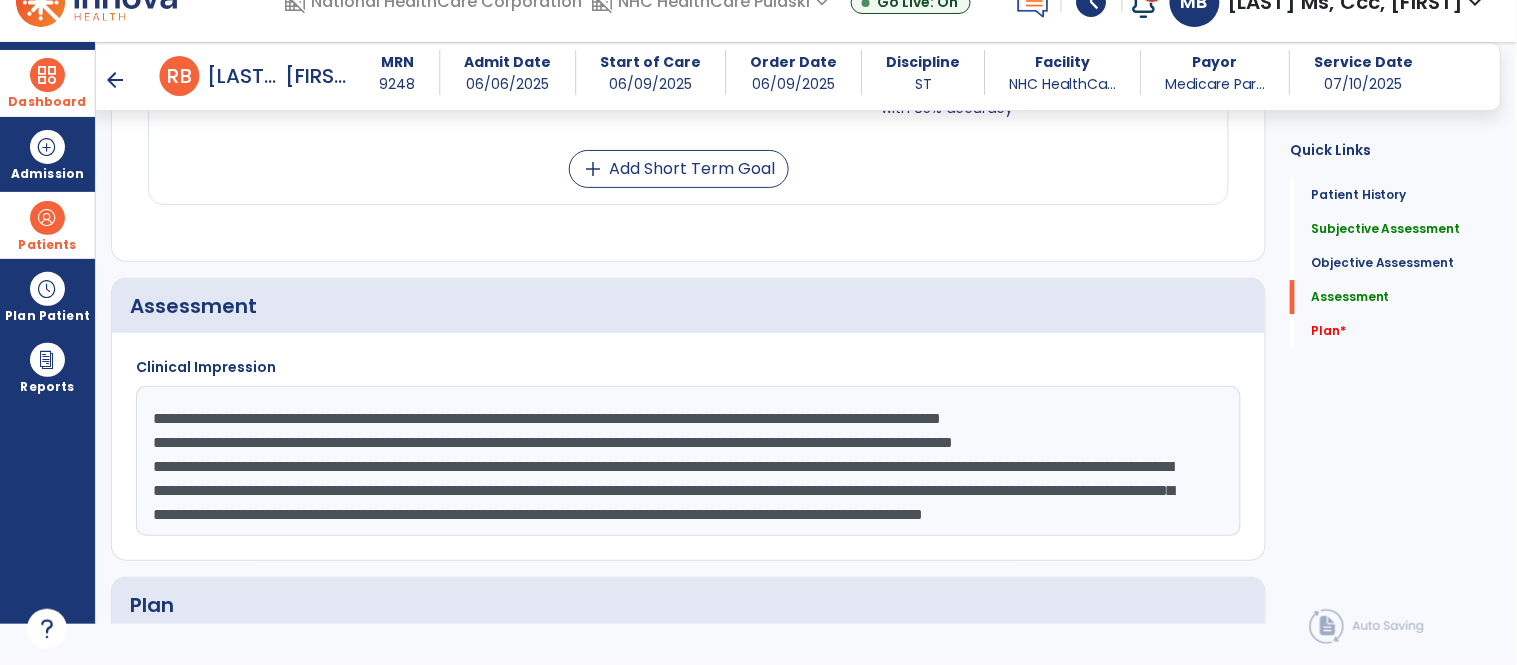 click on "**********" 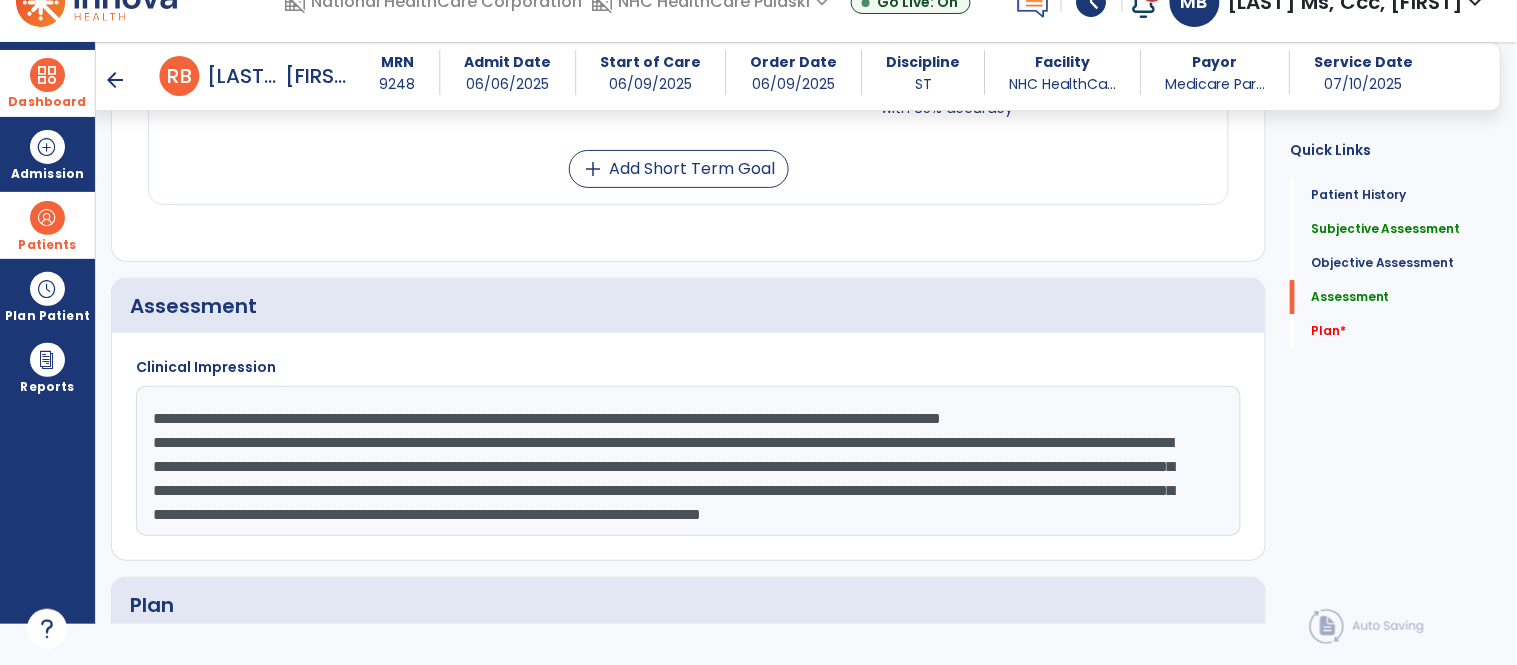 scroll, scrollTop: 47, scrollLeft: 0, axis: vertical 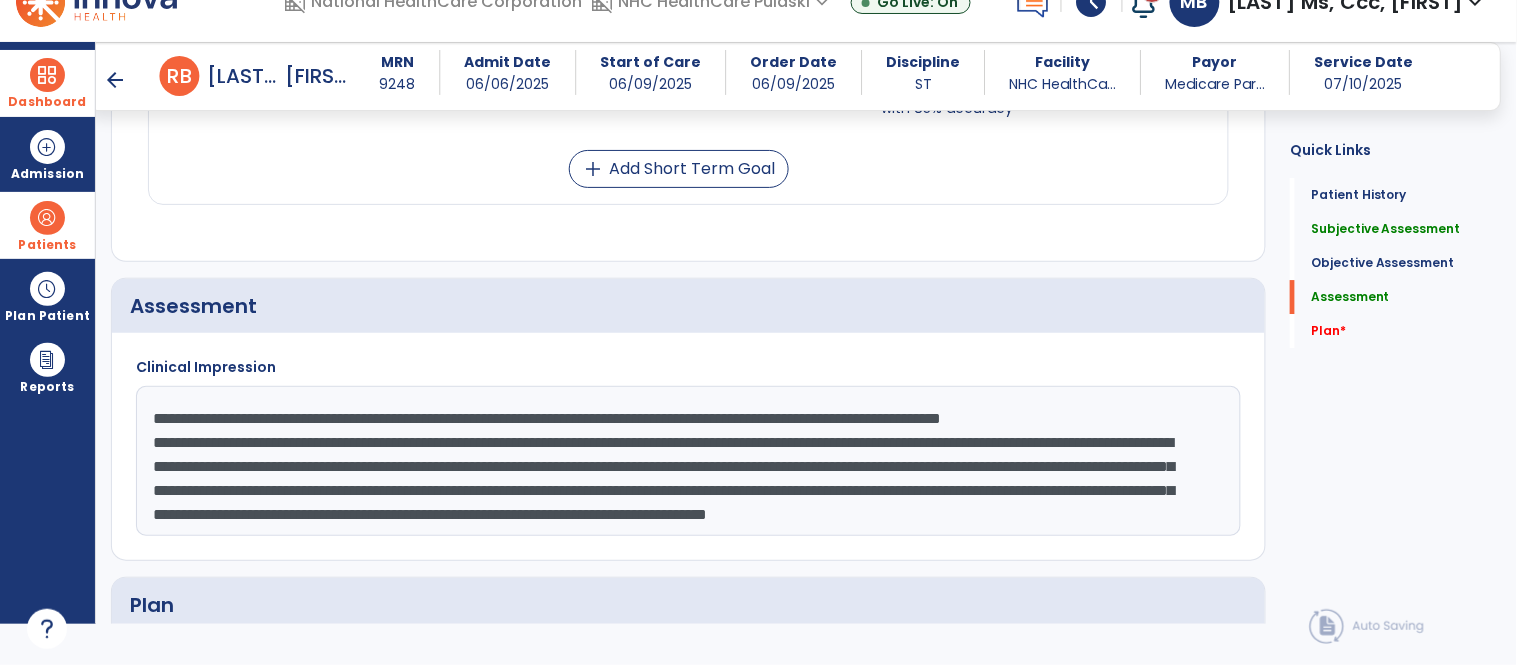 click on "**********" 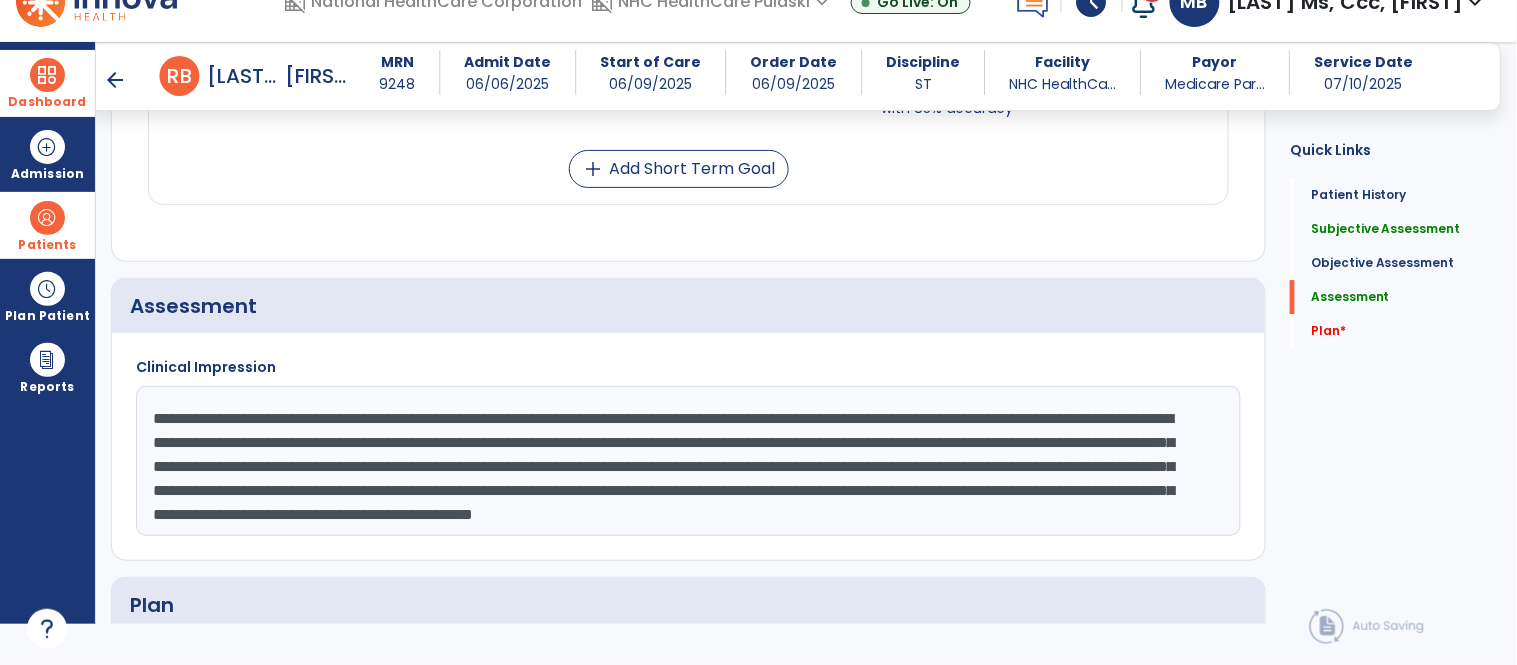 scroll, scrollTop: 20, scrollLeft: 0, axis: vertical 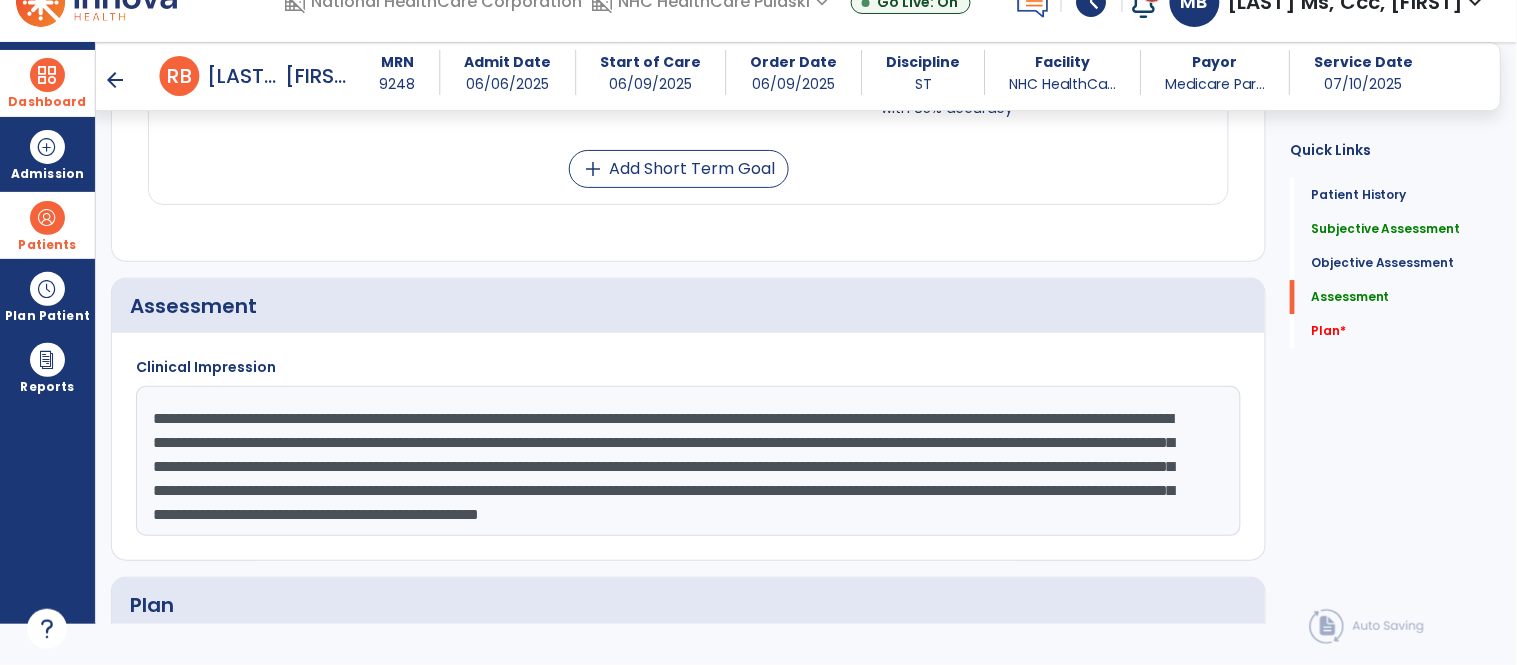 type on "**********" 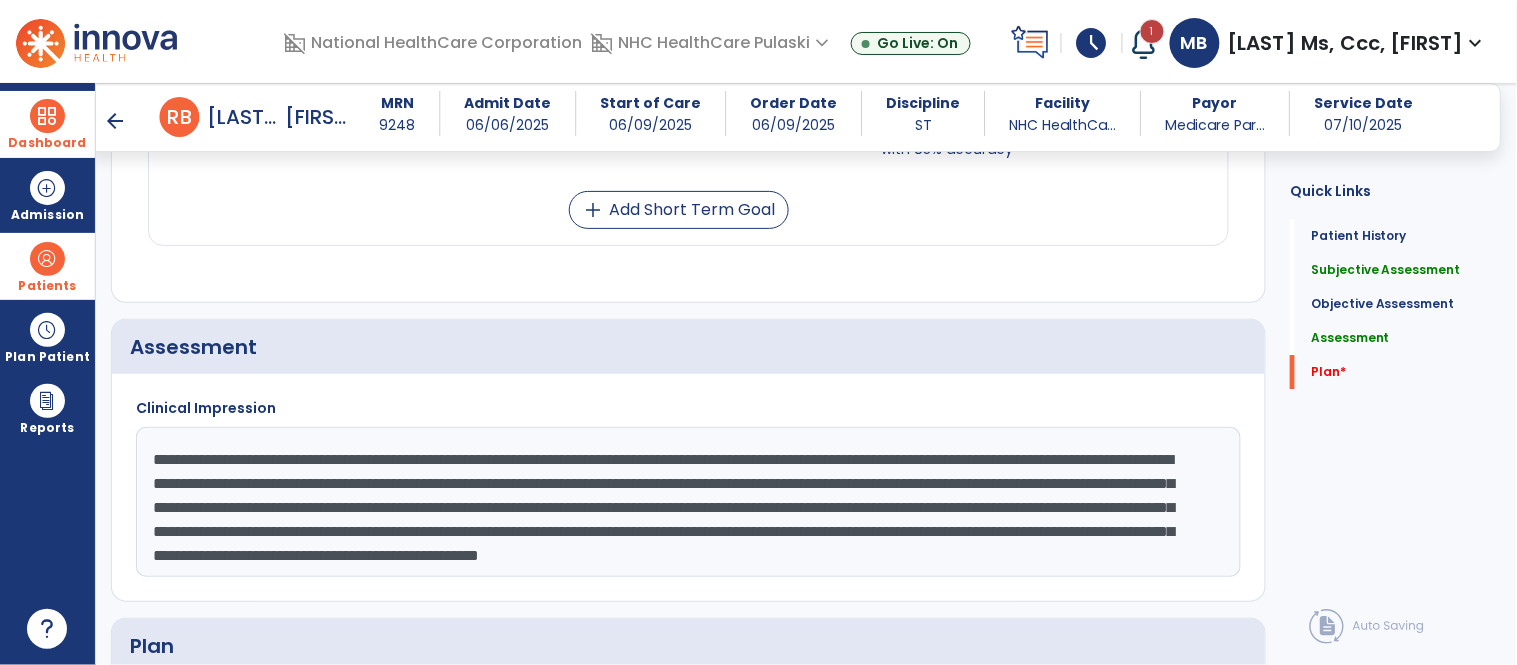 scroll, scrollTop: 1878, scrollLeft: 0, axis: vertical 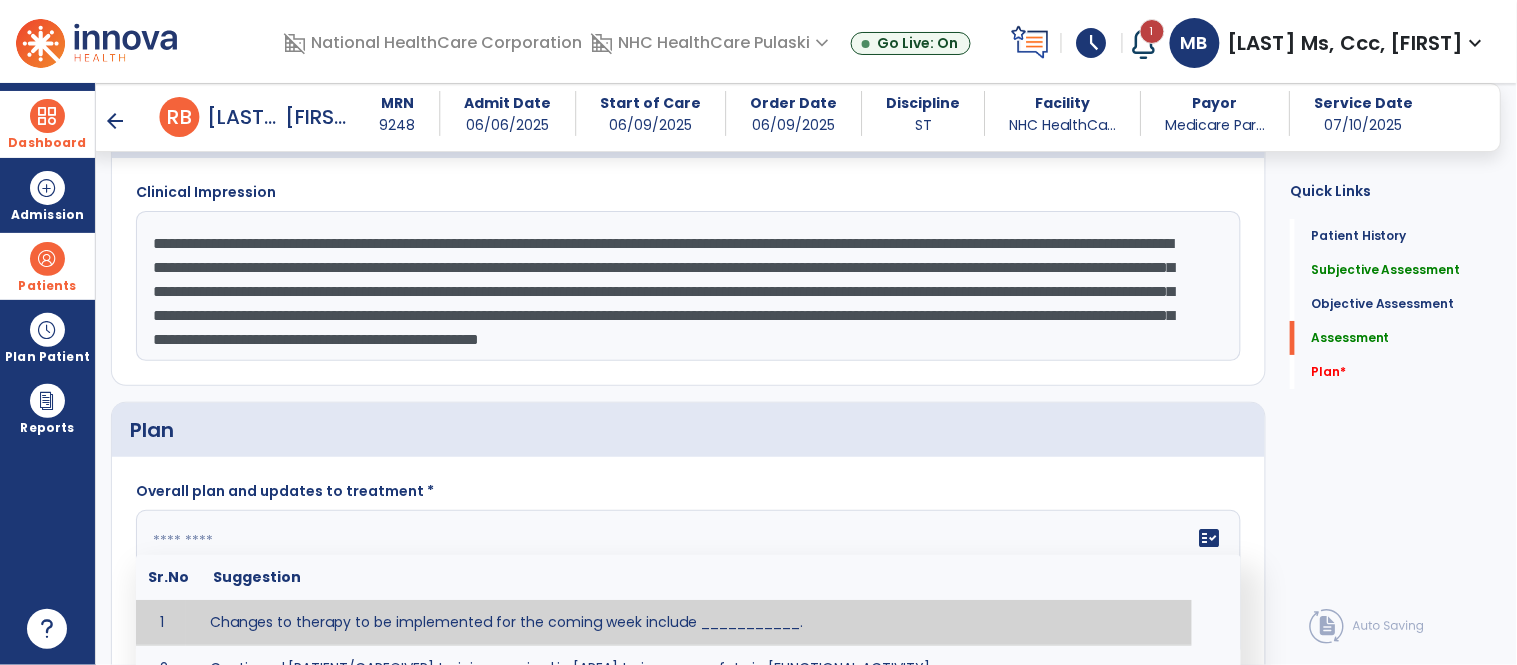 click 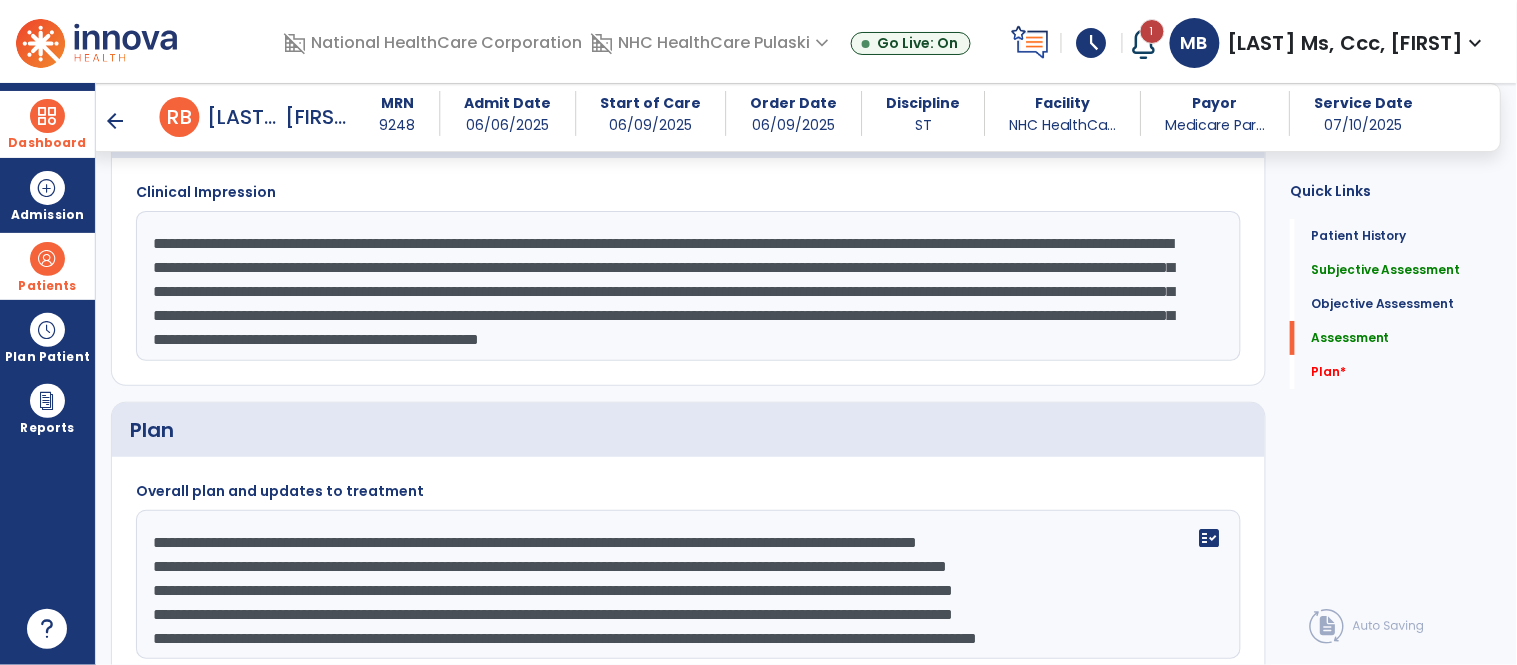scroll, scrollTop: 158, scrollLeft: 0, axis: vertical 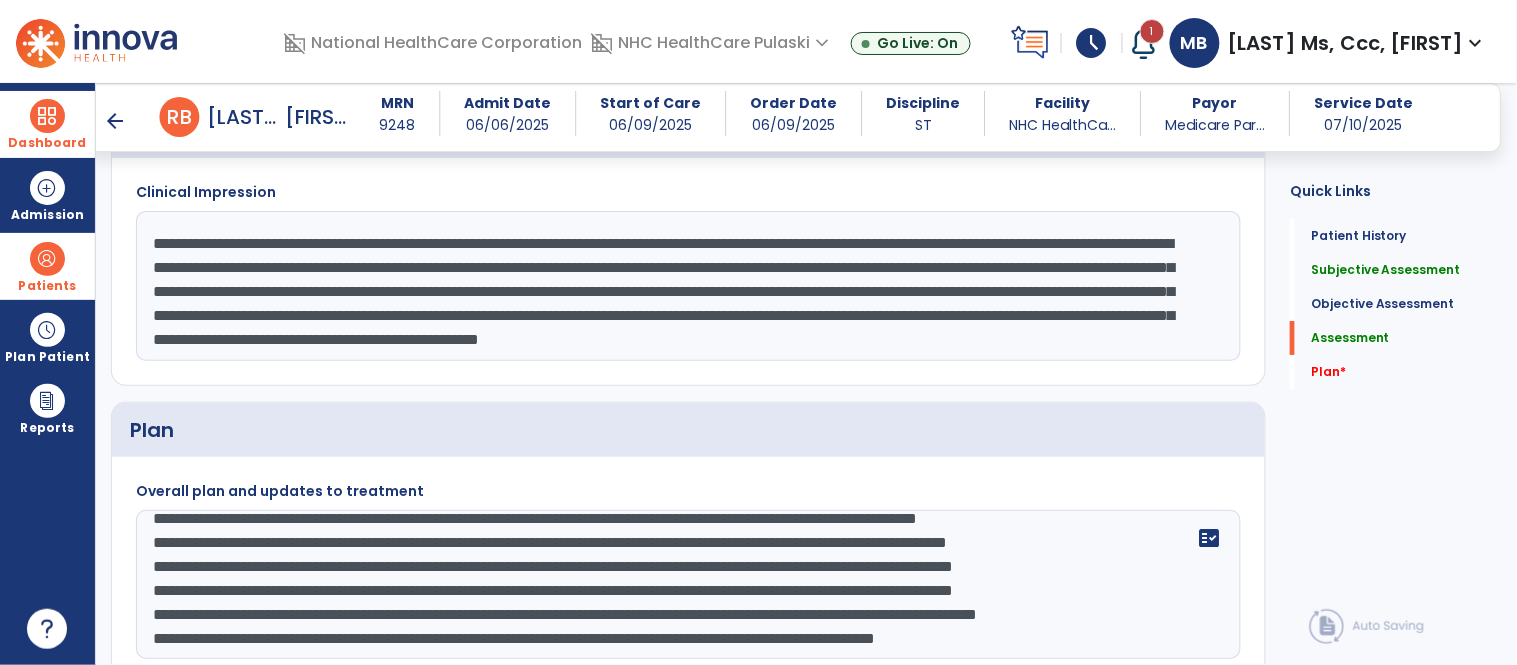 click on "**********" 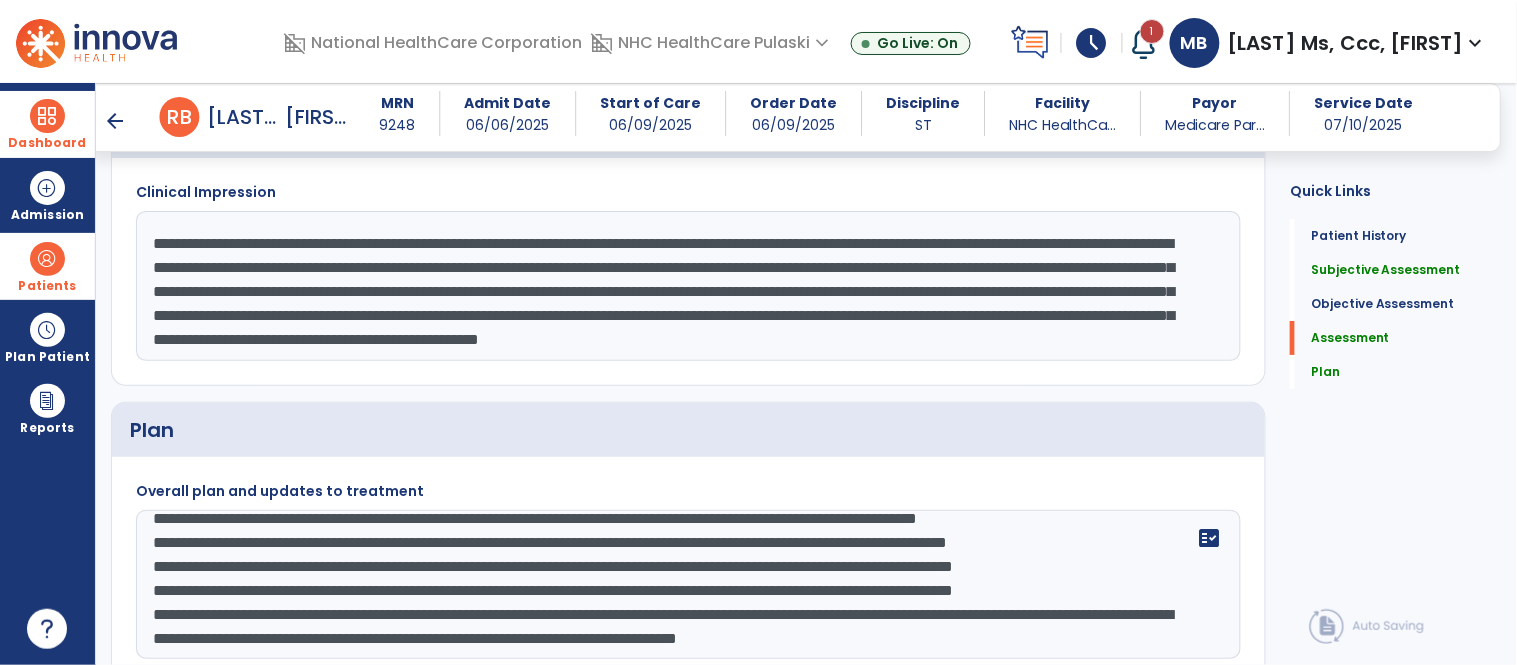 scroll, scrollTop: 144, scrollLeft: 0, axis: vertical 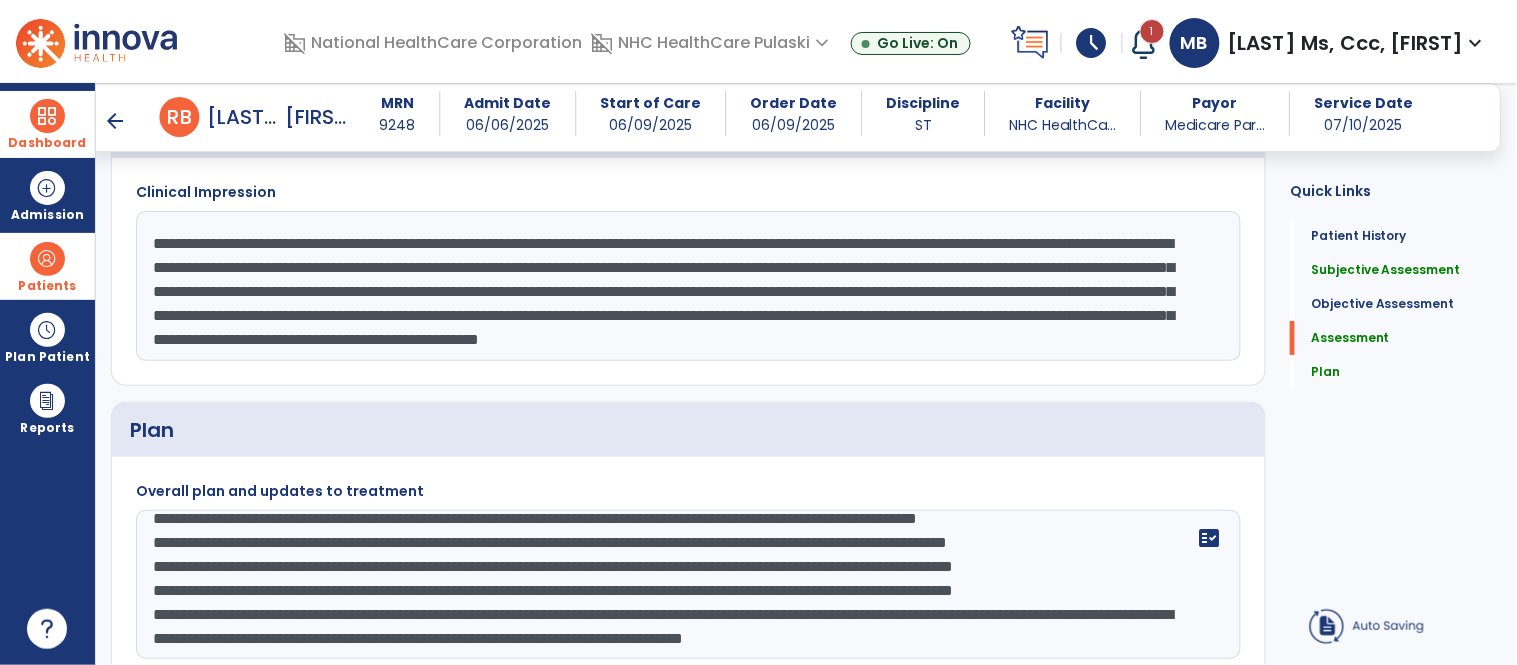 click on "**********" 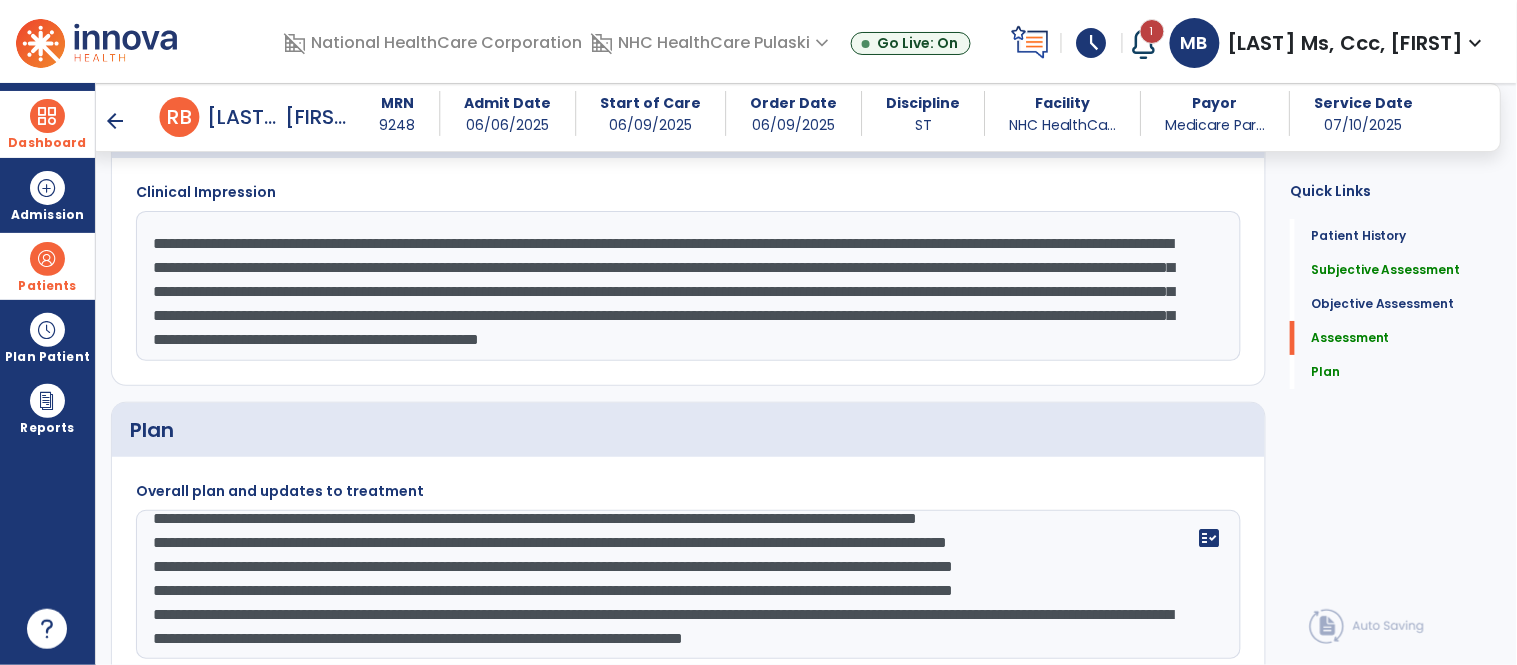 paste on "**********" 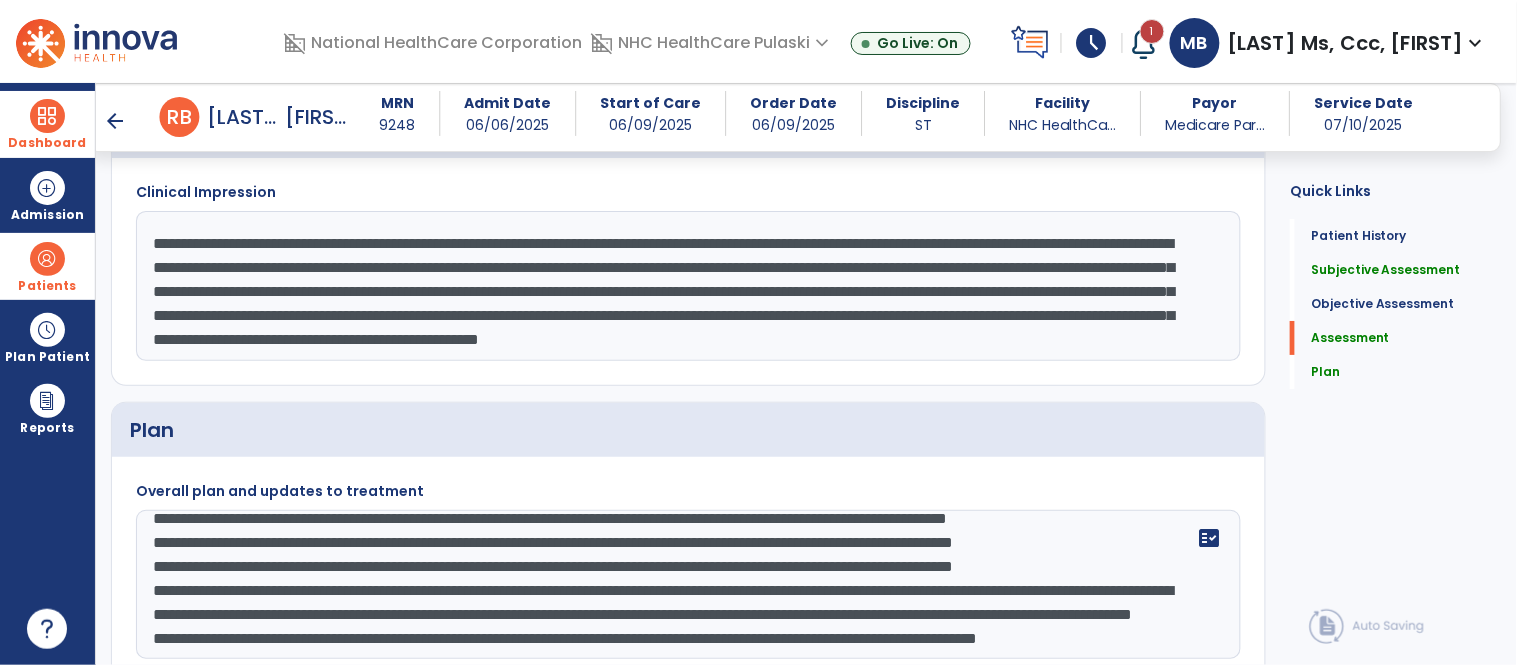 scroll, scrollTop: 158, scrollLeft: 0, axis: vertical 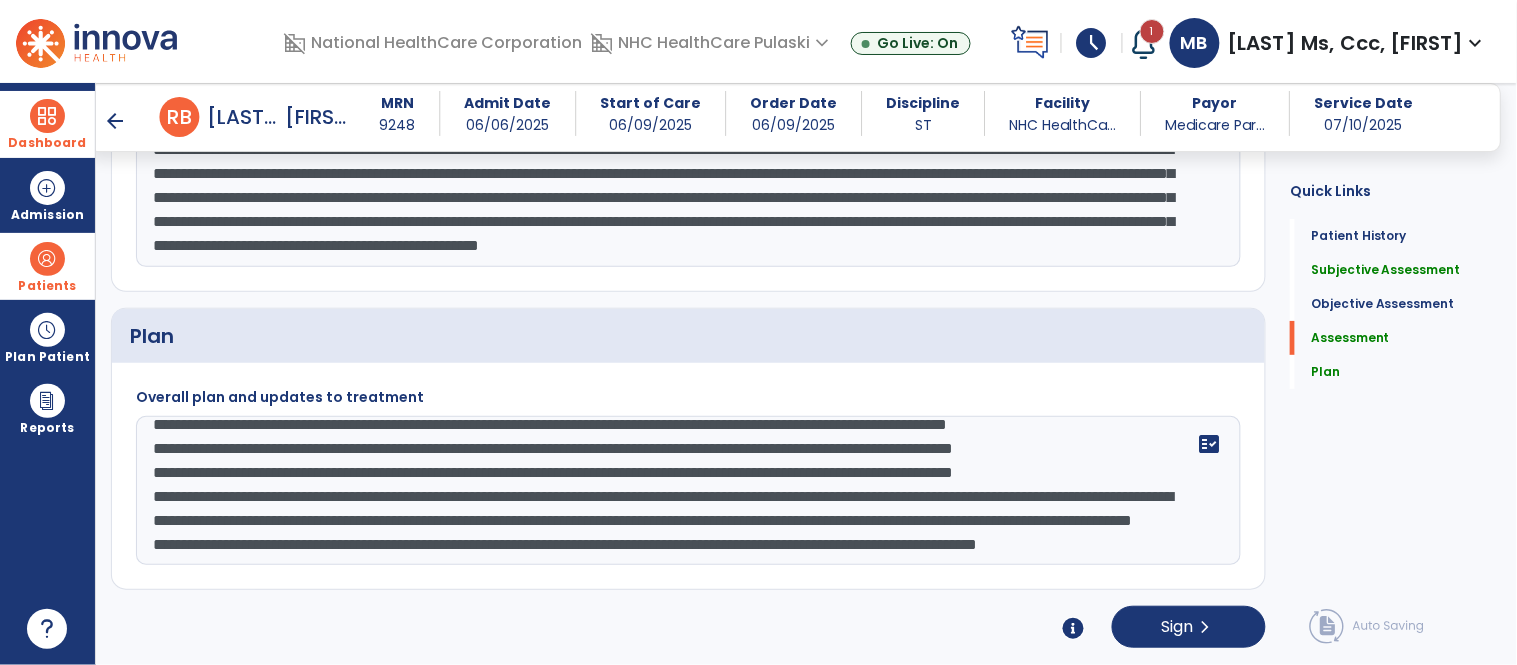 click on "**********" 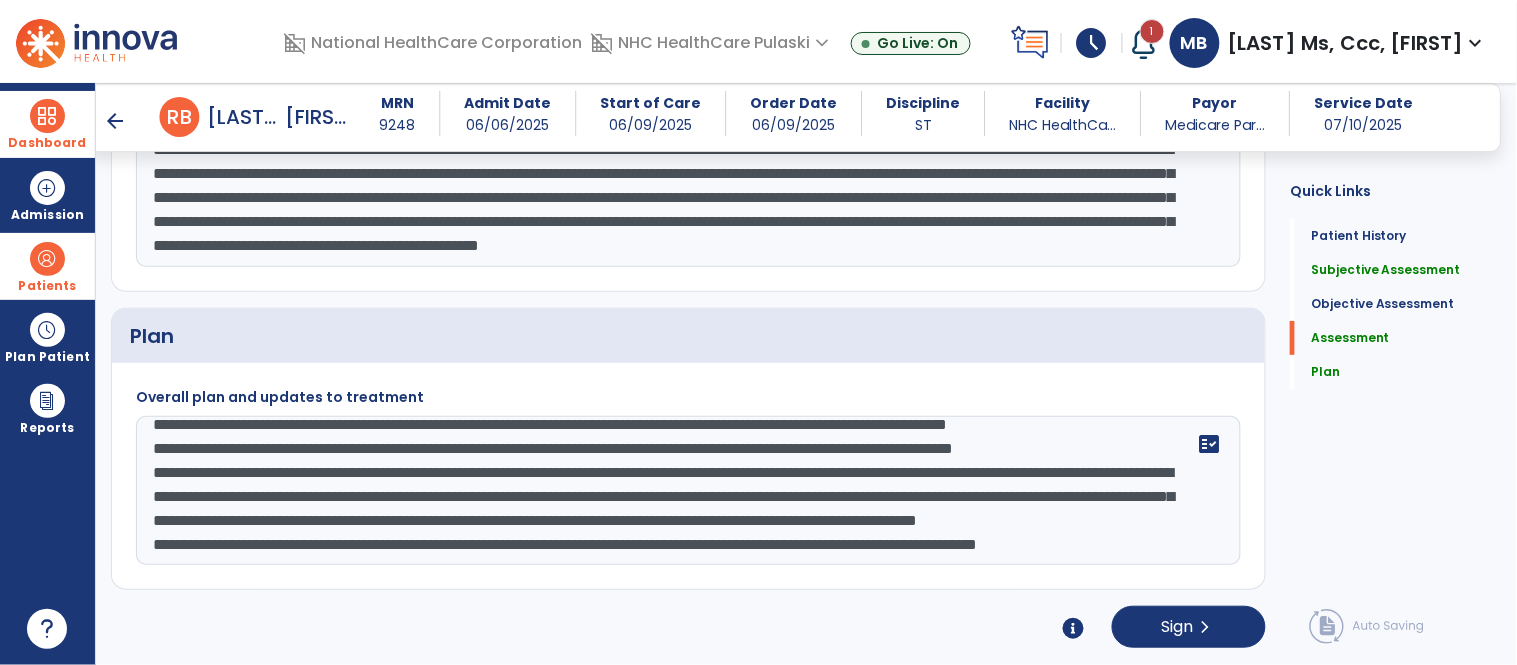 click on "**********" 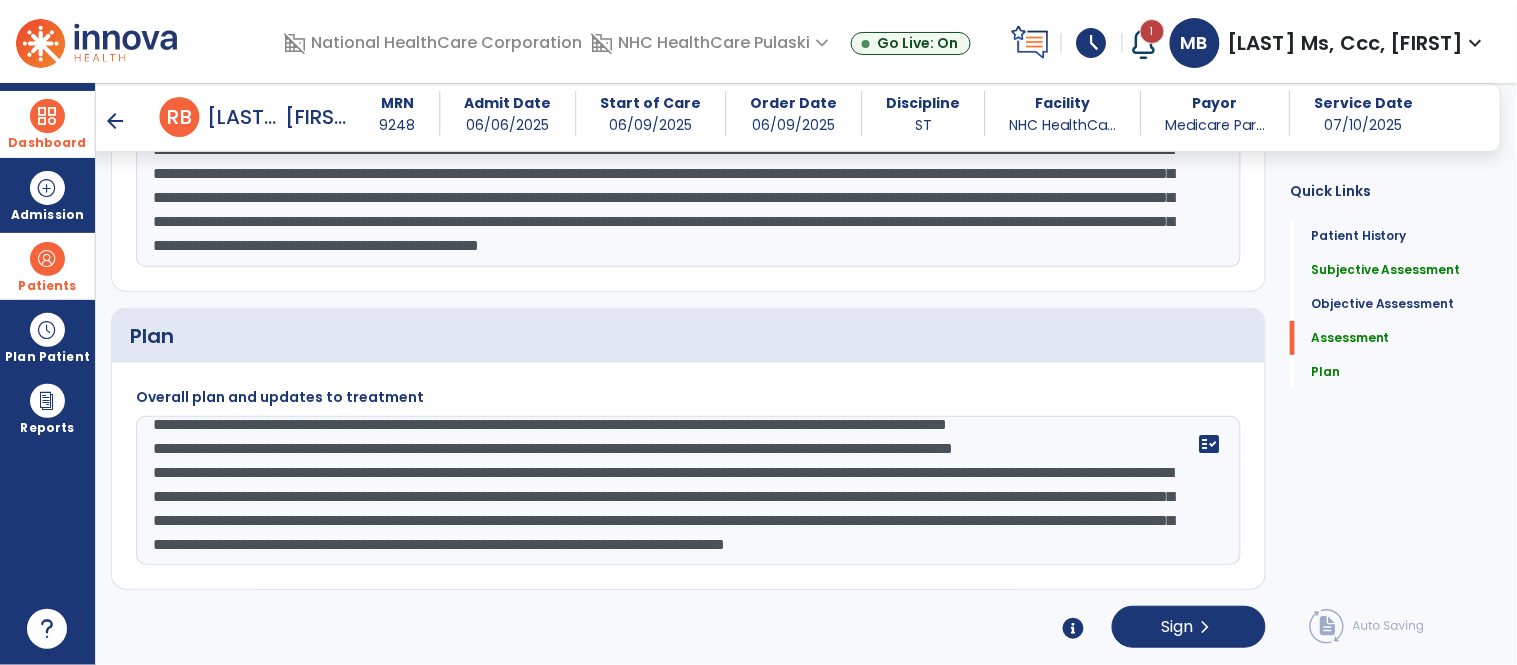 click on "**********" 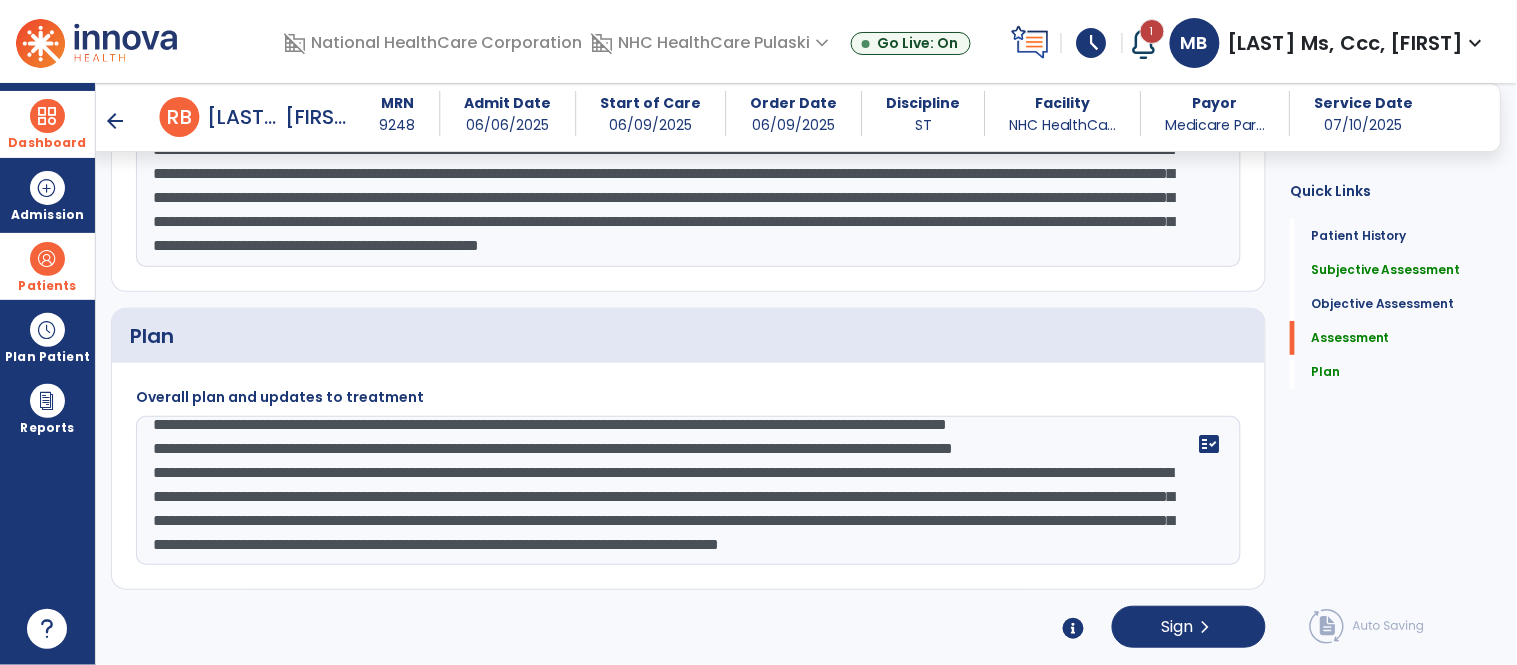click on "**********" 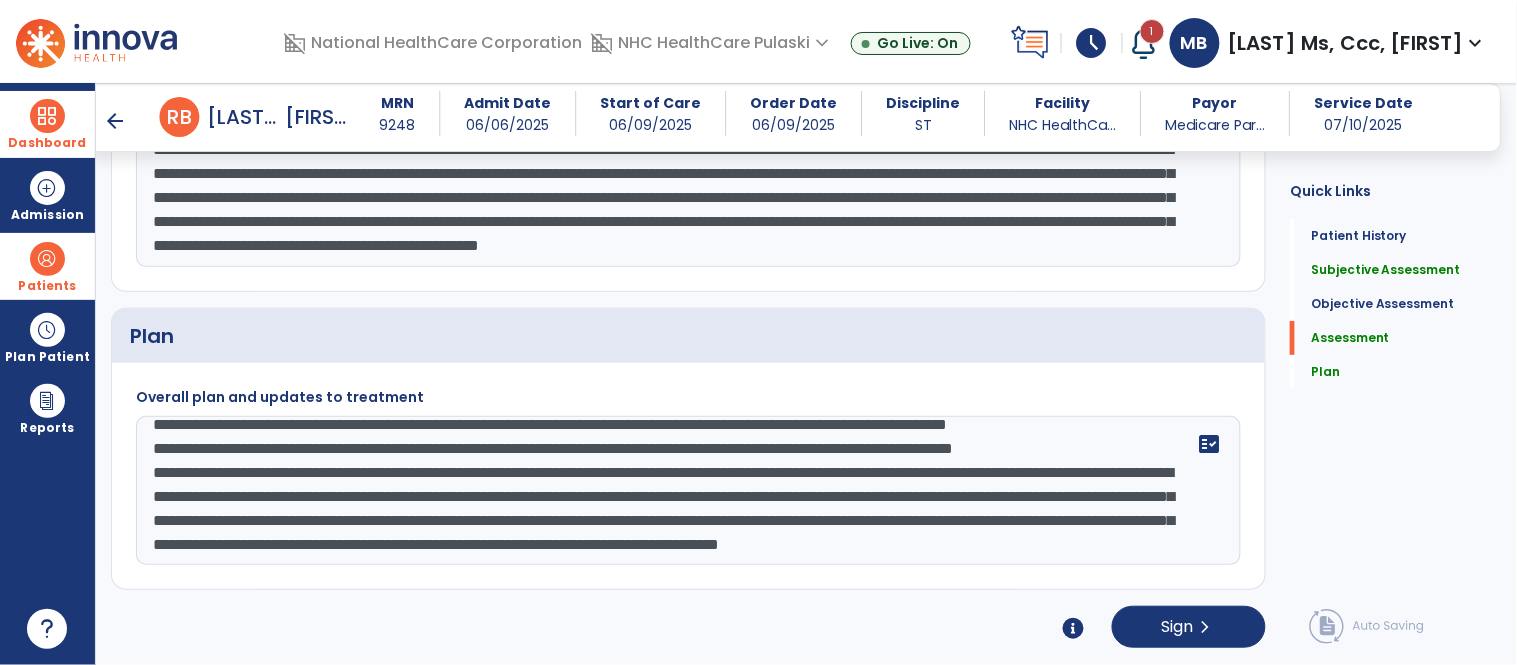 scroll, scrollTop: 18, scrollLeft: 0, axis: vertical 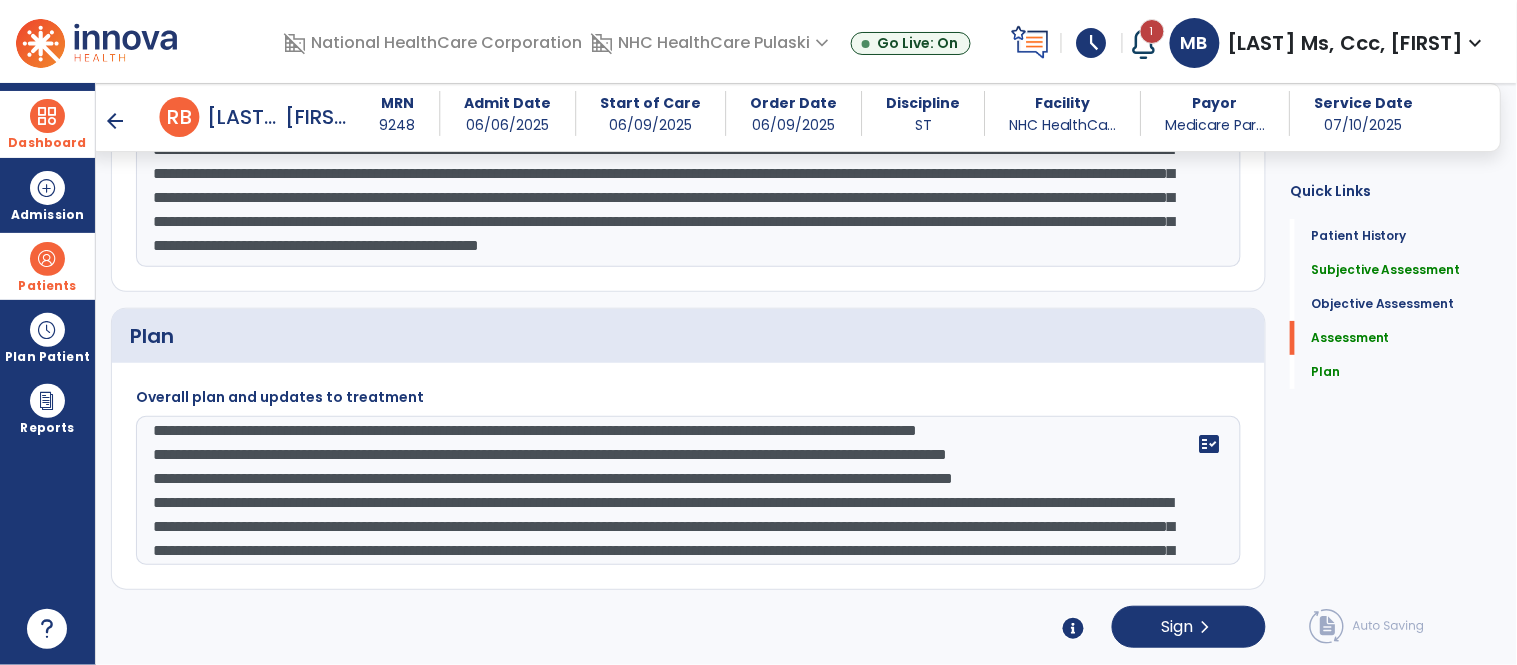click on "**********" 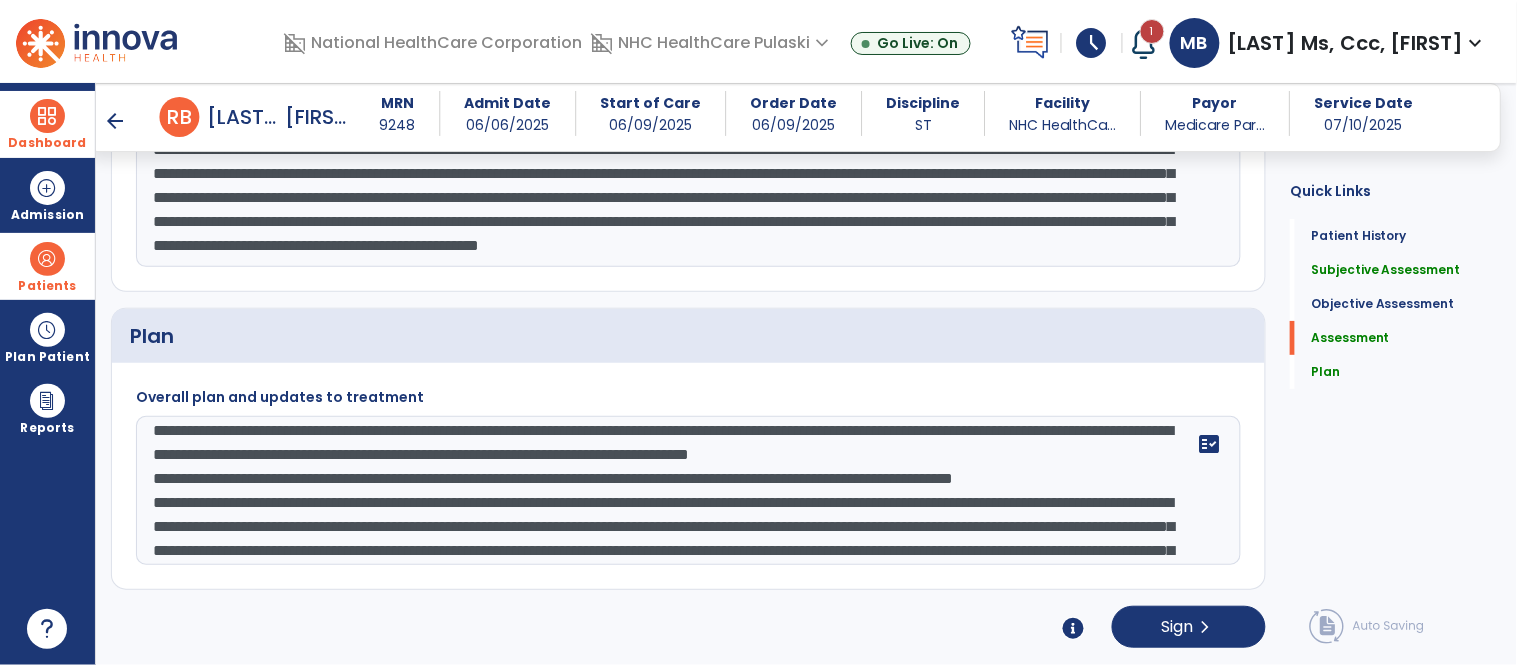 scroll, scrollTop: 0, scrollLeft: 0, axis: both 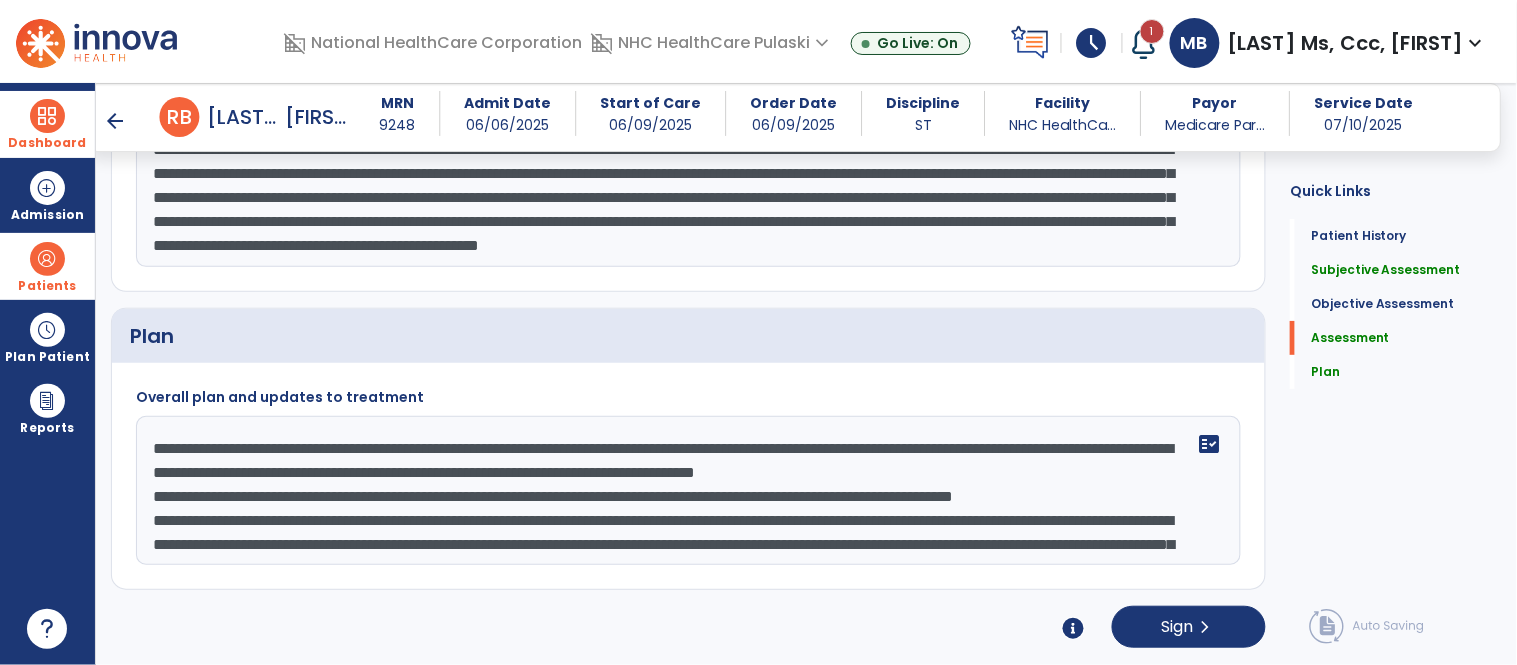 click on "**********" 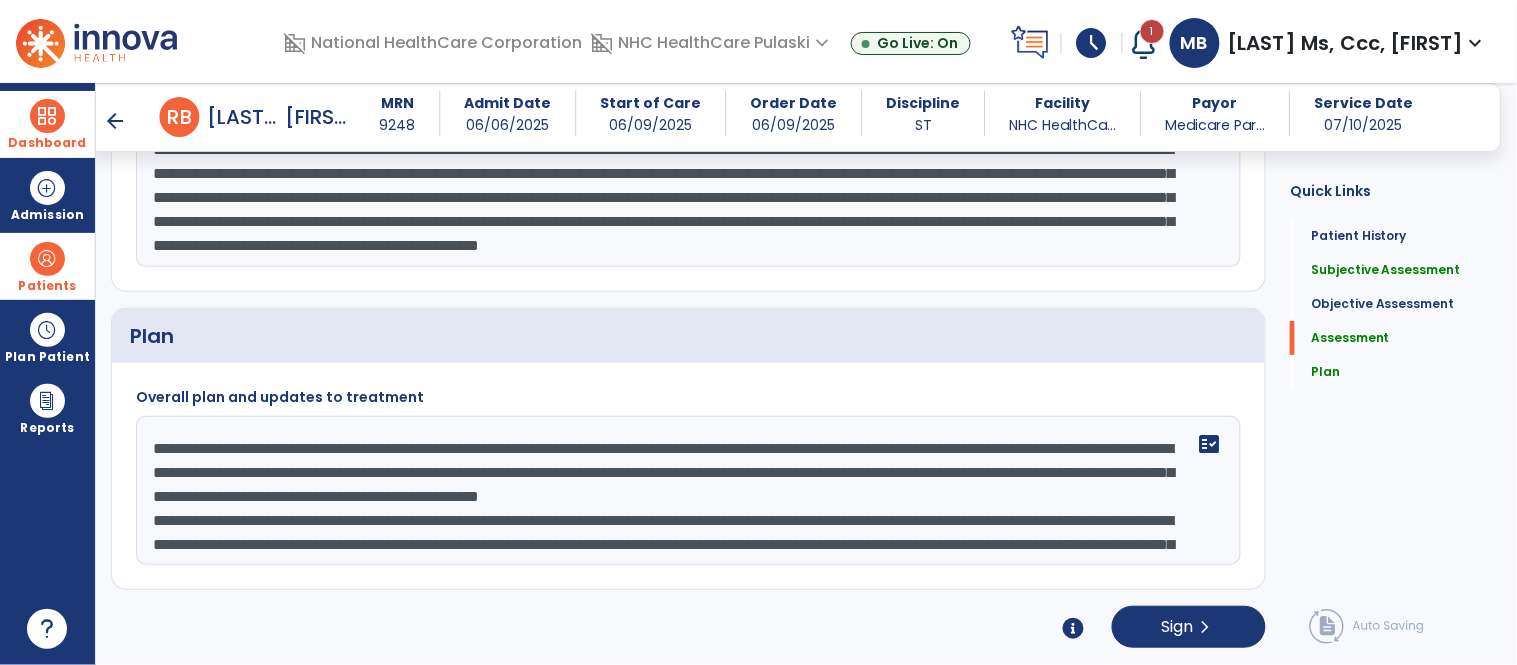 click on "**********" 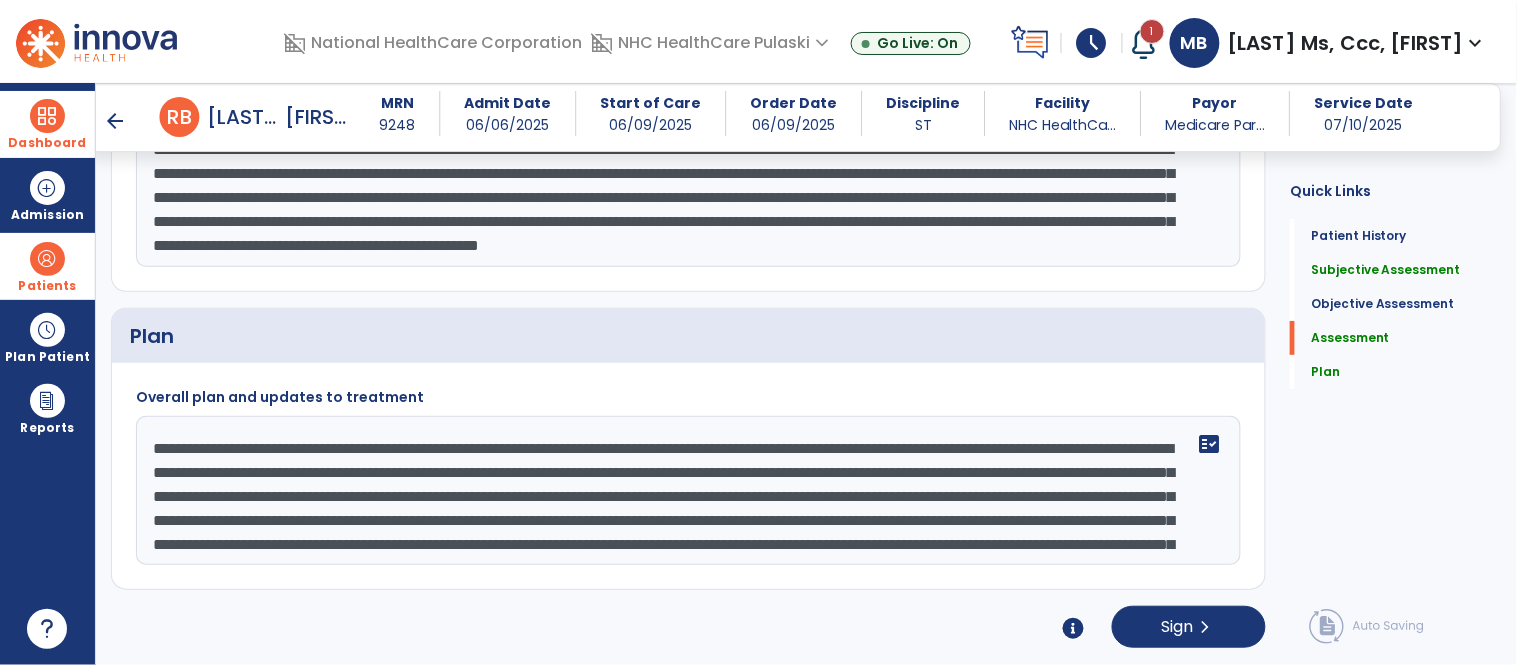 scroll, scrollTop: 14, scrollLeft: 0, axis: vertical 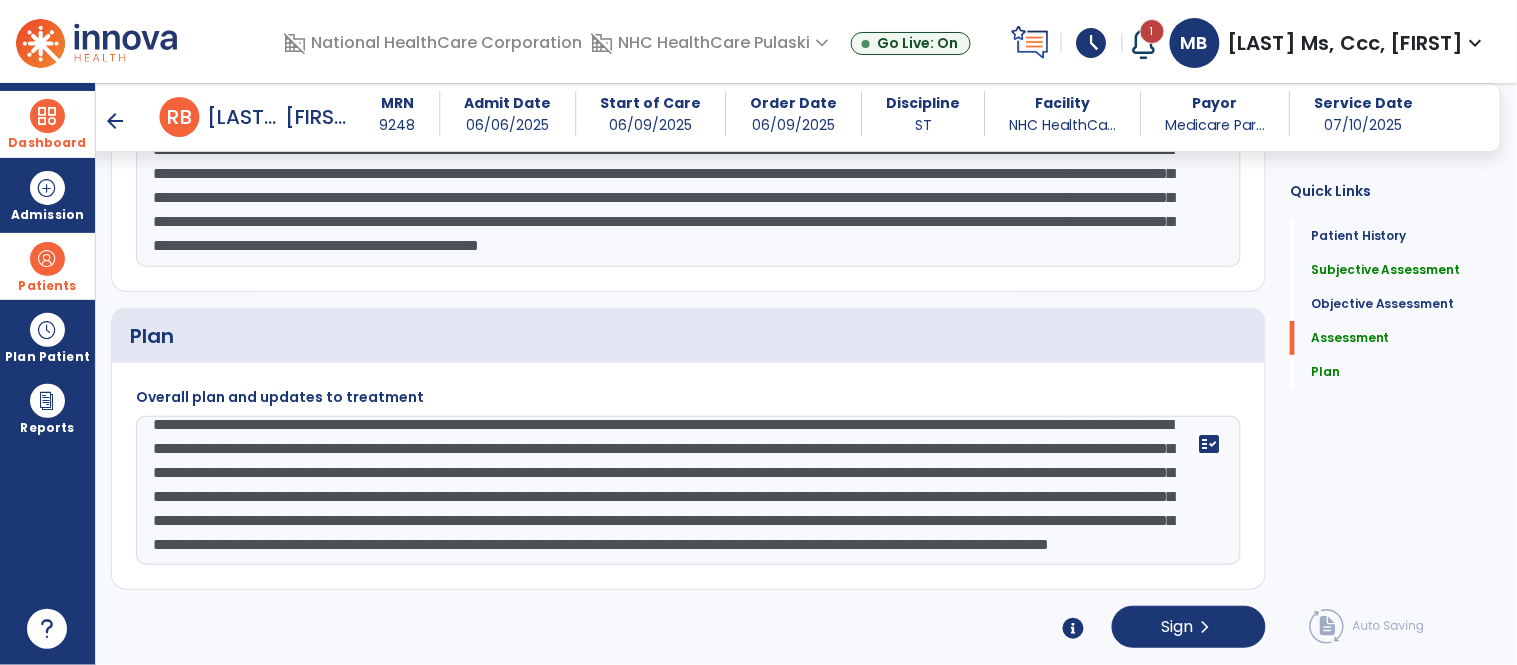 click on "**********" 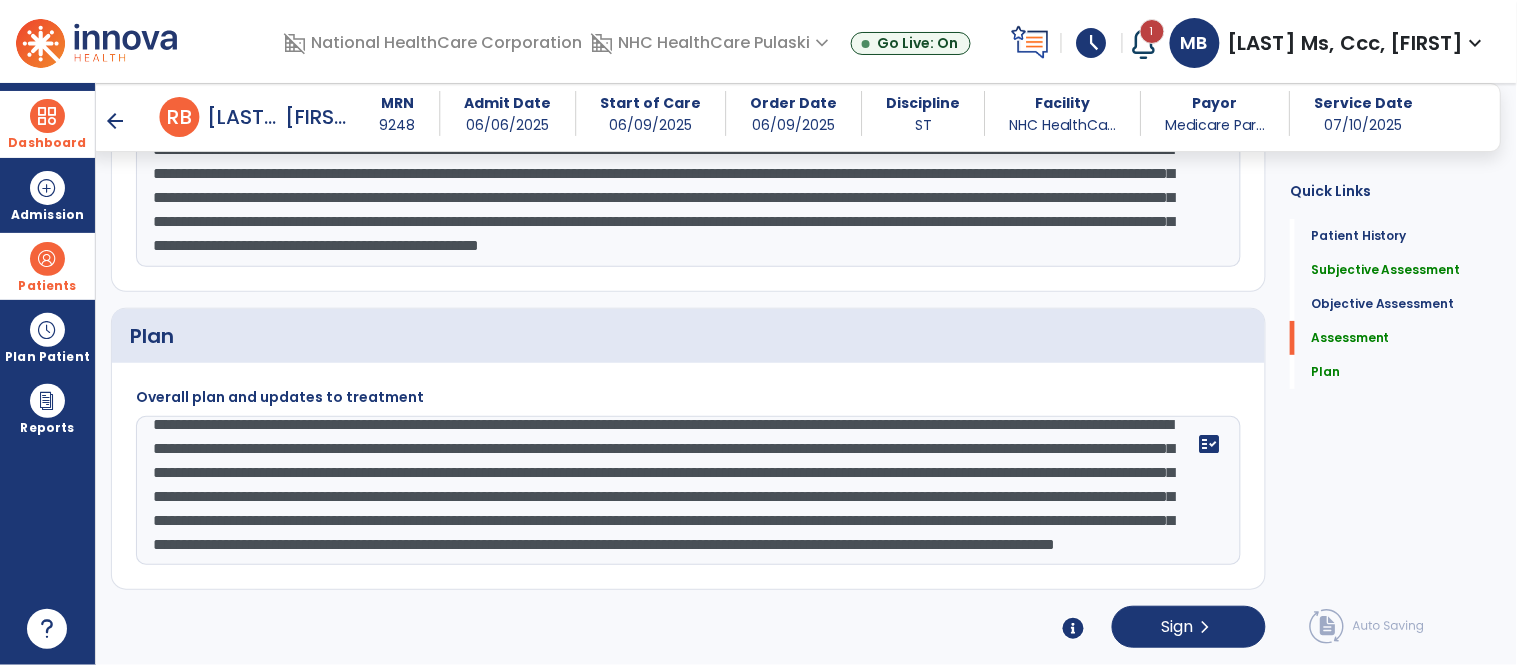 click on "**********" 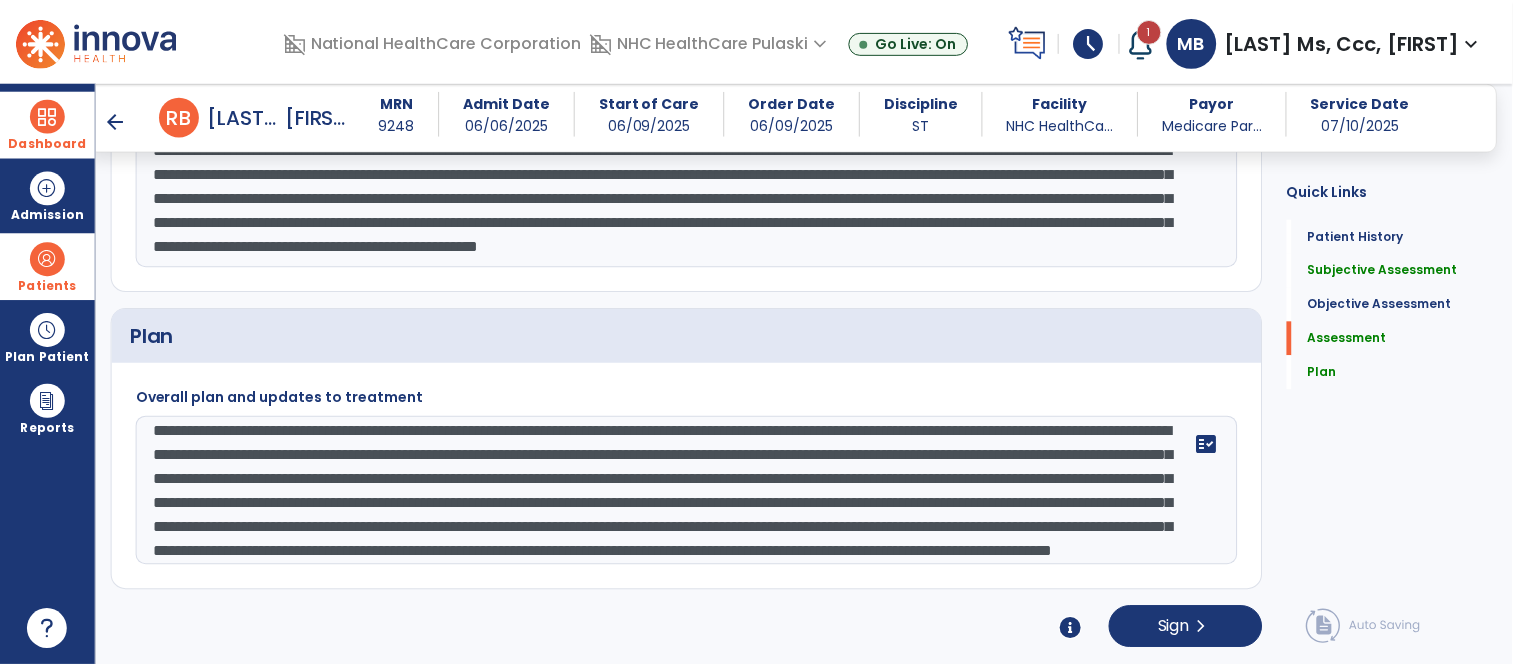scroll, scrollTop: 18, scrollLeft: 0, axis: vertical 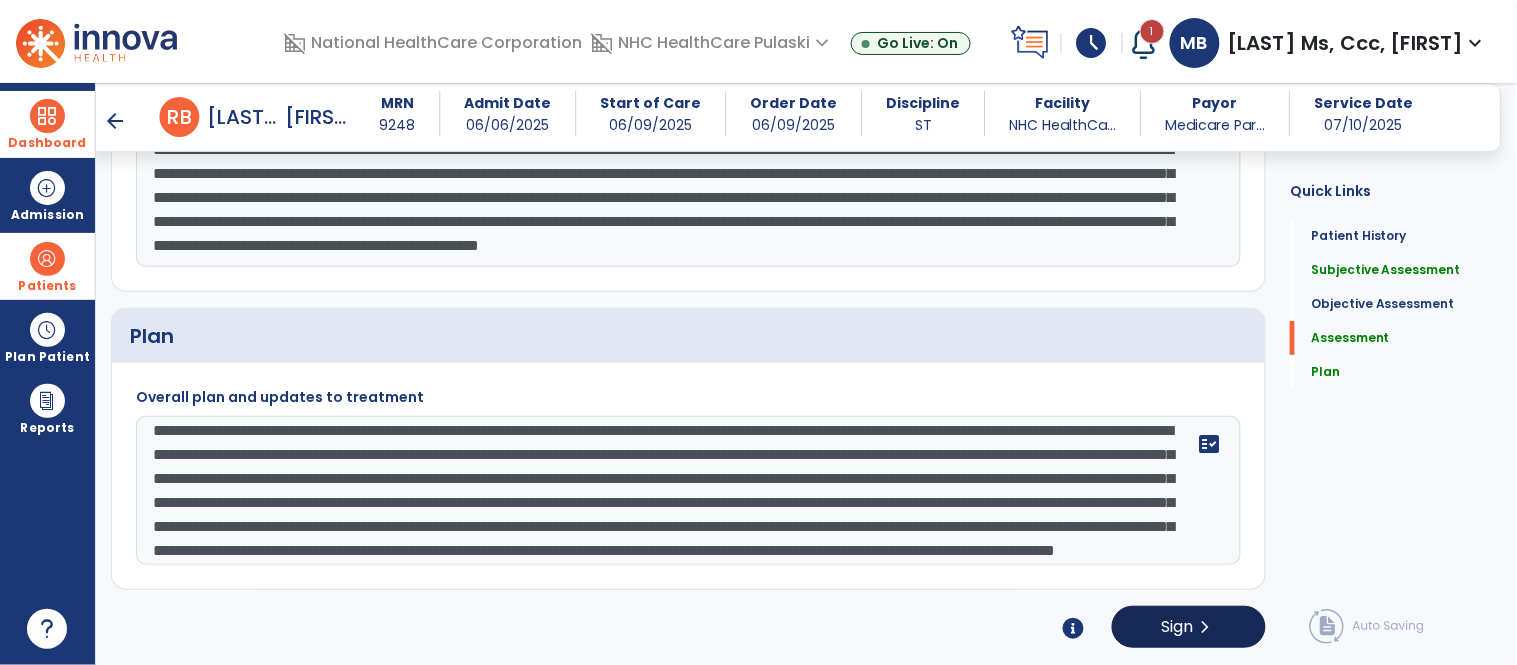 type on "**********" 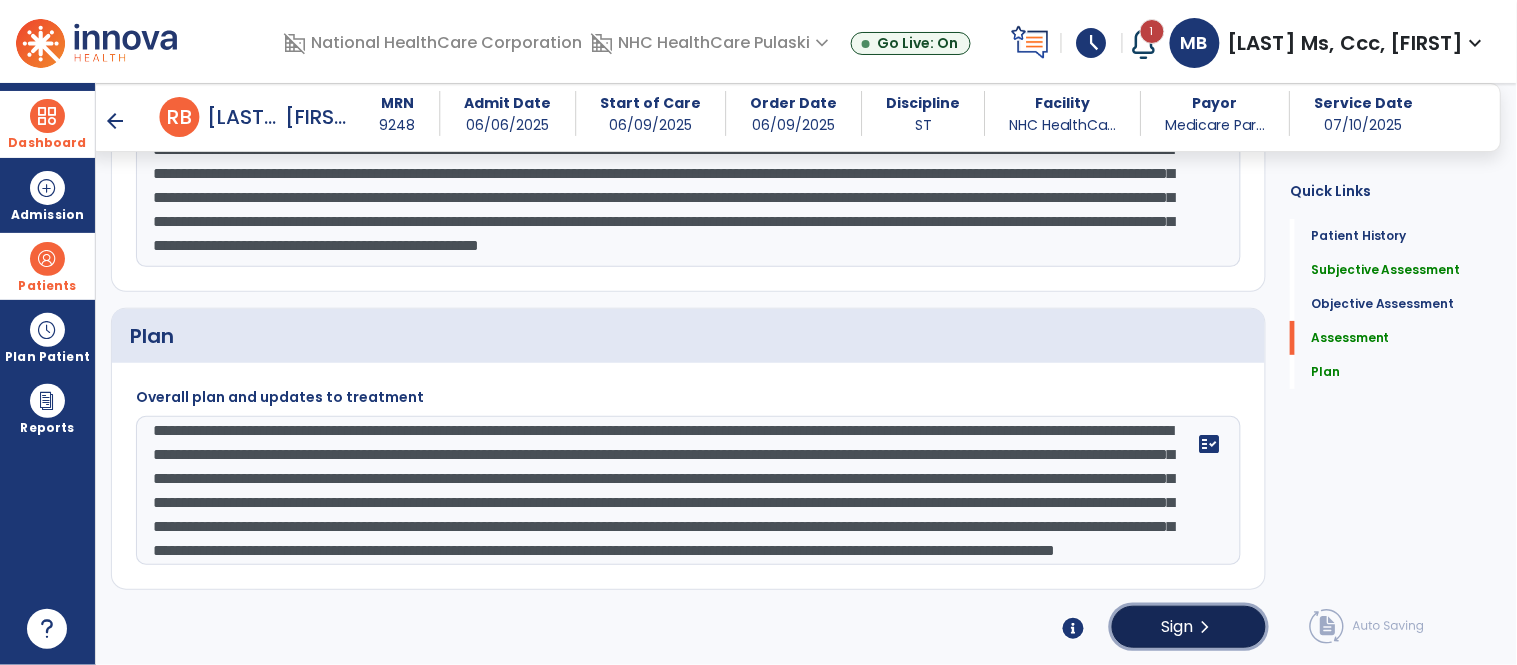 click on "Sign  chevron_right" 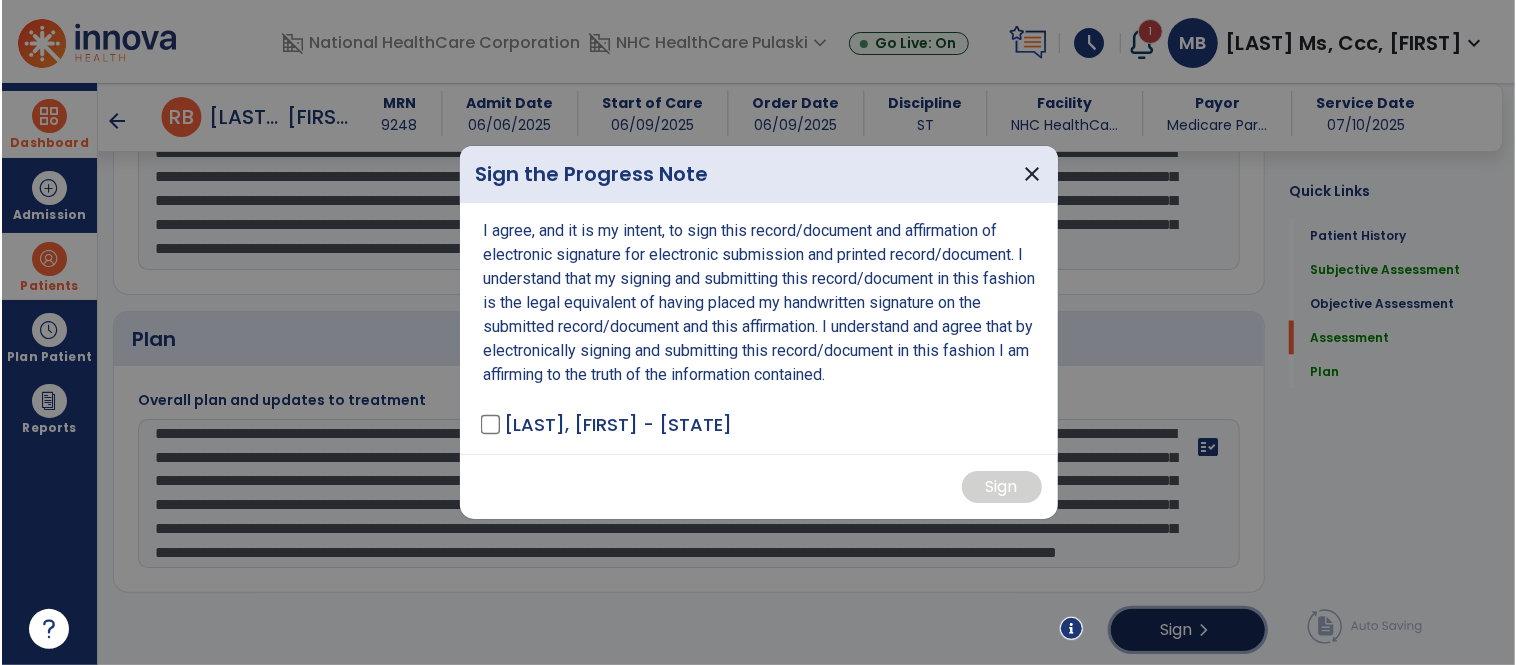 scroll, scrollTop: 1881, scrollLeft: 0, axis: vertical 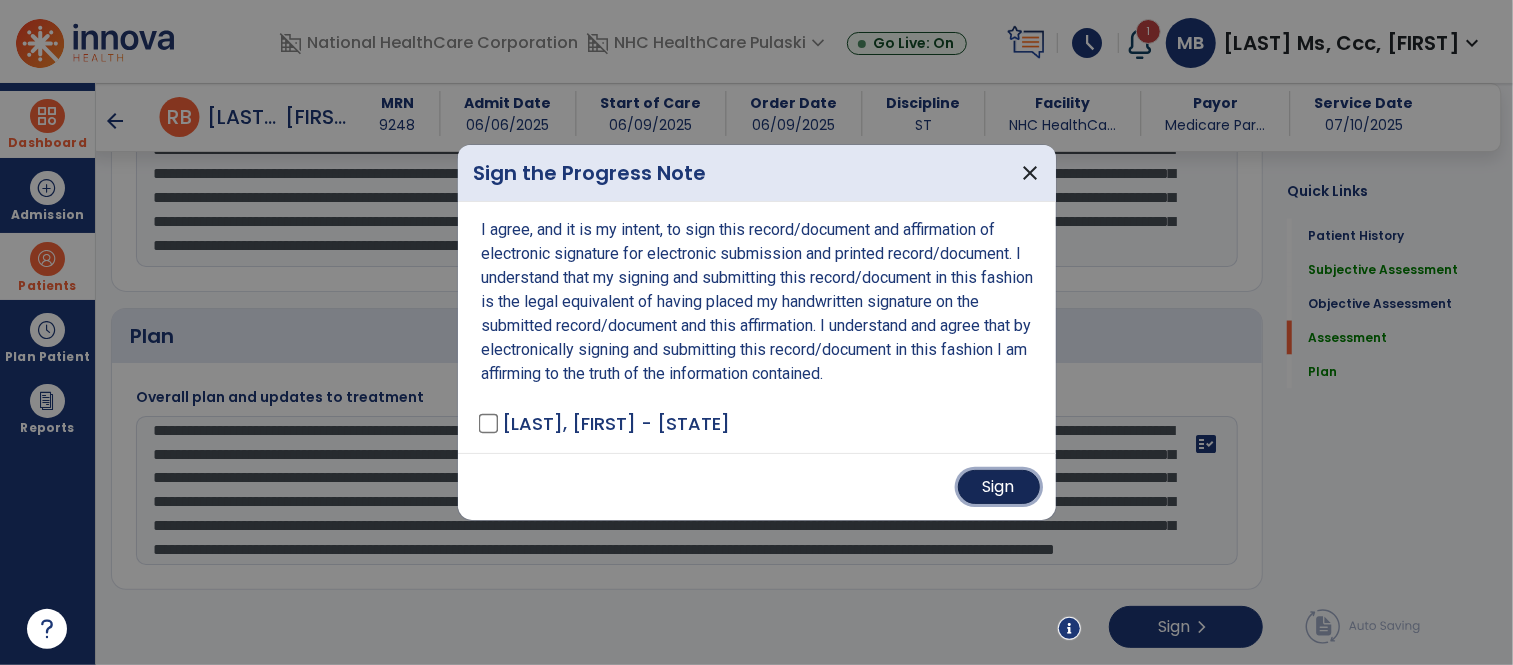 click on "Sign" at bounding box center (999, 487) 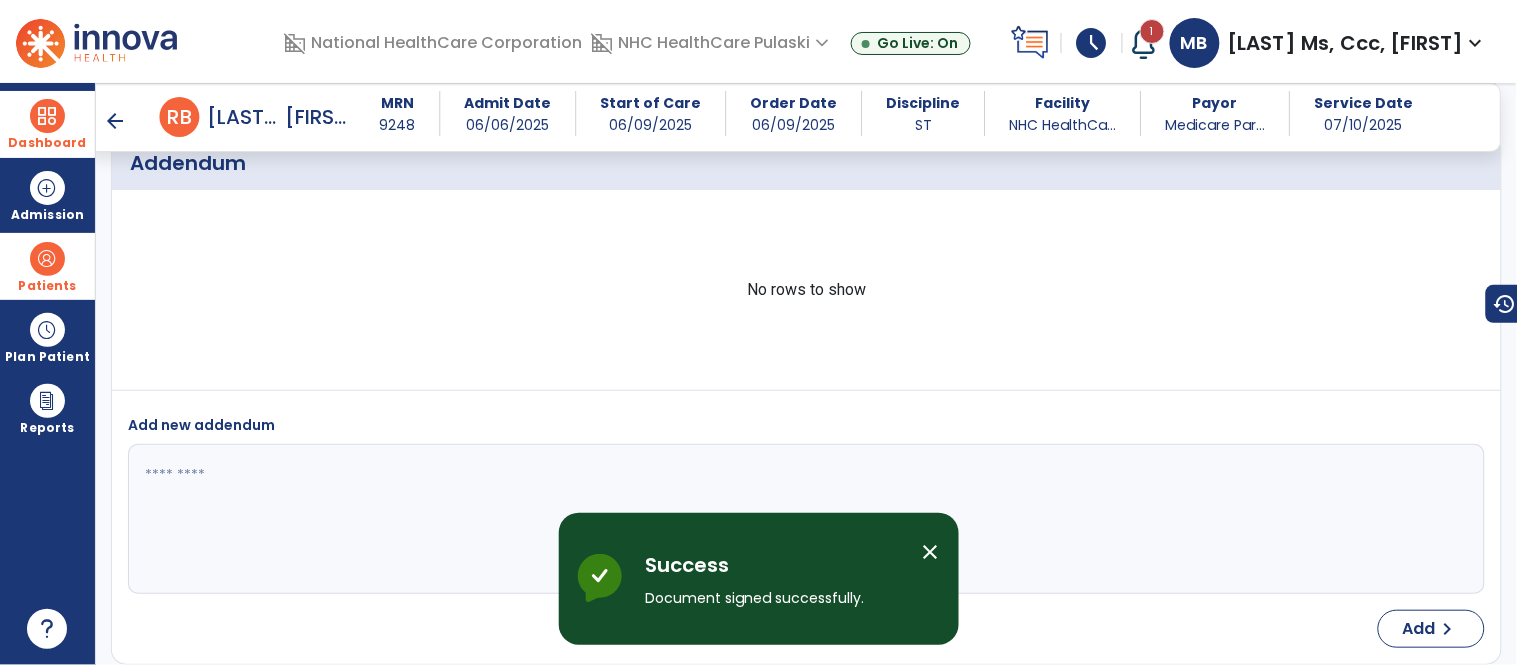 scroll, scrollTop: 2638, scrollLeft: 0, axis: vertical 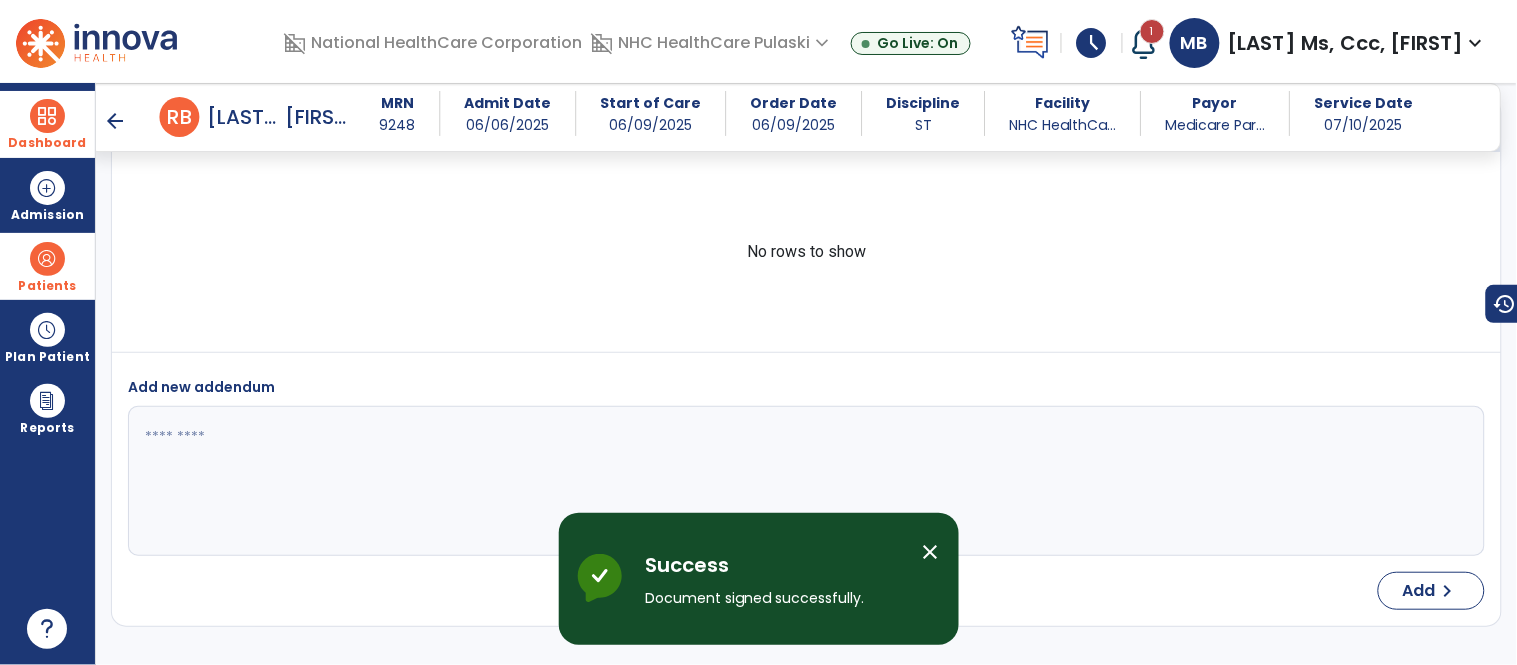click on "Dashboard" at bounding box center [47, 124] 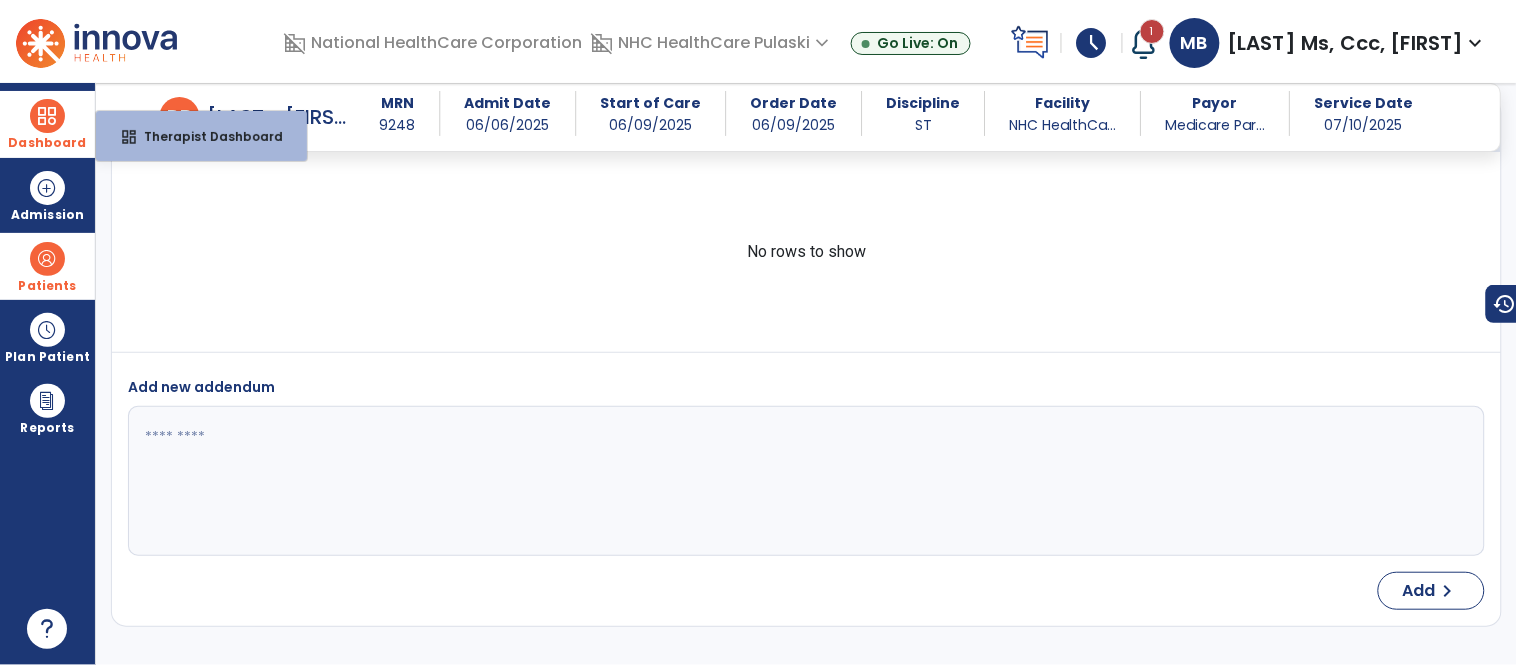 click at bounding box center (47, 116) 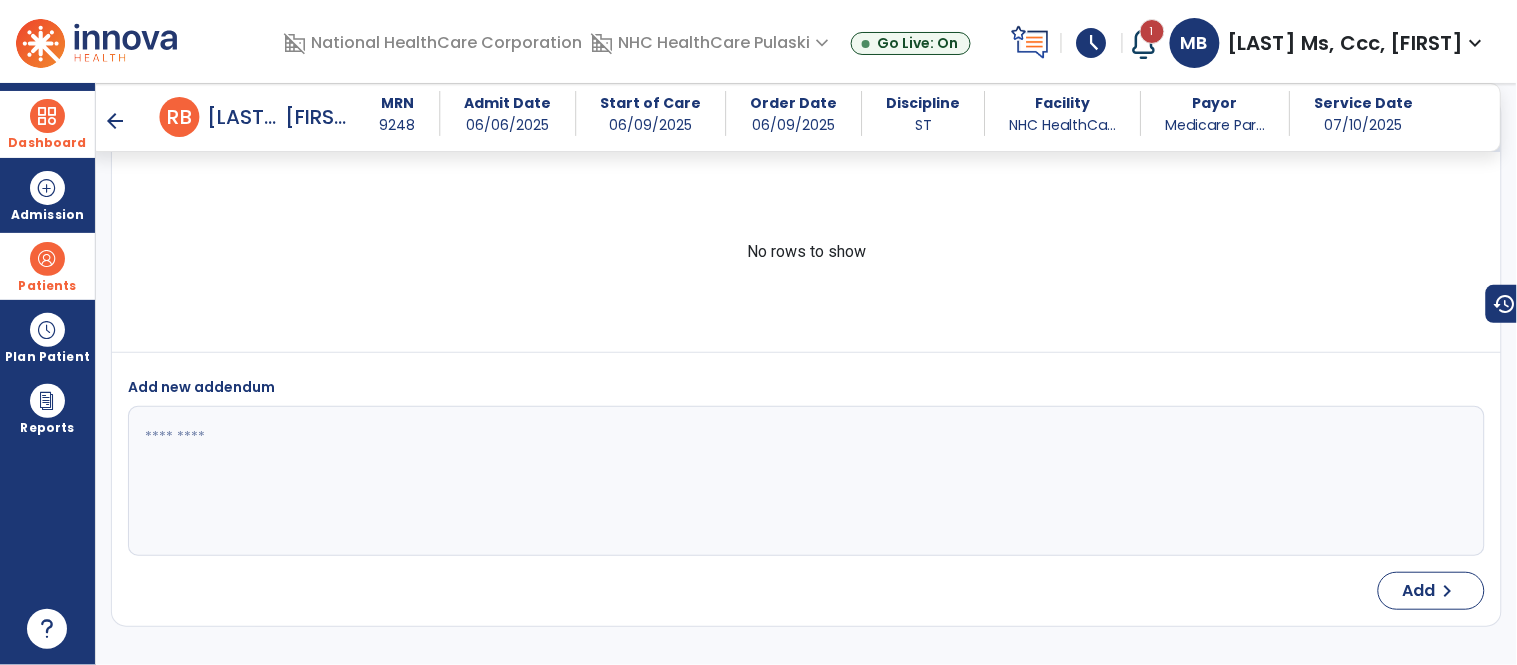 click on "Dashboard" at bounding box center (47, 124) 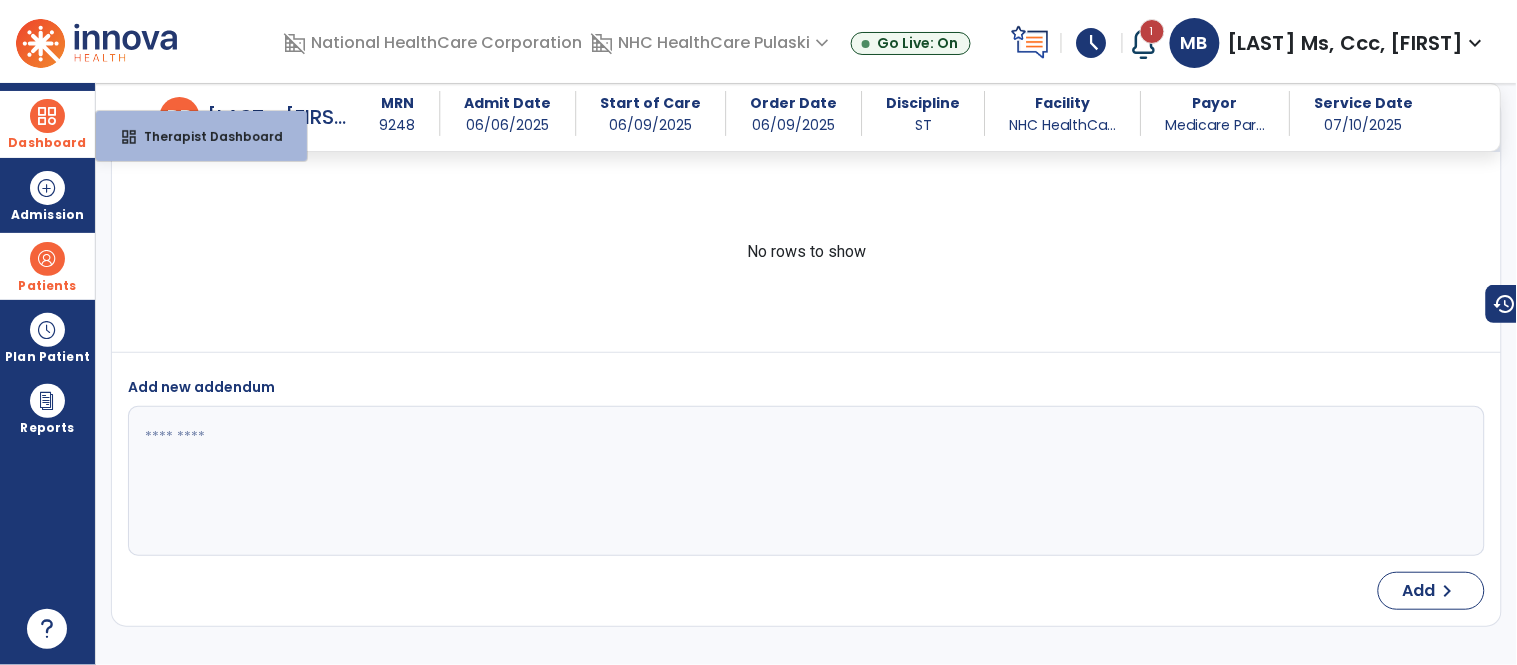 click on "Dashboard" at bounding box center [47, 124] 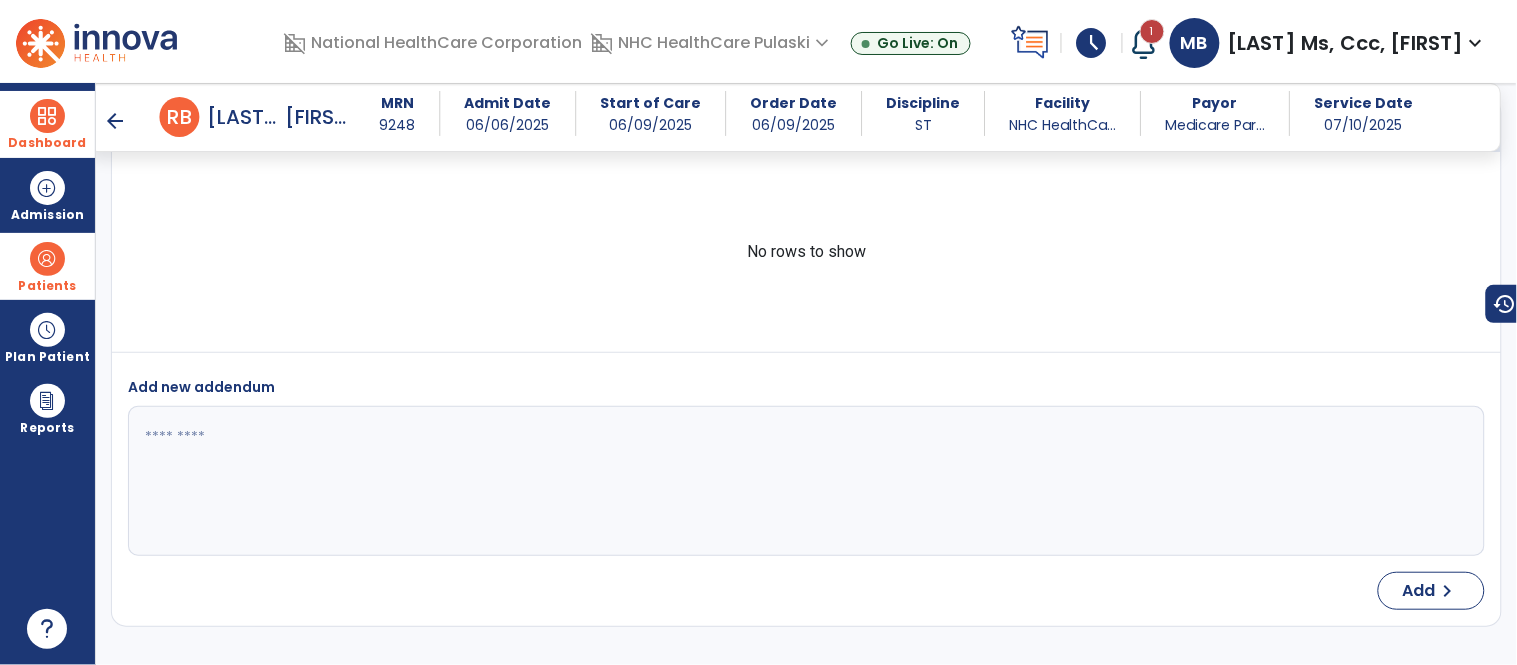 click at bounding box center (47, 116) 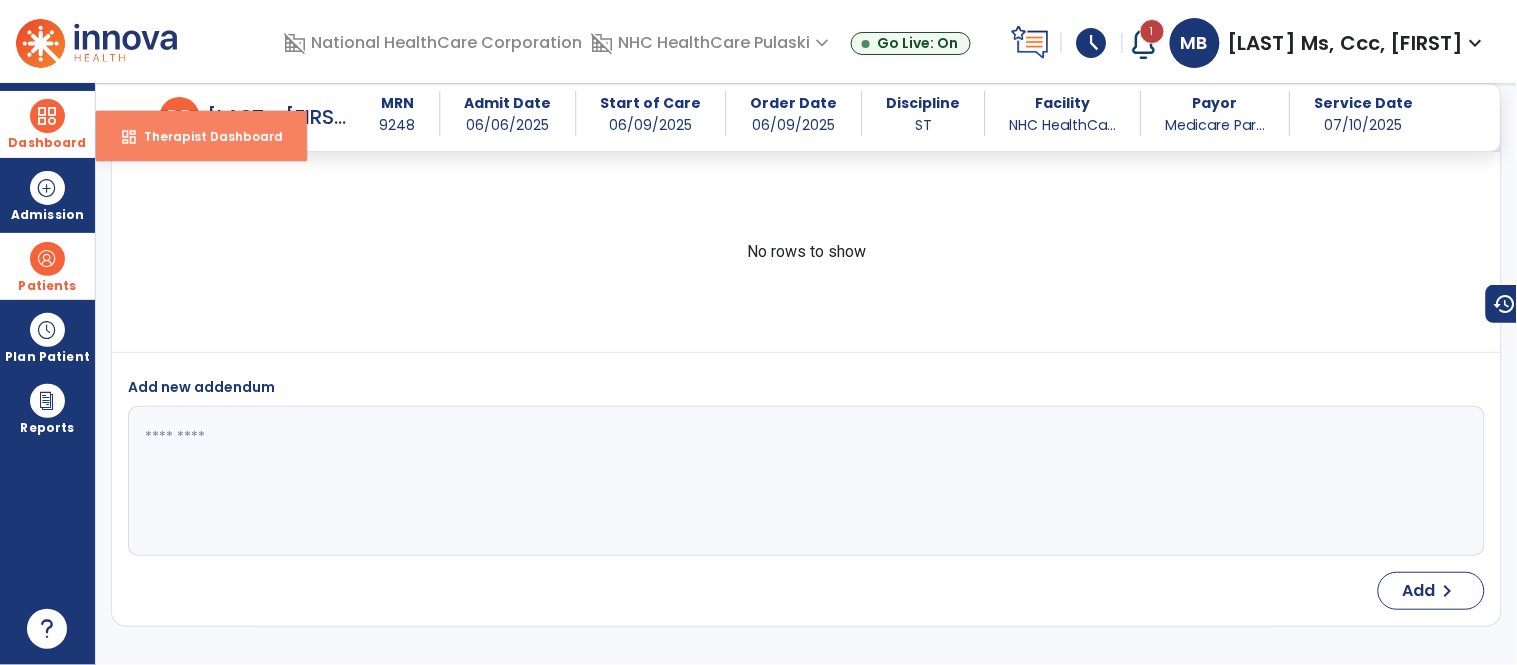 click on "dashboard  Therapist Dashboard" at bounding box center (201, 136) 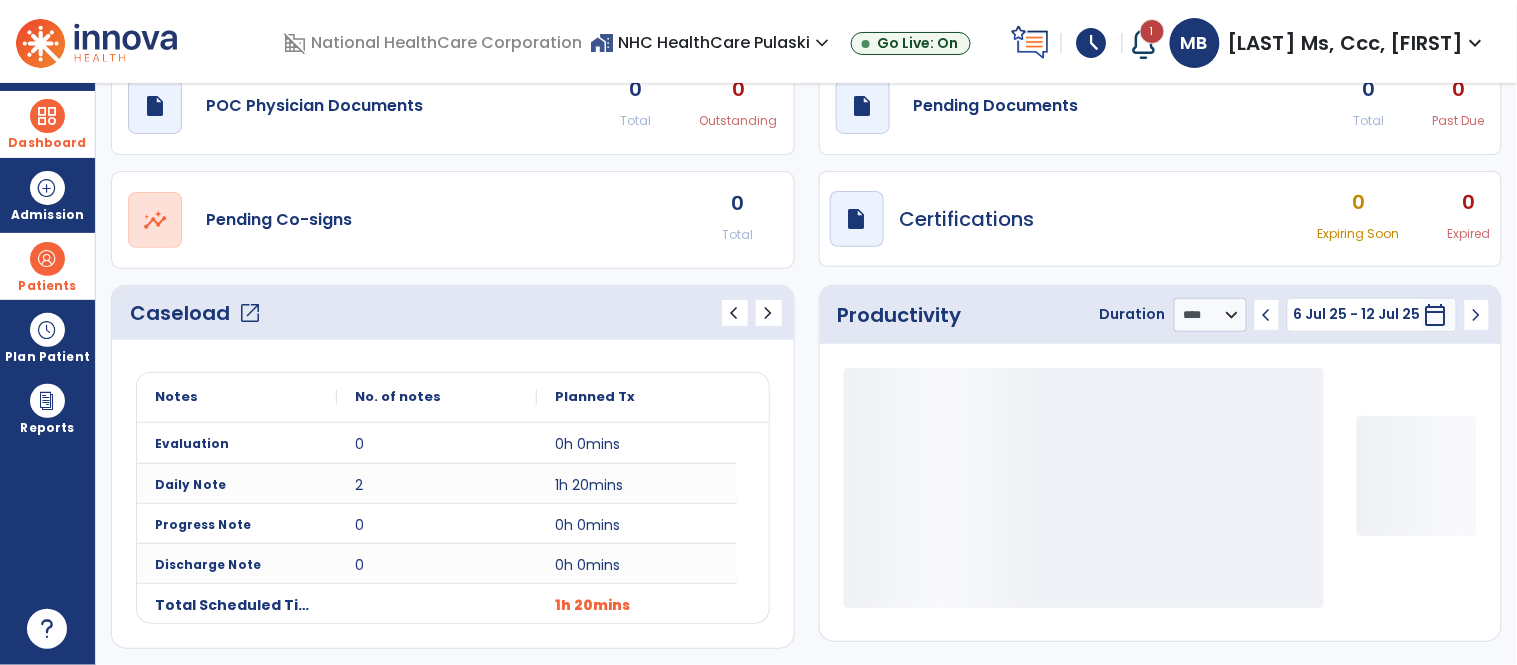 scroll, scrollTop: 144, scrollLeft: 0, axis: vertical 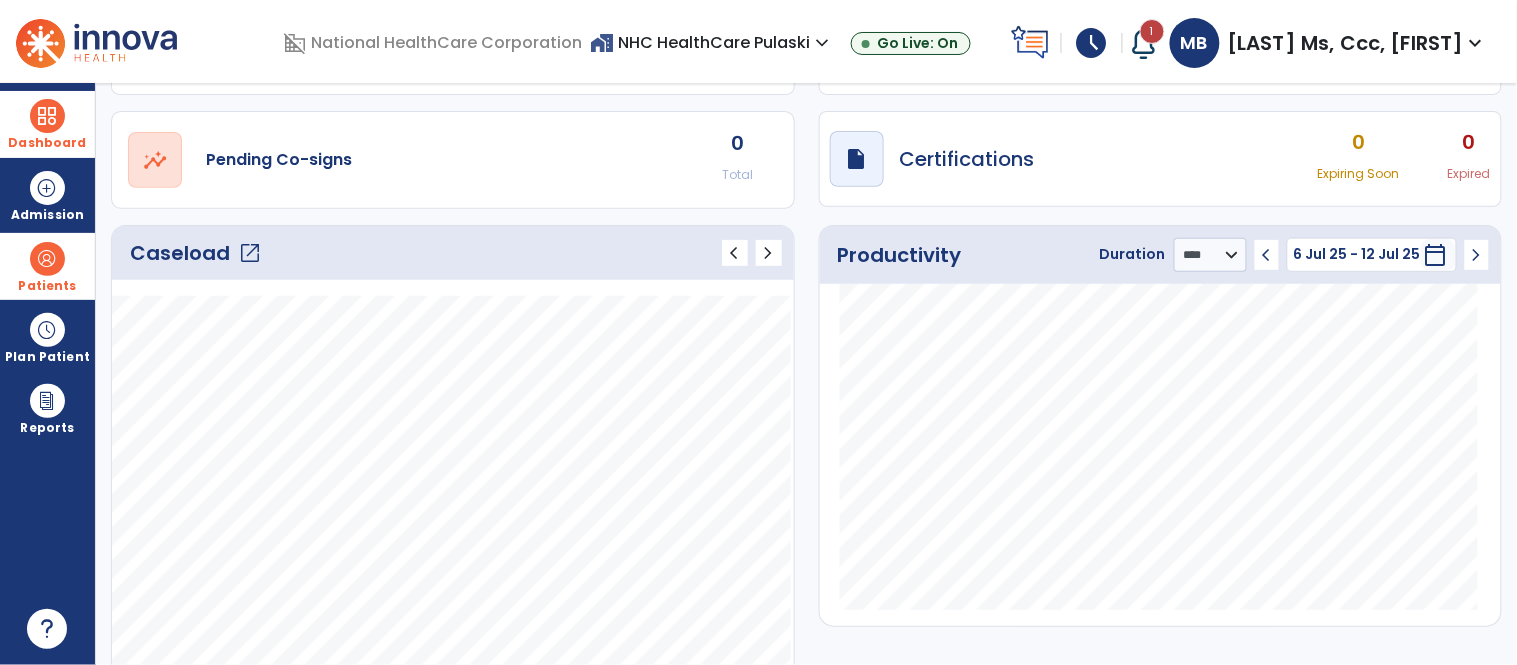 click on "0" at bounding box center (1359, 142) 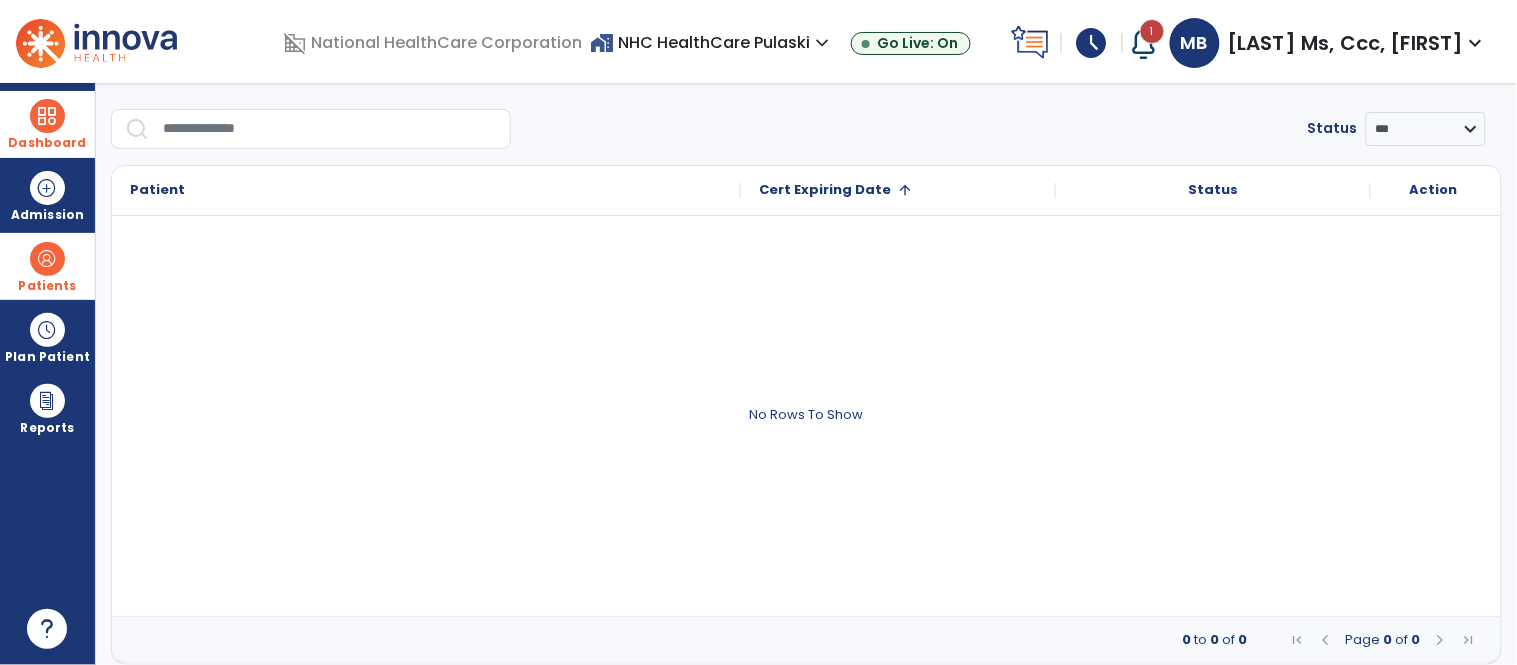 scroll, scrollTop: 47, scrollLeft: 0, axis: vertical 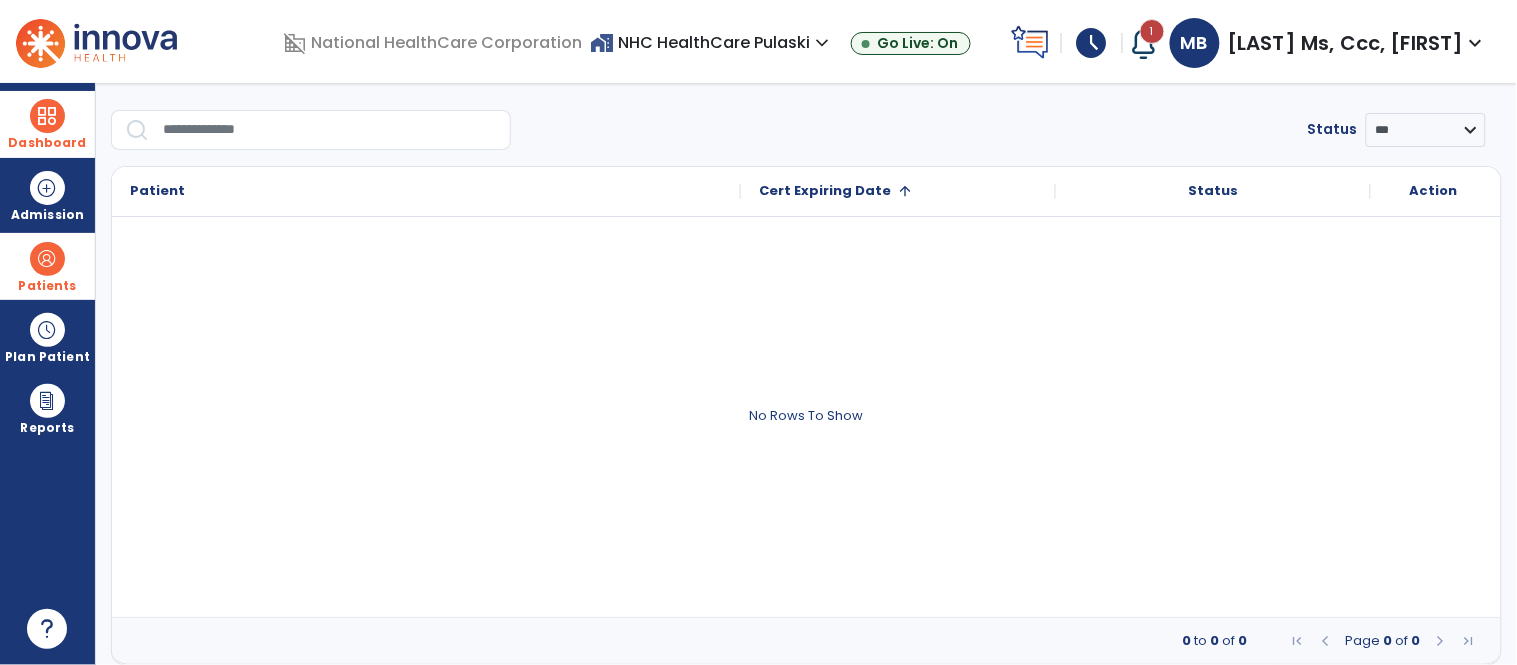 select on "****" 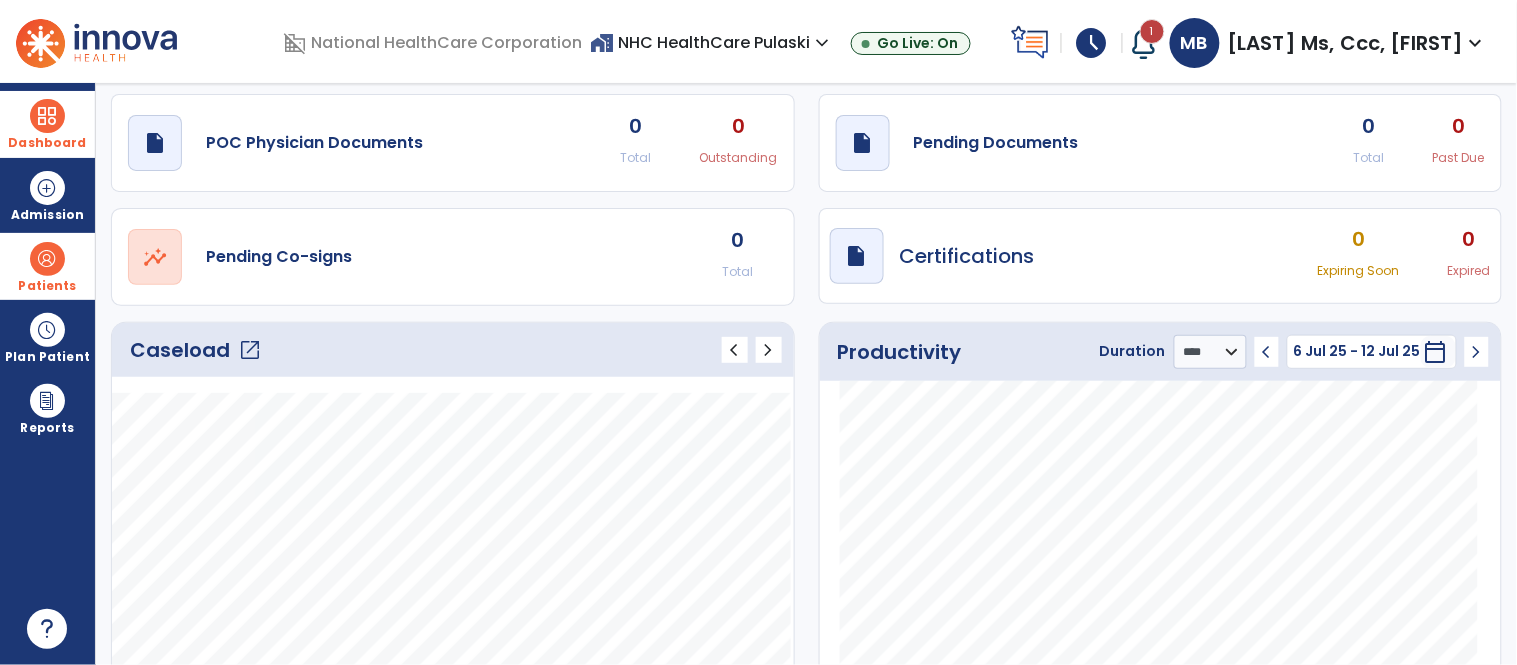 scroll, scrollTop: 0, scrollLeft: 0, axis: both 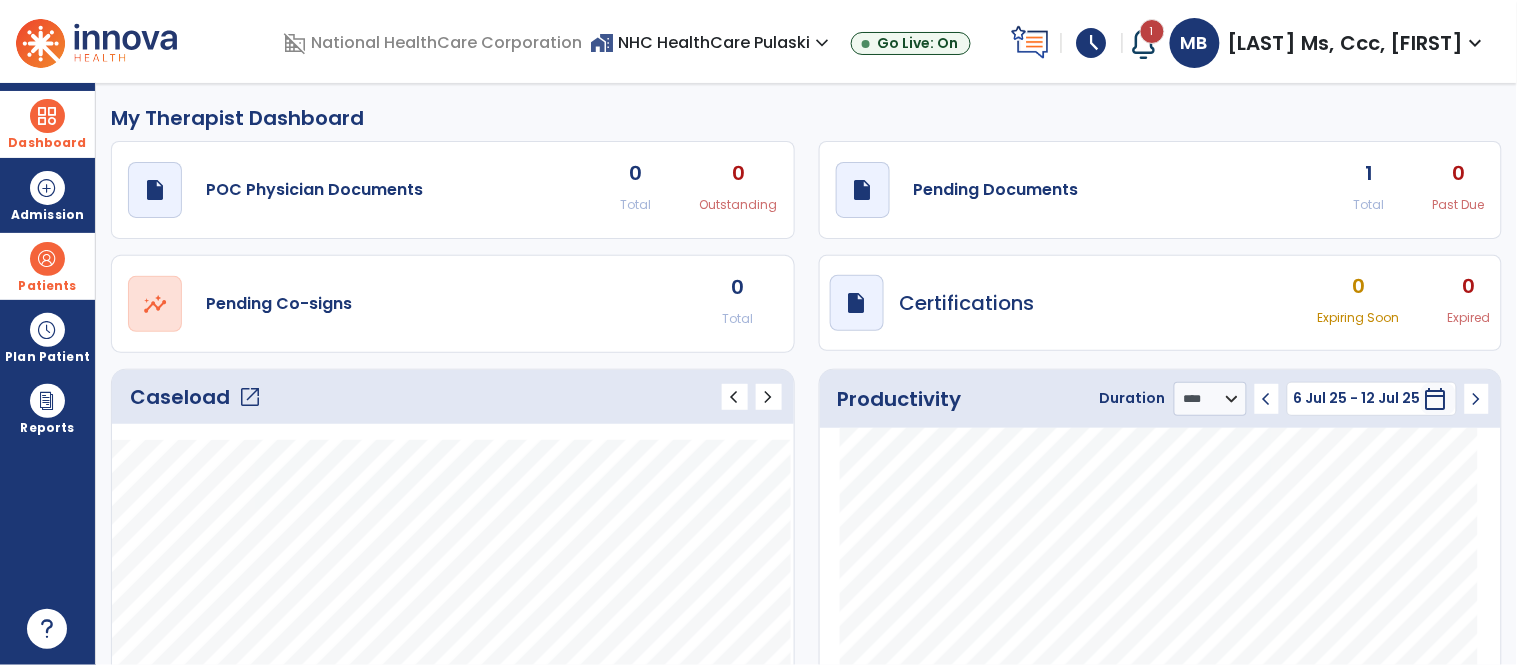 click on "1" 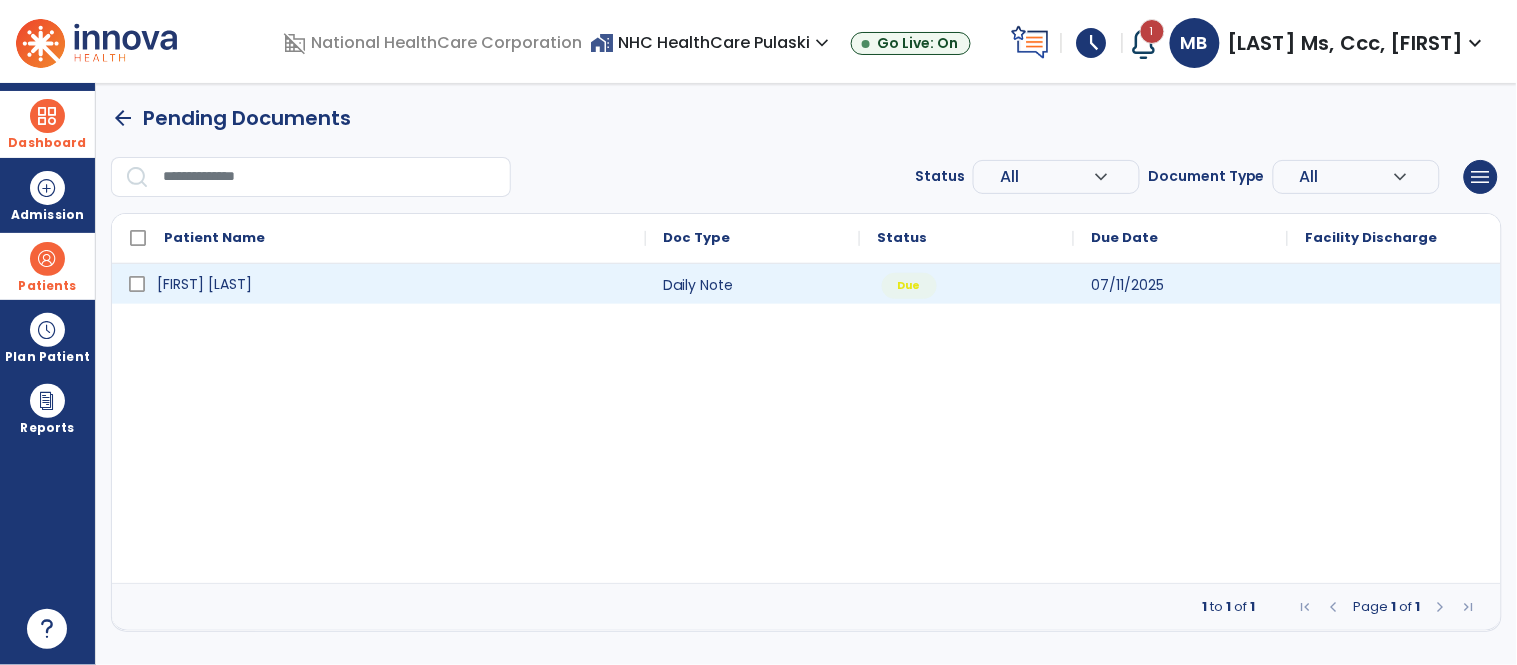click on "[FIRST] [LAST]" at bounding box center (204, 284) 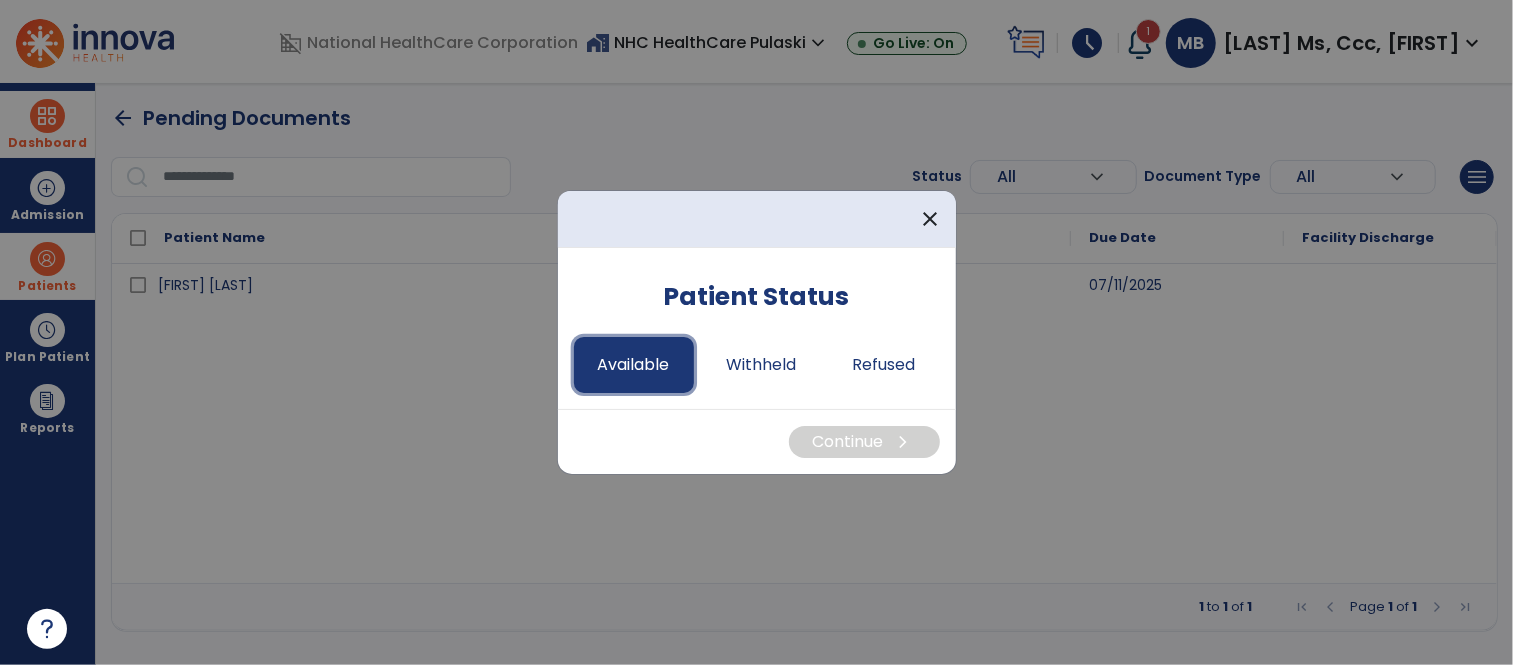click on "Available" at bounding box center [634, 365] 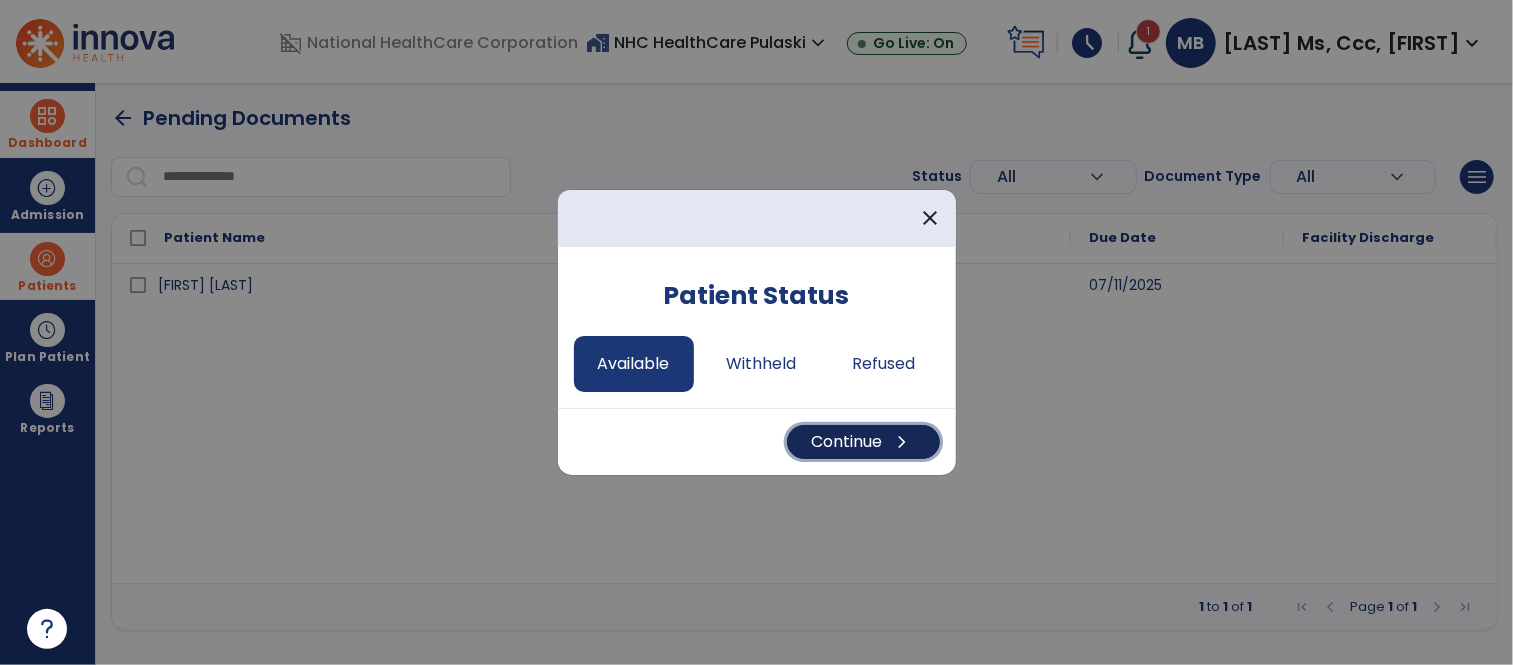 click on "Continue   chevron_right" at bounding box center (863, 442) 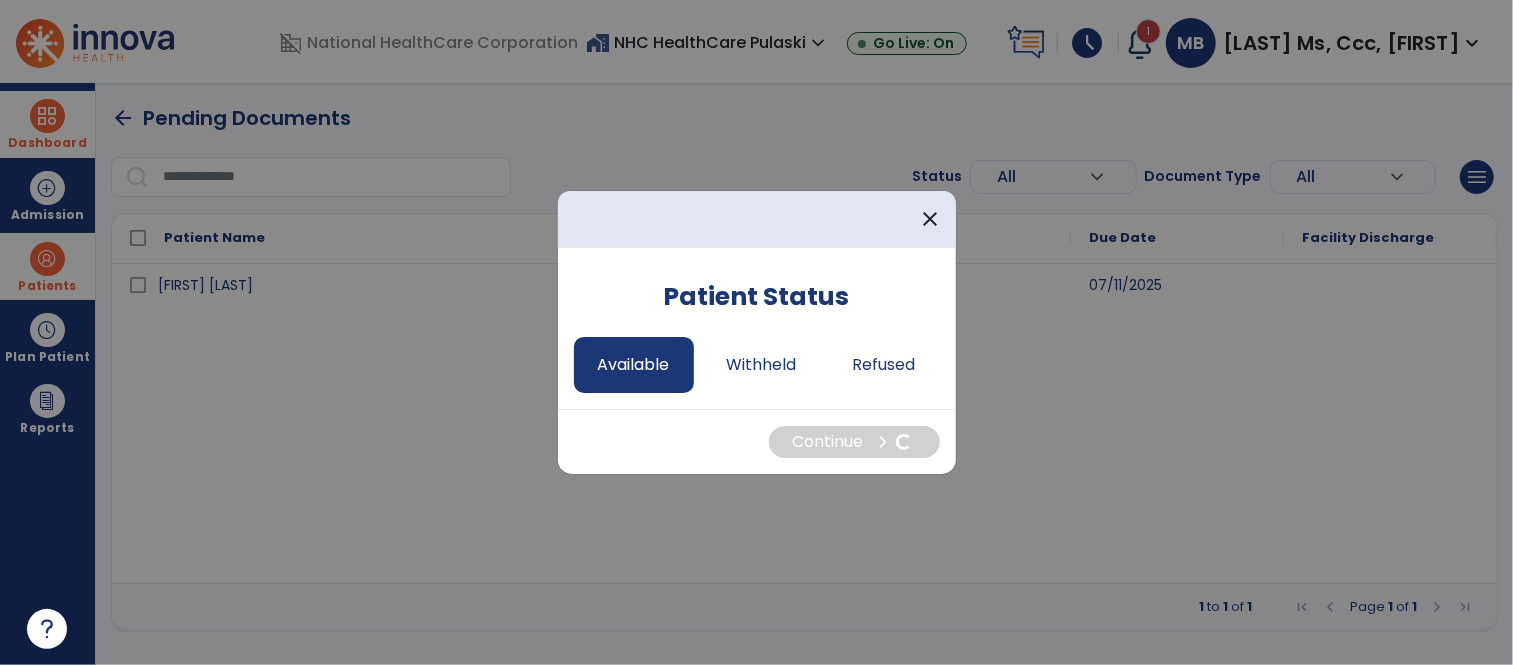 select on "*" 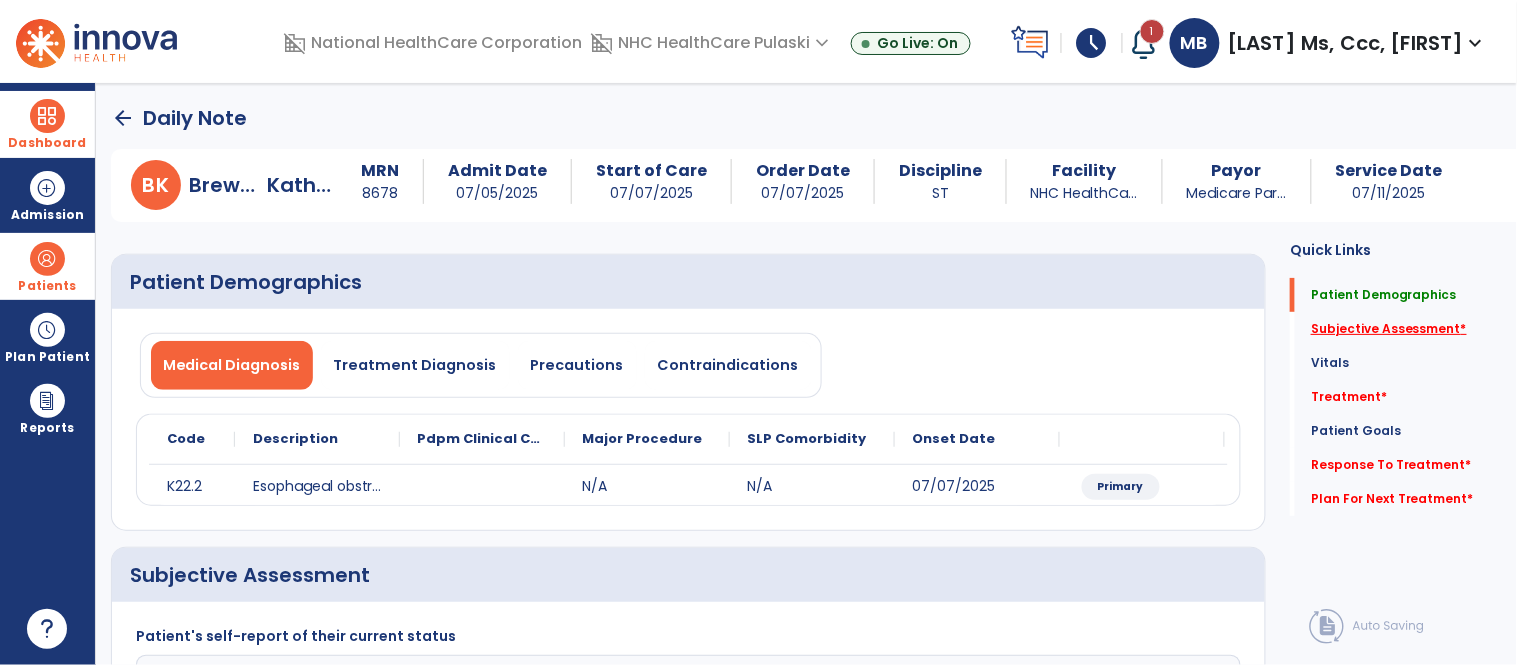 click on "Subjective Assessment   *" 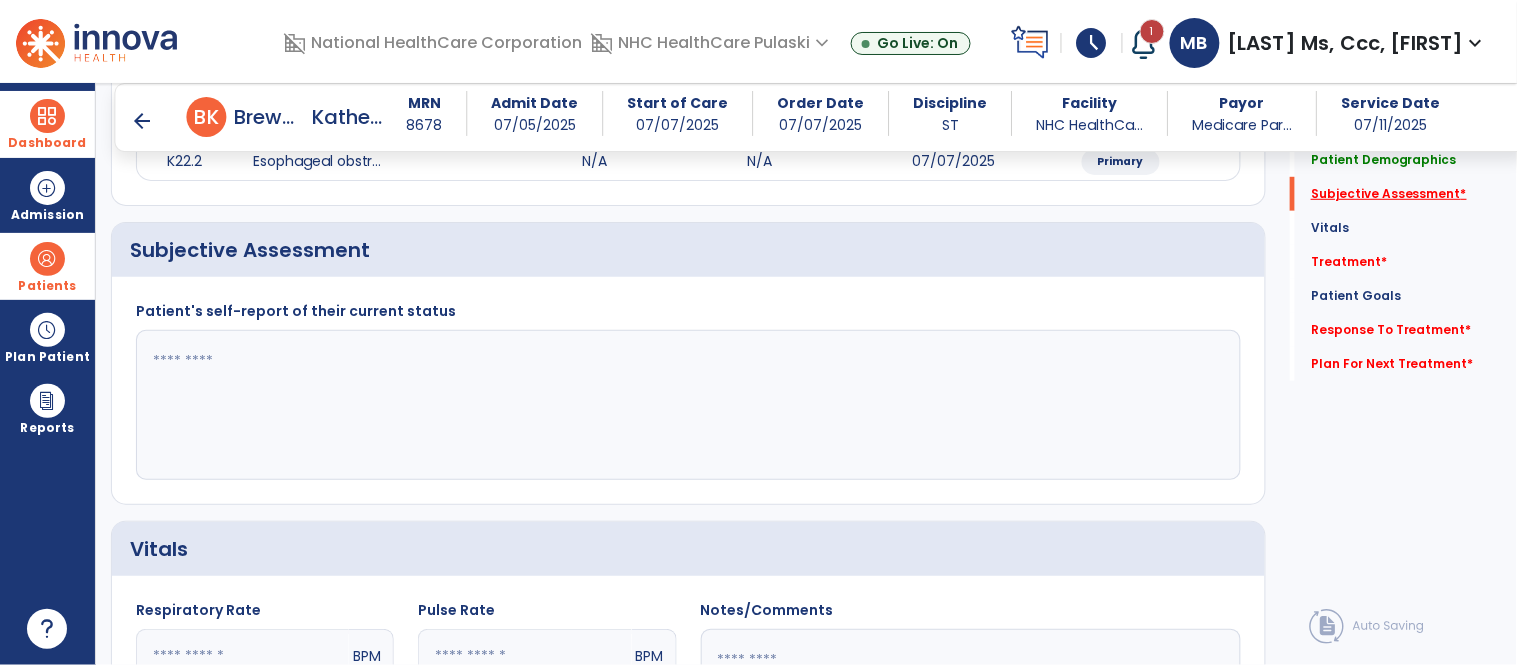 scroll, scrollTop: 314, scrollLeft: 0, axis: vertical 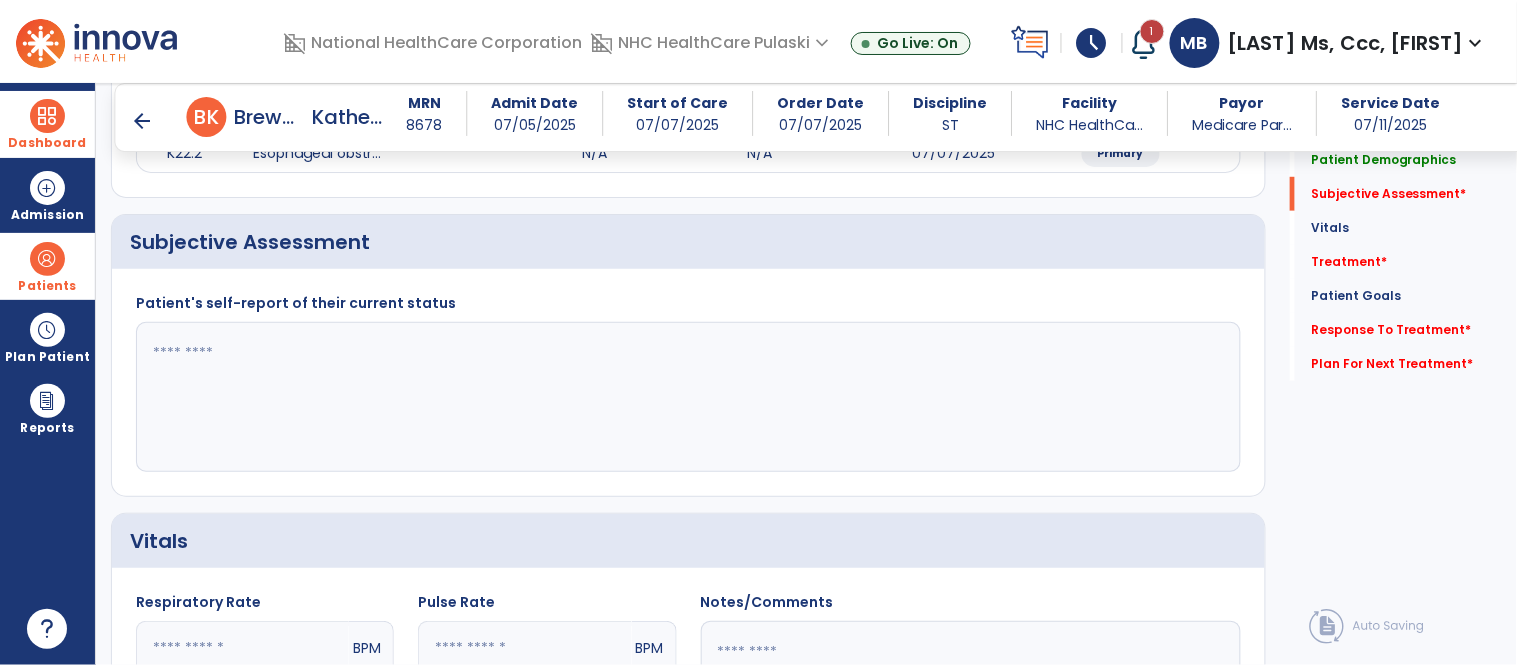 click 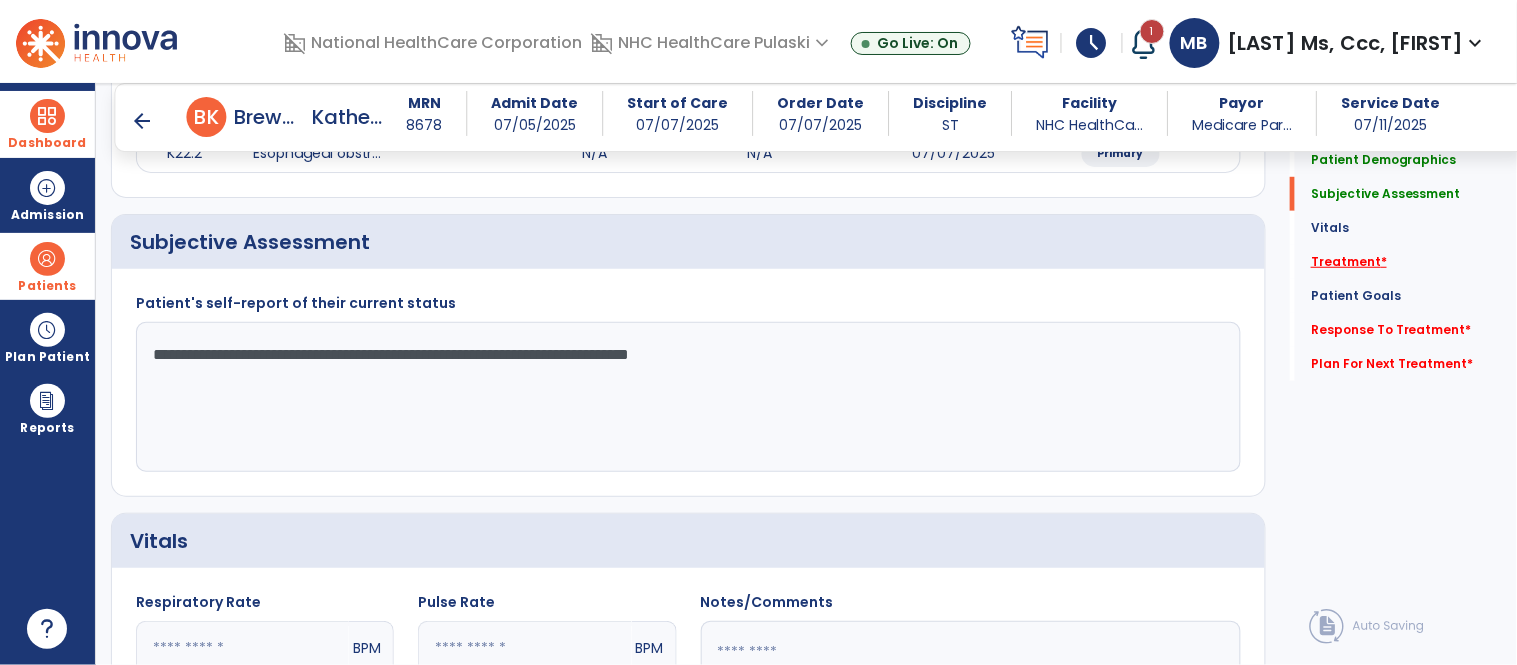 type on "**********" 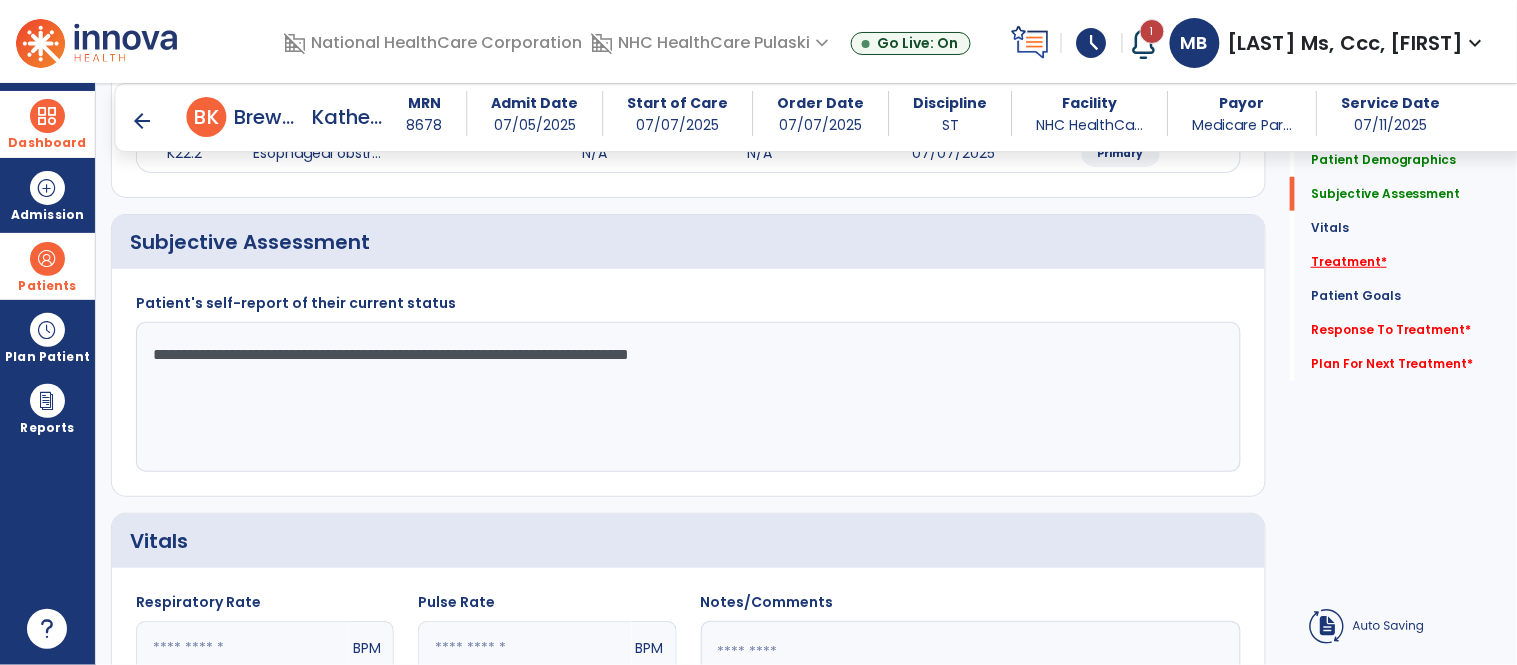click on "Treatment   *" 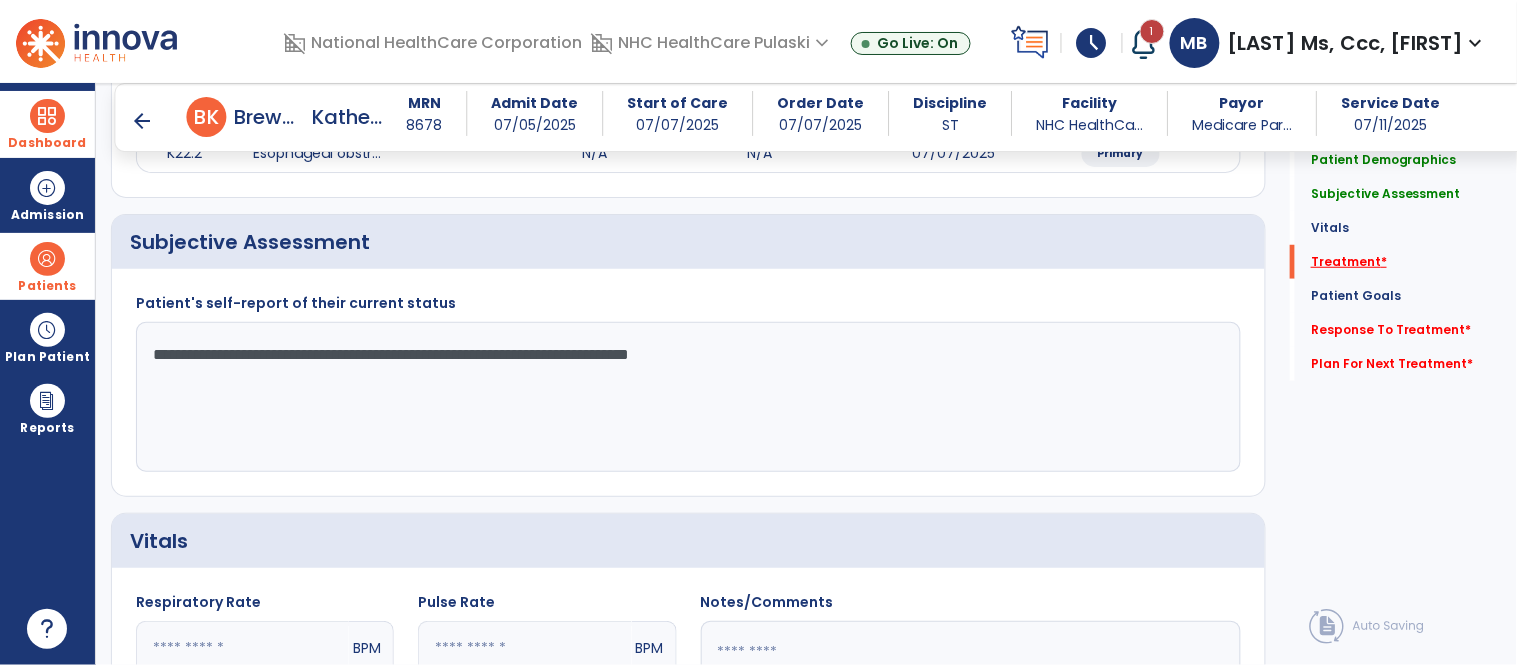 click on "Treatment   *" 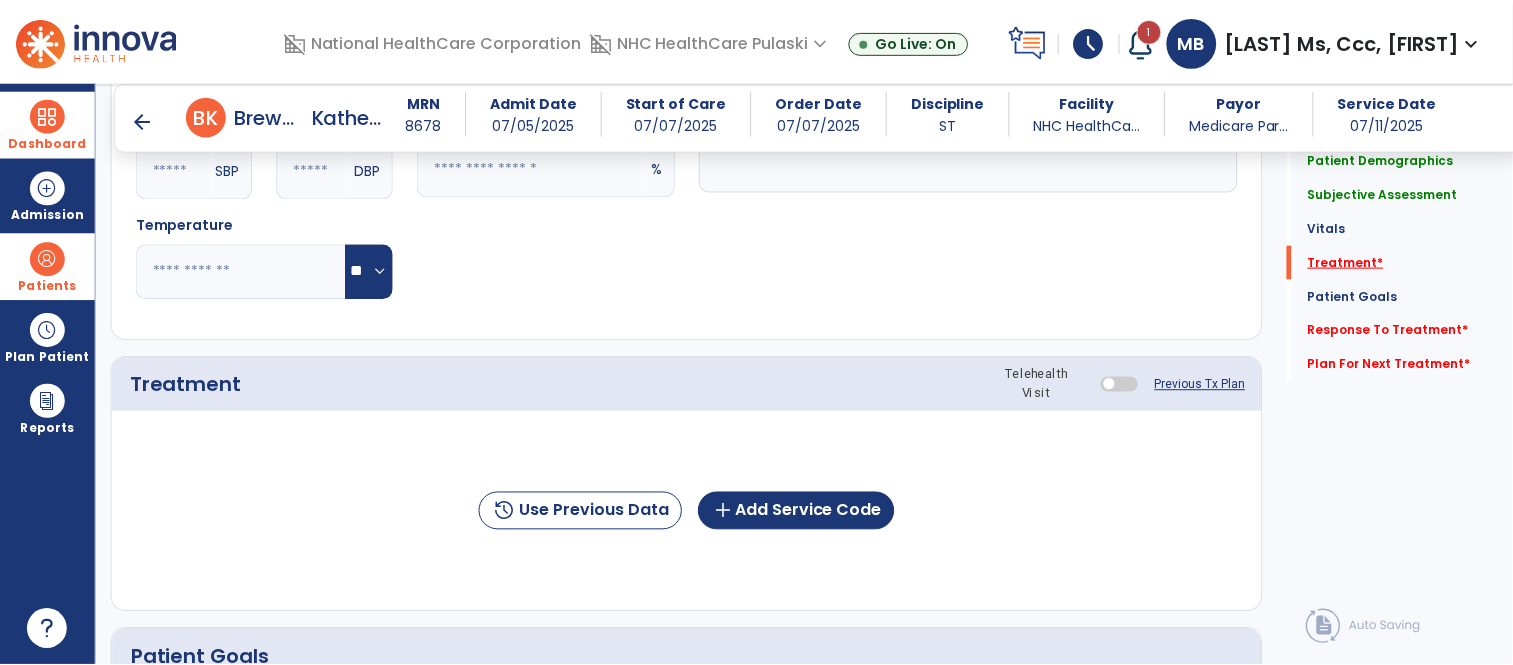 scroll, scrollTop: 1004, scrollLeft: 0, axis: vertical 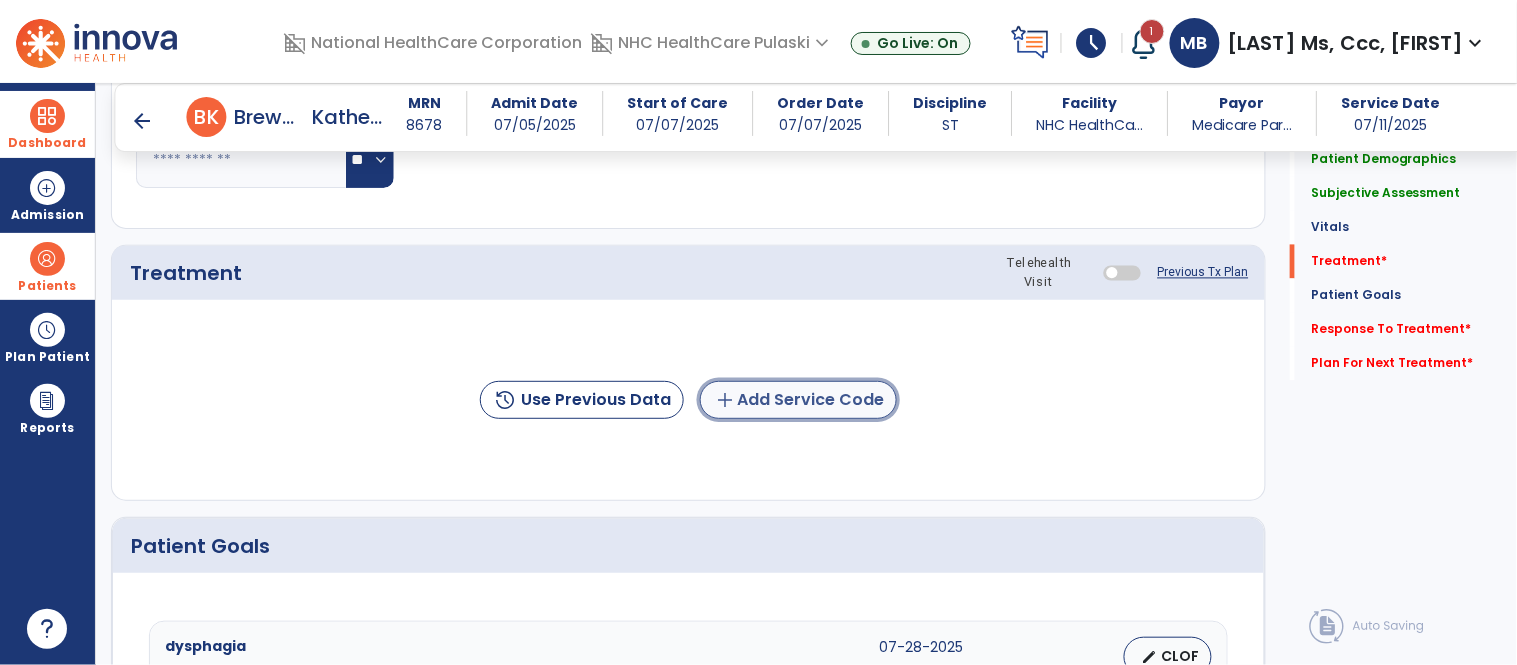 click on "add  Add Service Code" 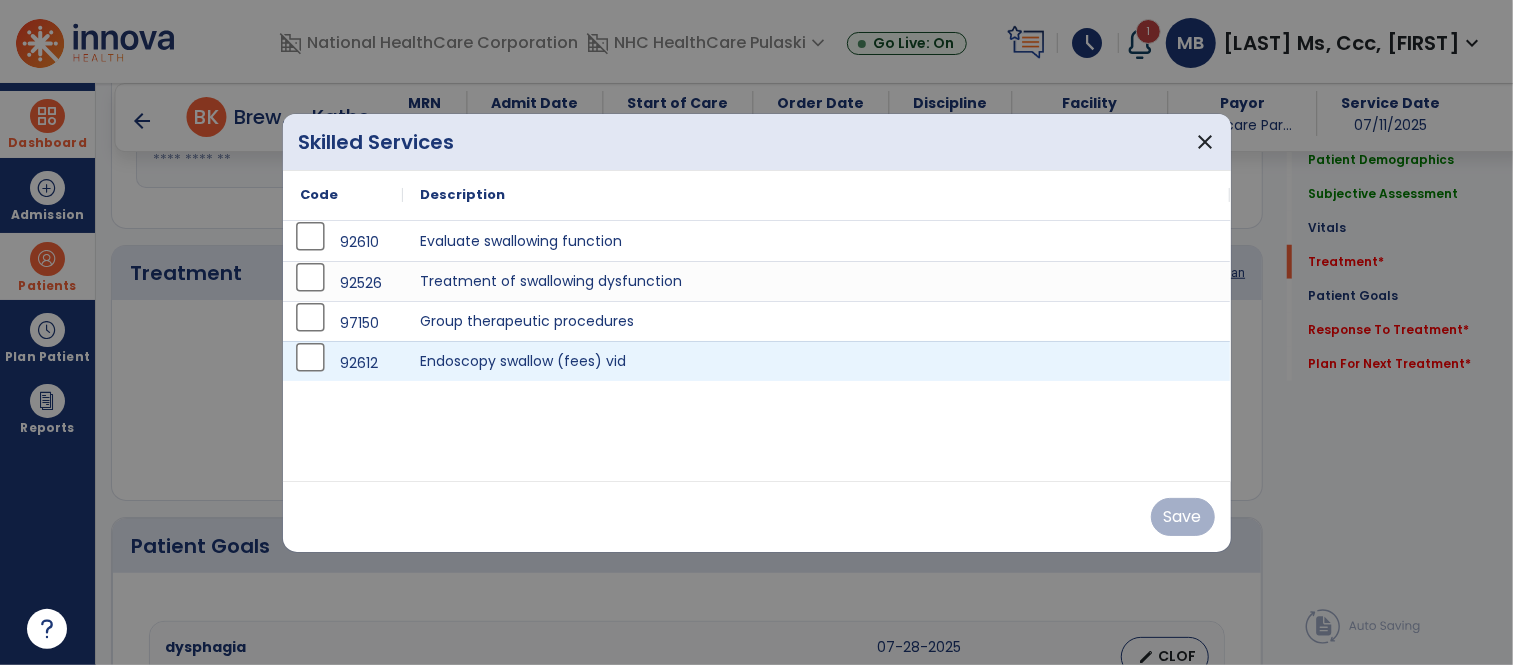 scroll, scrollTop: 1004, scrollLeft: 0, axis: vertical 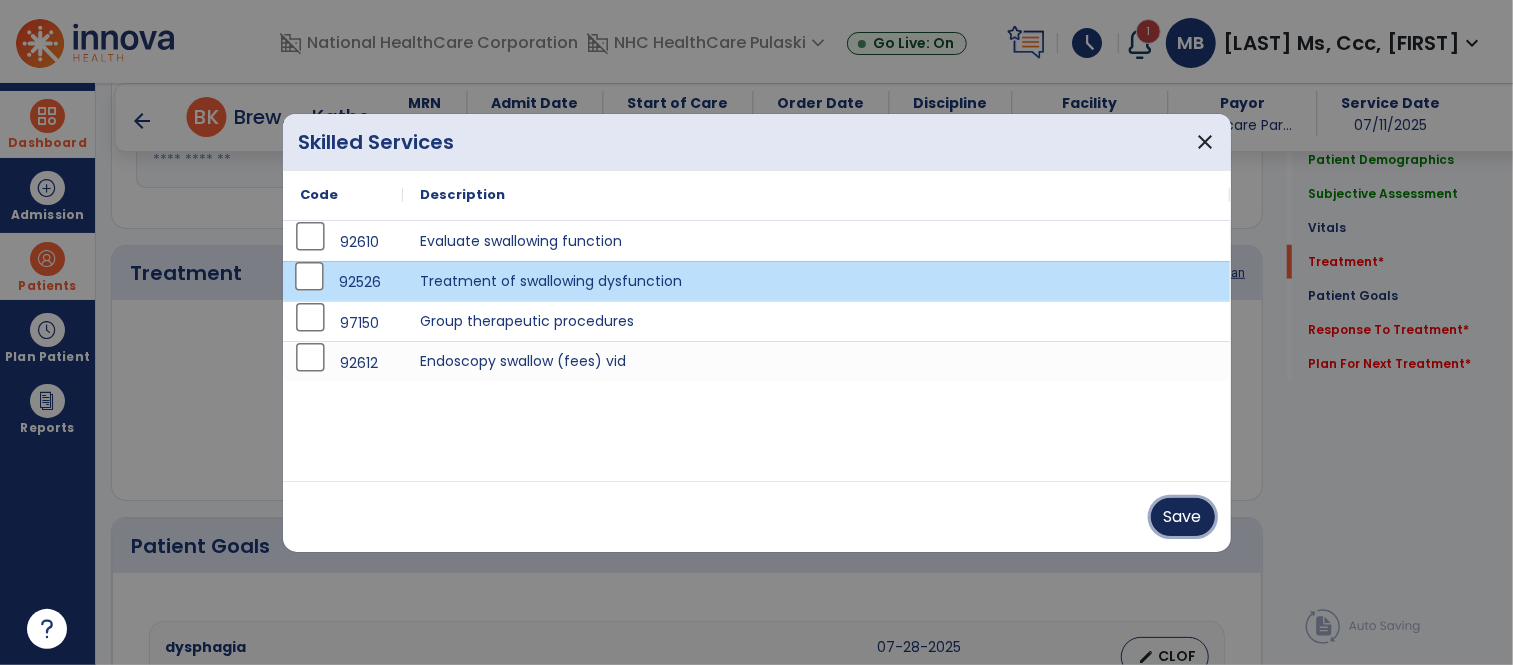 click on "Save" at bounding box center (1183, 517) 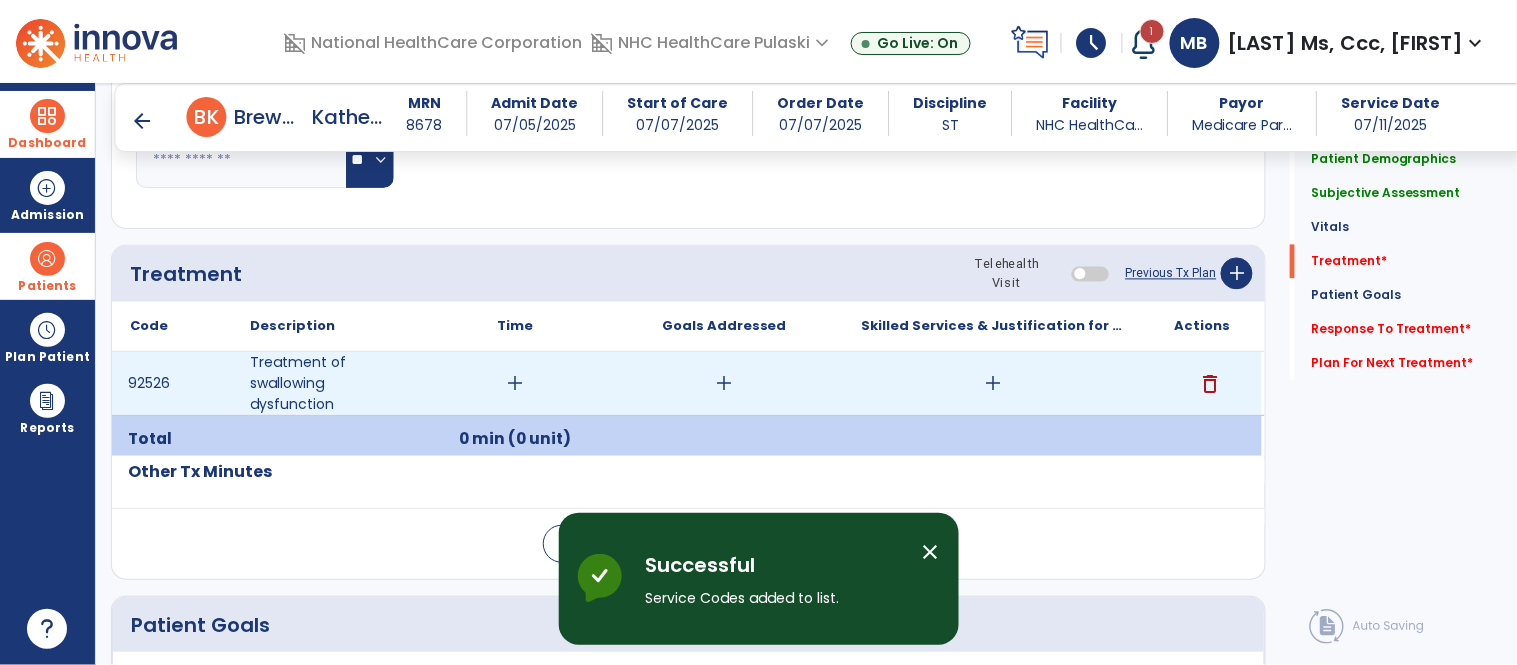 click on "add" at bounding box center [515, 383] 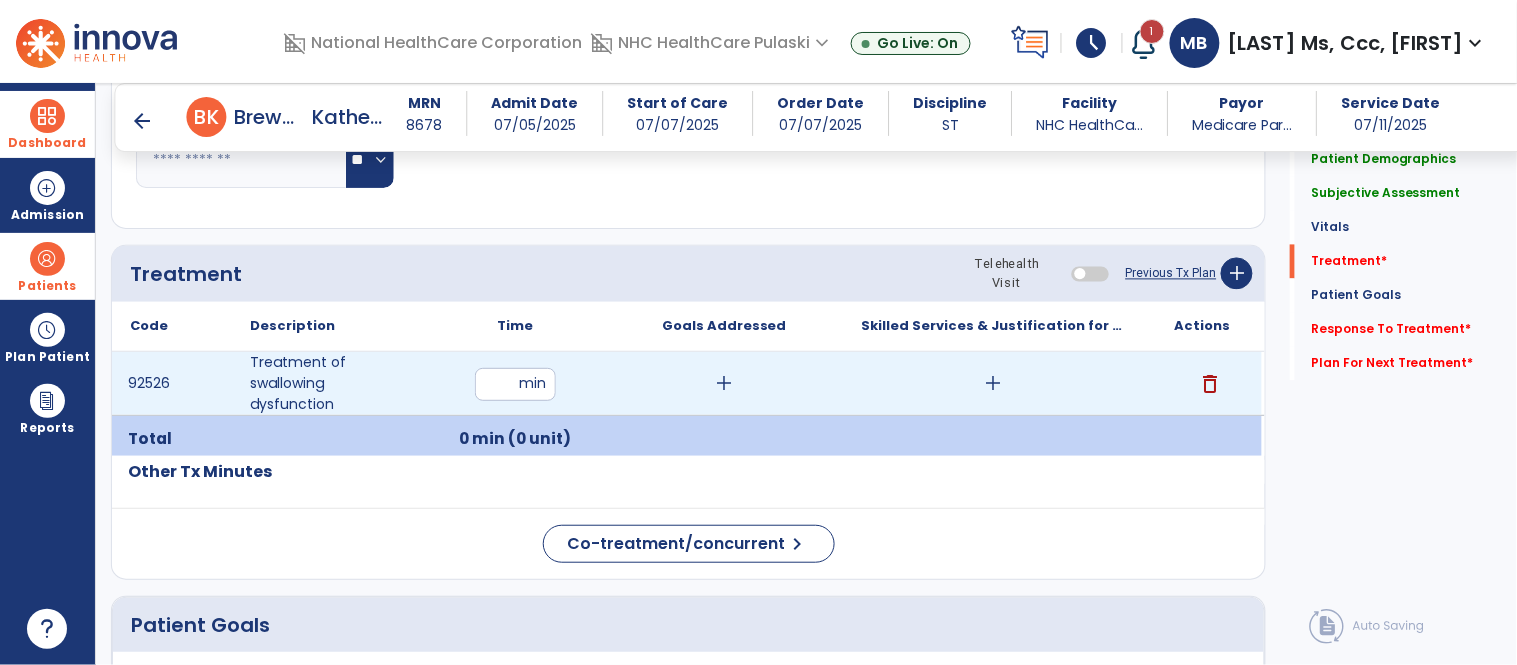 type on "**" 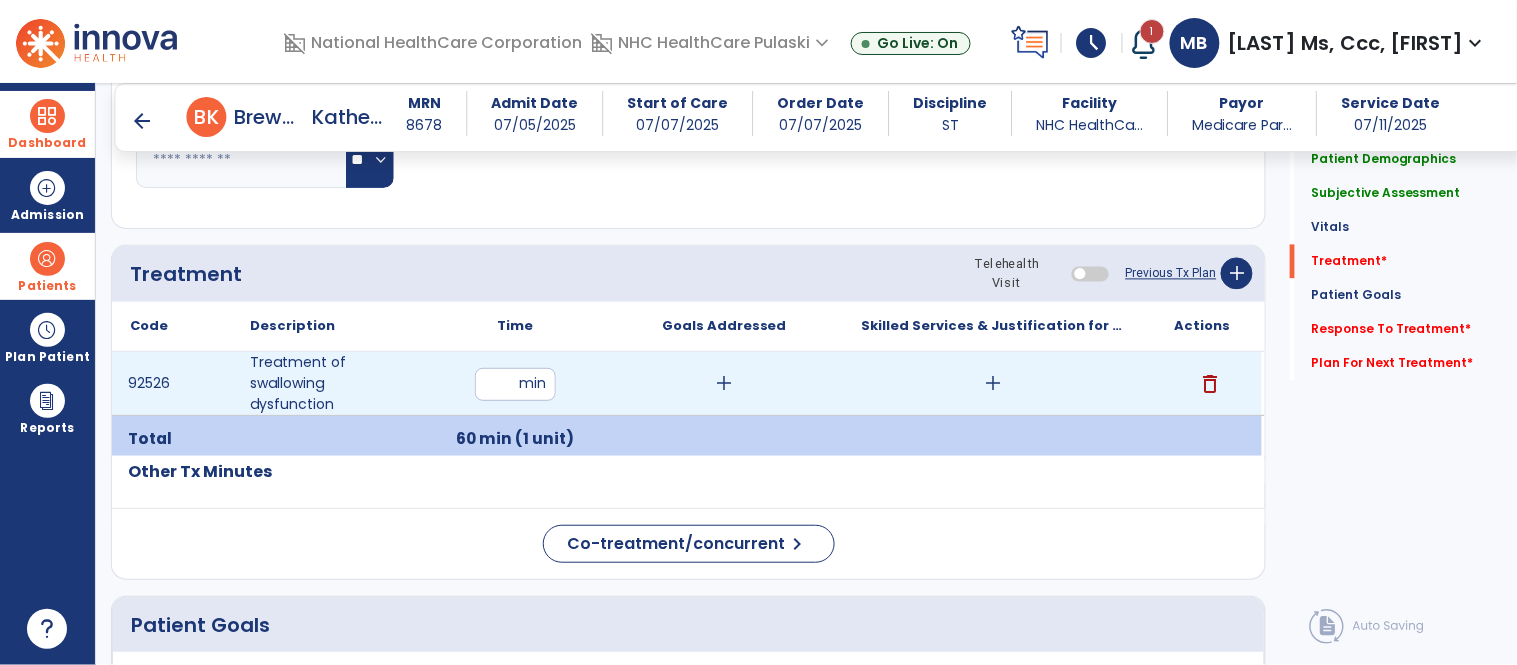 click on "add" at bounding box center [993, 383] 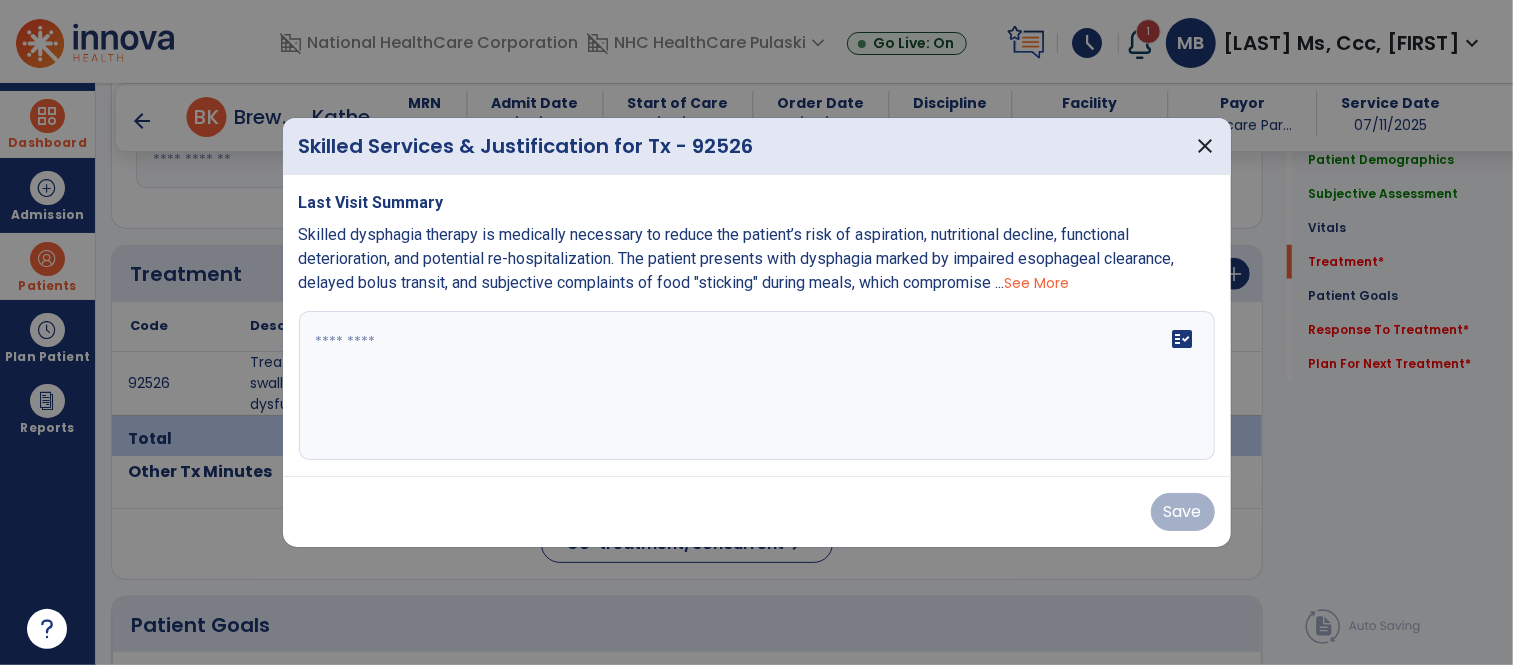 scroll, scrollTop: 1004, scrollLeft: 0, axis: vertical 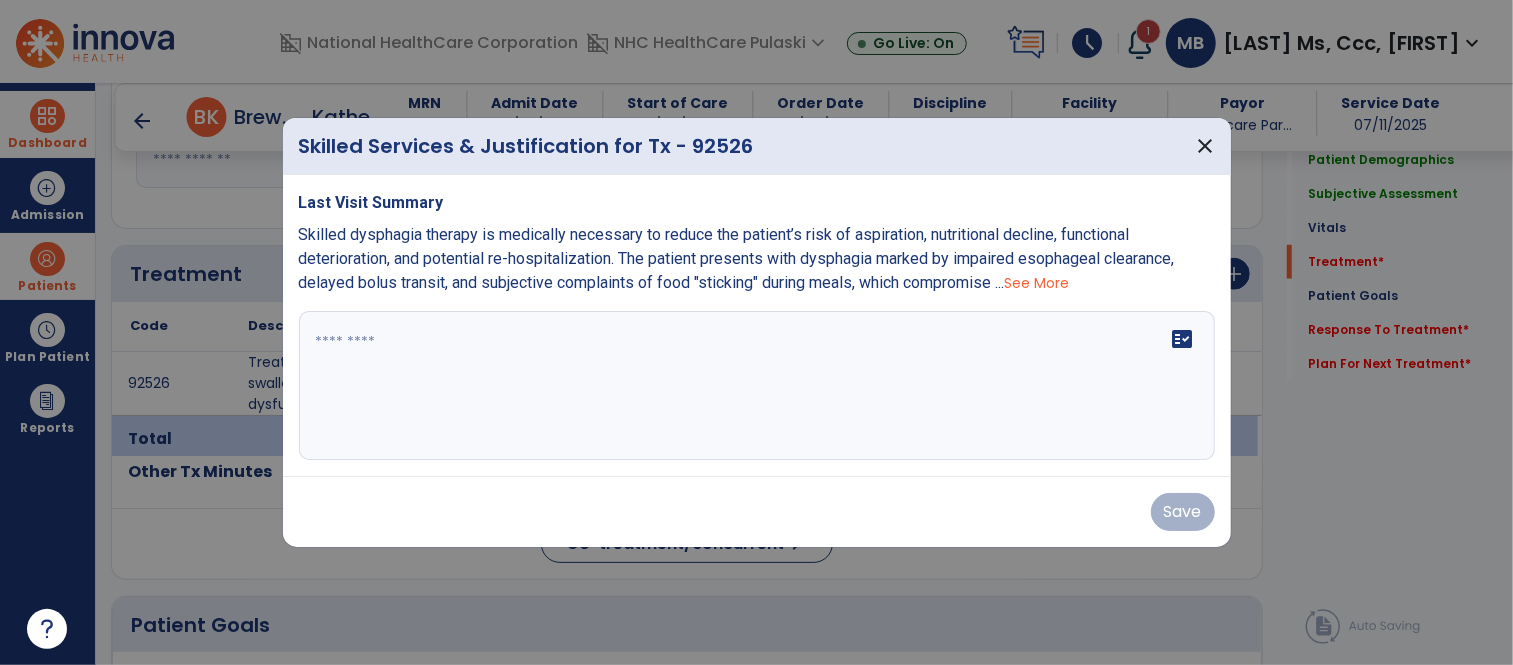 click on "Skilled dysphagia therapy is medically necessary to reduce the patient’s risk of aspiration, nutritional decline, functional deterioration, and potential re-hospitalization. The patient presents with dysphagia marked by impaired esophageal clearance, delayed bolus transit, and subjective complaints of food "sticking" during meals, which compromise ... See More" at bounding box center [757, 259] 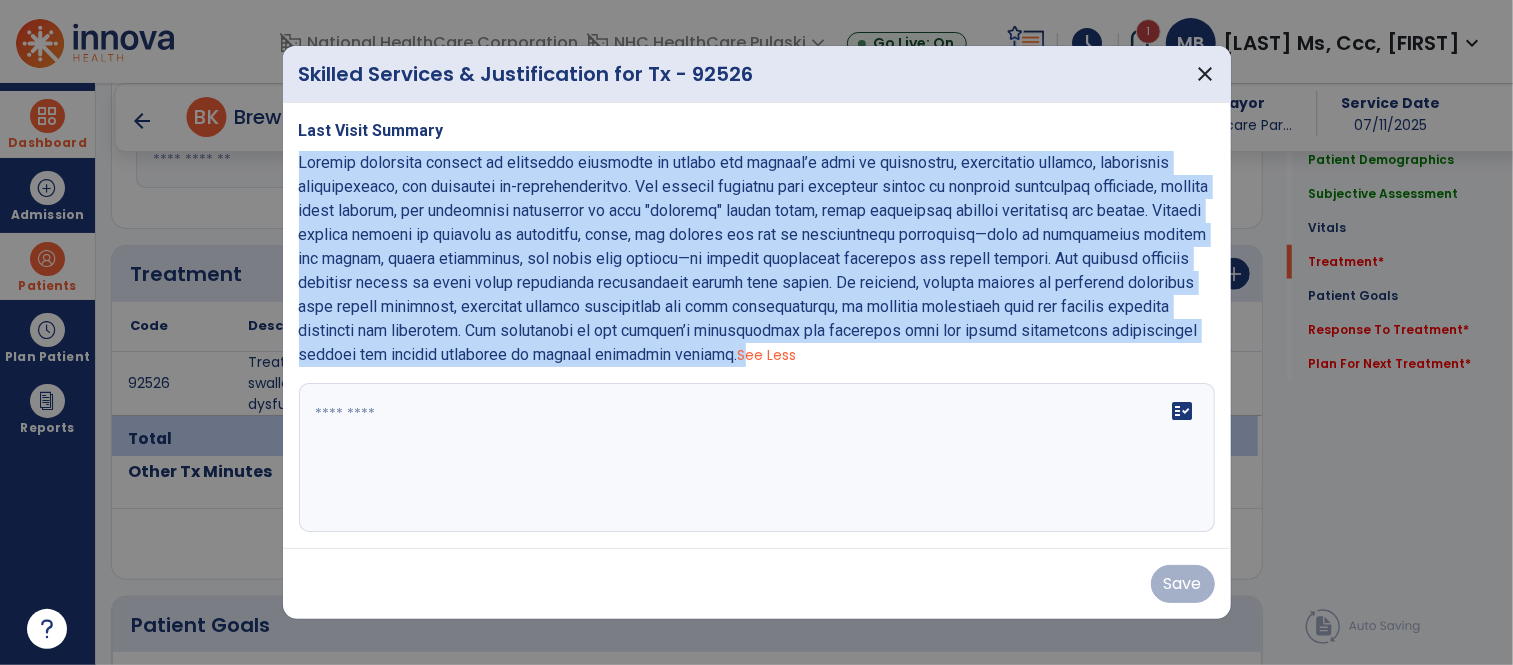 drag, startPoint x: 296, startPoint y: 155, endPoint x: 824, endPoint y: 351, distance: 563.20514 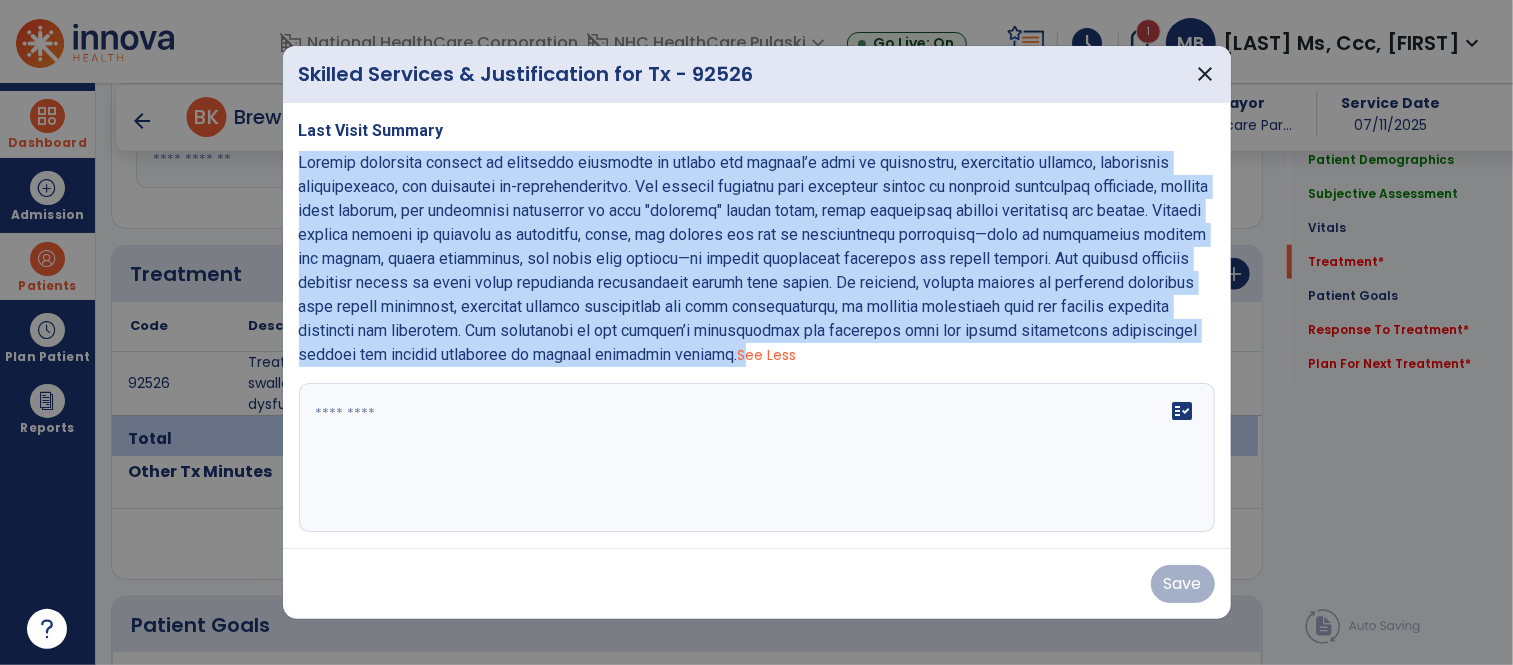 click on "Last Visit Summary  See Less   fact_check" at bounding box center [757, 326] 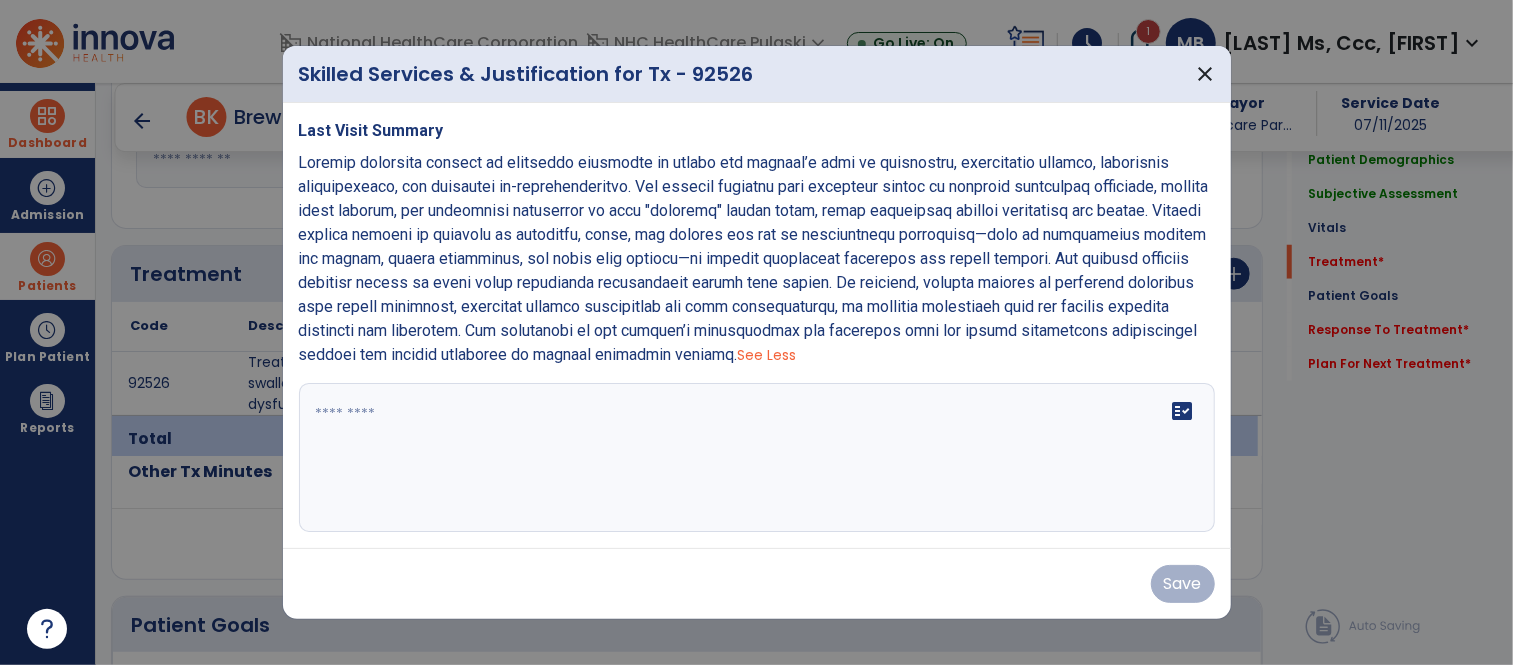 click on "fact_check" at bounding box center (757, 458) 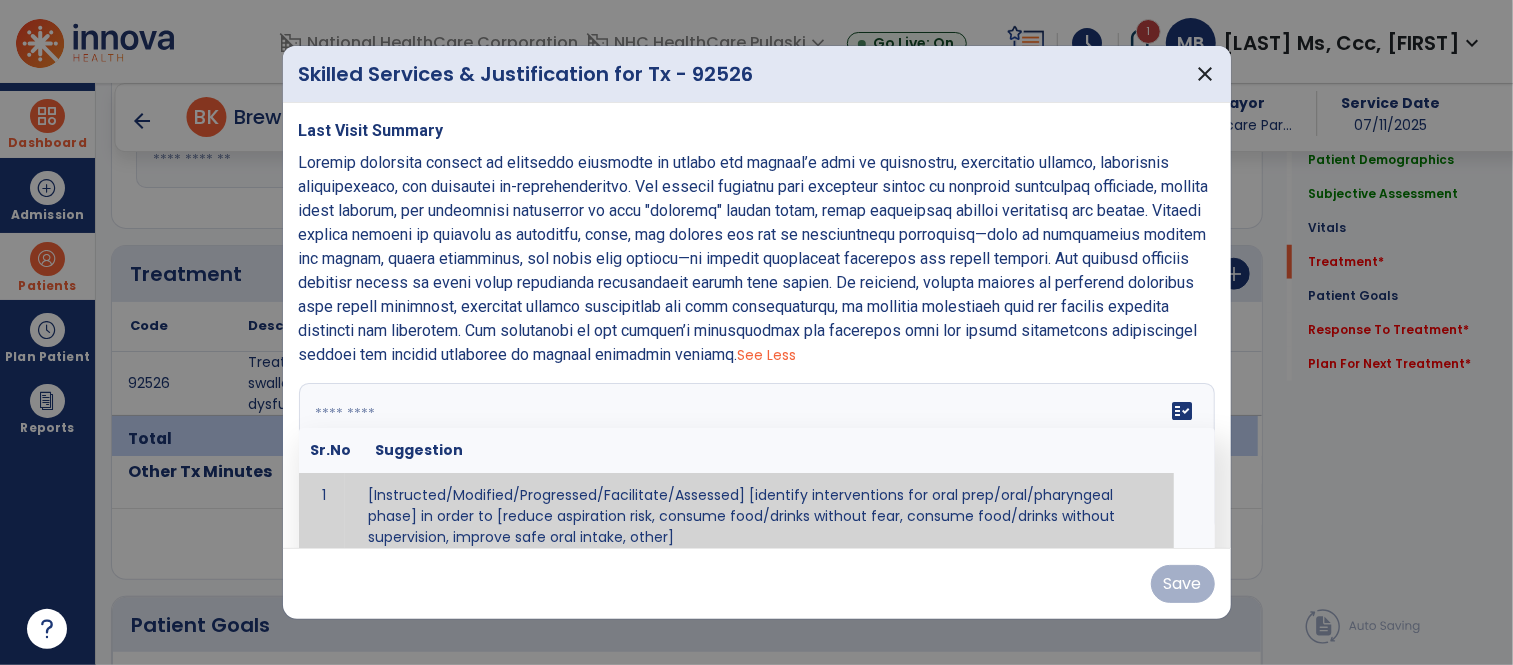scroll, scrollTop: 11, scrollLeft: 0, axis: vertical 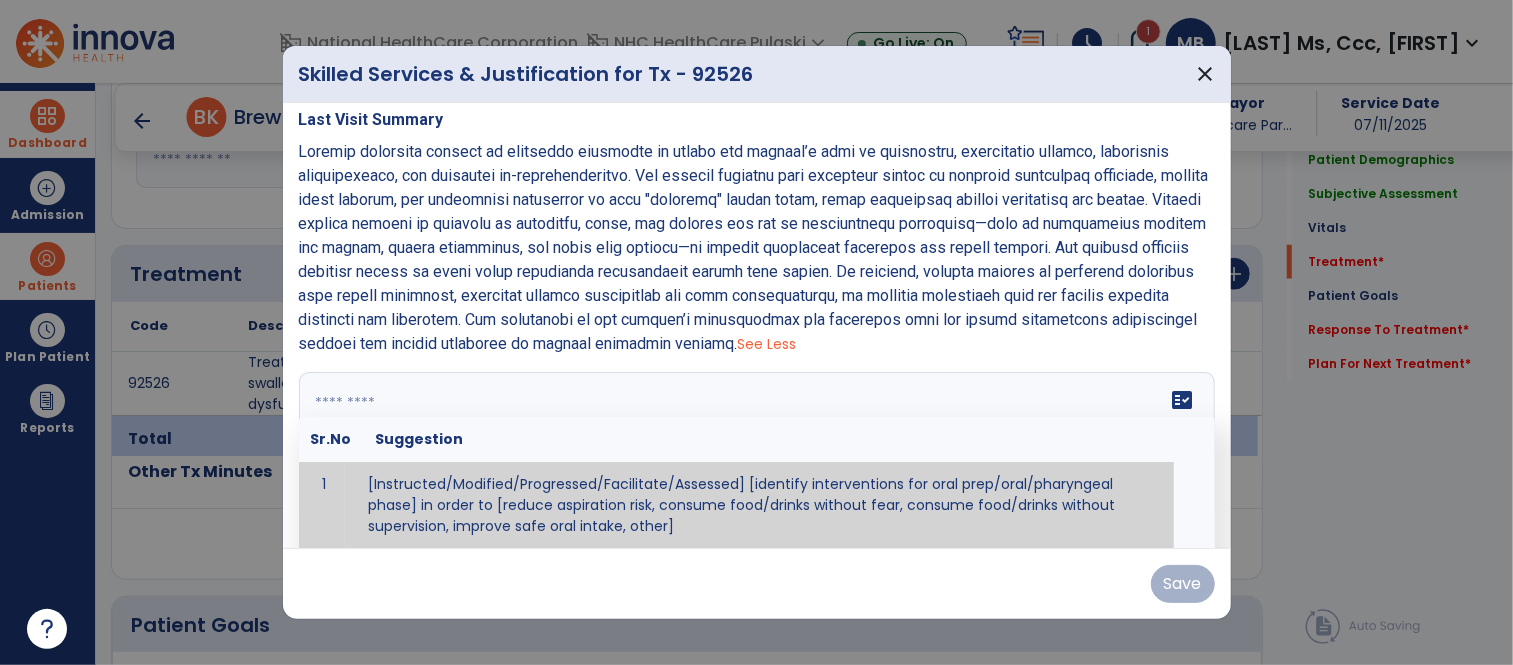 paste on "**********" 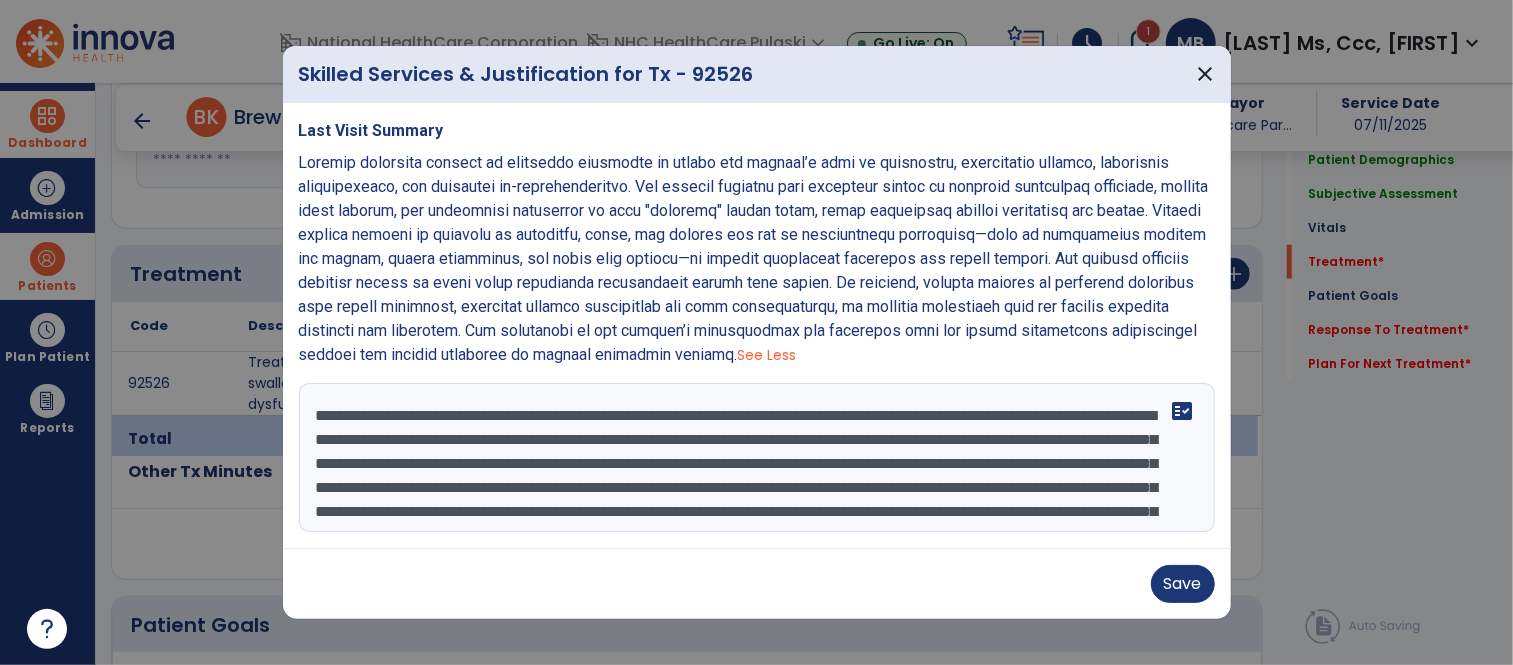 scroll, scrollTop: 134, scrollLeft: 0, axis: vertical 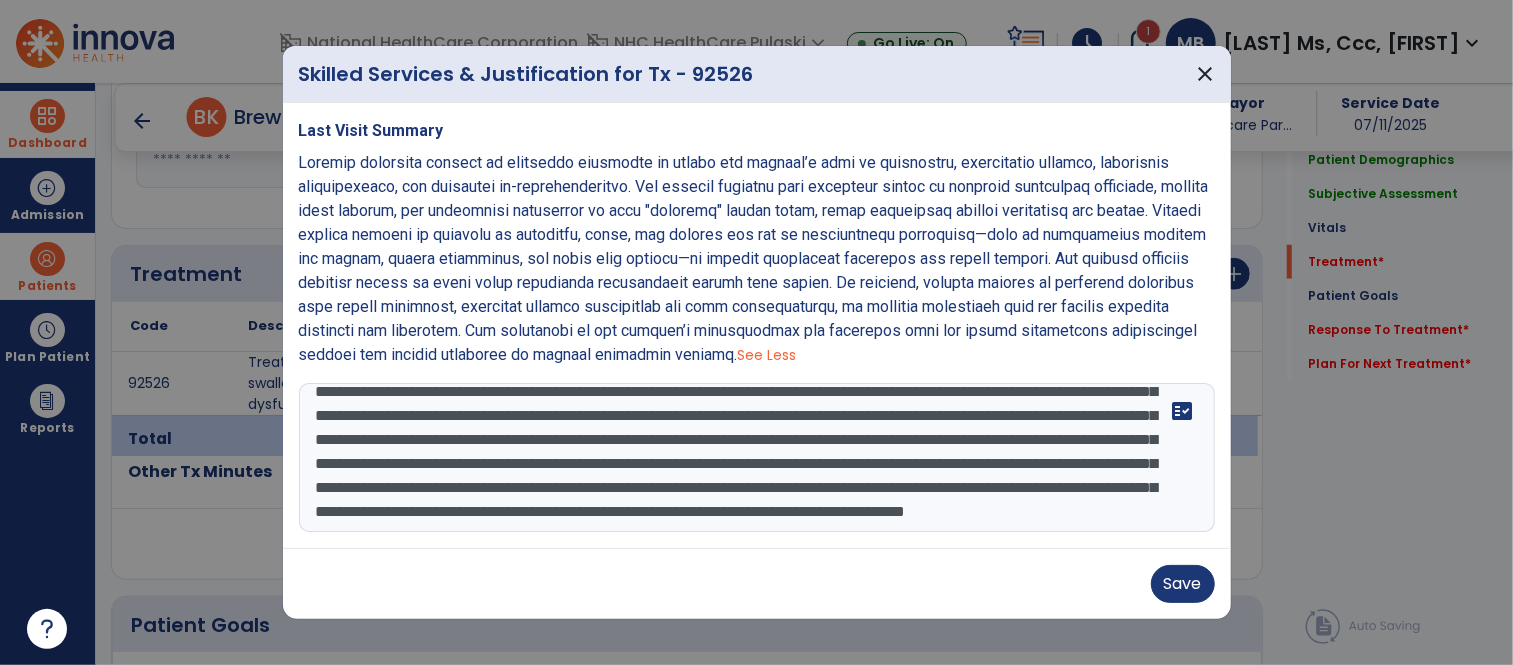 paste on "**********" 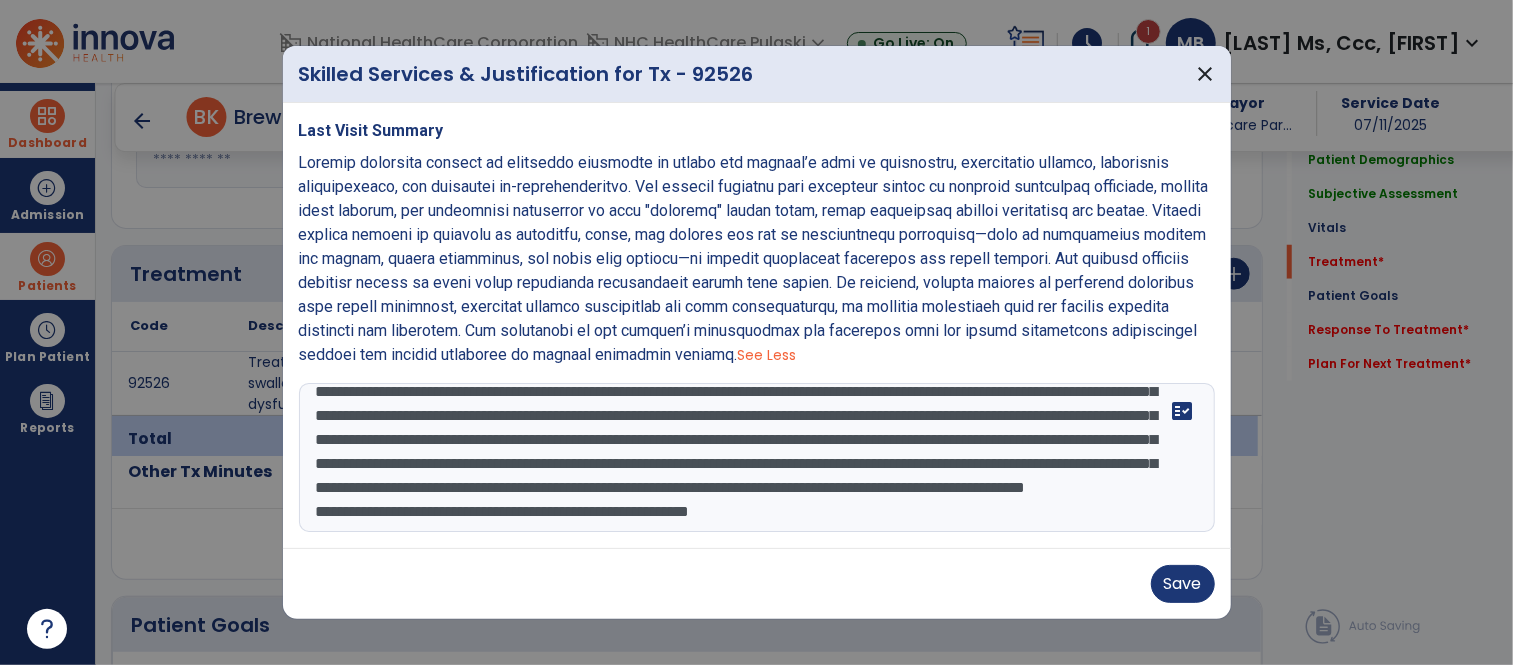 scroll, scrollTop: 158, scrollLeft: 0, axis: vertical 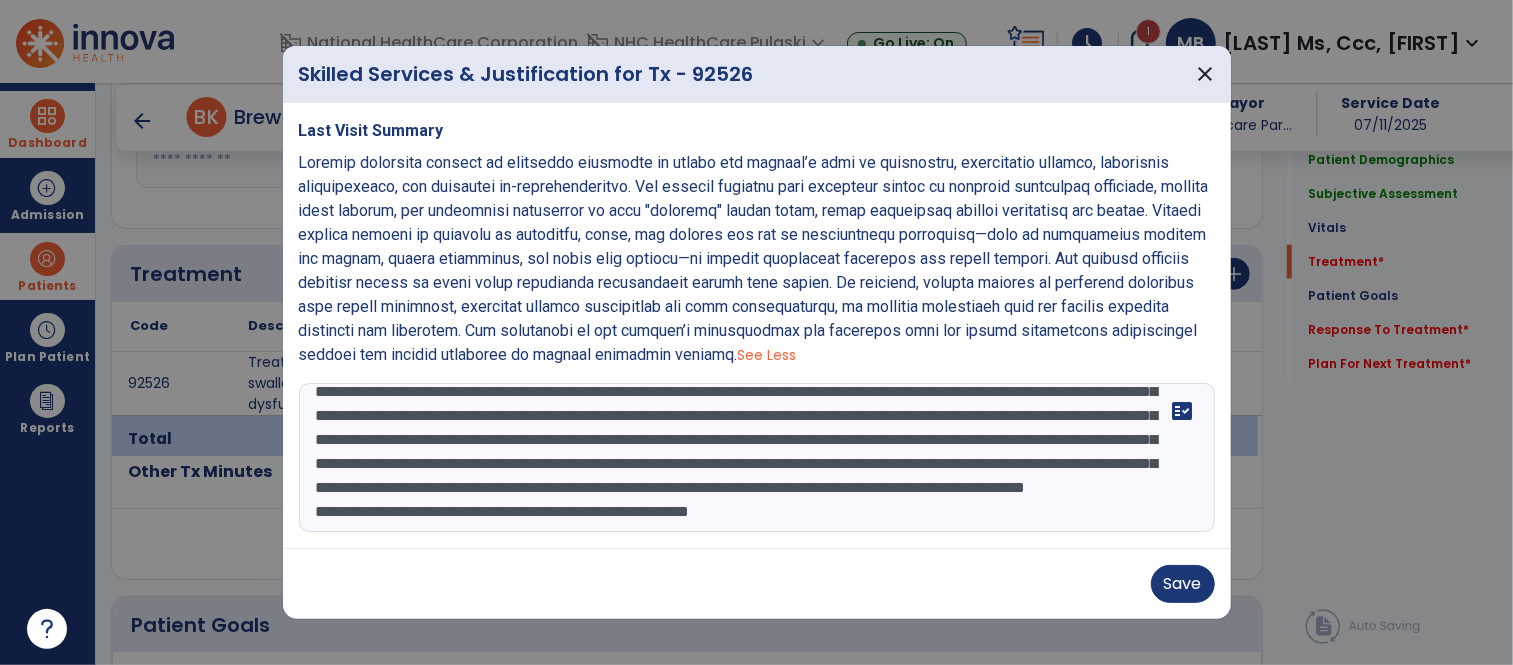 type on "**********" 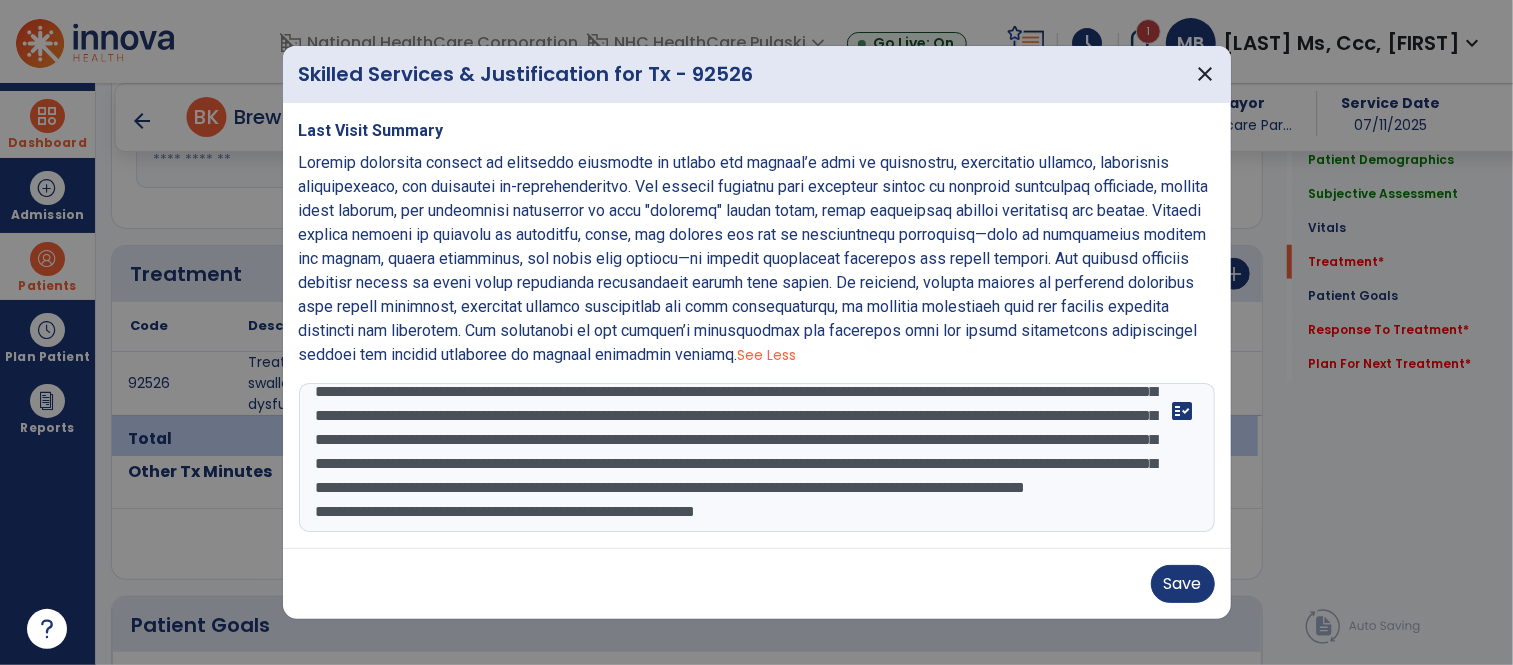 scroll, scrollTop: 167, scrollLeft: 0, axis: vertical 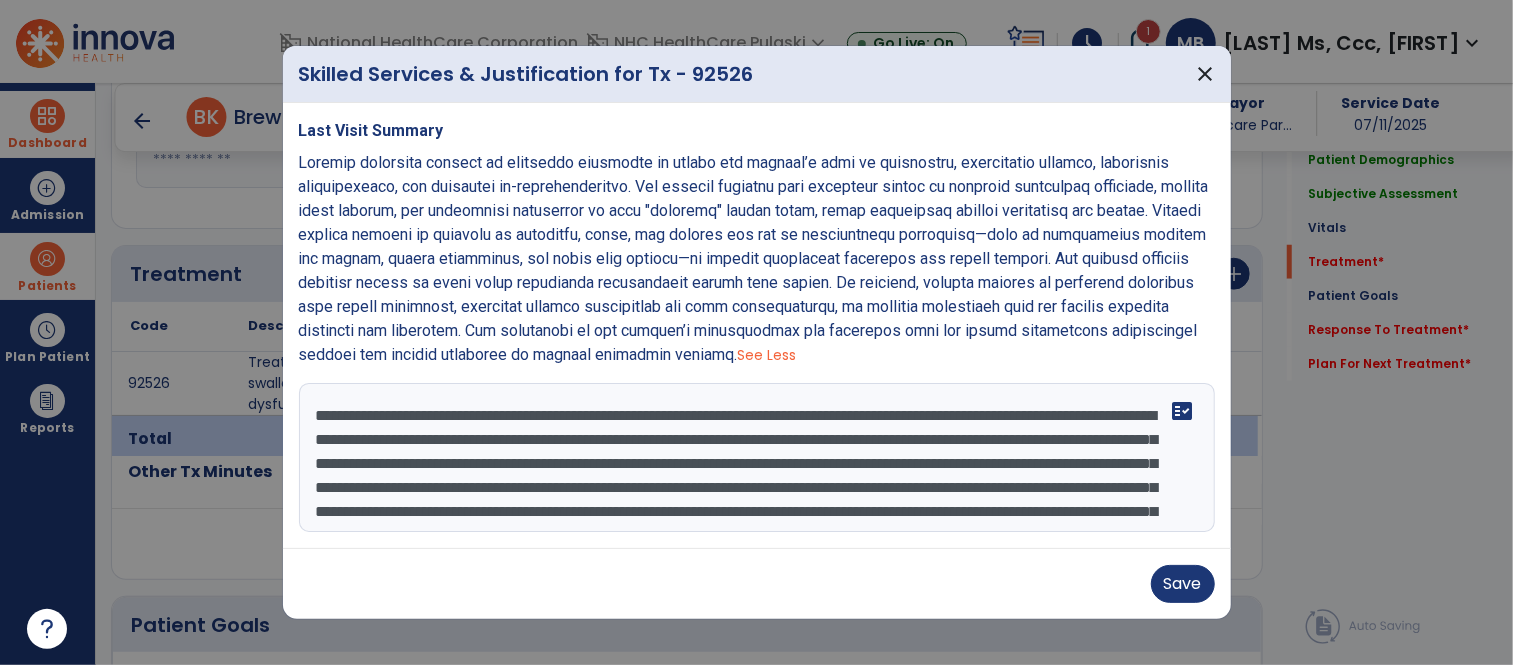 drag, startPoint x: 806, startPoint y: 524, endPoint x: 255, endPoint y: 318, distance: 588.2491 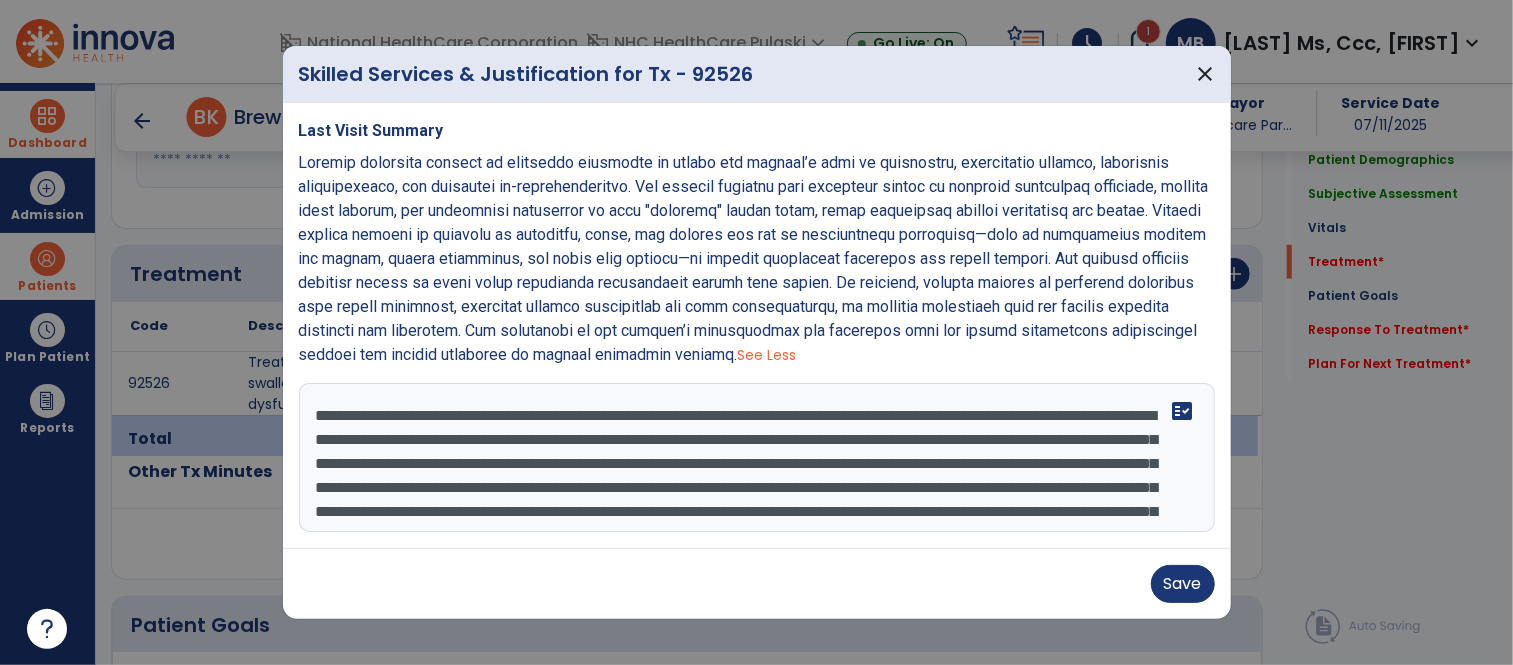 click on "Skilled Services & Justification for Tx - 92526   close   Last Visit Summary  See Less   fact_check   Save" at bounding box center [756, 332] 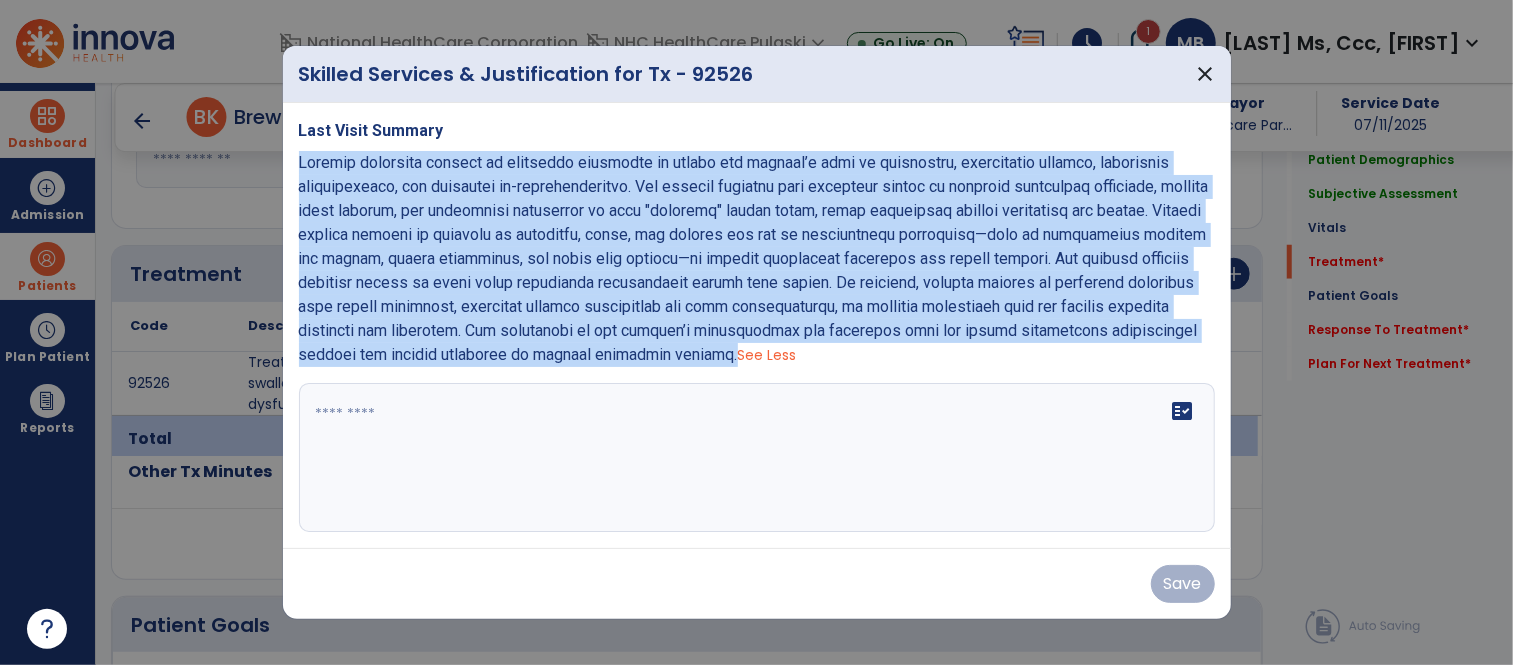 drag, startPoint x: 293, startPoint y: 155, endPoint x: 820, endPoint y: 353, distance: 562.968 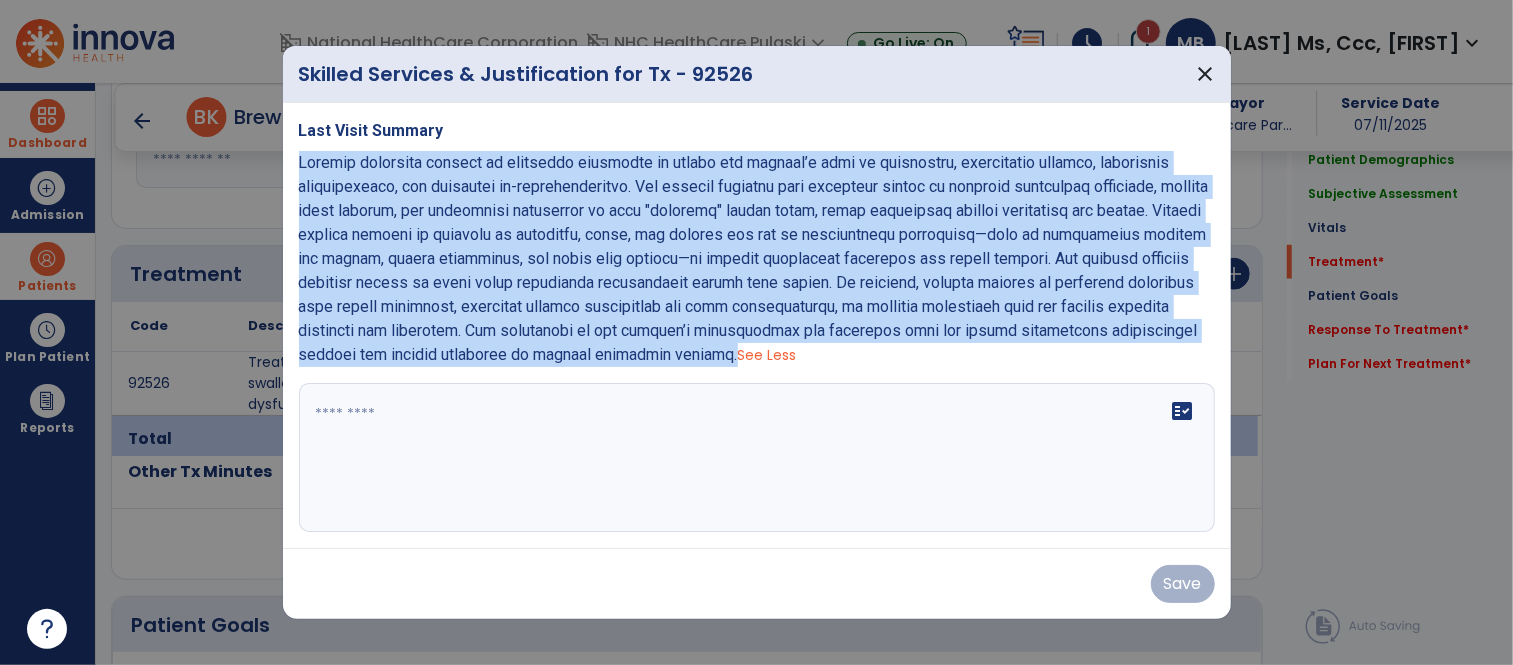 click on "Last Visit Summary  See Less   fact_check" at bounding box center (757, 326) 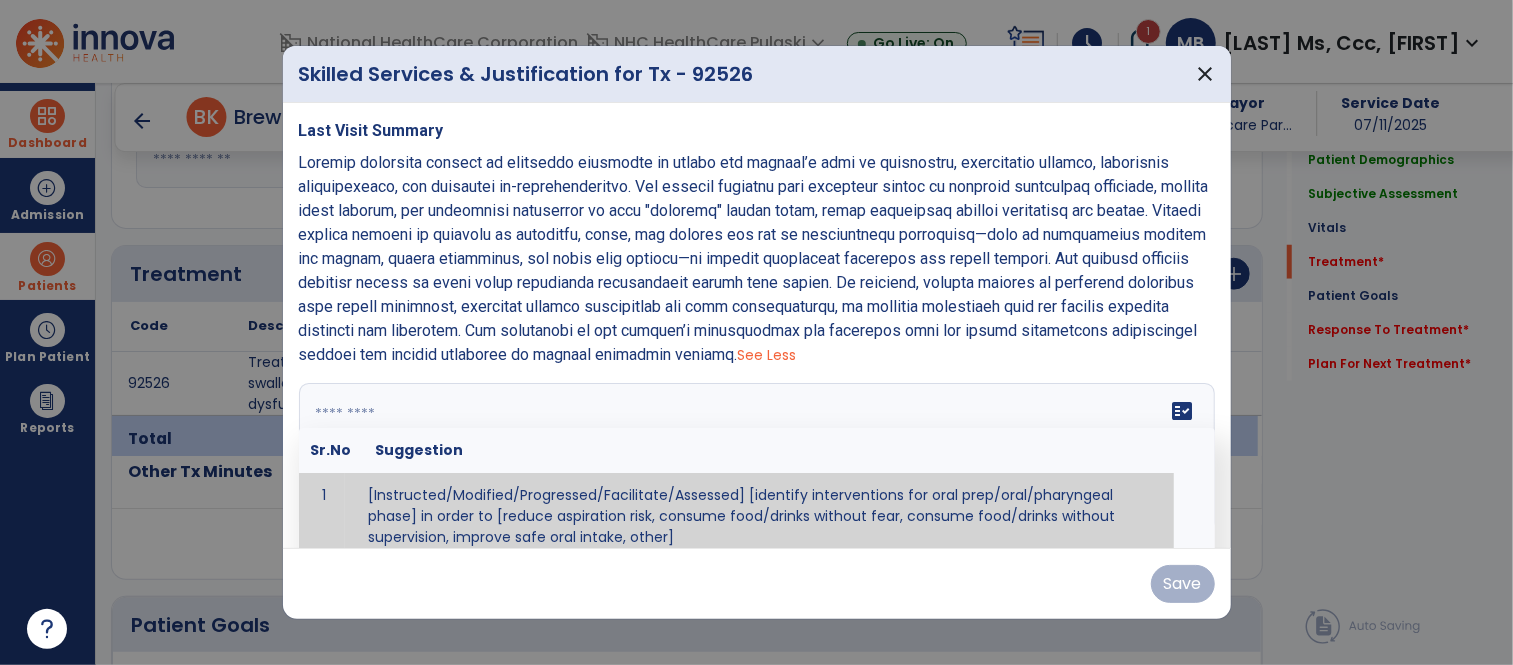 click at bounding box center (754, 458) 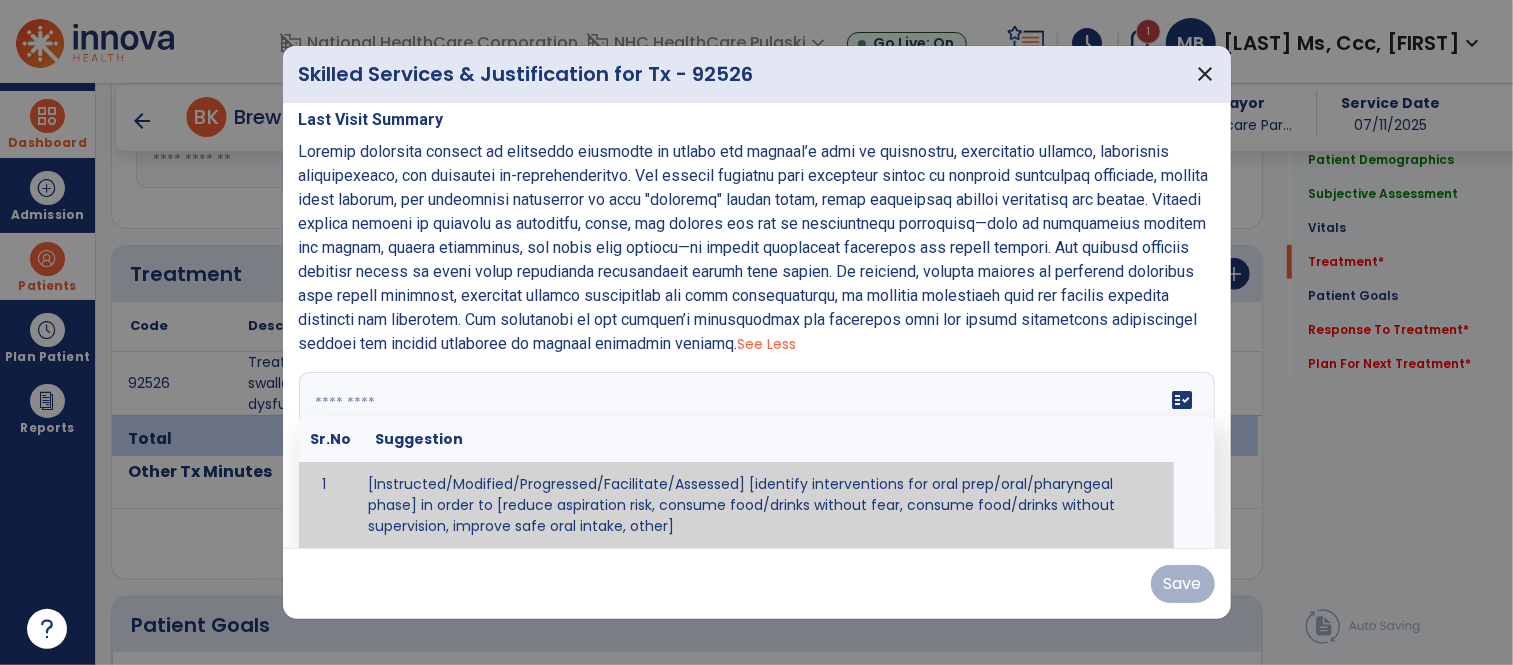 paste on "**********" 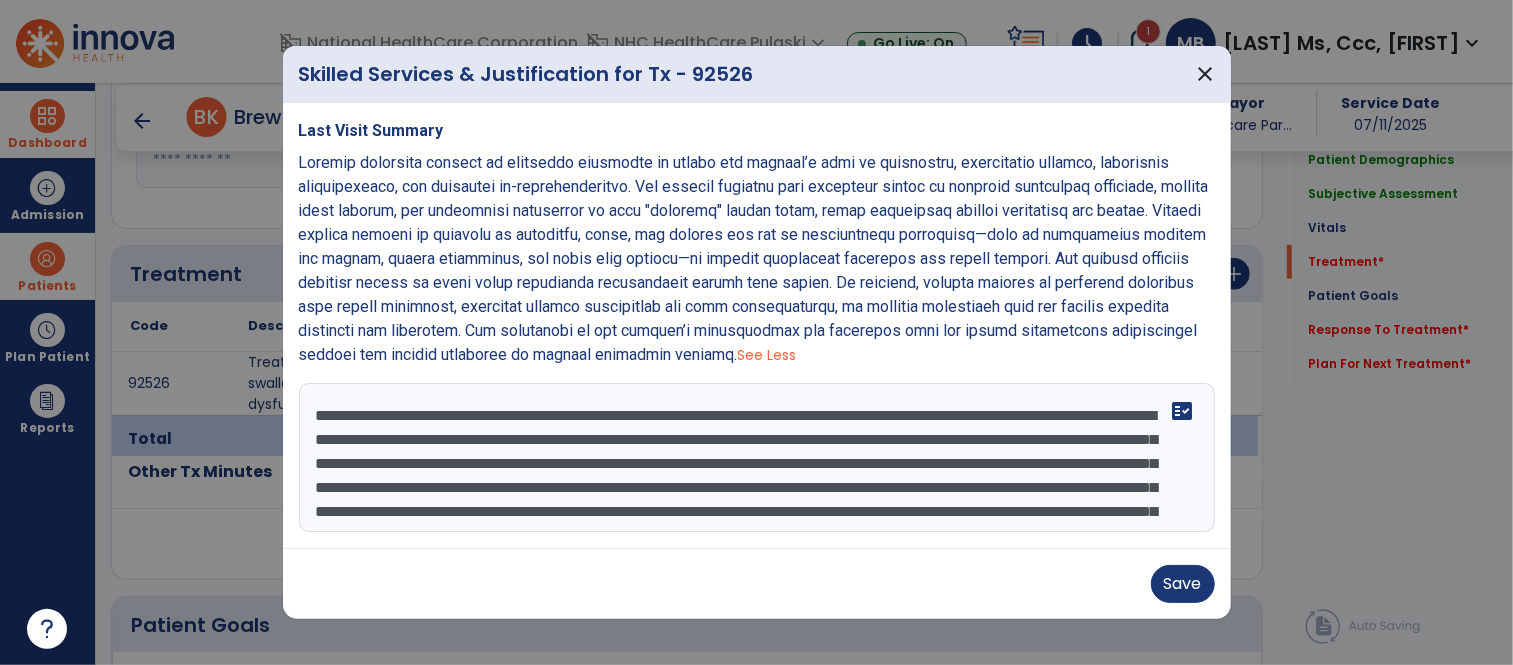 scroll, scrollTop: 134, scrollLeft: 0, axis: vertical 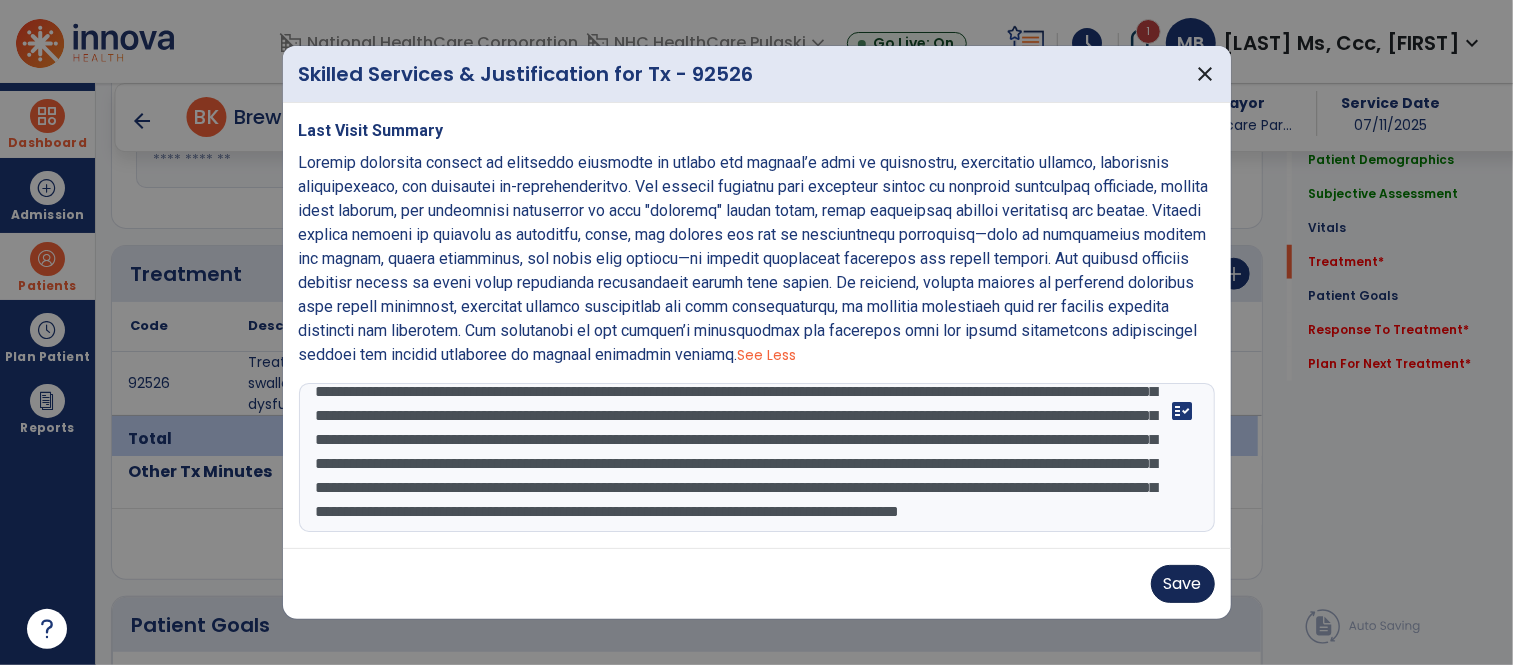 type on "**********" 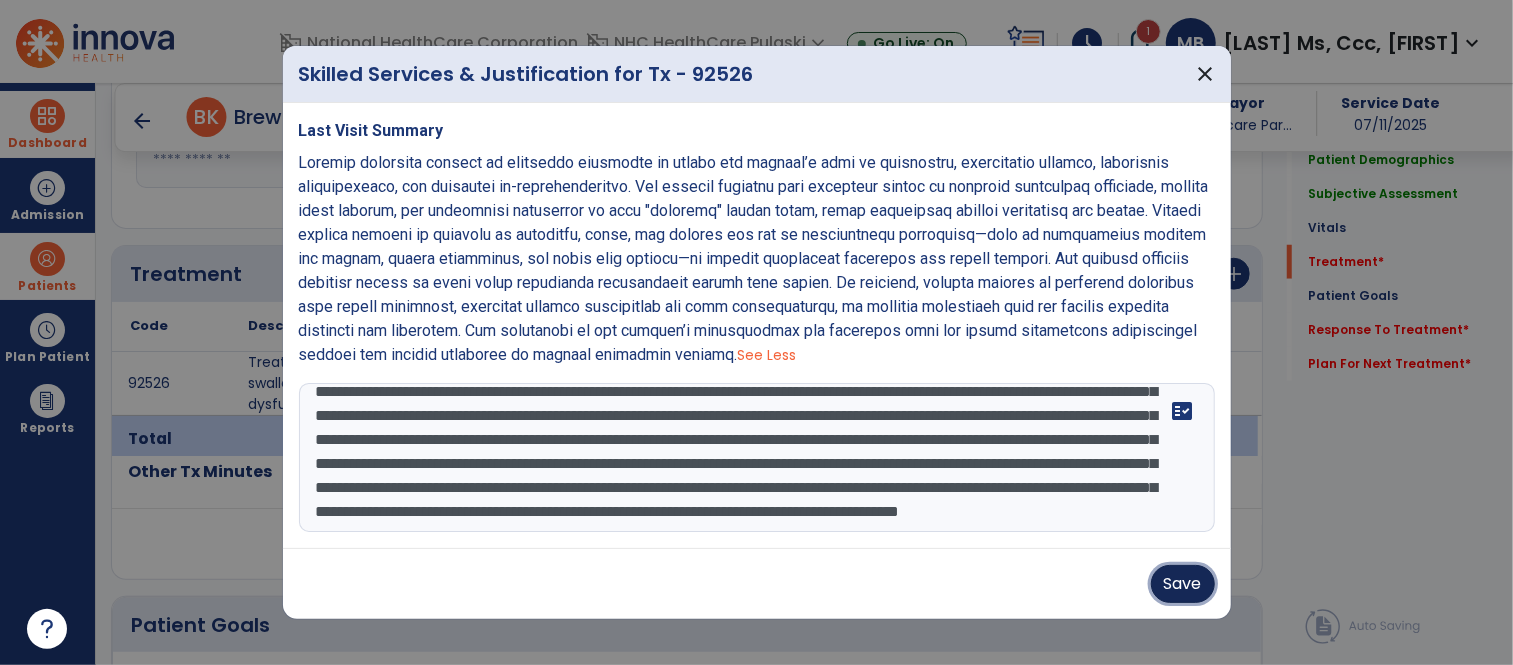 click on "Save" at bounding box center (1183, 584) 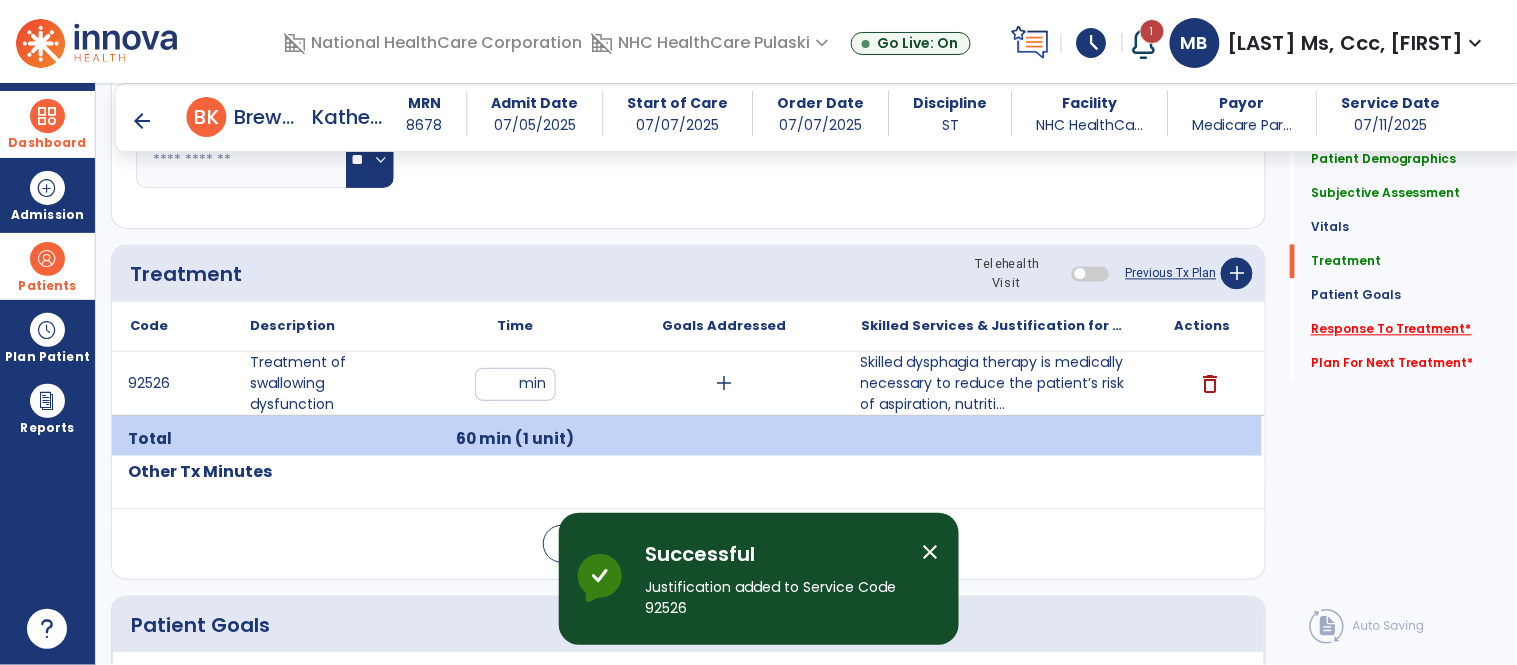 click on "Response To Treatment   *" 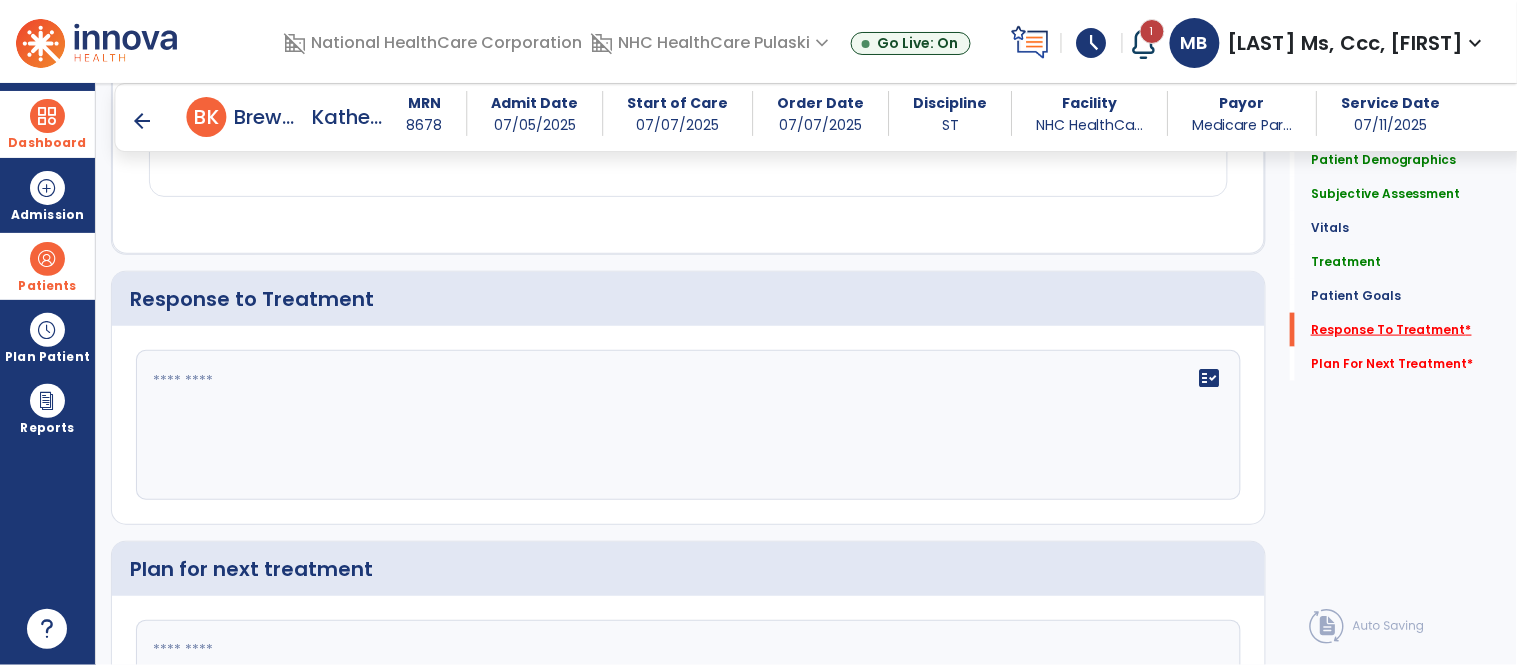 scroll, scrollTop: 2506, scrollLeft: 0, axis: vertical 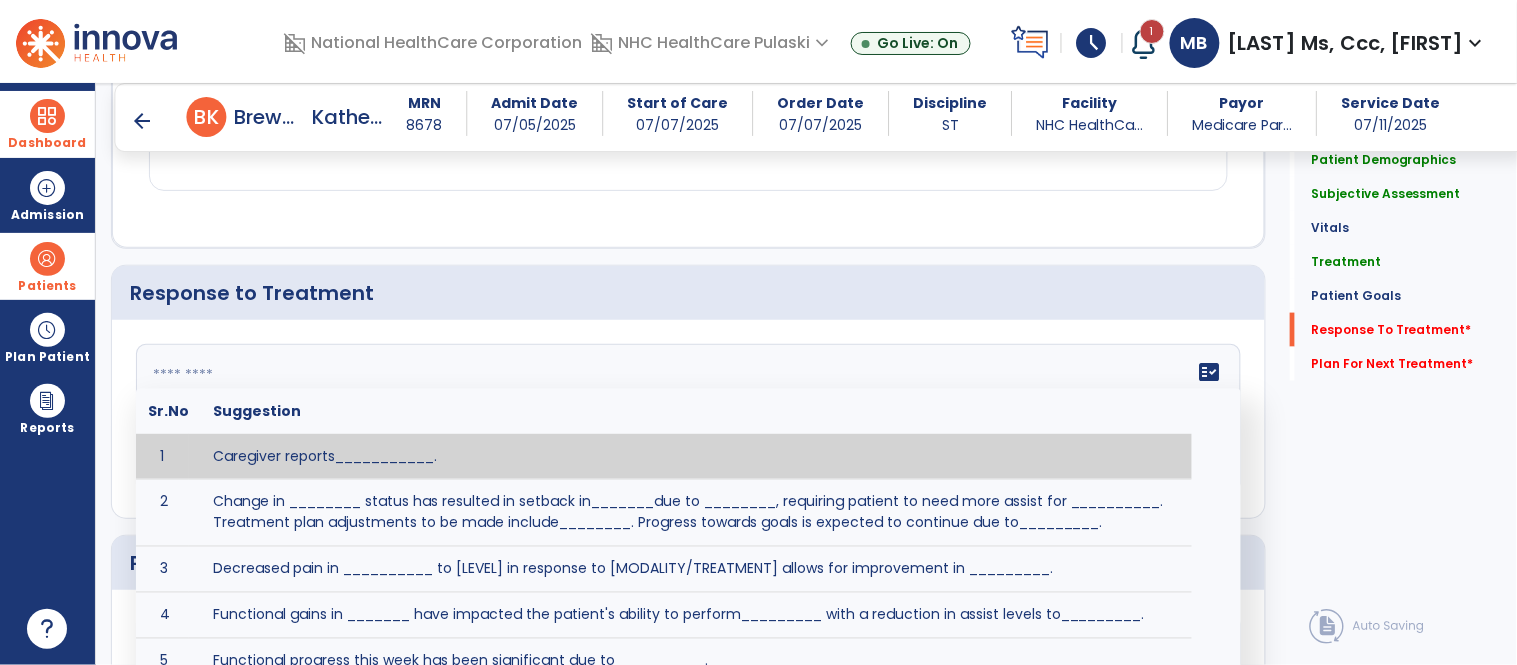 click on "fact_check  Sr.No Suggestion 1 Caregiver reports___________. 2 Change in ________ status has resulted in setback in_______due to ________, requiring patient to need more assist for __________.   Treatment plan adjustments to be made include________.  Progress towards goals is expected to continue due to_________. 3 Decreased pain in __________ to [LEVEL] in response to [MODALITY/TREATMENT] allows for improvement in _________. 4 Functional gains in _______ have impacted the patient's ability to perform_________ with a reduction in assist levels to_________. 5 Functional progress this week has been significant due to__________. 6 Gains in ________ have improved the patient's ability to perform ______with decreased levels of assist to___________. 7 Improvement in ________allows patient to tolerate higher levels of challenges in_________. 8 Pain in [AREA] has decreased to [LEVEL] in response to [TREATMENT/MODALITY], allowing fore ease in completing__________. 9 10 11 12 13 14 15 16 17 18 19 20 21" 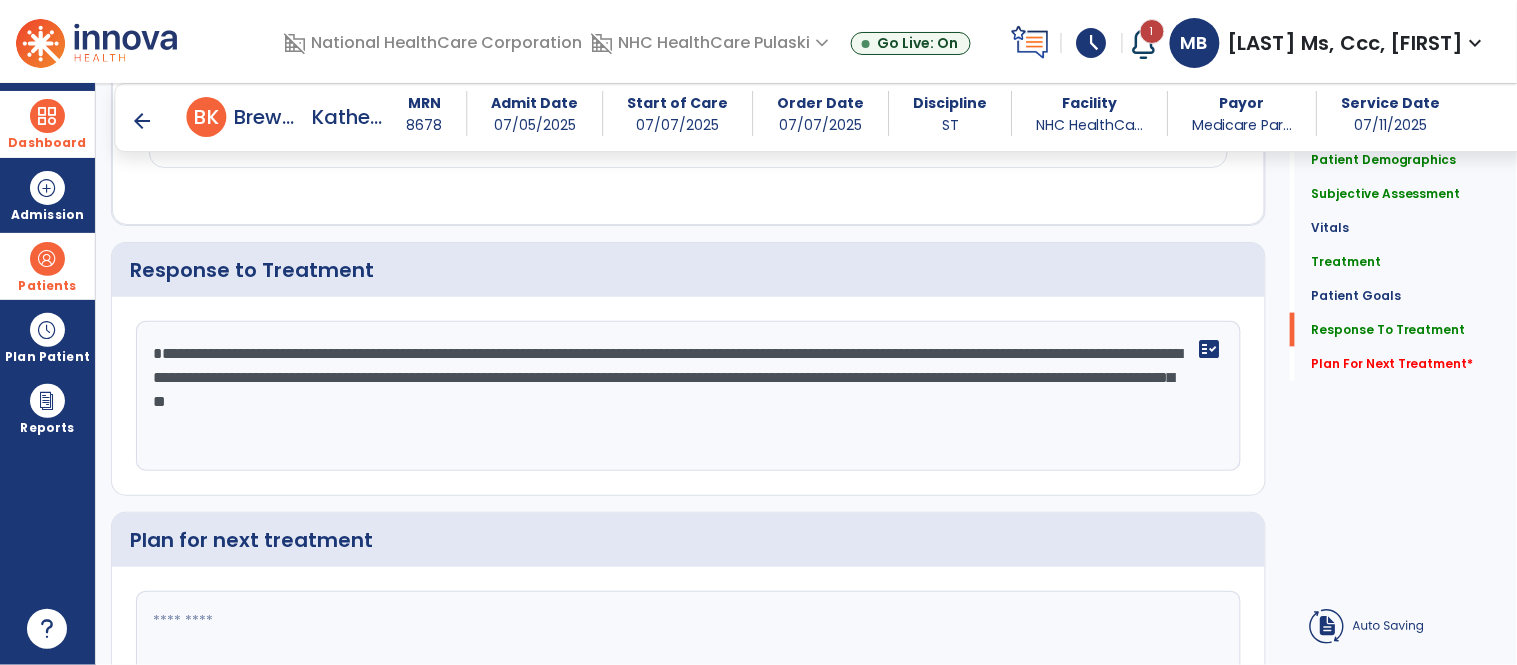 click on "**********" 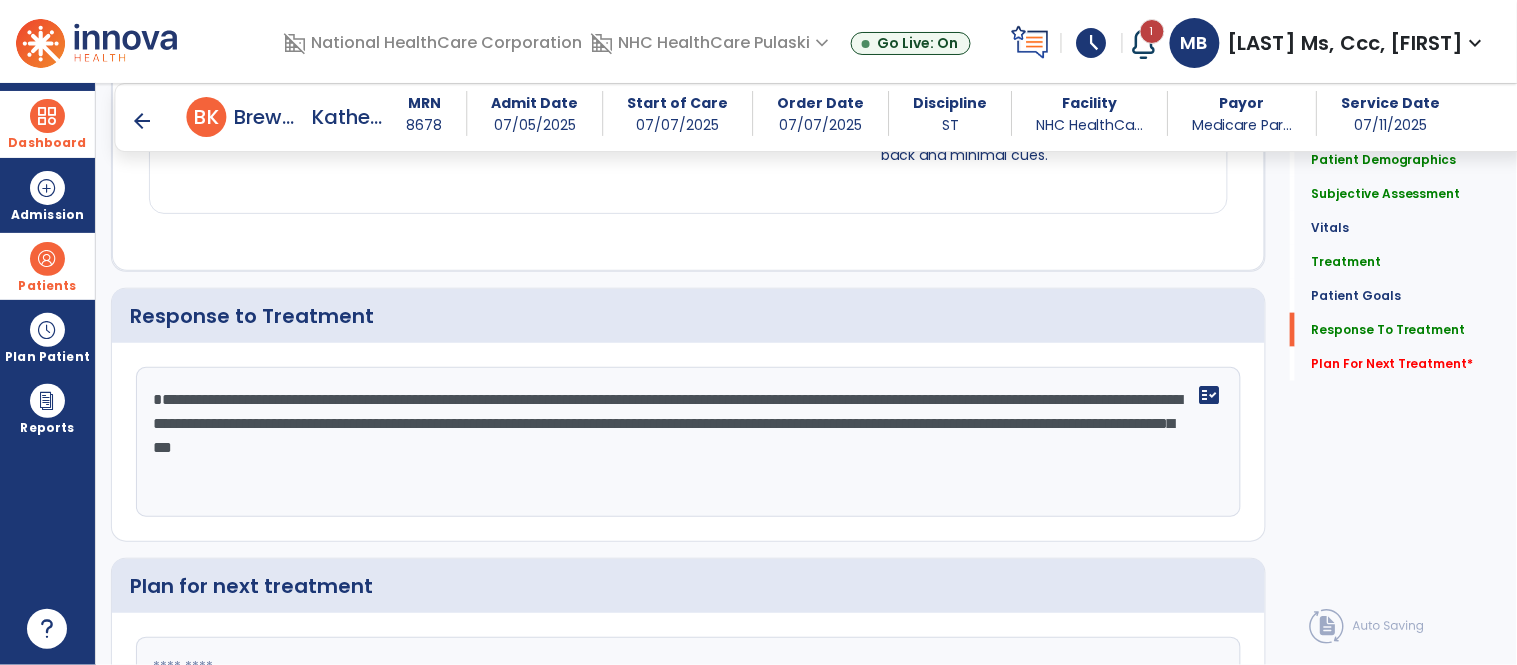 scroll, scrollTop: 2506, scrollLeft: 0, axis: vertical 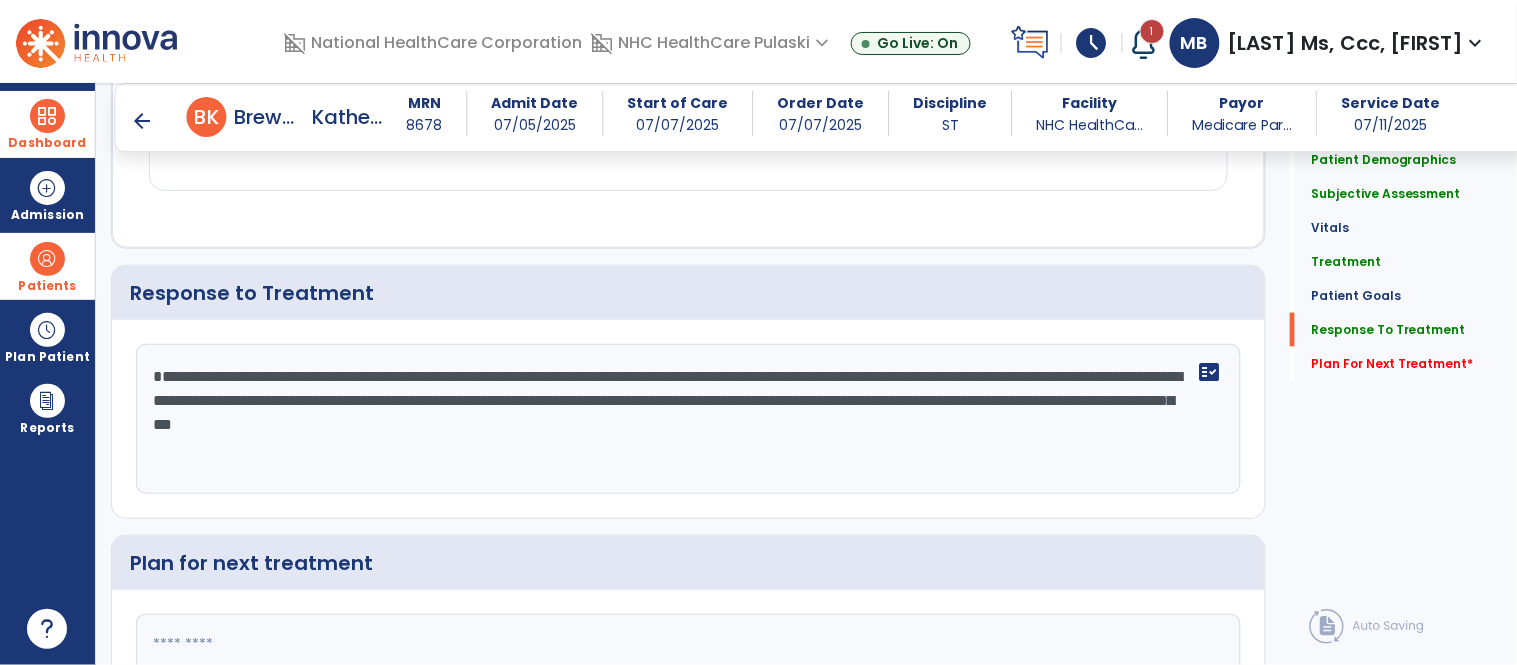 click on "**********" 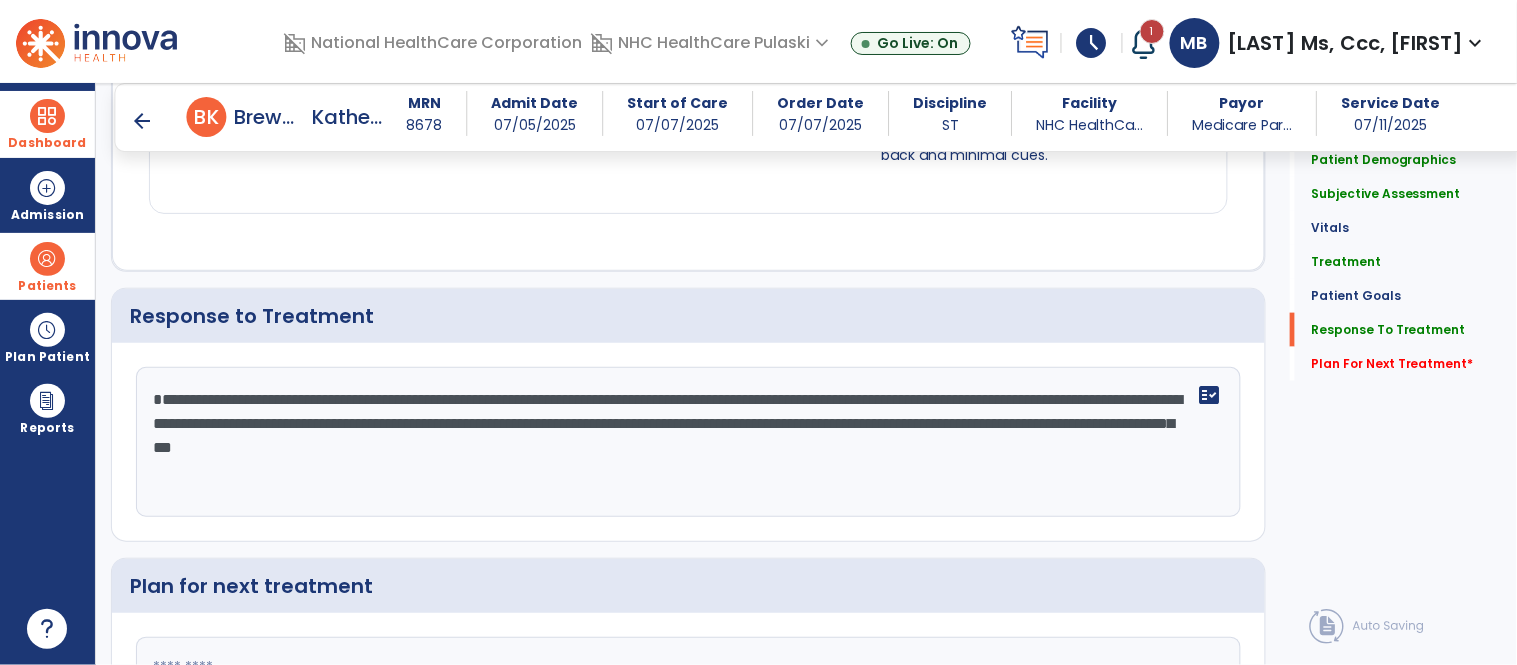 scroll, scrollTop: 2506, scrollLeft: 0, axis: vertical 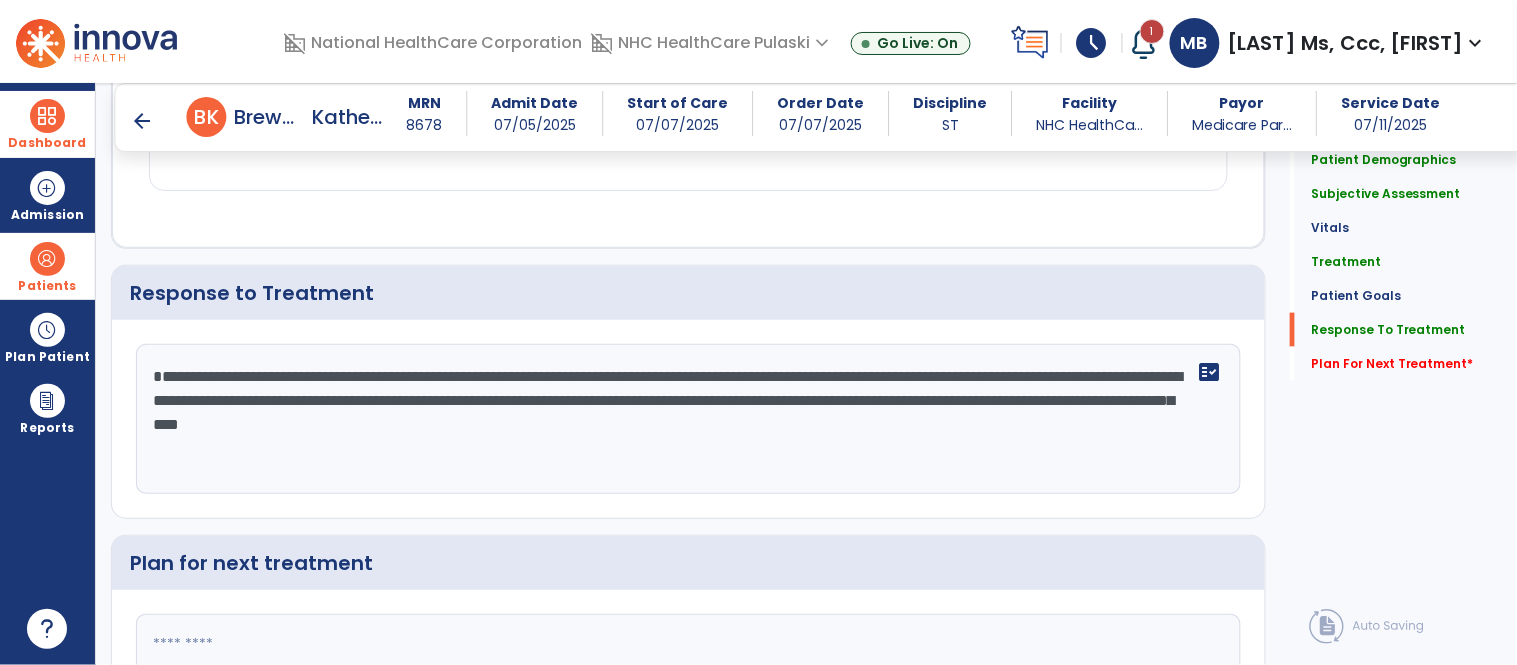 type on "**********" 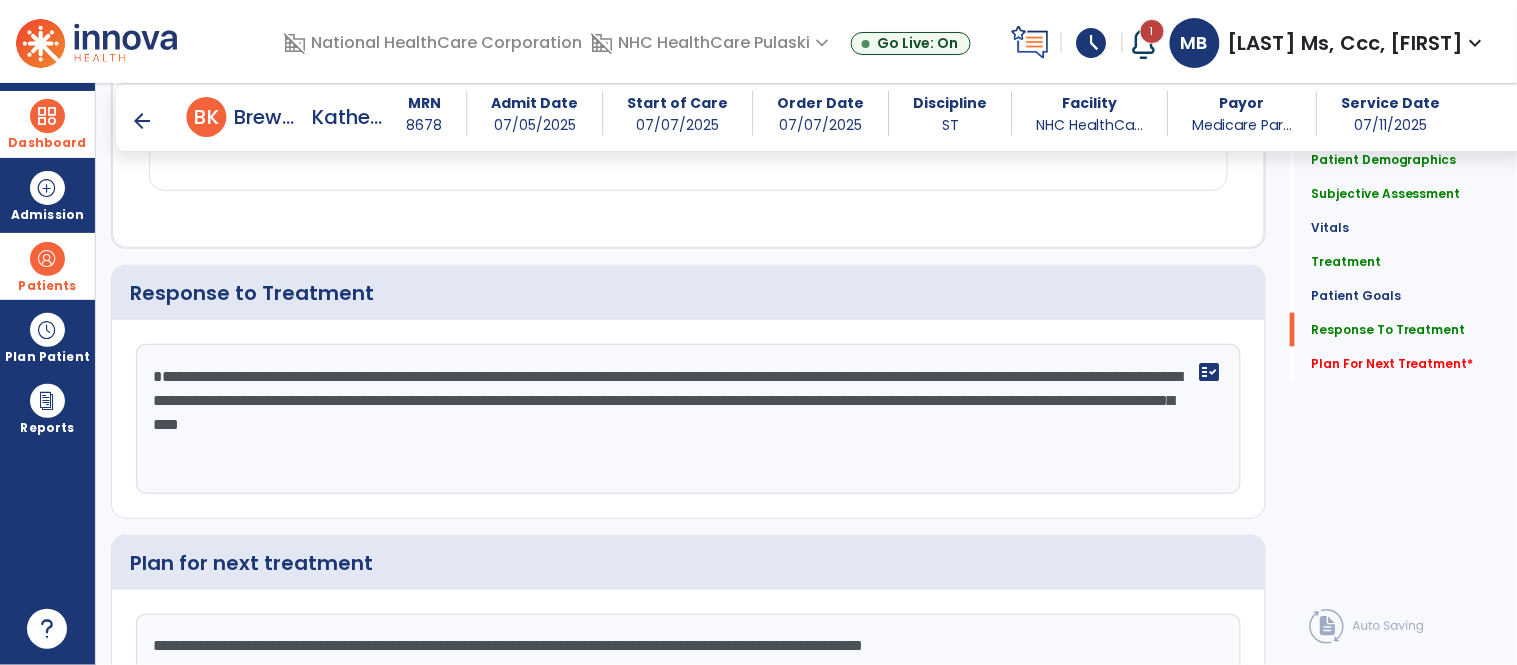 scroll, scrollTop: 38, scrollLeft: 0, axis: vertical 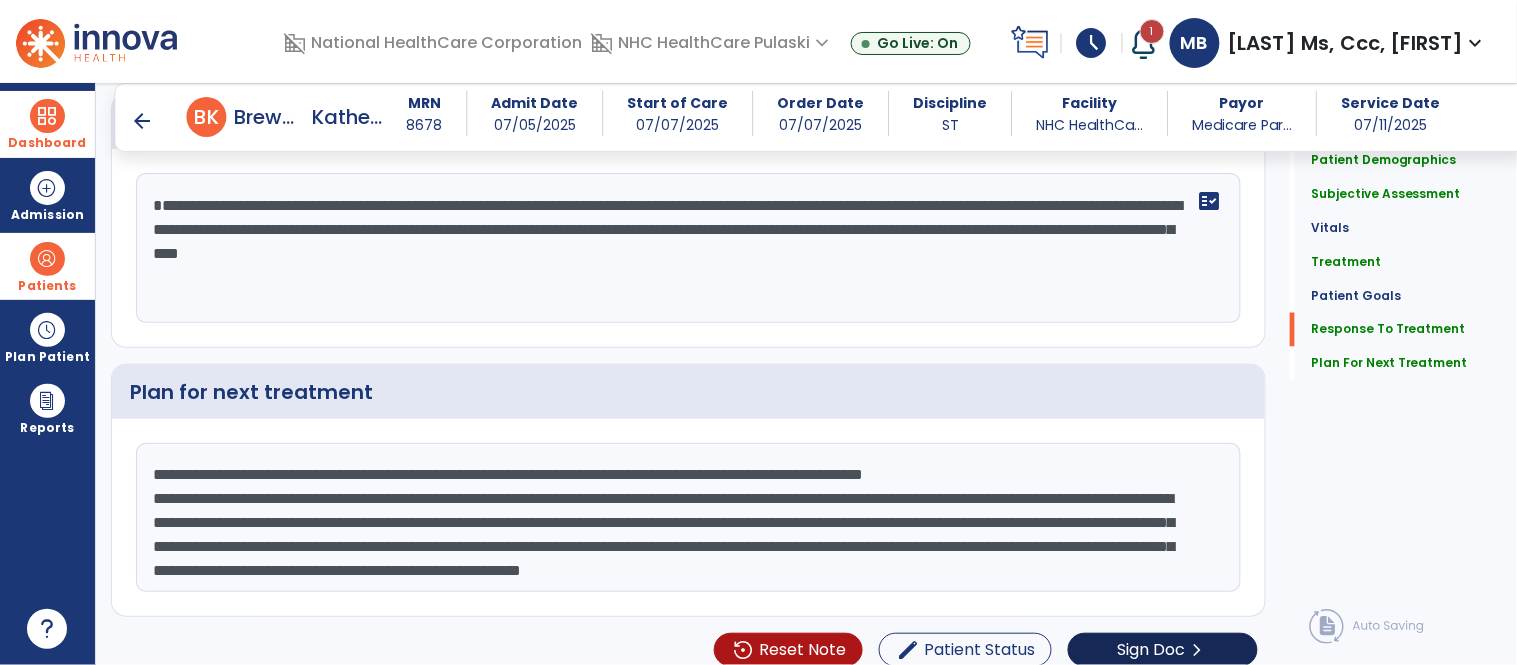 type on "**********" 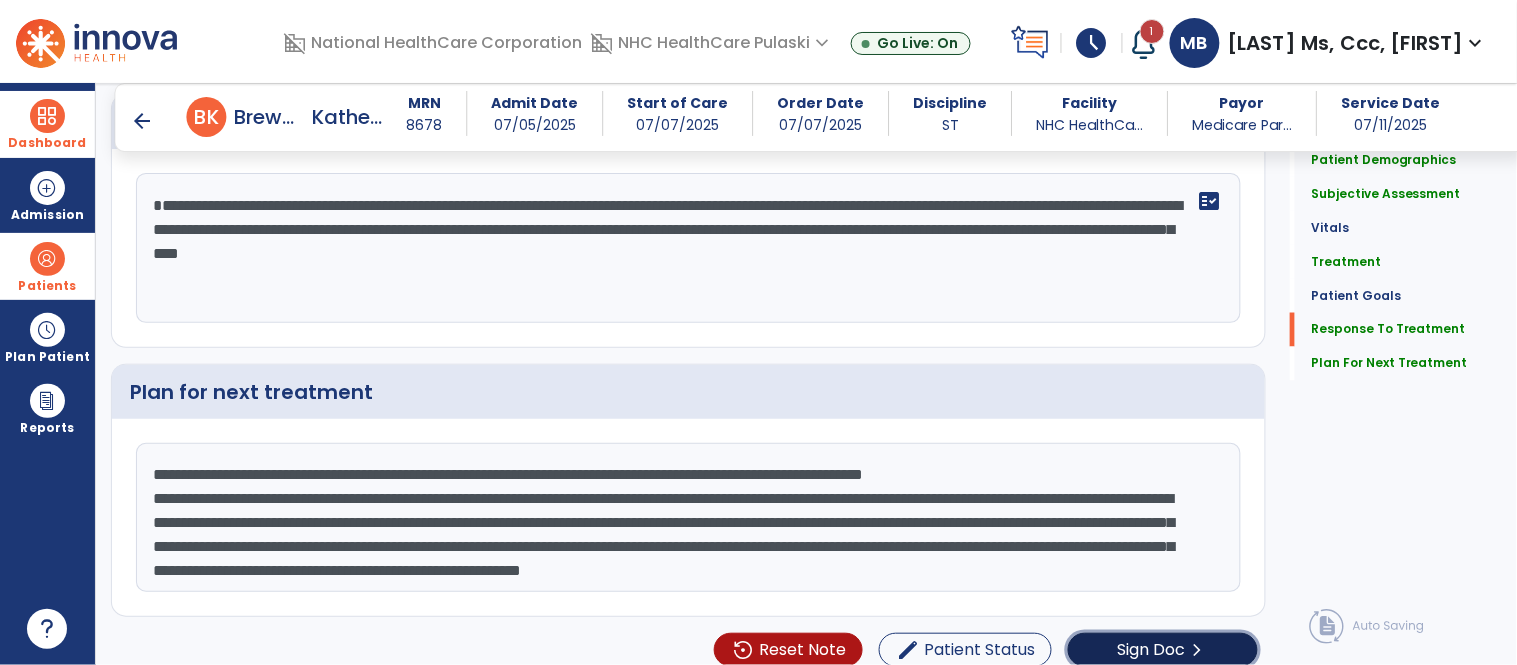 click on "Sign Doc  chevron_right" 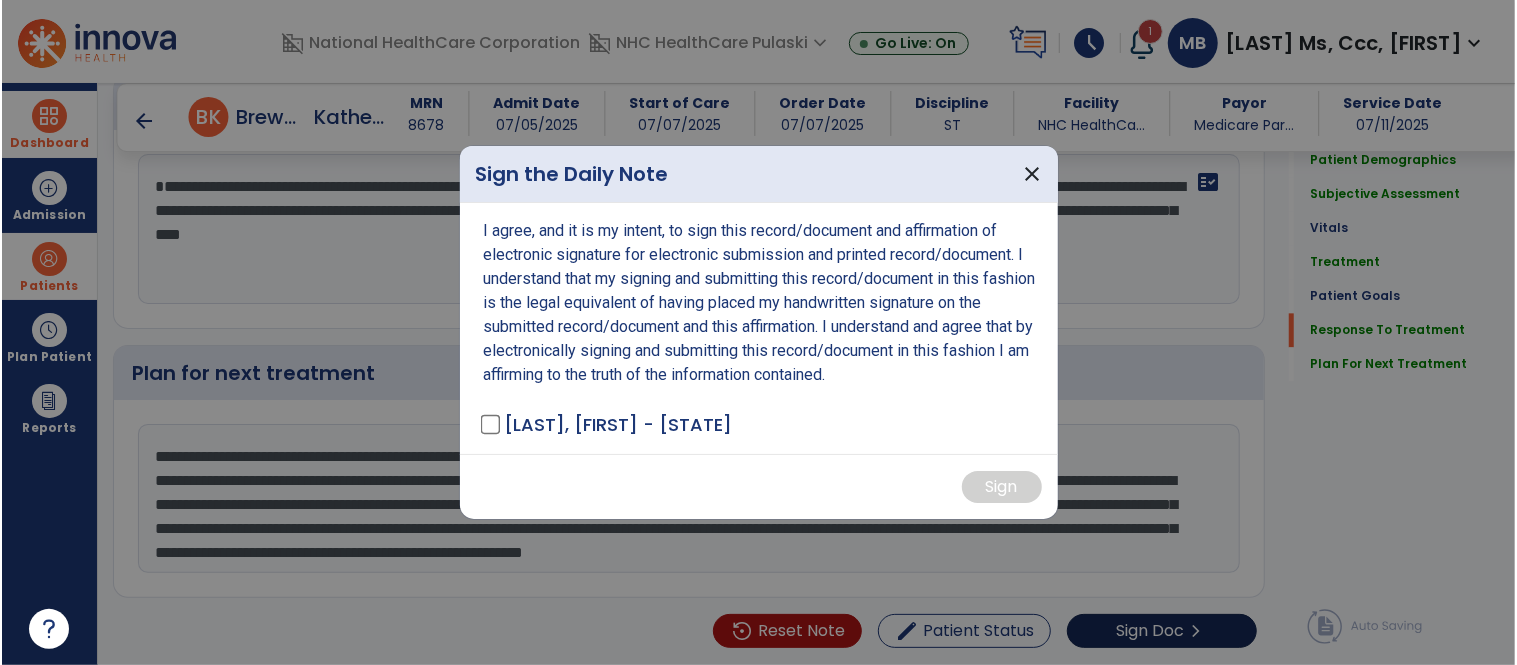 scroll, scrollTop: 2698, scrollLeft: 0, axis: vertical 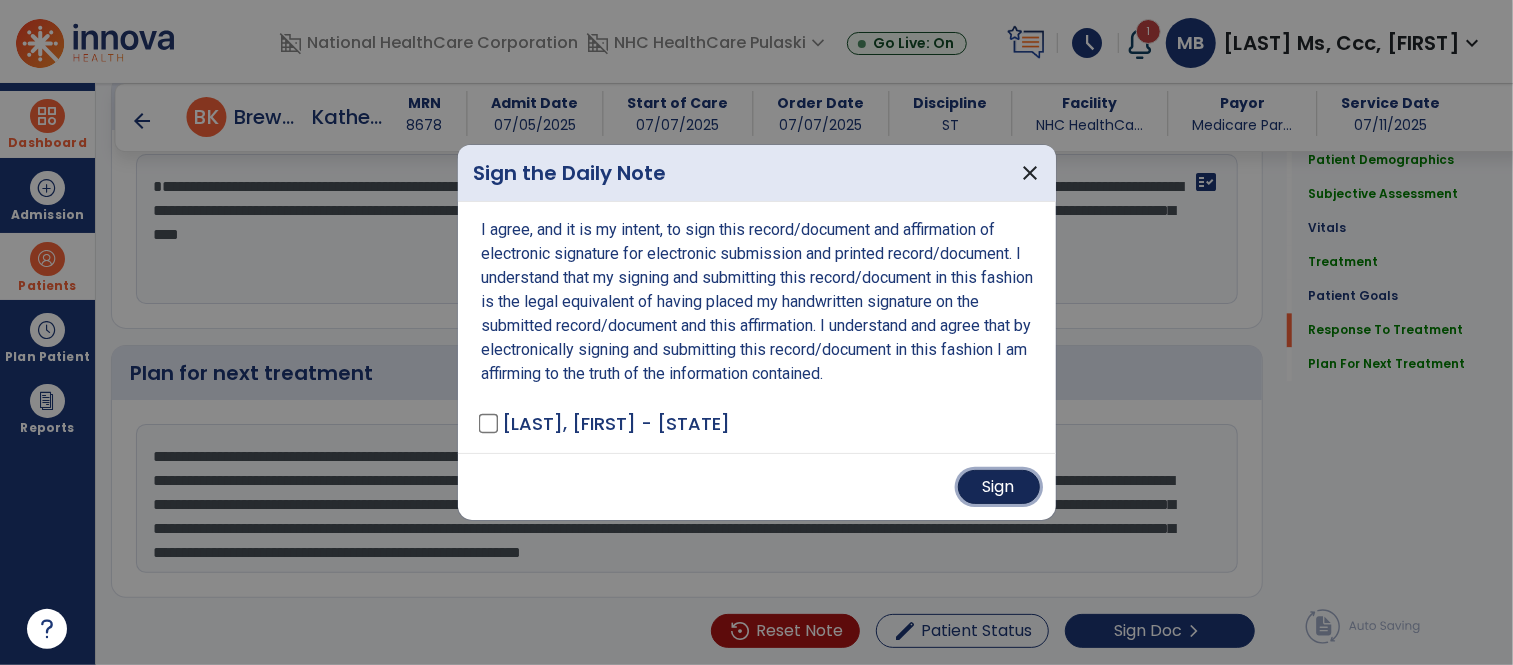 click on "Sign" at bounding box center (999, 487) 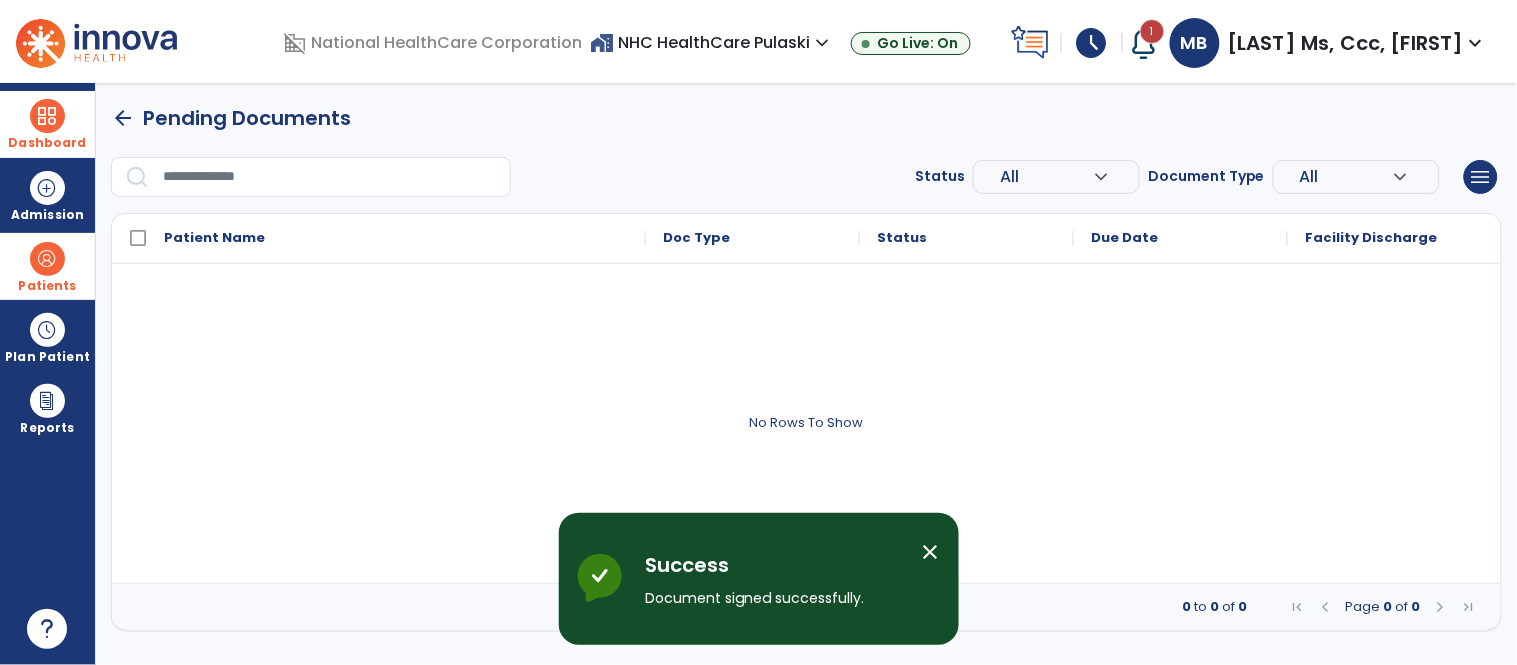 scroll, scrollTop: 0, scrollLeft: 0, axis: both 